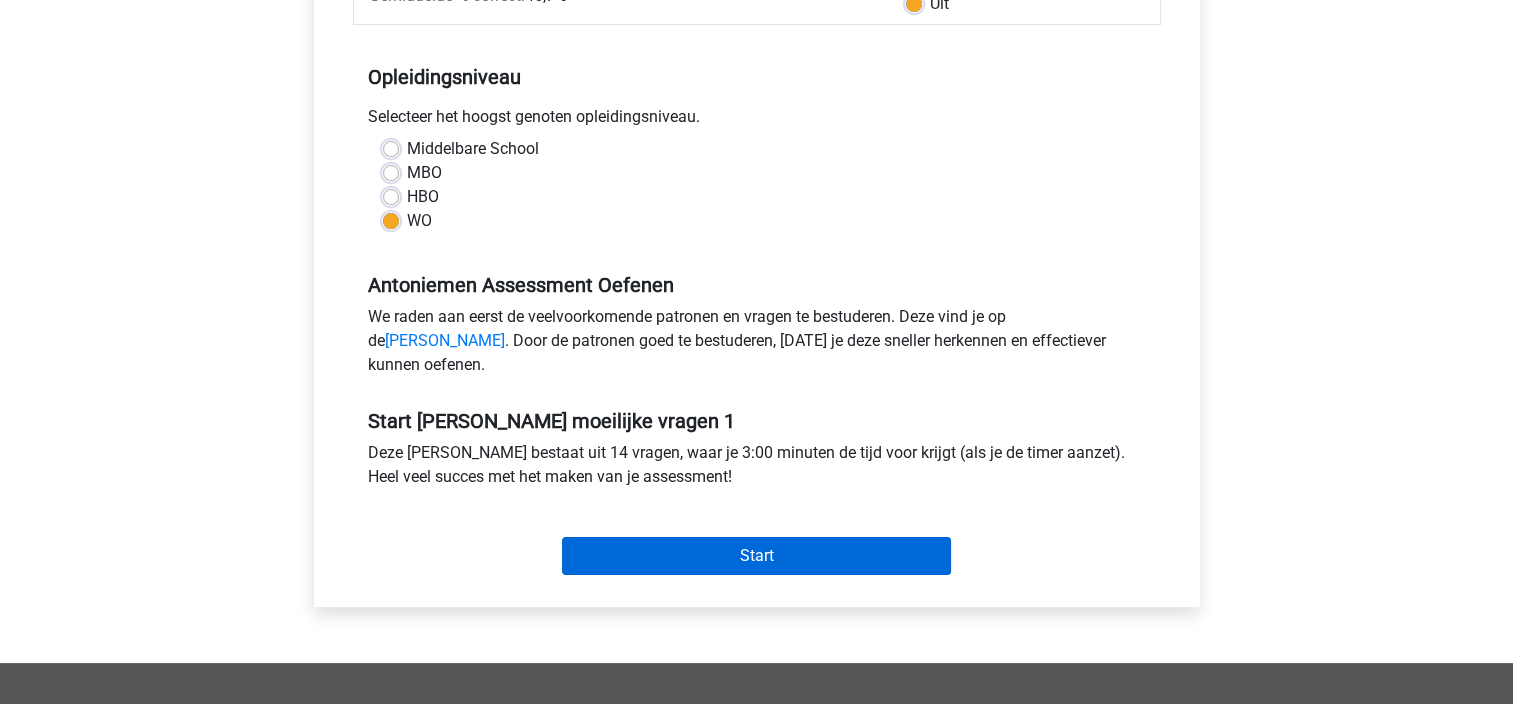 scroll, scrollTop: 400, scrollLeft: 0, axis: vertical 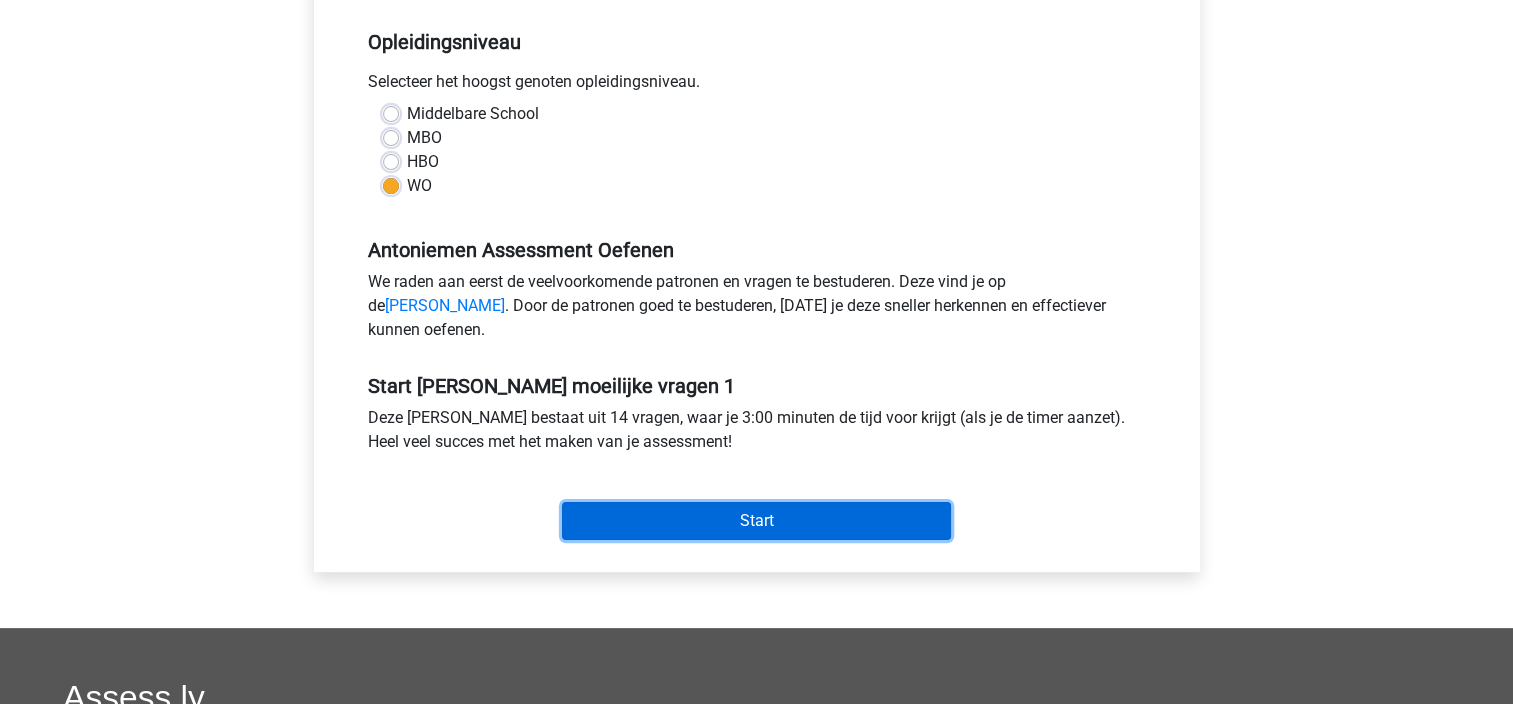 click on "Start" at bounding box center [756, 521] 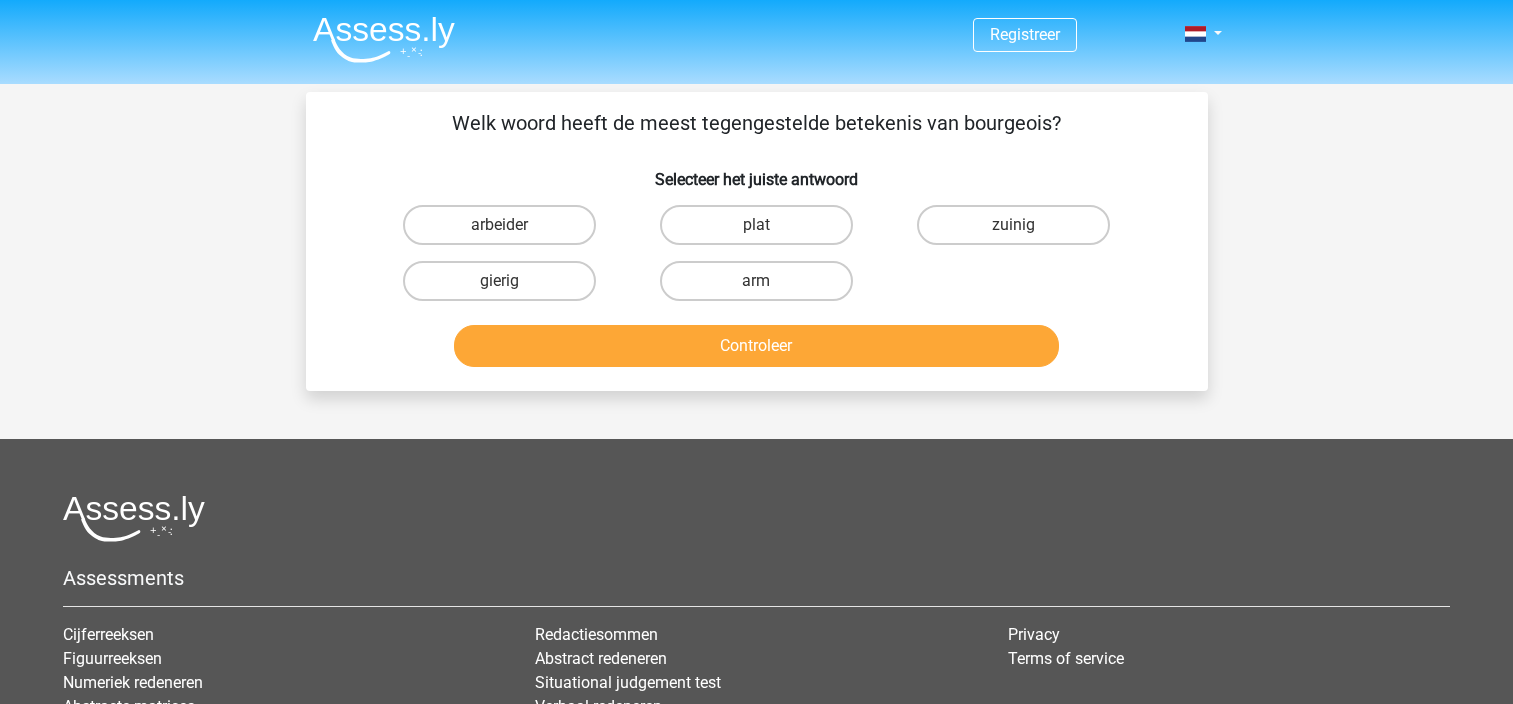 scroll, scrollTop: 0, scrollLeft: 0, axis: both 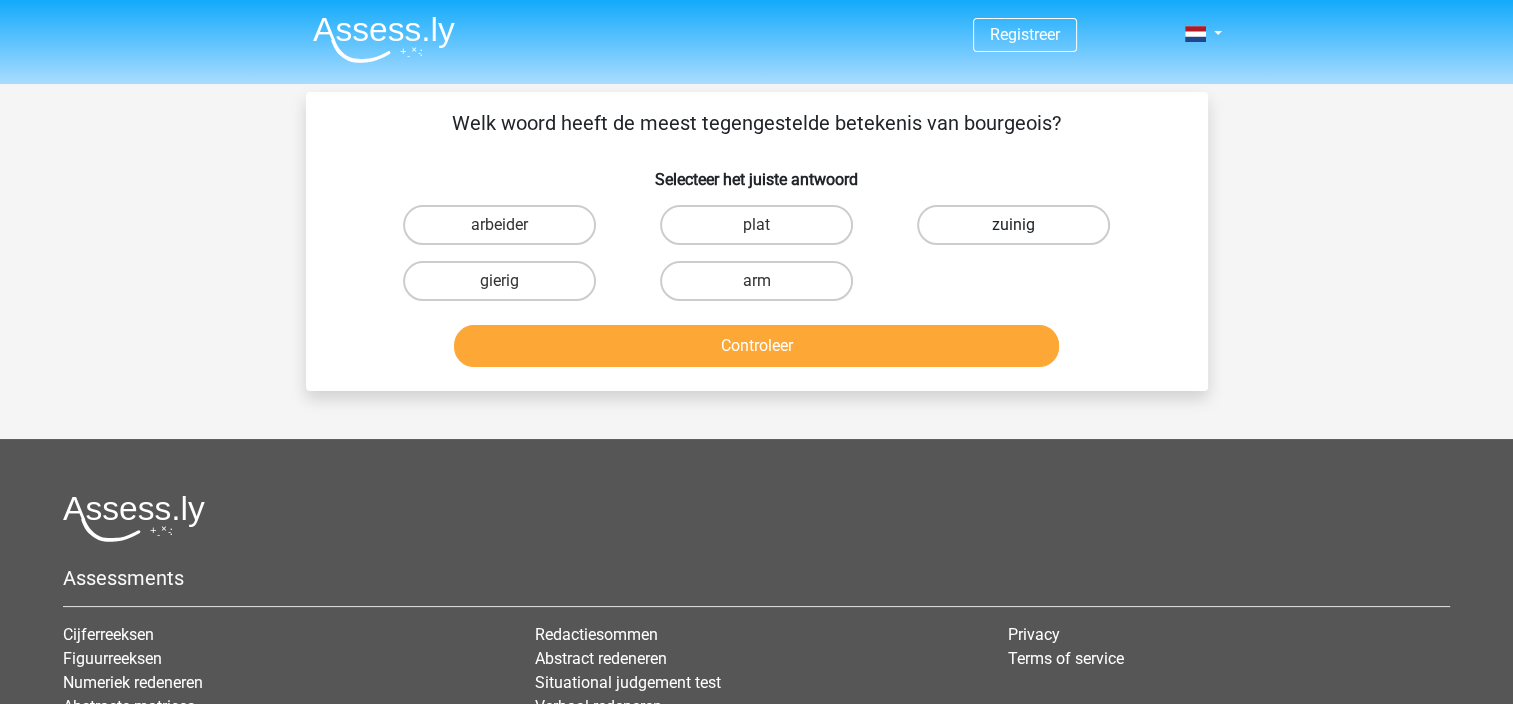 click on "zuinig" at bounding box center (1013, 225) 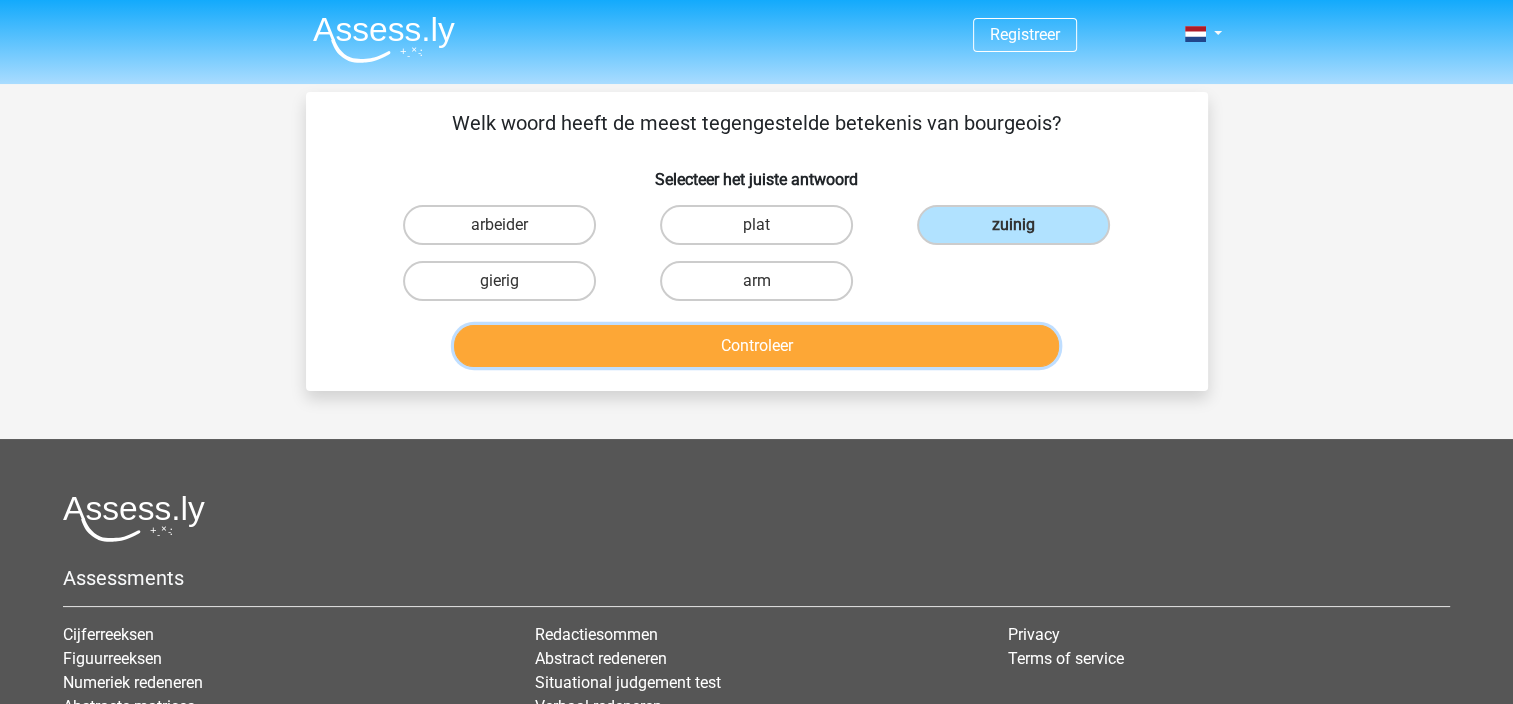 click on "Controleer" at bounding box center [756, 346] 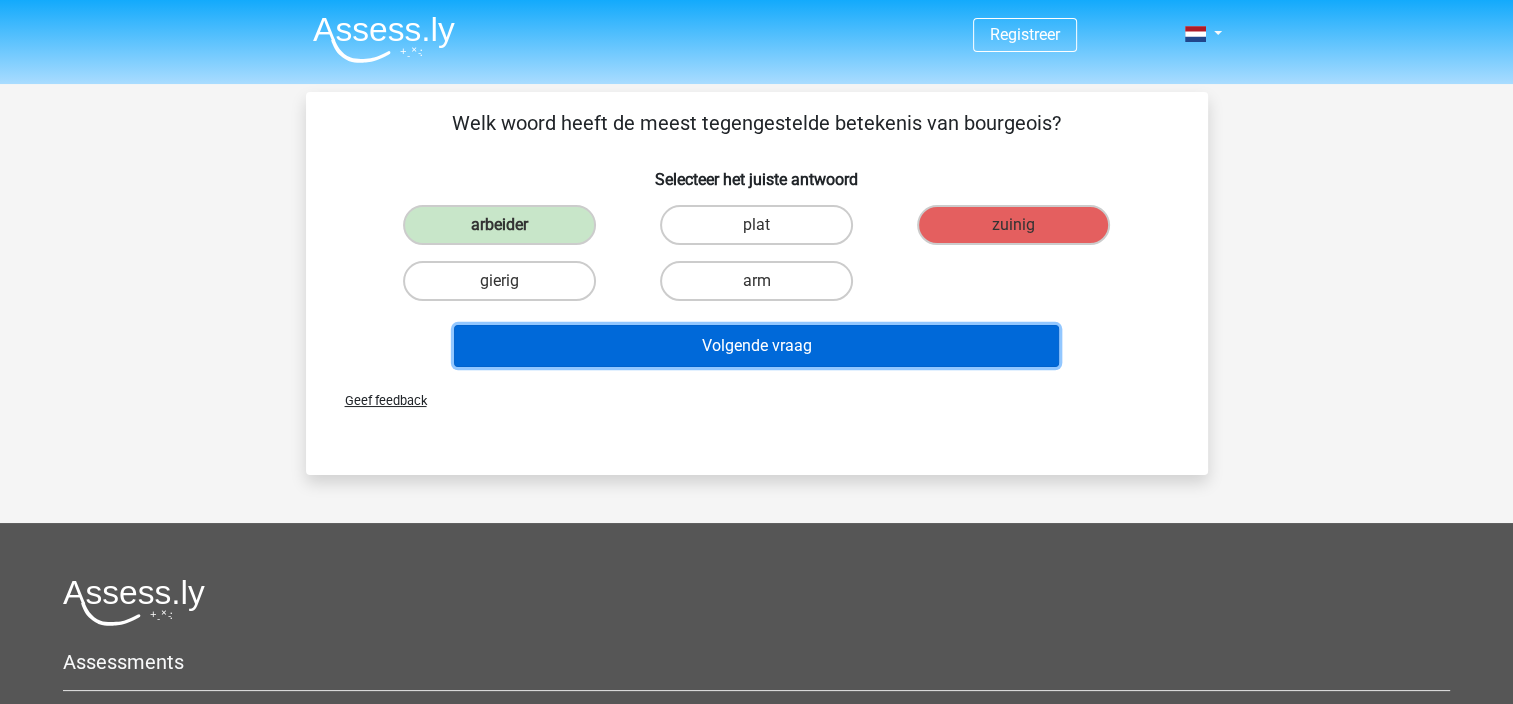 click on "Volgende vraag" at bounding box center (756, 346) 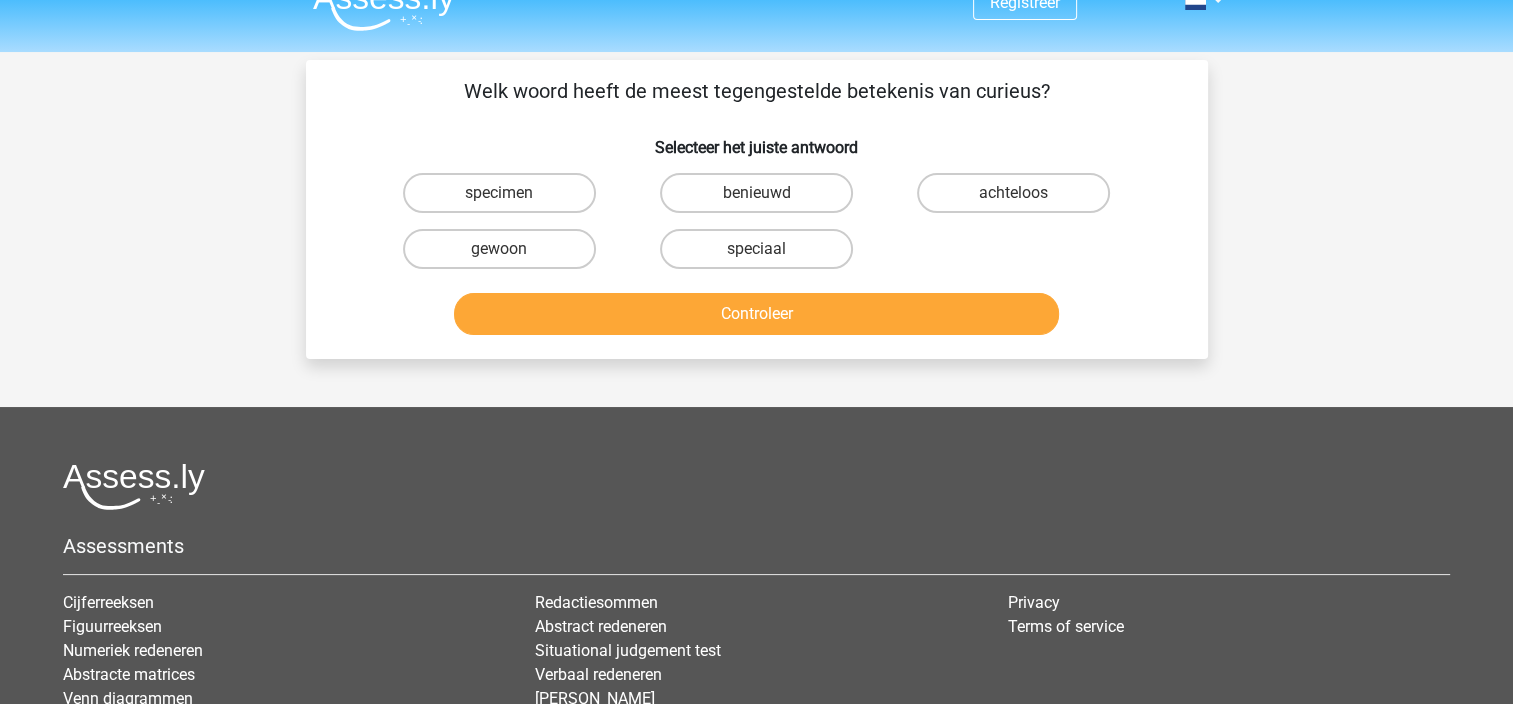 scroll, scrollTop: 0, scrollLeft: 0, axis: both 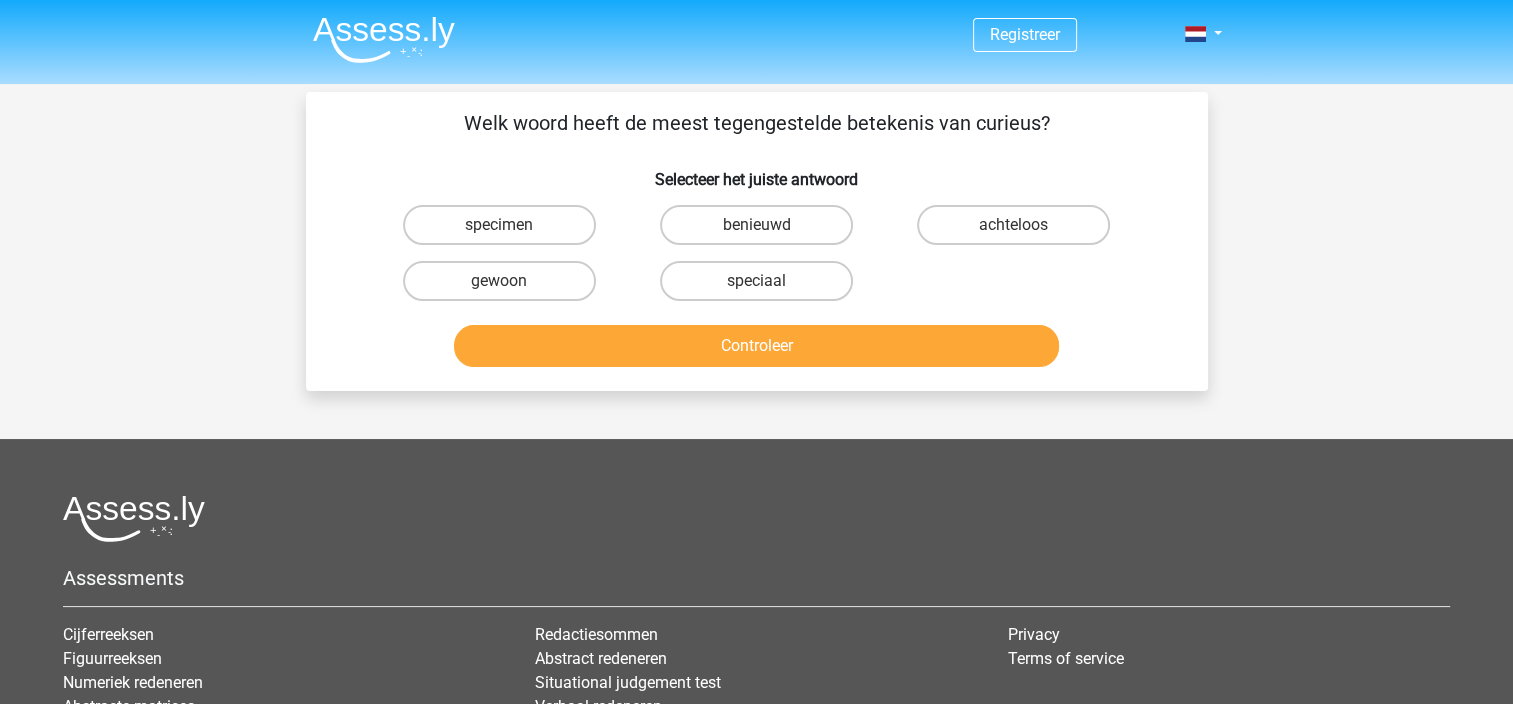 click on "gewoon" at bounding box center (505, 287) 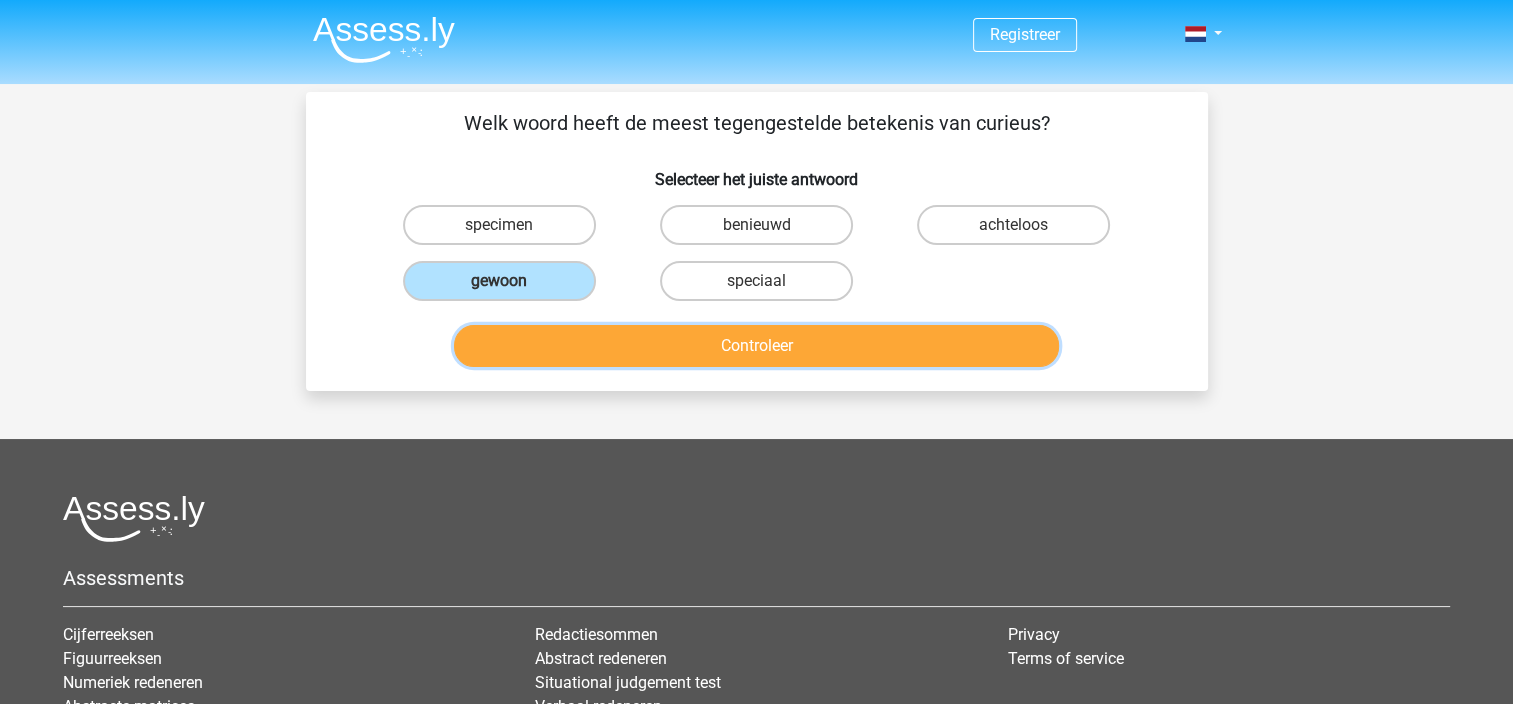 click on "Controleer" at bounding box center [756, 346] 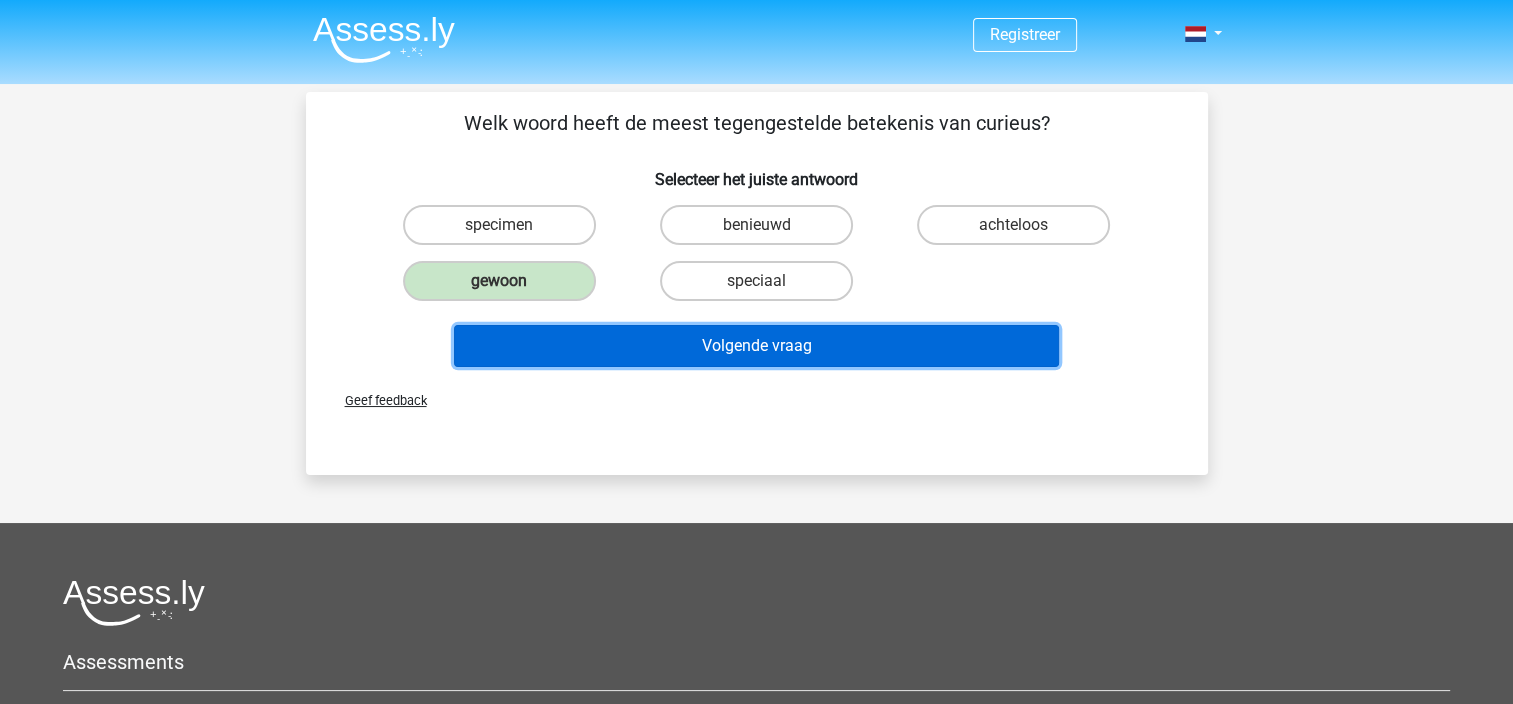 click on "Volgende vraag" at bounding box center (756, 346) 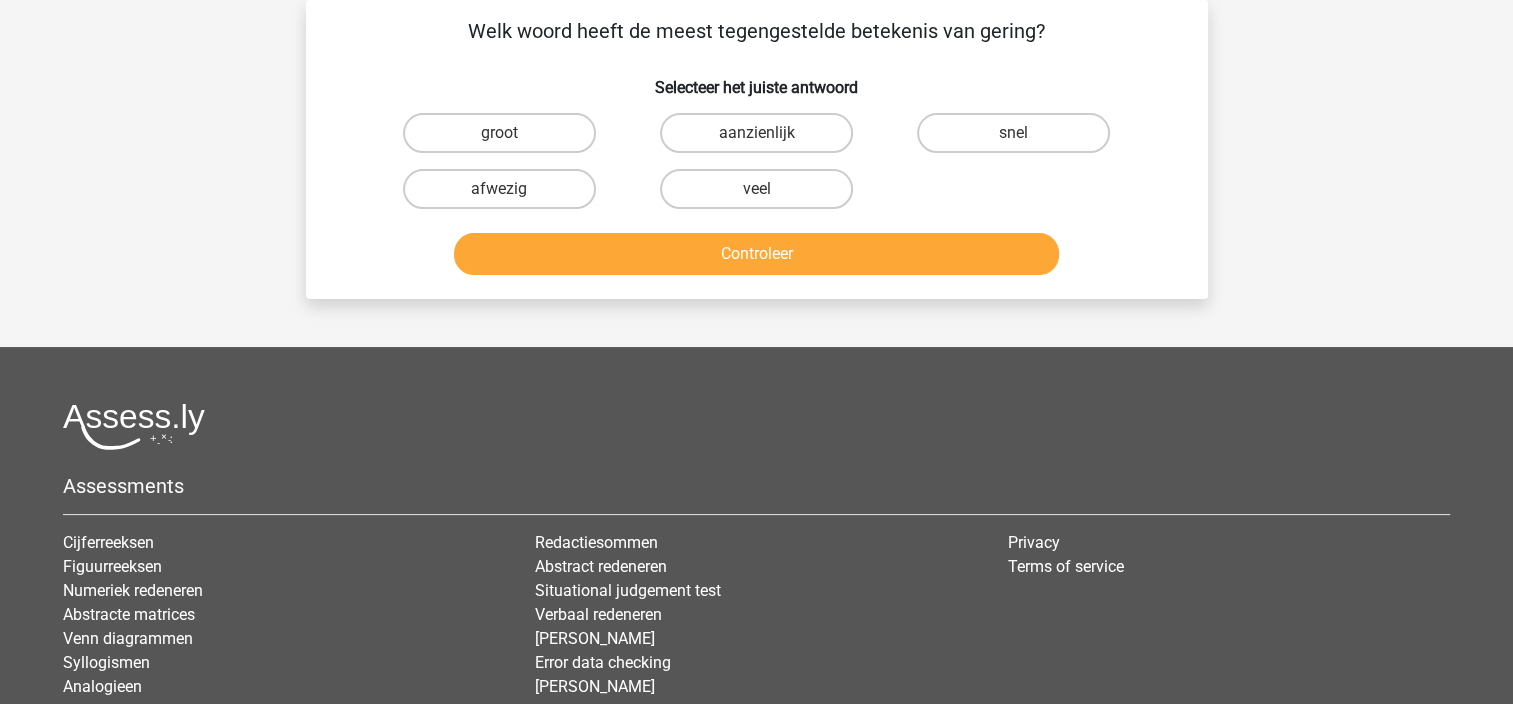 scroll, scrollTop: 0, scrollLeft: 0, axis: both 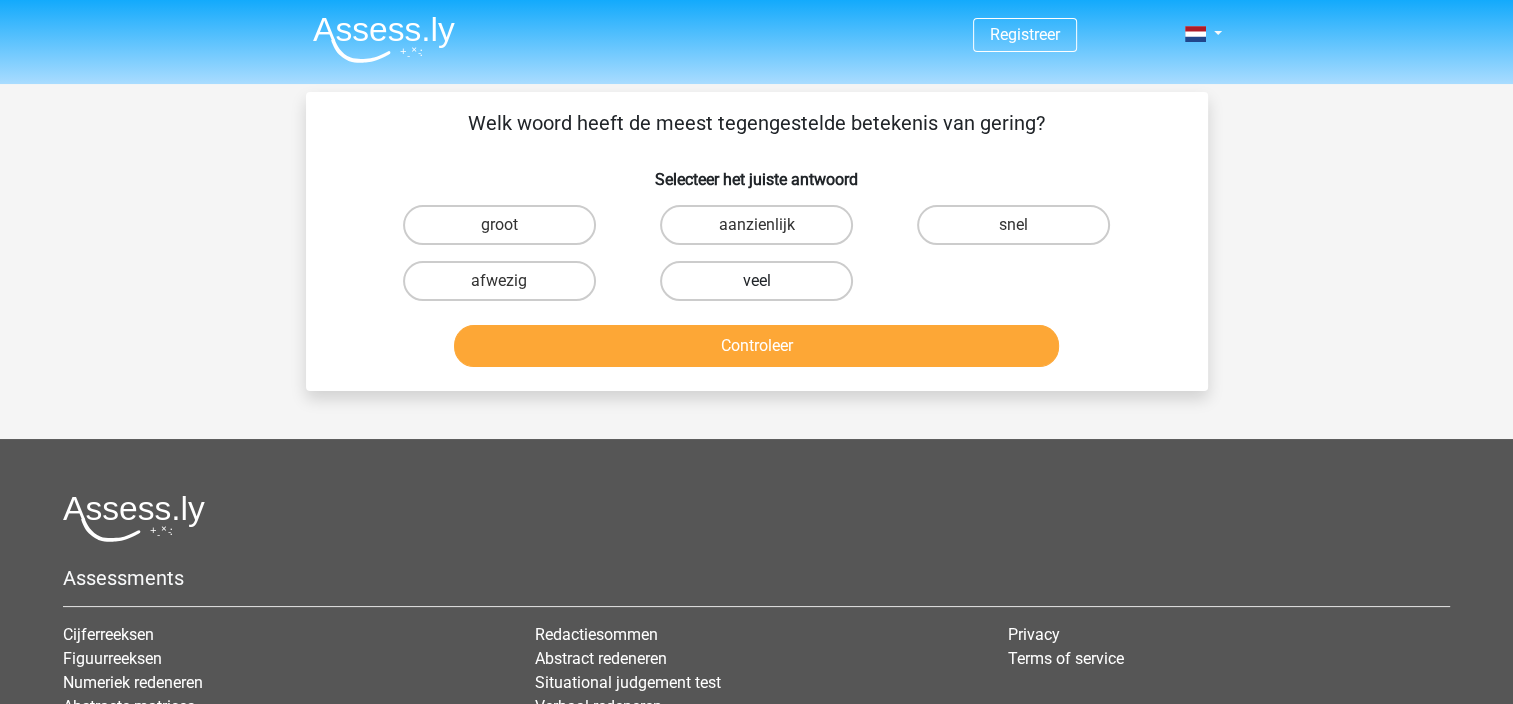 click on "veel" at bounding box center [756, 281] 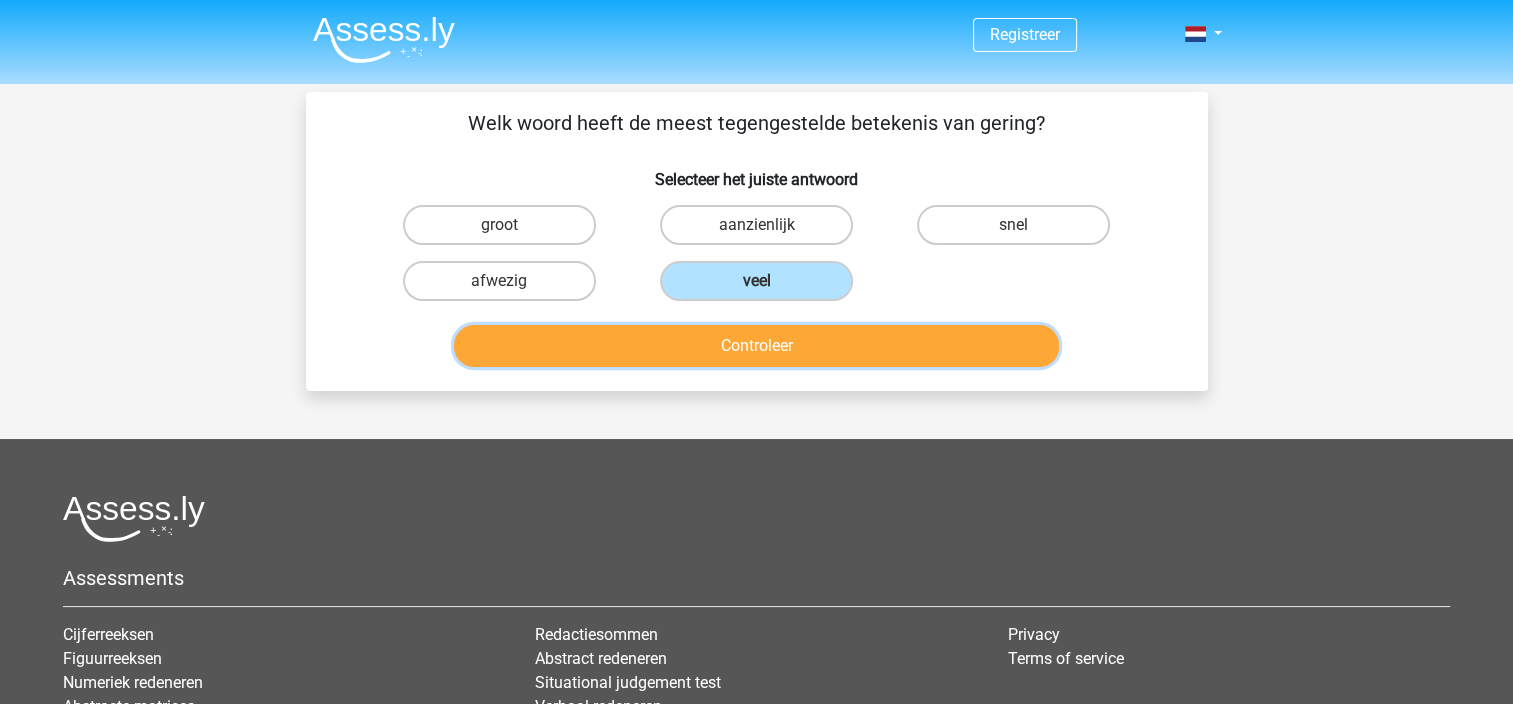 click on "Controleer" at bounding box center (756, 346) 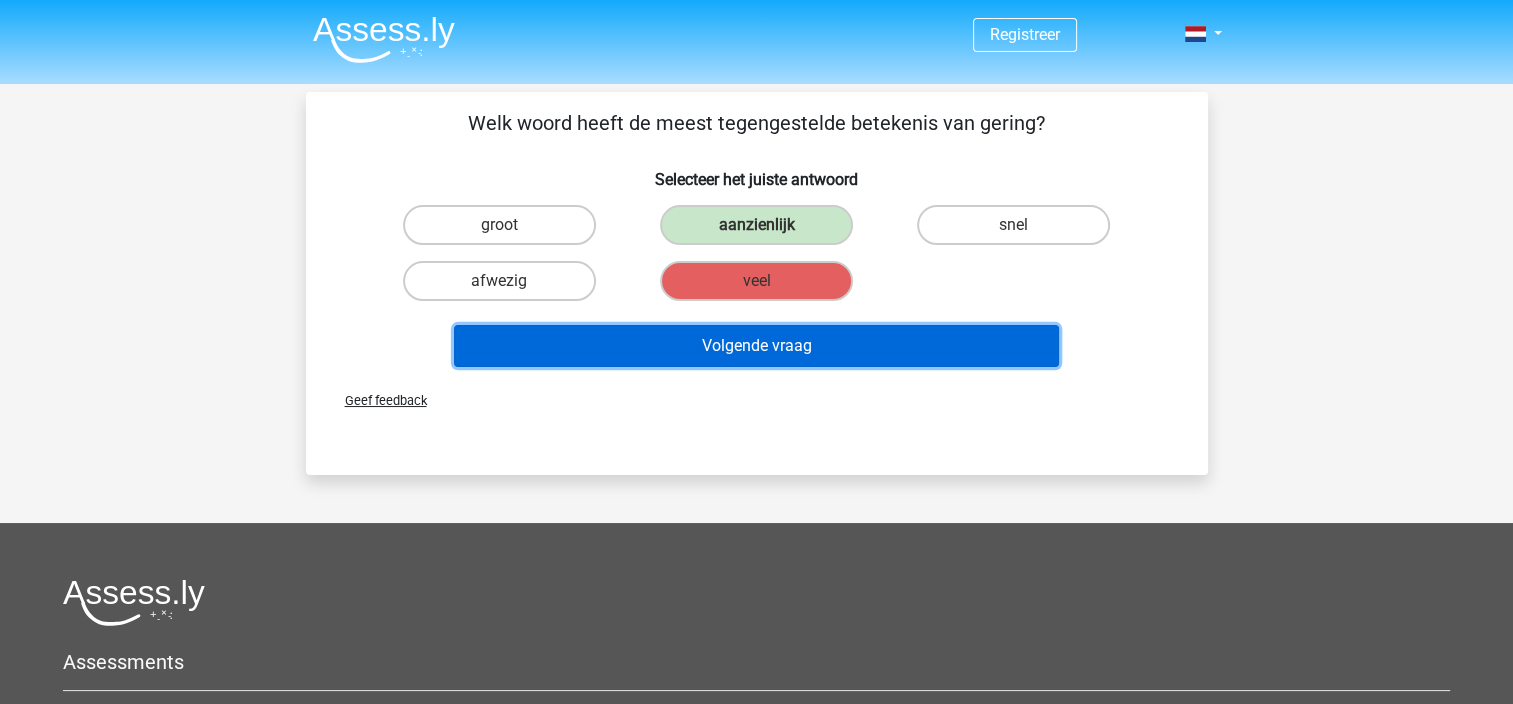 click on "Volgende vraag" at bounding box center [756, 346] 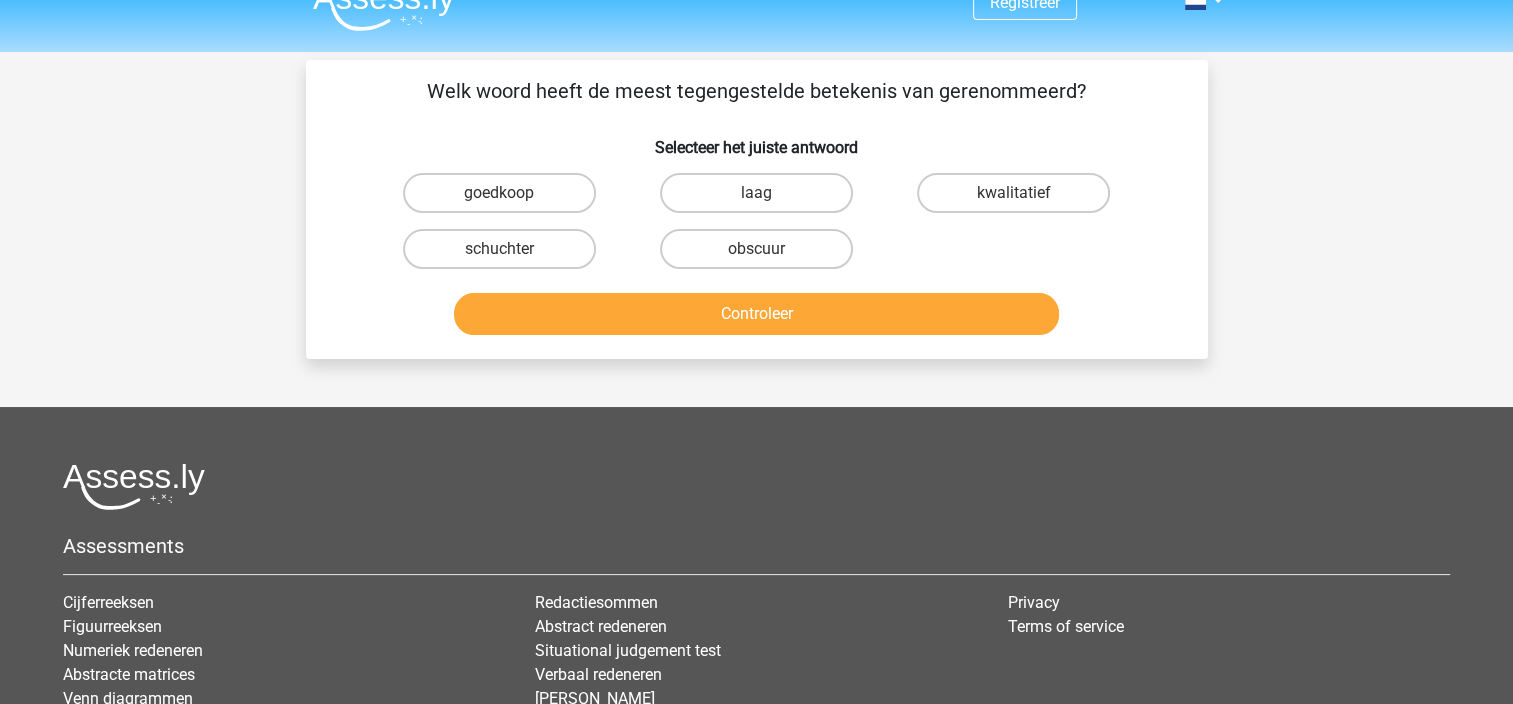 scroll, scrollTop: 0, scrollLeft: 0, axis: both 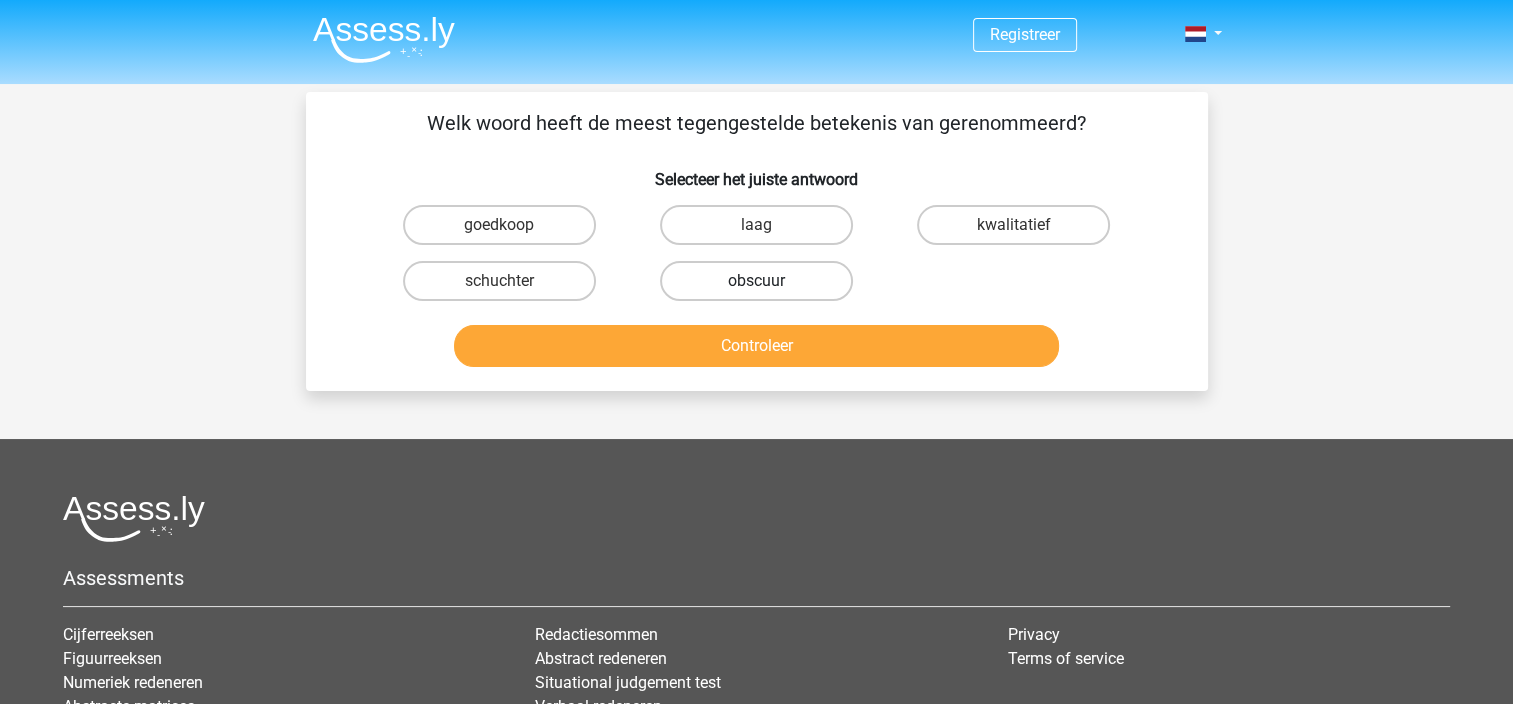 click on "obscuur" at bounding box center [756, 281] 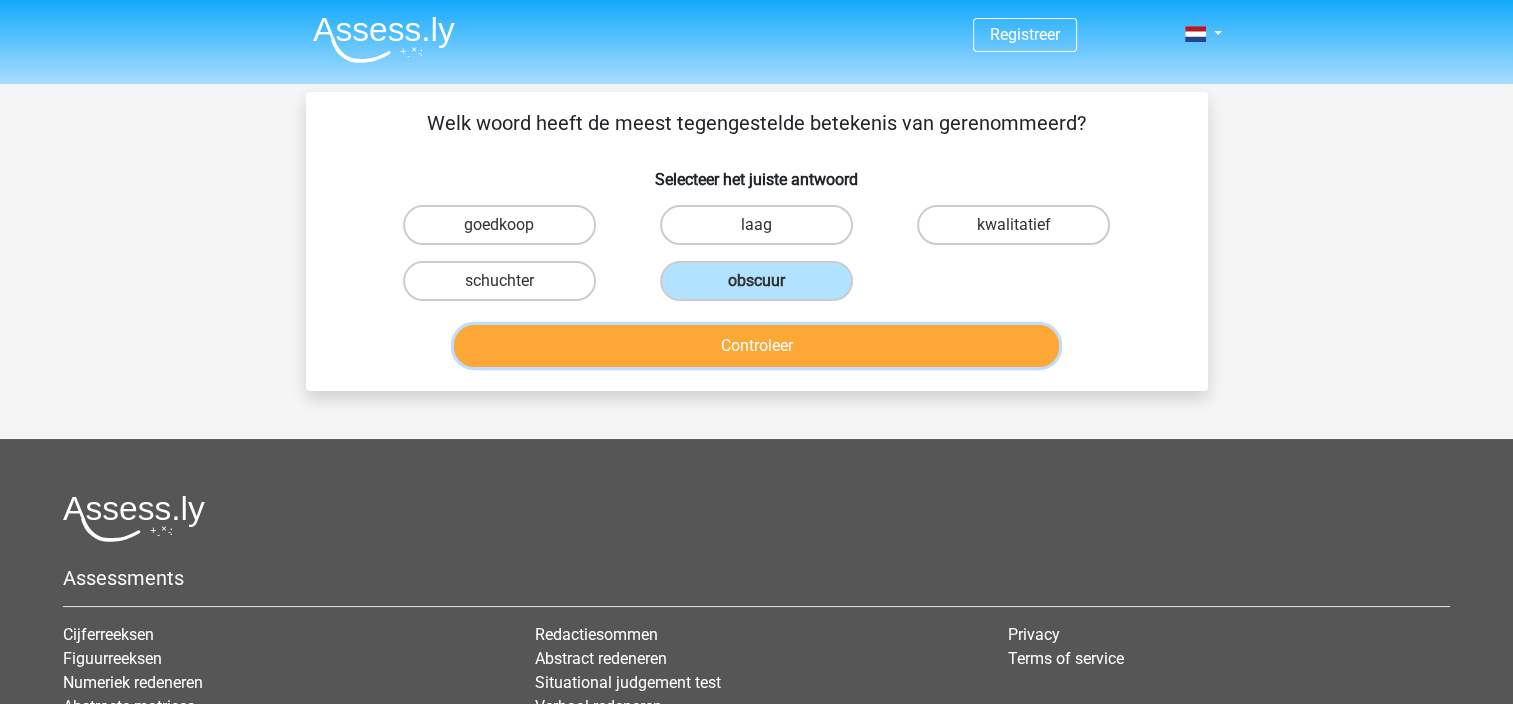 click on "Controleer" at bounding box center (756, 346) 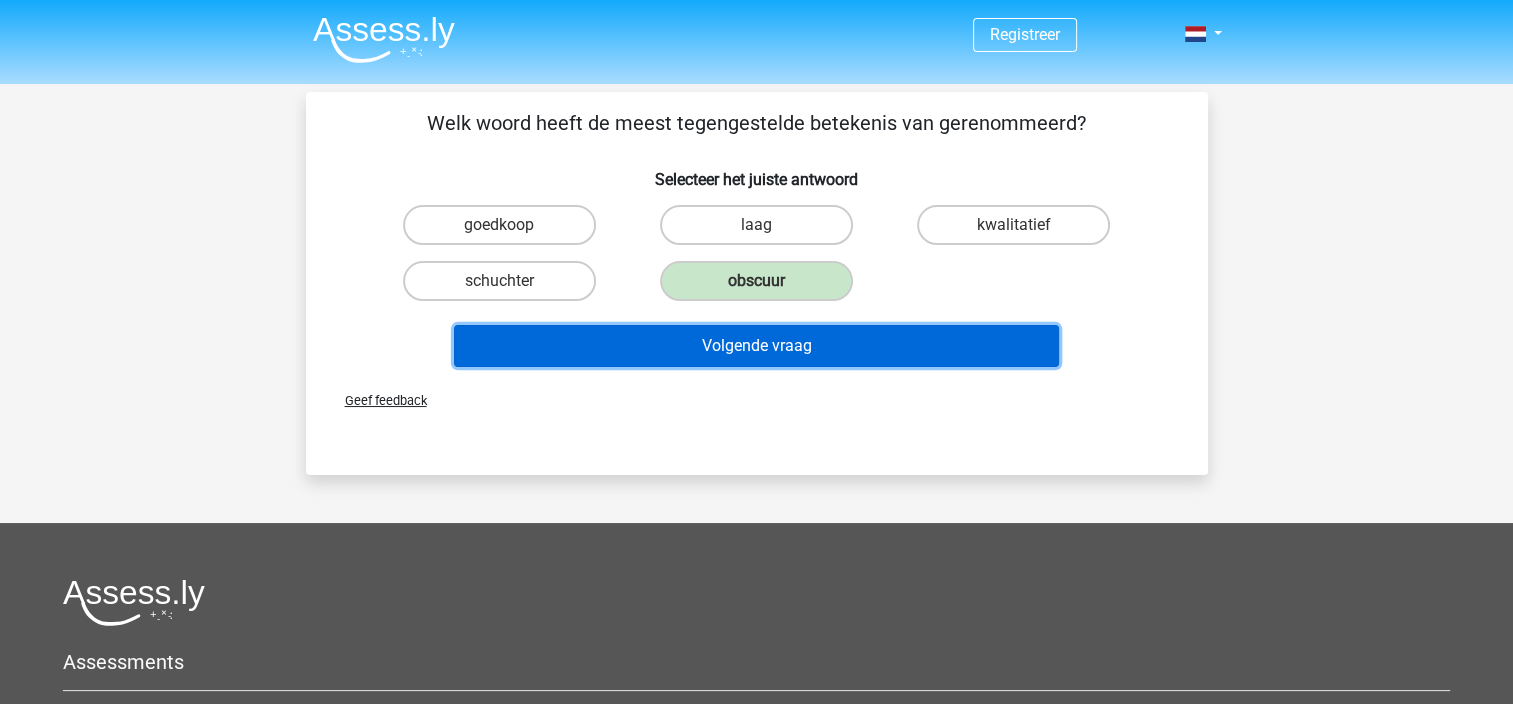 click on "Volgende vraag" at bounding box center (756, 346) 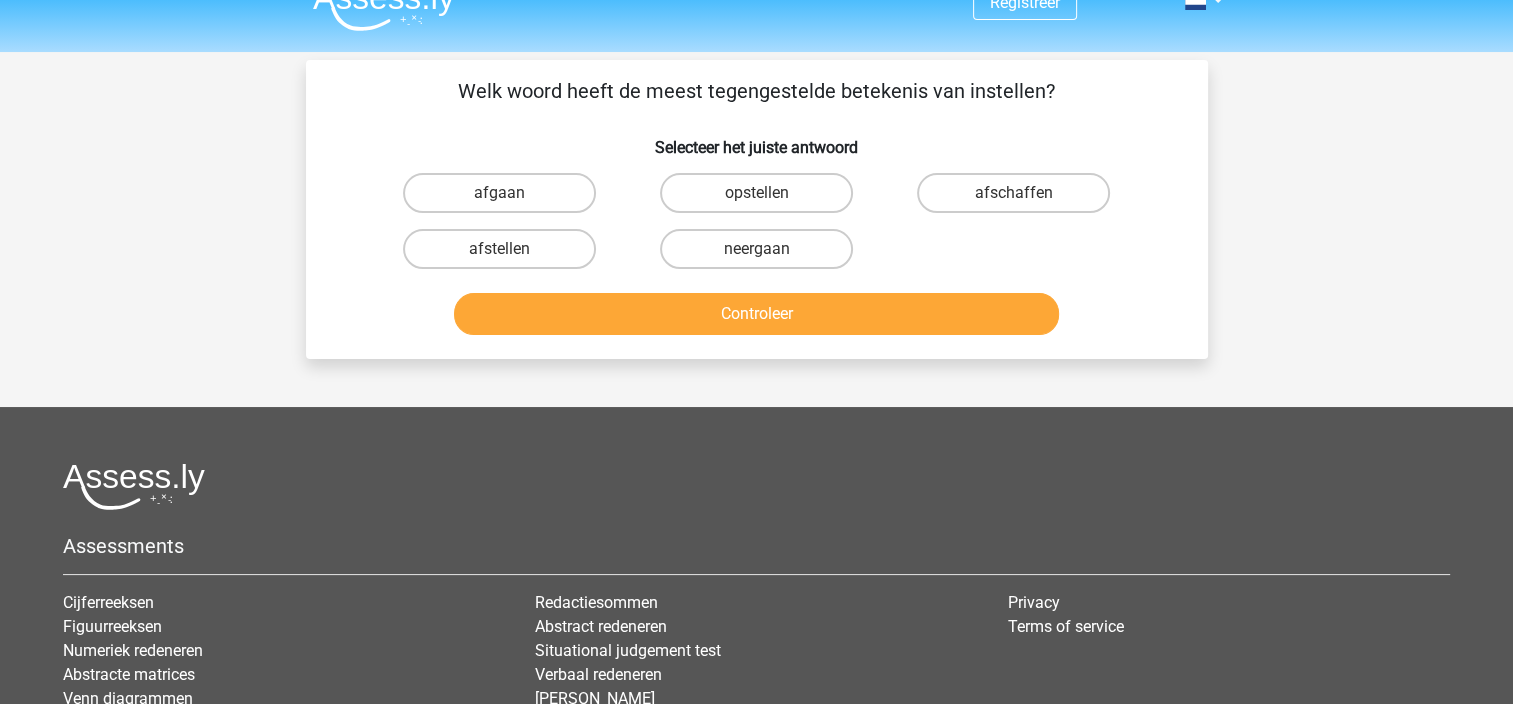 scroll, scrollTop: 0, scrollLeft: 0, axis: both 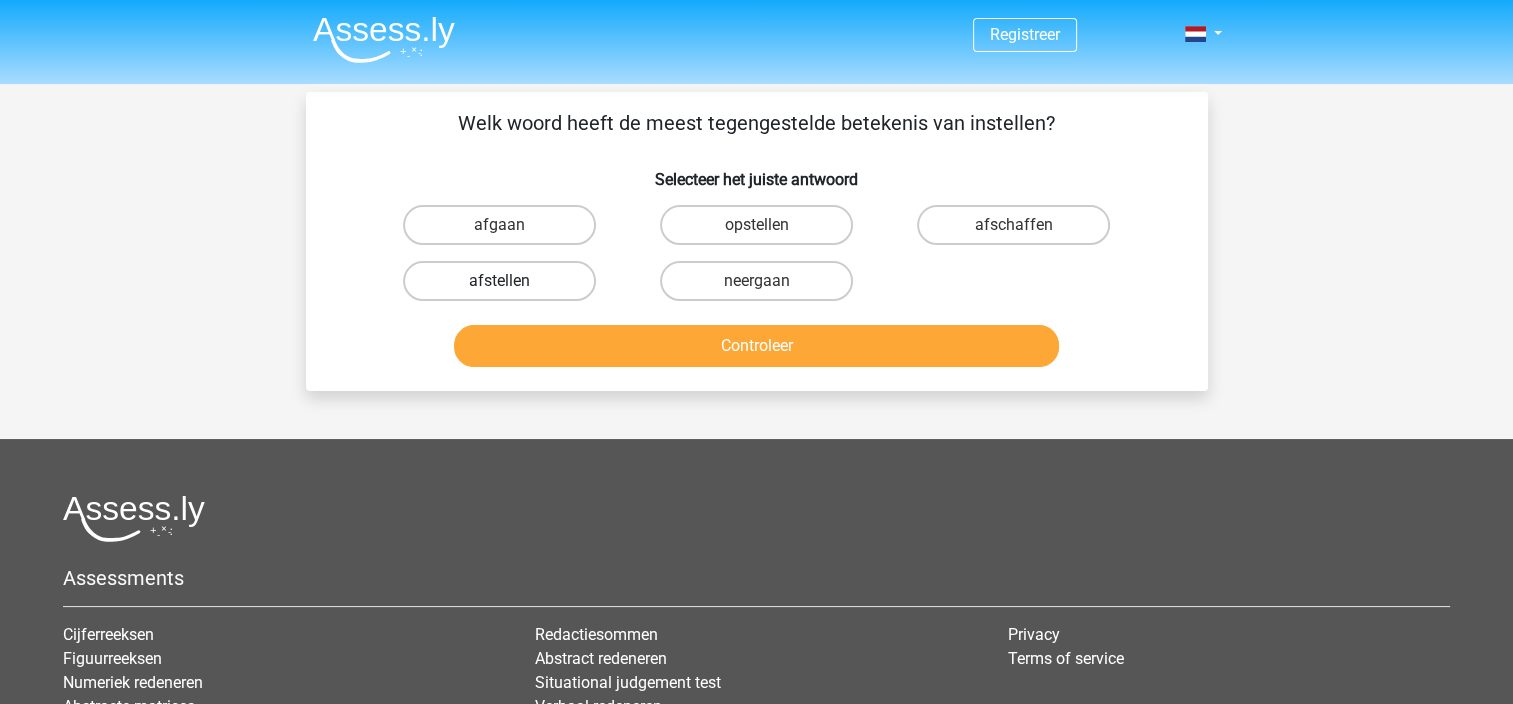 click on "afstellen" at bounding box center (499, 281) 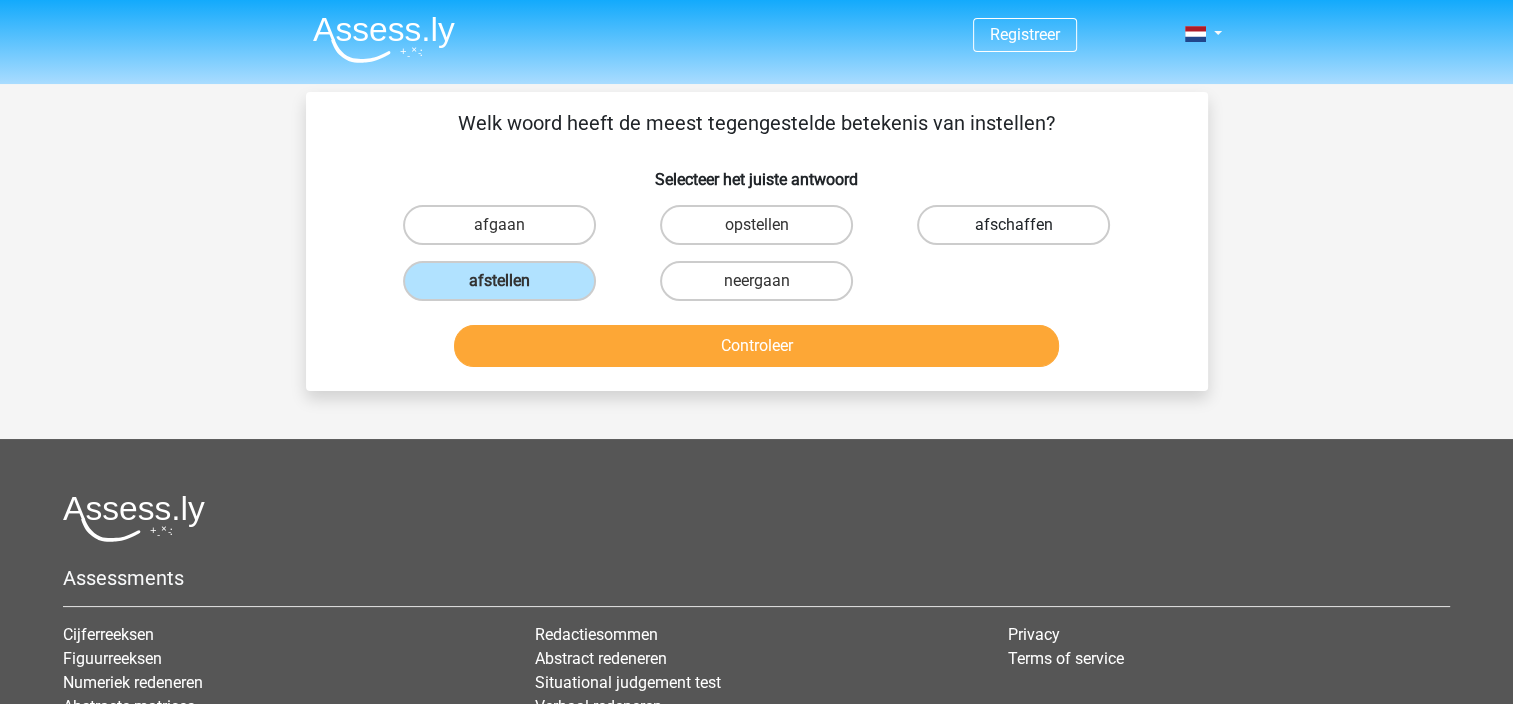 click on "afschaffen" at bounding box center (1013, 225) 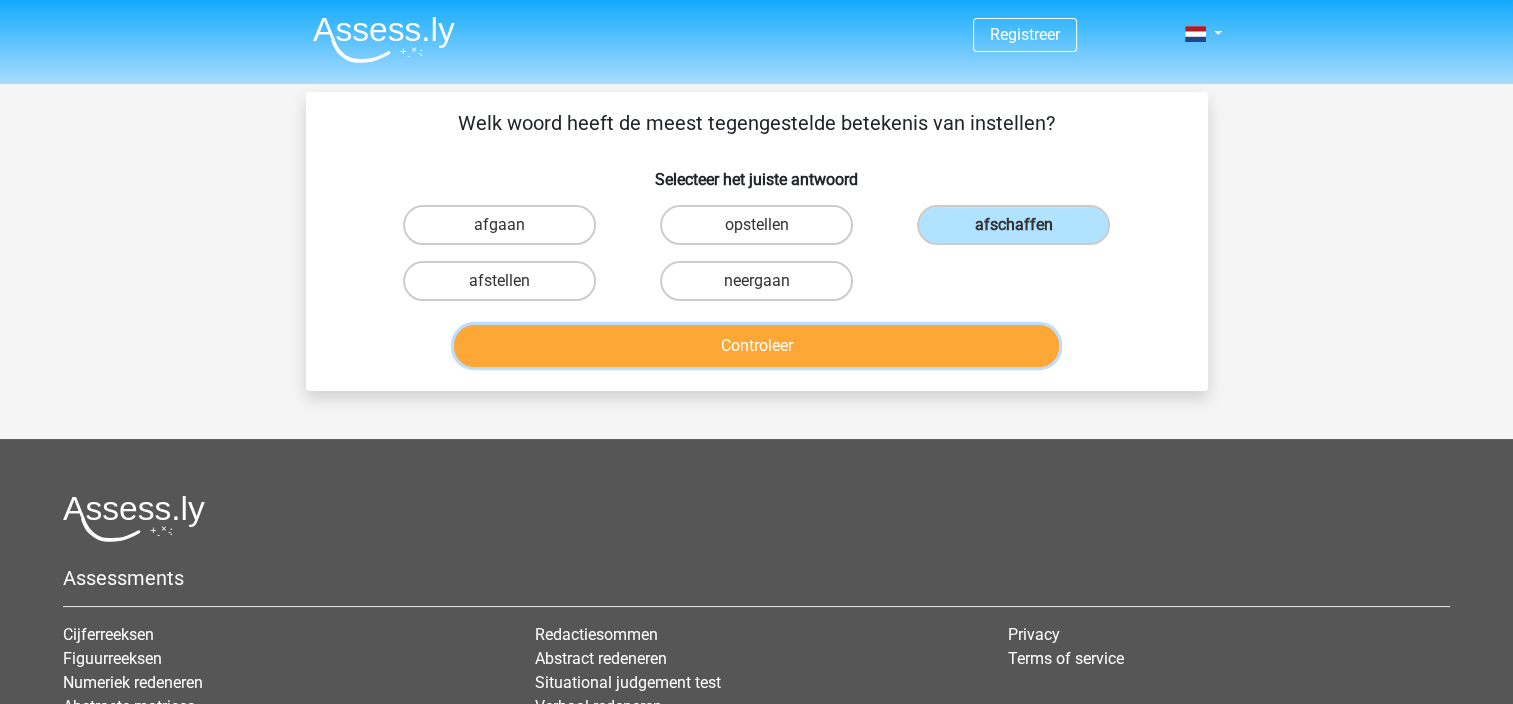 click on "Controleer" at bounding box center (756, 346) 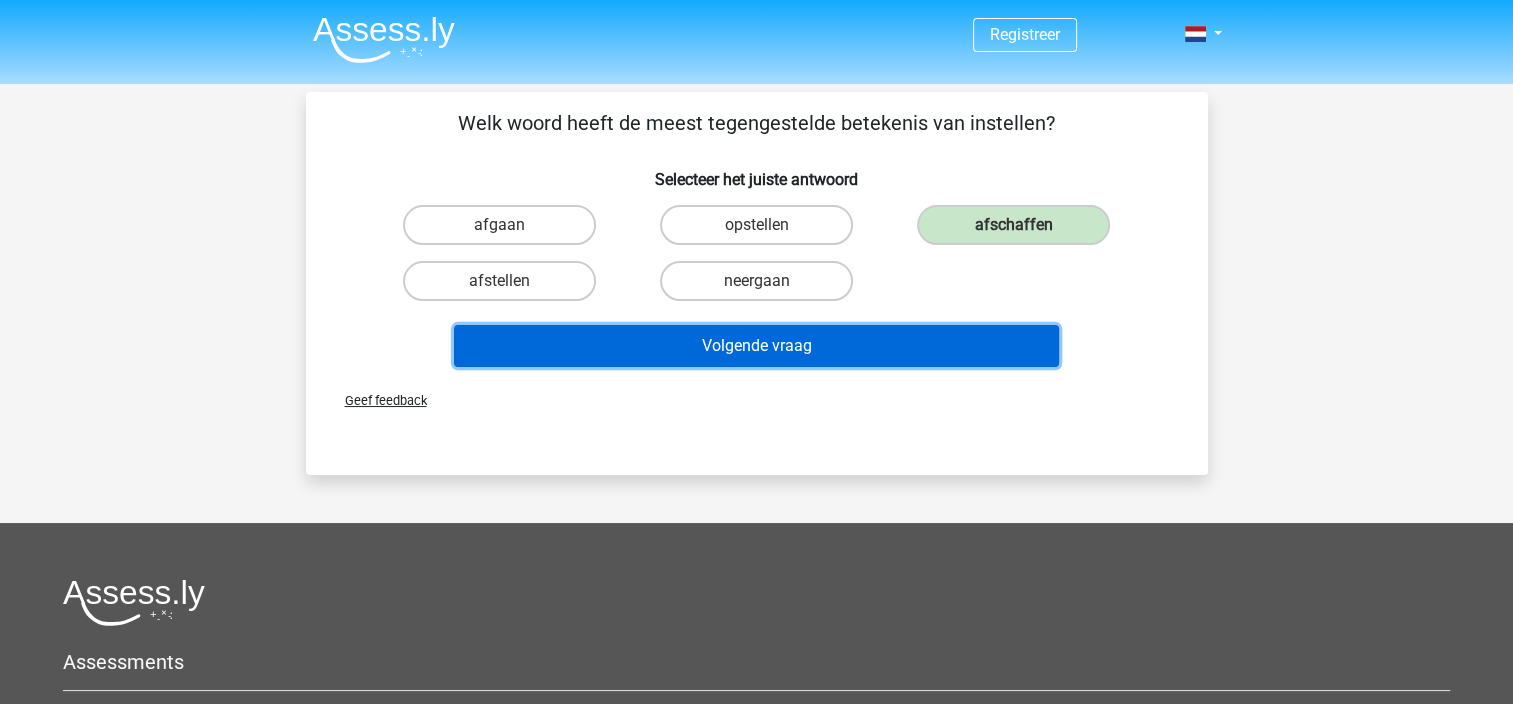 click on "Volgende vraag" at bounding box center [756, 346] 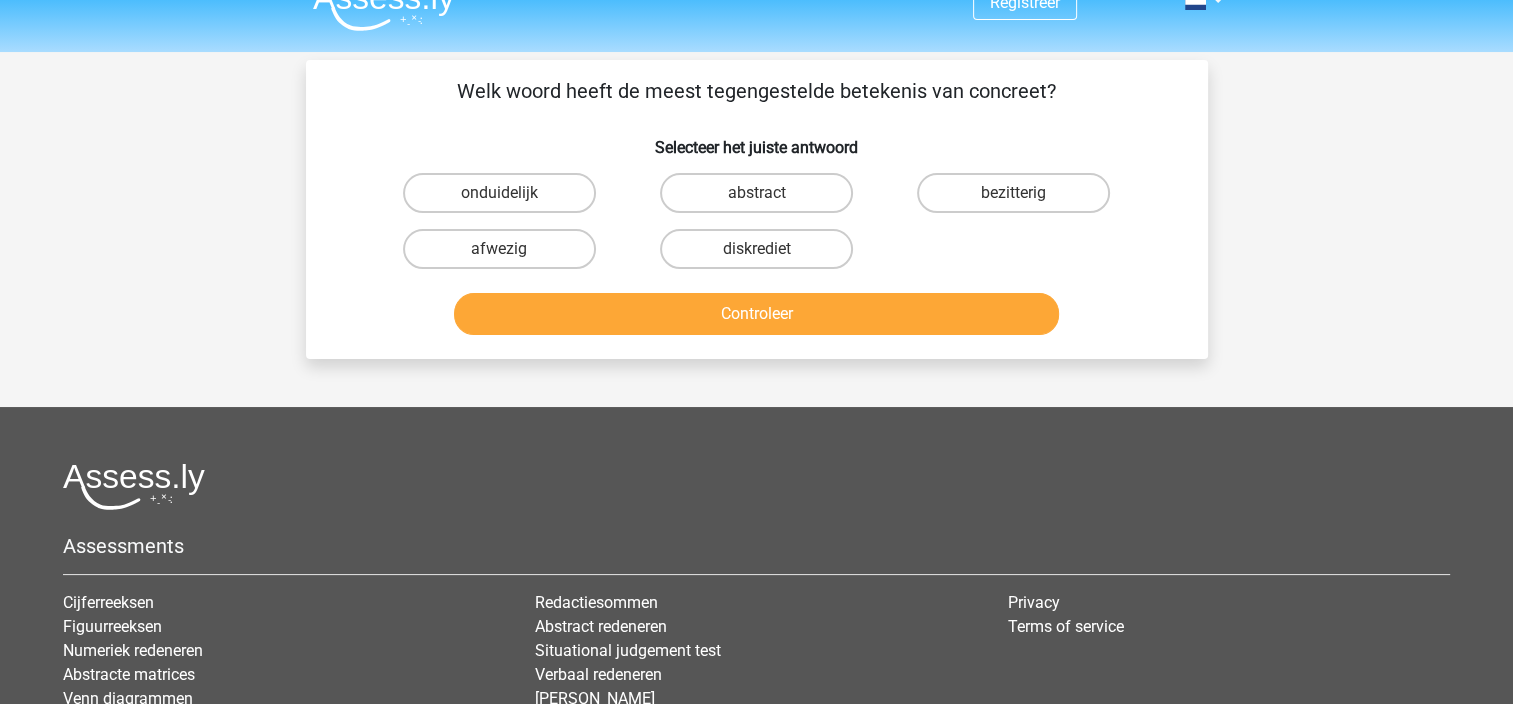 scroll, scrollTop: 0, scrollLeft: 0, axis: both 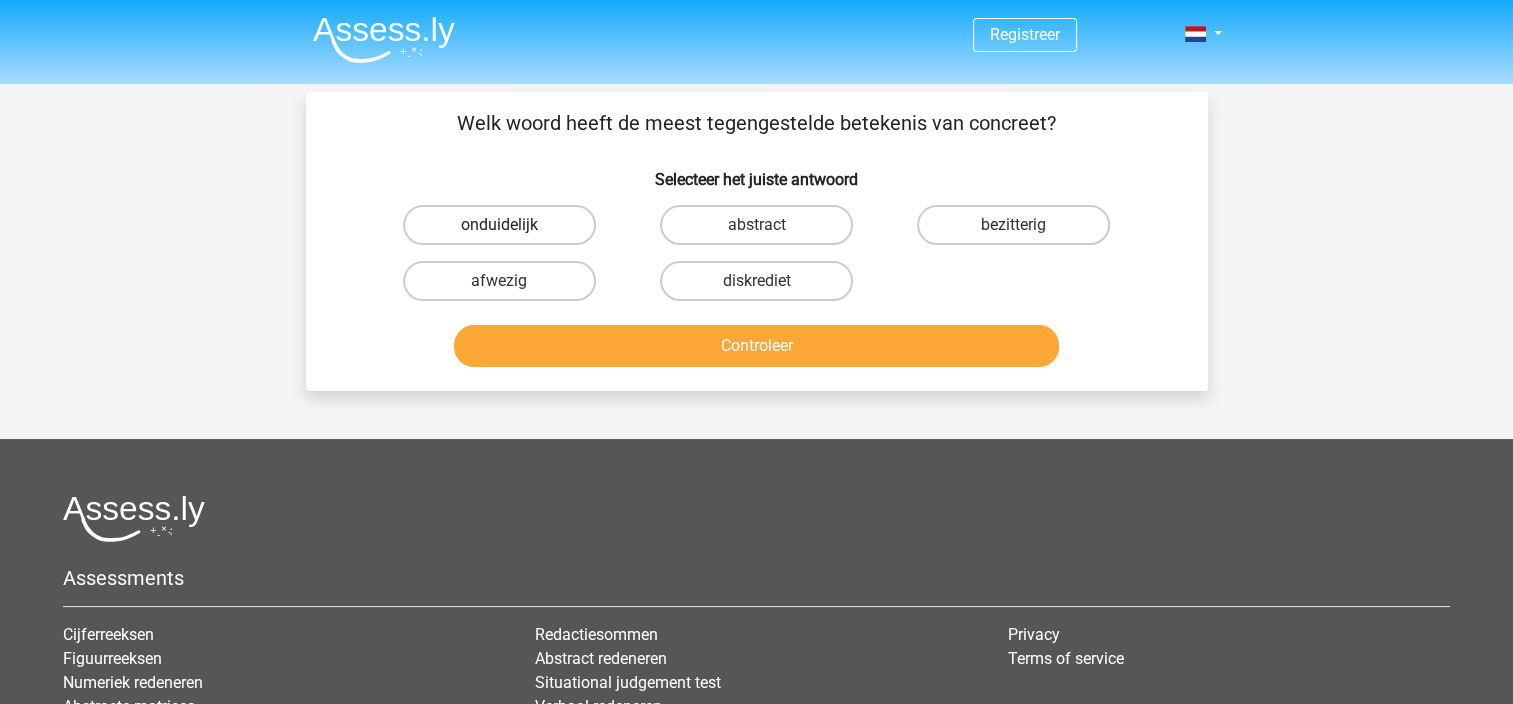 click on "onduidelijk" at bounding box center [499, 225] 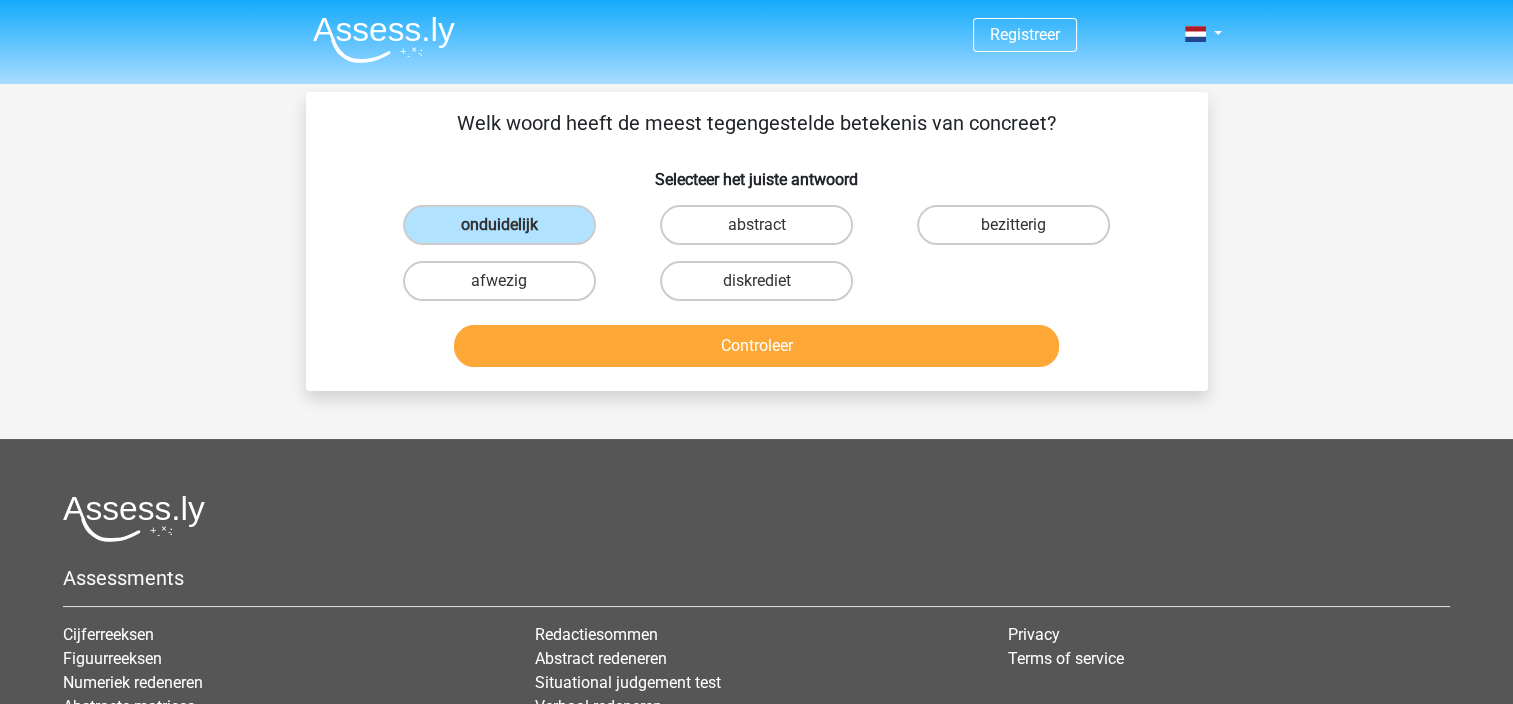 click on "abstract" at bounding box center [762, 231] 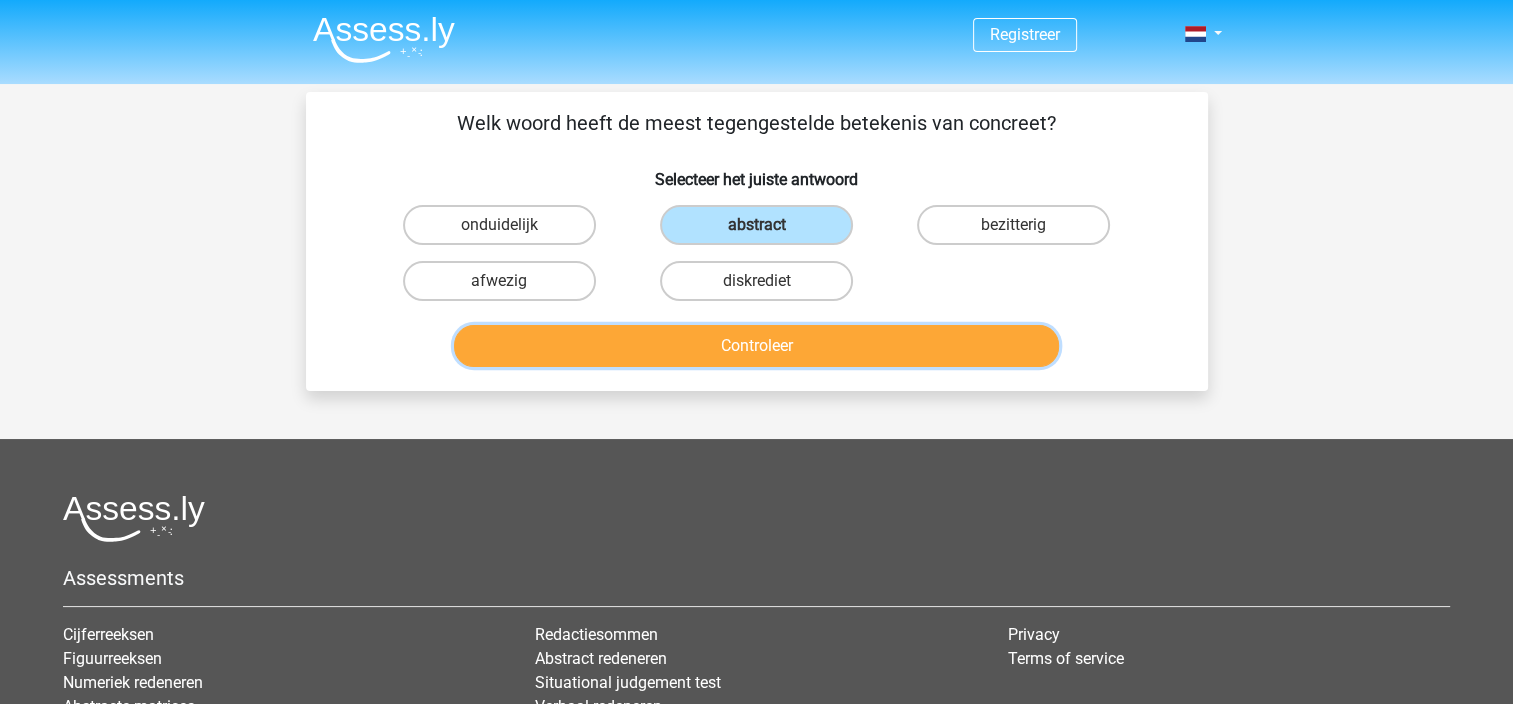 click on "Controleer" at bounding box center [756, 346] 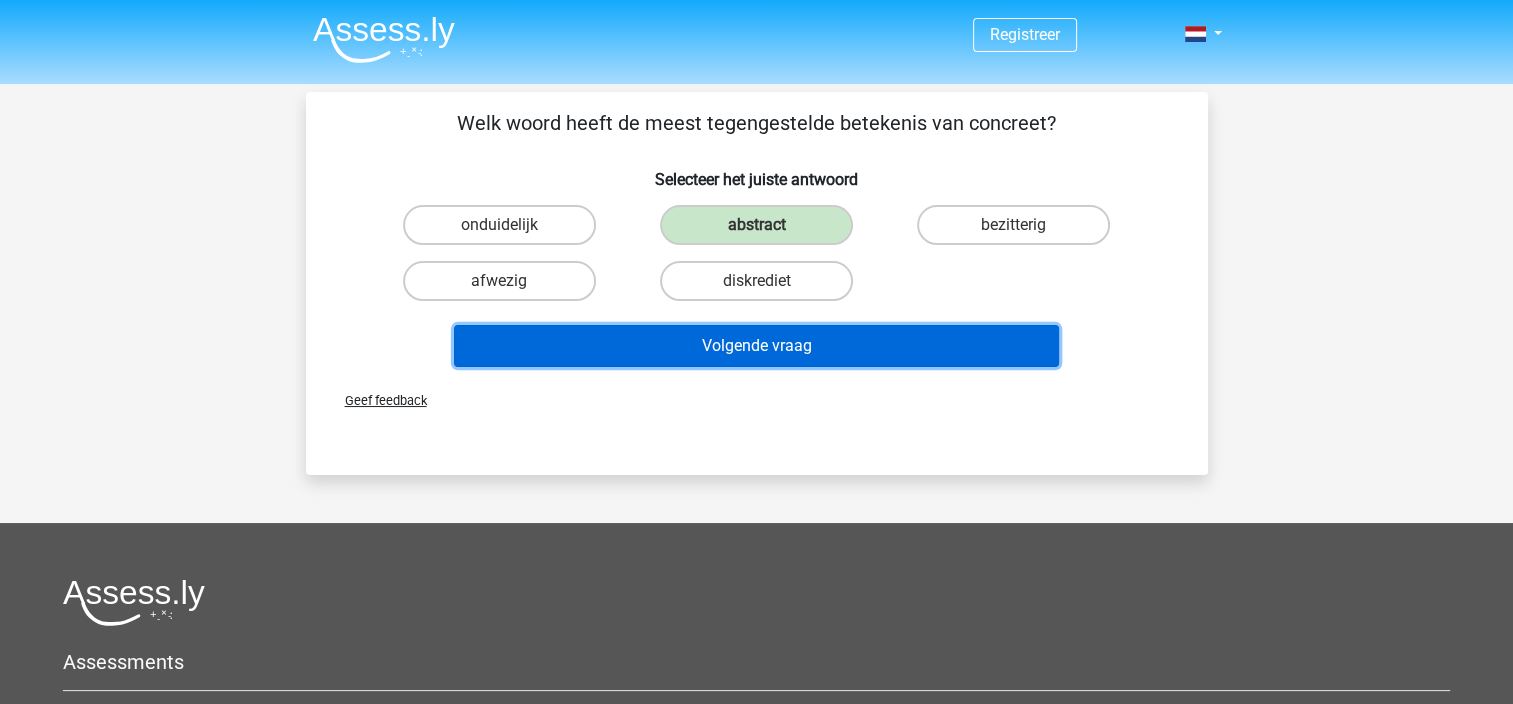 click on "Volgende vraag" at bounding box center [756, 346] 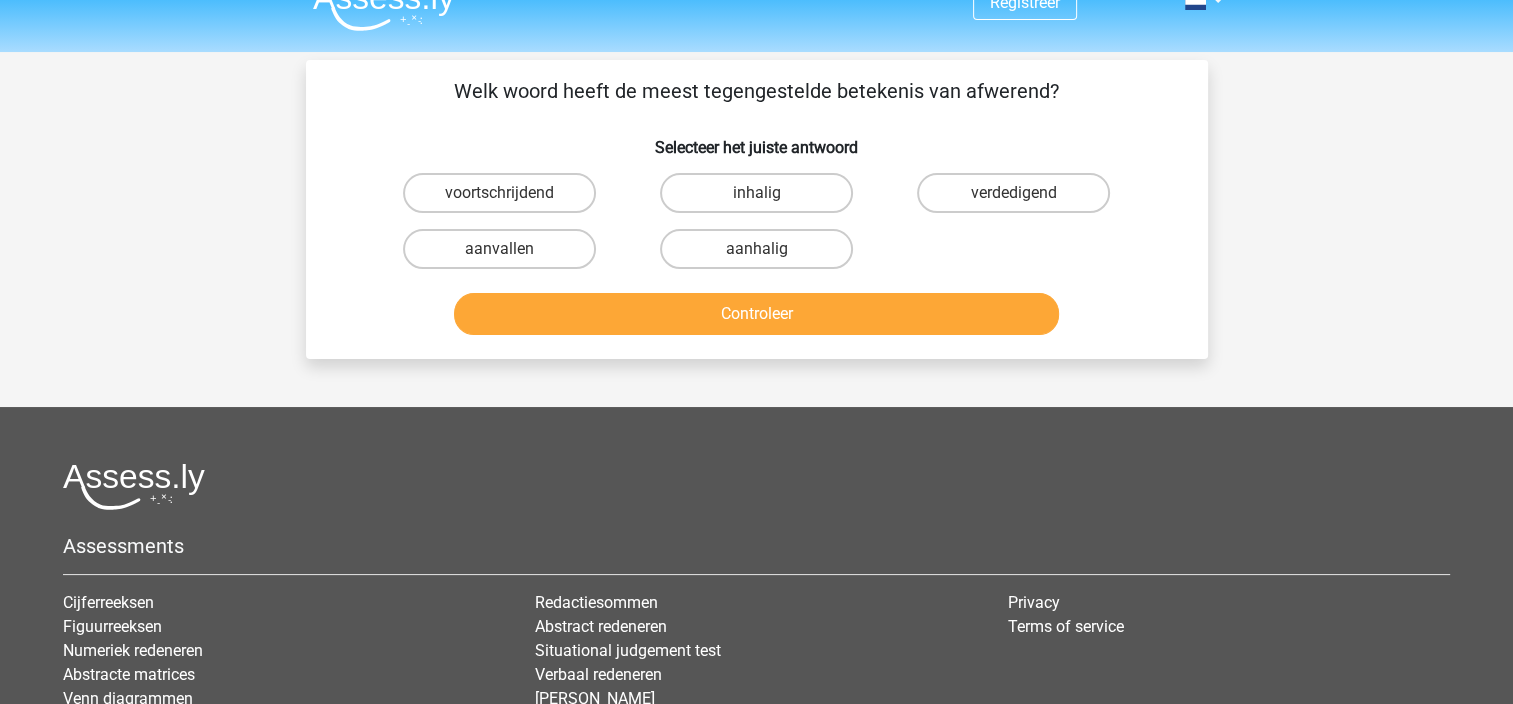 scroll, scrollTop: 0, scrollLeft: 0, axis: both 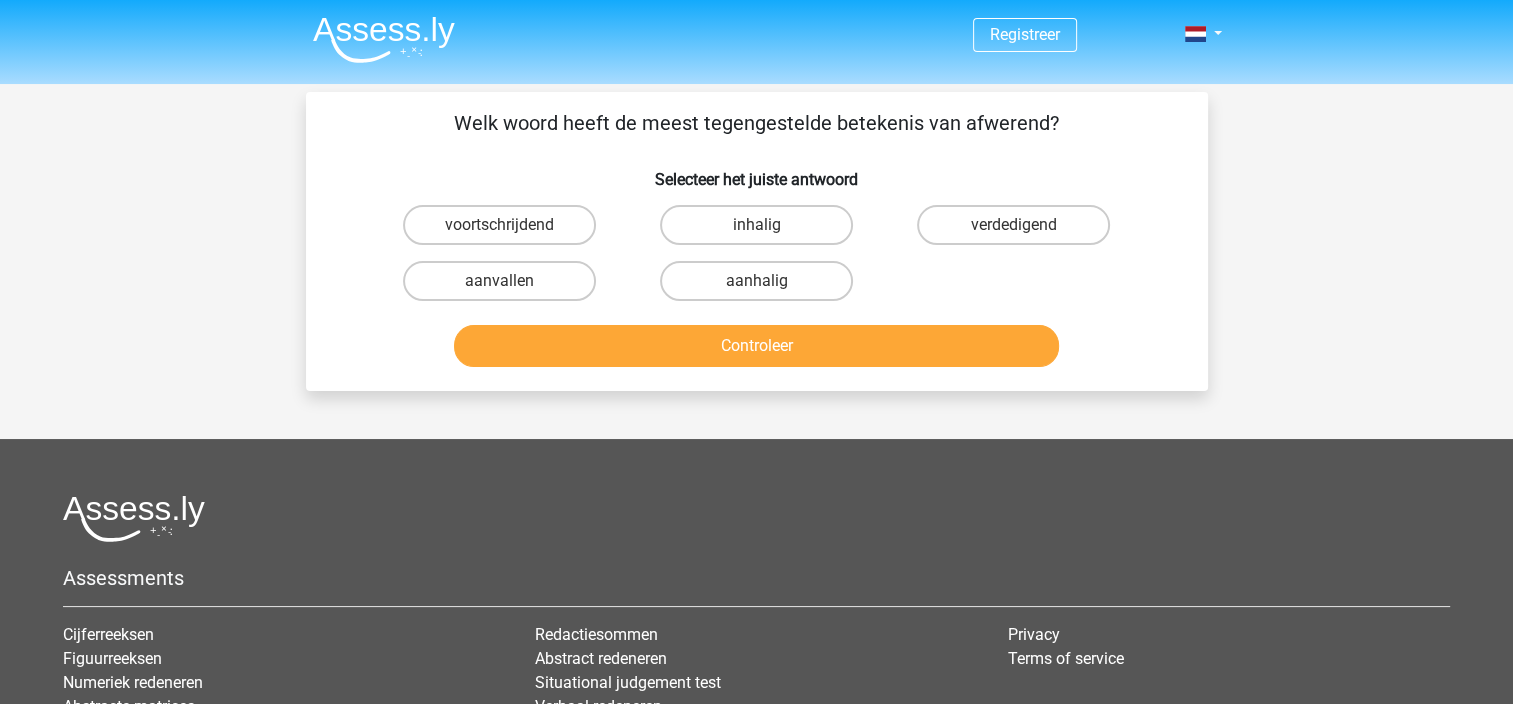 click on "aanvallen" at bounding box center [505, 287] 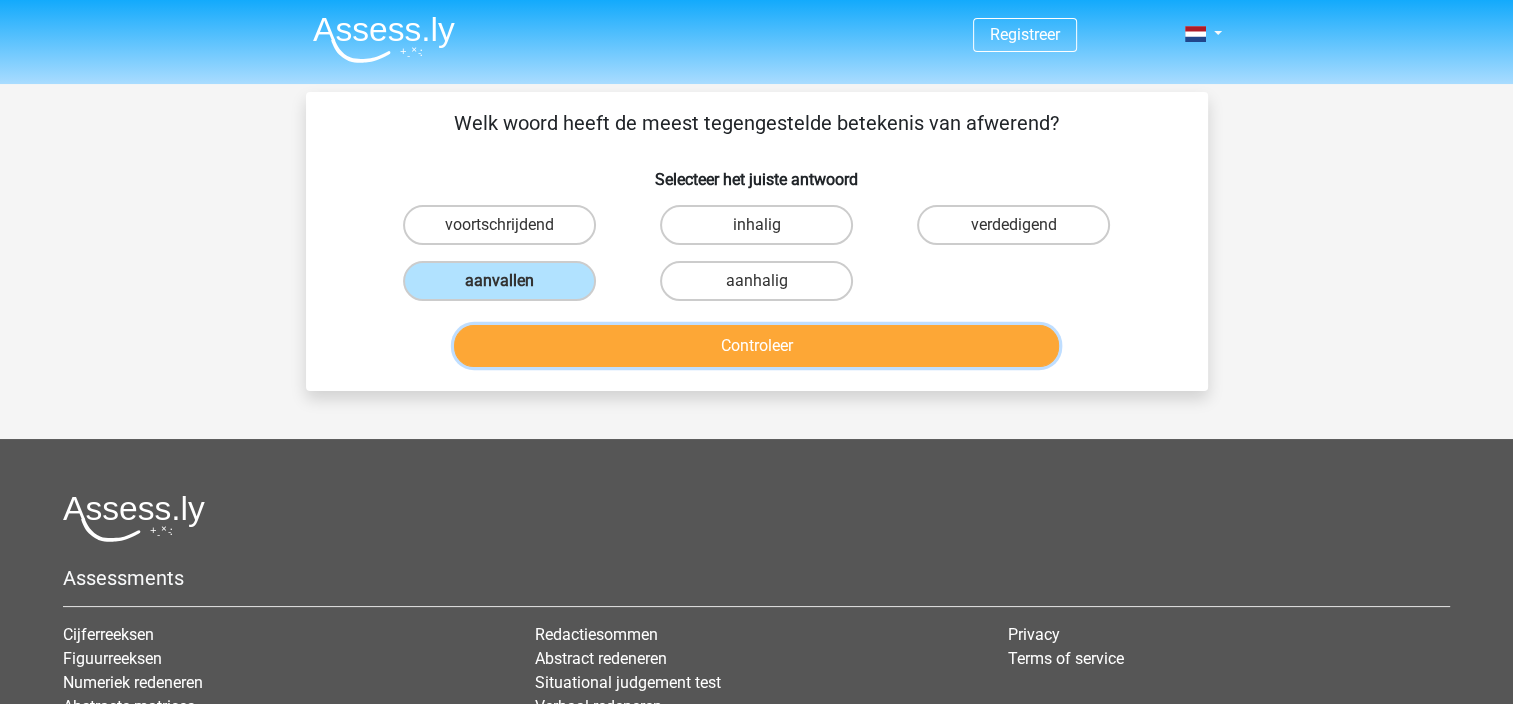 click on "Controleer" at bounding box center [756, 346] 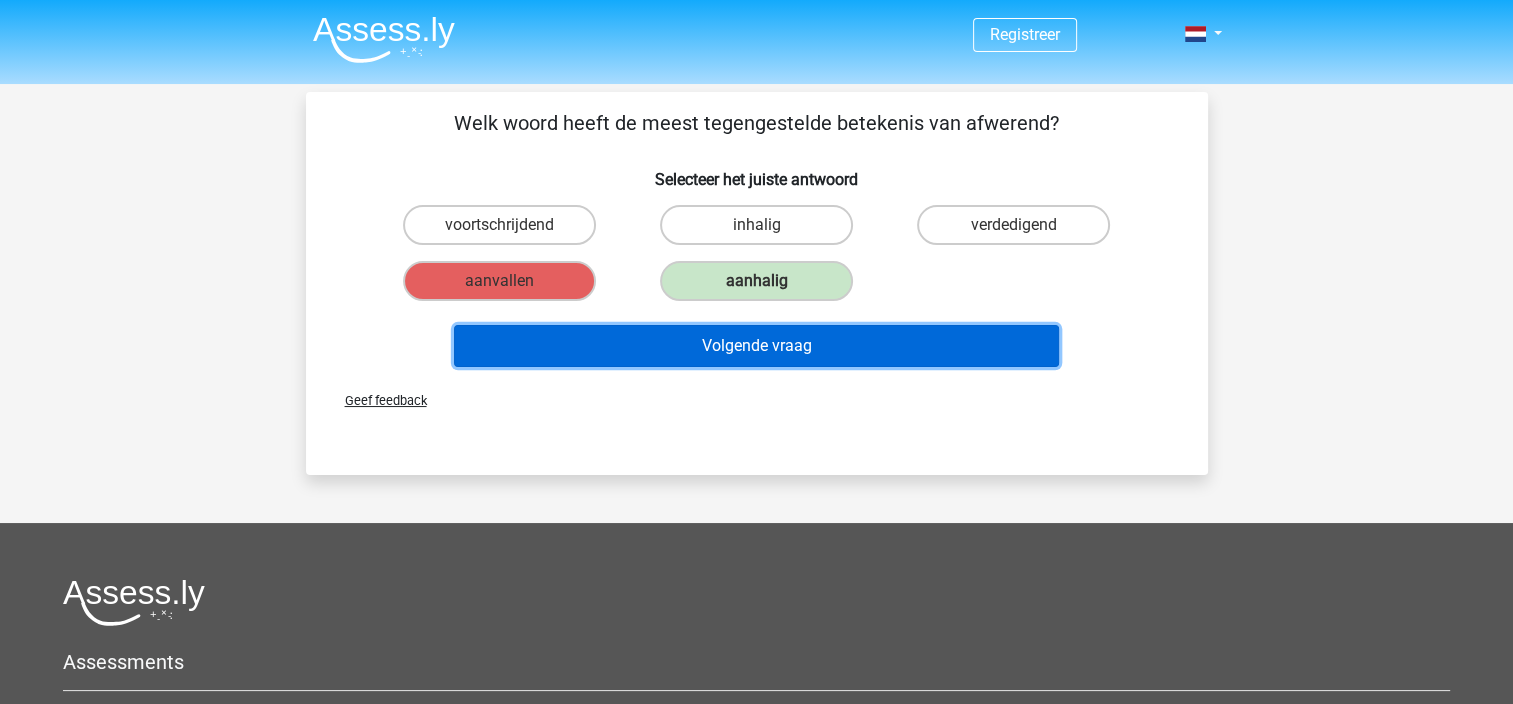 click on "Volgende vraag" at bounding box center [756, 346] 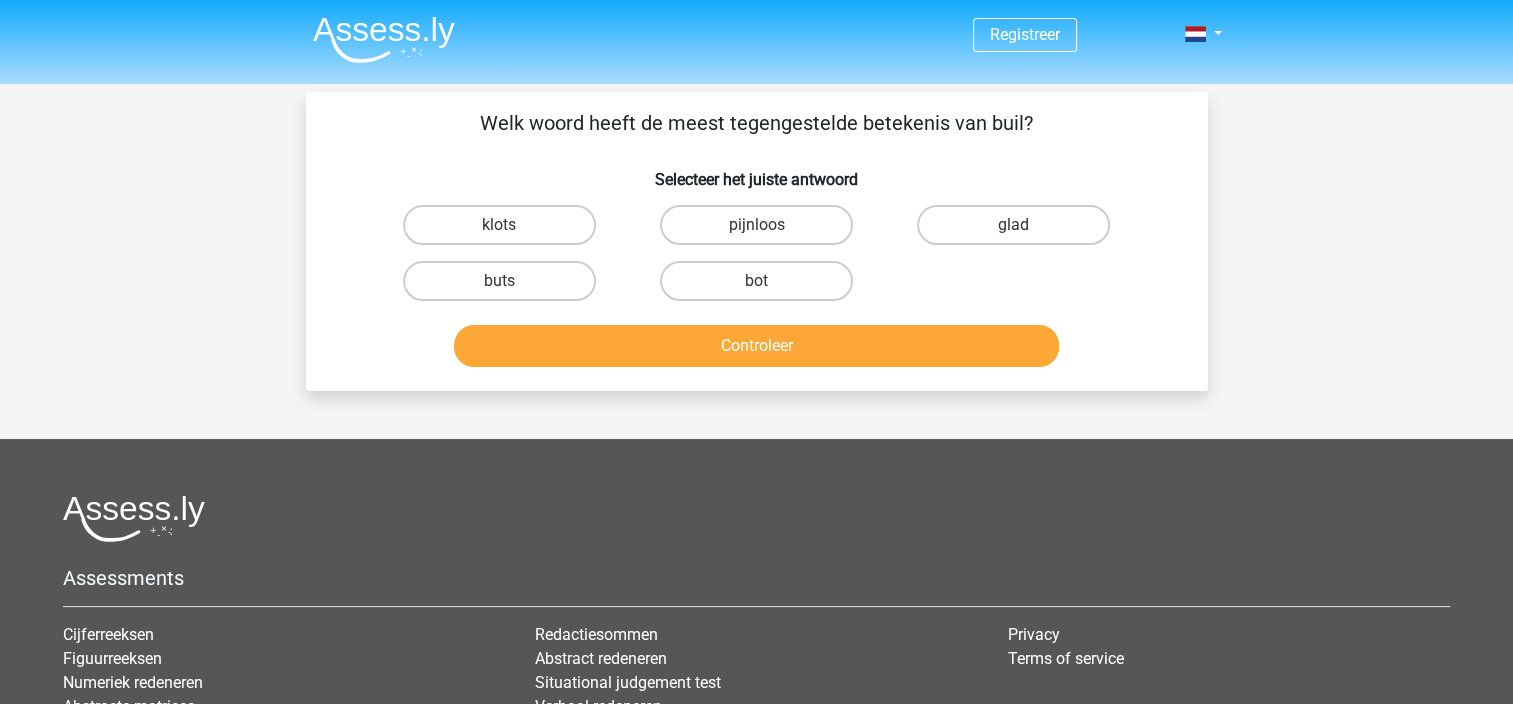 scroll, scrollTop: 92, scrollLeft: 0, axis: vertical 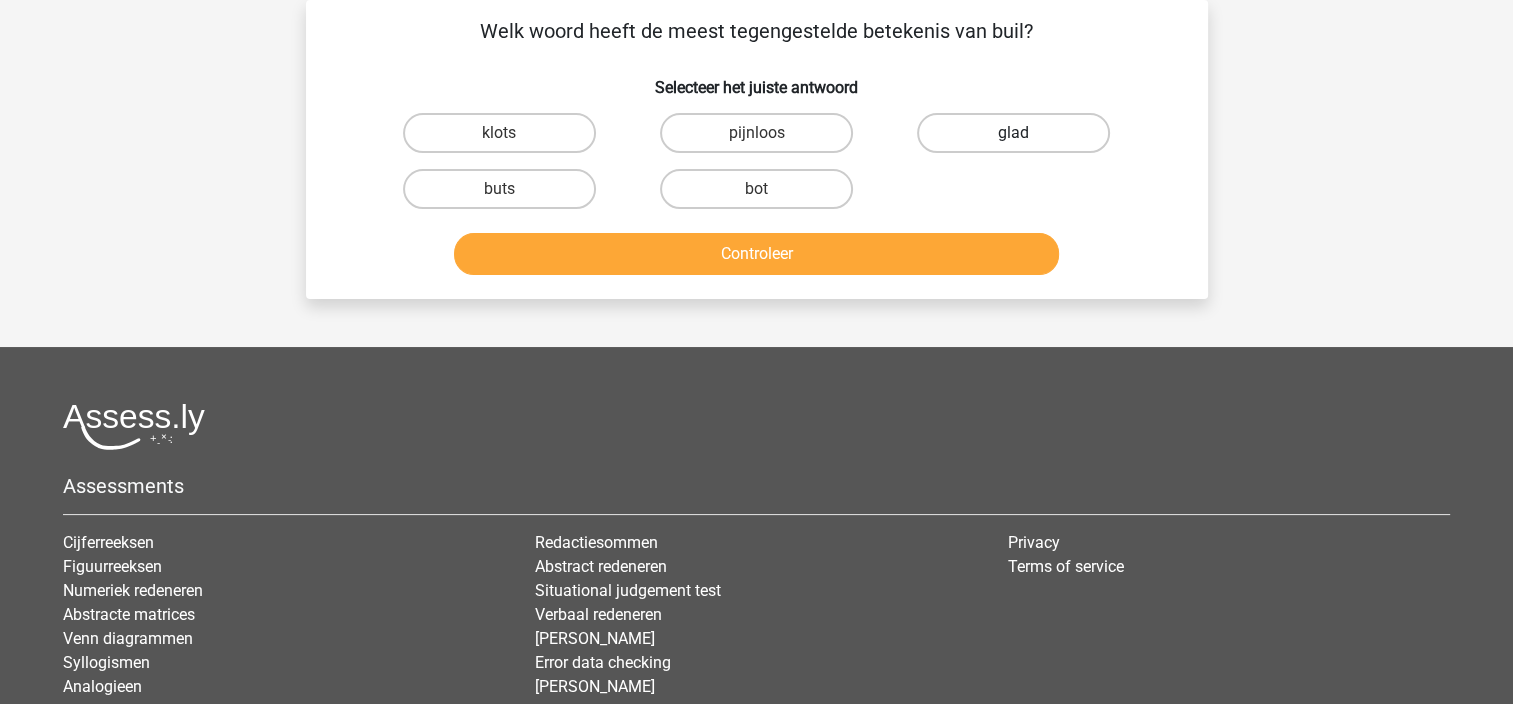 click on "glad" at bounding box center (1013, 133) 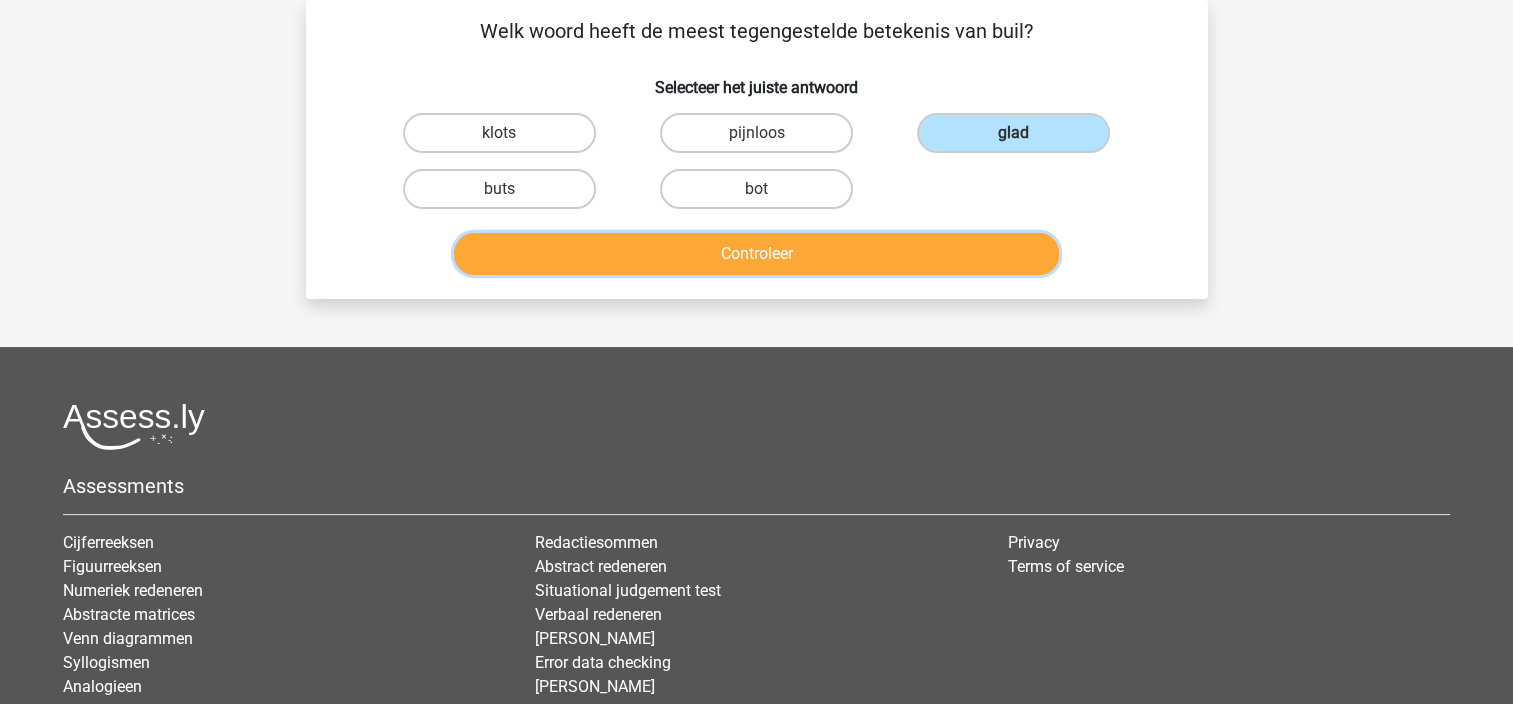 click on "Controleer" at bounding box center (756, 254) 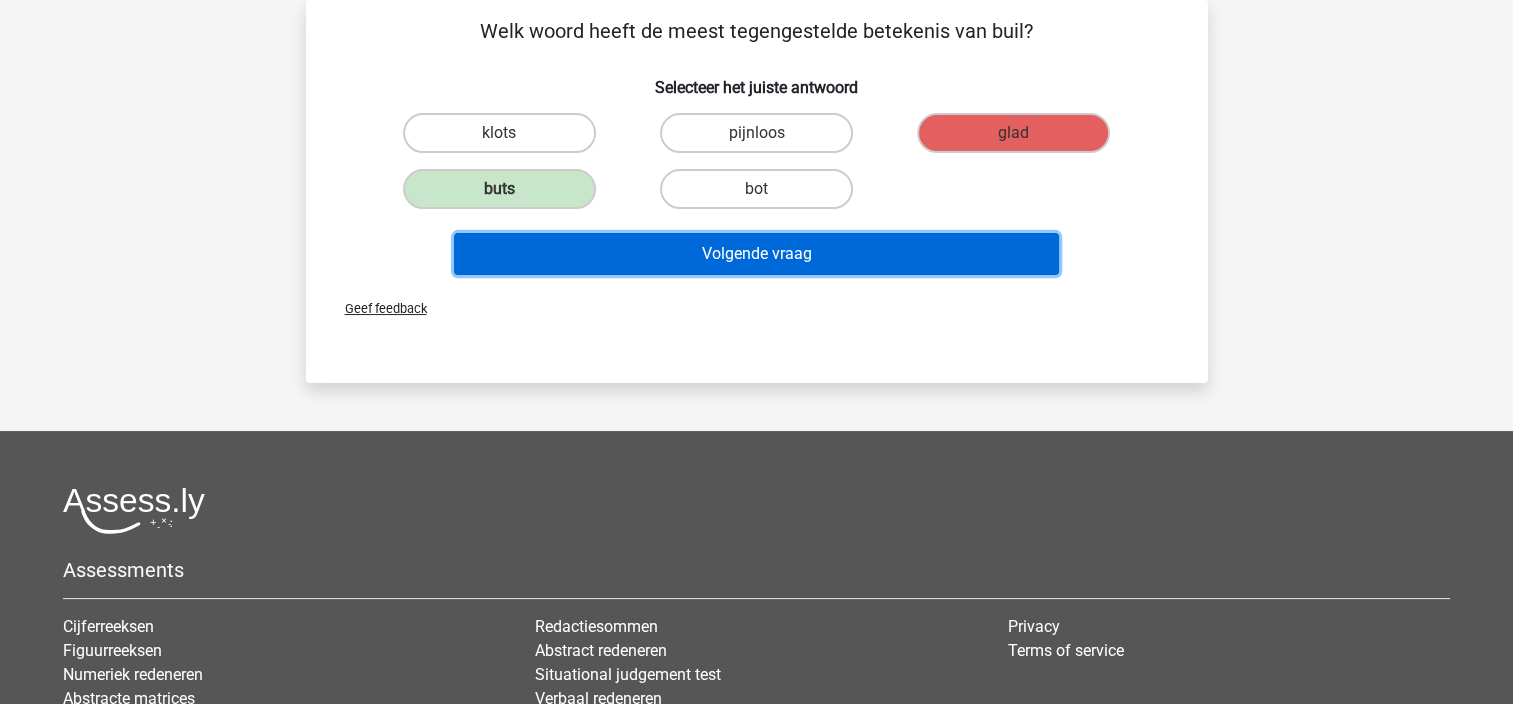 click on "Volgende vraag" at bounding box center (756, 254) 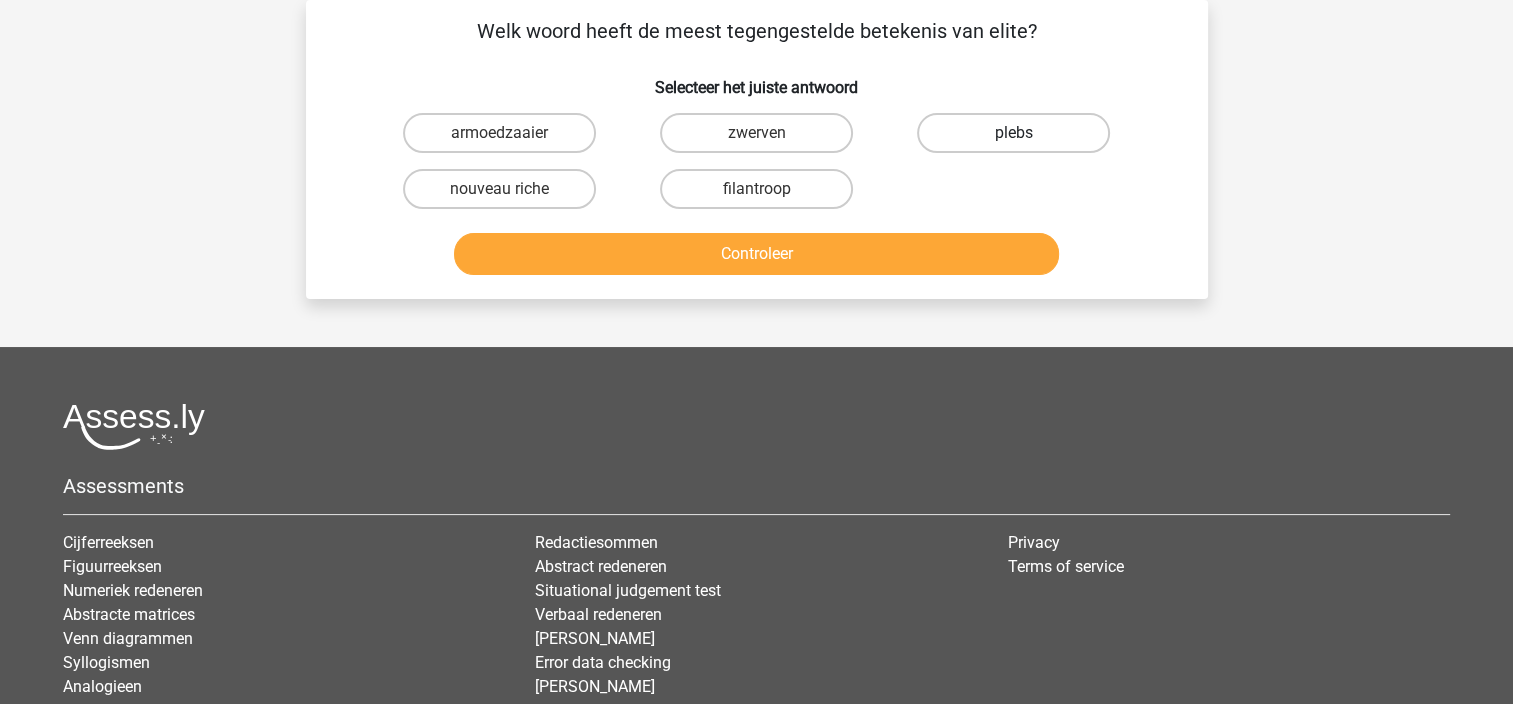 click on "plebs" at bounding box center (1013, 133) 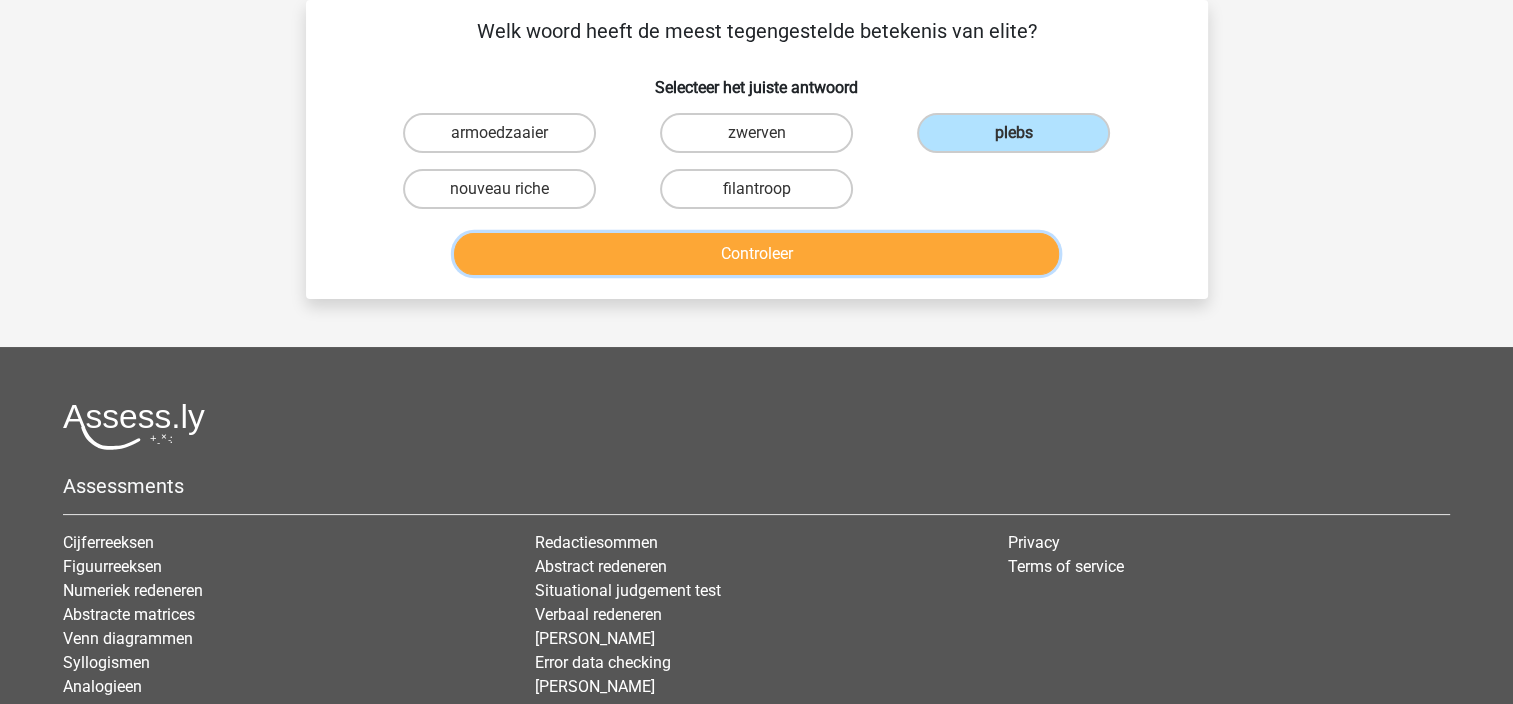click on "Controleer" at bounding box center (756, 254) 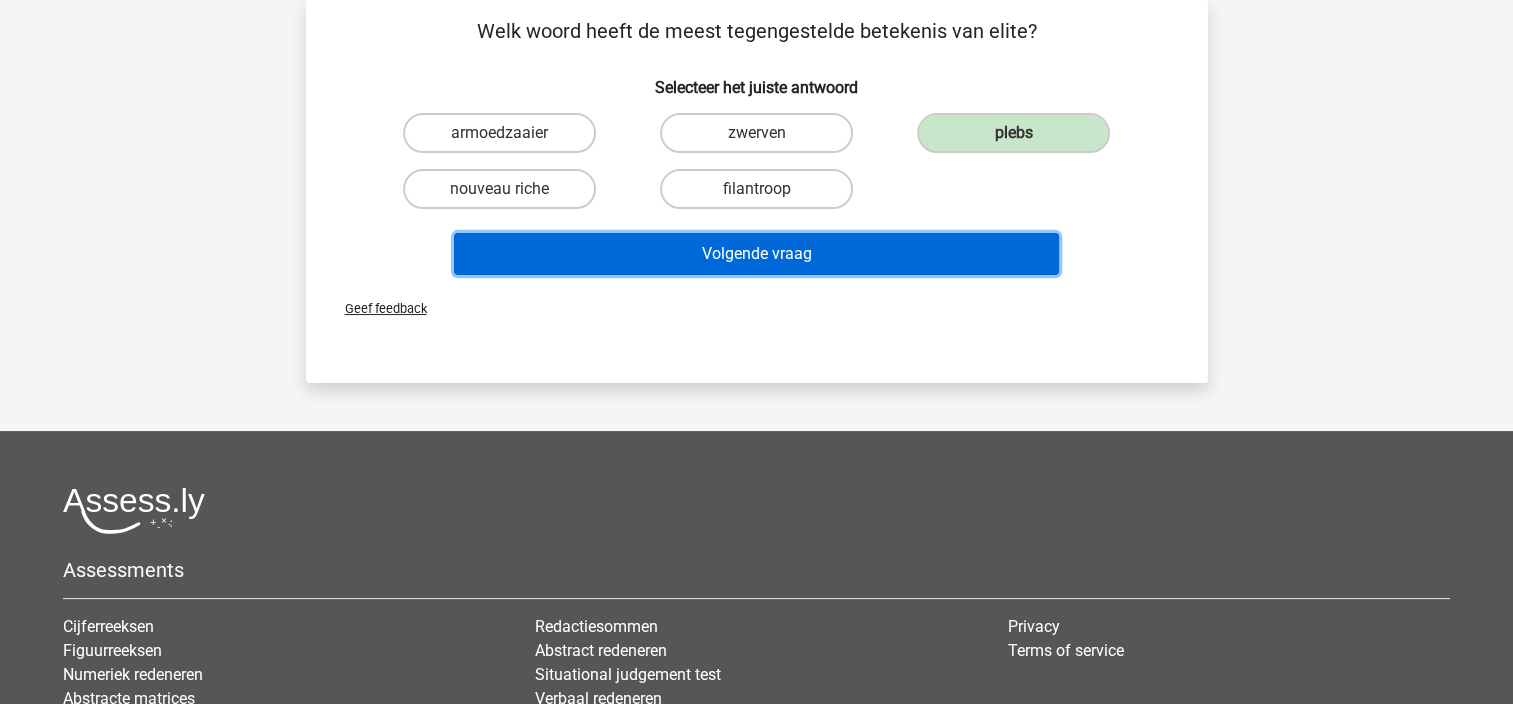 click on "Volgende vraag" at bounding box center [756, 254] 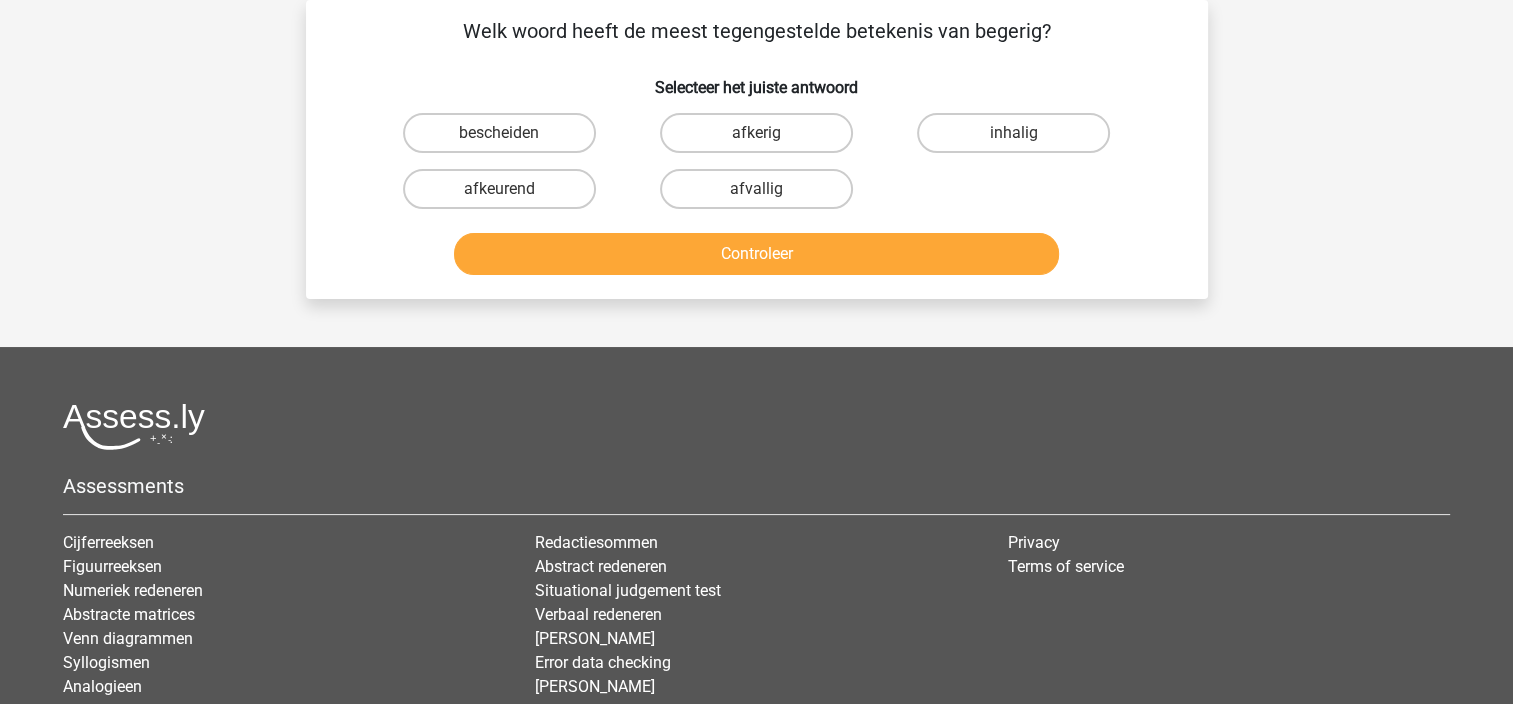 click on "afkerig" at bounding box center (762, 139) 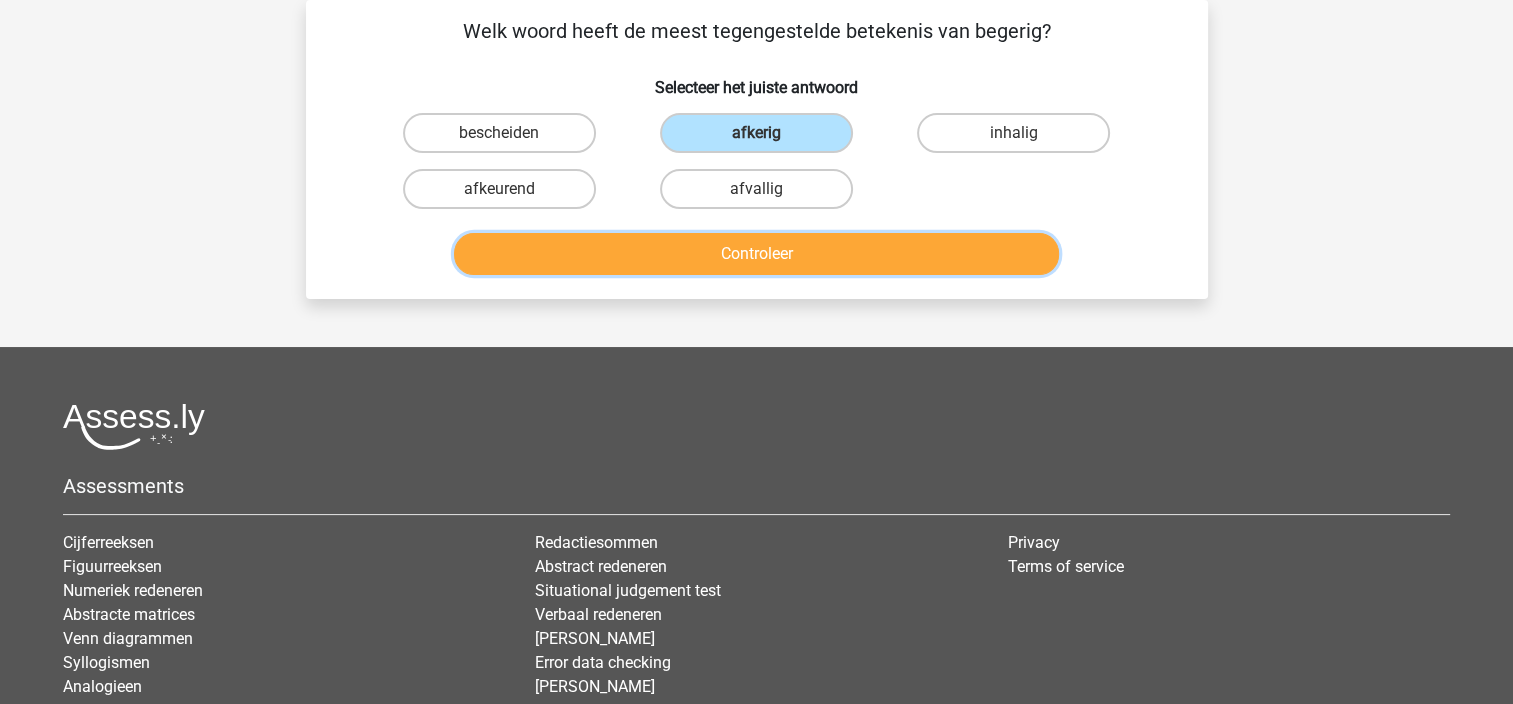 click on "Controleer" at bounding box center [756, 254] 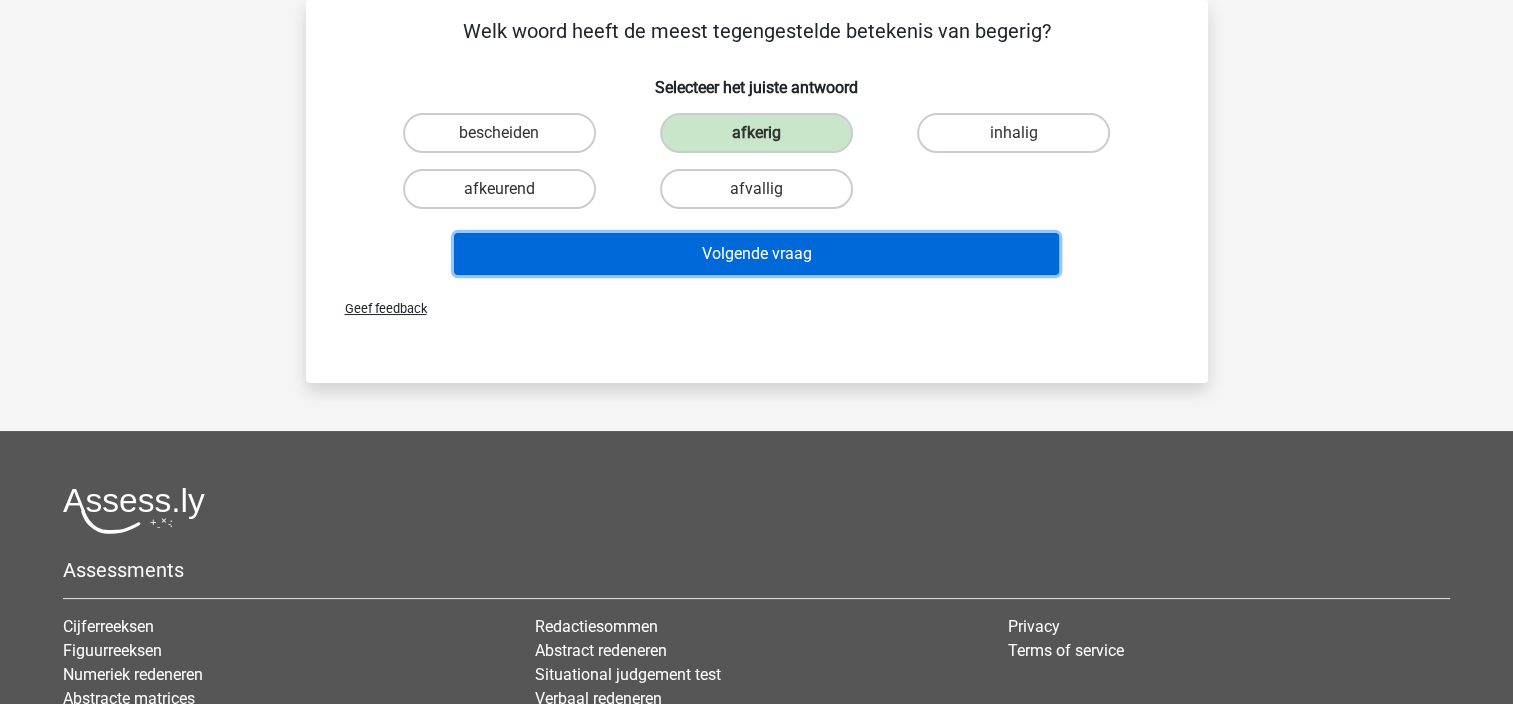click on "Volgende vraag" at bounding box center (756, 254) 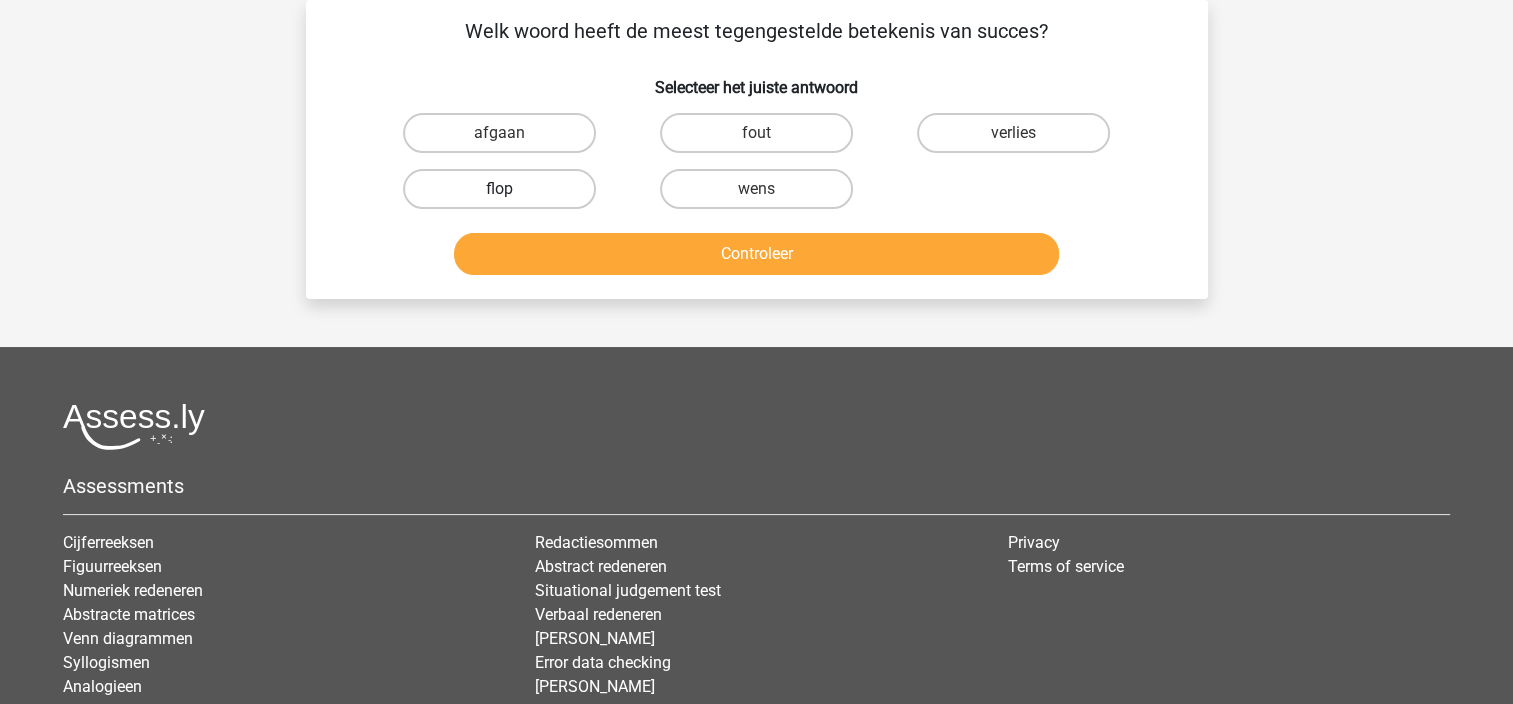 click on "flop" at bounding box center (499, 189) 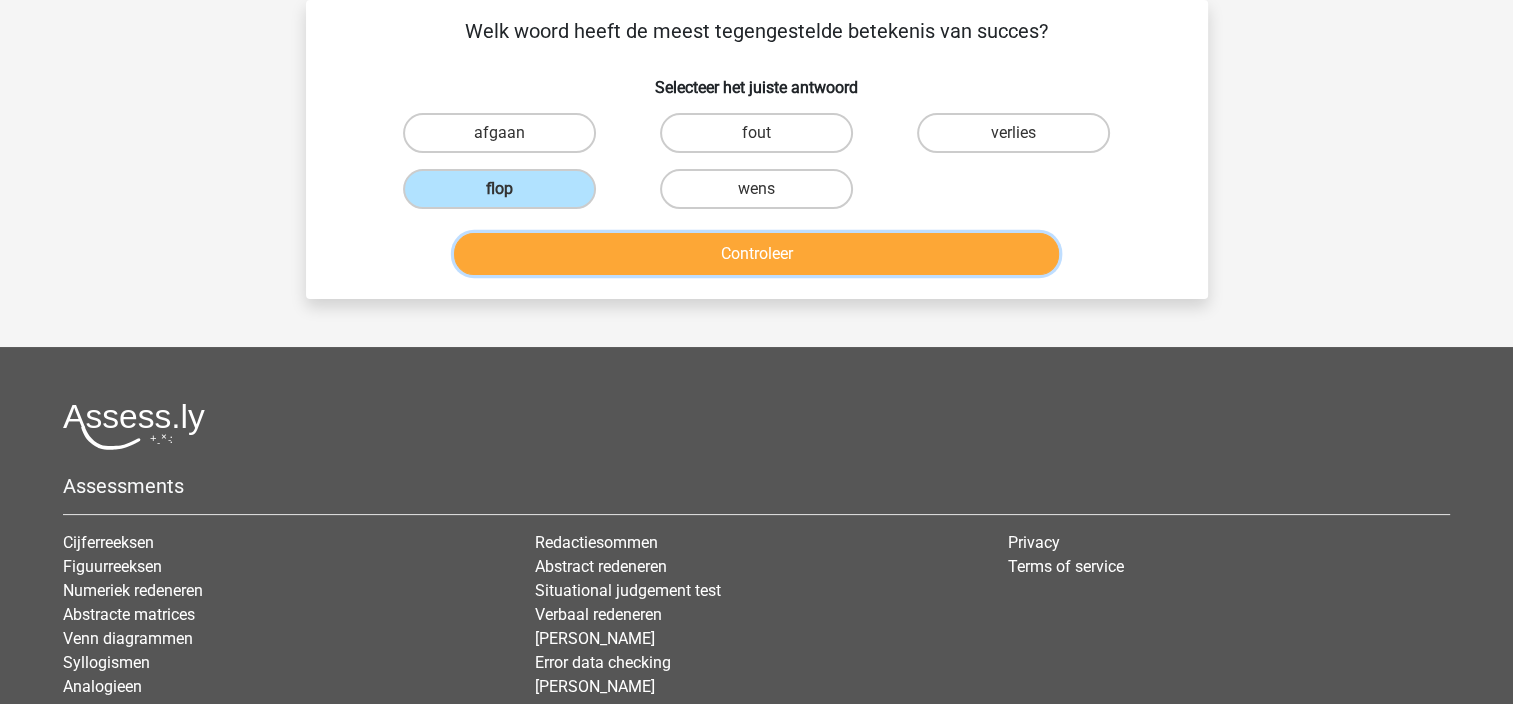 click on "Controleer" at bounding box center [756, 254] 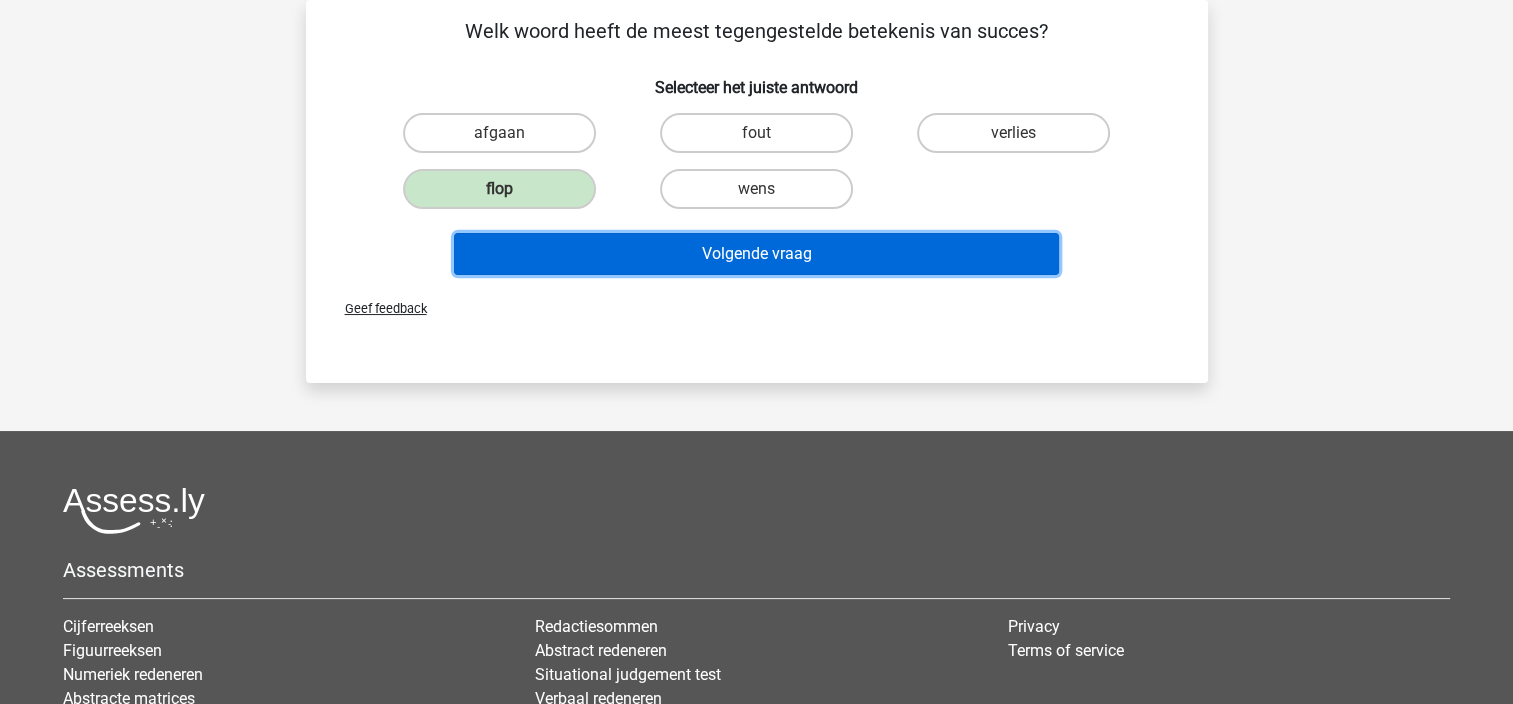 click on "Volgende vraag" at bounding box center [756, 254] 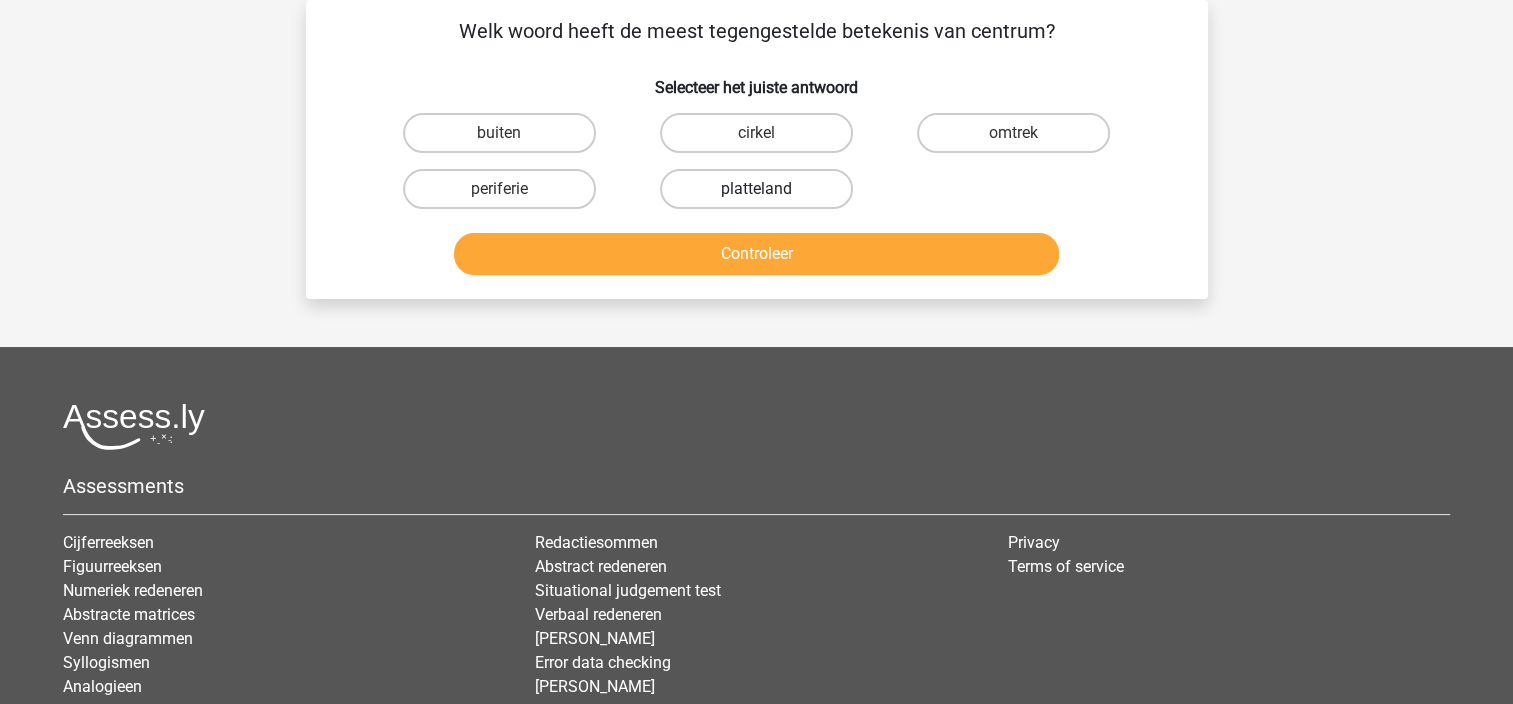 click on "platteland" at bounding box center (756, 189) 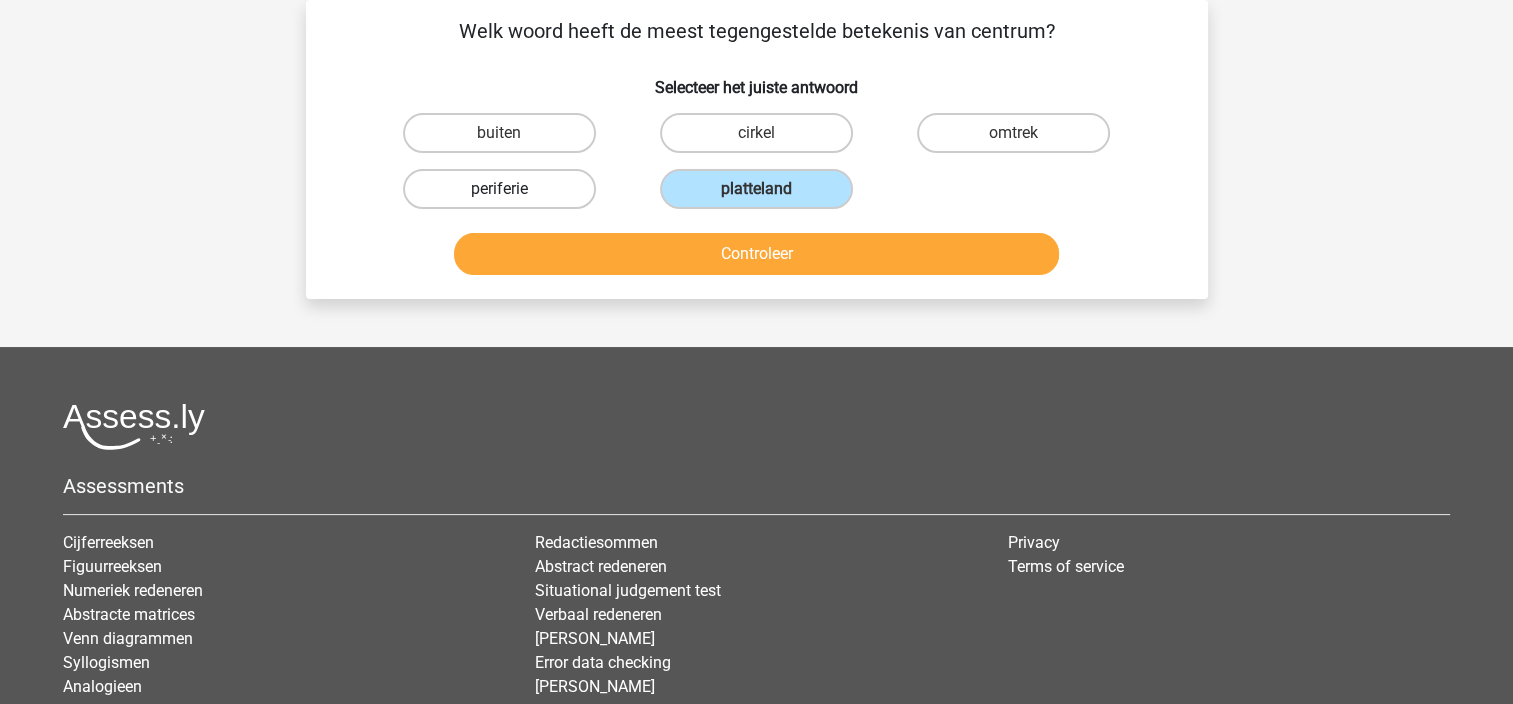 click on "periferie" at bounding box center (499, 189) 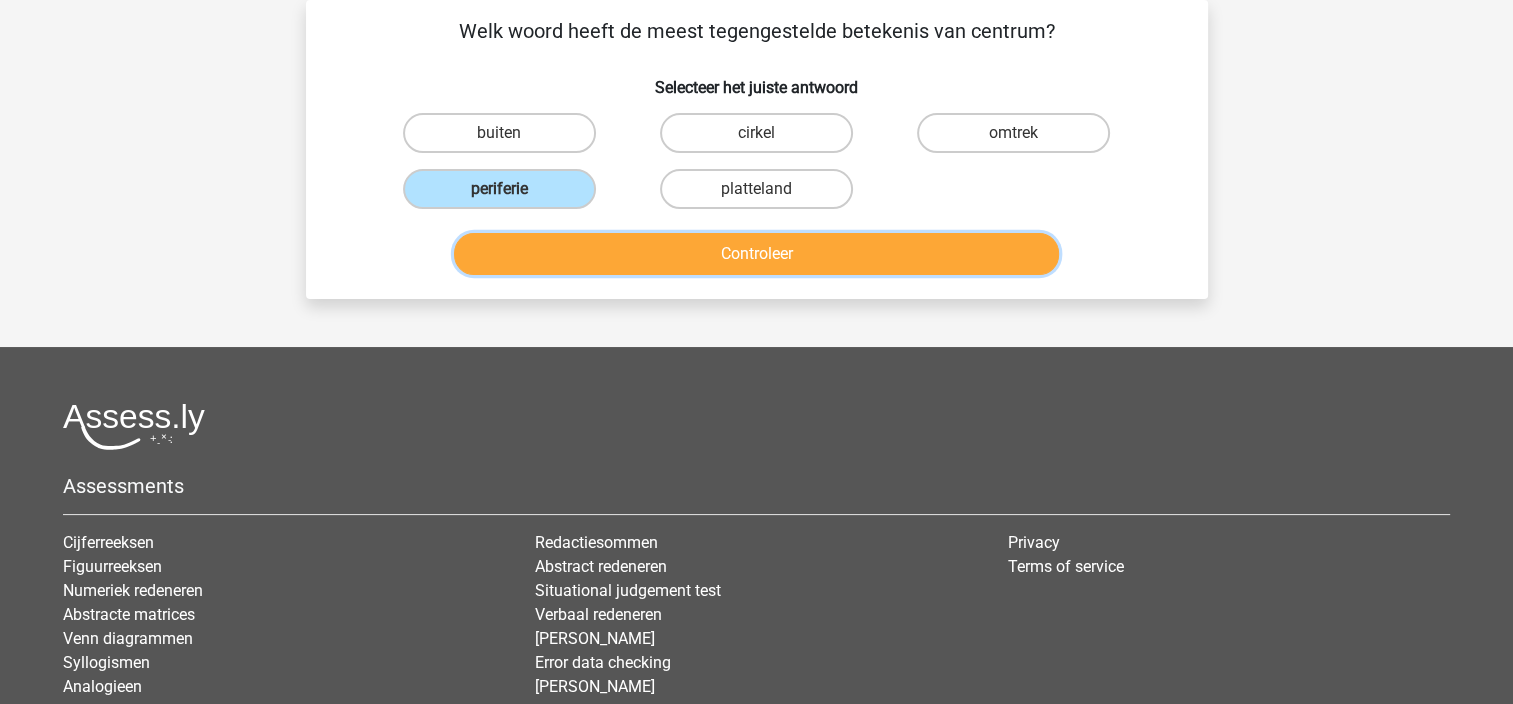 click on "Controleer" at bounding box center [756, 254] 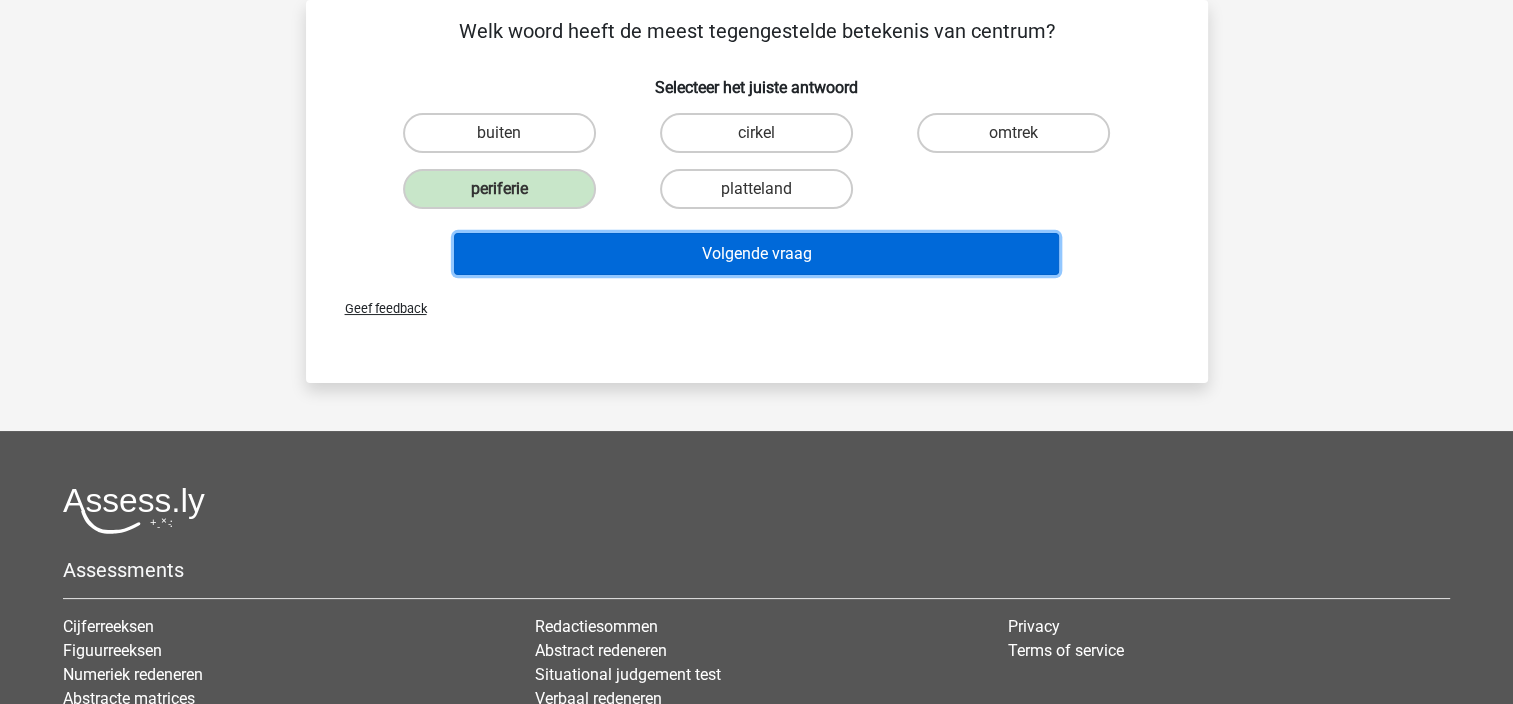 click on "Volgende vraag" at bounding box center (756, 254) 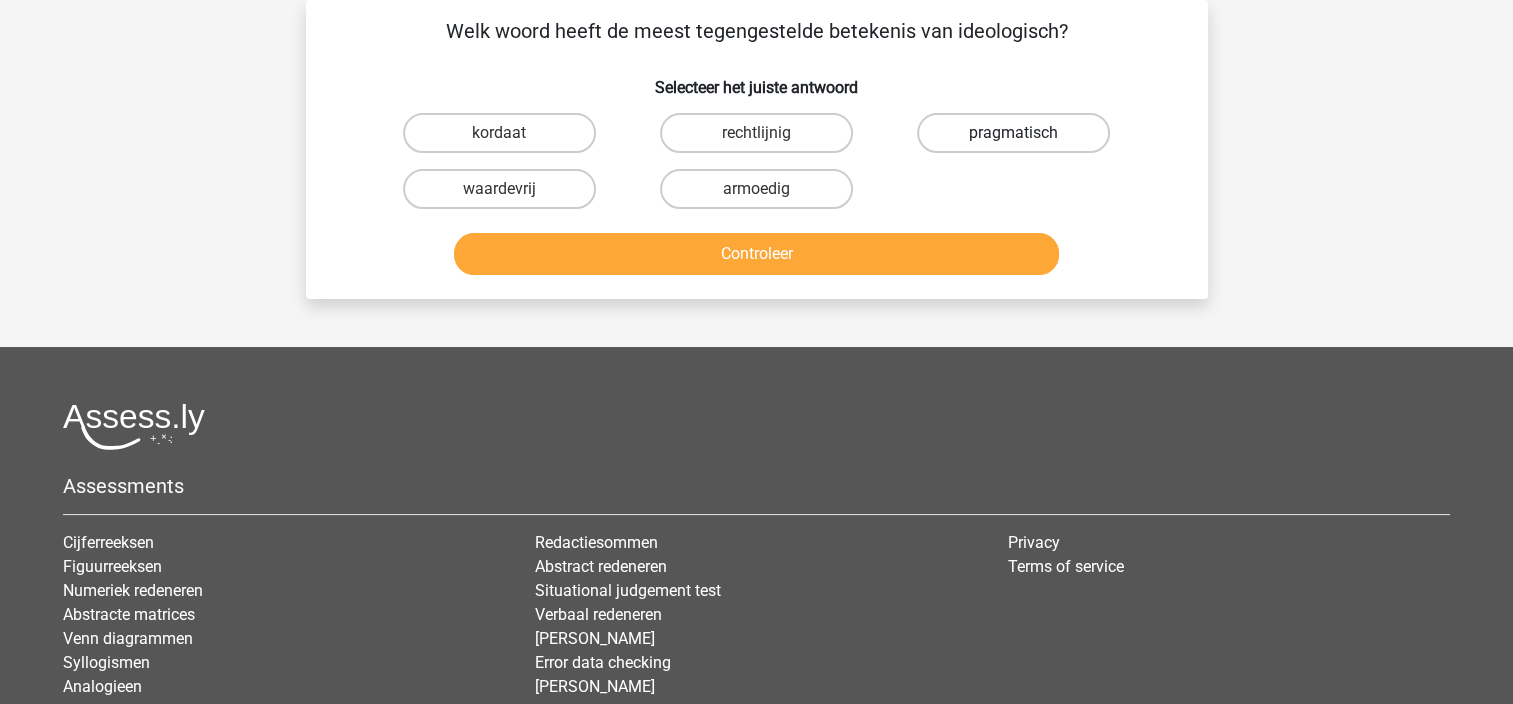 click on "pragmatisch" at bounding box center (1013, 133) 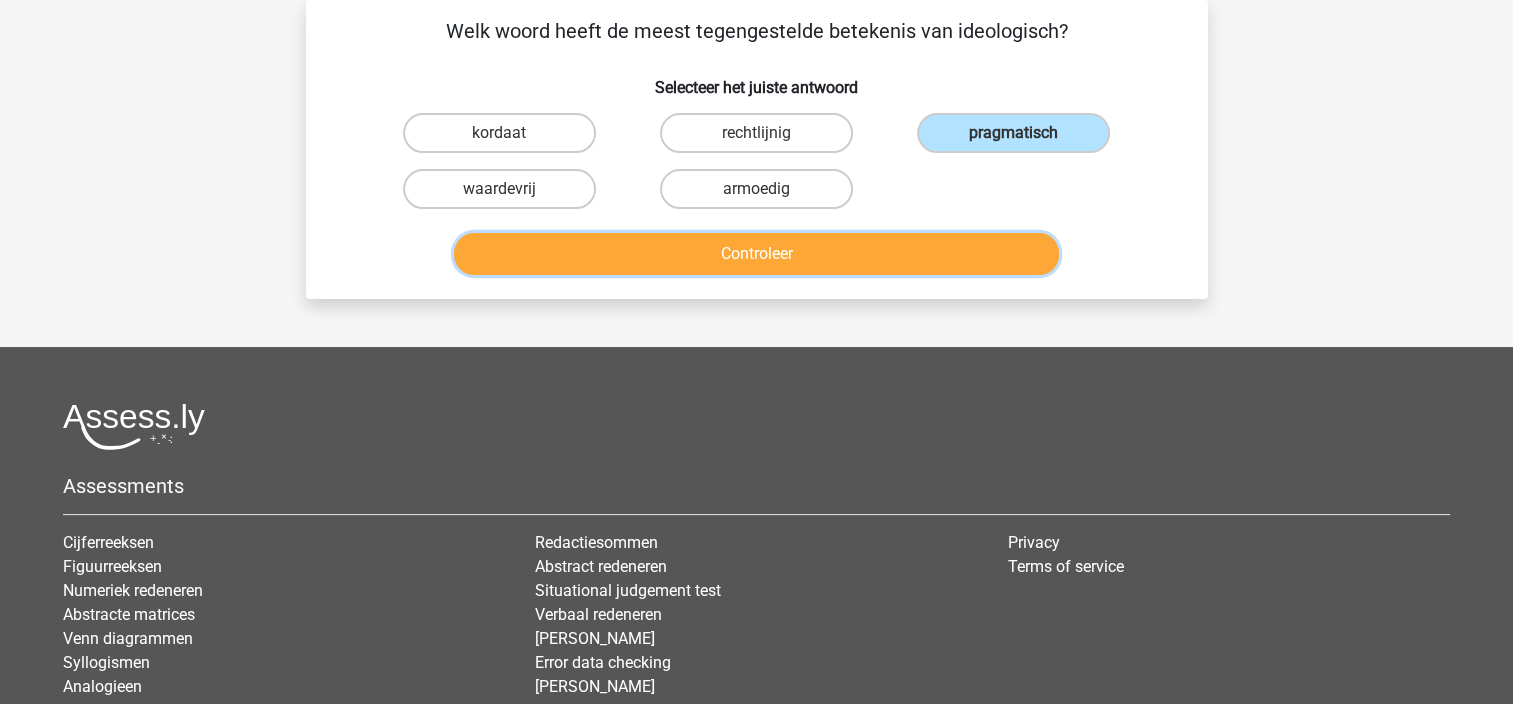 click on "Controleer" at bounding box center (756, 254) 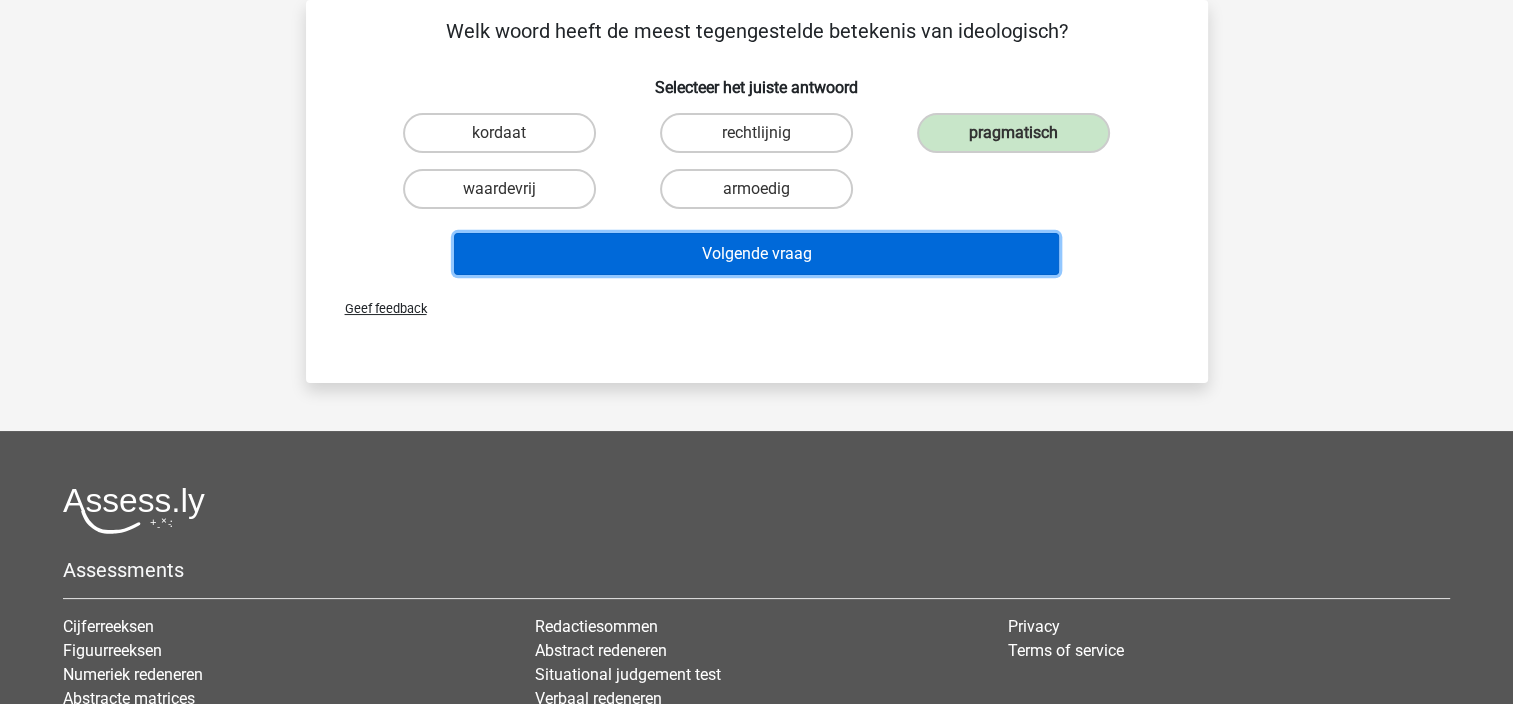 click on "Volgende vraag" at bounding box center [756, 254] 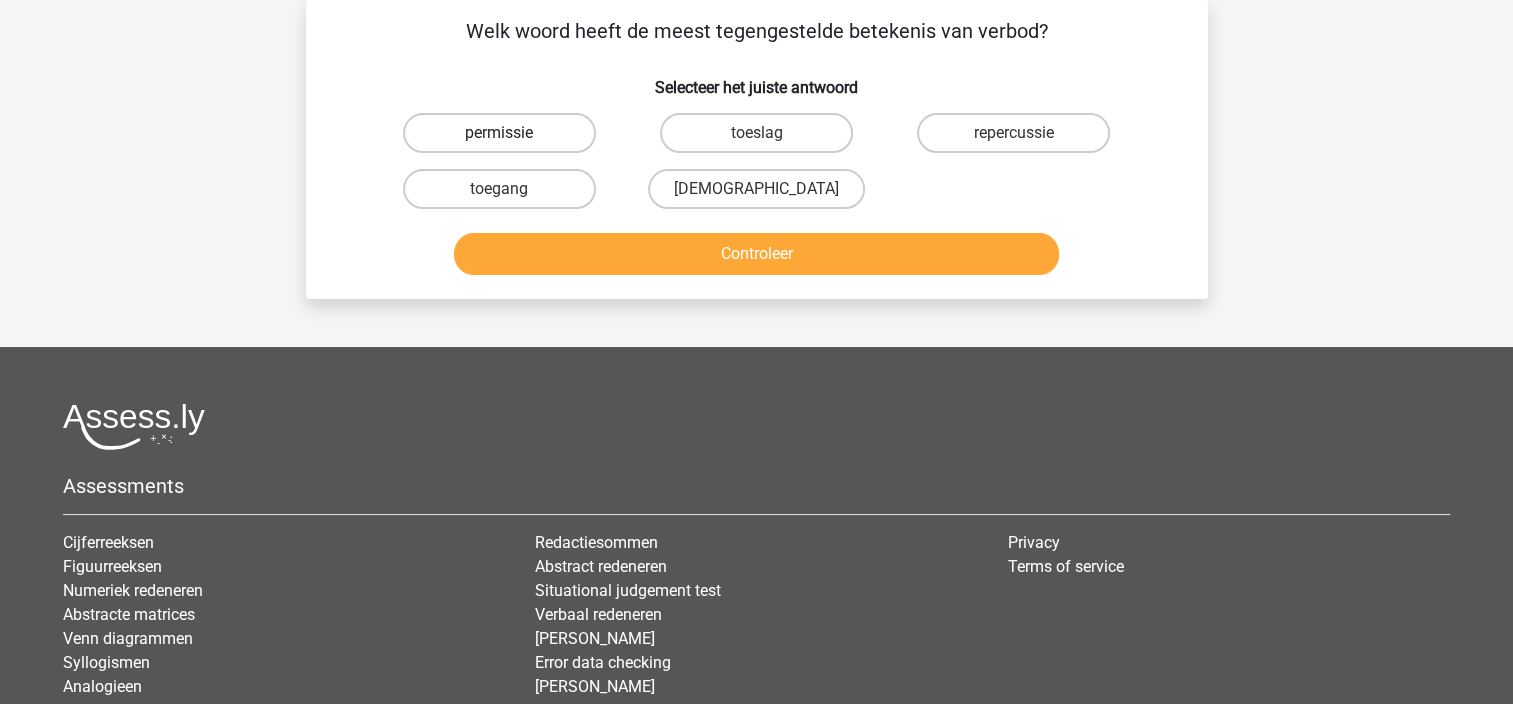 click on "permissie" at bounding box center [499, 133] 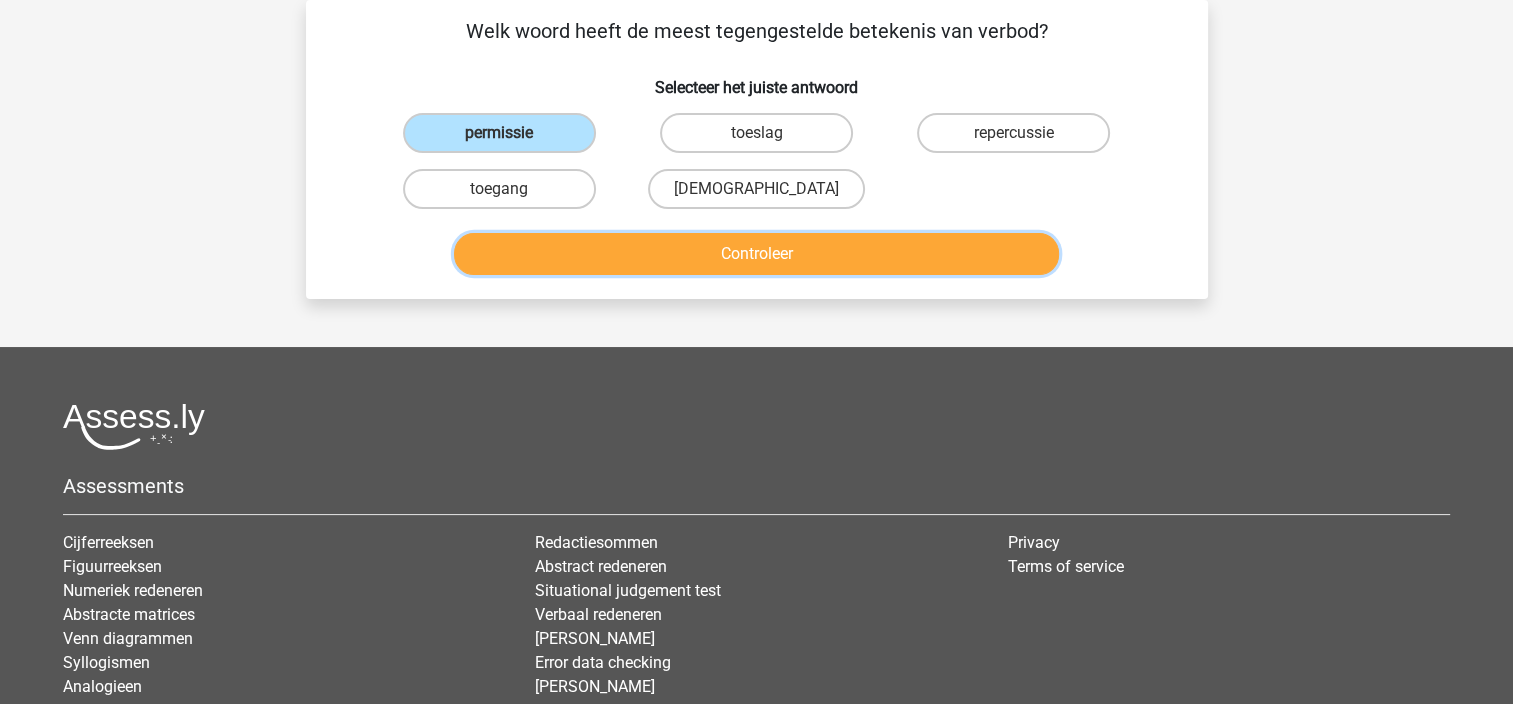 click on "Controleer" at bounding box center [756, 254] 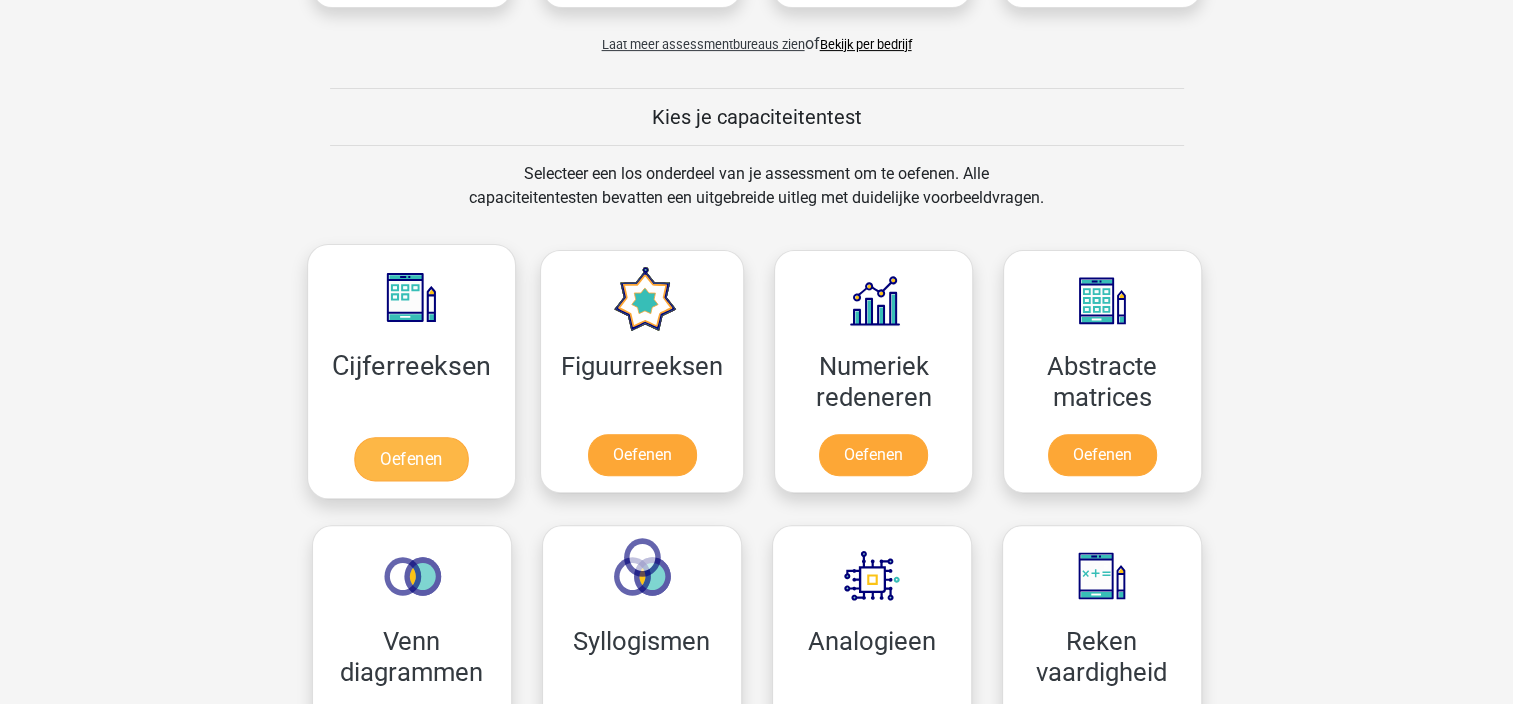 scroll, scrollTop: 748, scrollLeft: 0, axis: vertical 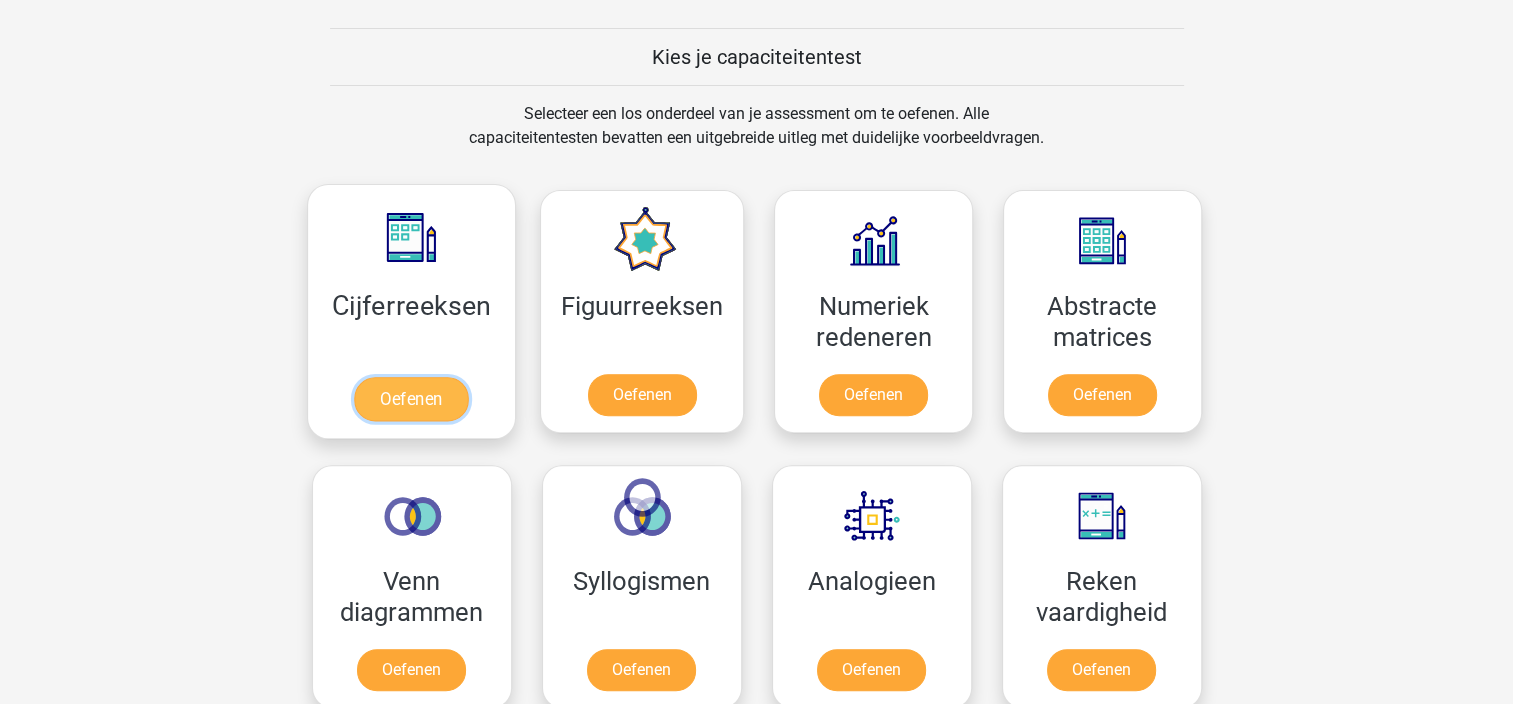click on "Oefenen" at bounding box center (411, 399) 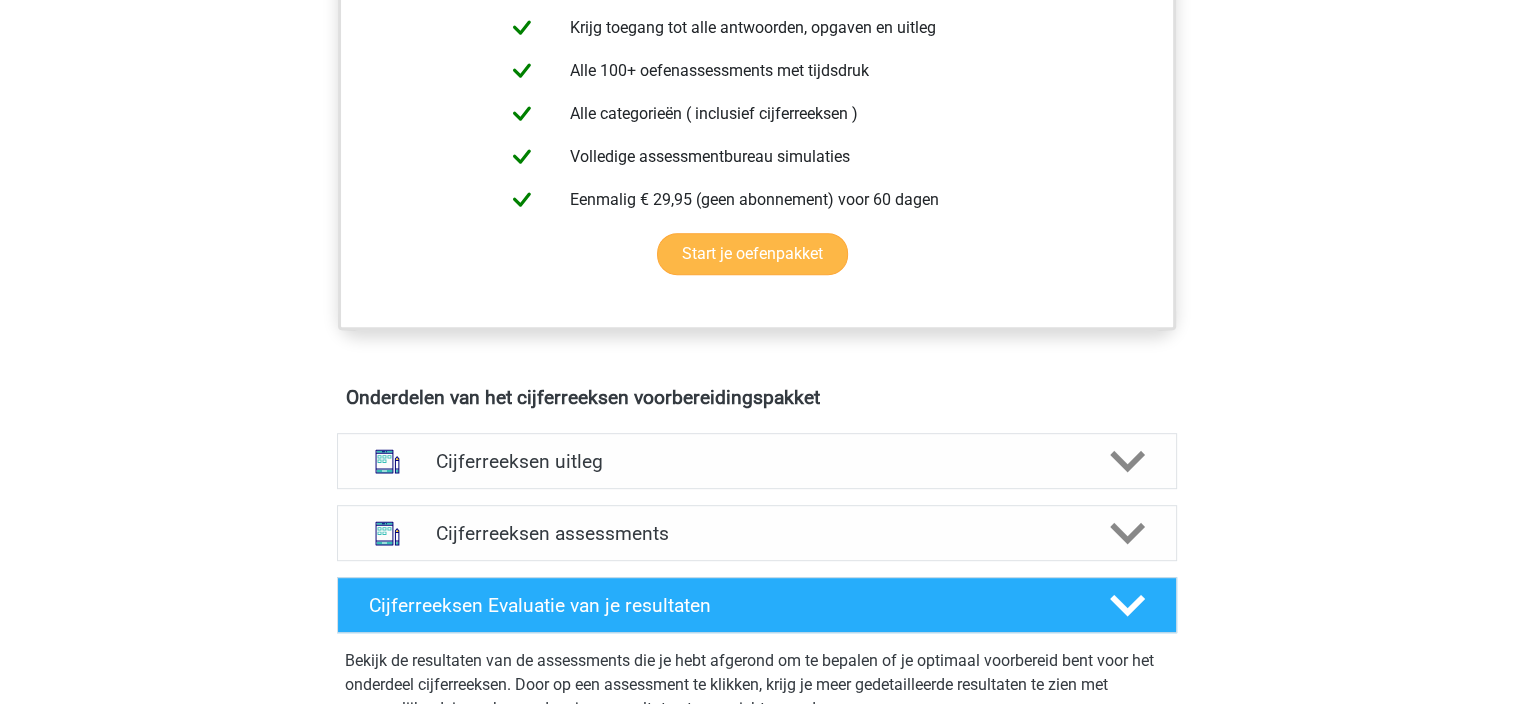 scroll, scrollTop: 1000, scrollLeft: 0, axis: vertical 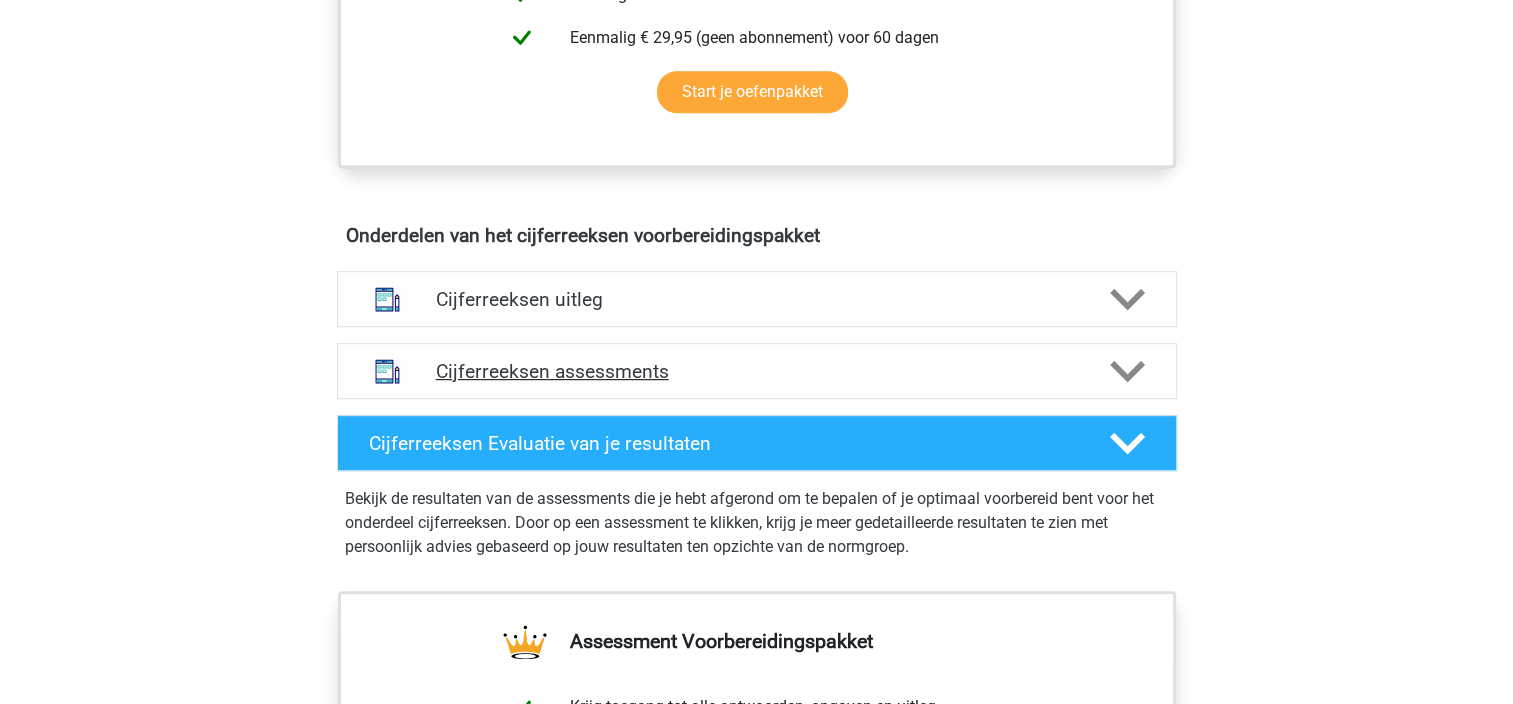 click at bounding box center (1125, 371) 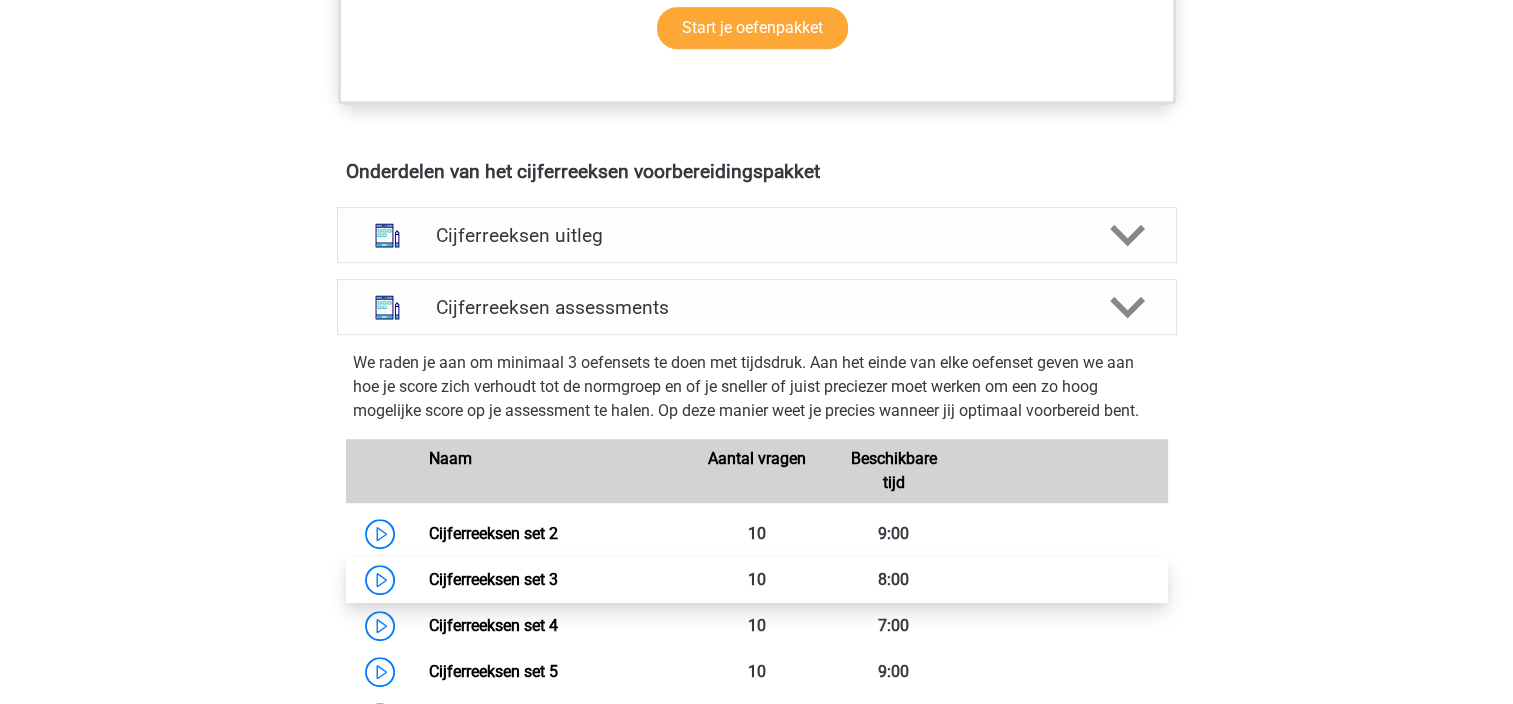 scroll, scrollTop: 1200, scrollLeft: 0, axis: vertical 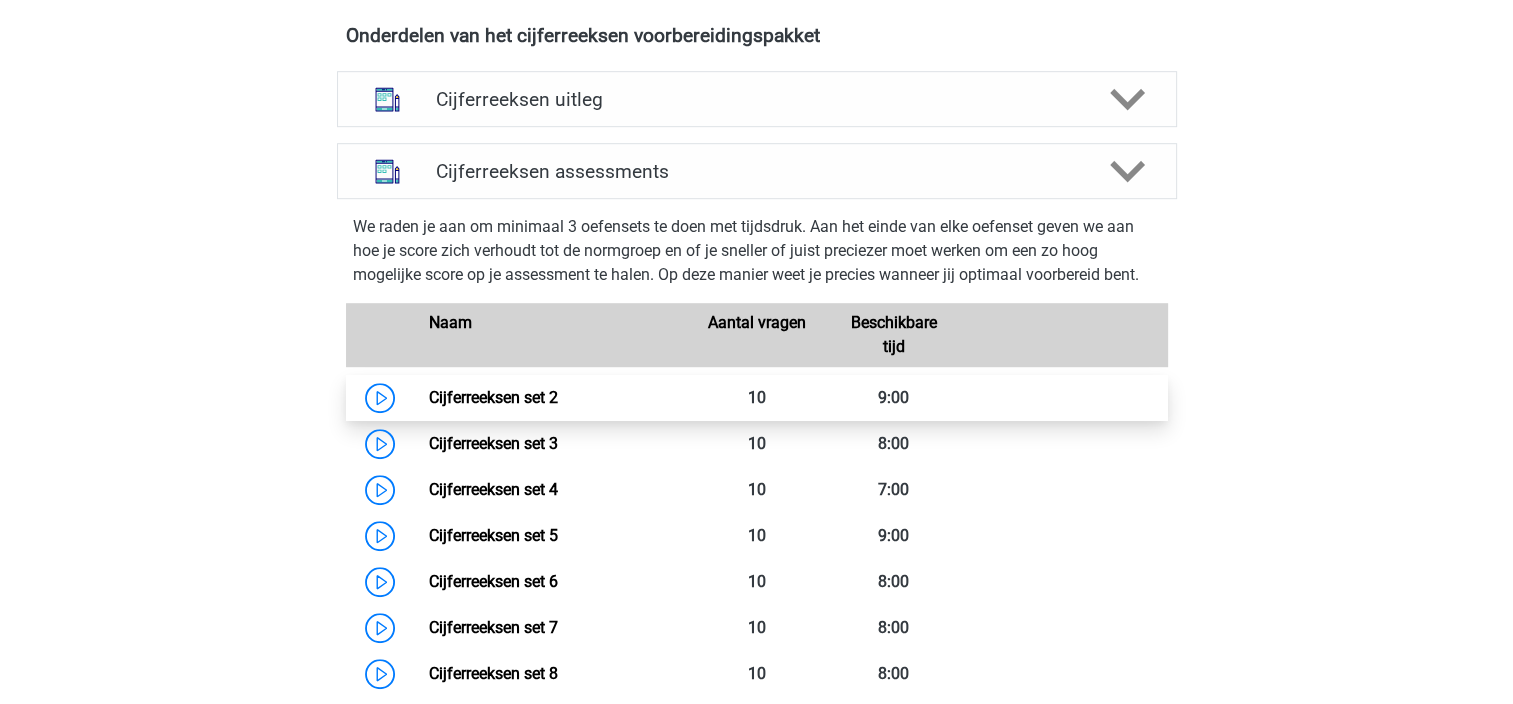 click on "Cijferreeksen
set 2" at bounding box center (493, 397) 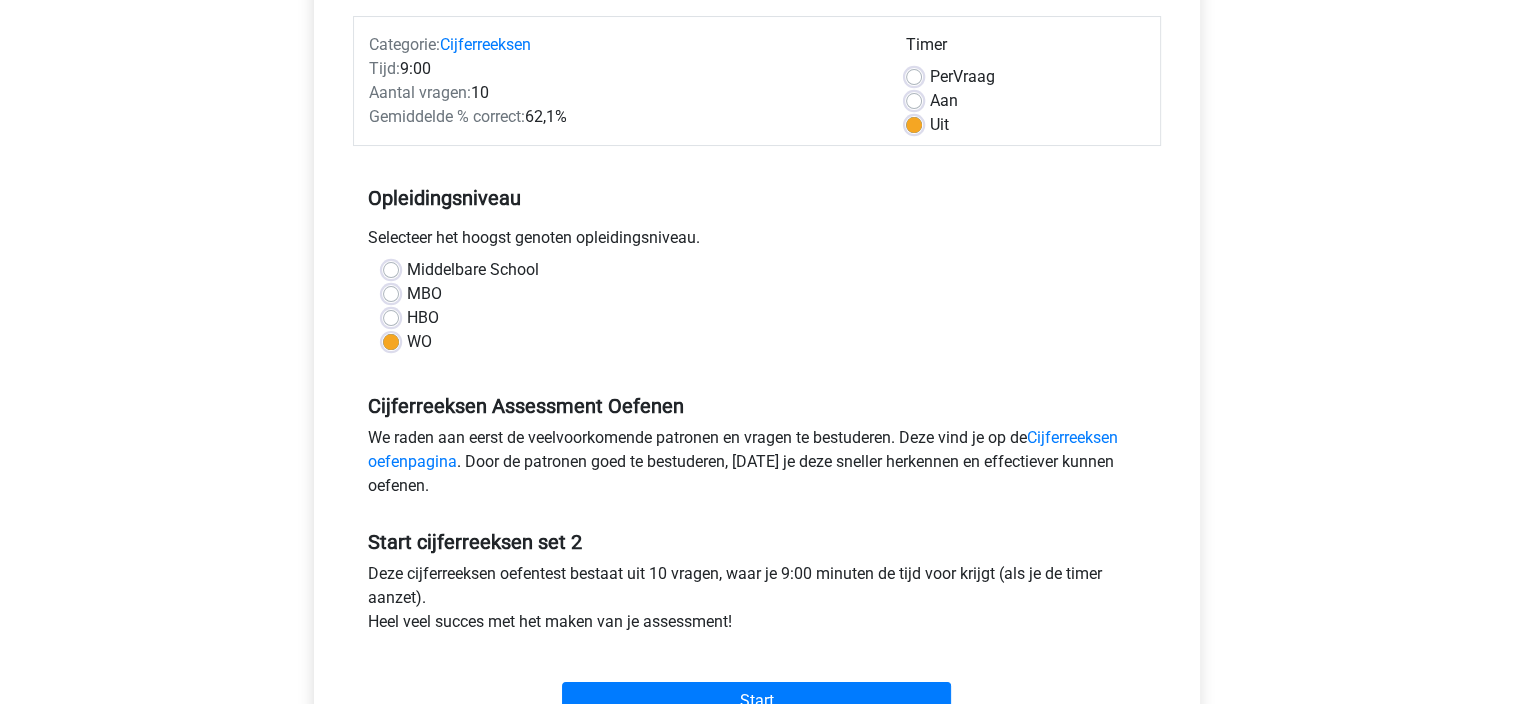 scroll, scrollTop: 300, scrollLeft: 0, axis: vertical 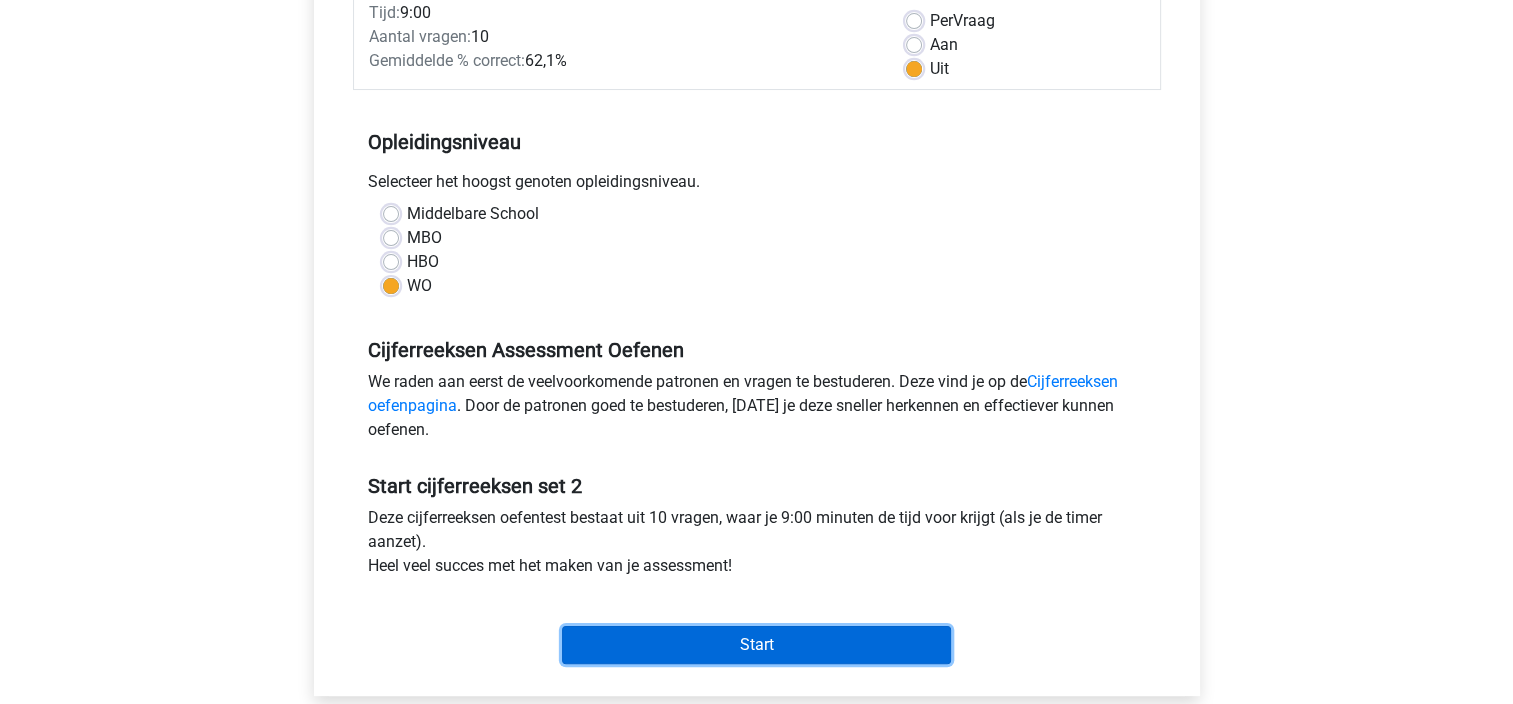 click on "Start" at bounding box center [756, 645] 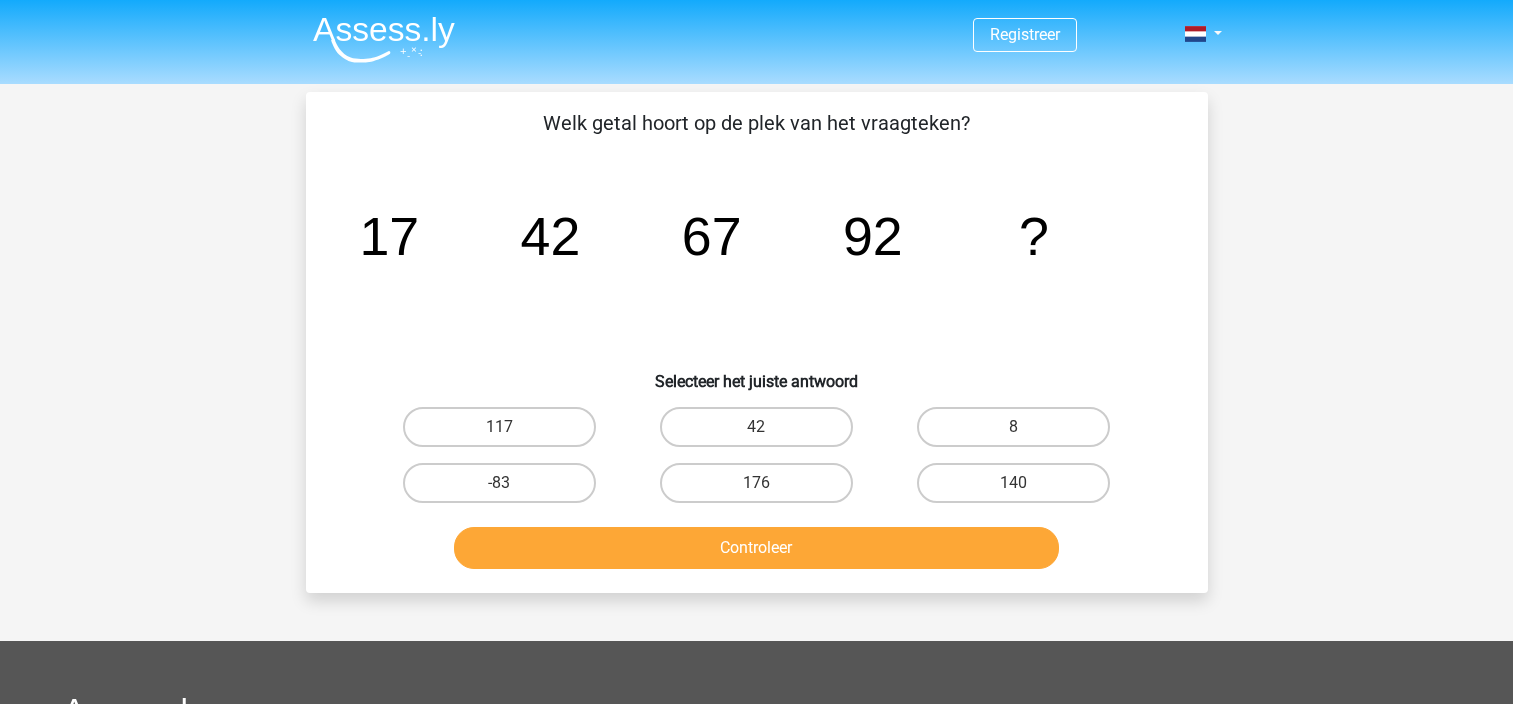 scroll, scrollTop: 0, scrollLeft: 0, axis: both 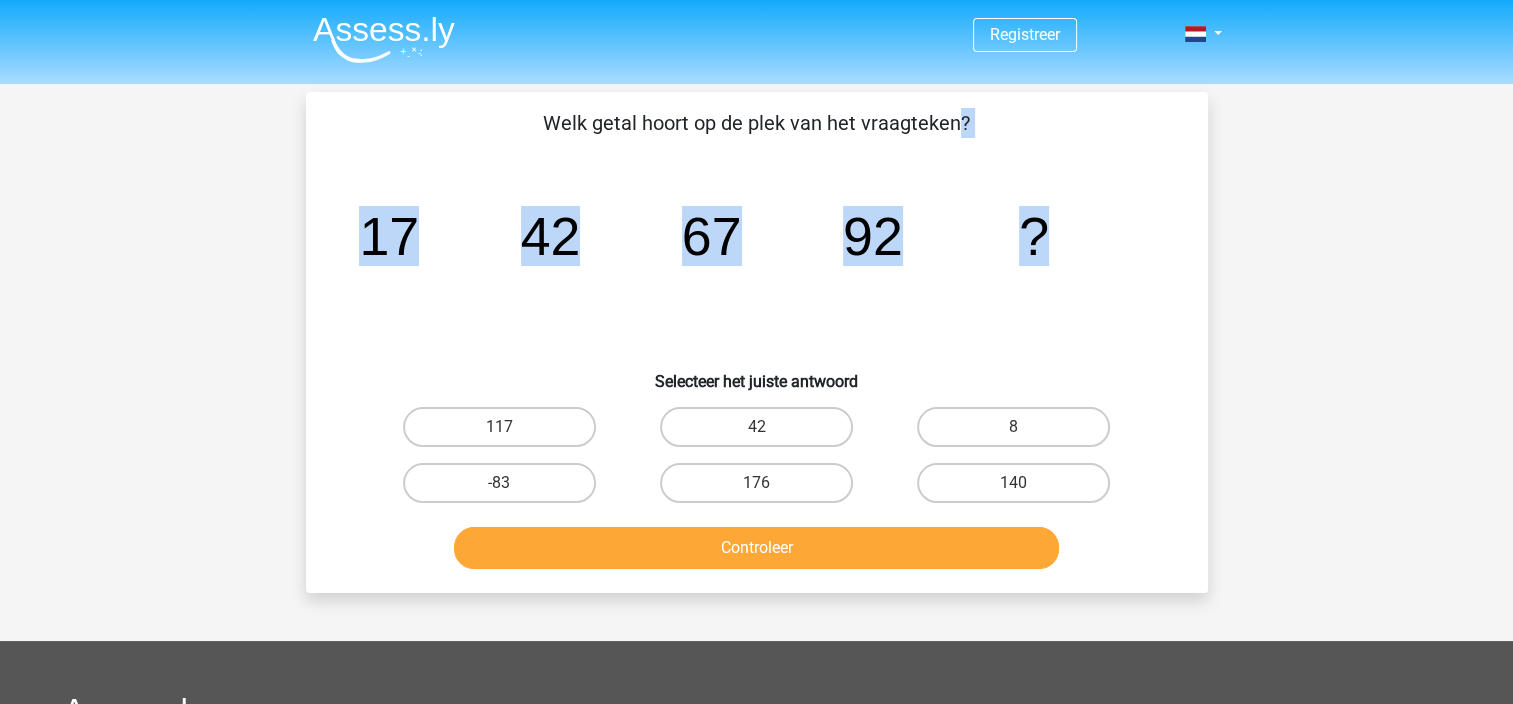 drag, startPoint x: 540, startPoint y: 120, endPoint x: 1060, endPoint y: 228, distance: 531.097 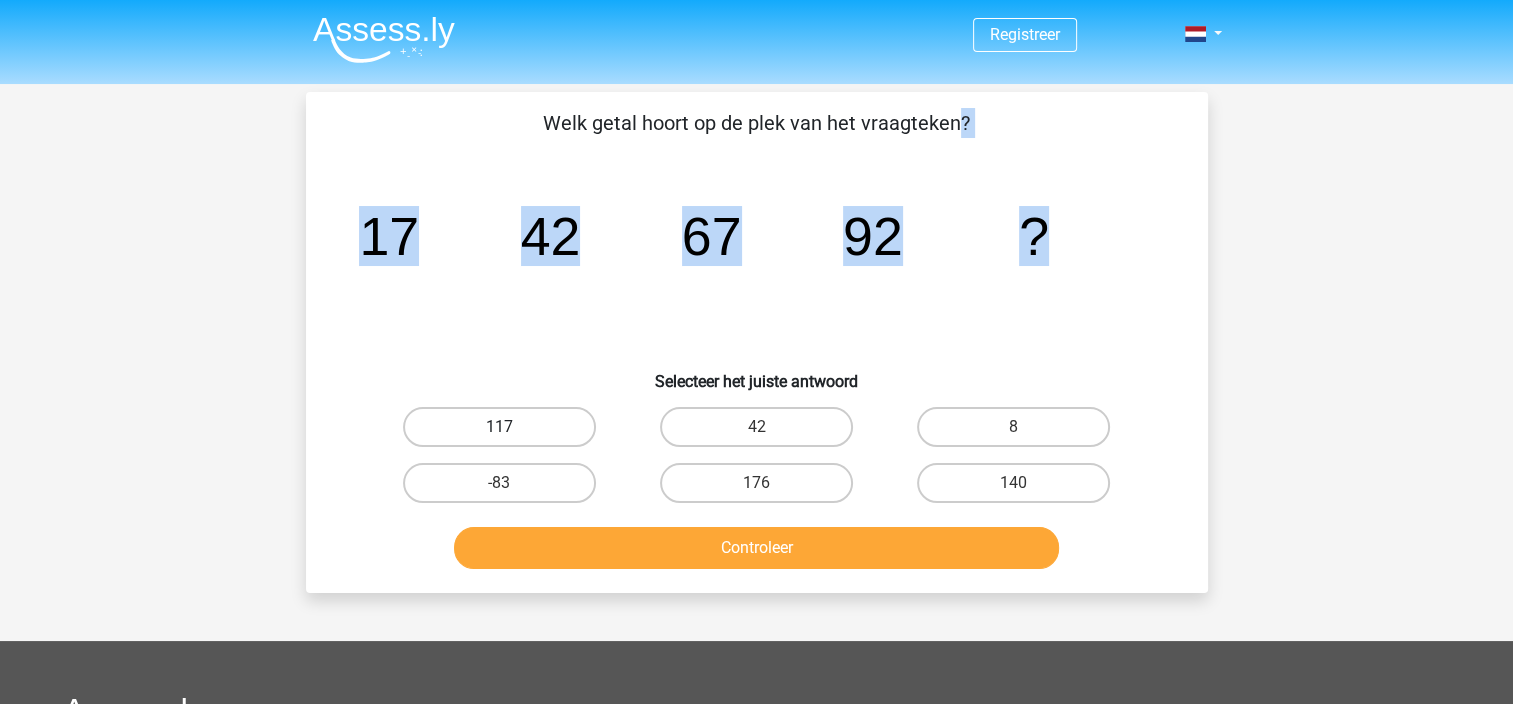 click on "117" at bounding box center (499, 427) 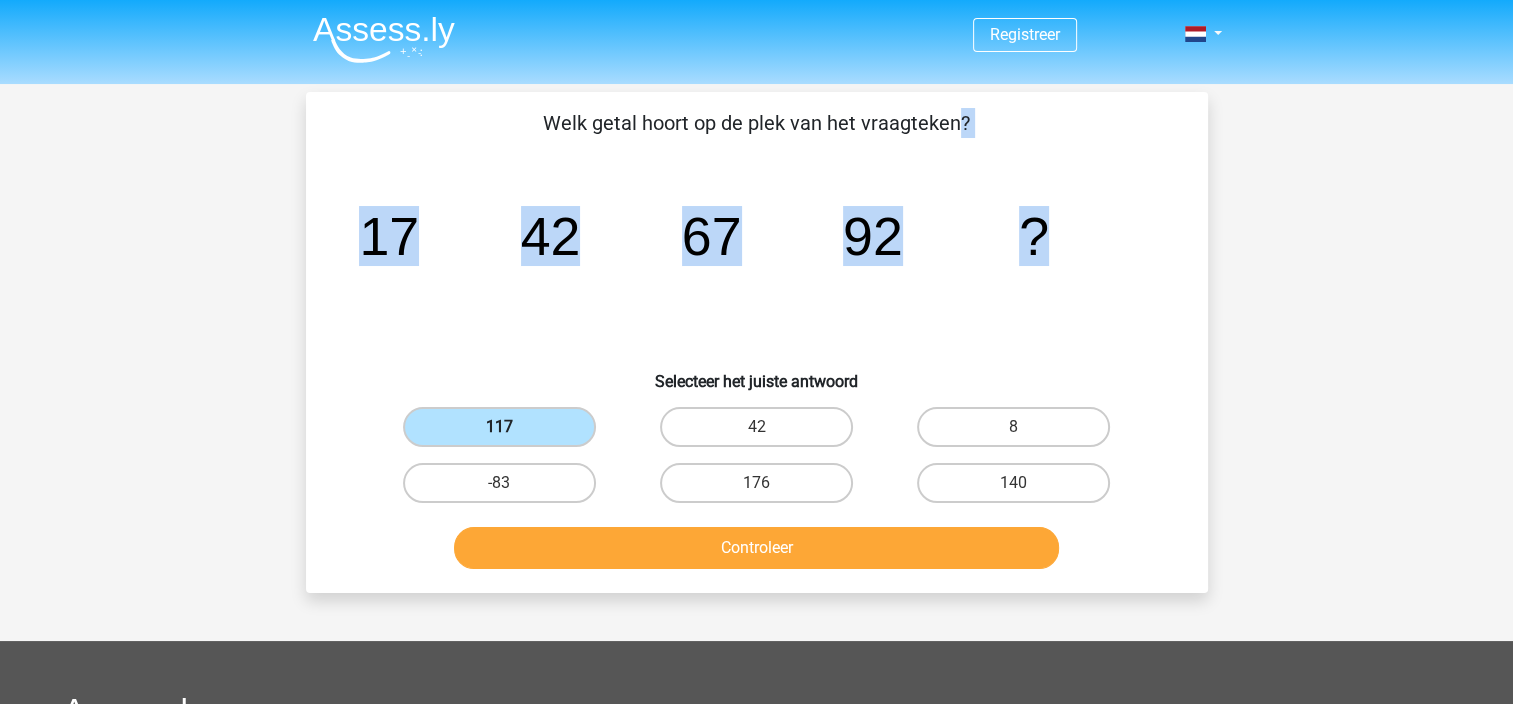 click on "117" at bounding box center (499, 427) 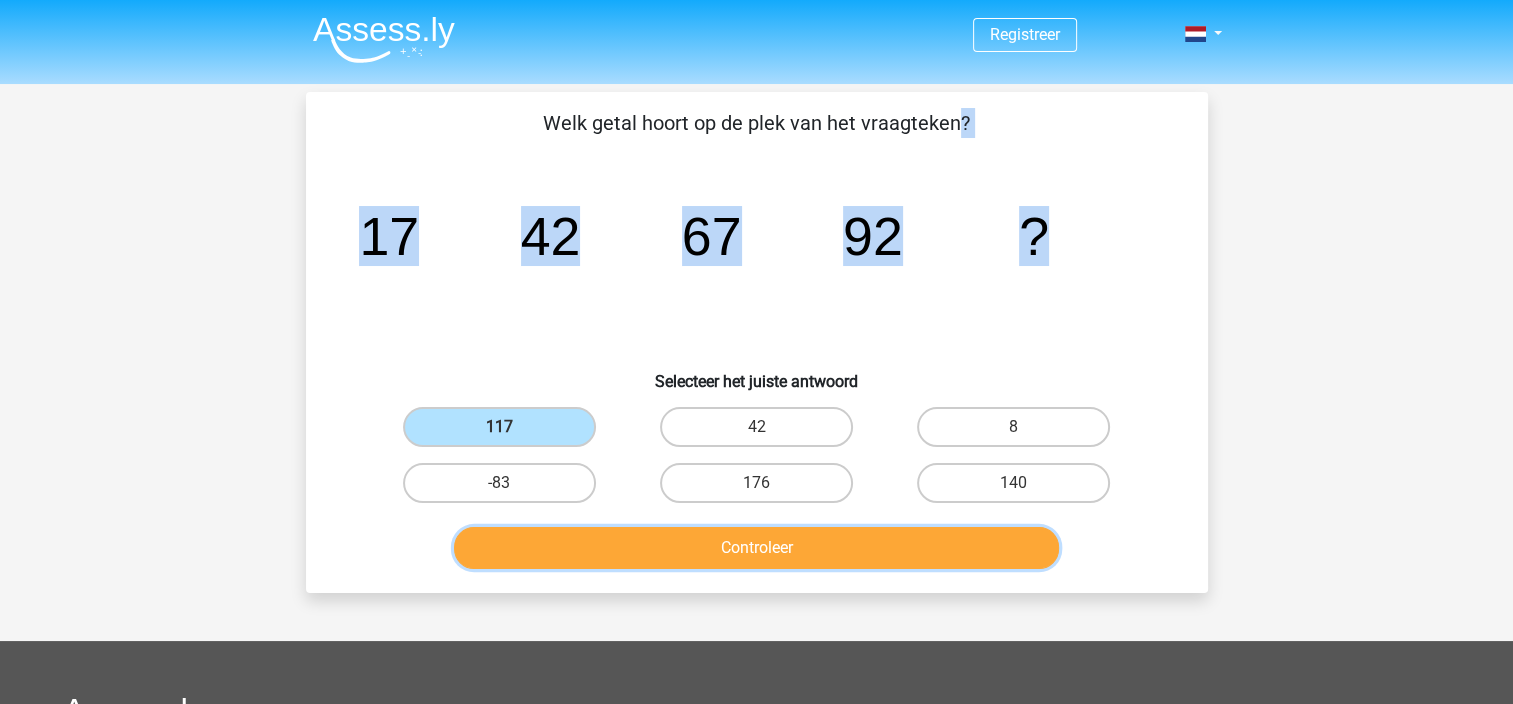click on "Controleer" at bounding box center (756, 548) 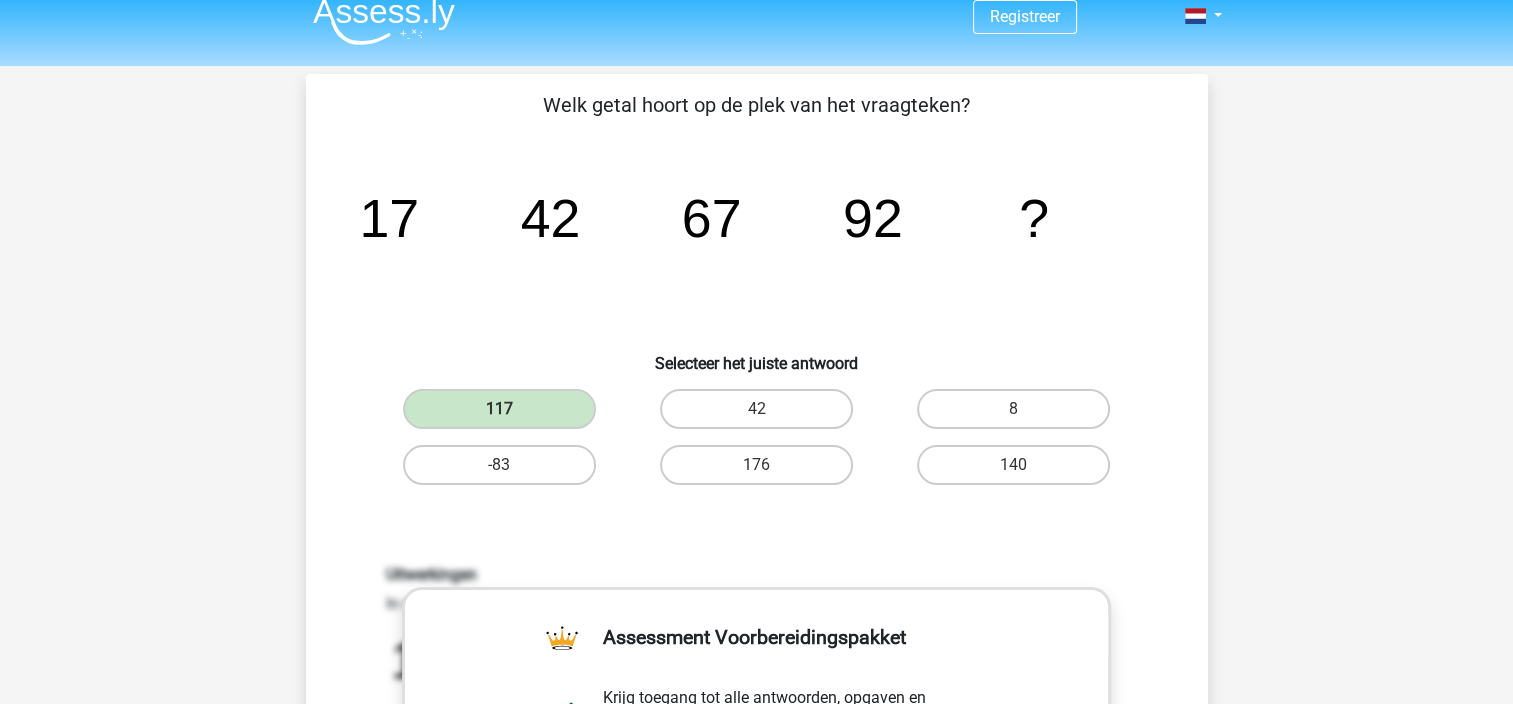 scroll, scrollTop: 500, scrollLeft: 0, axis: vertical 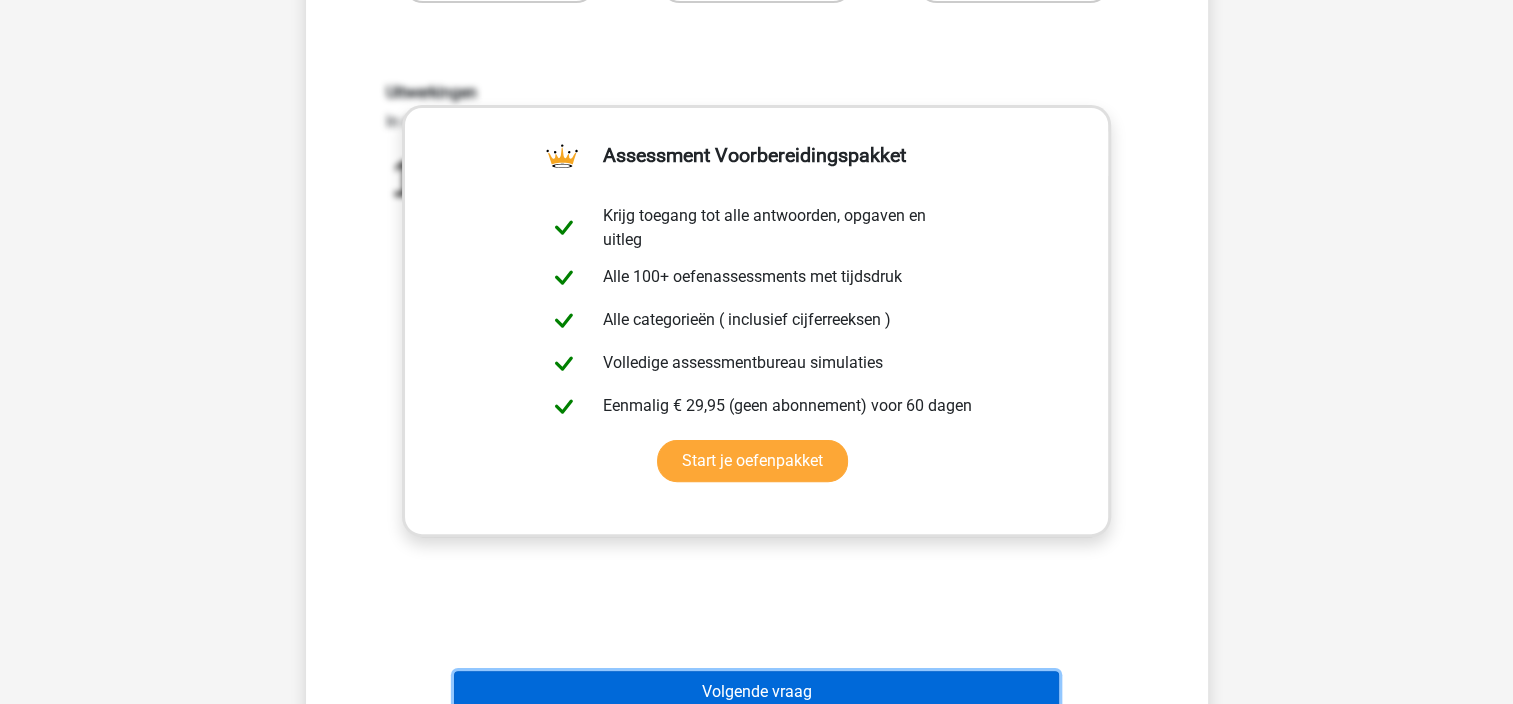 click on "Volgende vraag" at bounding box center (756, 692) 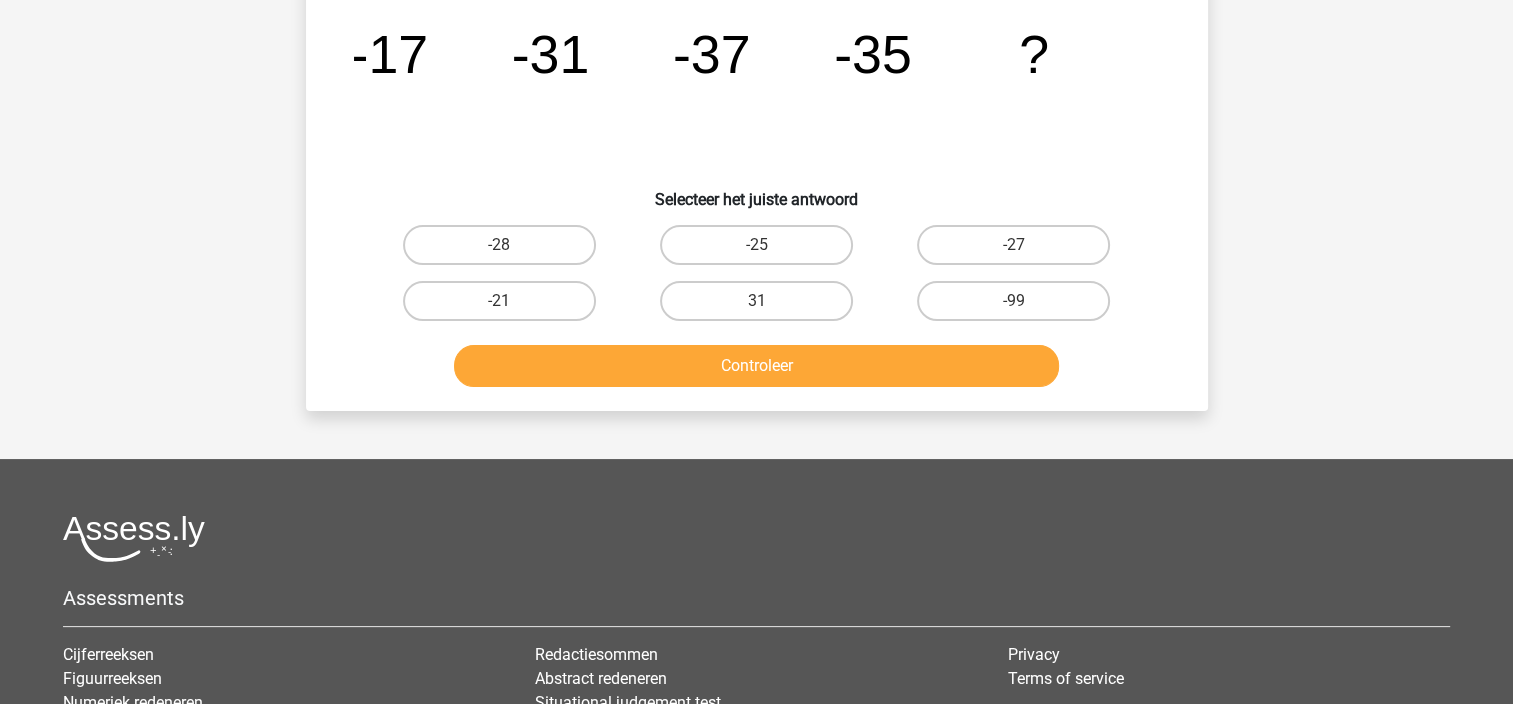 scroll, scrollTop: 0, scrollLeft: 0, axis: both 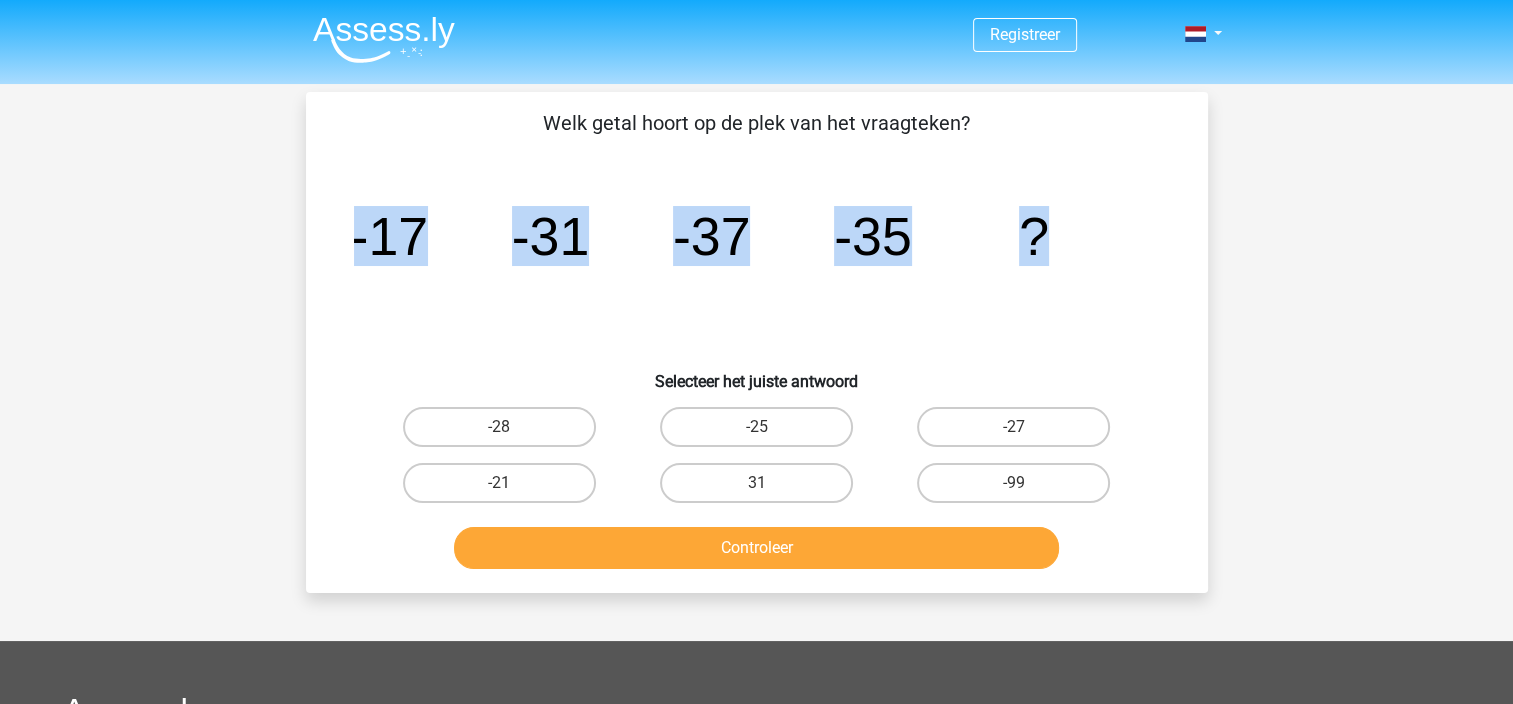 drag, startPoint x: 349, startPoint y: 238, endPoint x: 1099, endPoint y: 247, distance: 750.054 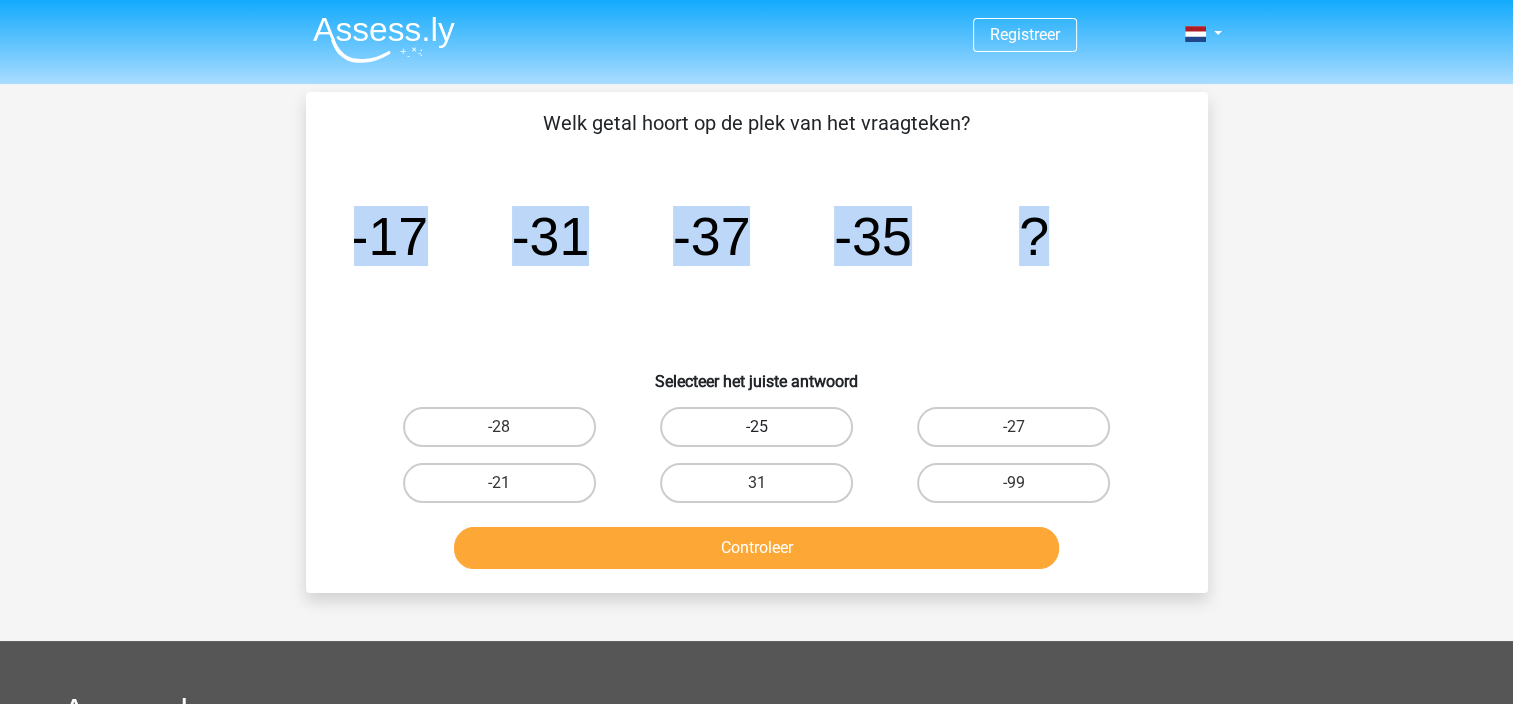 click on "-25" at bounding box center (756, 427) 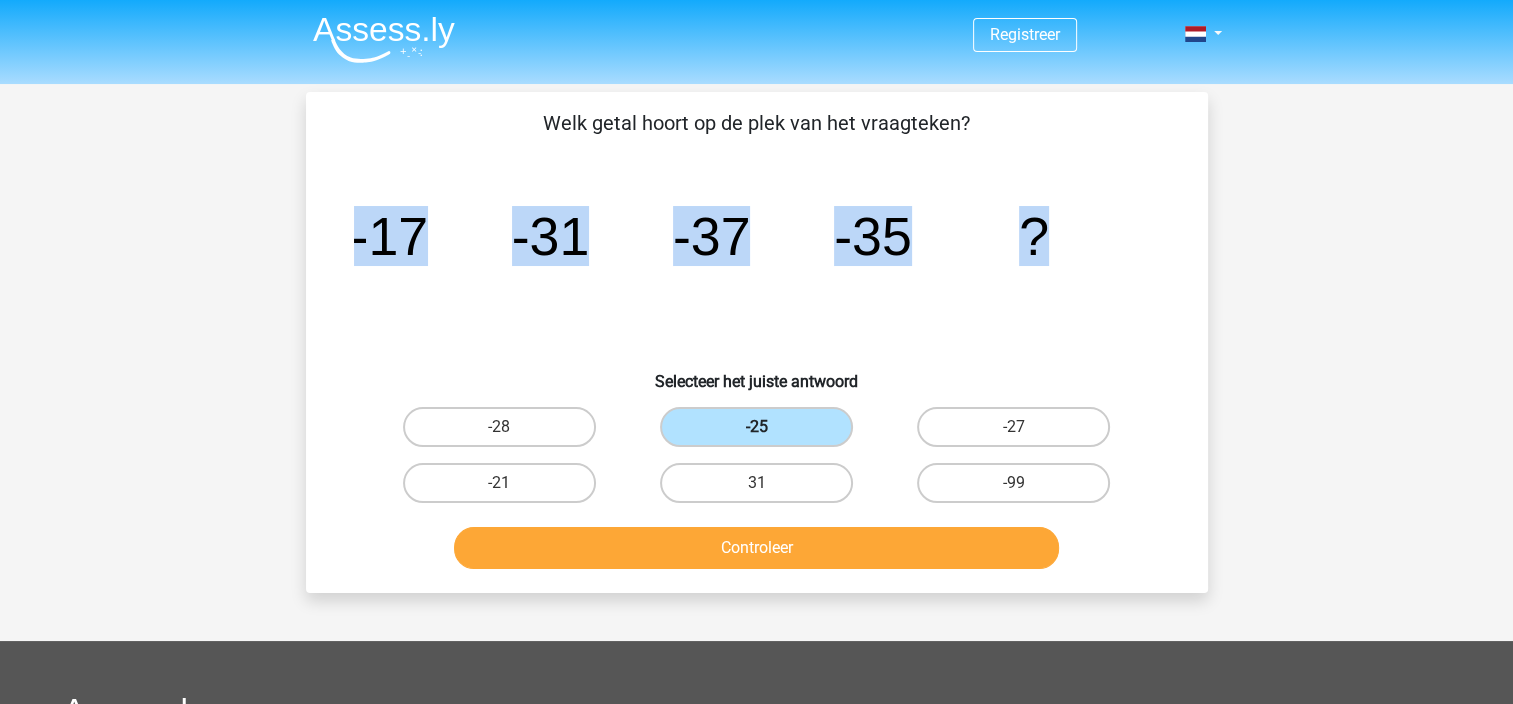click on "-25" at bounding box center [756, 427] 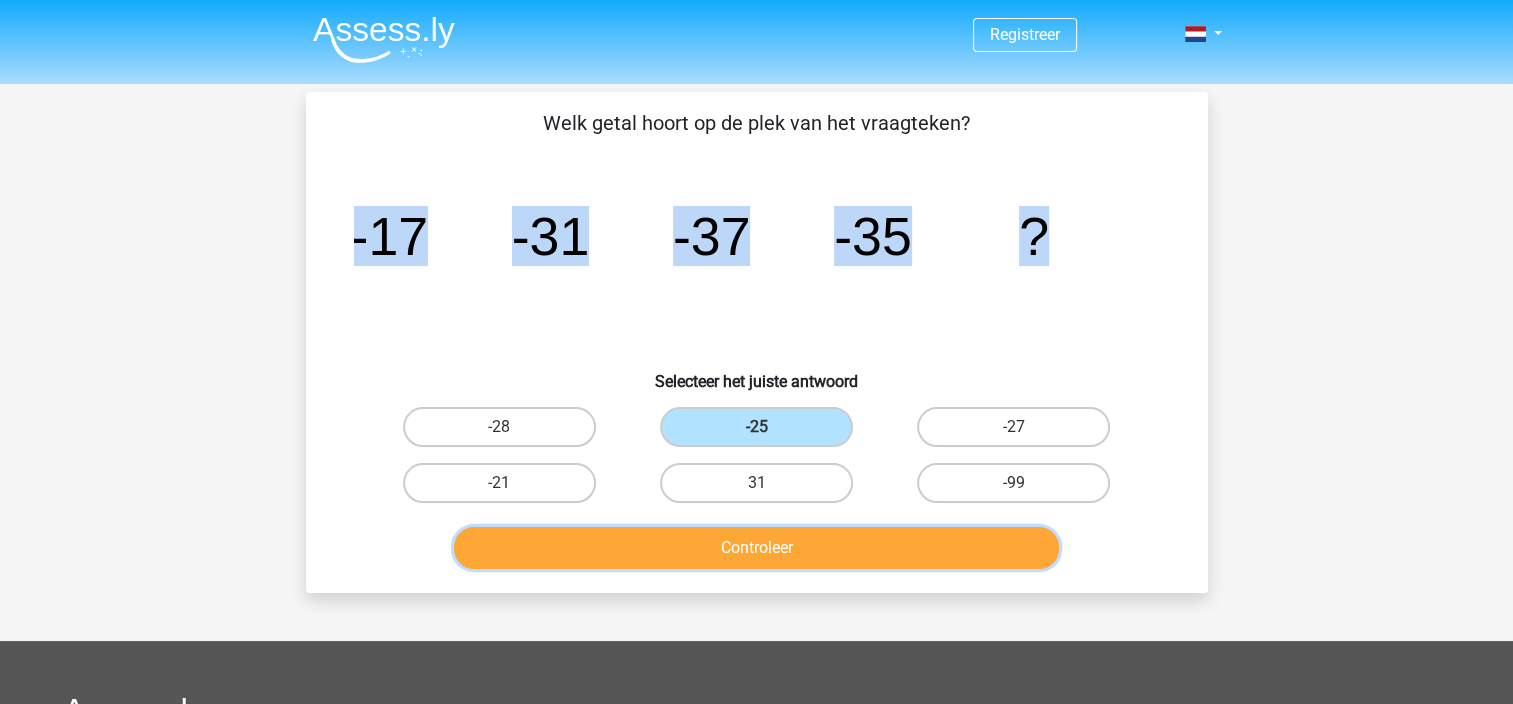 click on "Controleer" at bounding box center (756, 548) 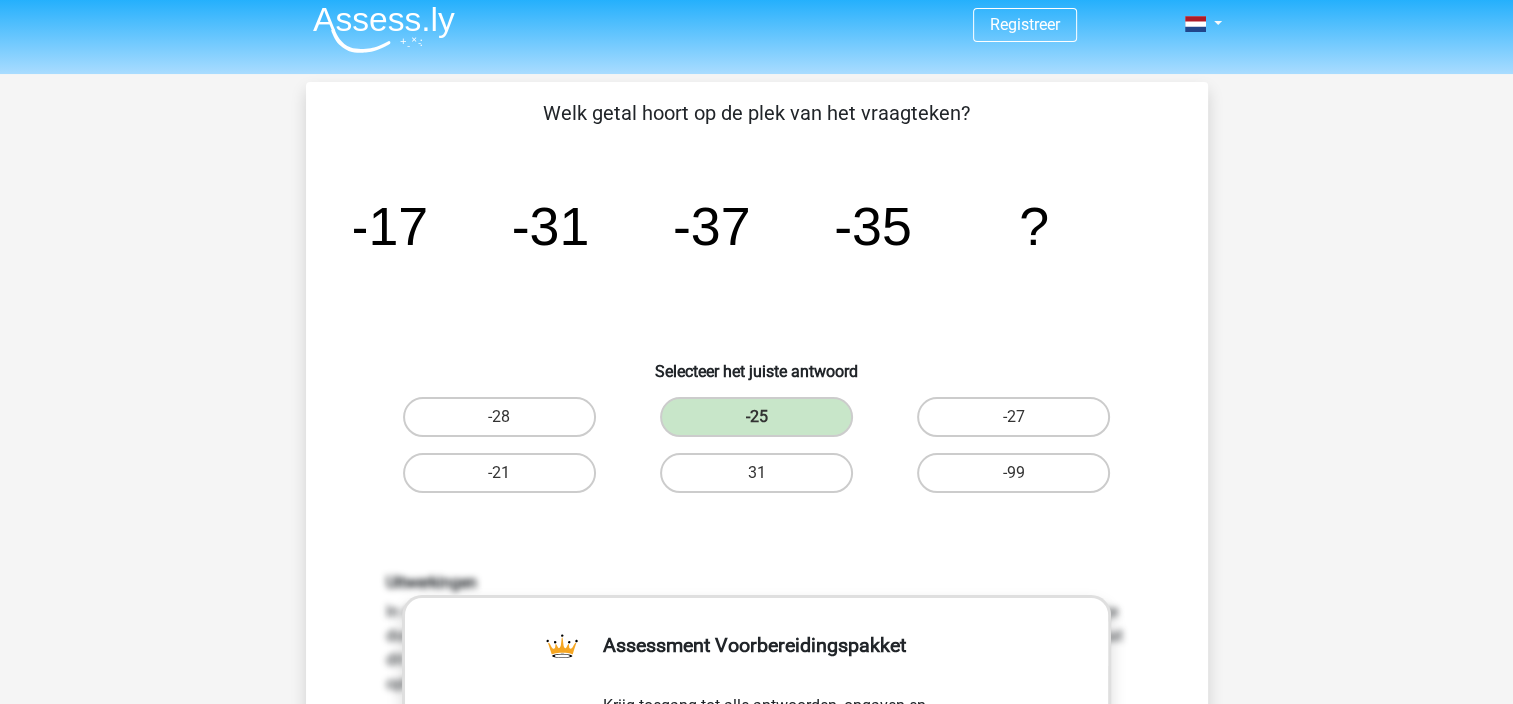 scroll, scrollTop: 0, scrollLeft: 0, axis: both 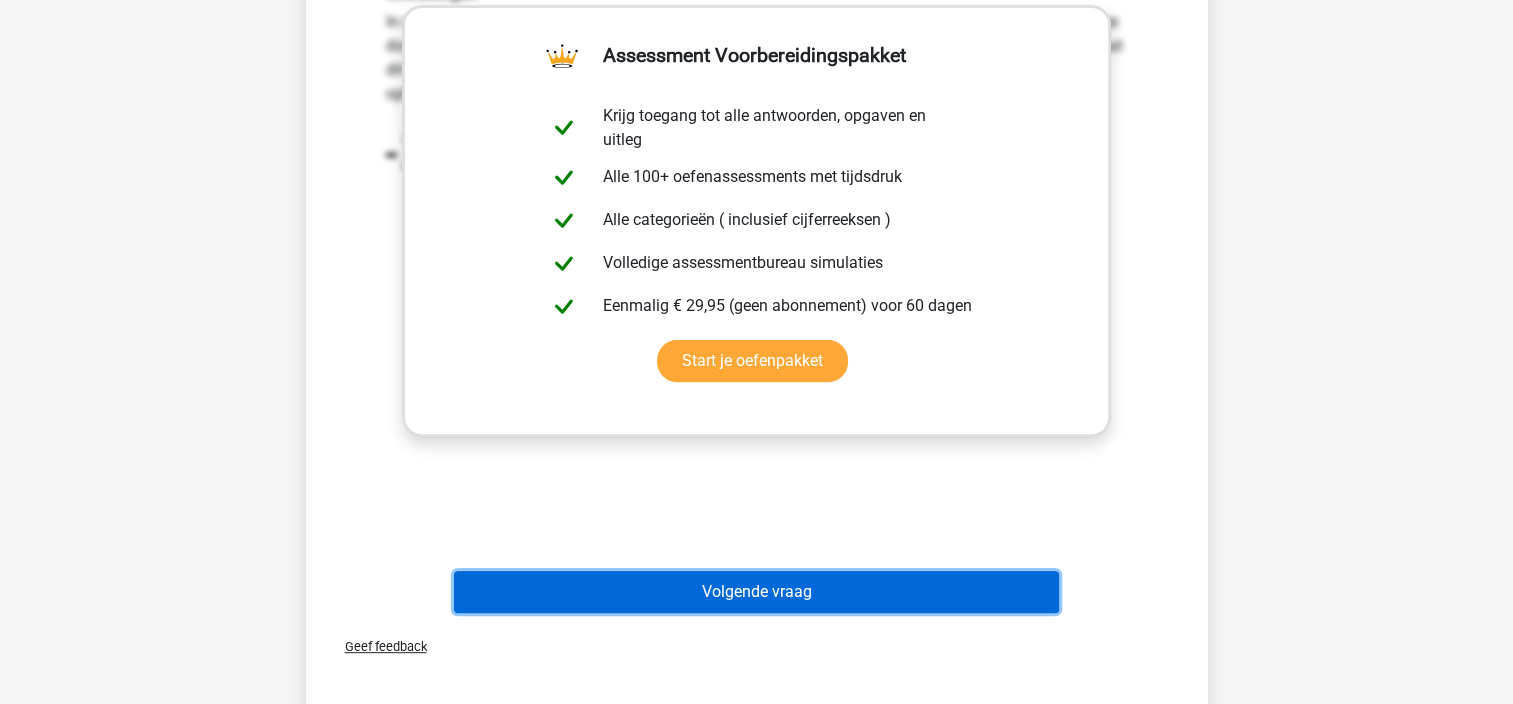 click on "Volgende vraag" at bounding box center (756, 592) 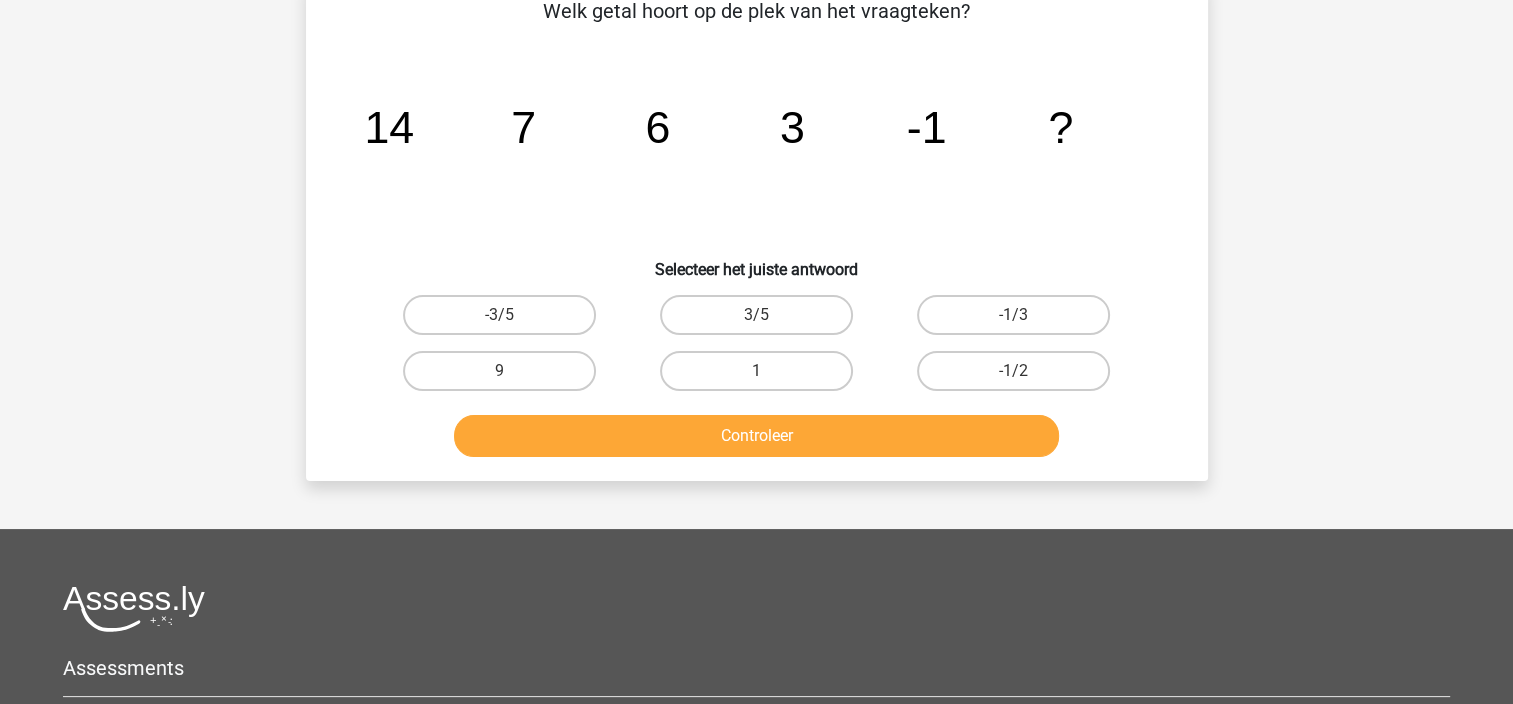 scroll, scrollTop: 92, scrollLeft: 0, axis: vertical 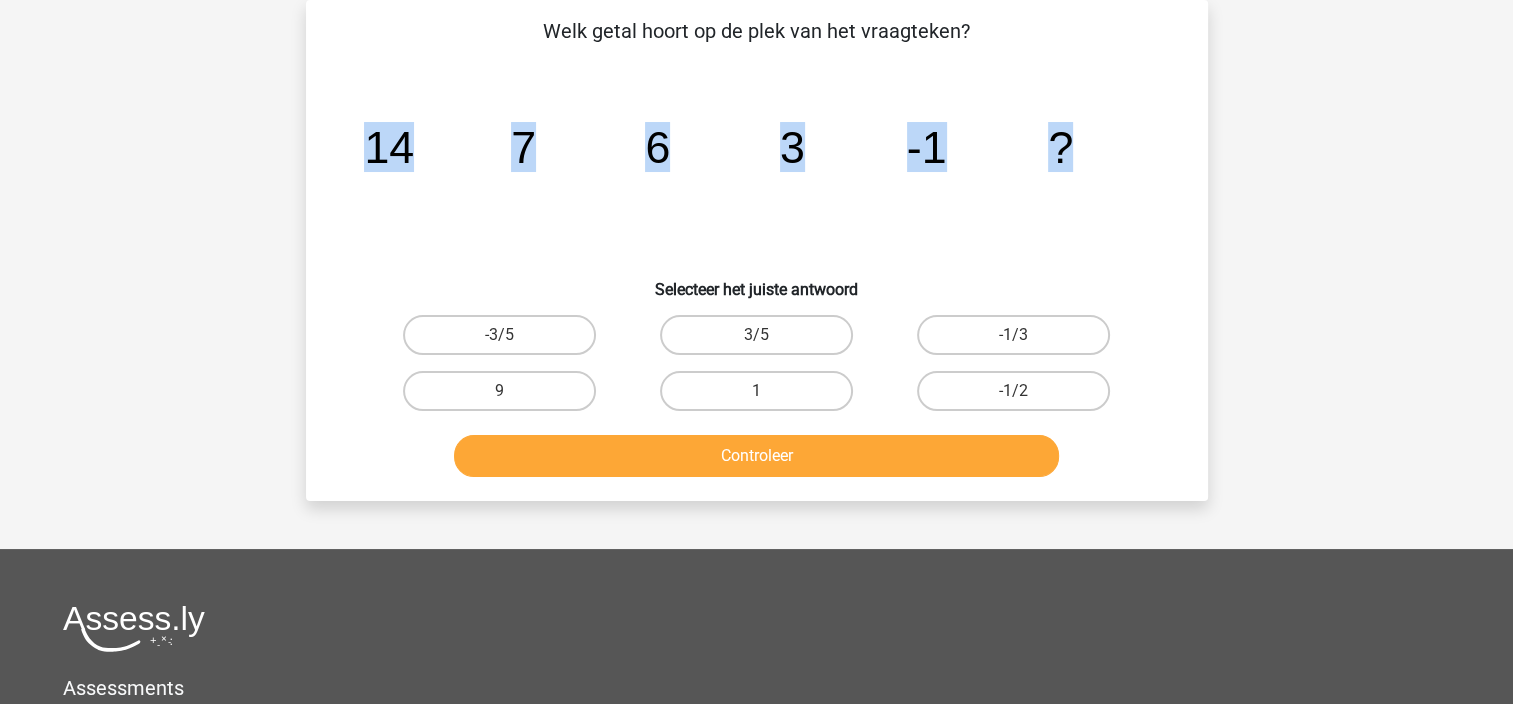 drag, startPoint x: 364, startPoint y: 156, endPoint x: 1156, endPoint y: 176, distance: 792.2525 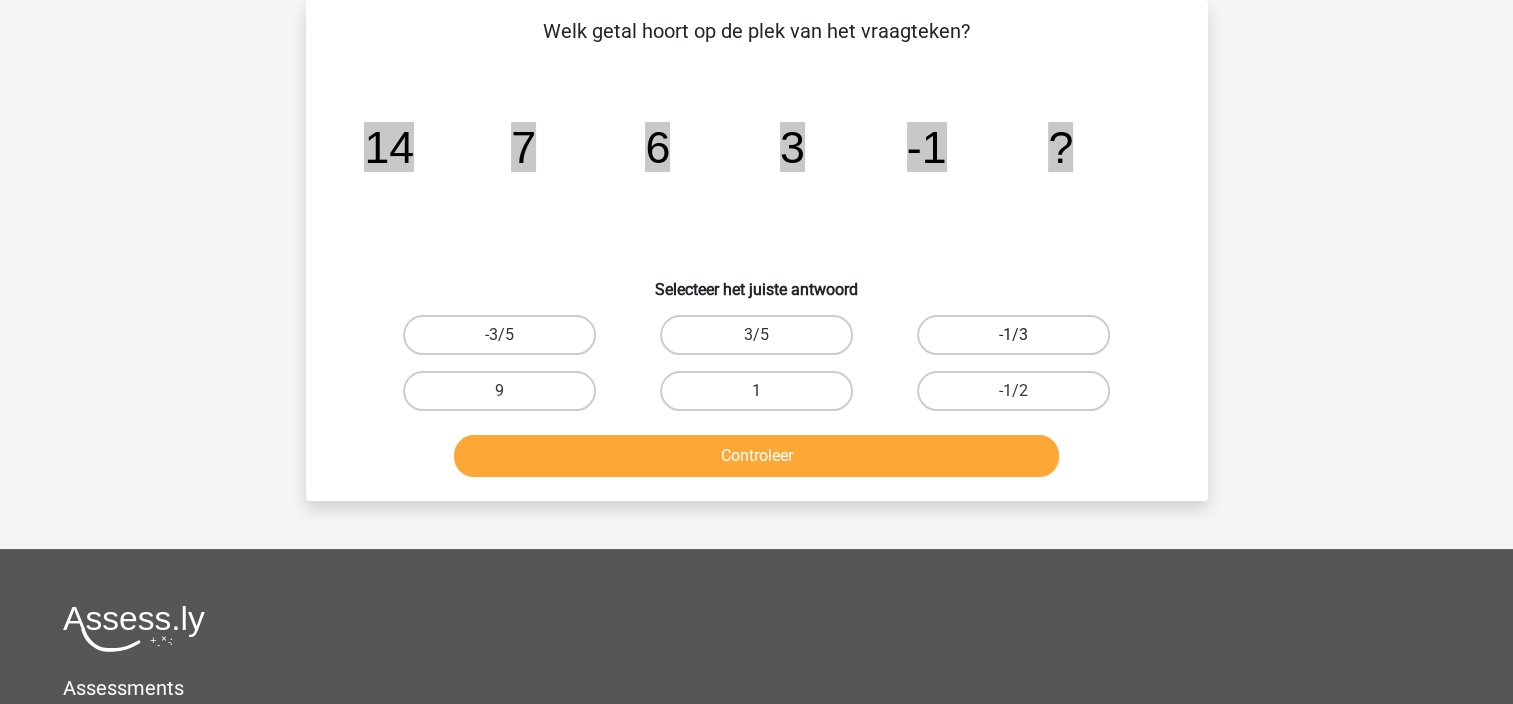 scroll, scrollTop: 0, scrollLeft: 0, axis: both 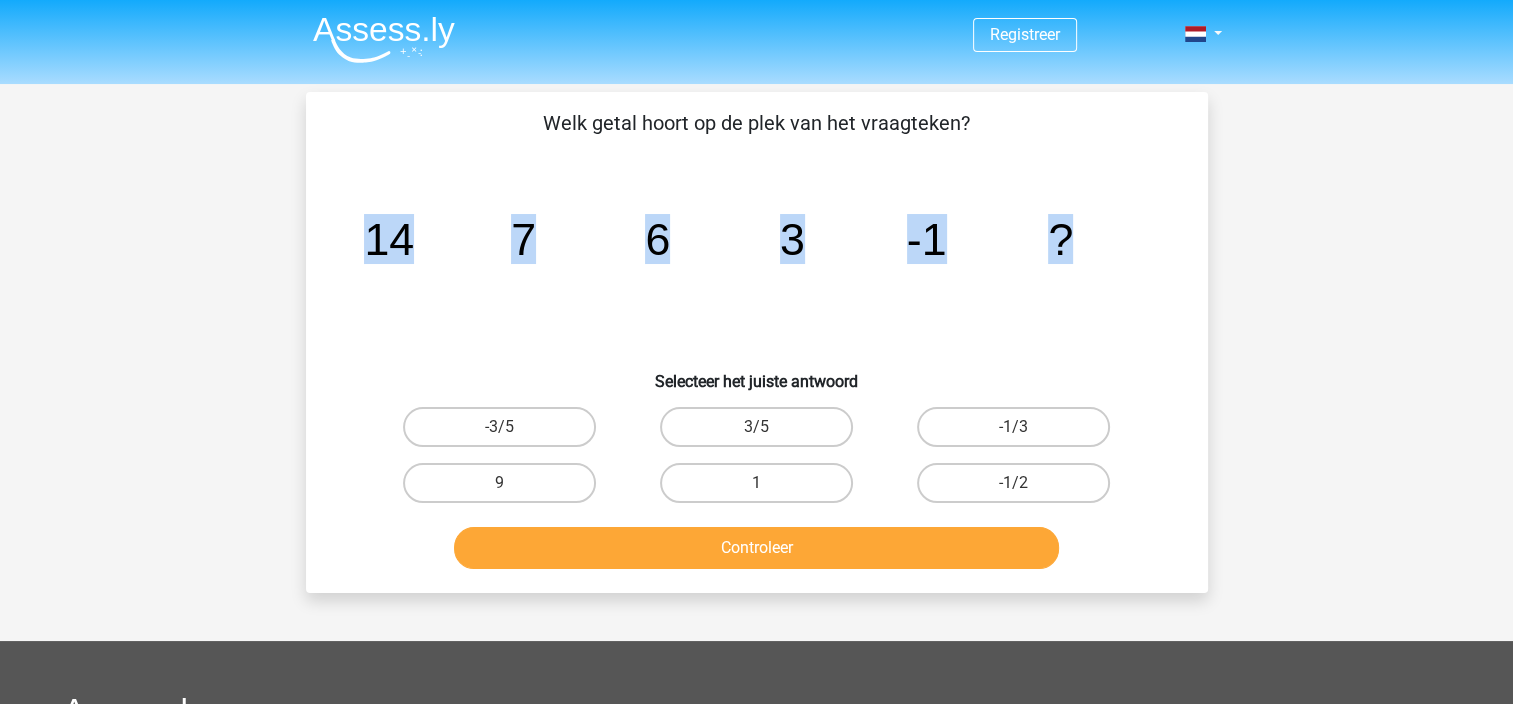 drag, startPoint x: 1033, startPoint y: 495, endPoint x: 1015, endPoint y: 516, distance: 27.658634 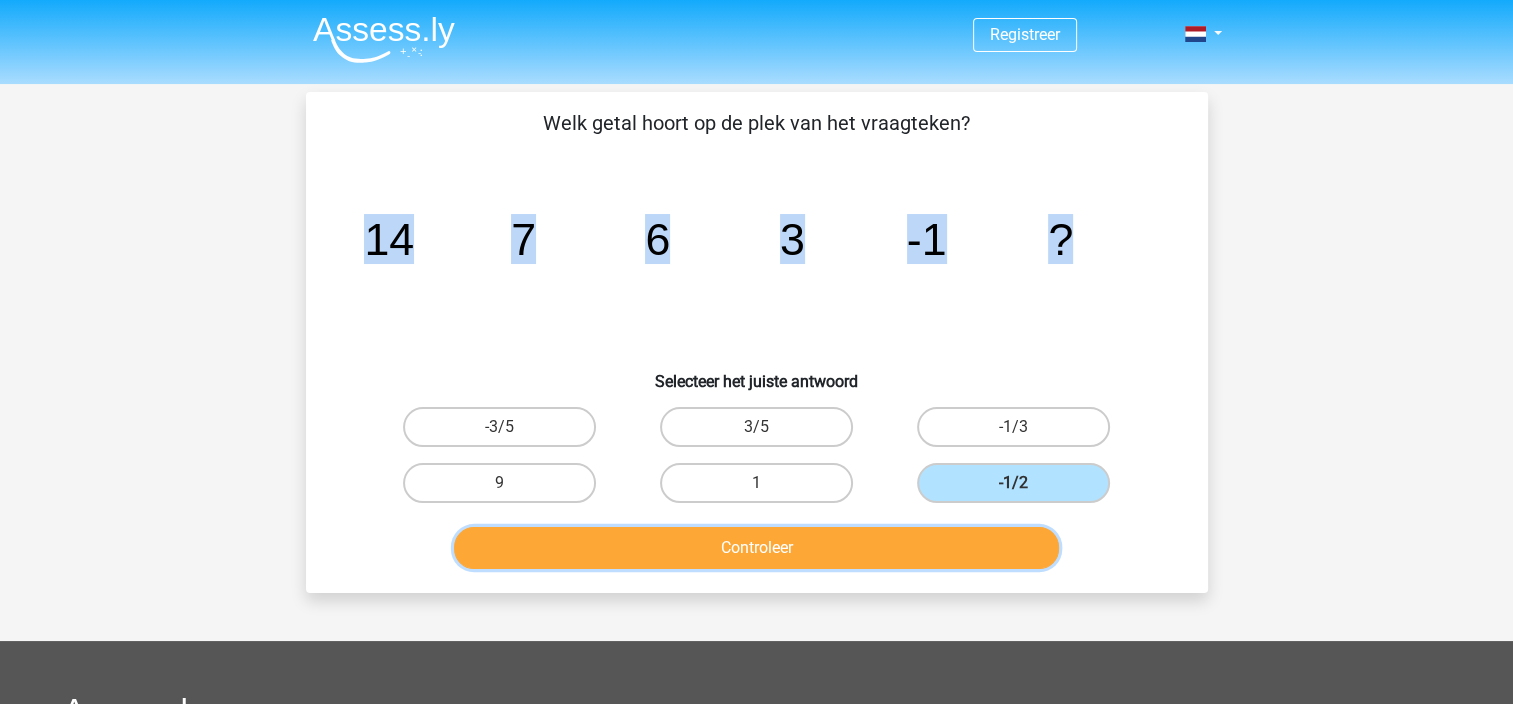 click on "Controleer" at bounding box center [756, 548] 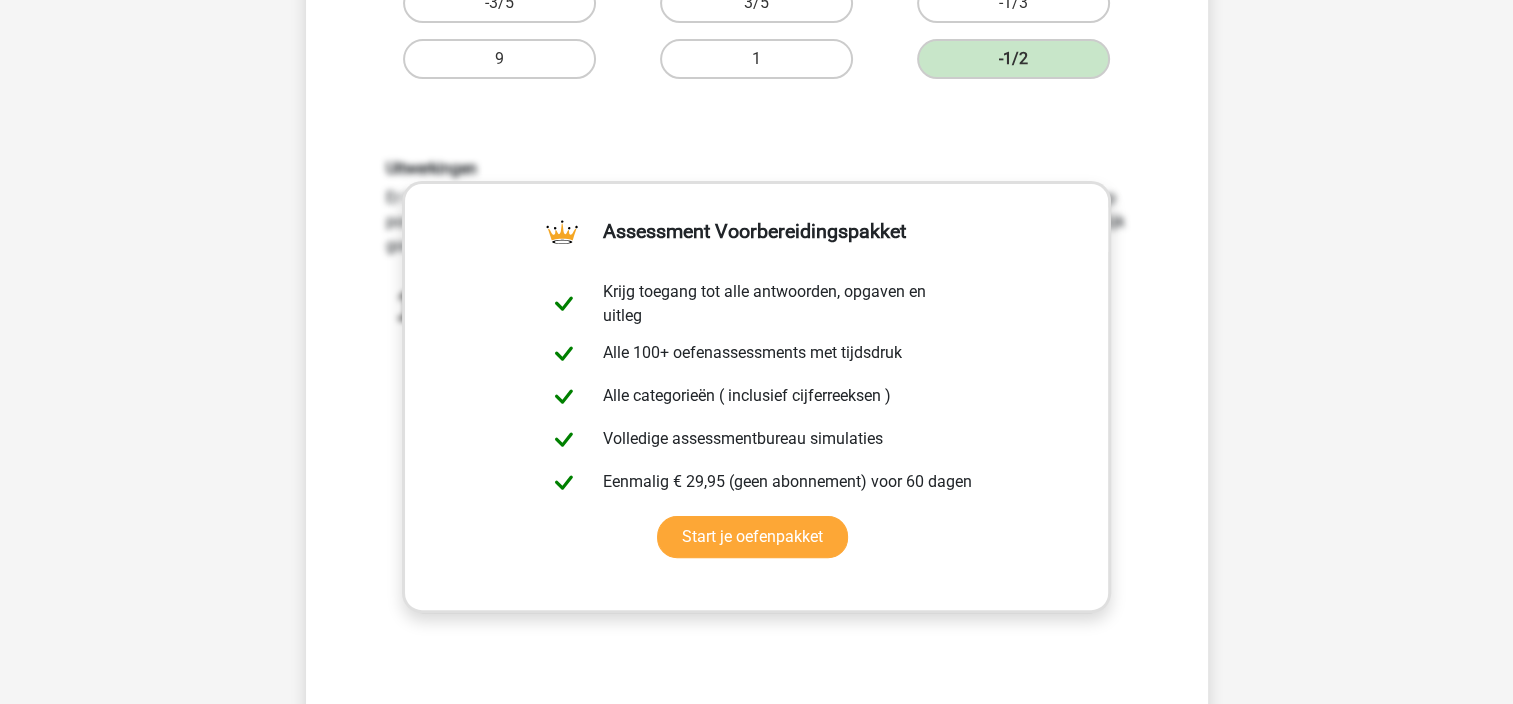 scroll, scrollTop: 600, scrollLeft: 0, axis: vertical 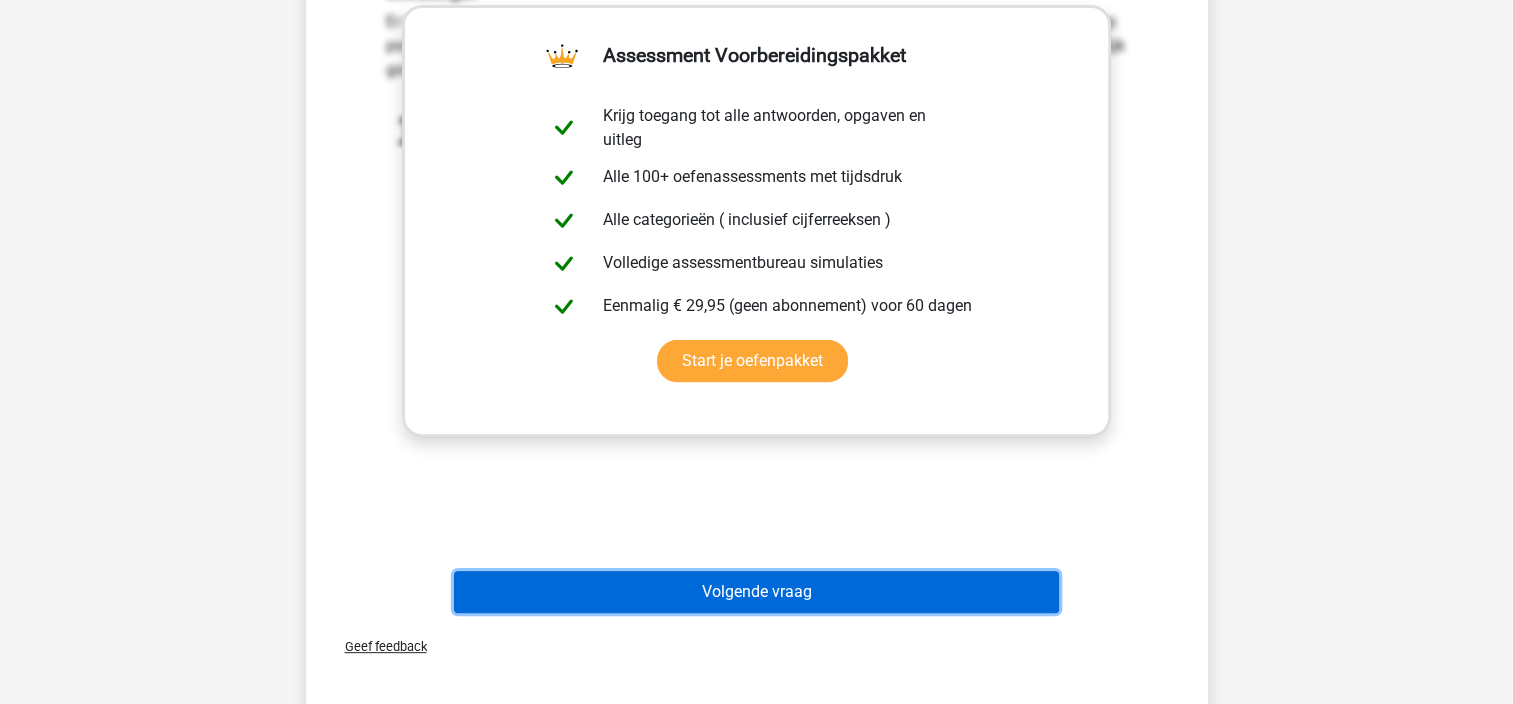 click on "Volgende vraag" at bounding box center (756, 592) 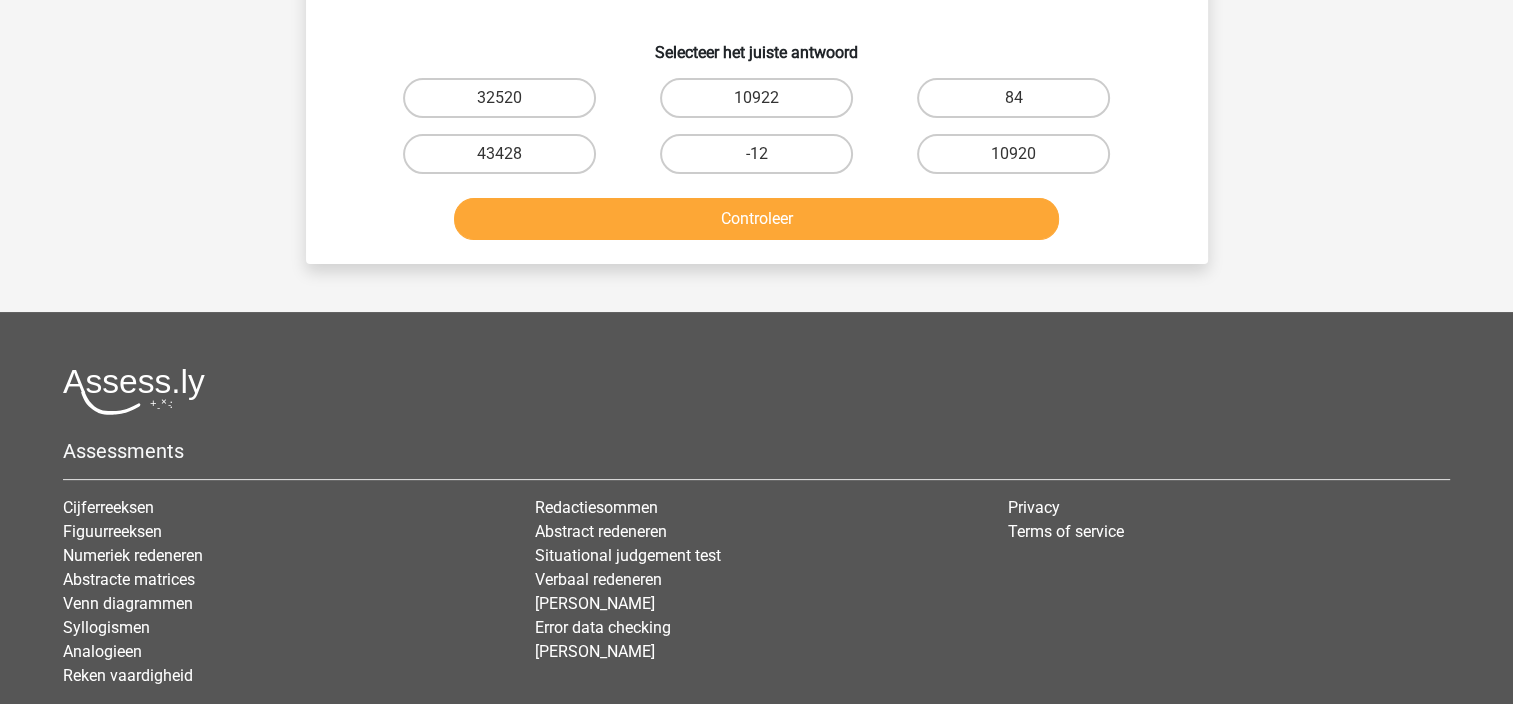 scroll, scrollTop: 92, scrollLeft: 0, axis: vertical 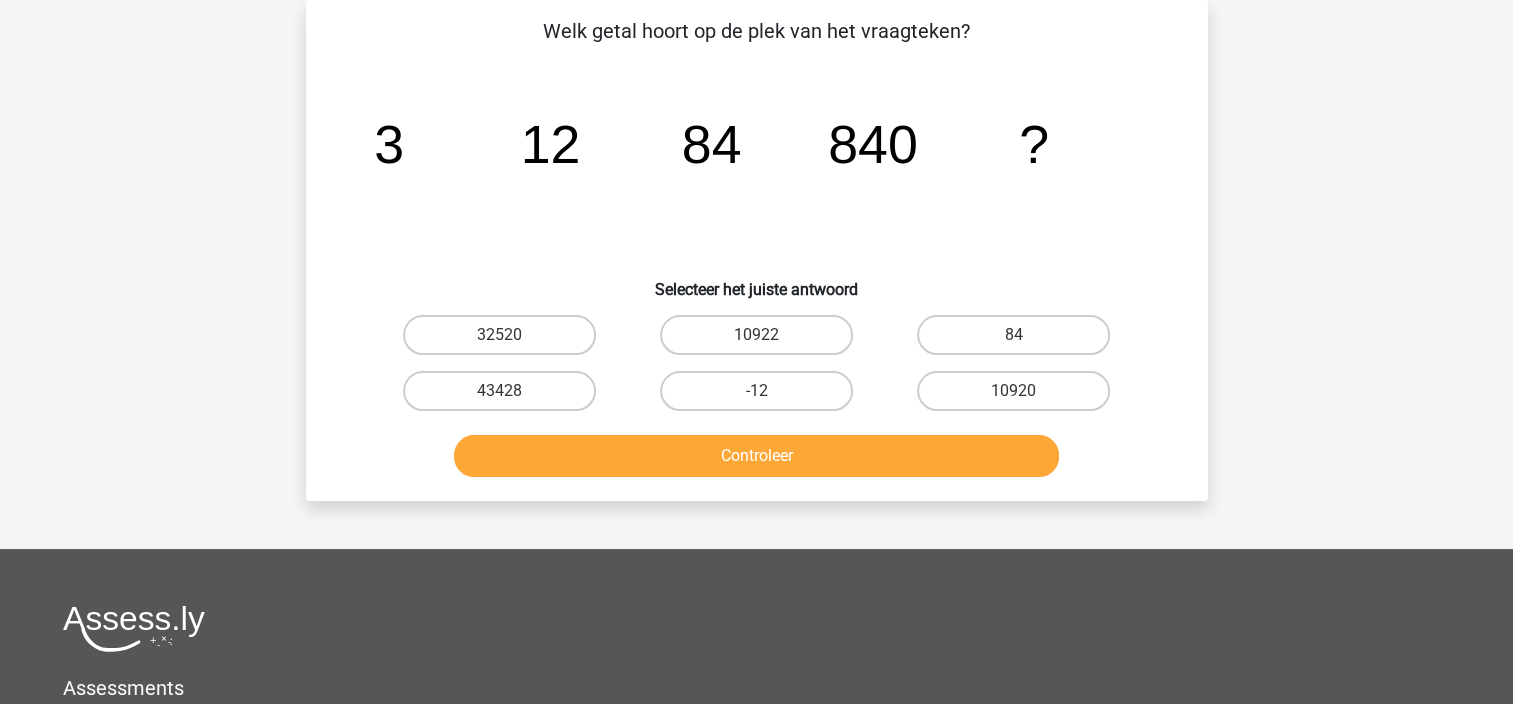 click on "image/svg+xml
3
12
84
840
?" 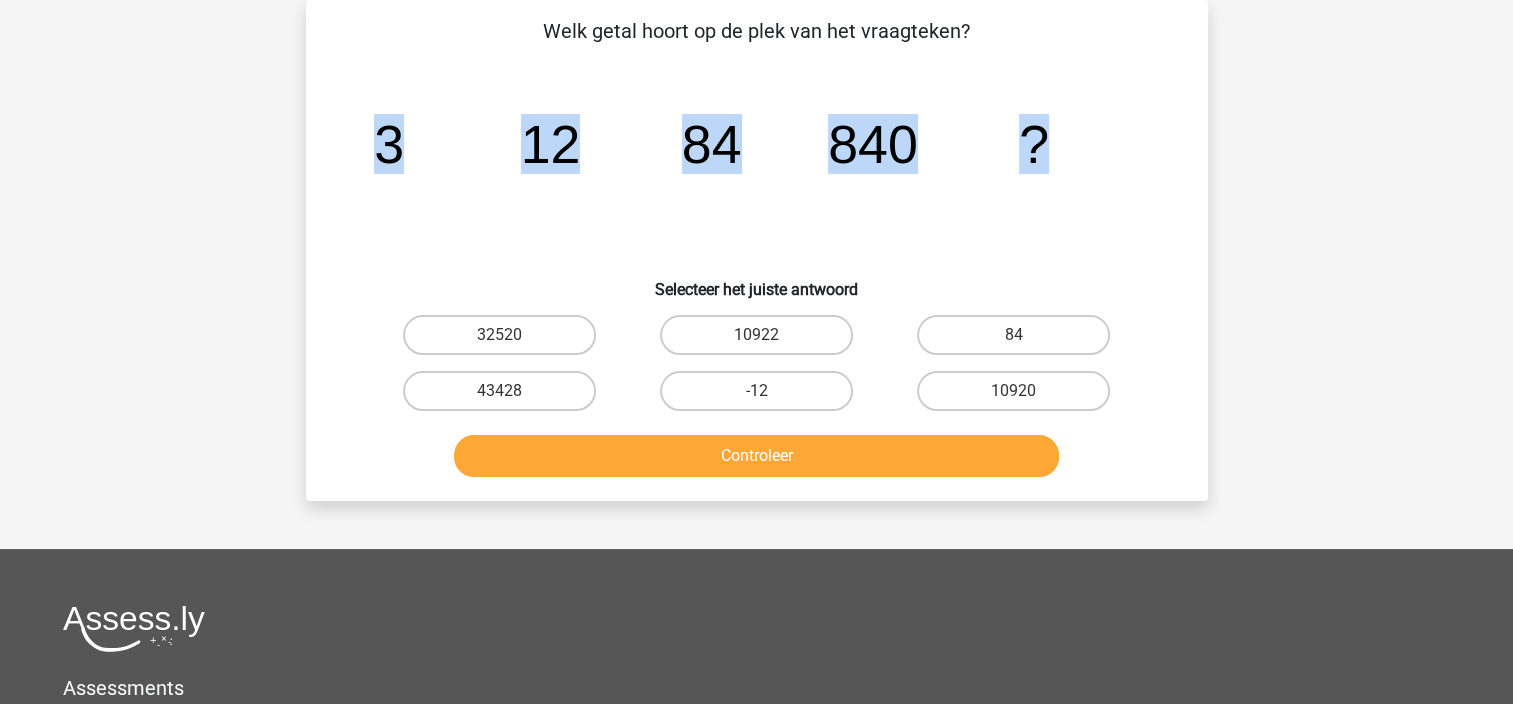 drag, startPoint x: 365, startPoint y: 163, endPoint x: 1110, endPoint y: 144, distance: 745.24225 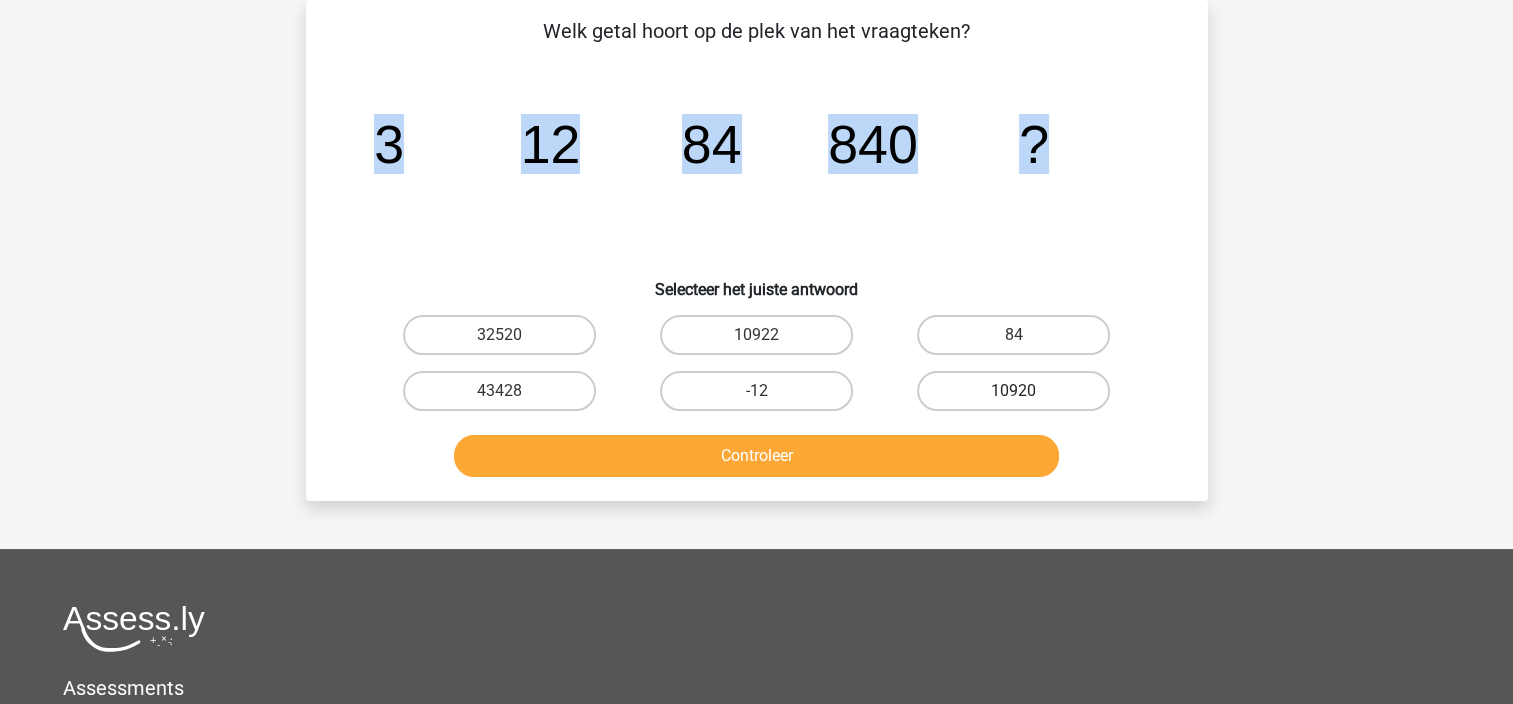 click on "10920" at bounding box center (1013, 391) 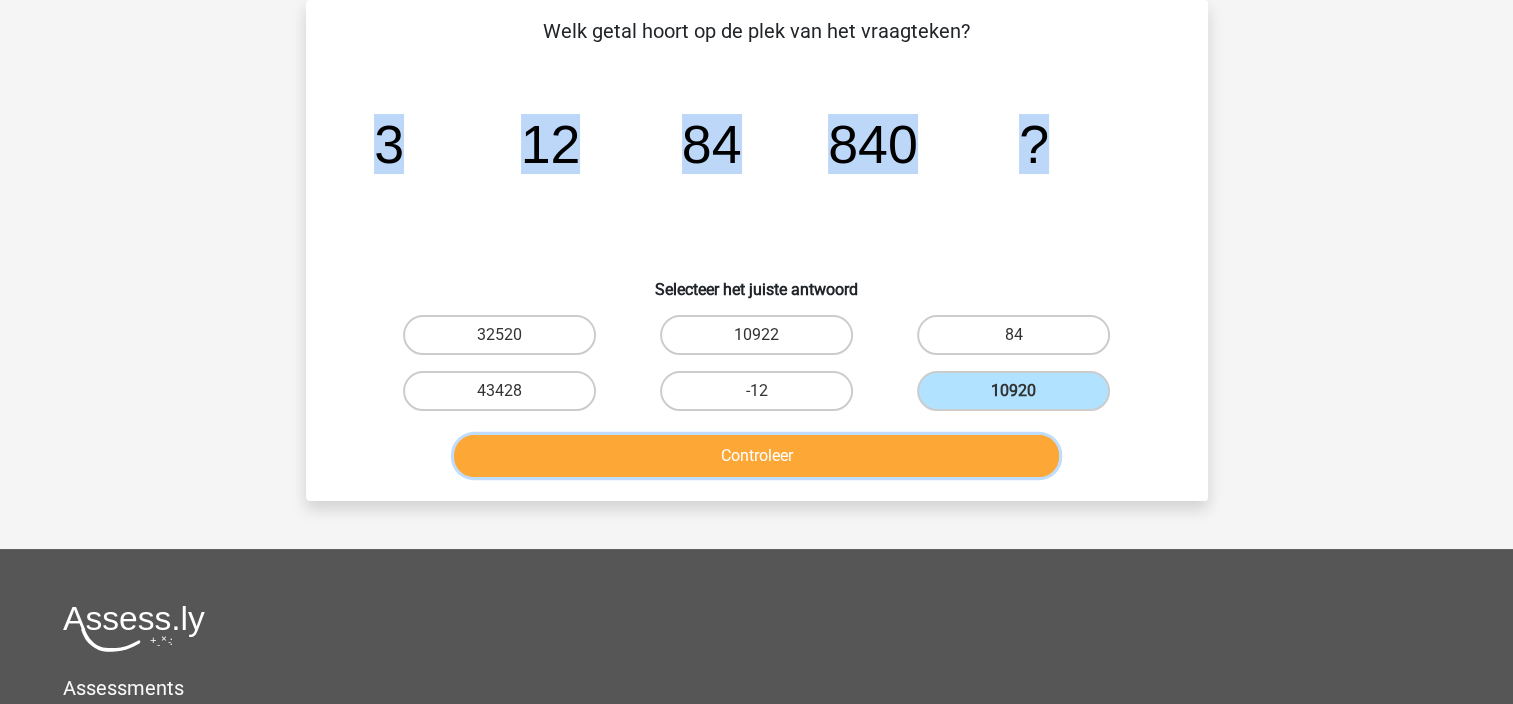 click on "Controleer" at bounding box center (756, 456) 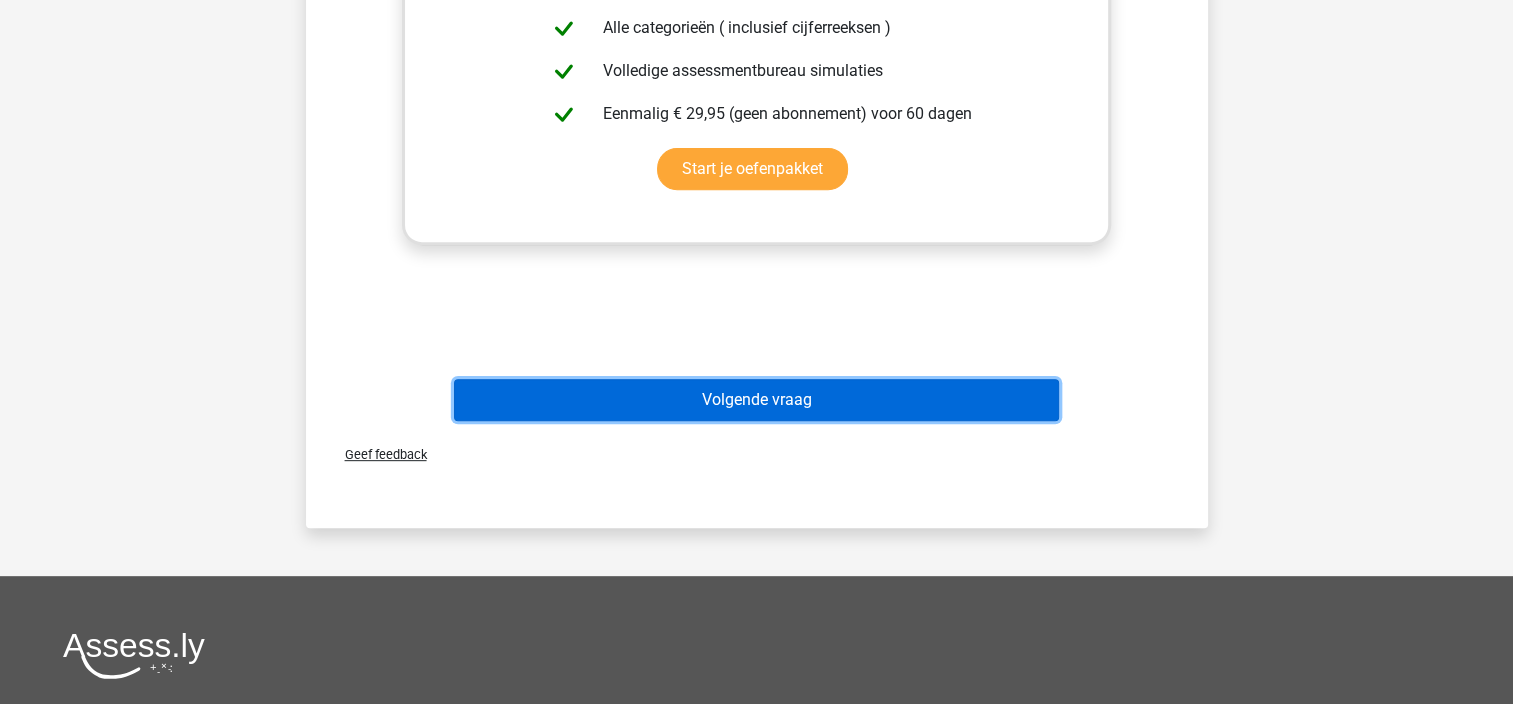 click on "Volgende vraag" at bounding box center (756, 400) 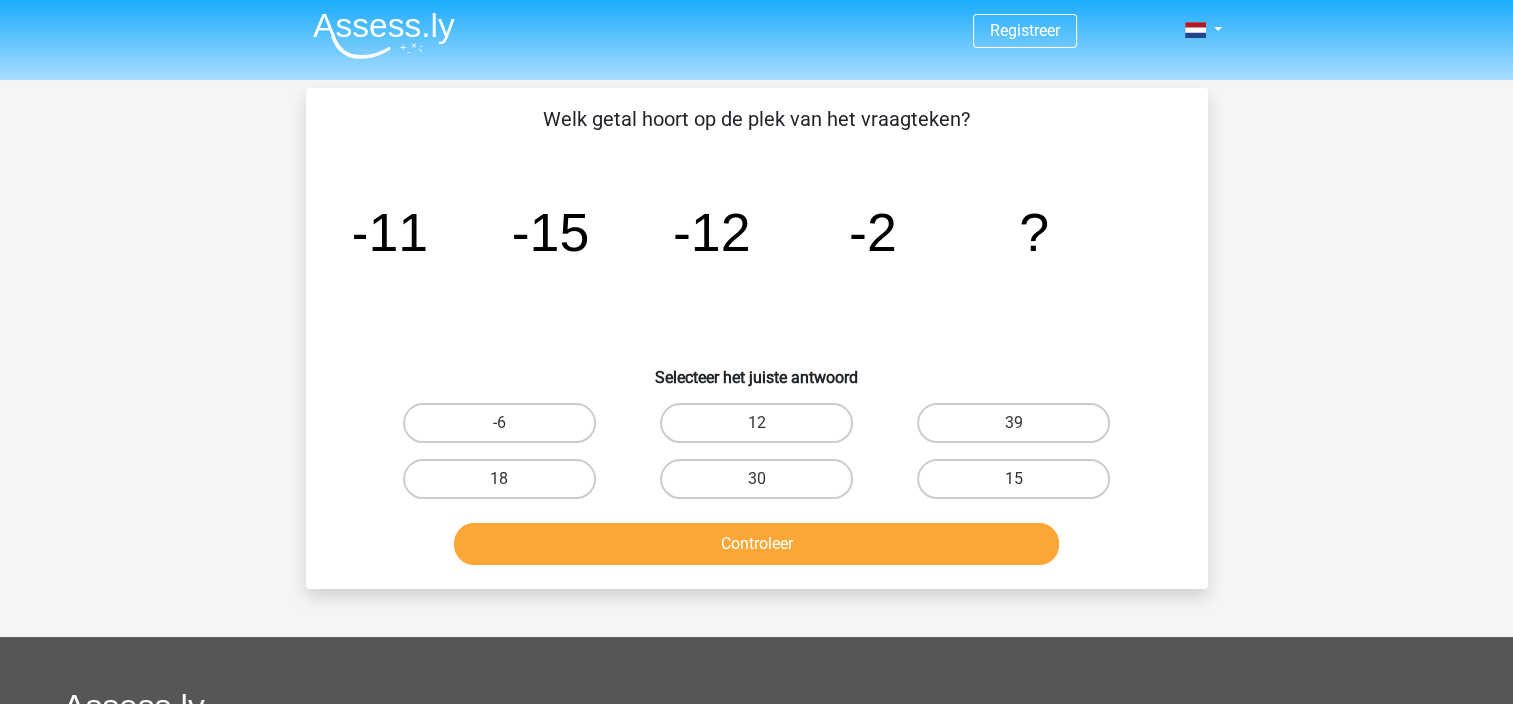 scroll, scrollTop: 0, scrollLeft: 0, axis: both 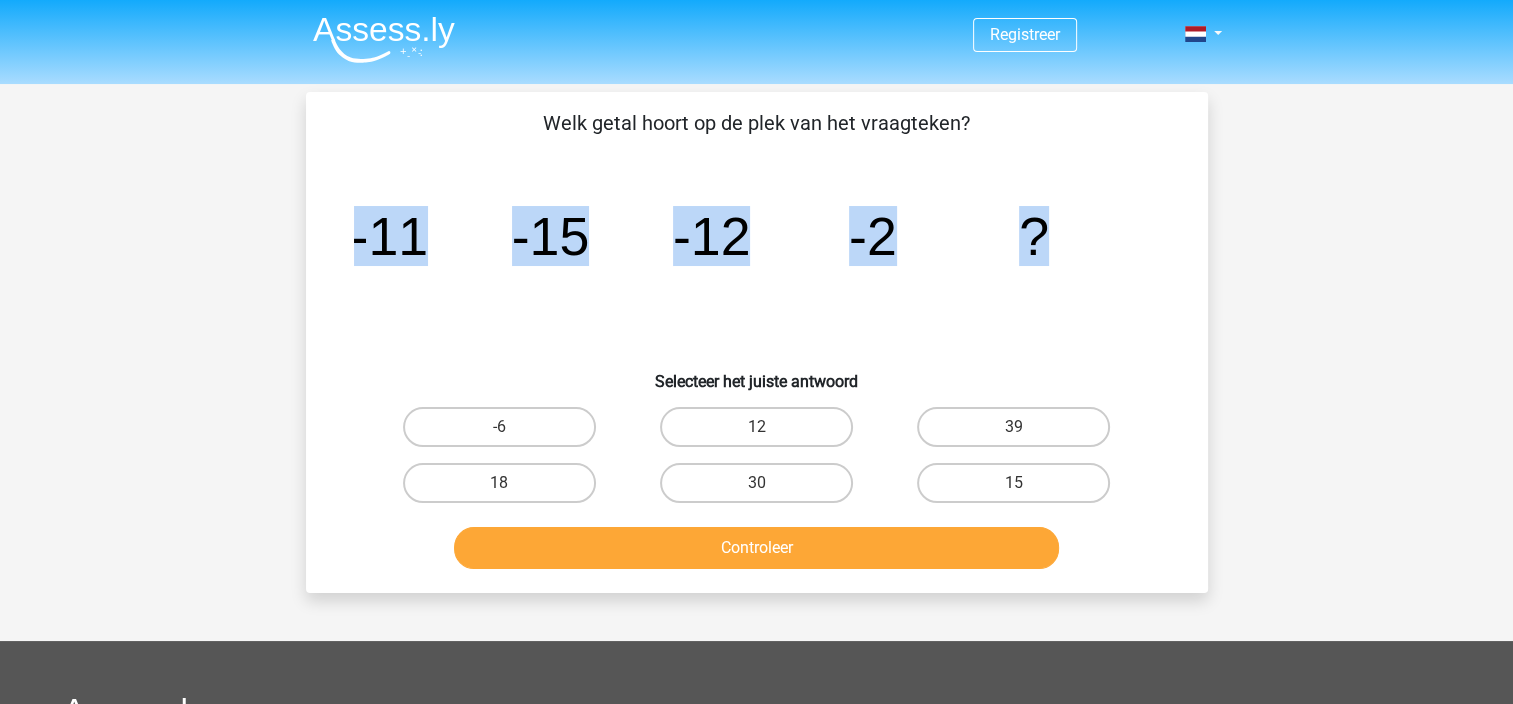 drag, startPoint x: 336, startPoint y: 236, endPoint x: 1336, endPoint y: 276, distance: 1000.7997 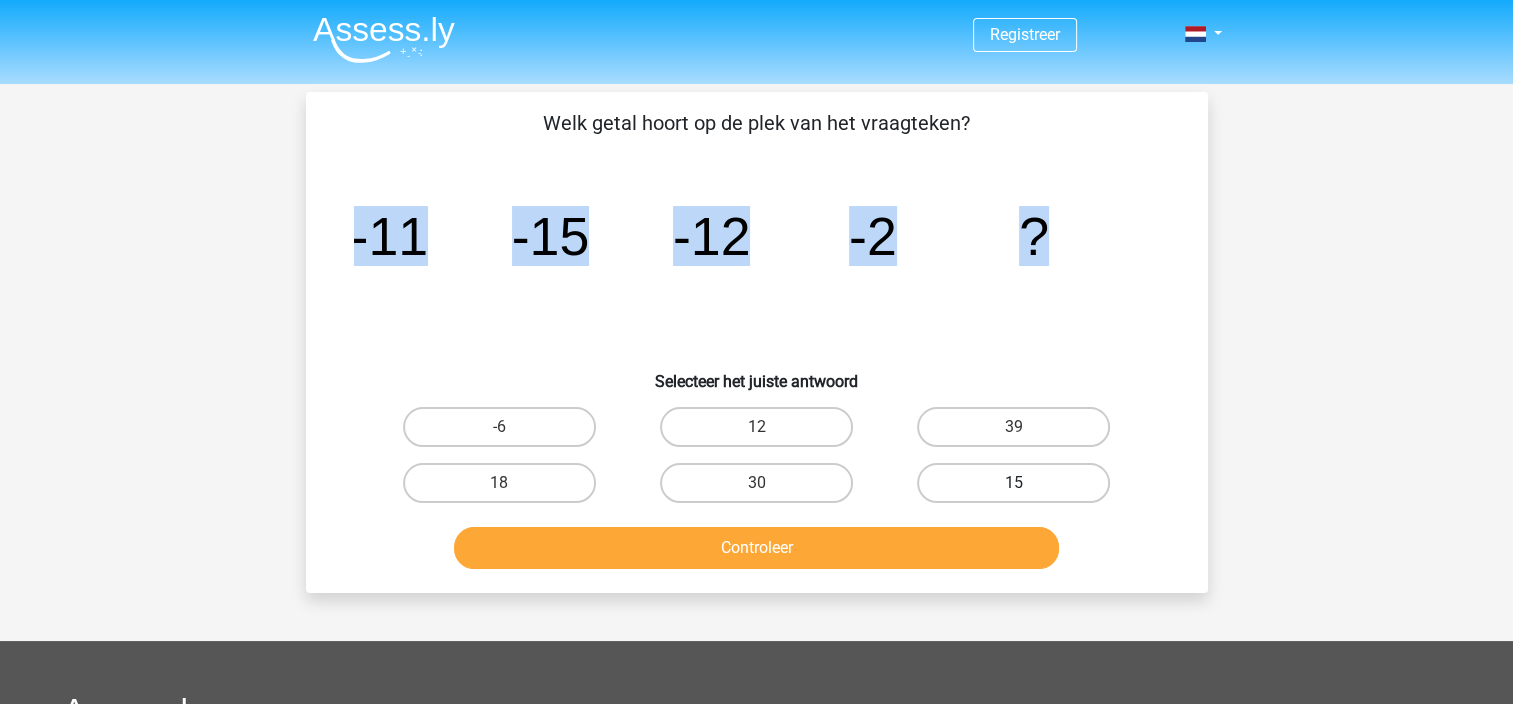 click on "15" at bounding box center [1013, 483] 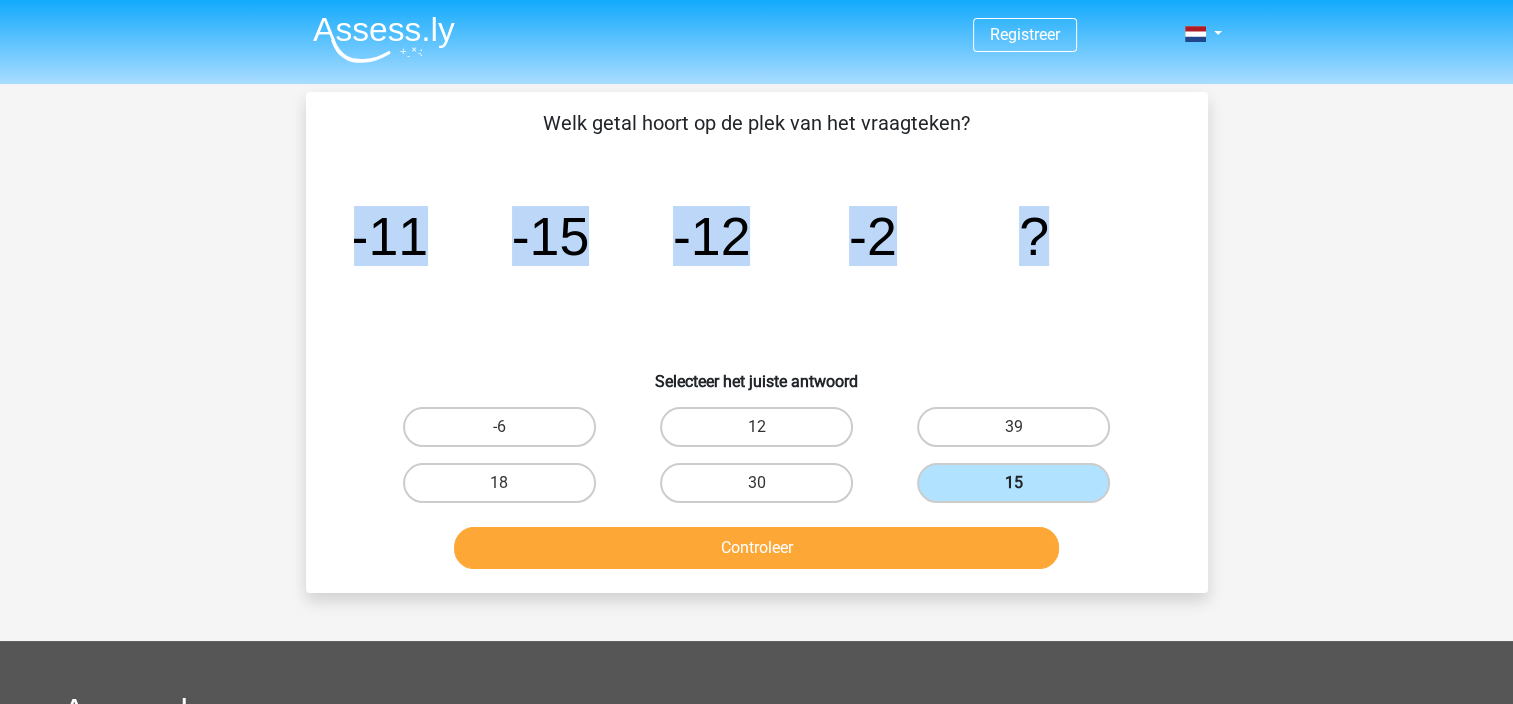 click on "15" at bounding box center (1013, 483) 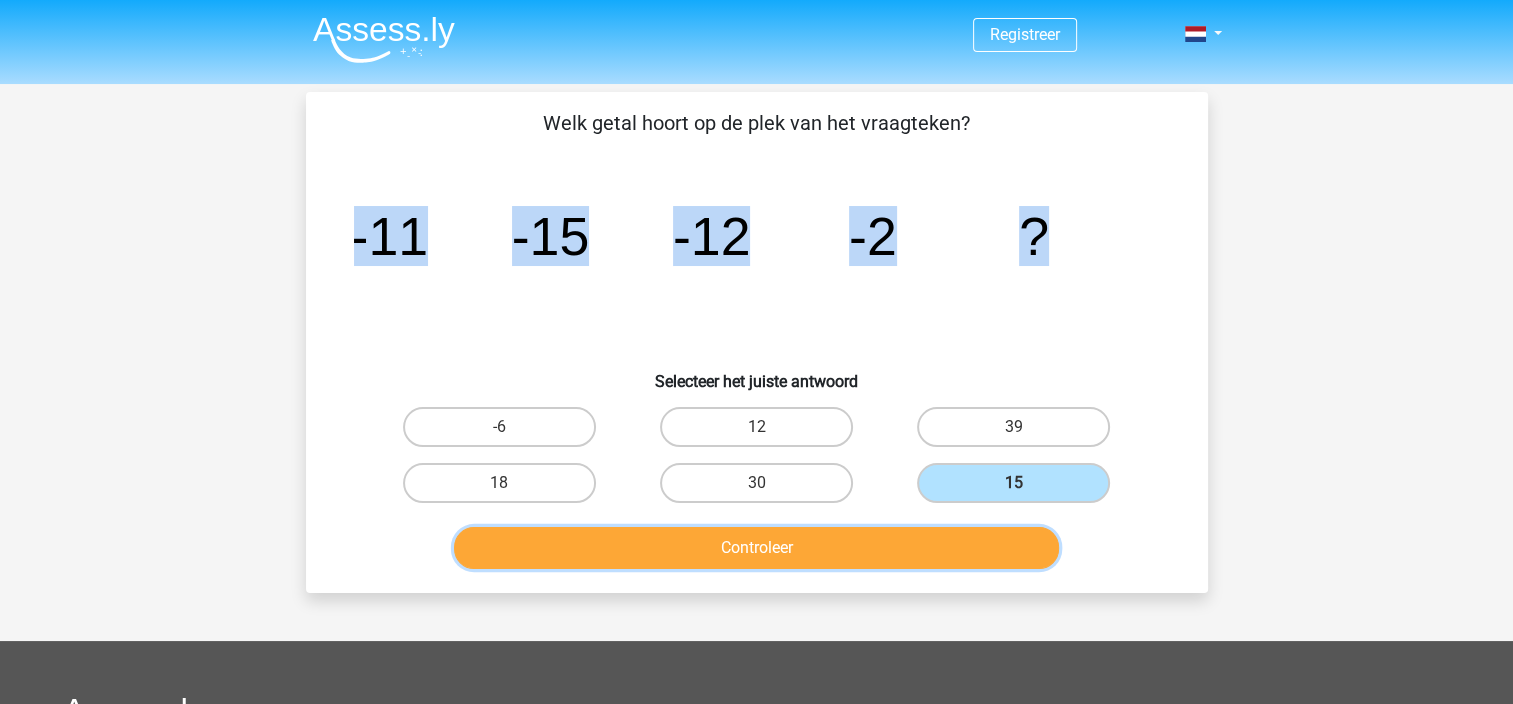click on "Controleer" at bounding box center [756, 548] 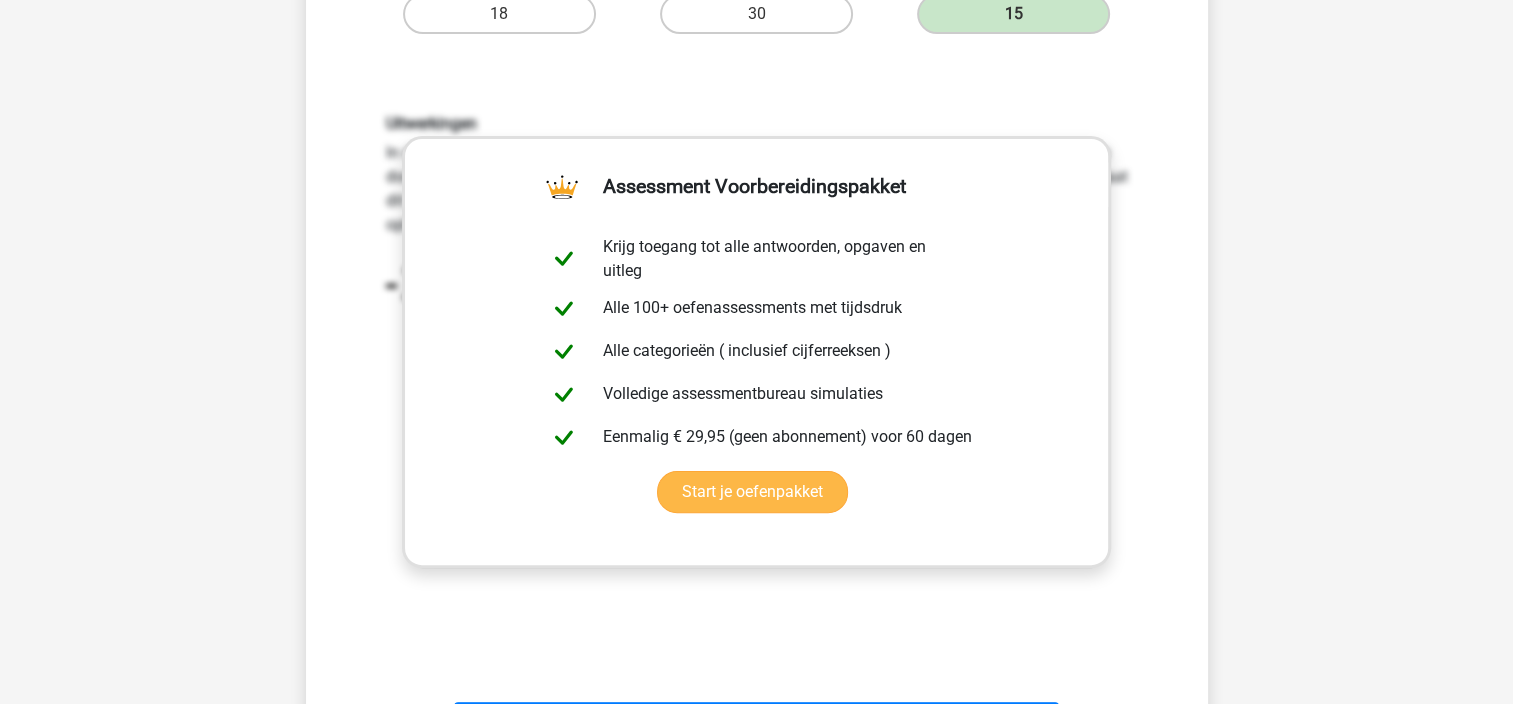 scroll, scrollTop: 500, scrollLeft: 0, axis: vertical 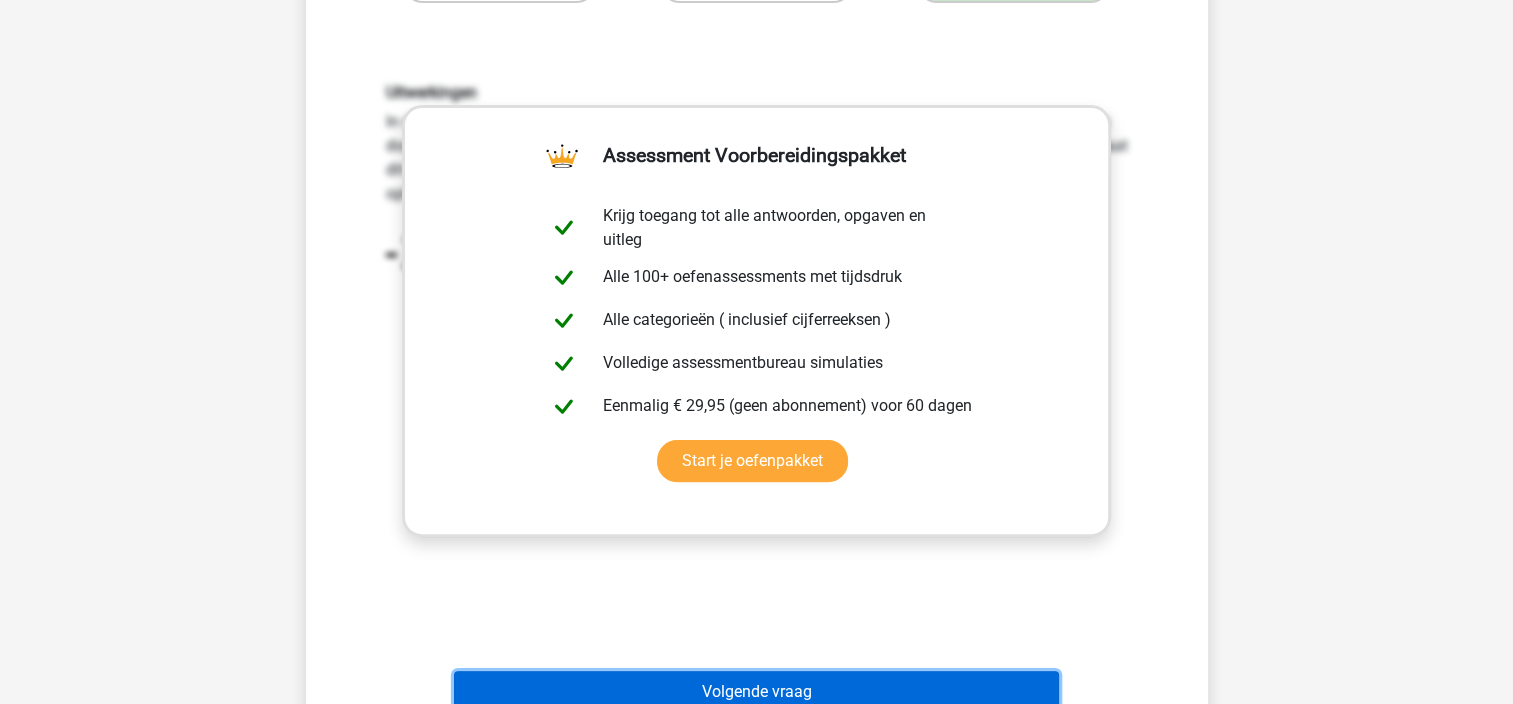 click on "Volgende vraag" at bounding box center [756, 692] 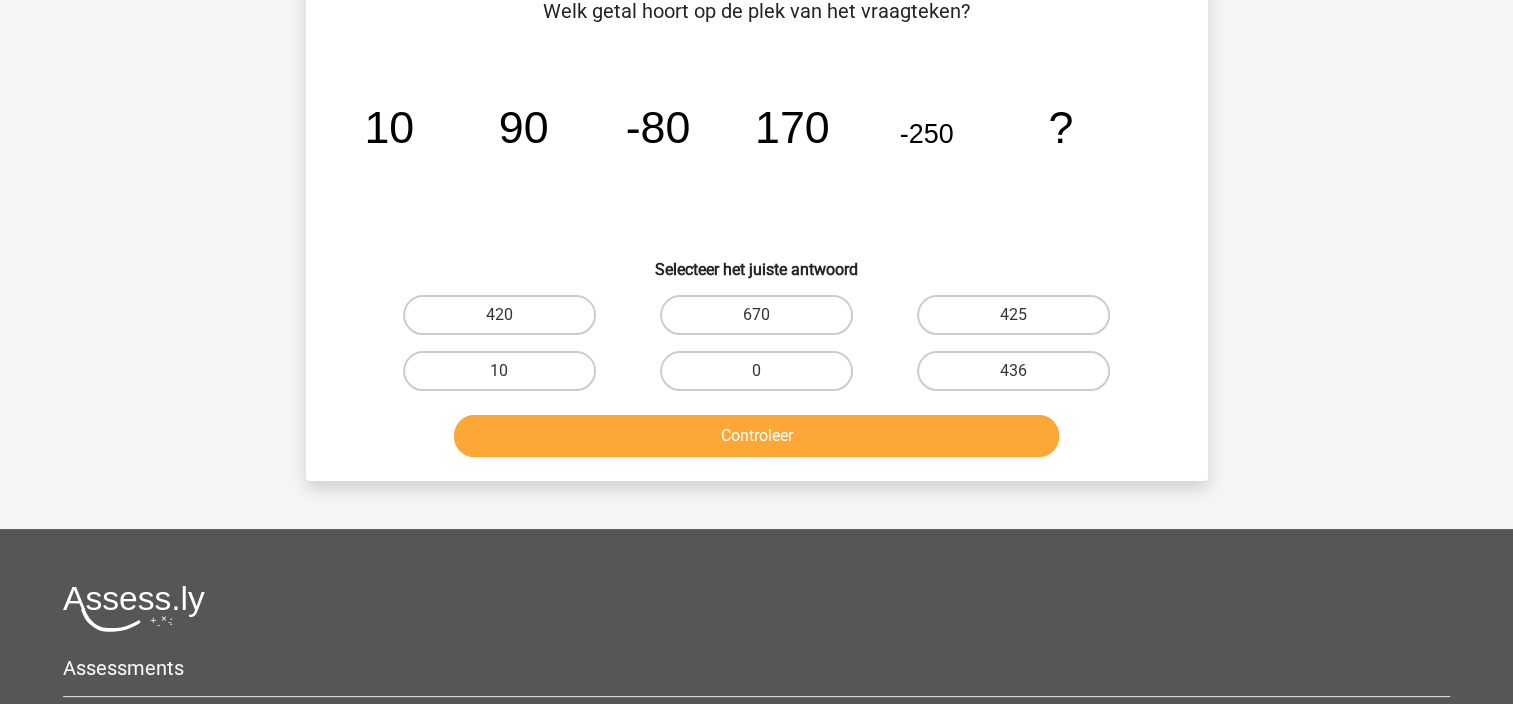 scroll, scrollTop: 92, scrollLeft: 0, axis: vertical 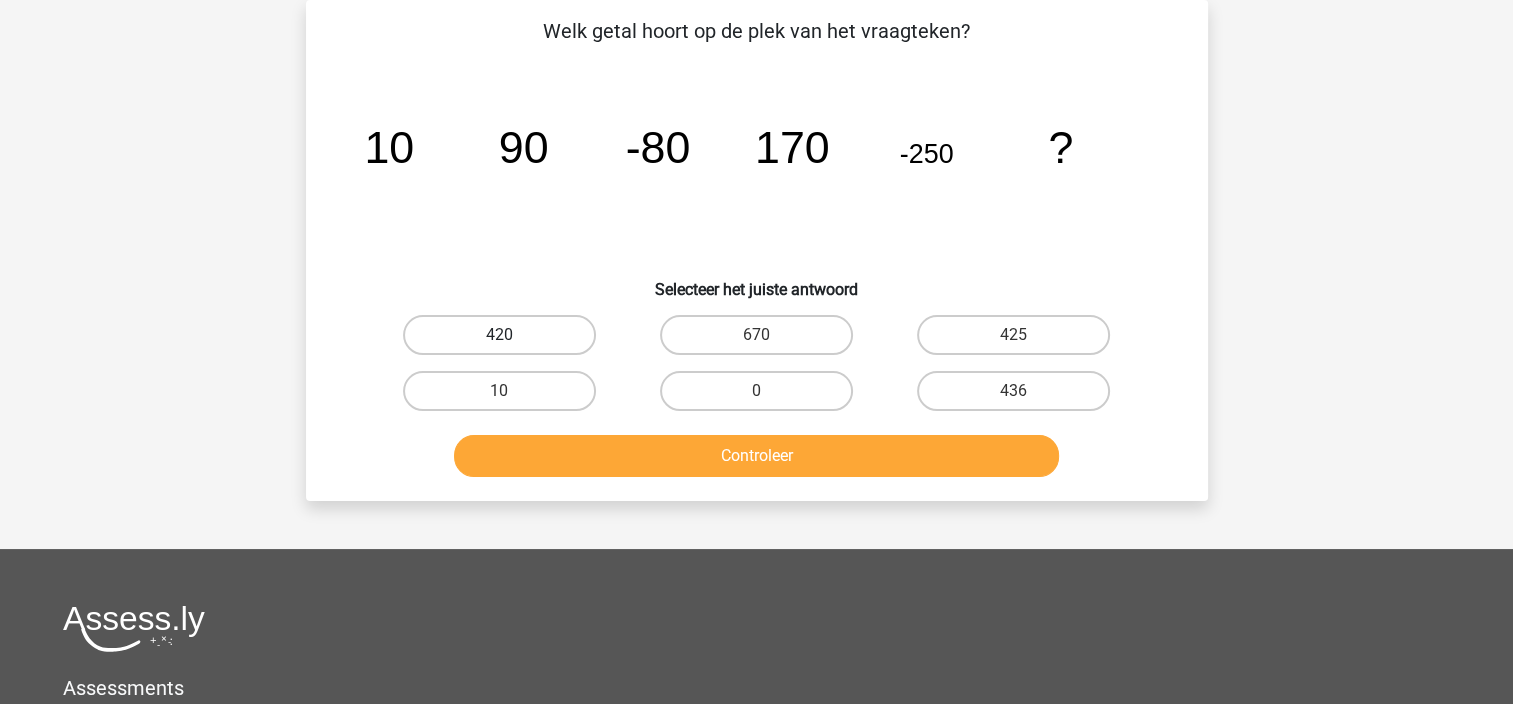 click on "420" at bounding box center [499, 335] 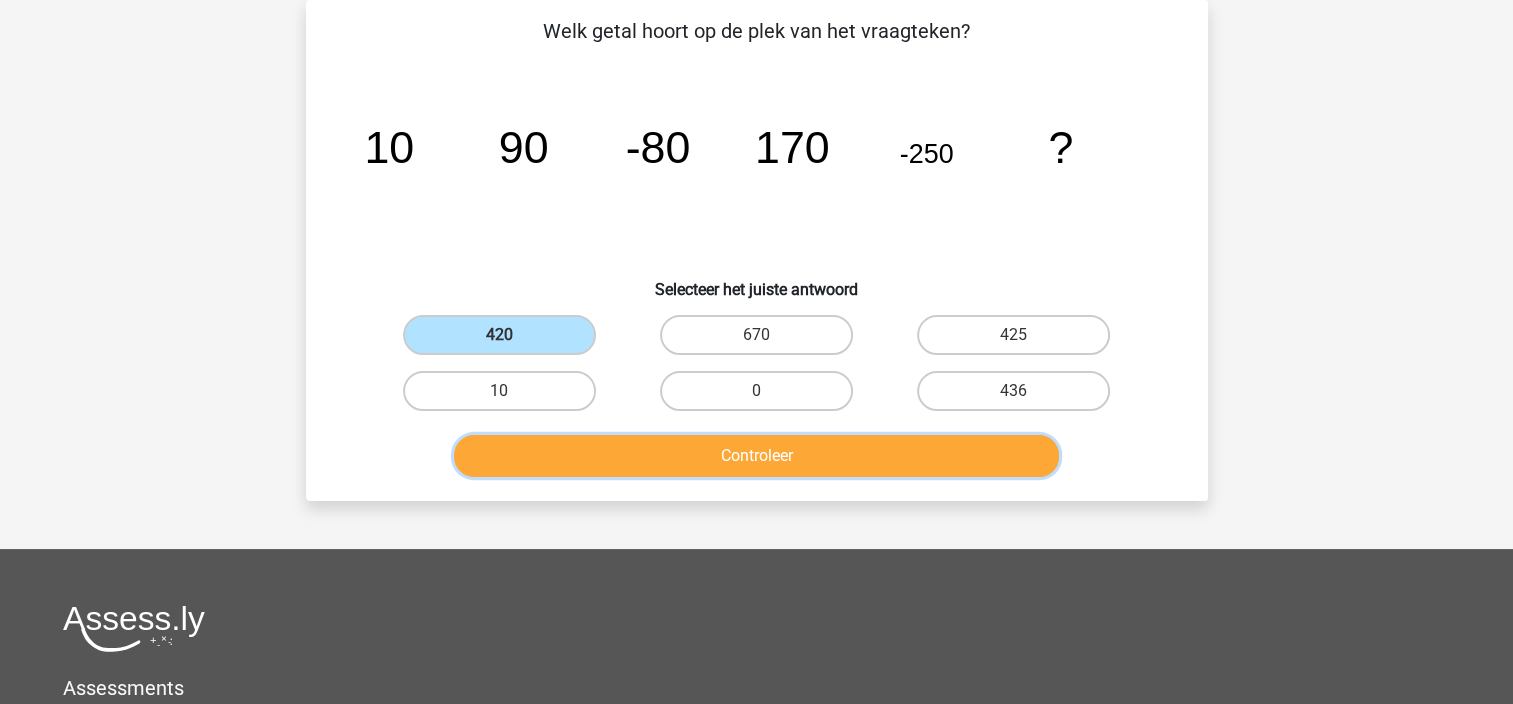 click on "Controleer" at bounding box center [756, 456] 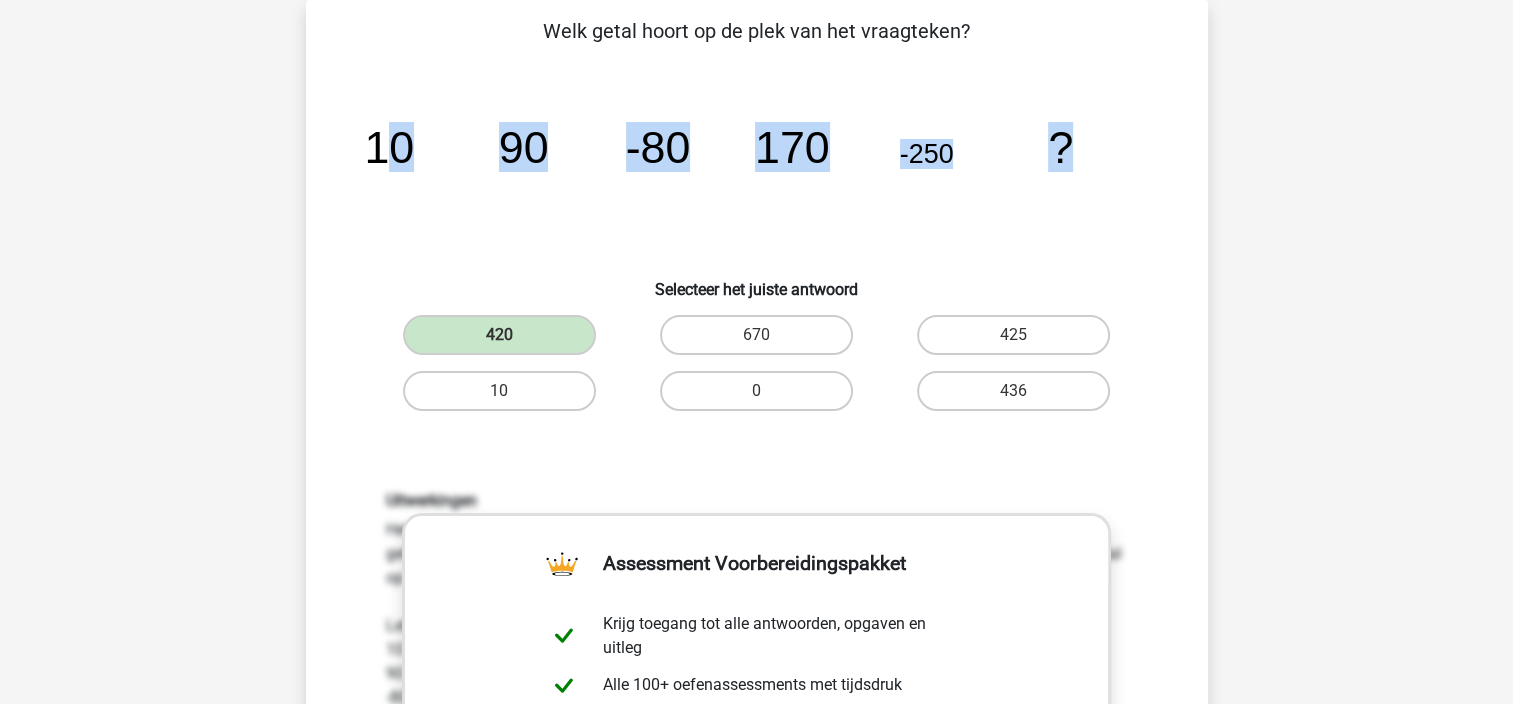 drag, startPoint x: 379, startPoint y: 164, endPoint x: 1137, endPoint y: 155, distance: 758.0534 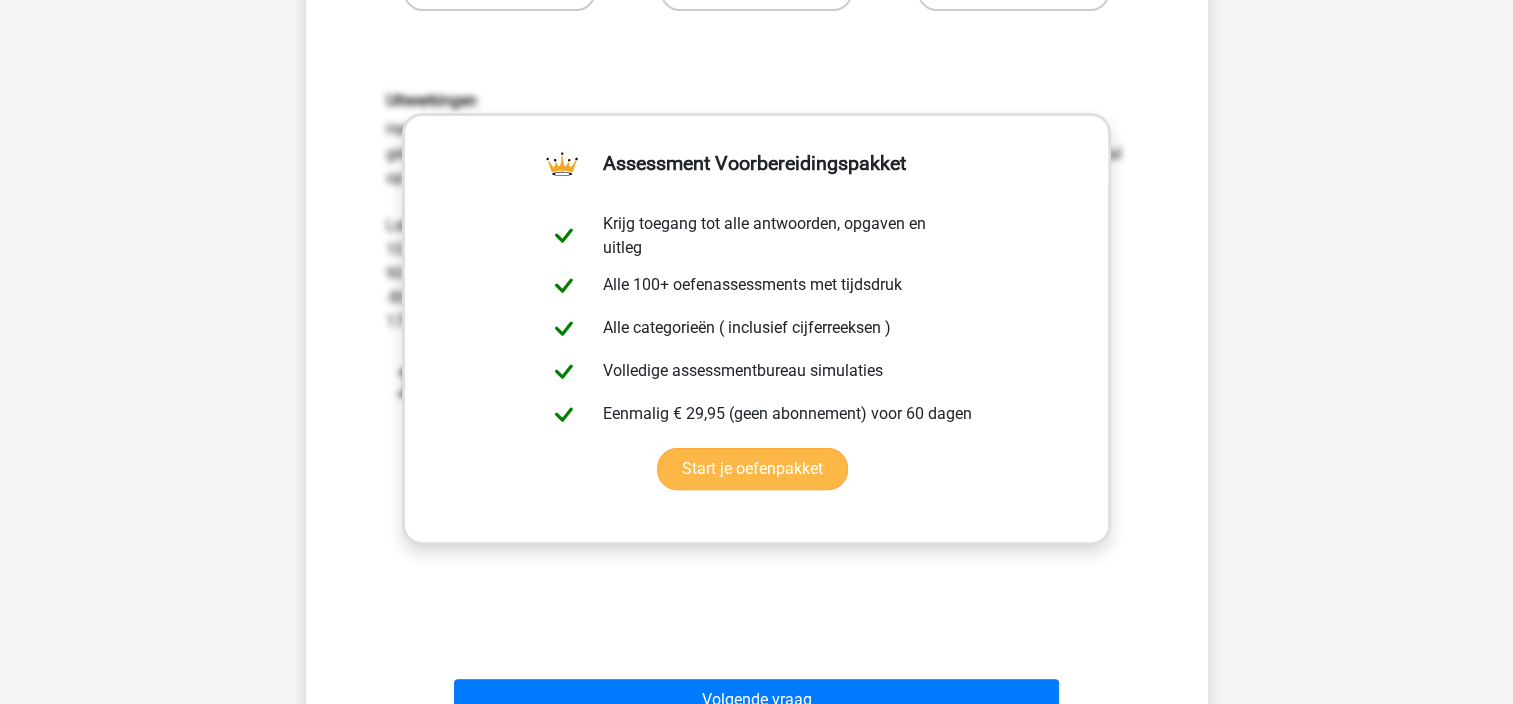 scroll, scrollTop: 892, scrollLeft: 0, axis: vertical 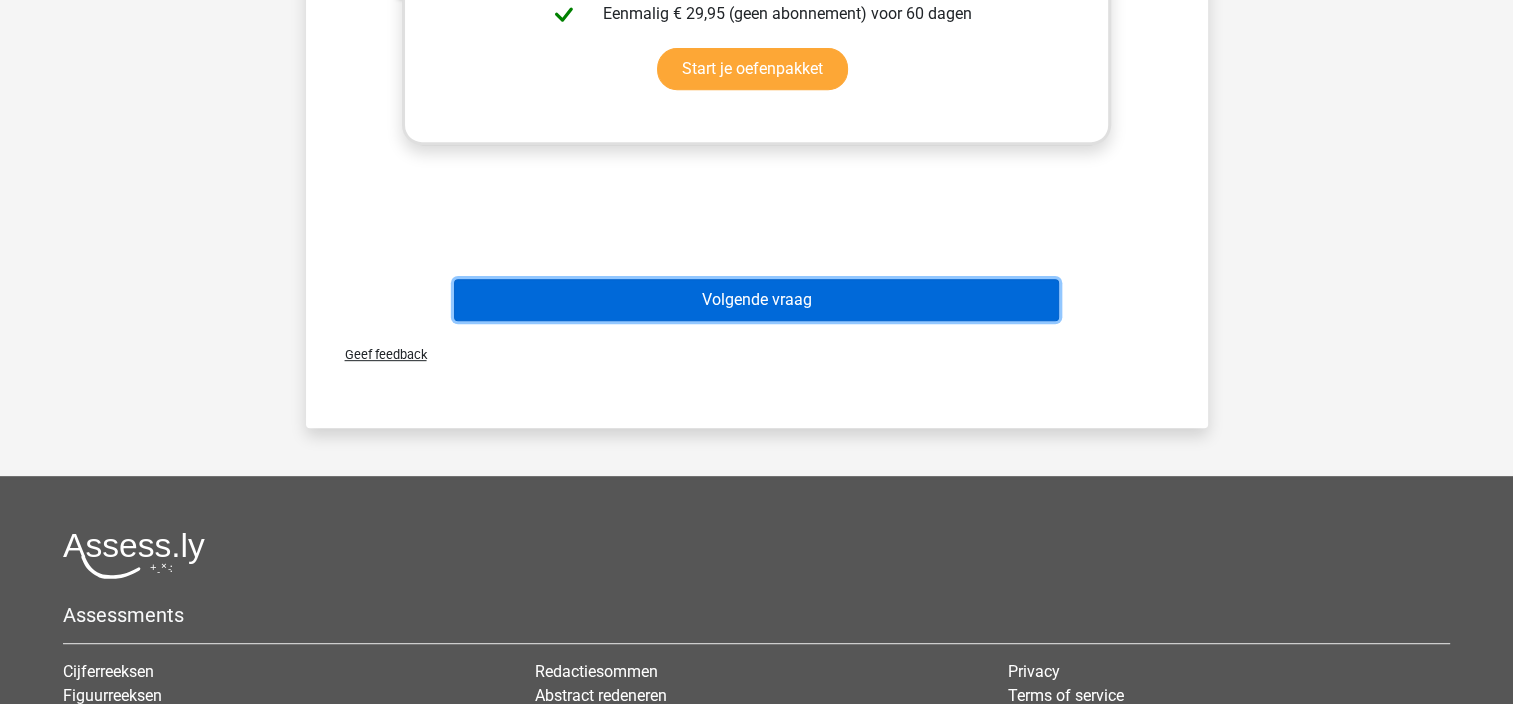 click on "Volgende vraag" at bounding box center (756, 300) 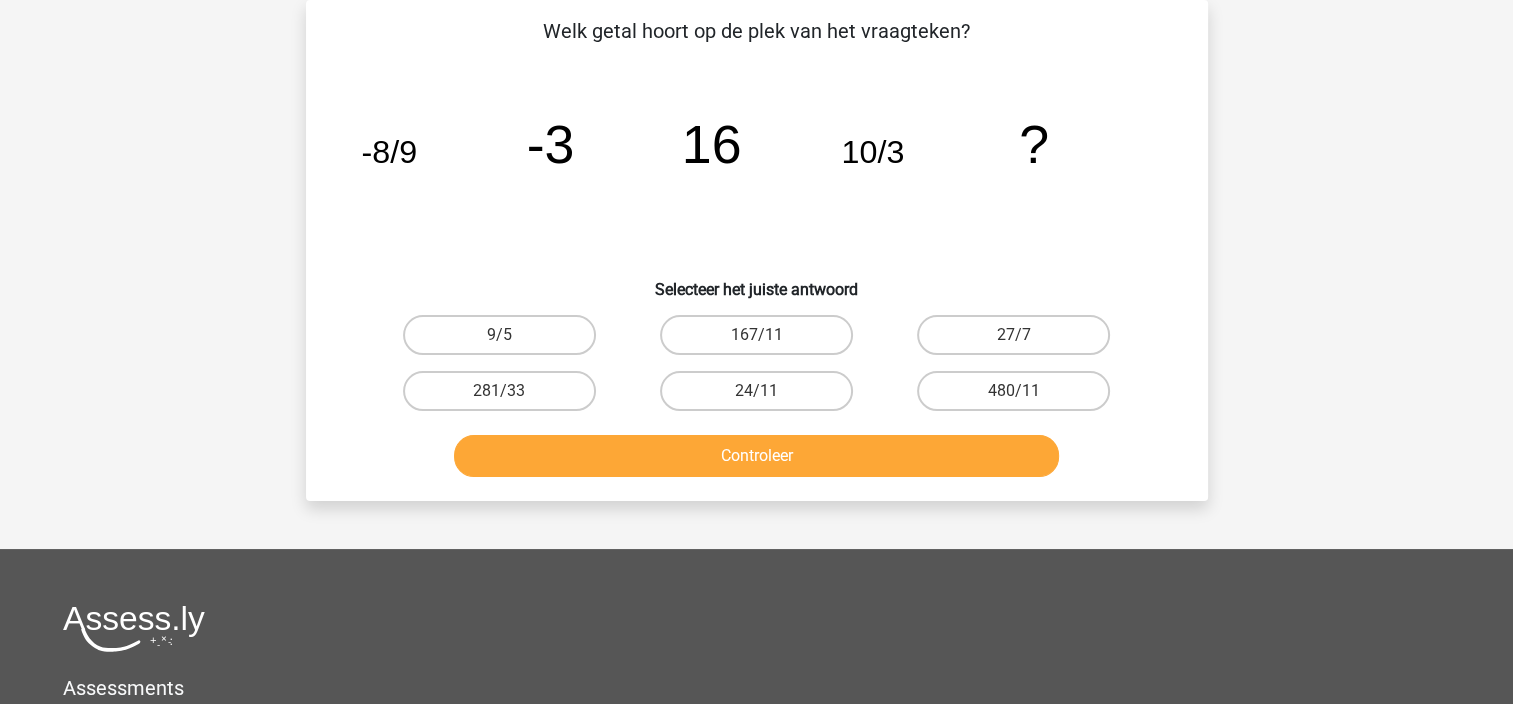 scroll, scrollTop: 0, scrollLeft: 0, axis: both 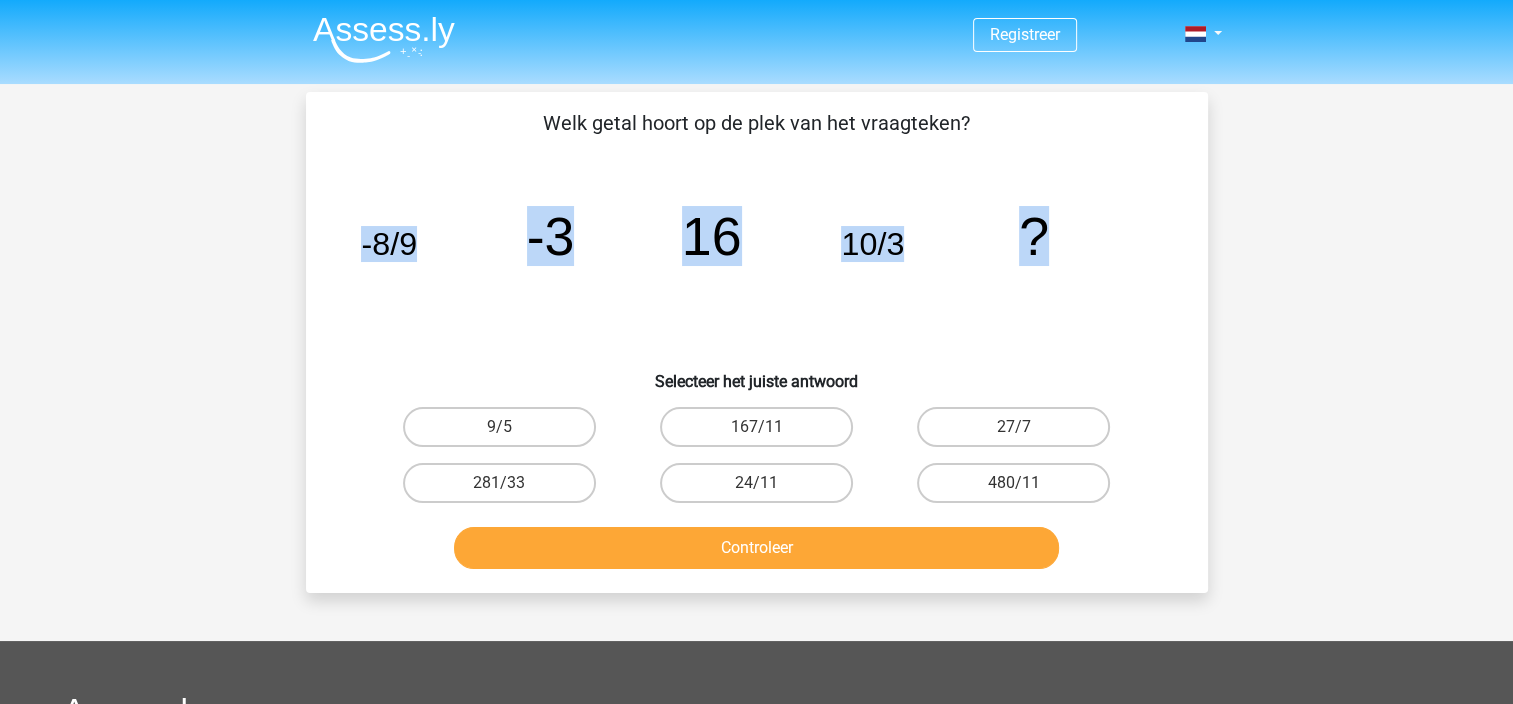 drag, startPoint x: 352, startPoint y: 248, endPoint x: 1163, endPoint y: 248, distance: 811 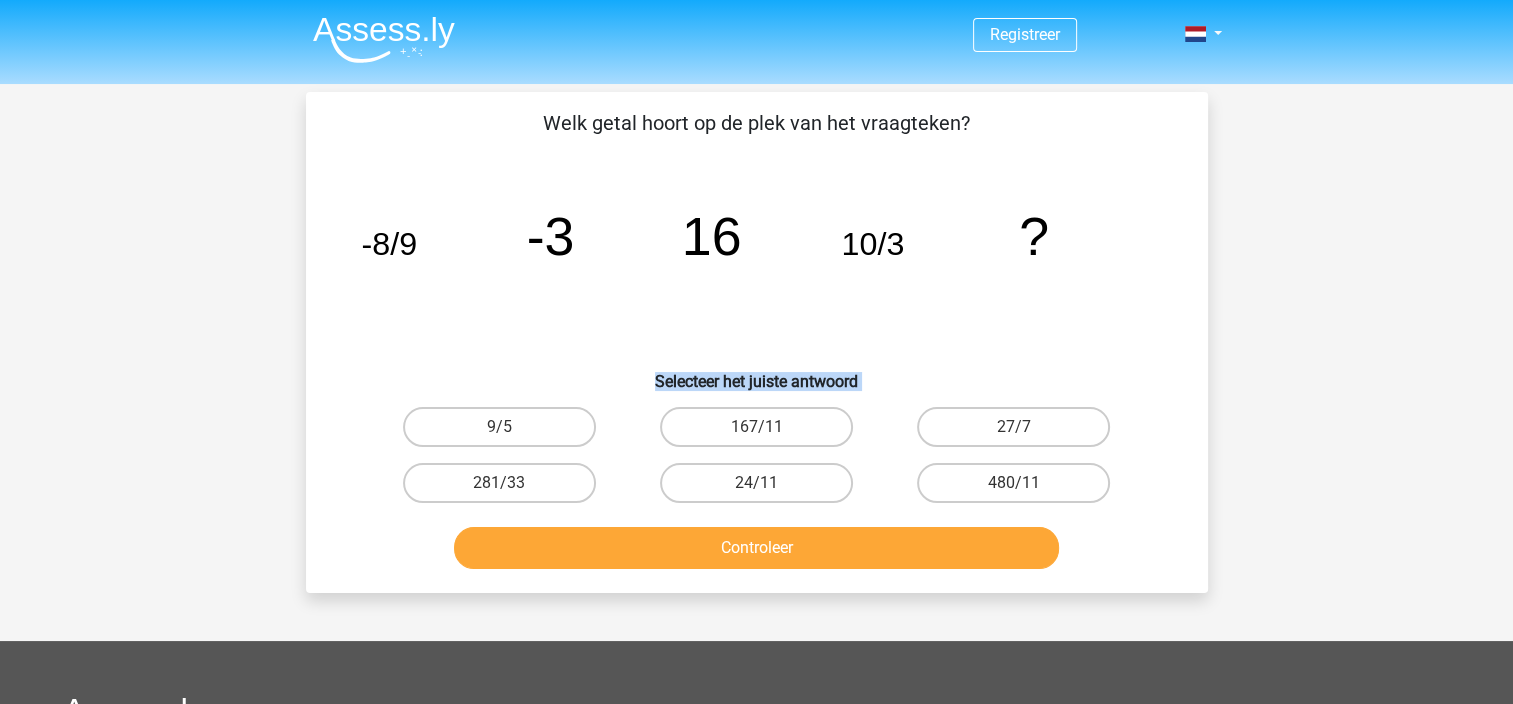 drag, startPoint x: 388, startPoint y: 382, endPoint x: 860, endPoint y: 420, distance: 473.5272 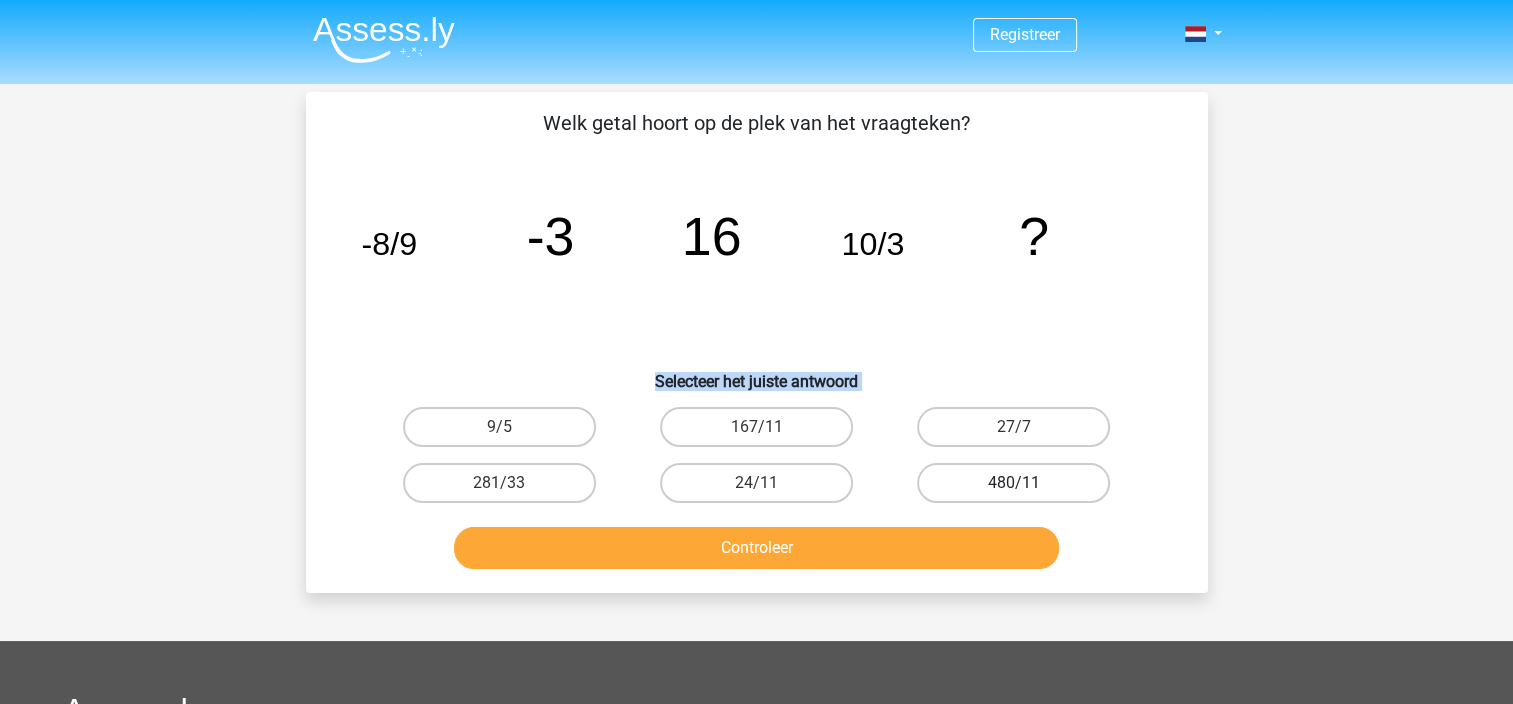 drag, startPoint x: 612, startPoint y: 371, endPoint x: 1036, endPoint y: 486, distance: 439.3188 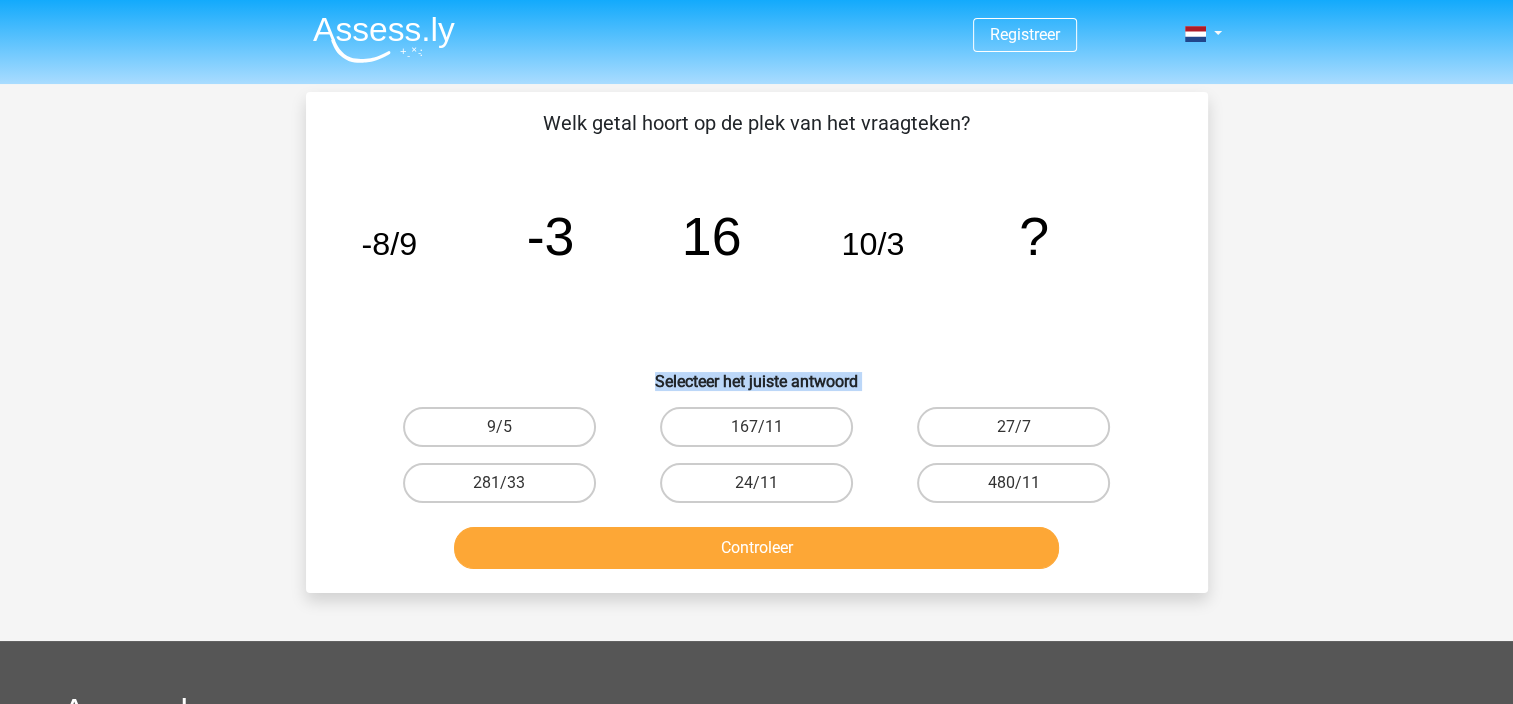 drag, startPoint x: 1036, startPoint y: 486, endPoint x: 1133, endPoint y: 476, distance: 97.5141 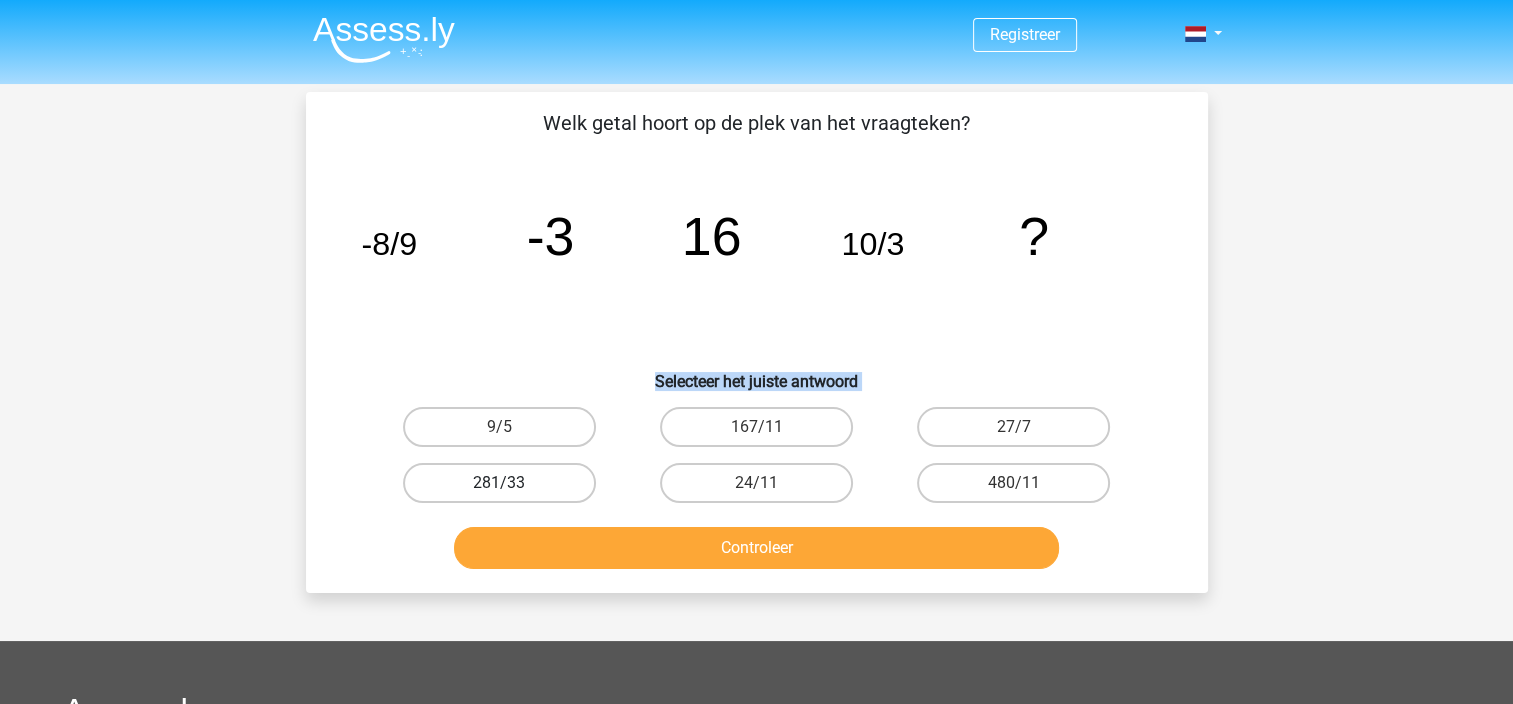 click on "281/33" at bounding box center (499, 483) 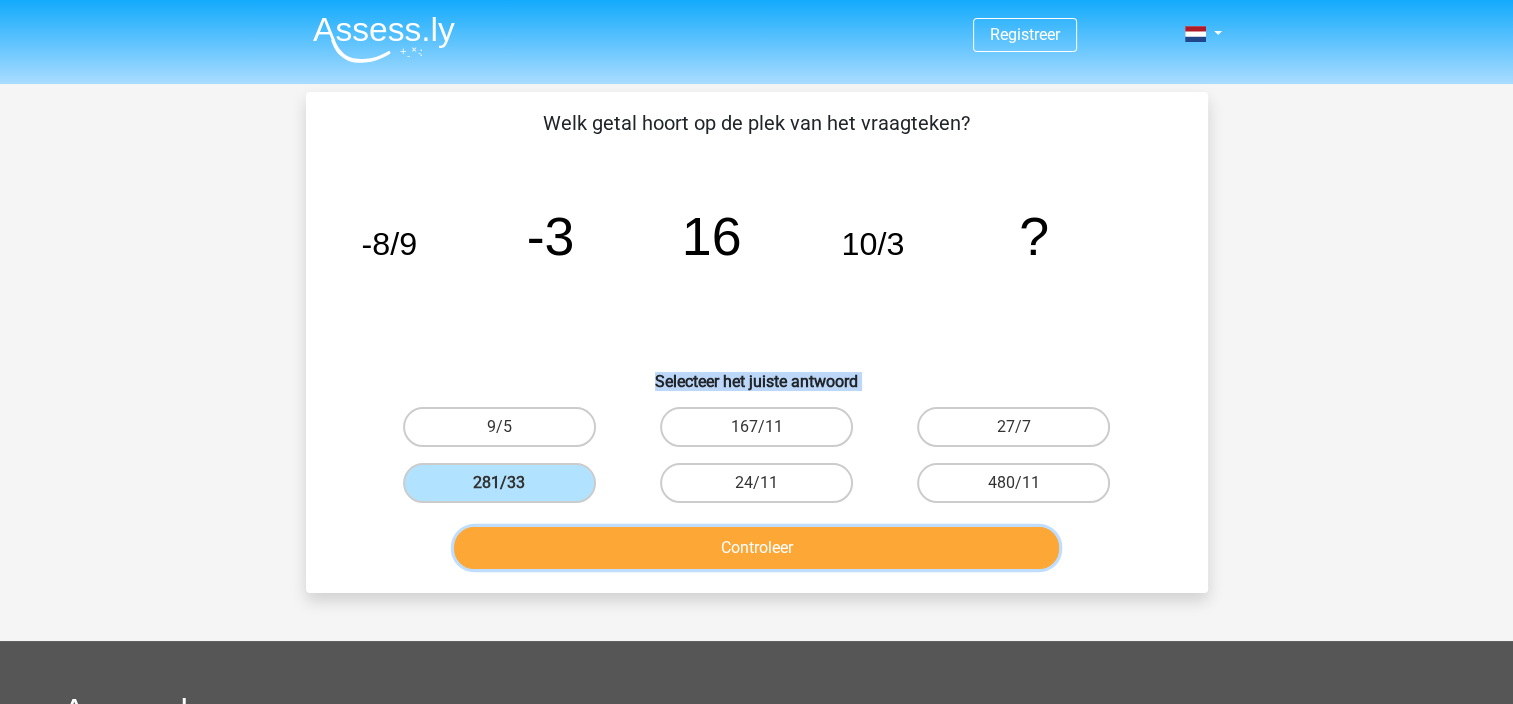 click on "Controleer" at bounding box center (756, 548) 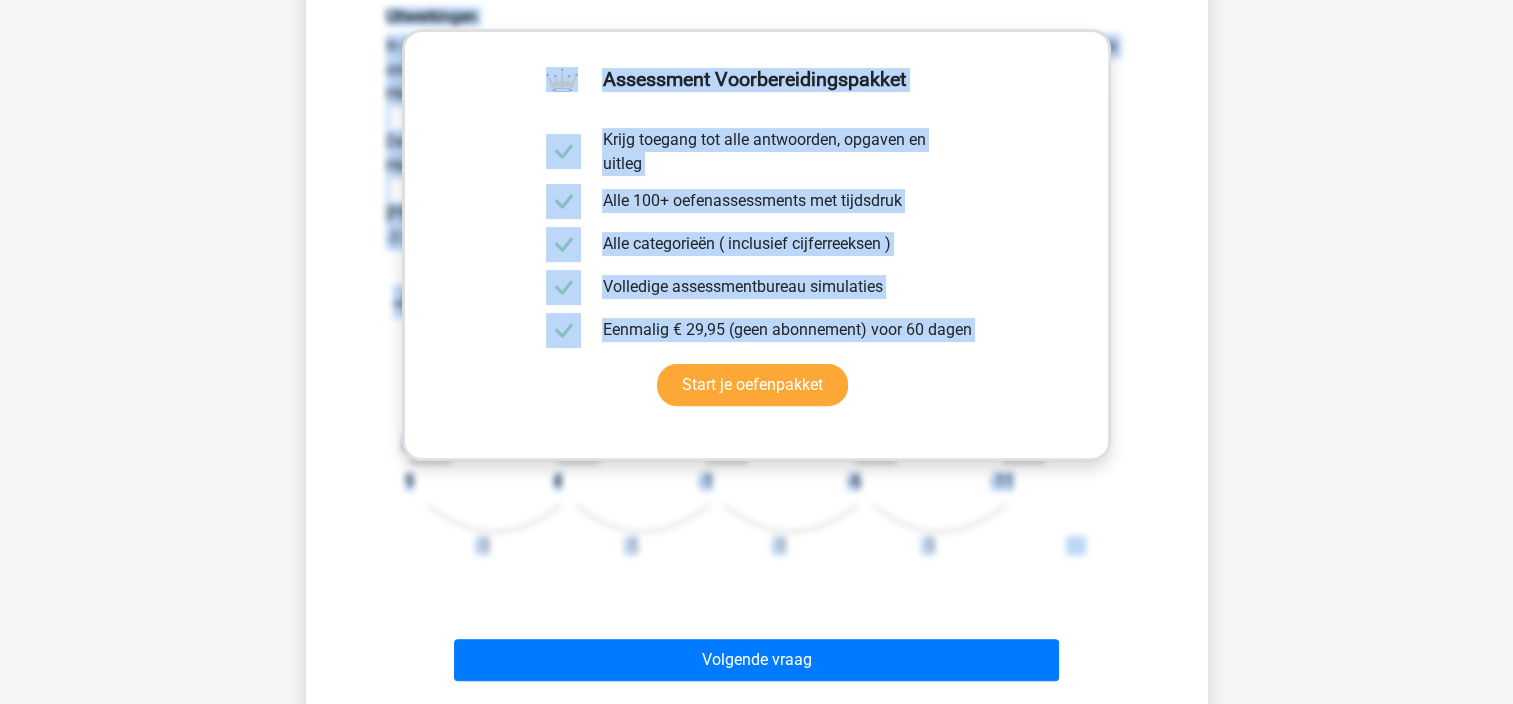 scroll, scrollTop: 700, scrollLeft: 0, axis: vertical 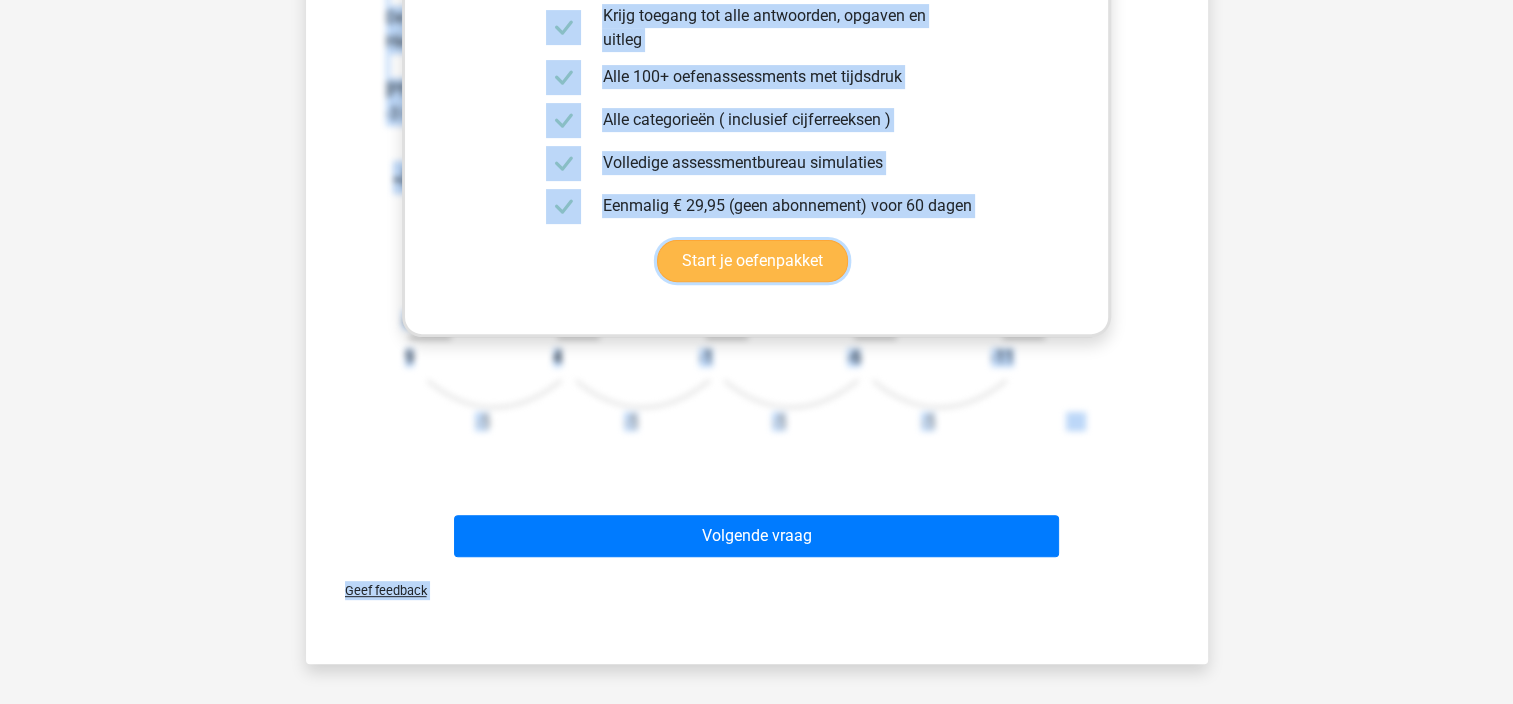 click on "Start je oefenpakket" at bounding box center [752, 261] 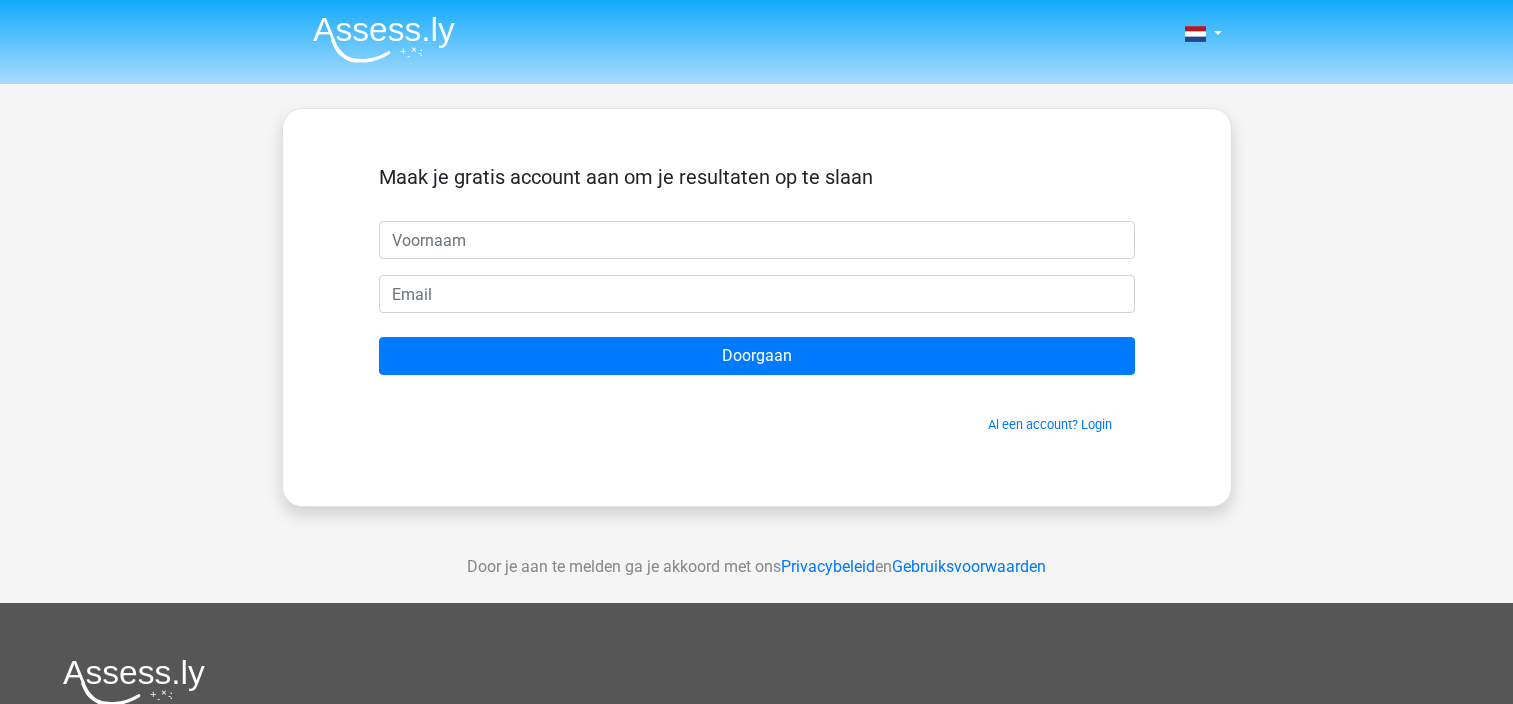 scroll, scrollTop: 0, scrollLeft: 0, axis: both 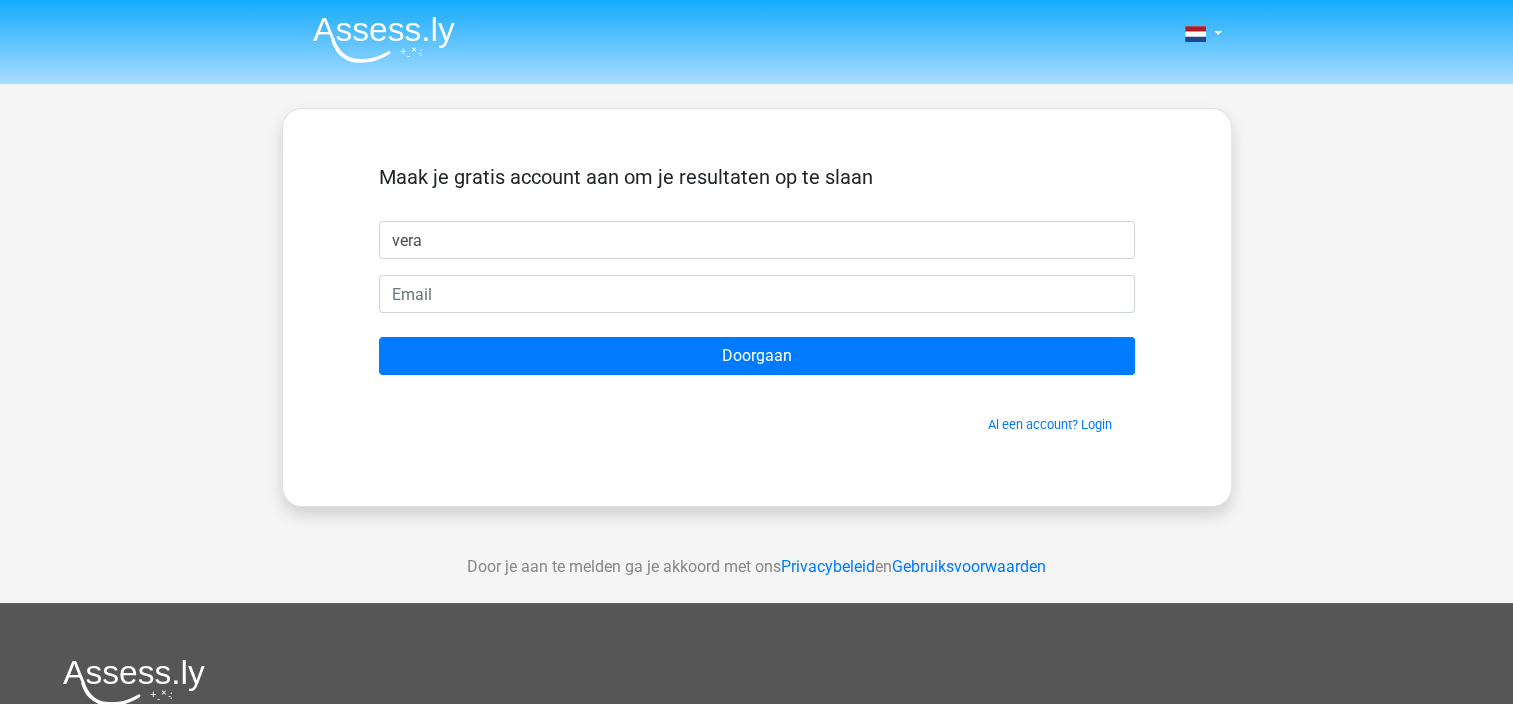 type on "[PERSON_NAME]" 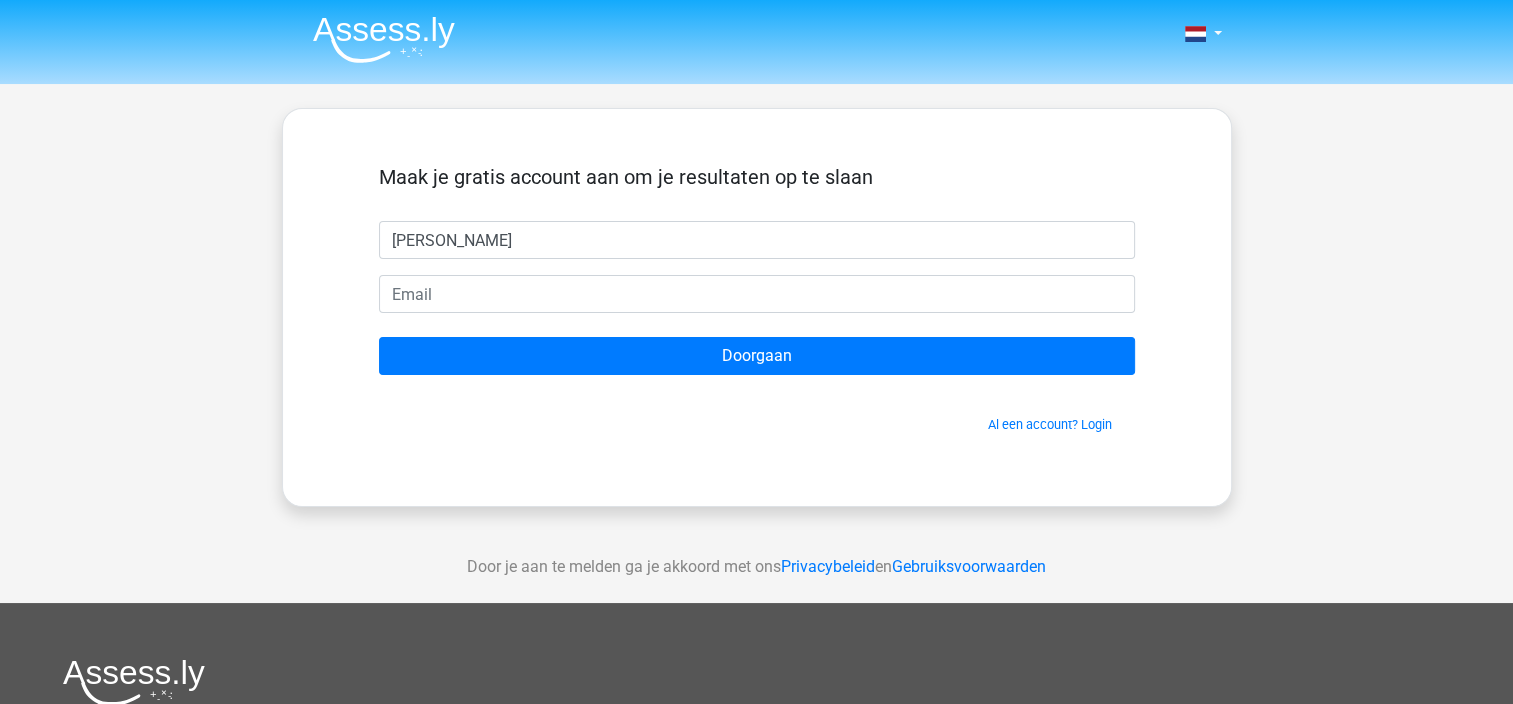 click on "[PERSON_NAME]" at bounding box center (757, 240) 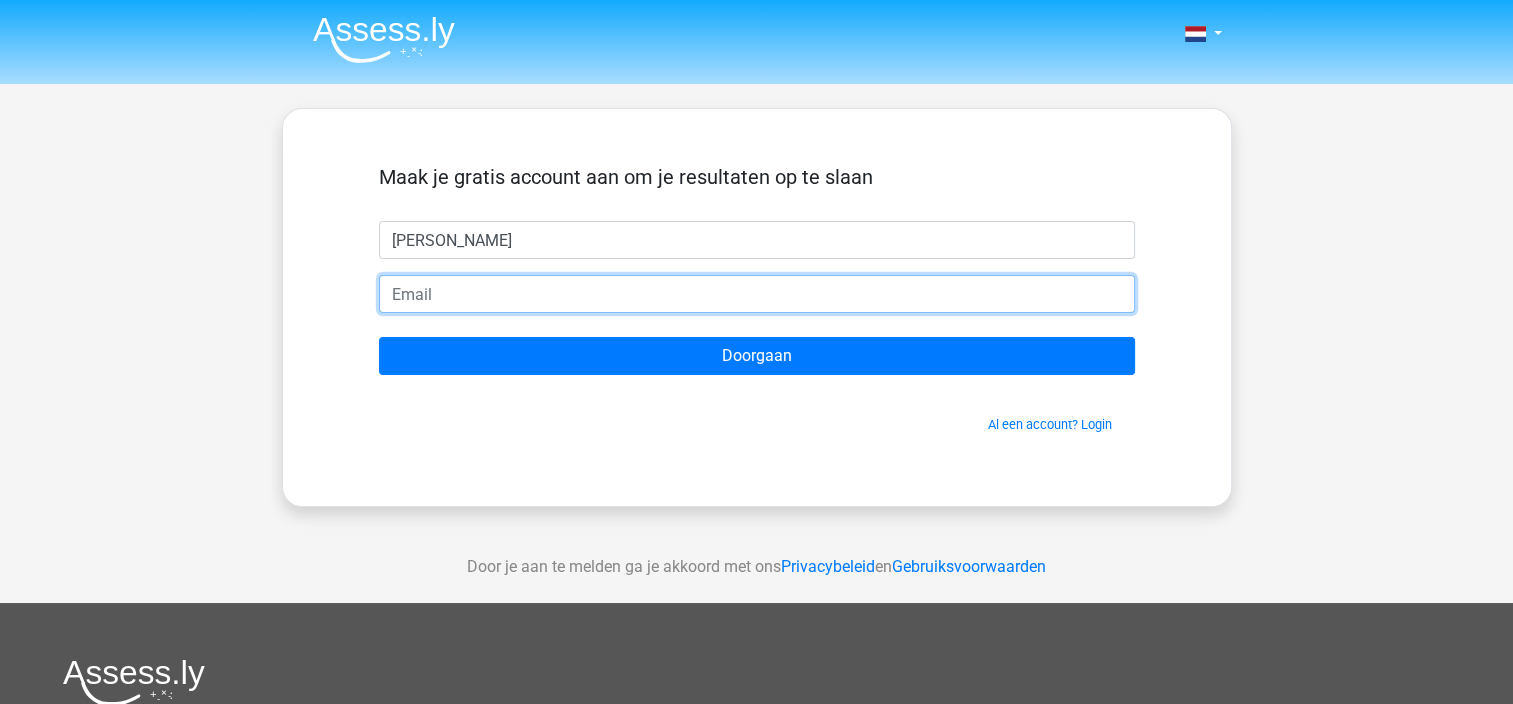drag, startPoint x: 442, startPoint y: 289, endPoint x: 441, endPoint y: 304, distance: 15.033297 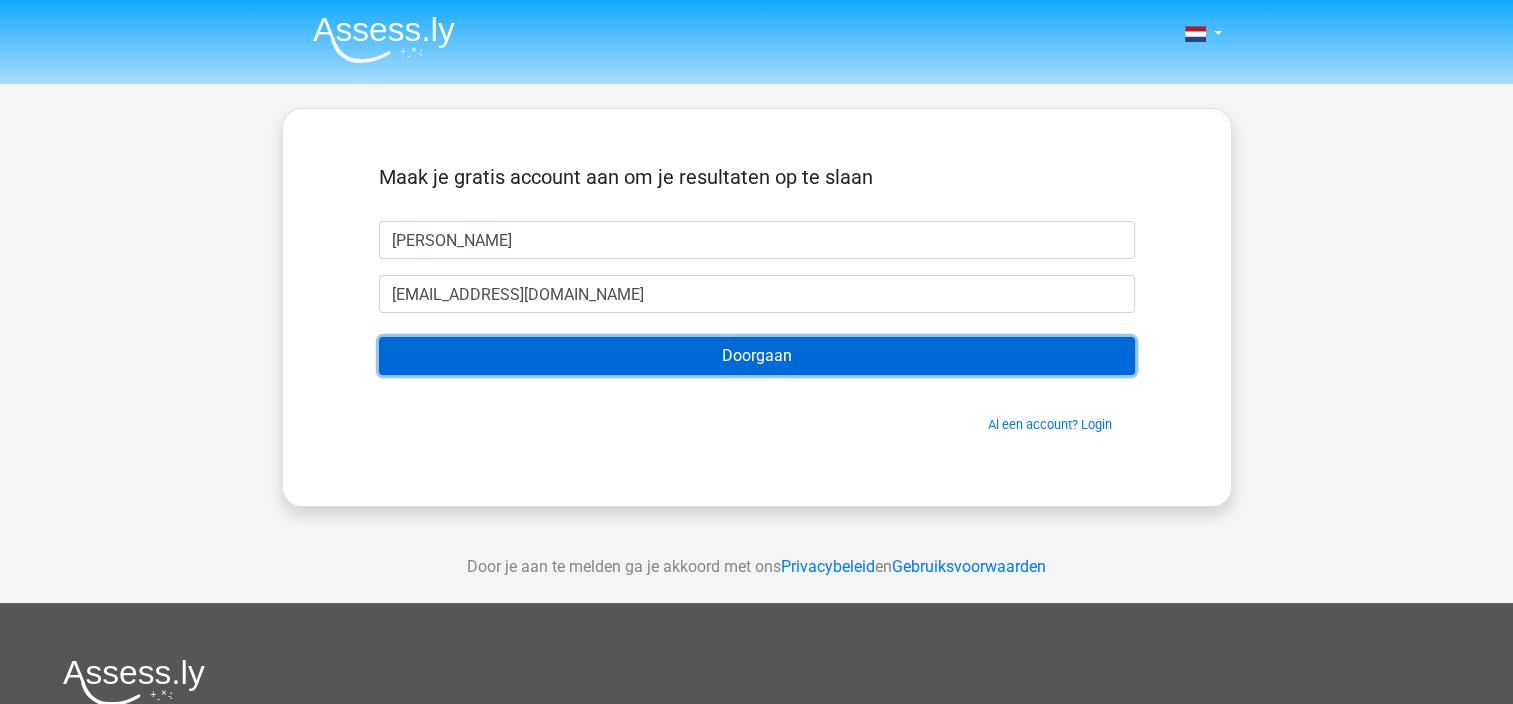 click on "Doorgaan" at bounding box center (757, 356) 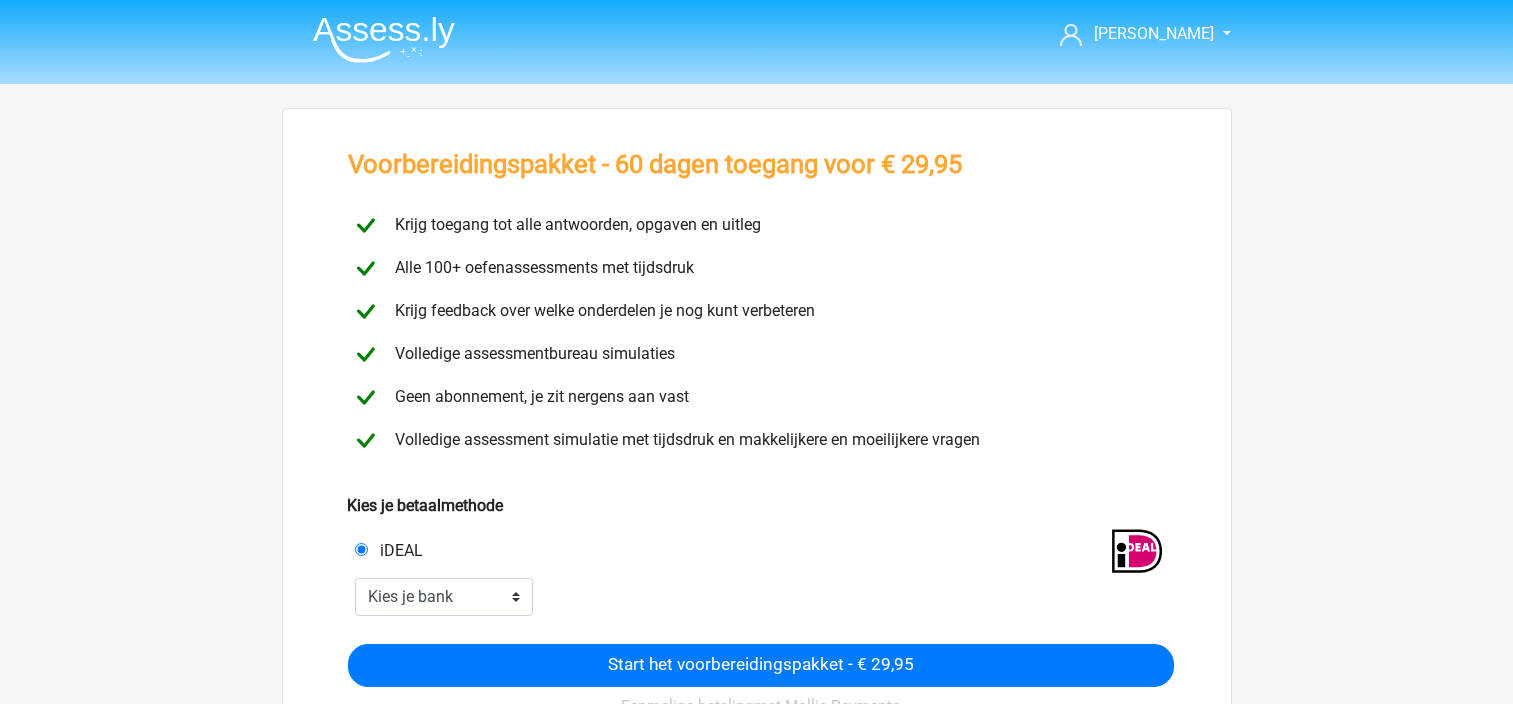 scroll, scrollTop: 0, scrollLeft: 0, axis: both 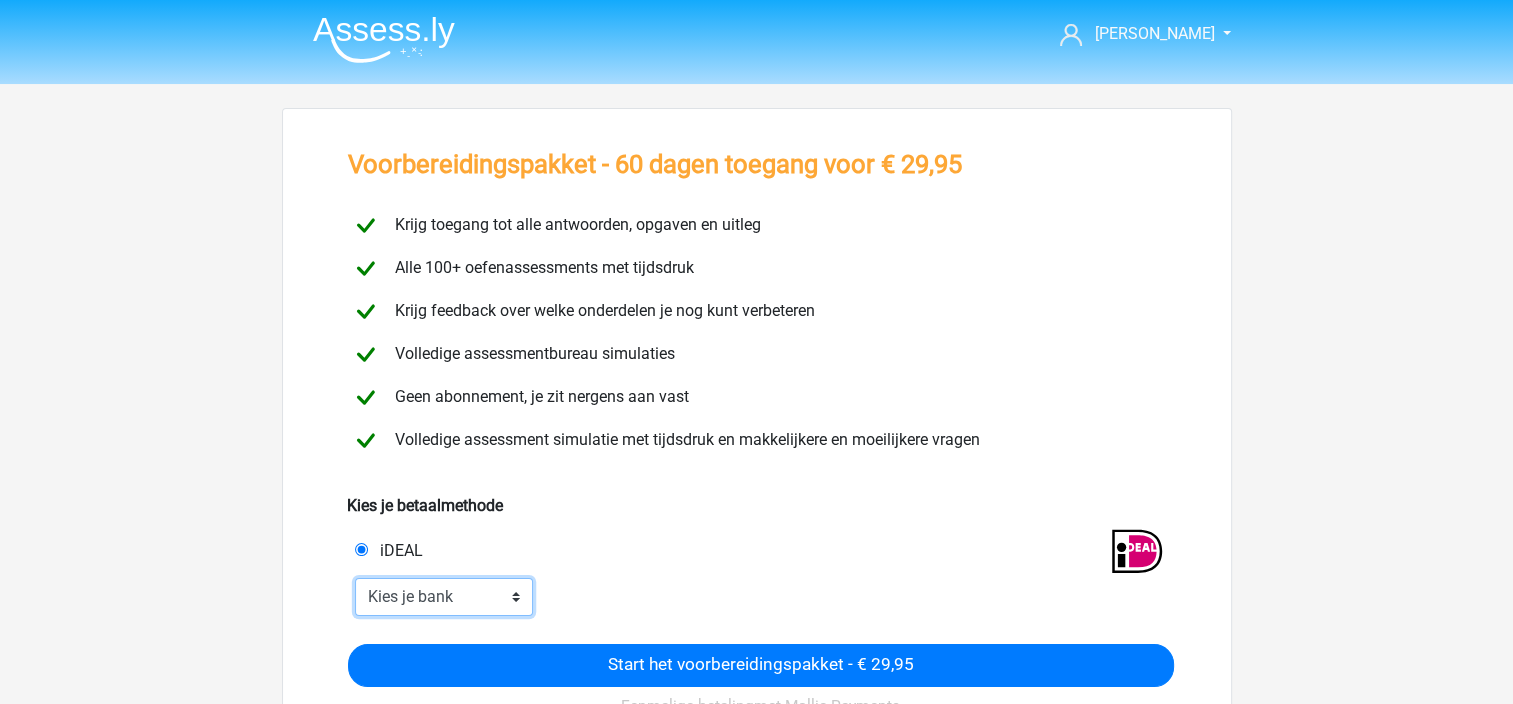 click on "Kies je bank
ABN AMRO
ING
Rabobank
ASN Bank
bunq
Knab
N26
NN
Regiobank
Revolut
SNS Bank
Triodos
Van Lanschot Kempen" at bounding box center (444, 597) 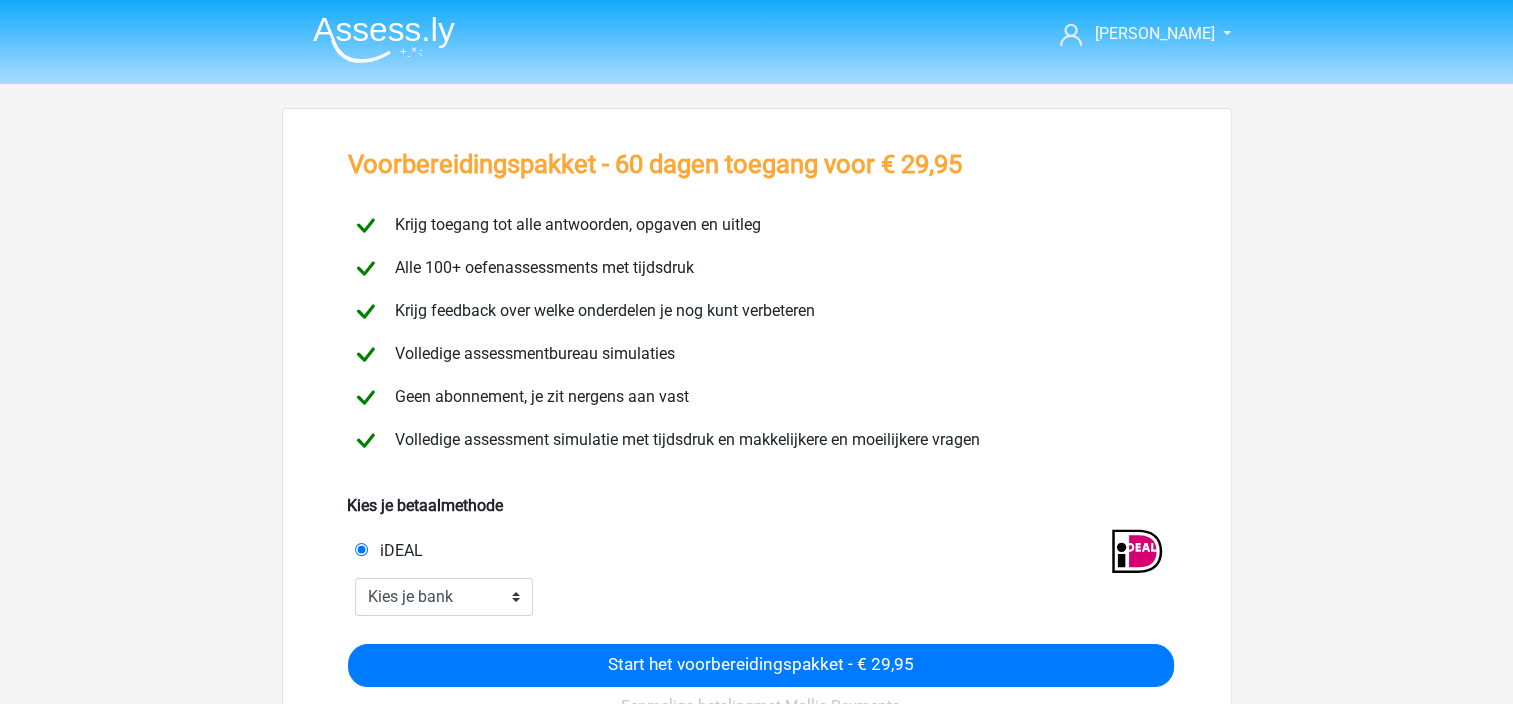click on "iDEAL" at bounding box center (552, 551) 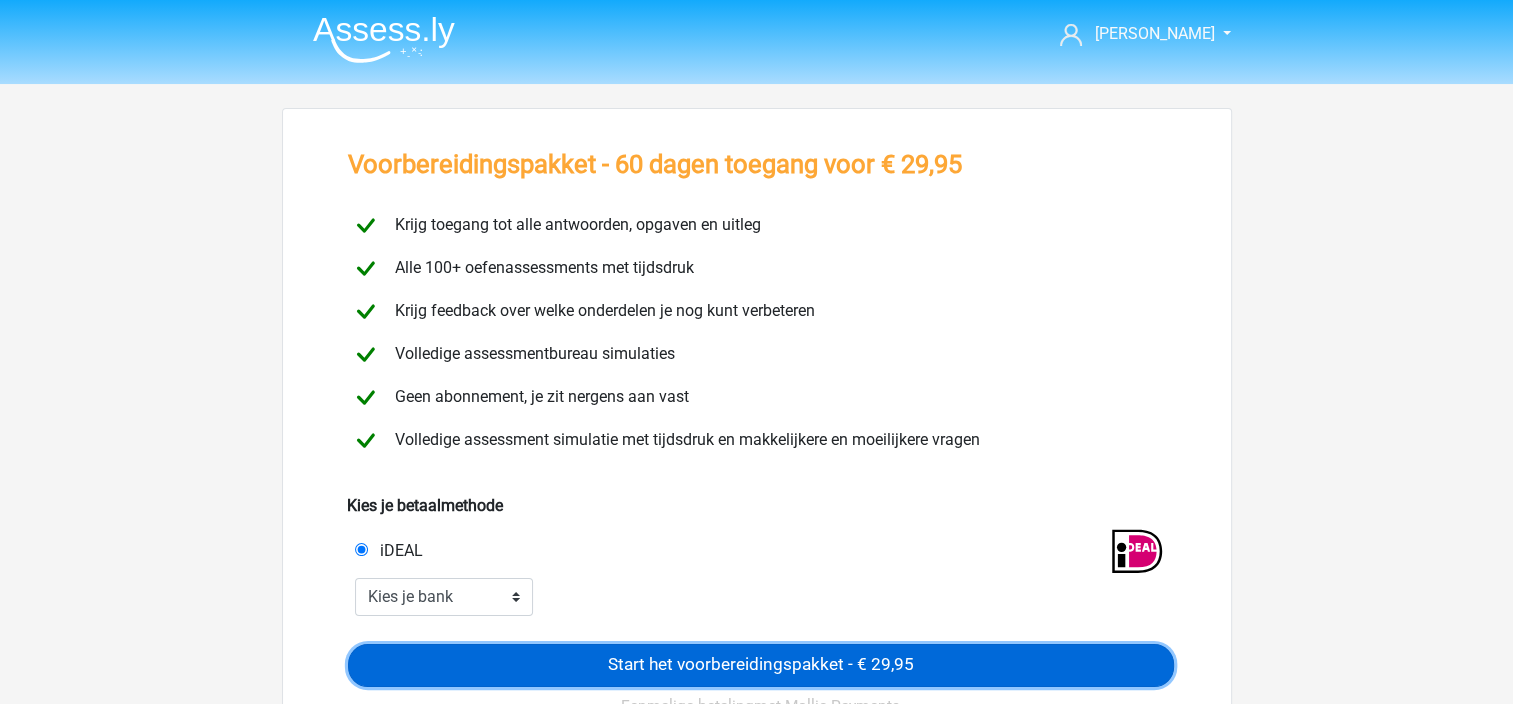 click on "Start het voorbereidingspakket - € 29,95" at bounding box center (761, 665) 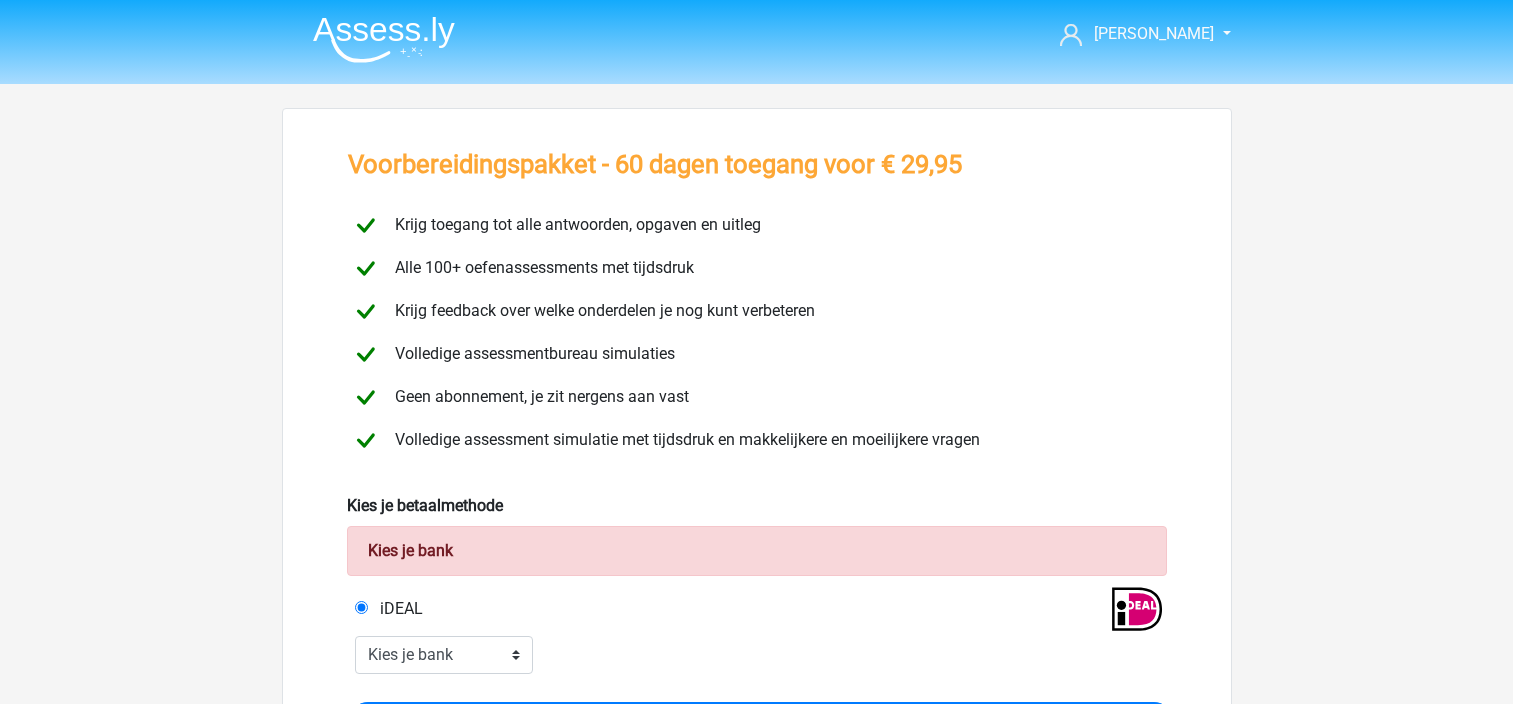 scroll, scrollTop: 0, scrollLeft: 0, axis: both 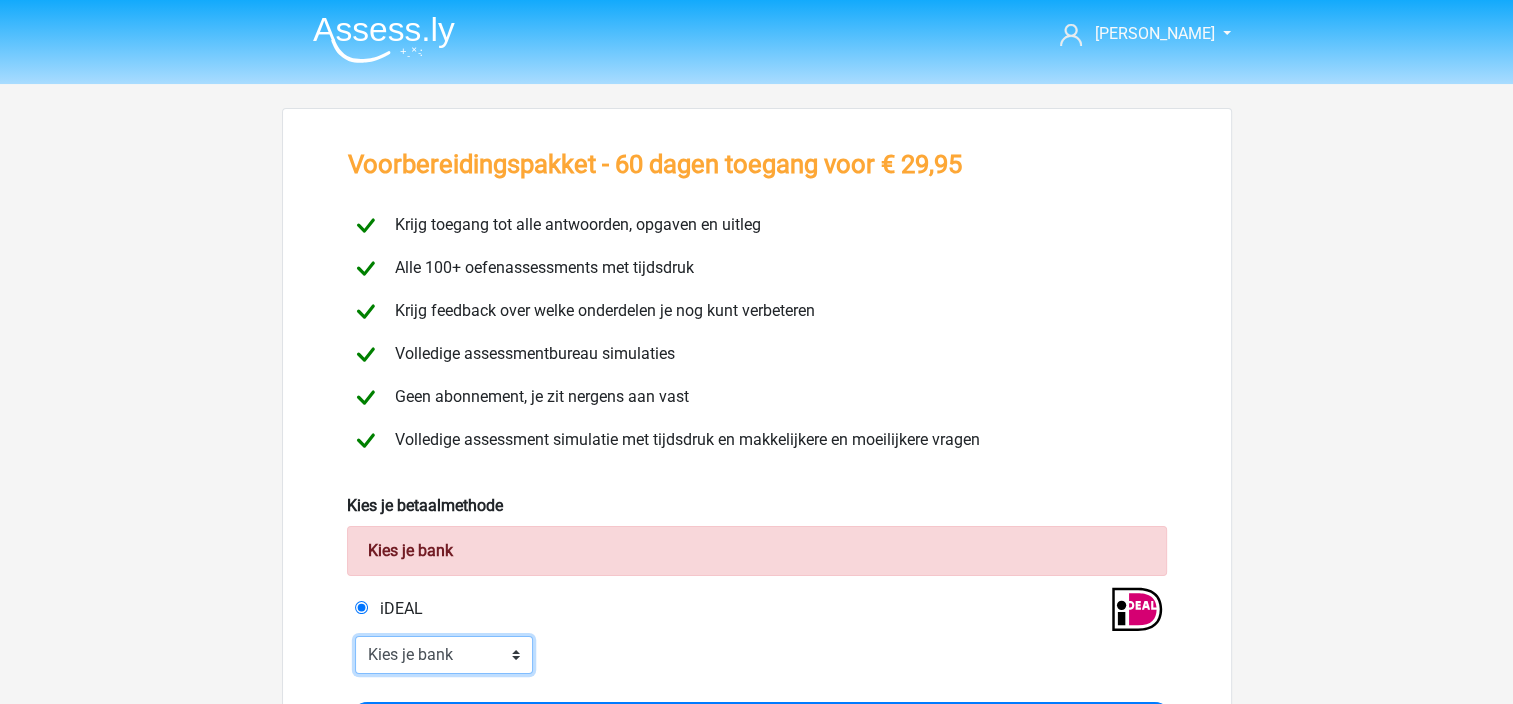 click on "Kies je bank
ABN AMRO
ING
Rabobank
ASN Bank
bunq
Knab
N26
NN
Regiobank
Revolut
SNS Bank
Triodos
Van Lanschot Kempen" at bounding box center [444, 655] 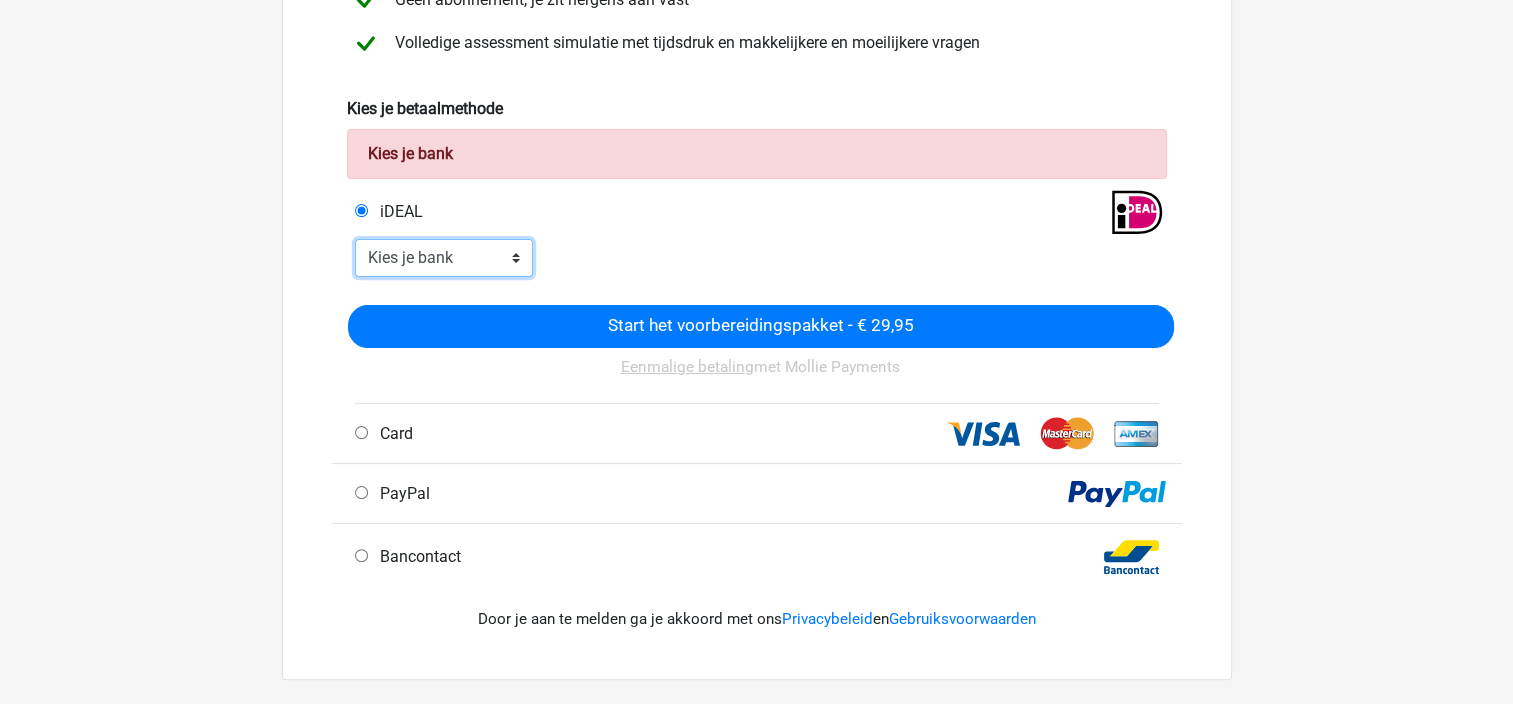 scroll, scrollTop: 400, scrollLeft: 0, axis: vertical 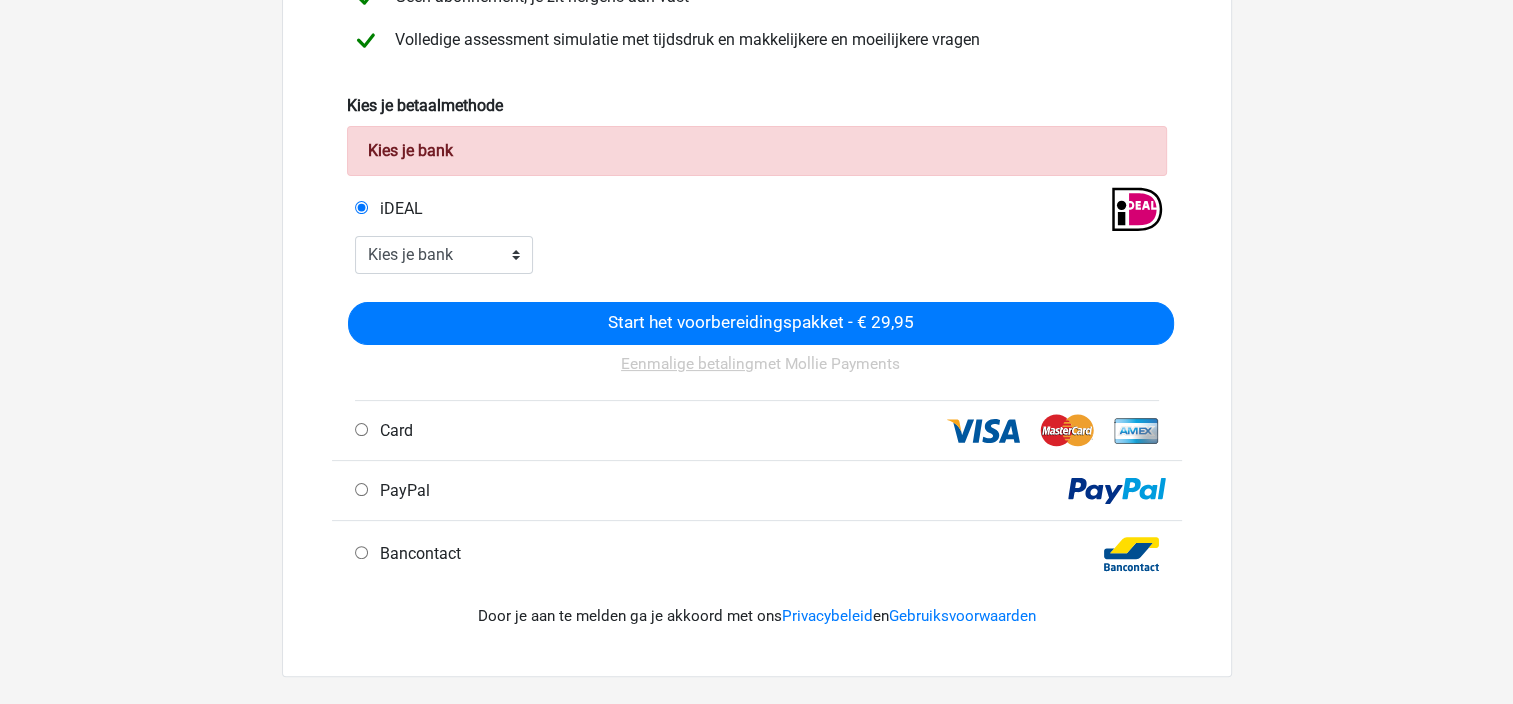 click on "Bancontact" at bounding box center [552, 554] 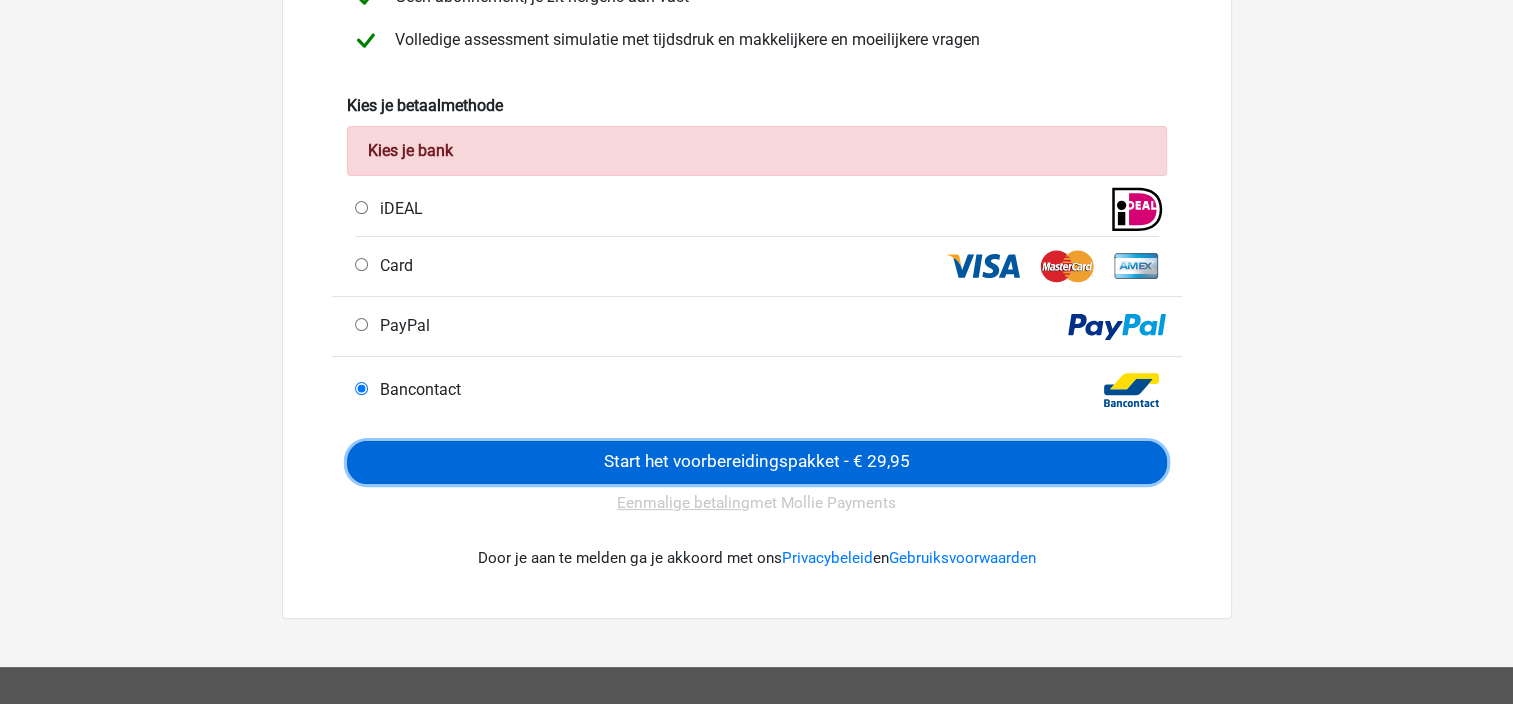 click on "Start het voorbereidingspakket - € 29,95" at bounding box center [757, 462] 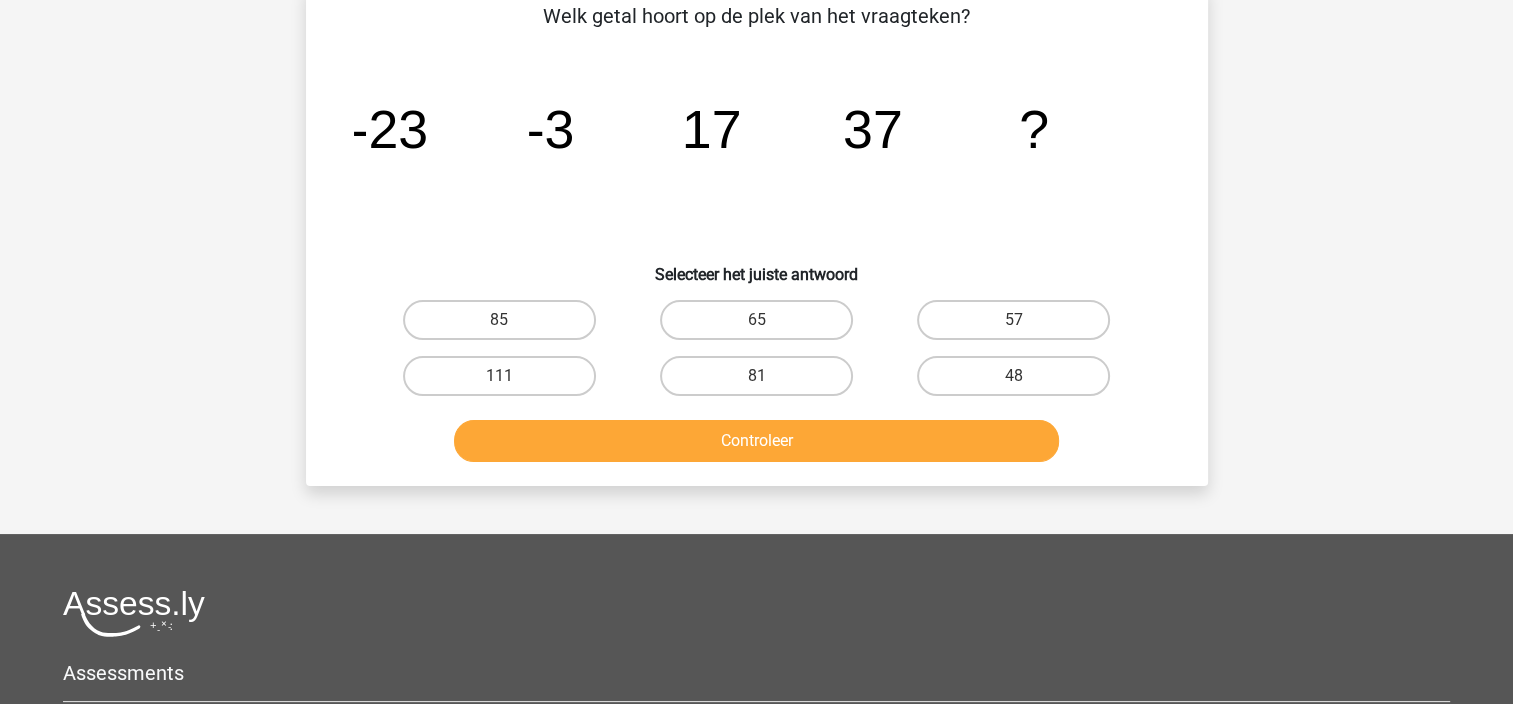 scroll, scrollTop: 100, scrollLeft: 0, axis: vertical 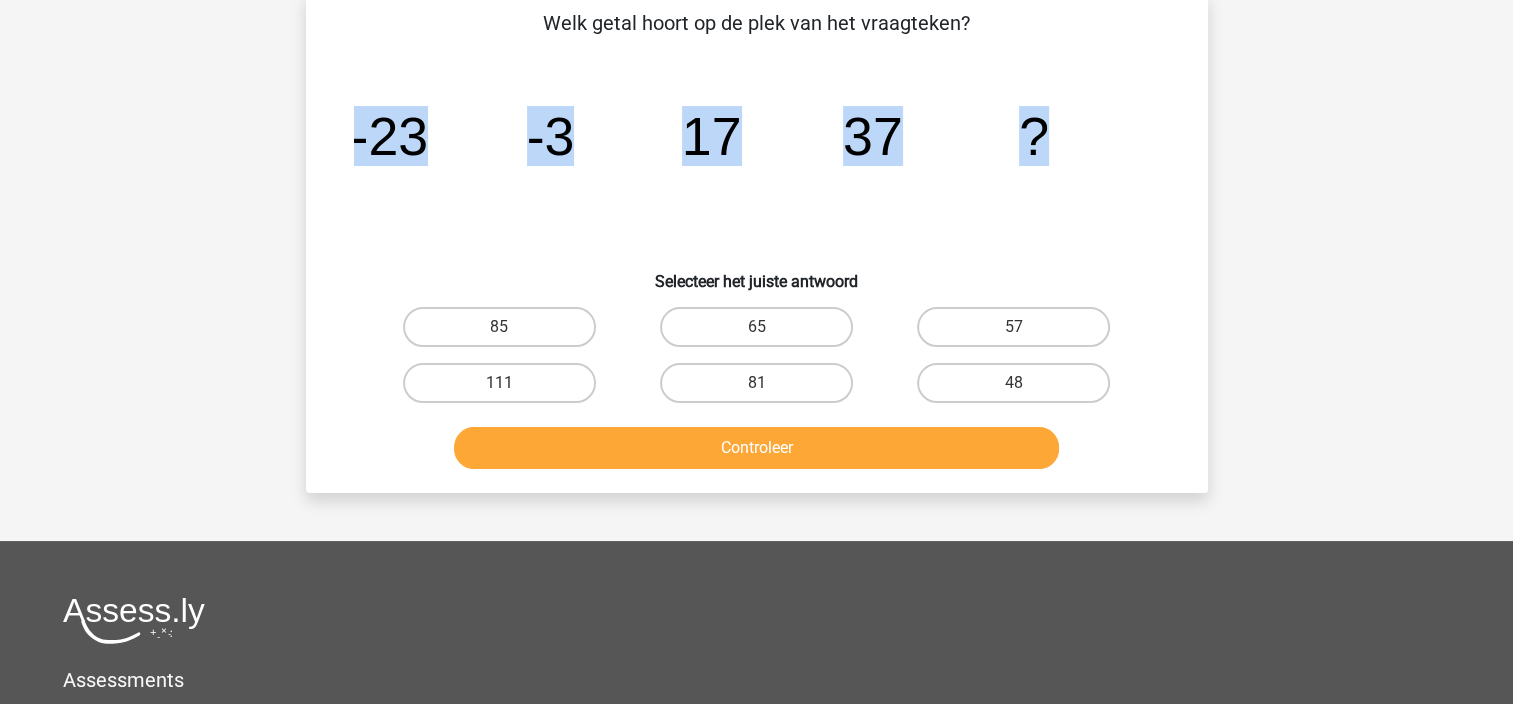 drag, startPoint x: 346, startPoint y: 136, endPoint x: 1121, endPoint y: 124, distance: 775.0929 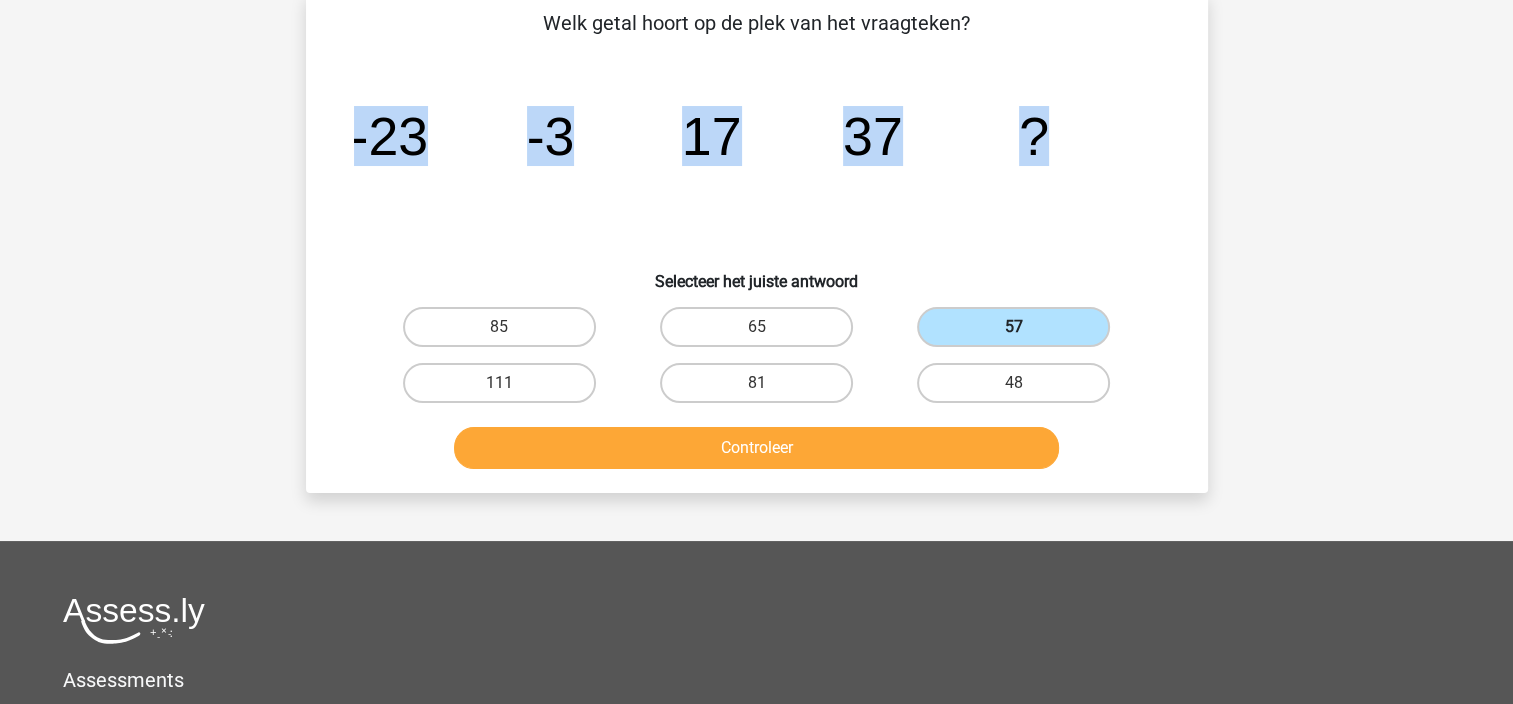 click on "57" at bounding box center [1013, 327] 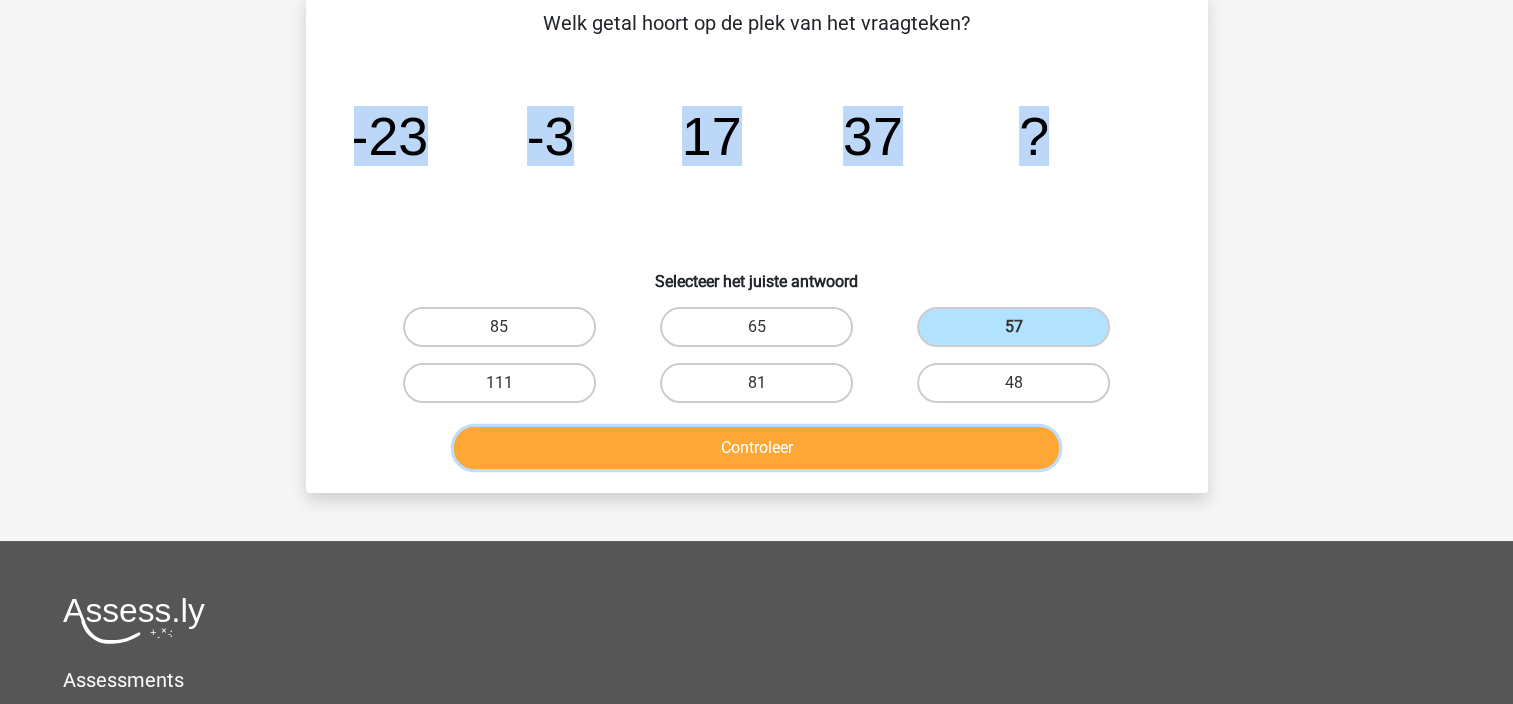 click on "Controleer" at bounding box center [756, 448] 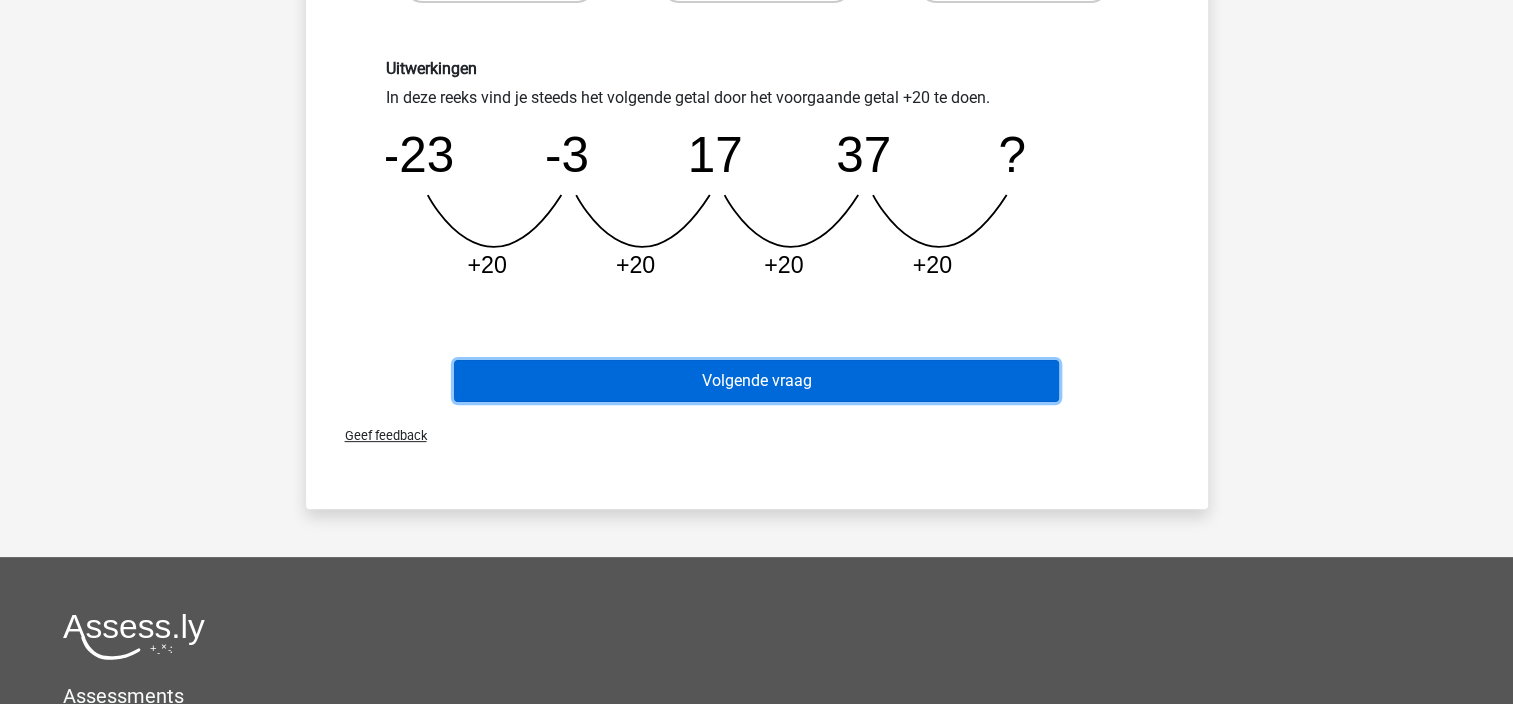 click on "Volgende vraag" at bounding box center [756, 381] 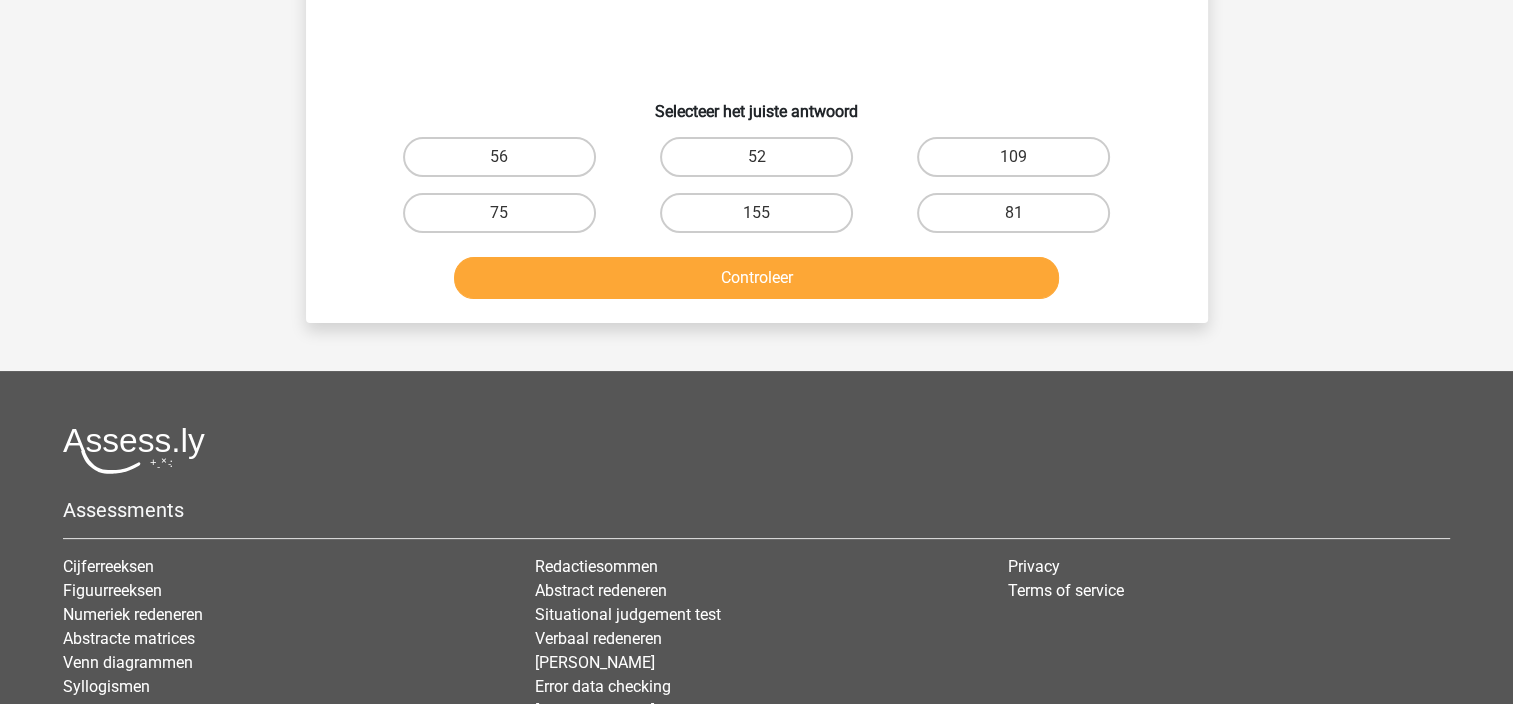 scroll, scrollTop: 92, scrollLeft: 0, axis: vertical 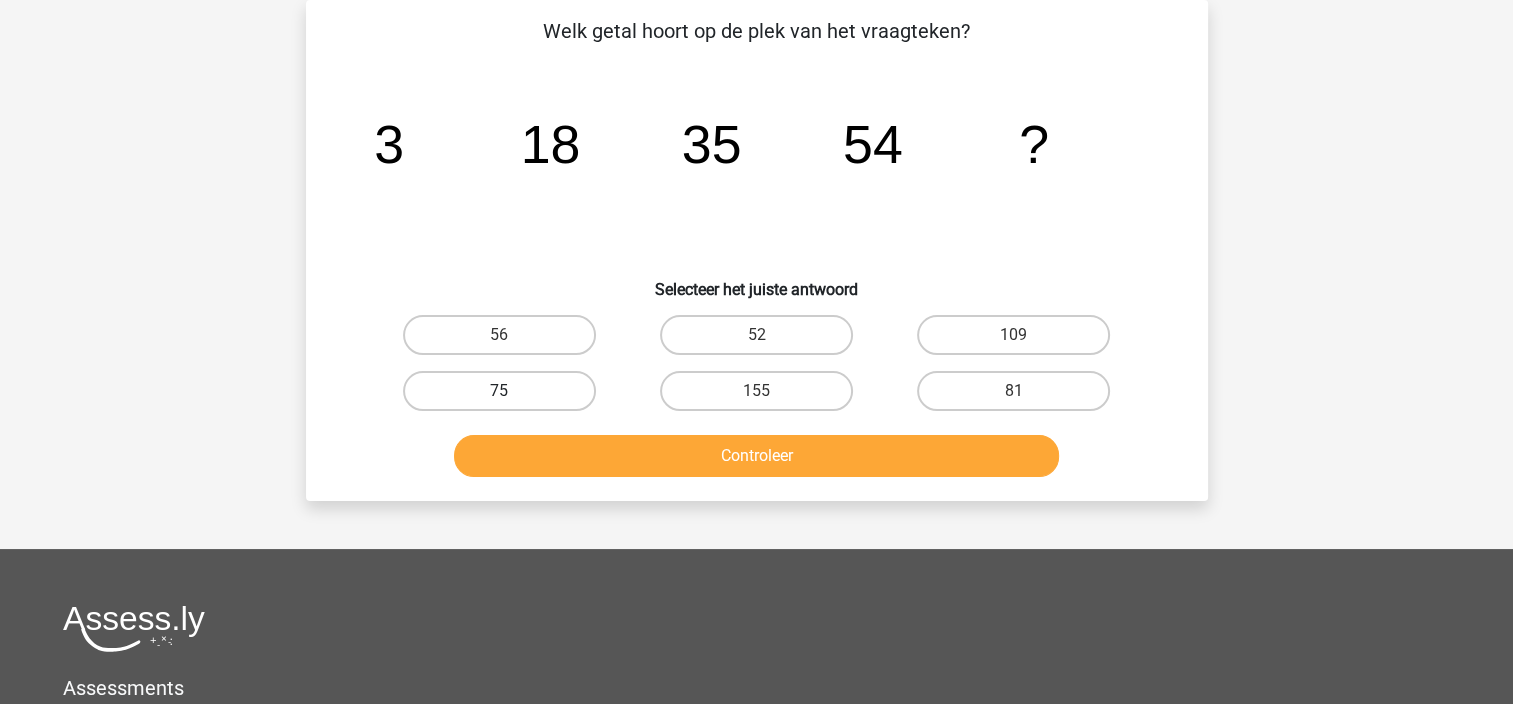 click on "75" at bounding box center [499, 391] 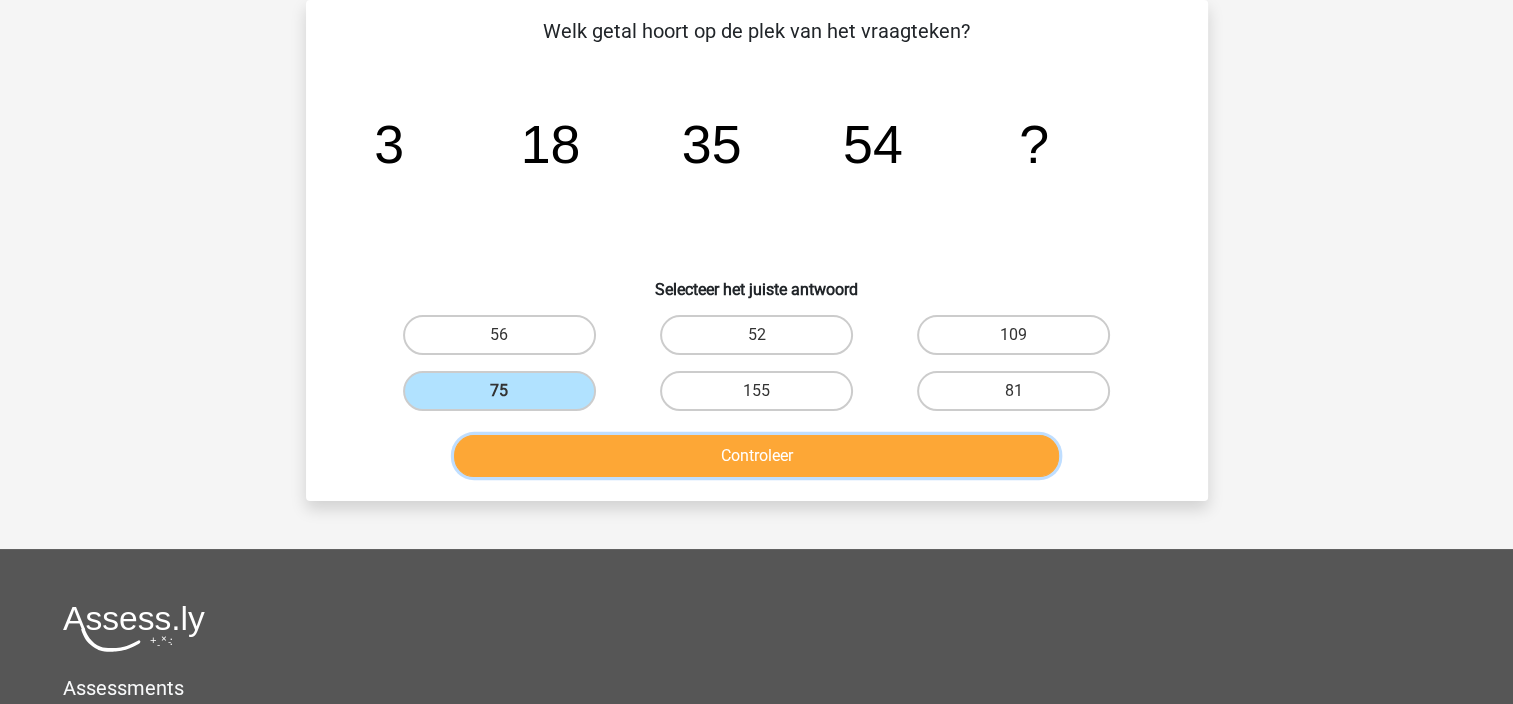 click on "Controleer" at bounding box center (756, 456) 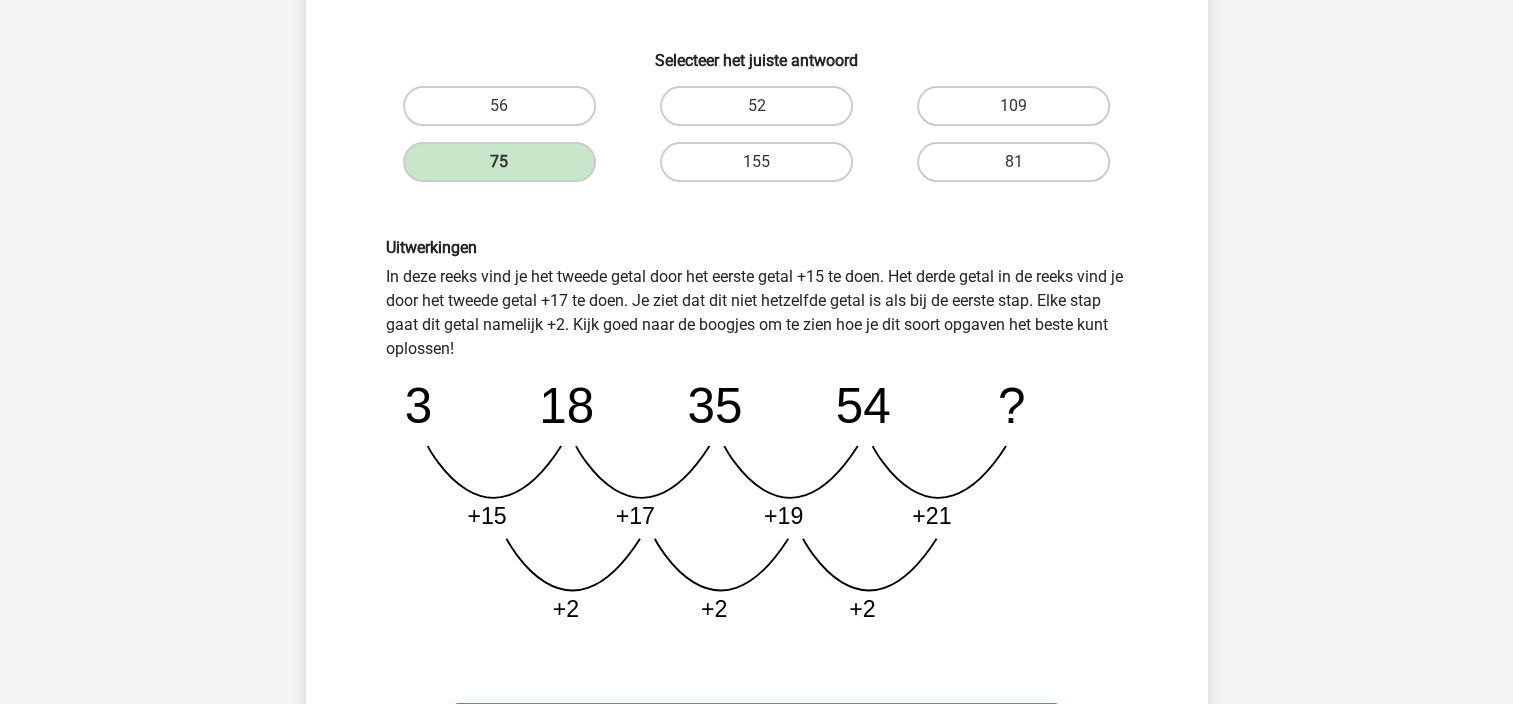 scroll, scrollTop: 492, scrollLeft: 0, axis: vertical 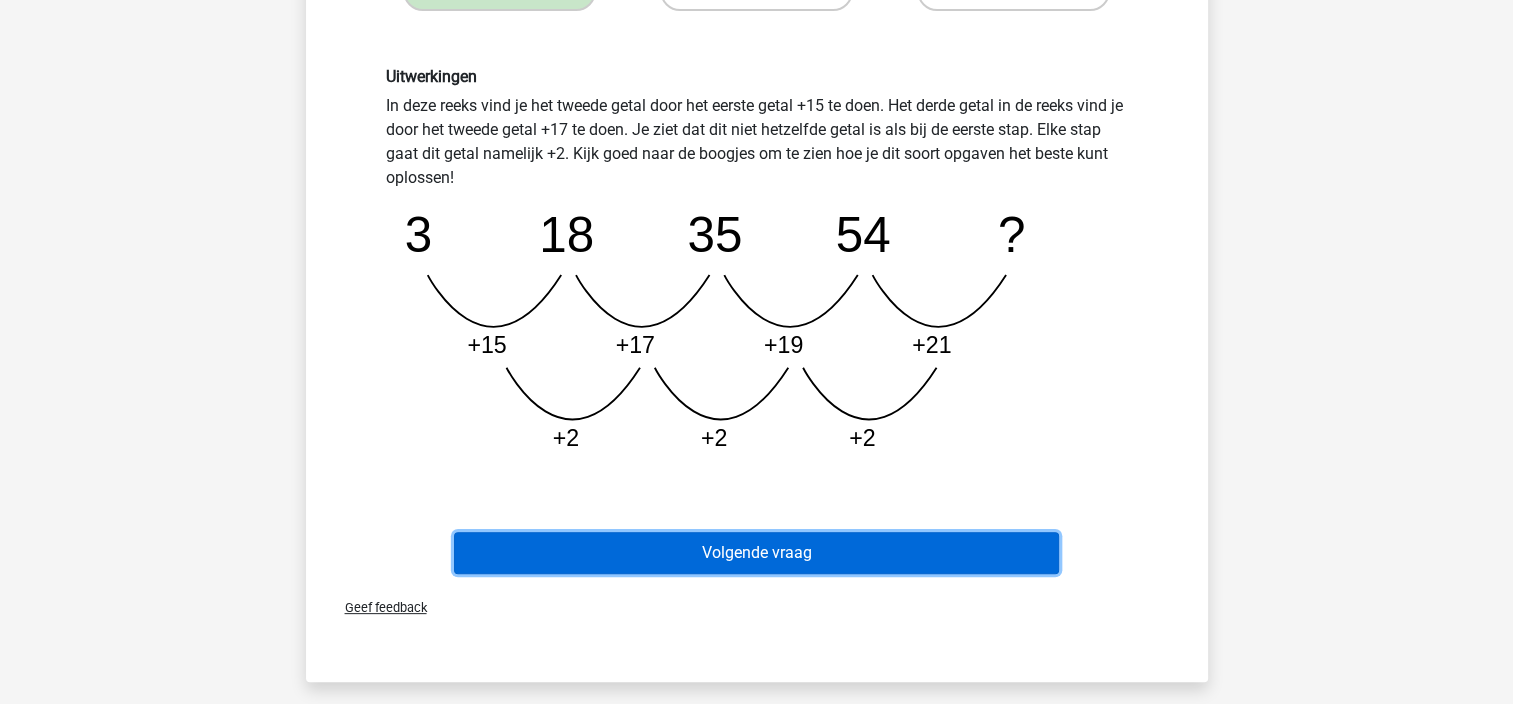 click on "Volgende vraag" at bounding box center (756, 553) 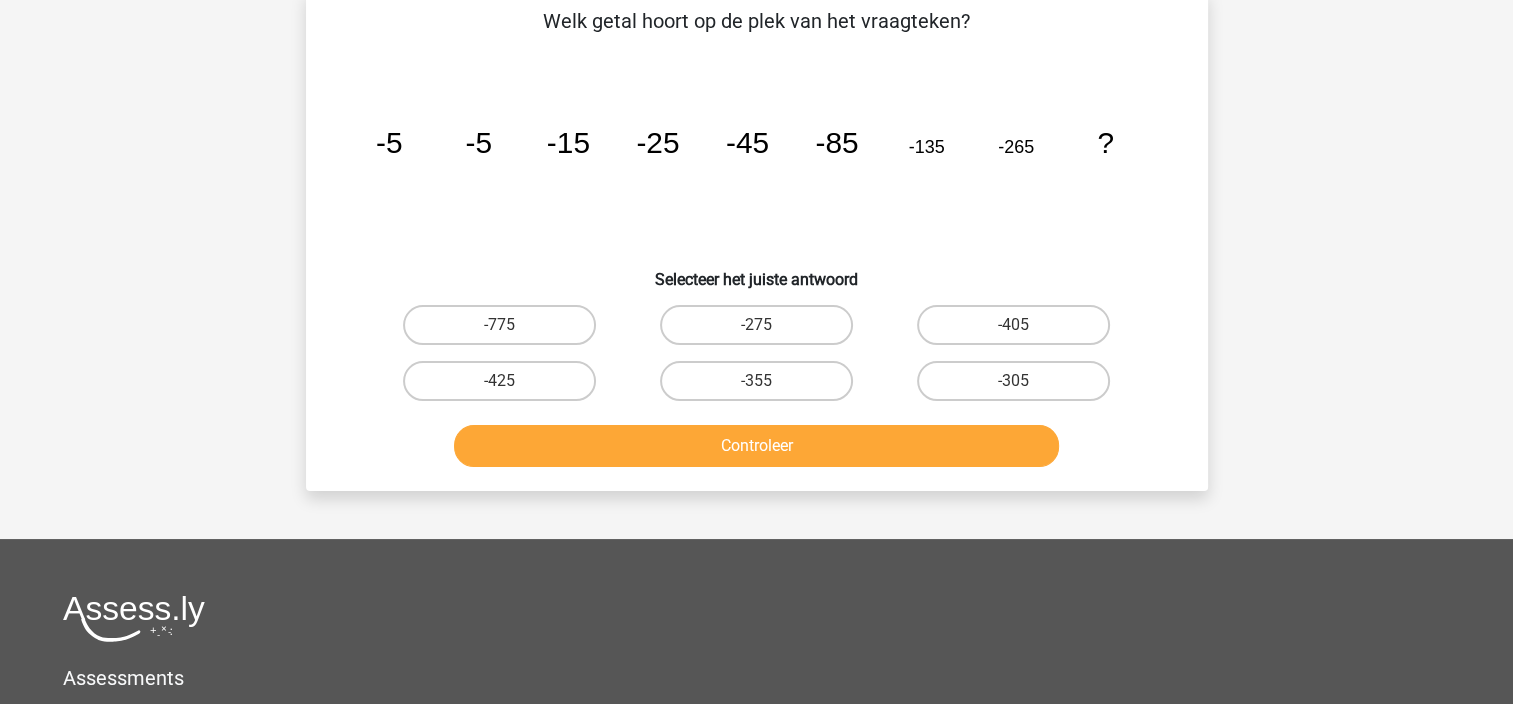scroll, scrollTop: 92, scrollLeft: 0, axis: vertical 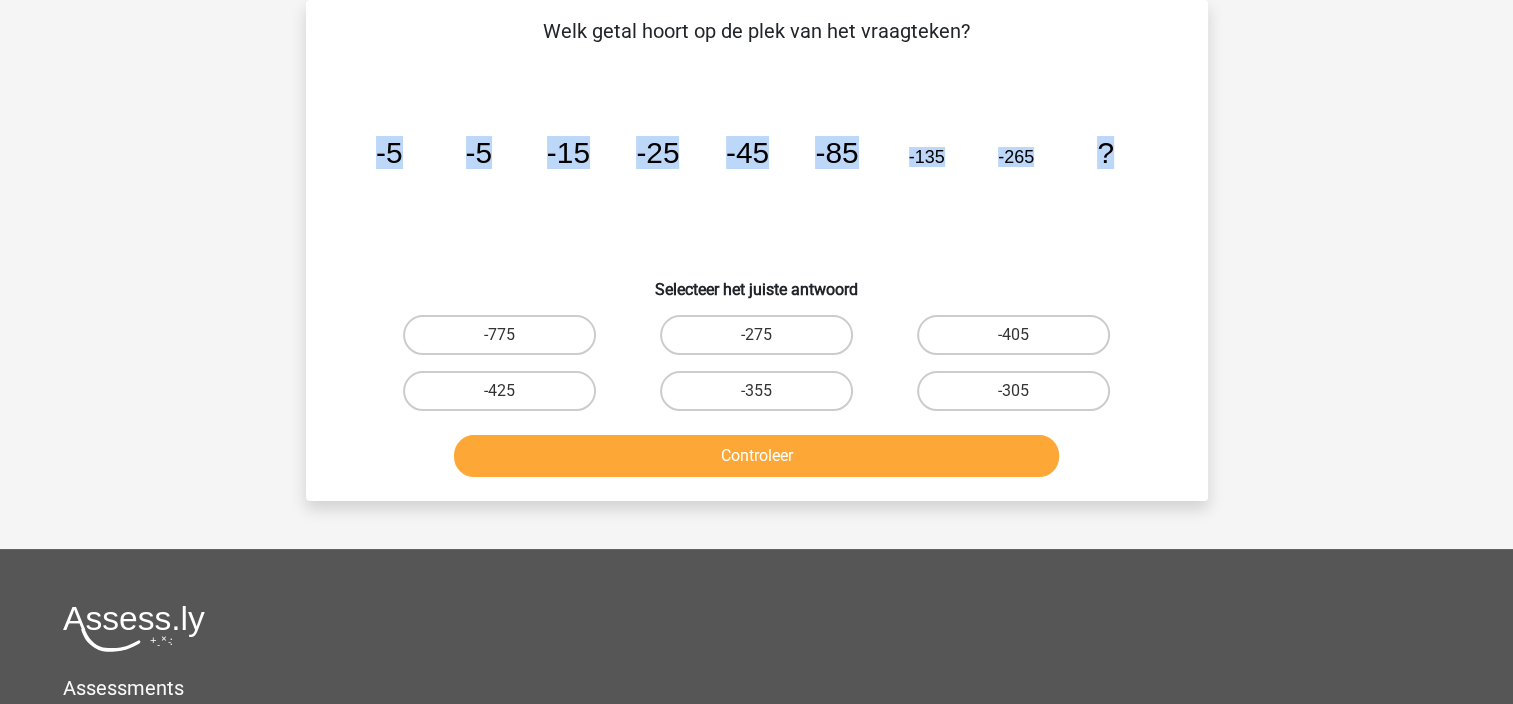 drag, startPoint x: 369, startPoint y: 154, endPoint x: 1328, endPoint y: 216, distance: 961.0021 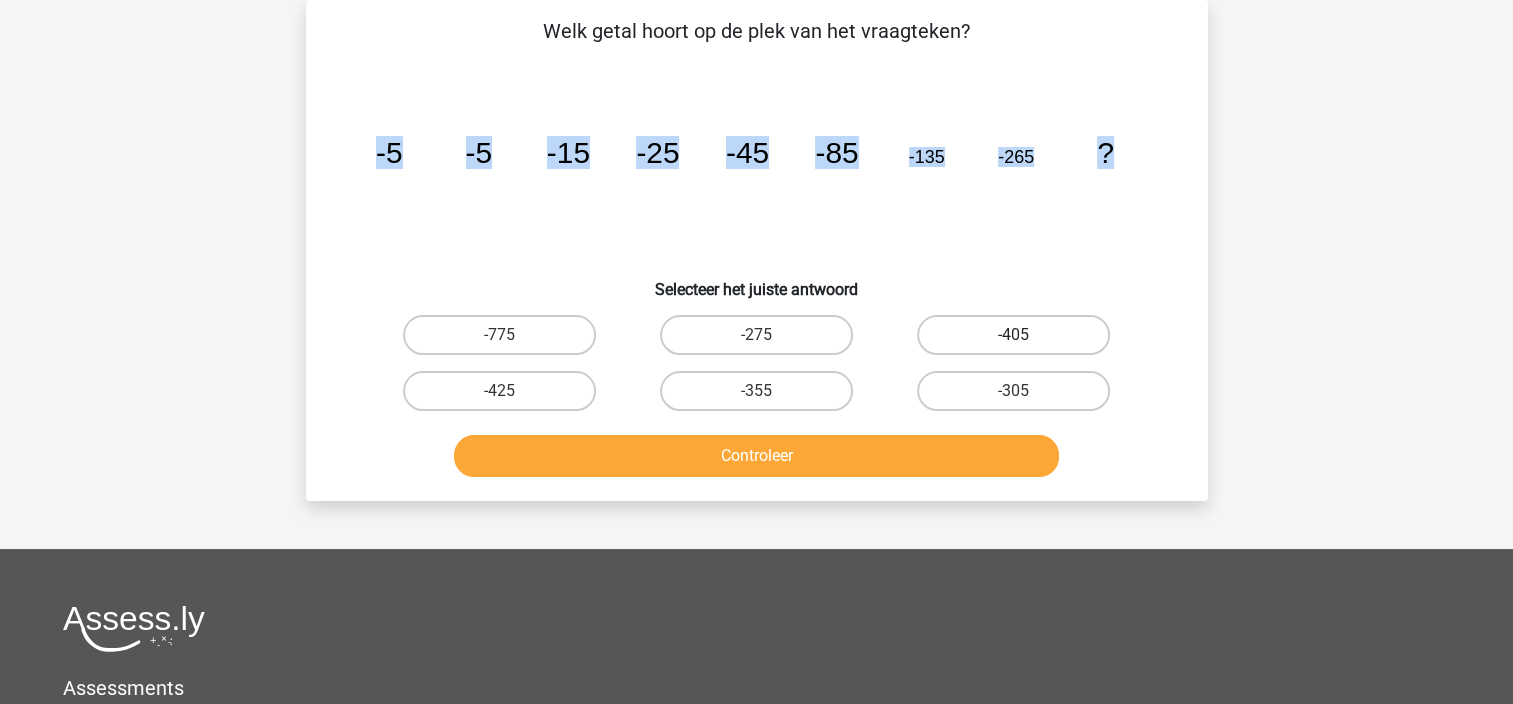 drag, startPoint x: 1011, startPoint y: 330, endPoint x: 1012, endPoint y: 347, distance: 17.029387 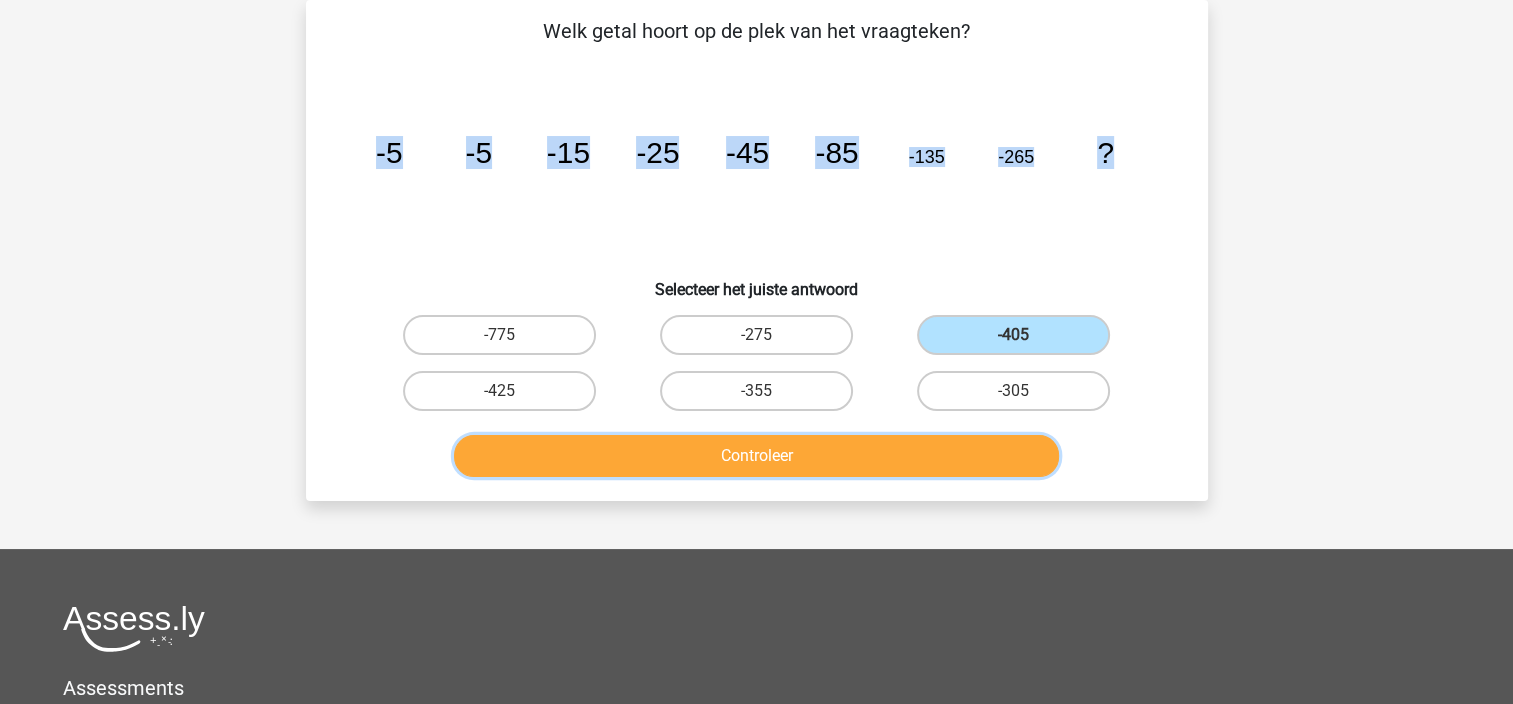 click on "Controleer" at bounding box center [756, 456] 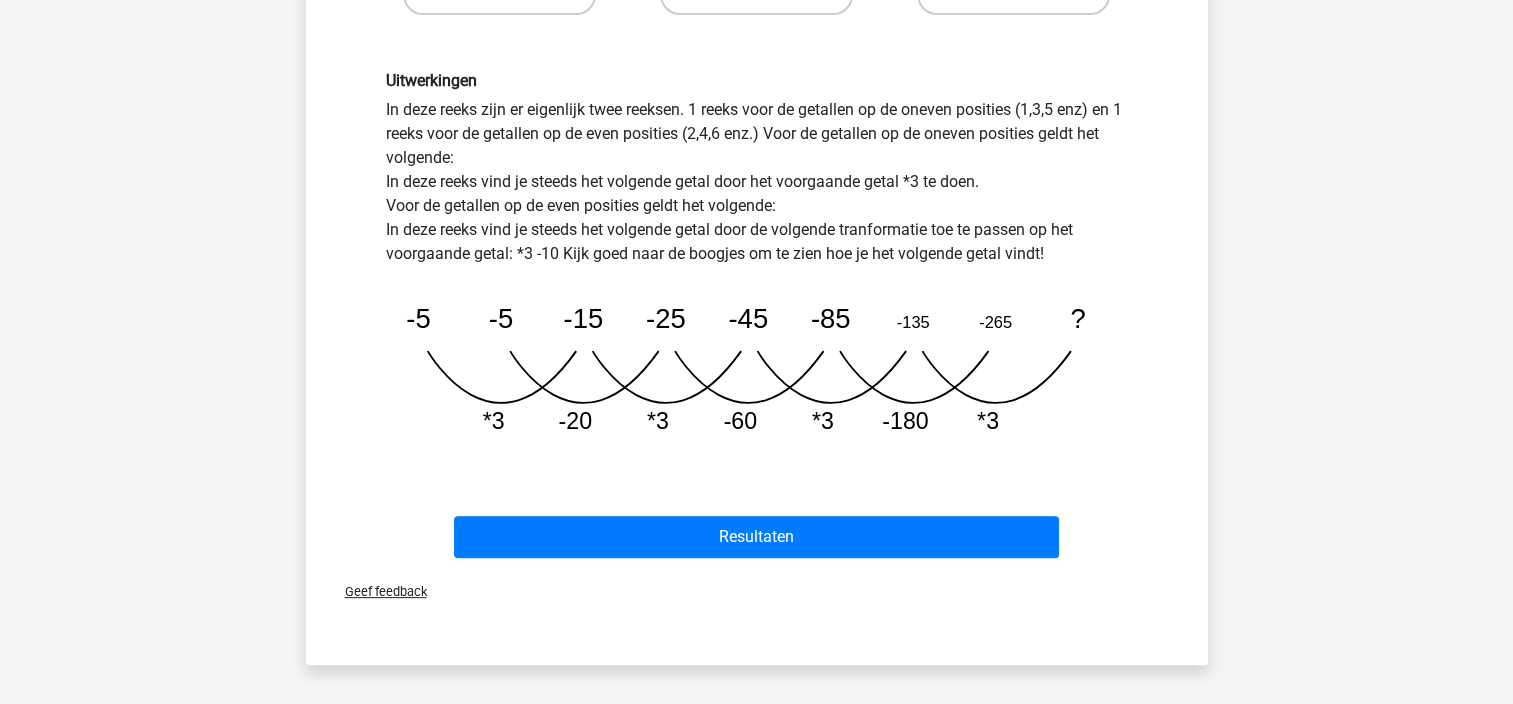 scroll, scrollTop: 492, scrollLeft: 0, axis: vertical 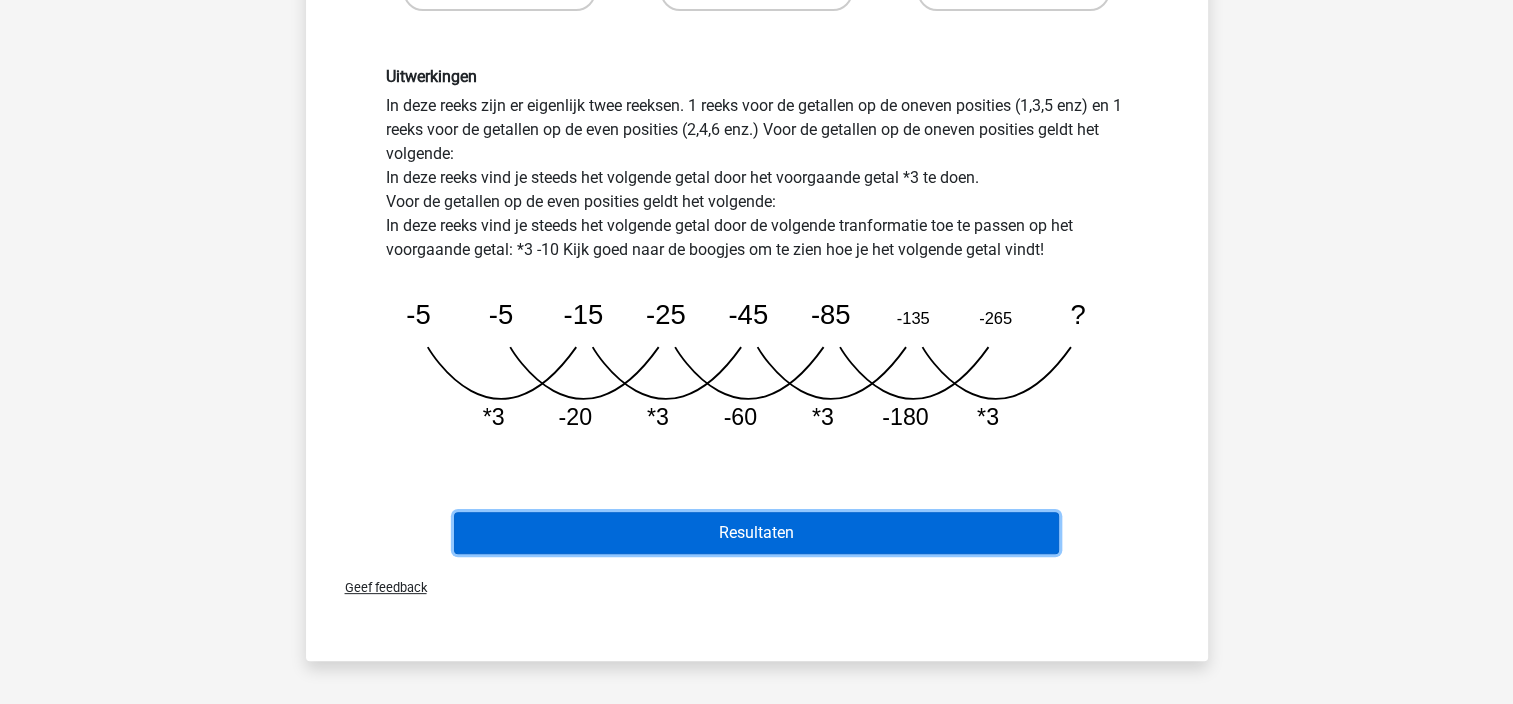 click on "Resultaten" at bounding box center [756, 533] 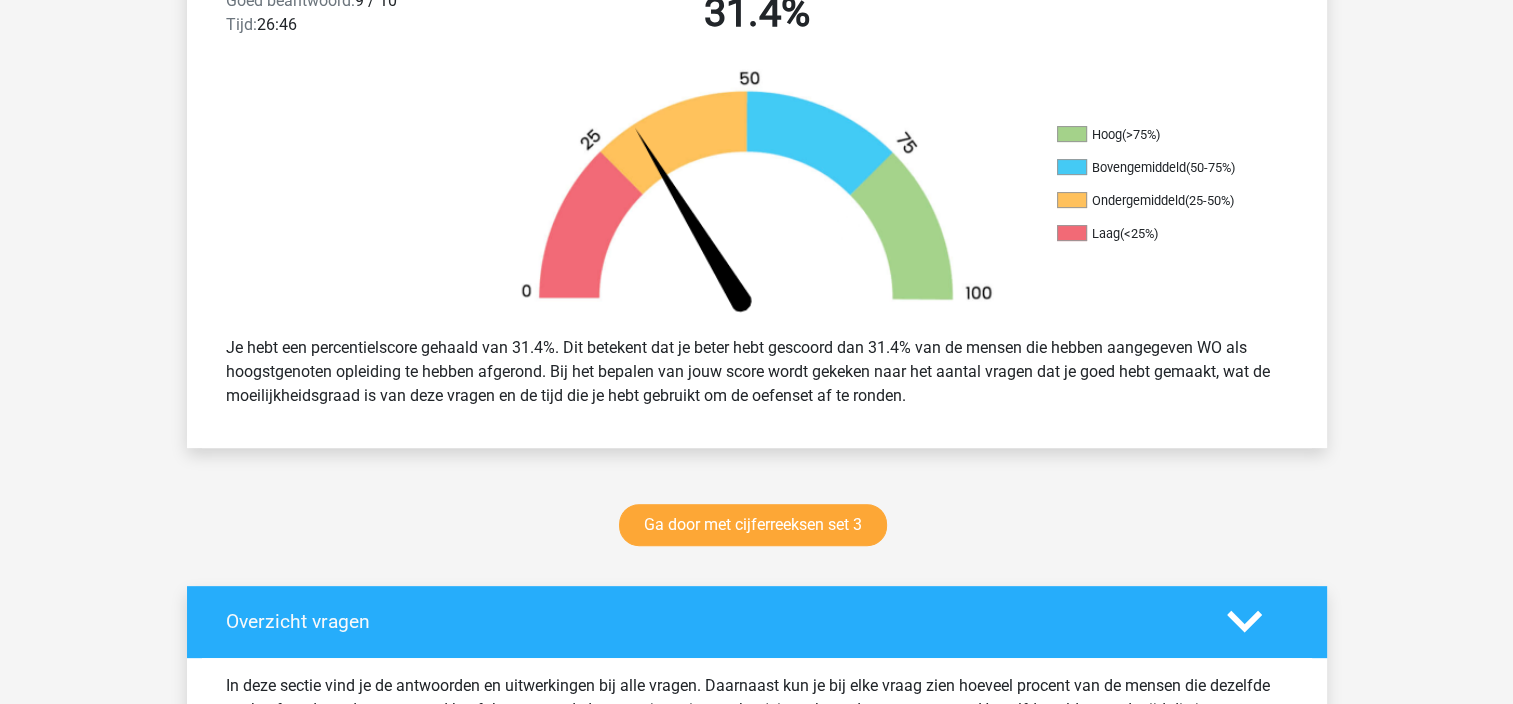 scroll, scrollTop: 600, scrollLeft: 0, axis: vertical 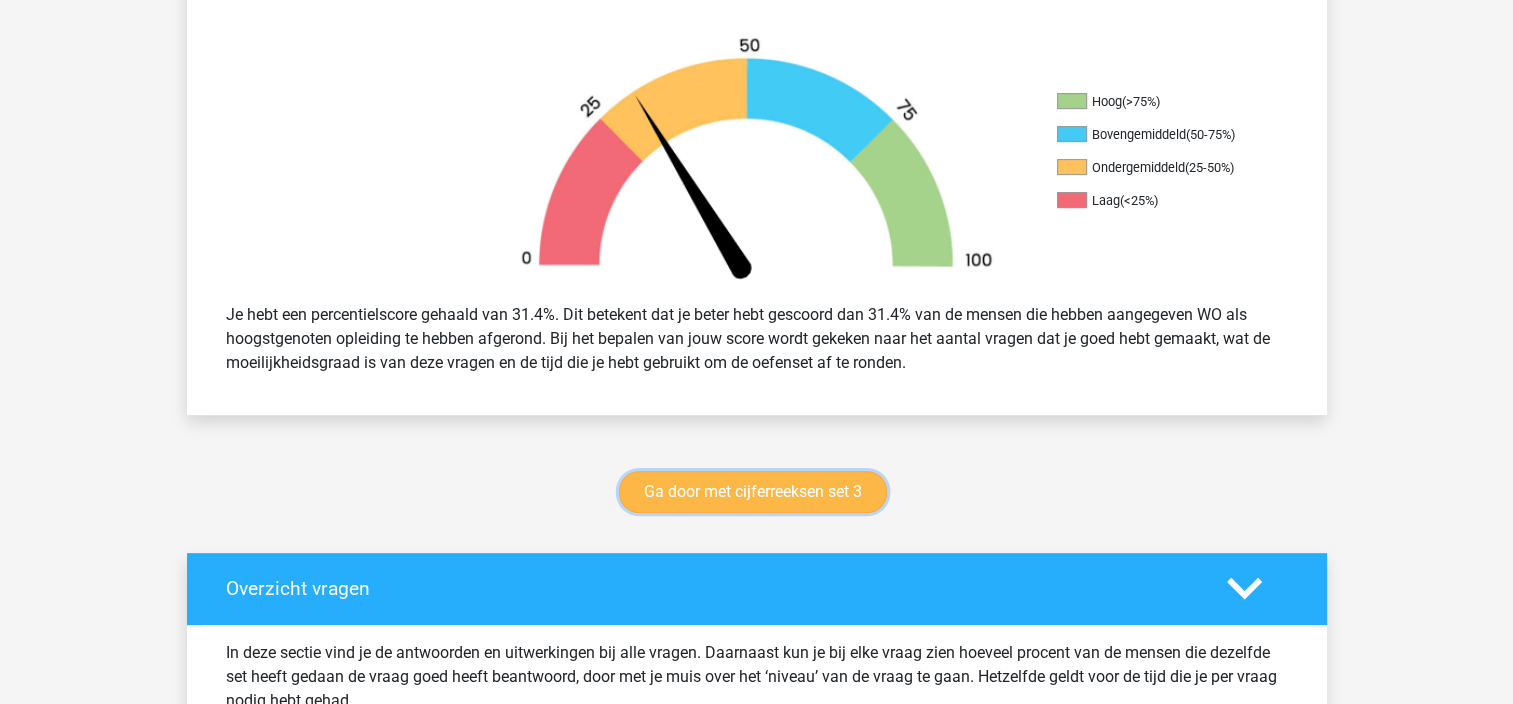 click on "Ga door met cijferreeksen set 3" at bounding box center (753, 492) 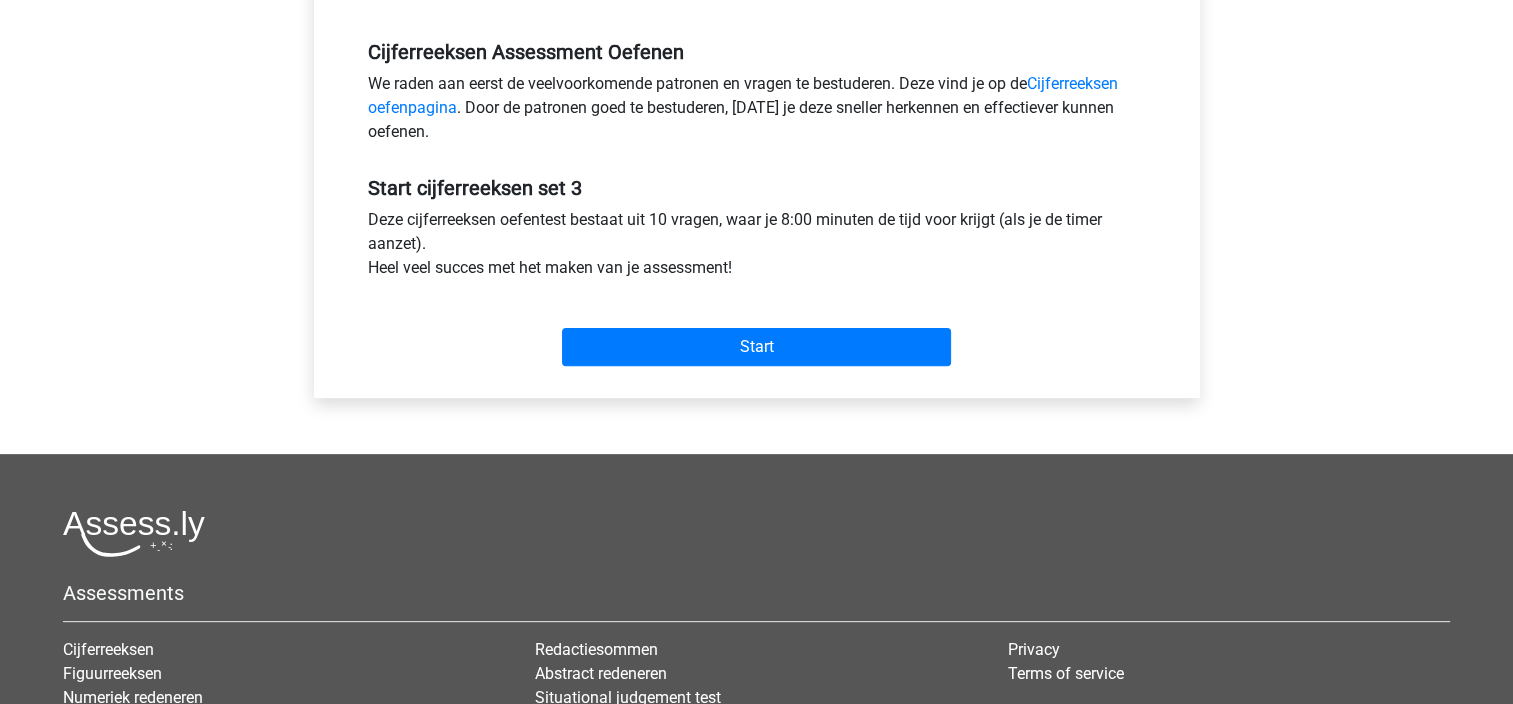 scroll, scrollTop: 600, scrollLeft: 0, axis: vertical 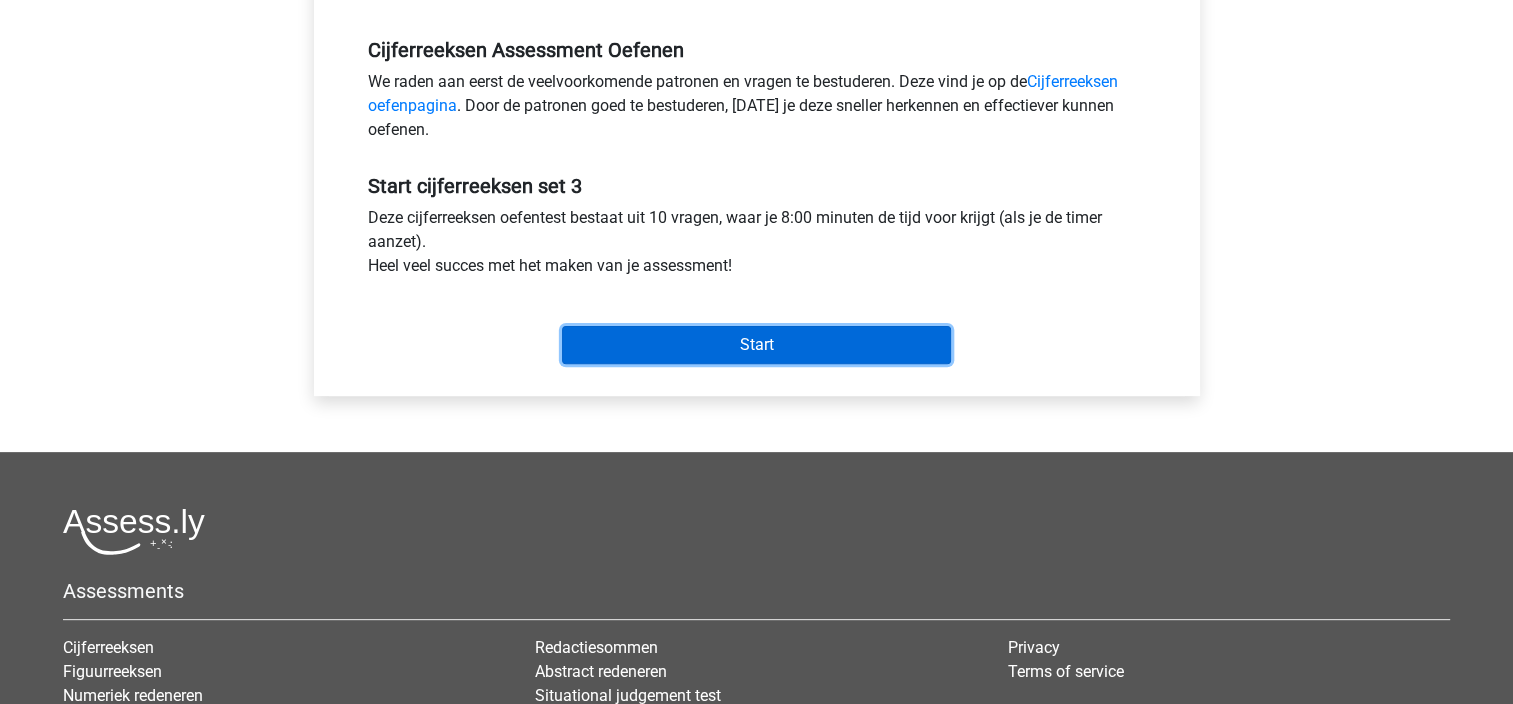 drag, startPoint x: 715, startPoint y: 348, endPoint x: 2361, endPoint y: 378, distance: 1646.2733 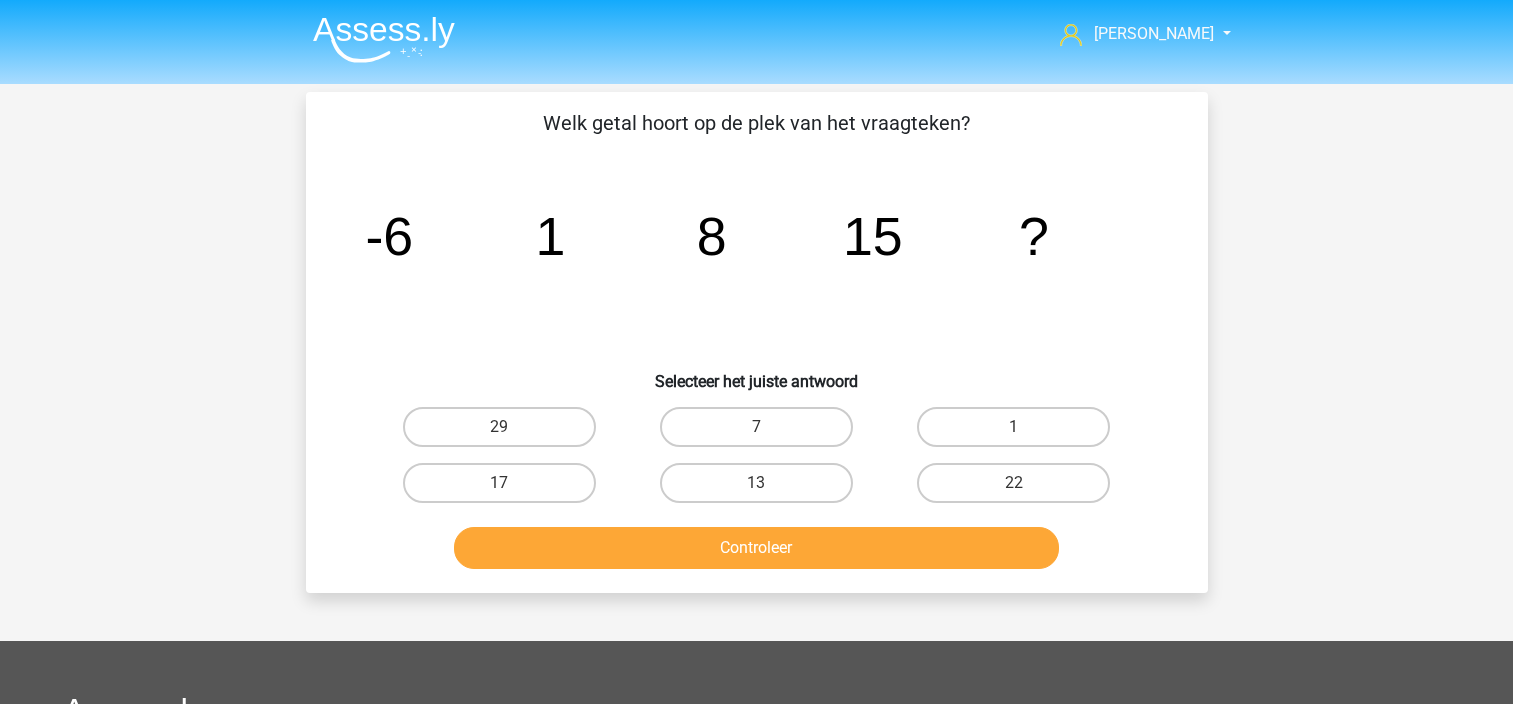 scroll, scrollTop: 0, scrollLeft: 0, axis: both 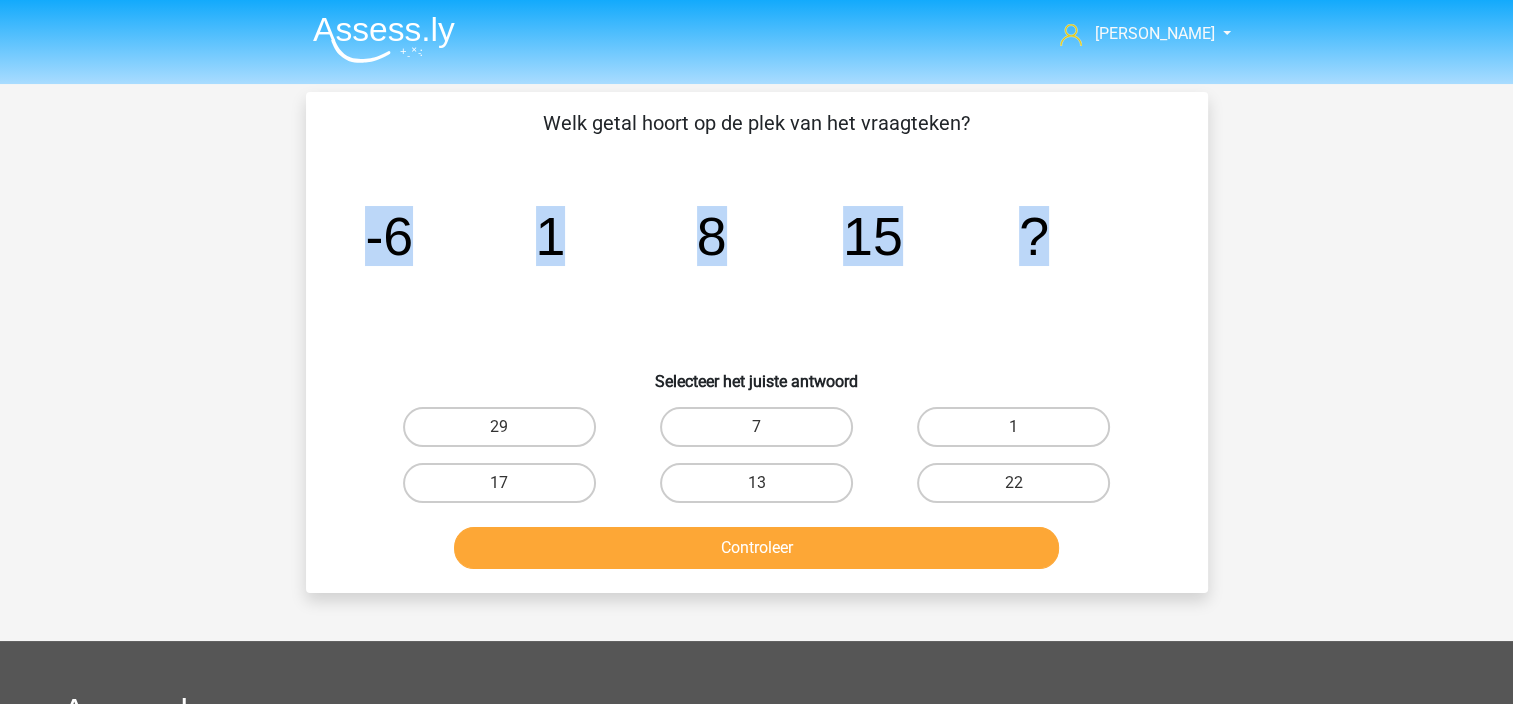 drag, startPoint x: 343, startPoint y: 230, endPoint x: 1149, endPoint y: 224, distance: 806.02234 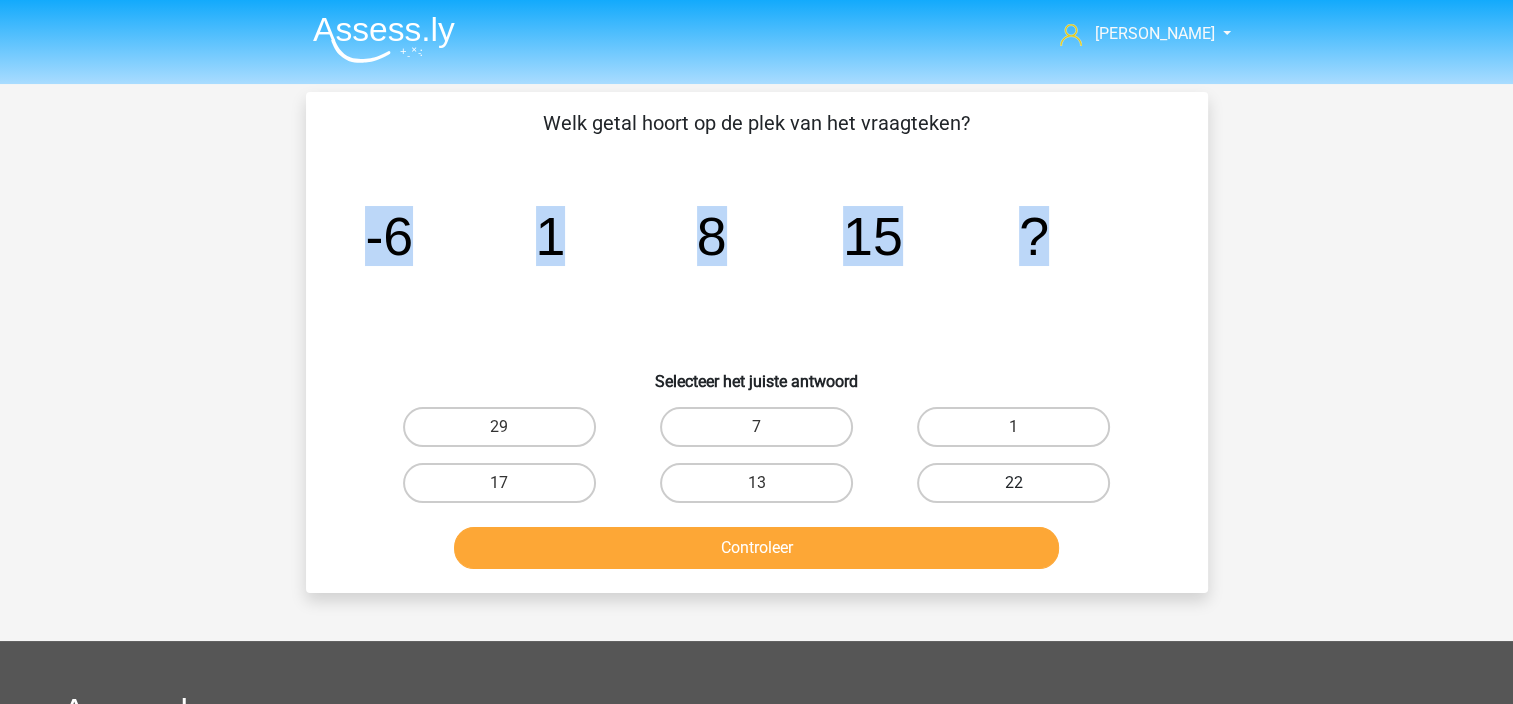 click on "22" at bounding box center [1013, 483] 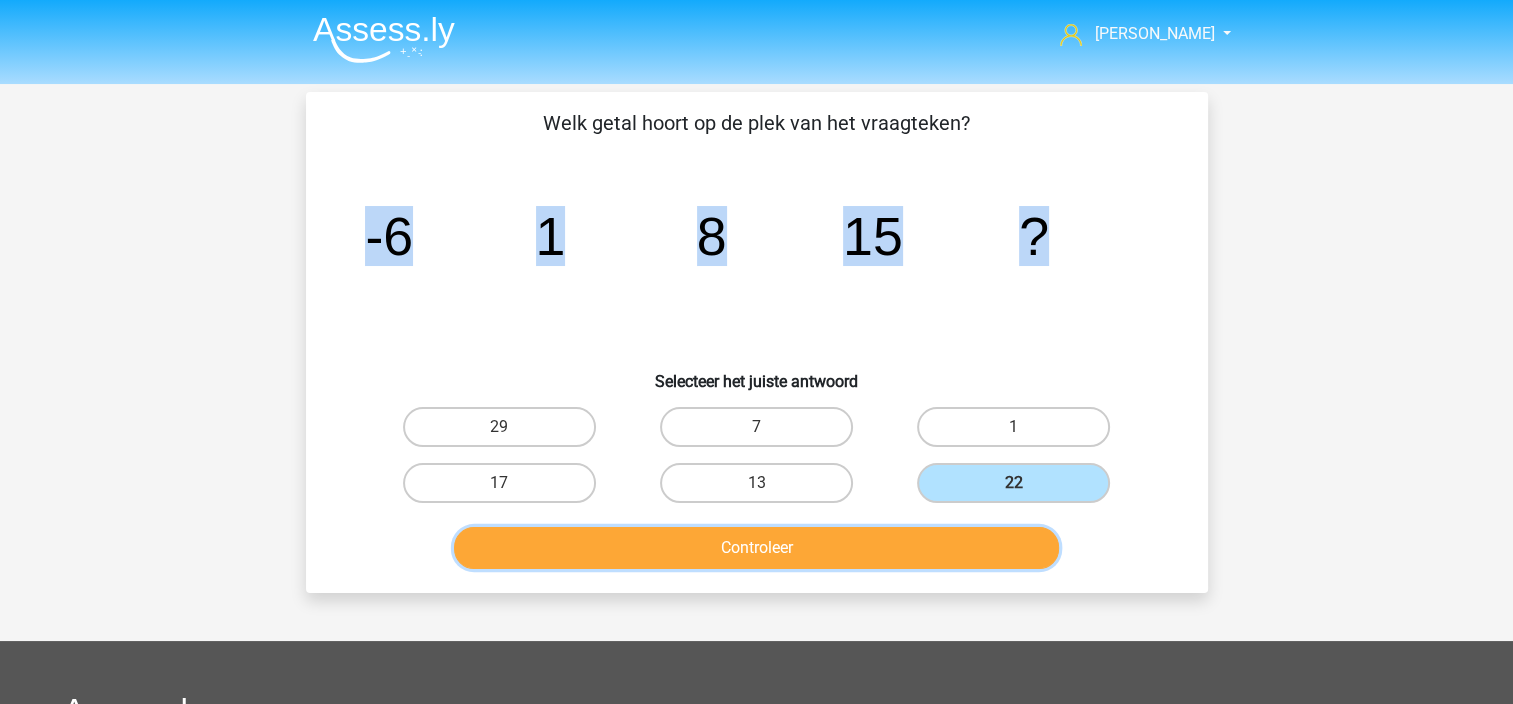 click on "Controleer" at bounding box center [756, 548] 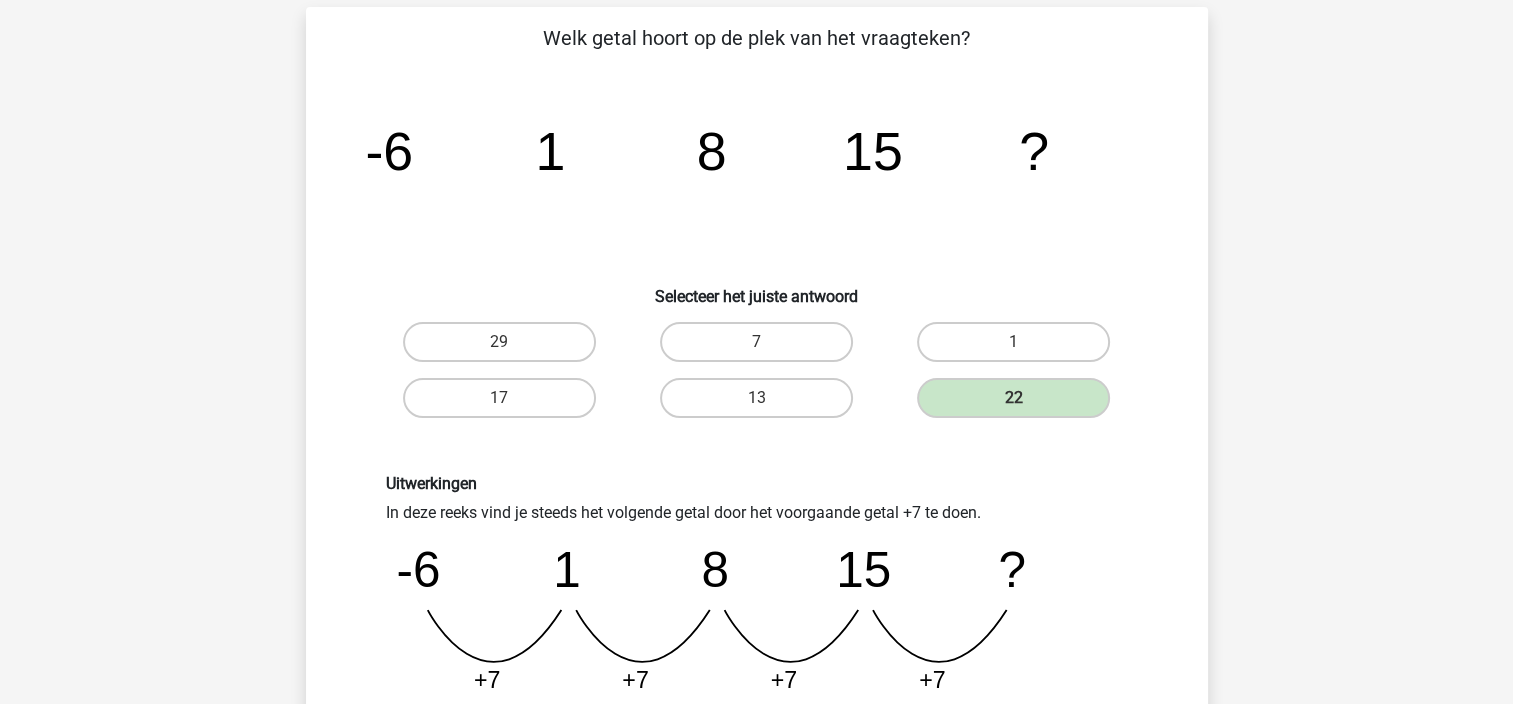 scroll, scrollTop: 200, scrollLeft: 0, axis: vertical 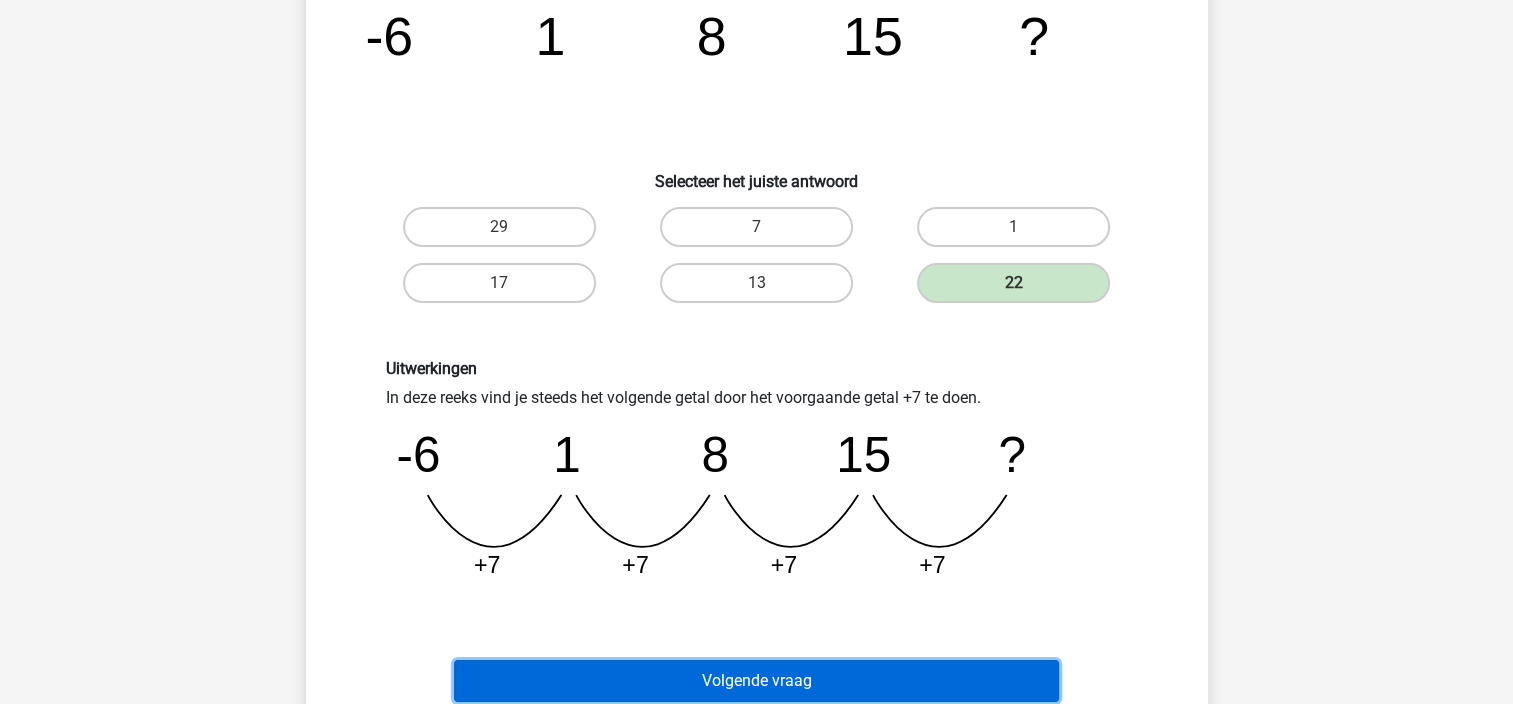 click on "Volgende vraag" at bounding box center (756, 681) 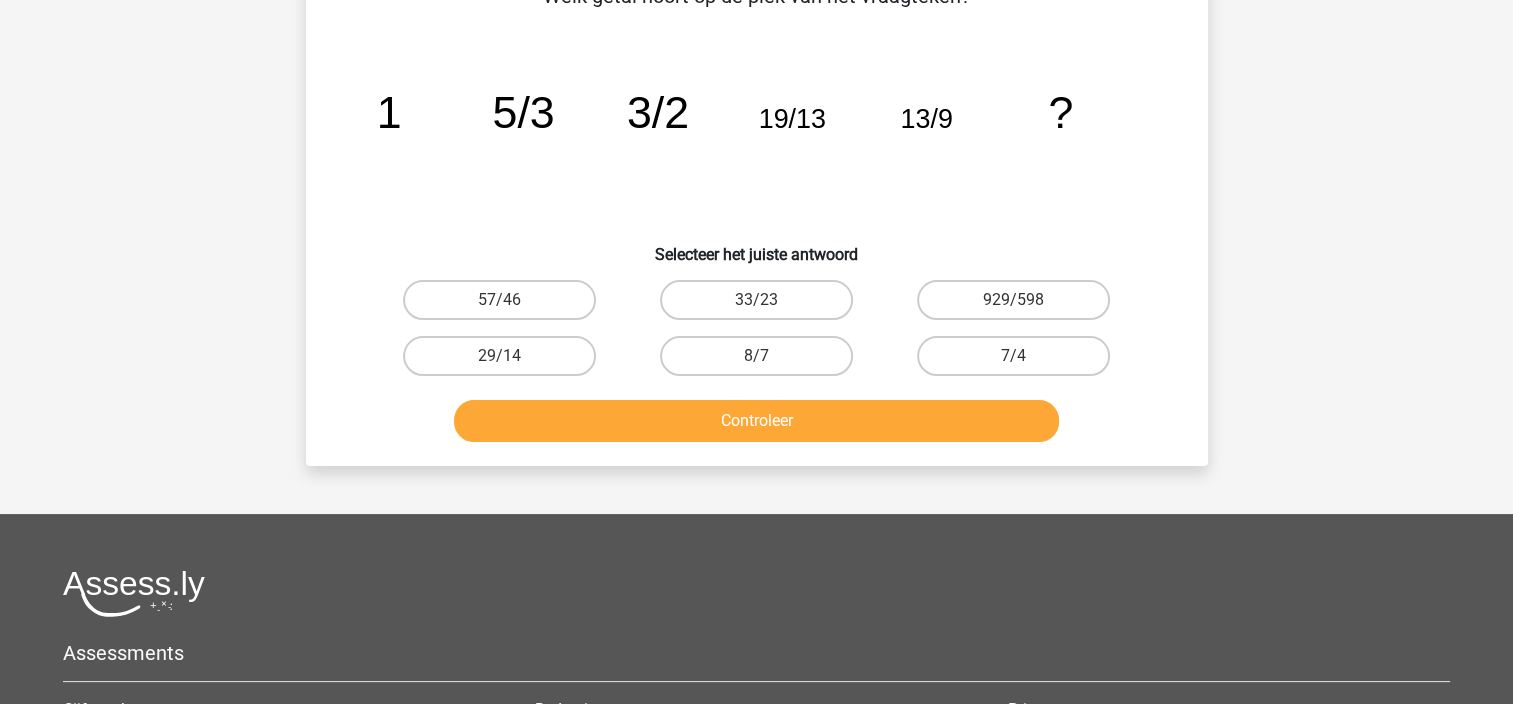 scroll, scrollTop: 92, scrollLeft: 0, axis: vertical 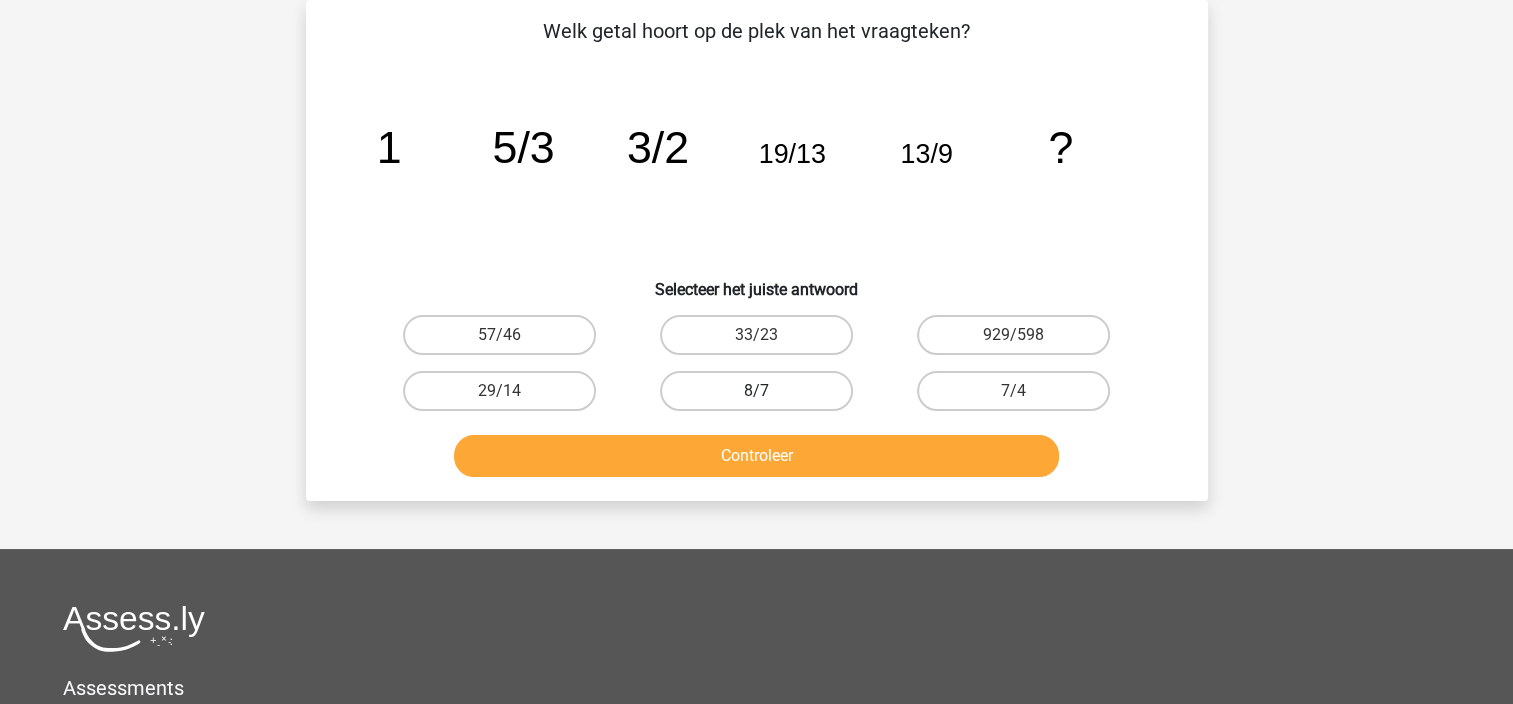 click on "8/7" at bounding box center (756, 391) 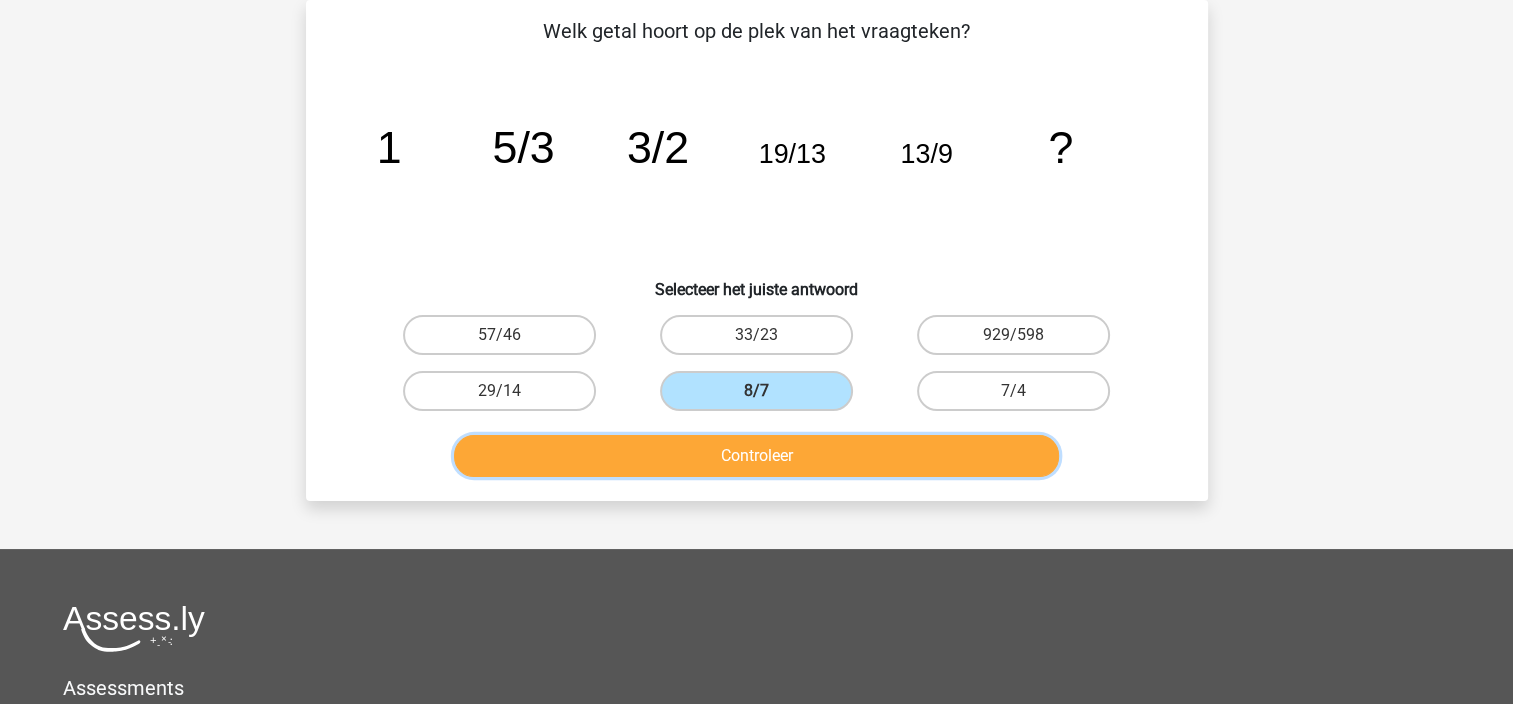 click on "Controleer" at bounding box center (756, 456) 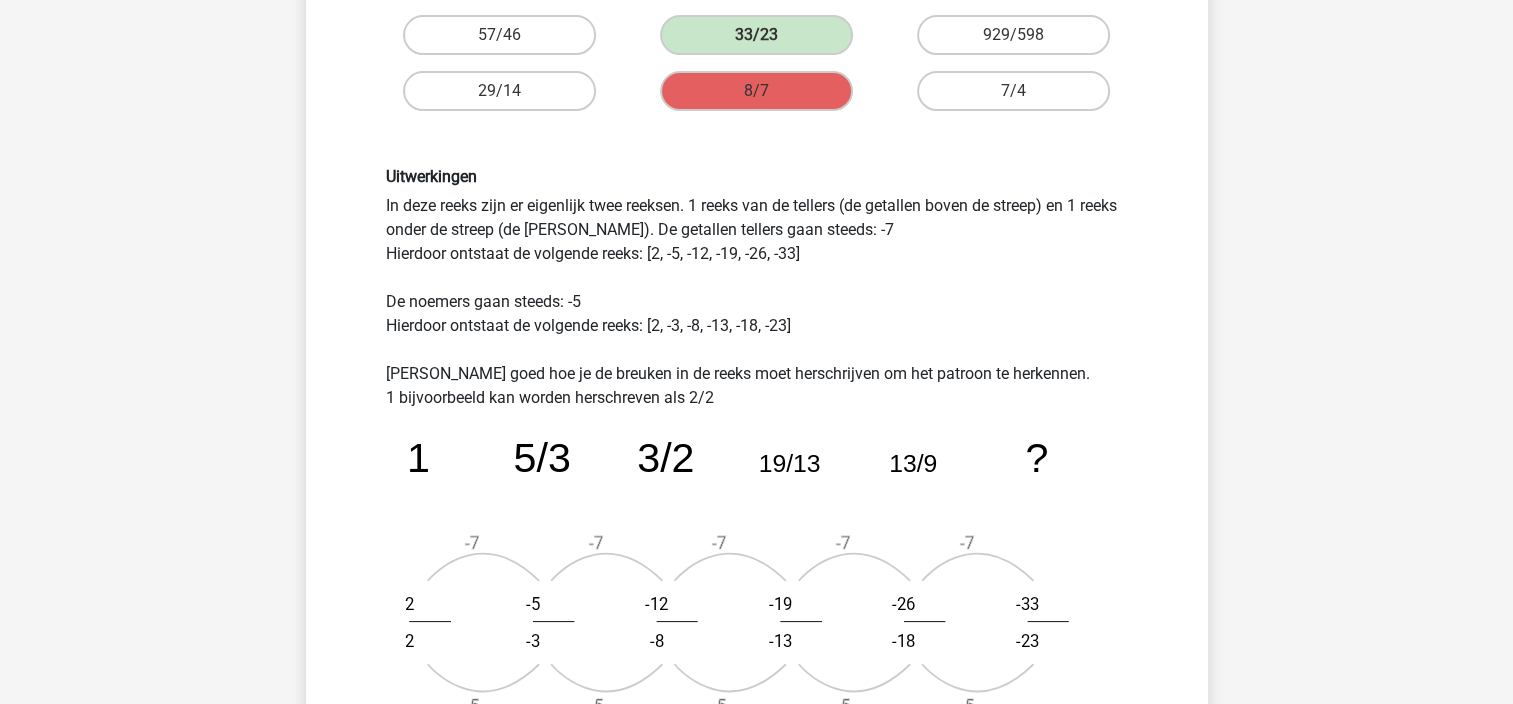 scroll, scrollTop: 492, scrollLeft: 0, axis: vertical 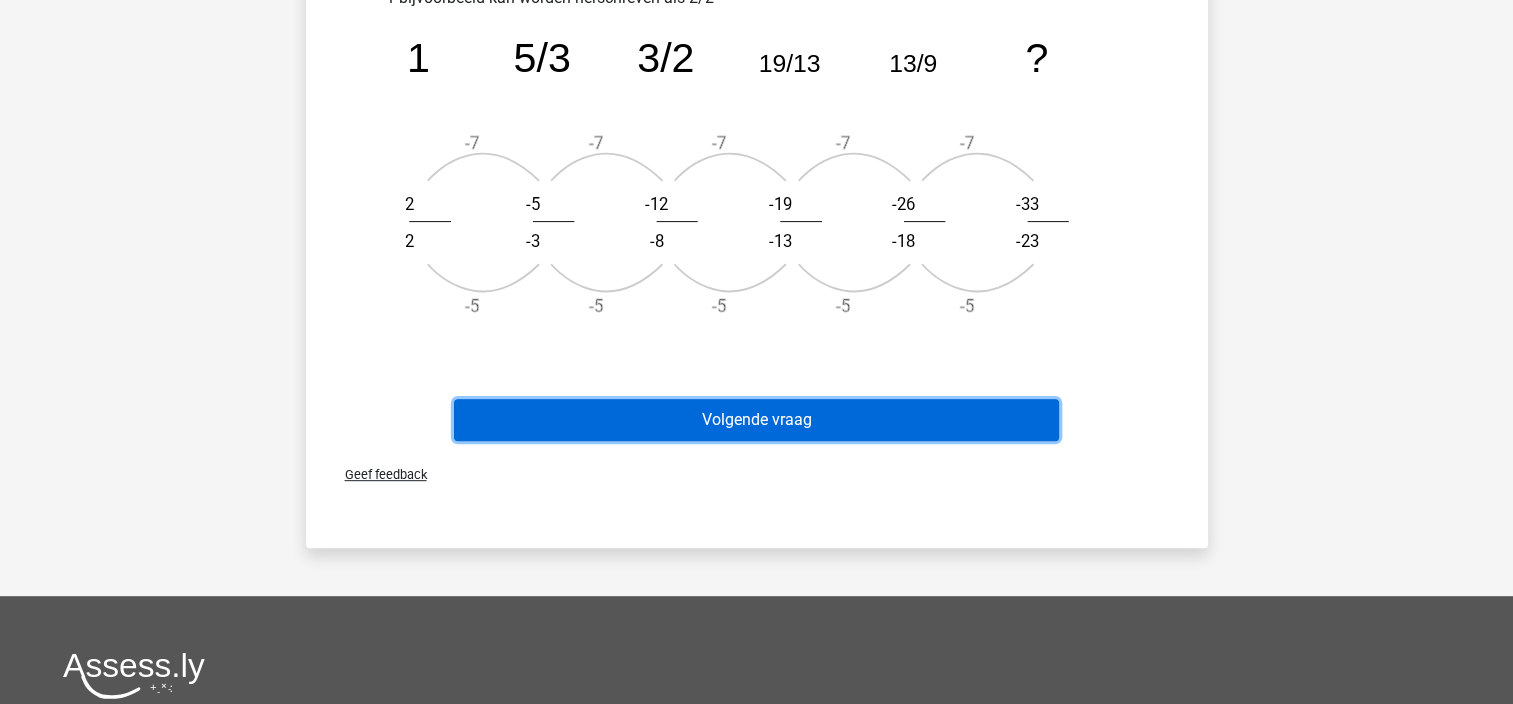 click on "Volgende vraag" at bounding box center [756, 420] 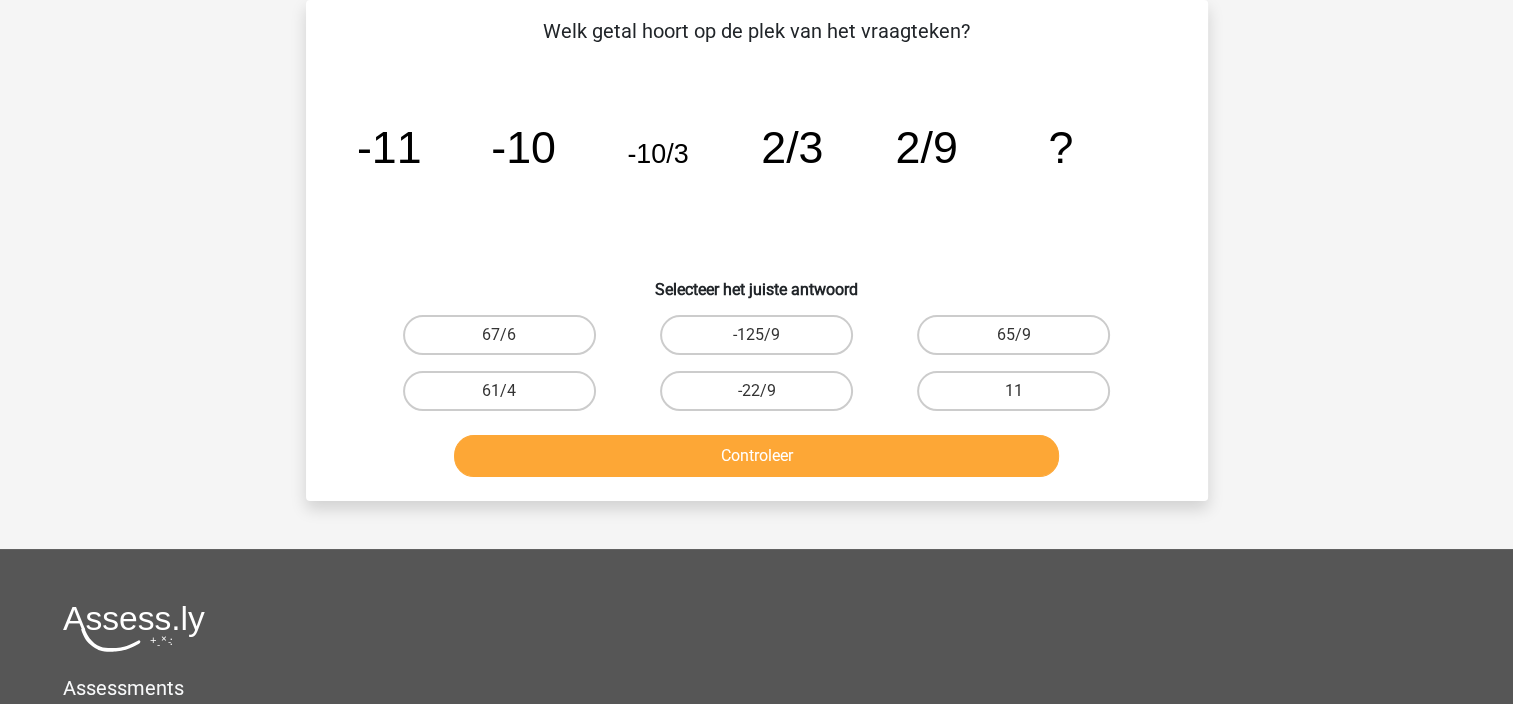 scroll, scrollTop: 0, scrollLeft: 0, axis: both 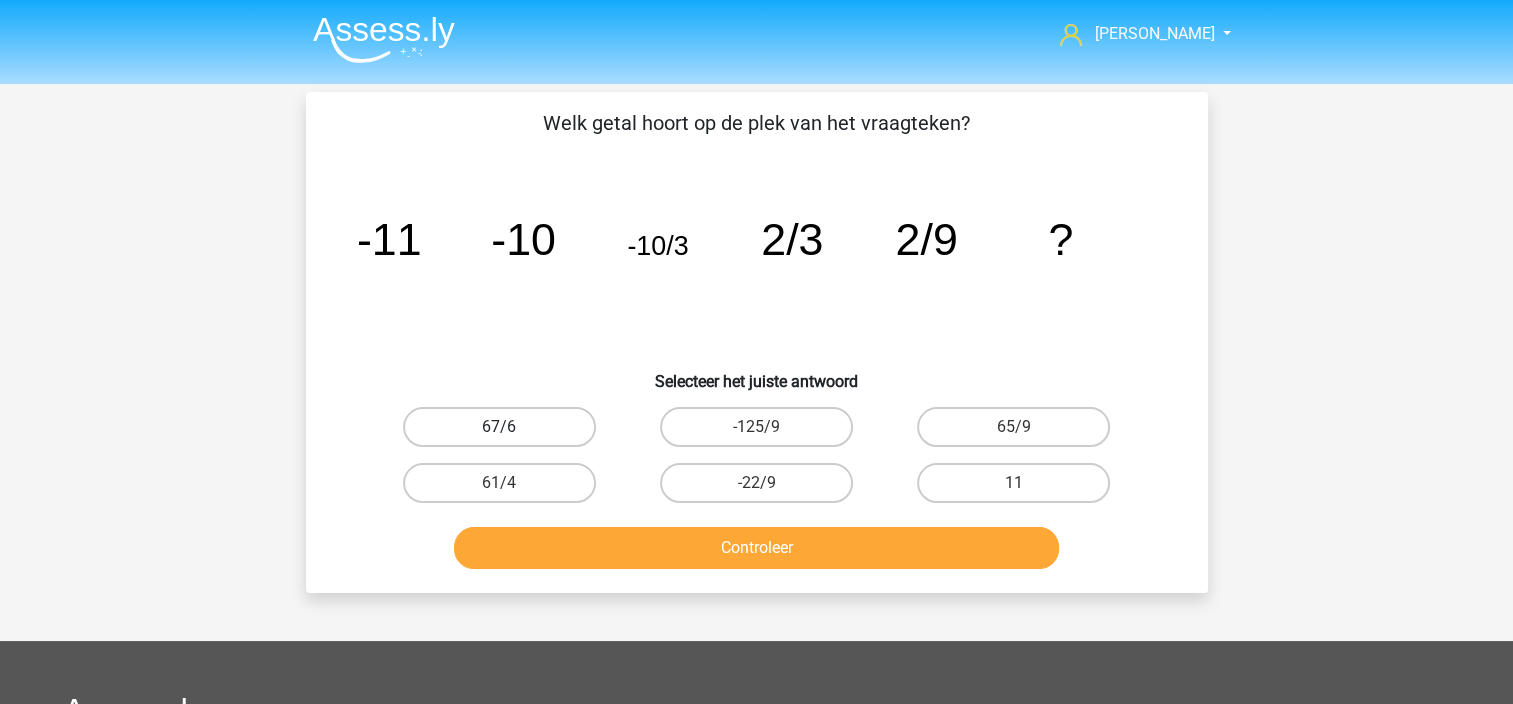 click on "67/6" at bounding box center [499, 427] 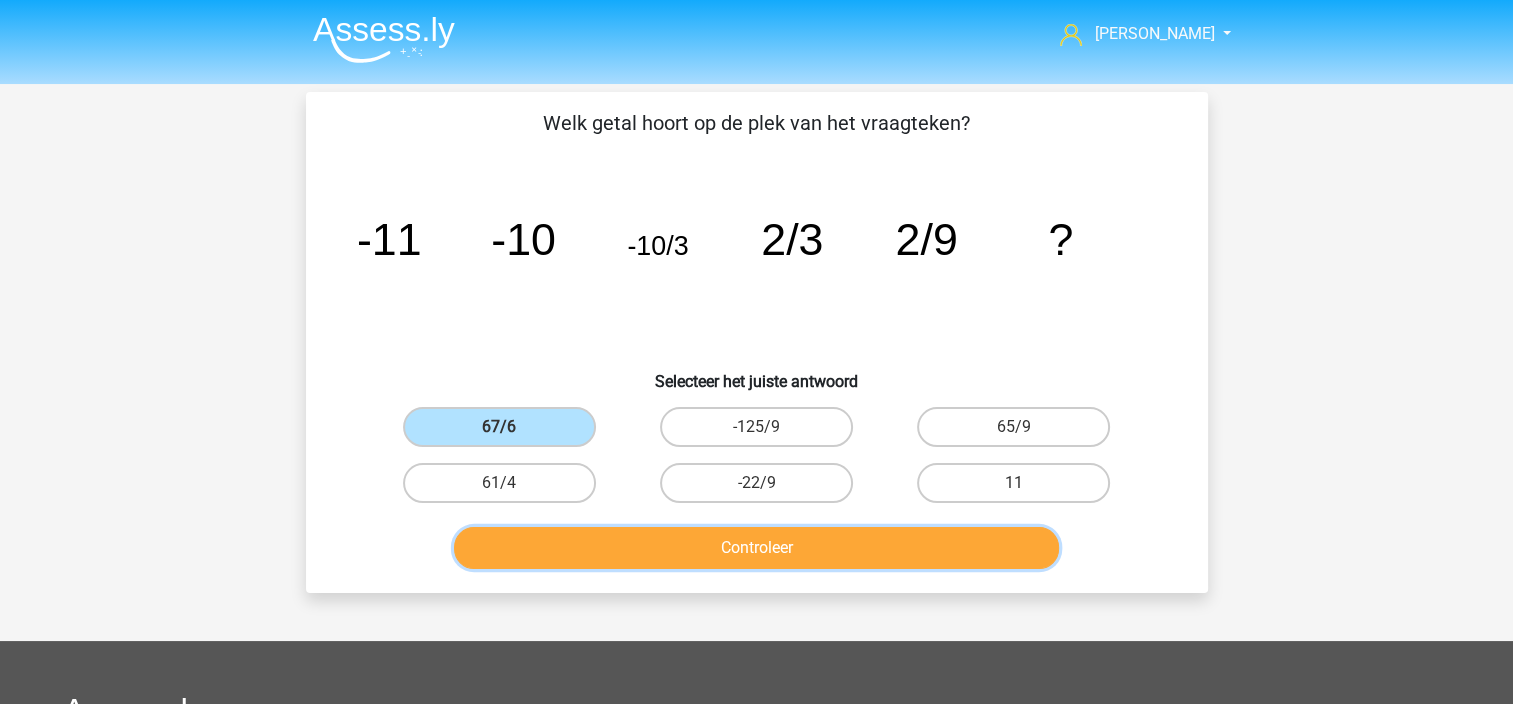 click on "Controleer" at bounding box center [756, 548] 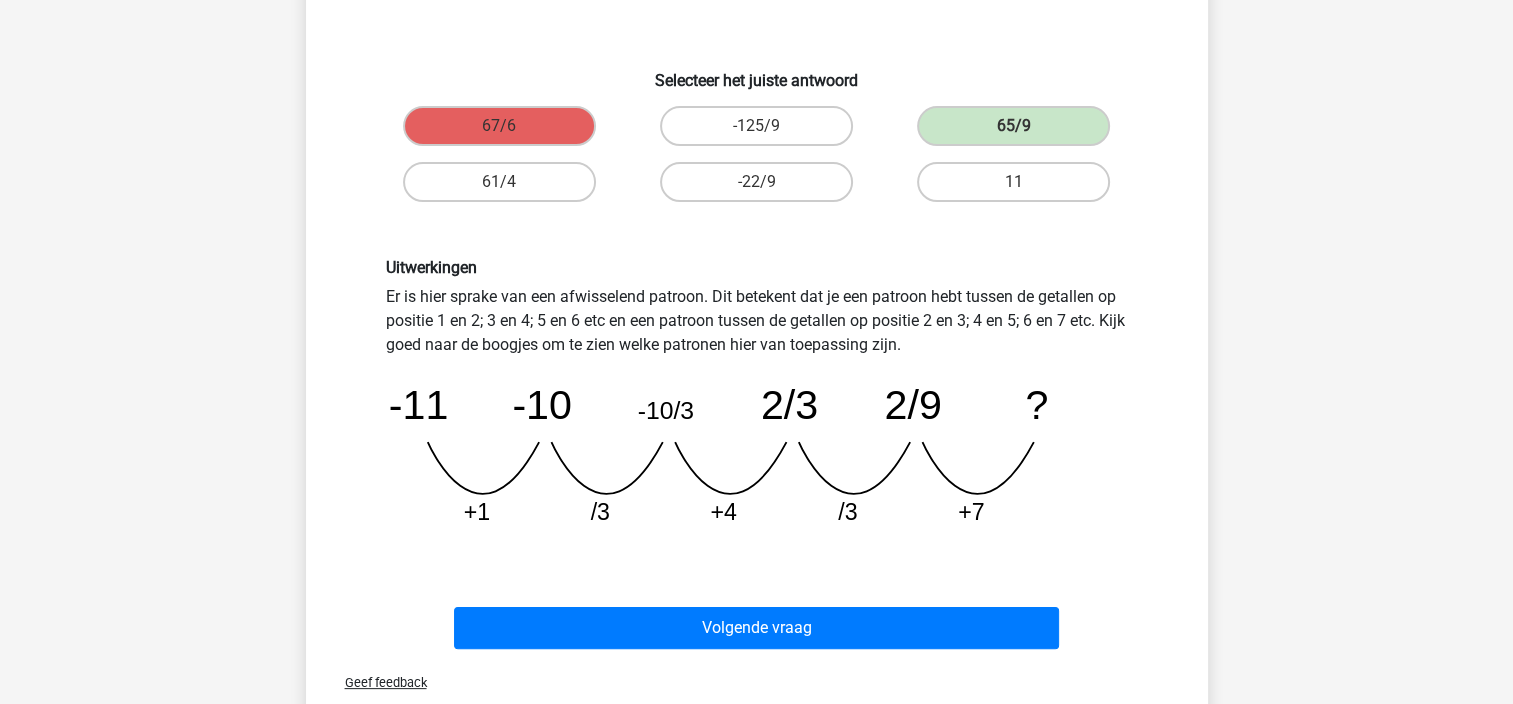 scroll, scrollTop: 400, scrollLeft: 0, axis: vertical 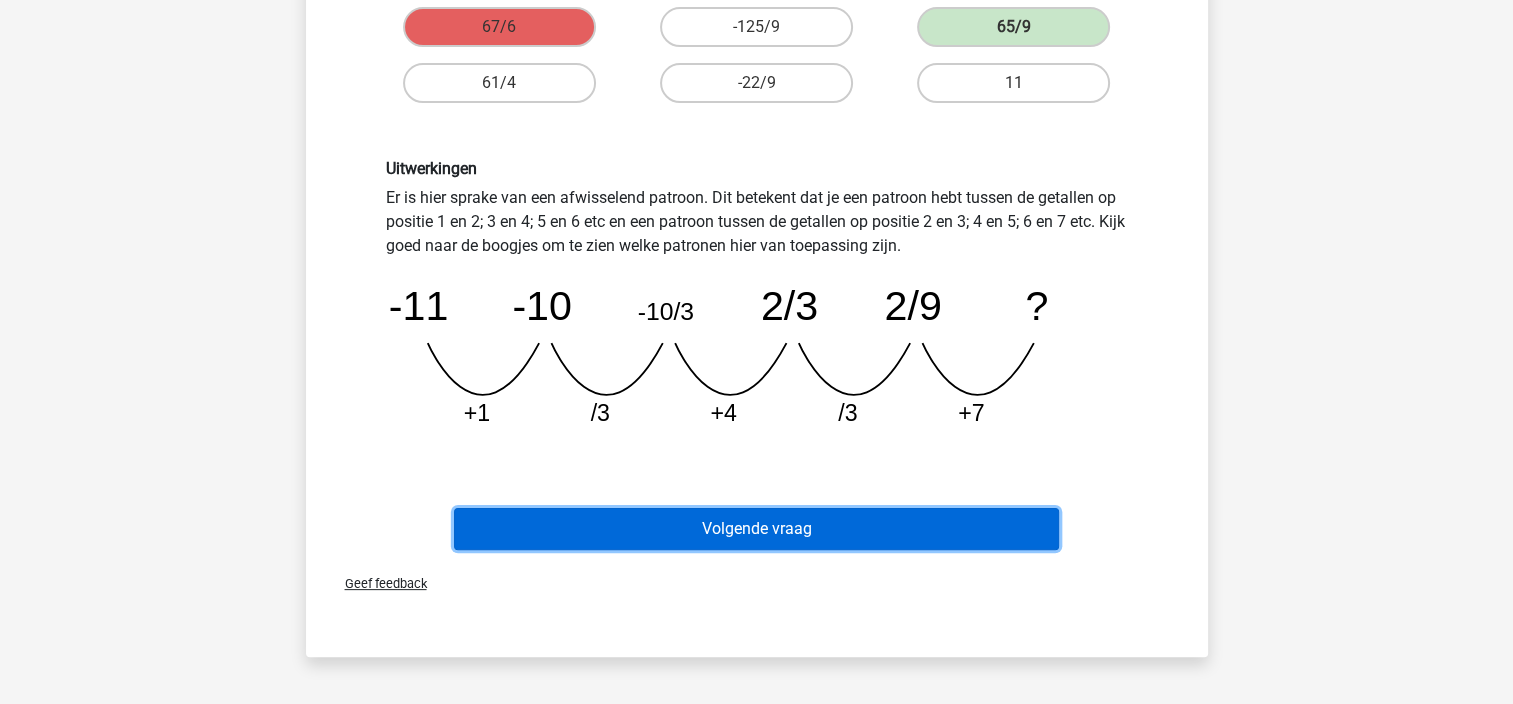 click on "Volgende vraag" at bounding box center [756, 529] 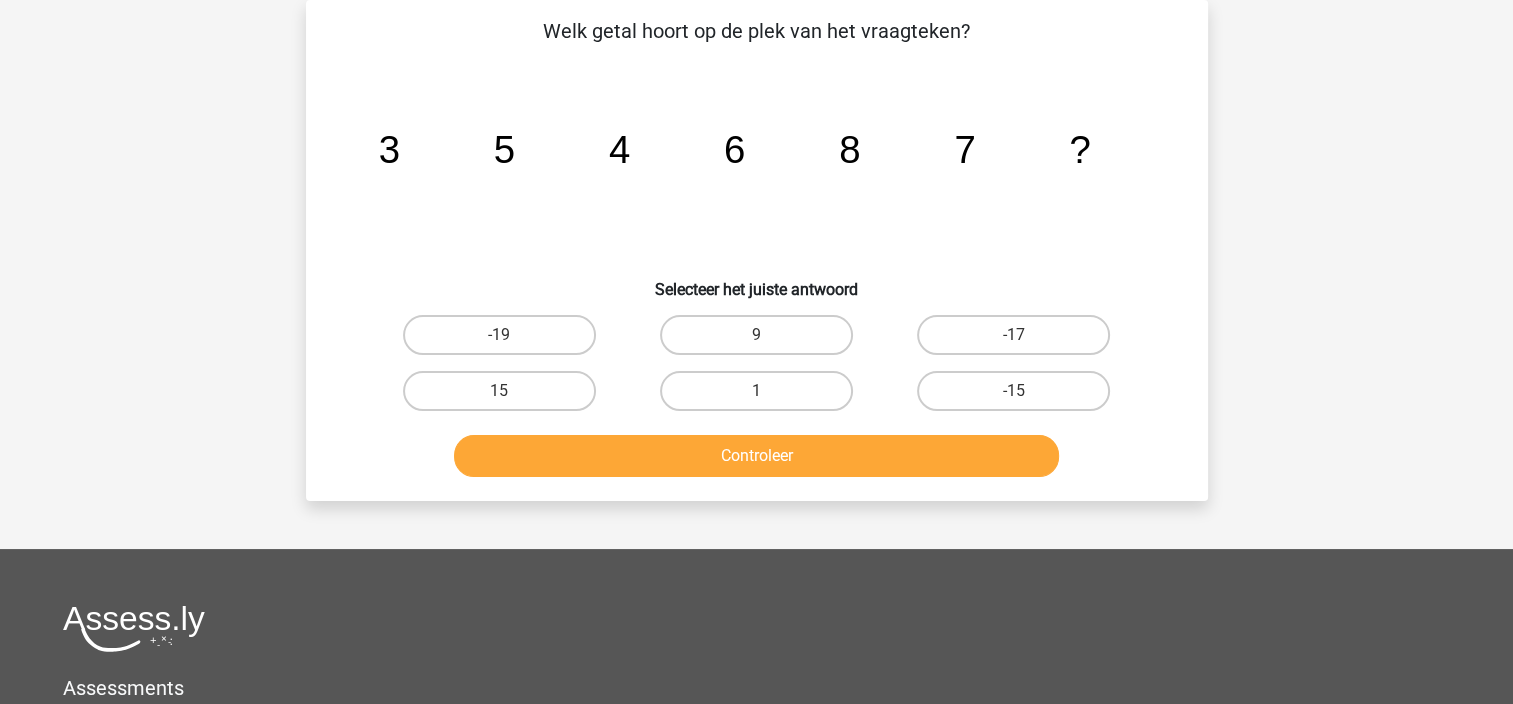 scroll, scrollTop: 92, scrollLeft: 0, axis: vertical 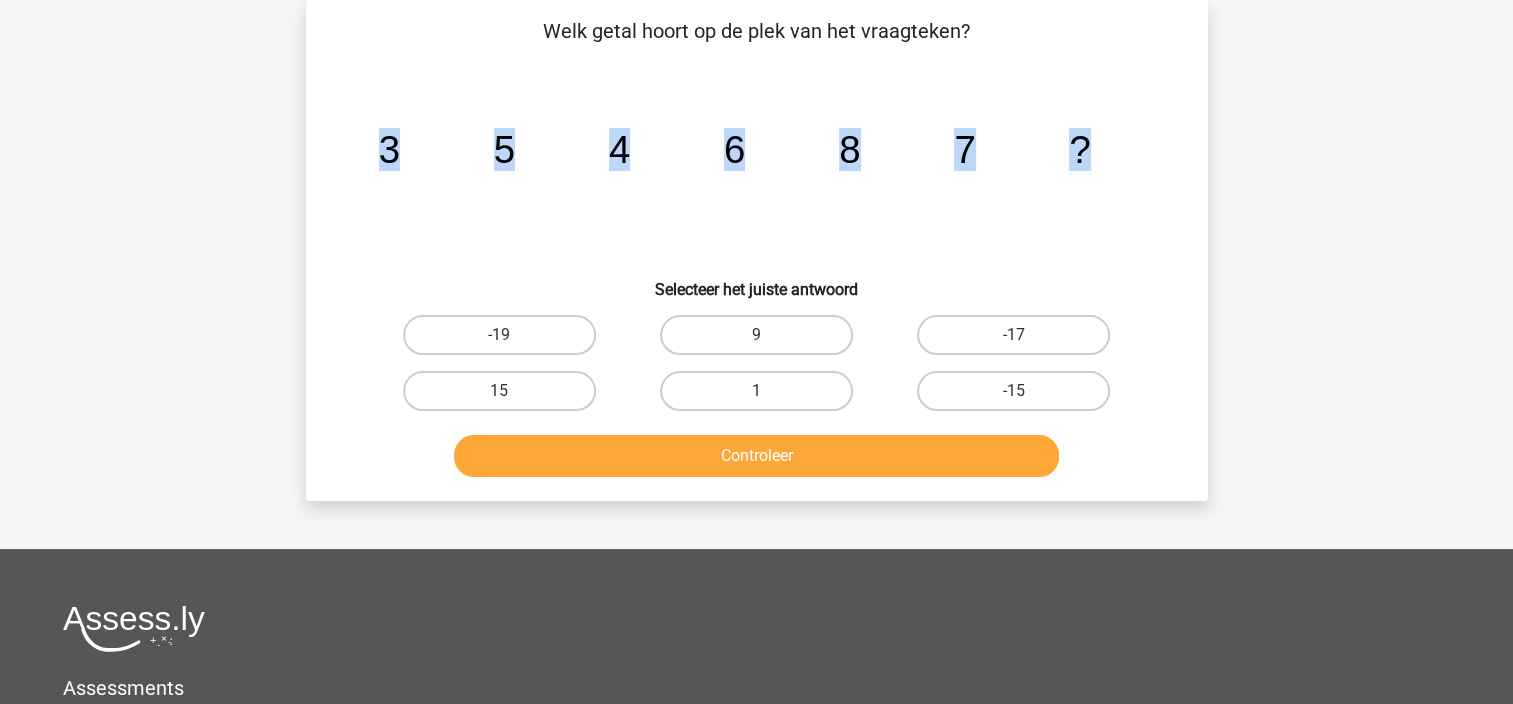 drag, startPoint x: 368, startPoint y: 149, endPoint x: 1276, endPoint y: 138, distance: 908.06665 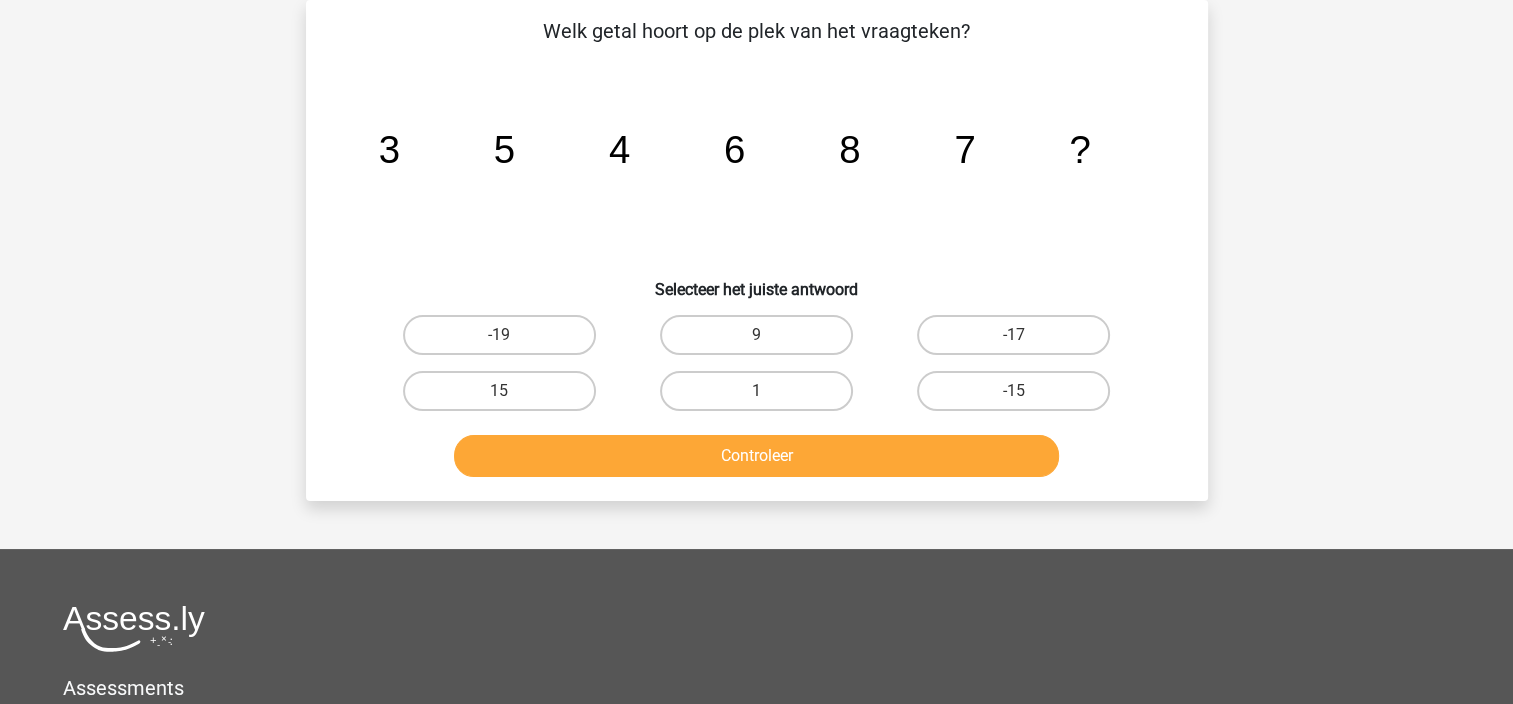 click on "Selecteer het juiste antwoord" at bounding box center [757, 281] 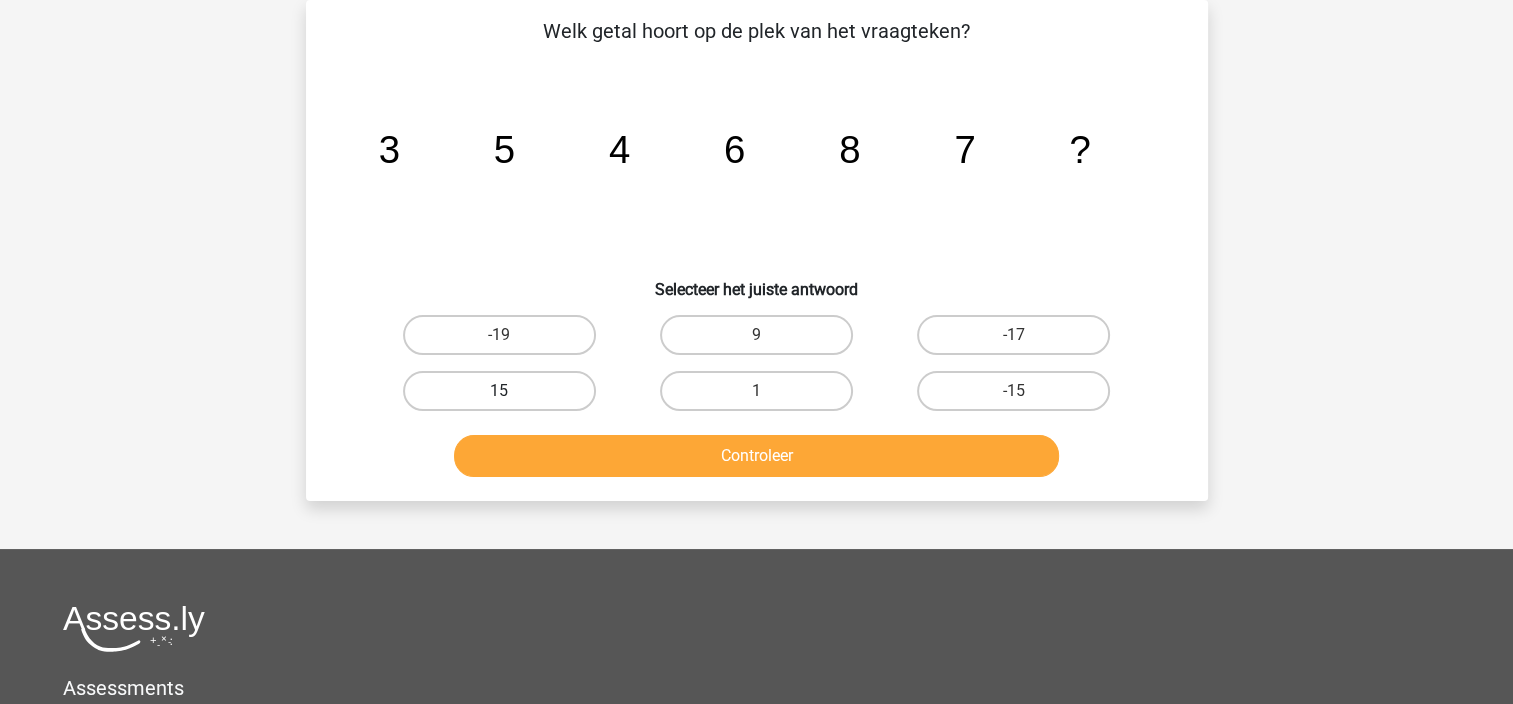 click on "15" at bounding box center (499, 391) 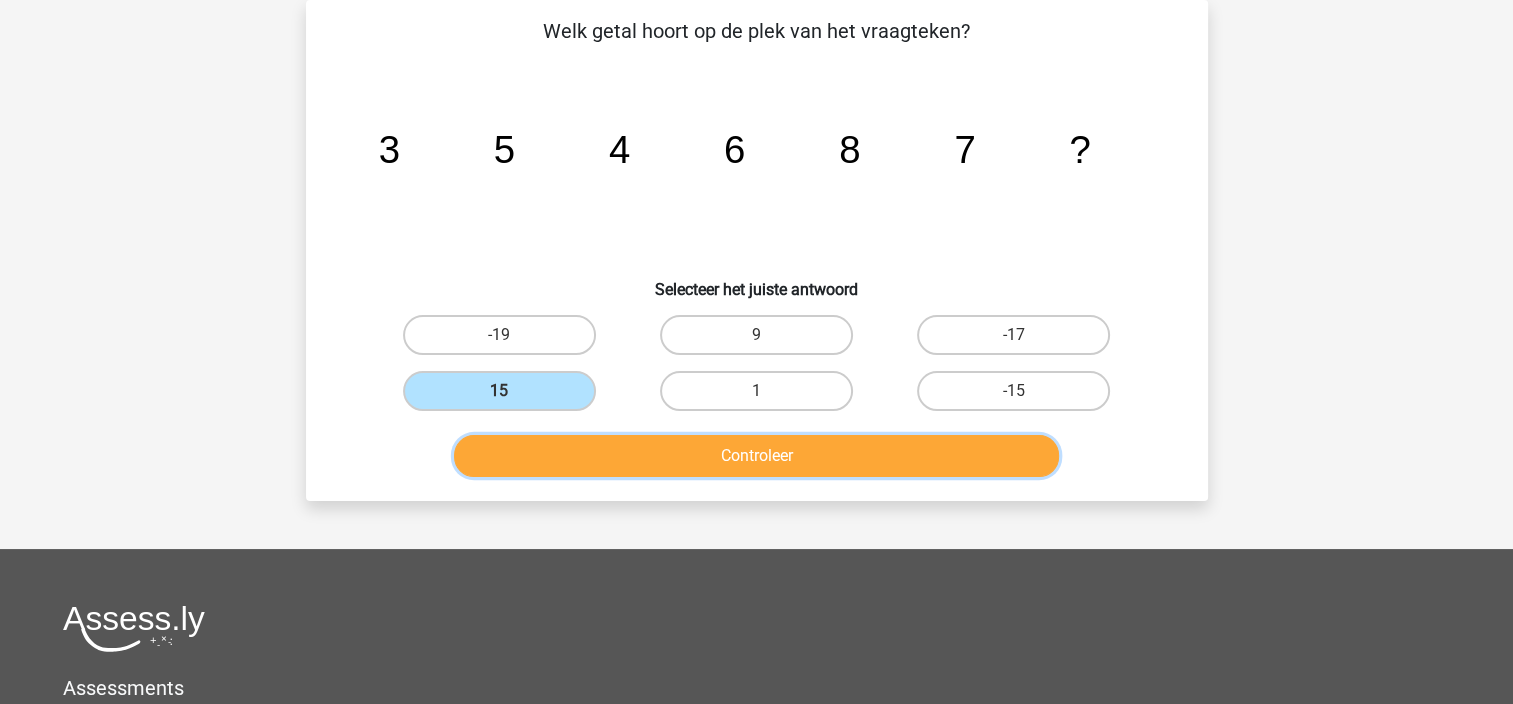 click on "Controleer" at bounding box center [756, 456] 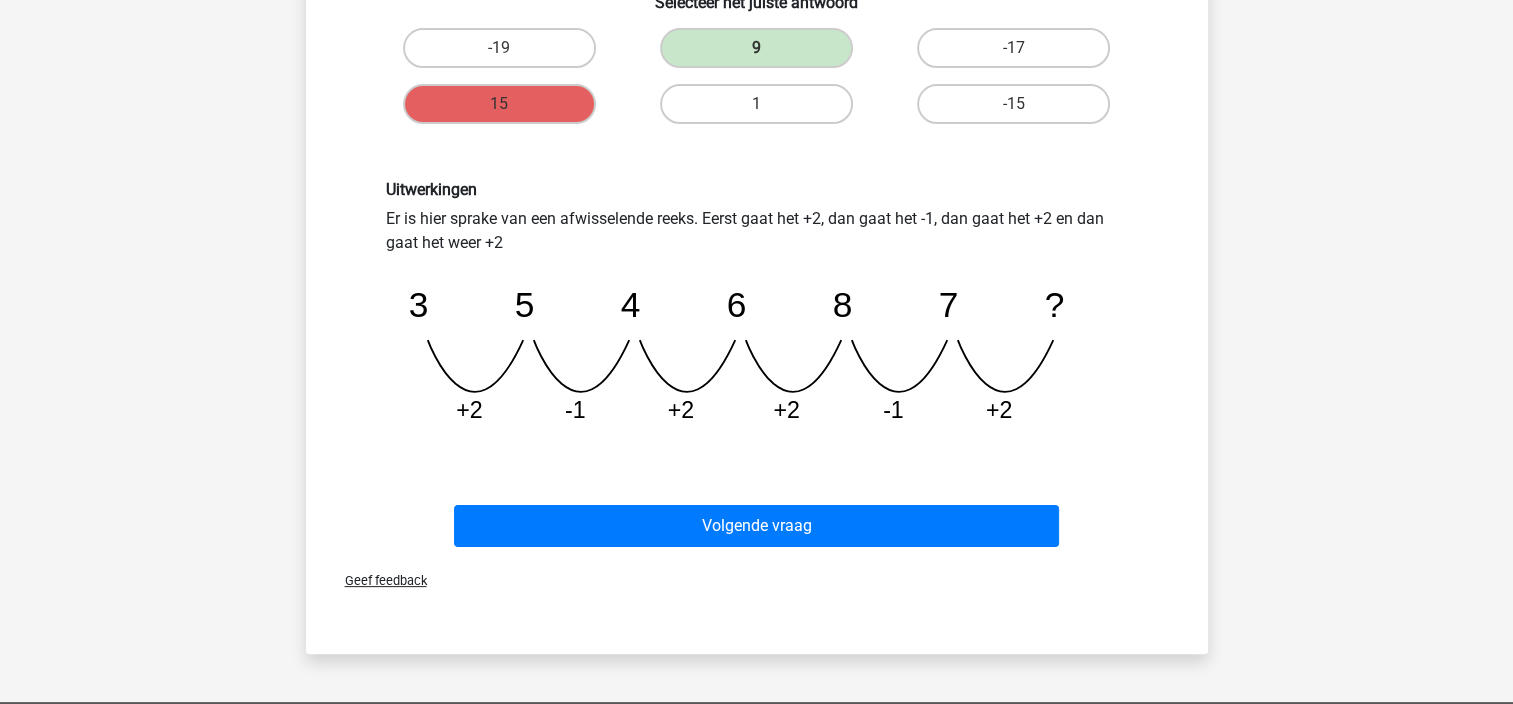 scroll, scrollTop: 392, scrollLeft: 0, axis: vertical 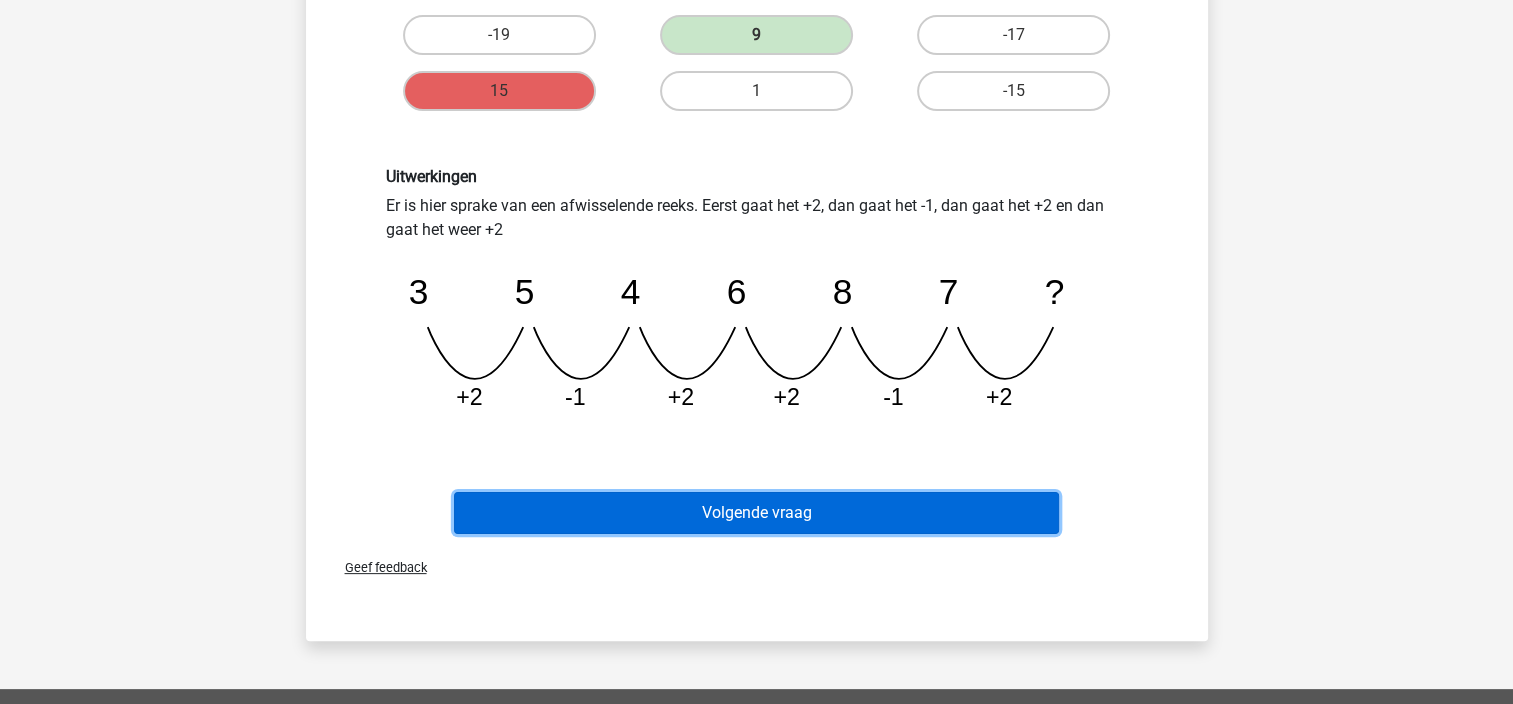 click on "Volgende vraag" at bounding box center (756, 513) 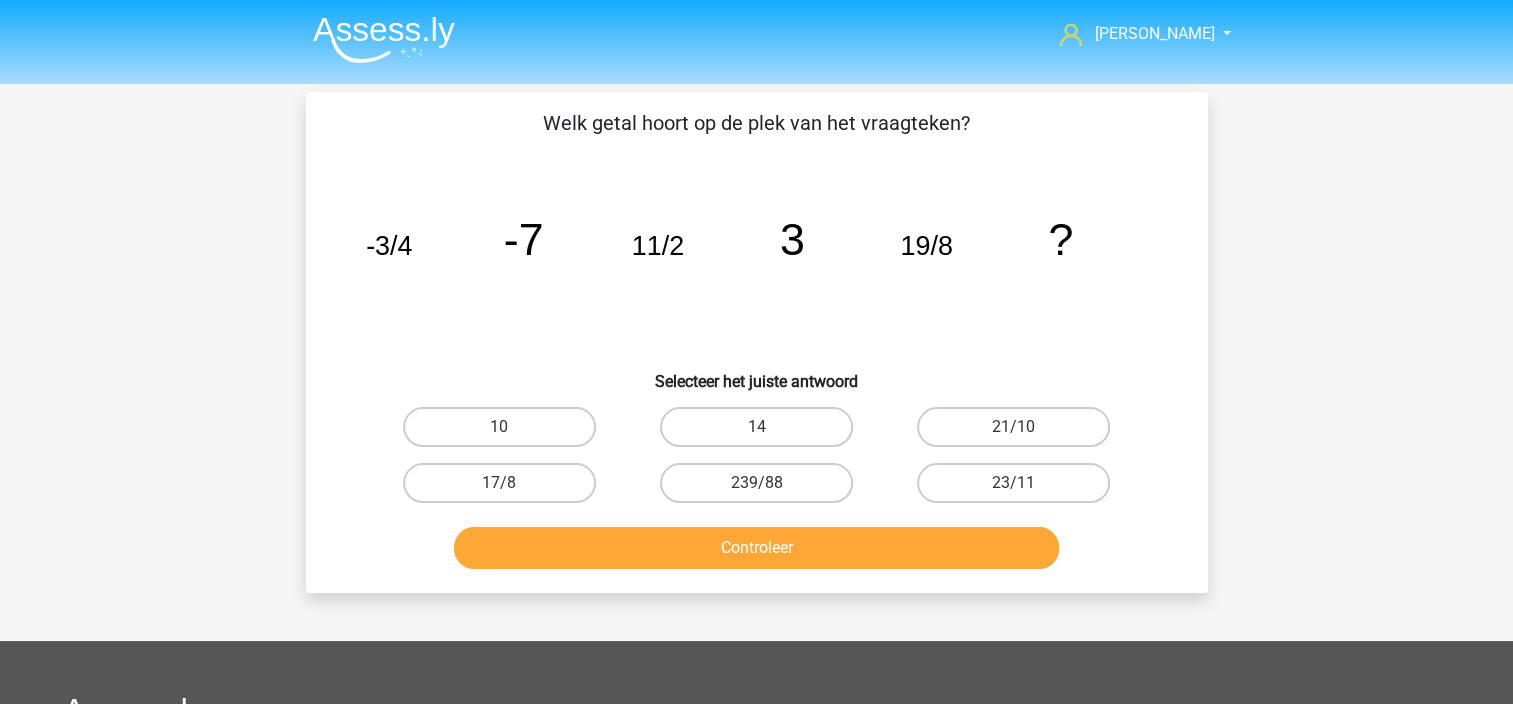 scroll, scrollTop: 100, scrollLeft: 0, axis: vertical 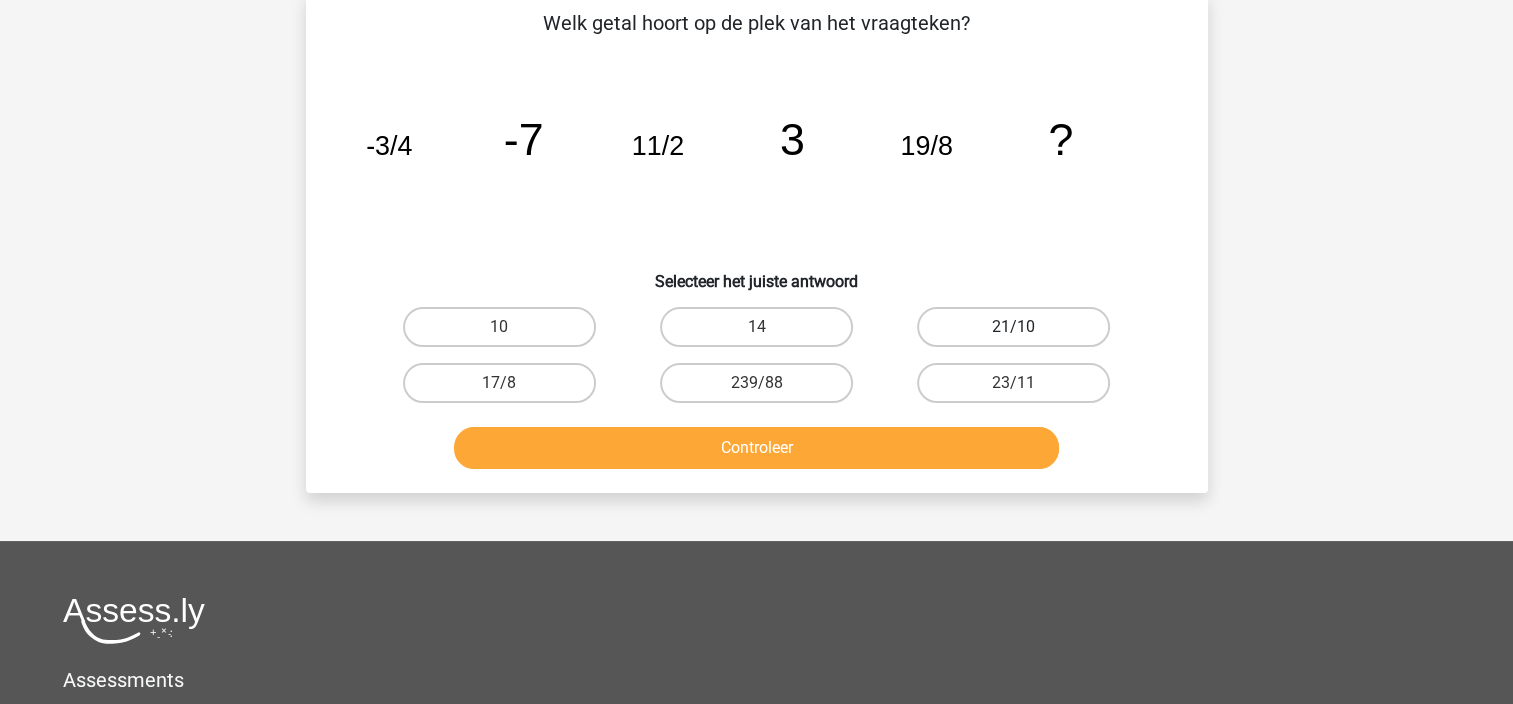 click on "21/10" at bounding box center (1013, 327) 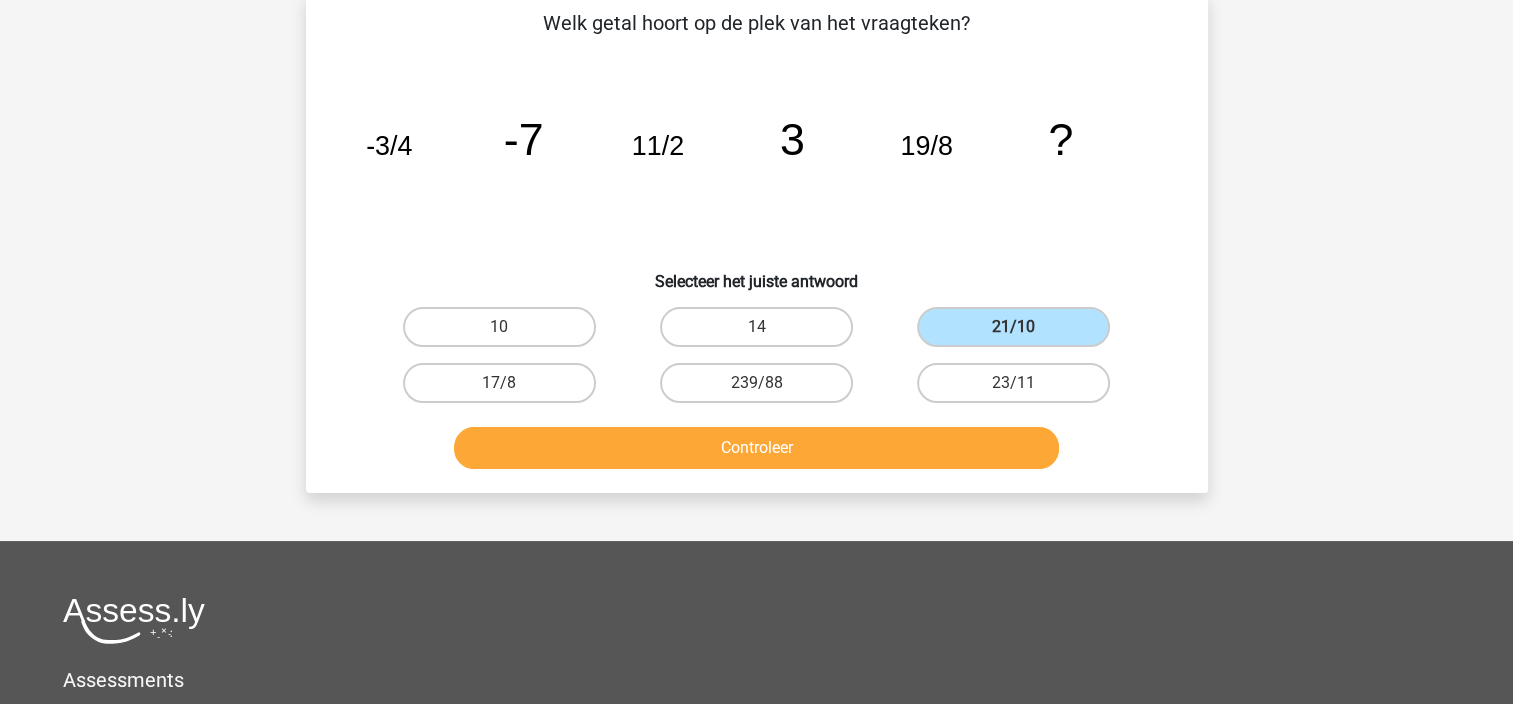 click on "Controleer" at bounding box center [757, 452] 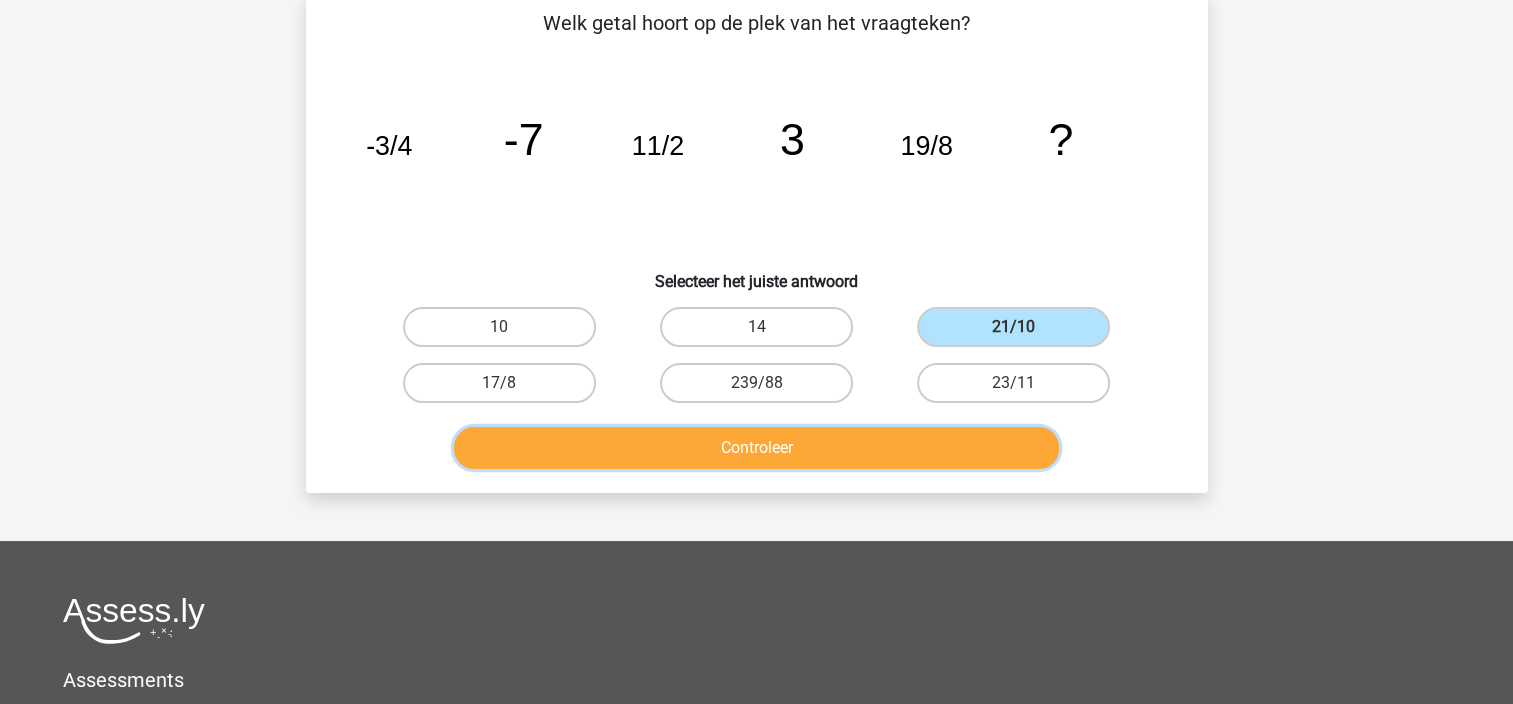 click on "Controleer" at bounding box center [756, 448] 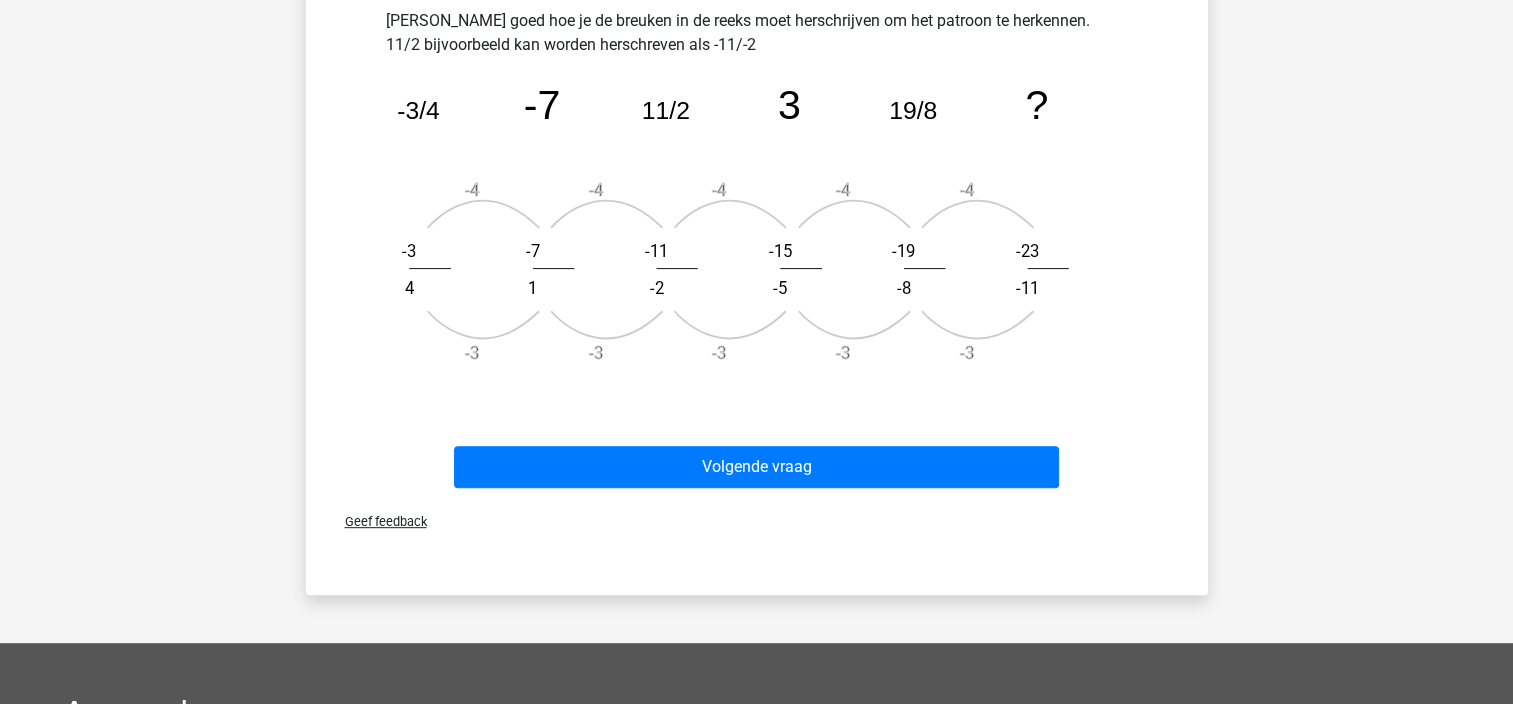 scroll, scrollTop: 800, scrollLeft: 0, axis: vertical 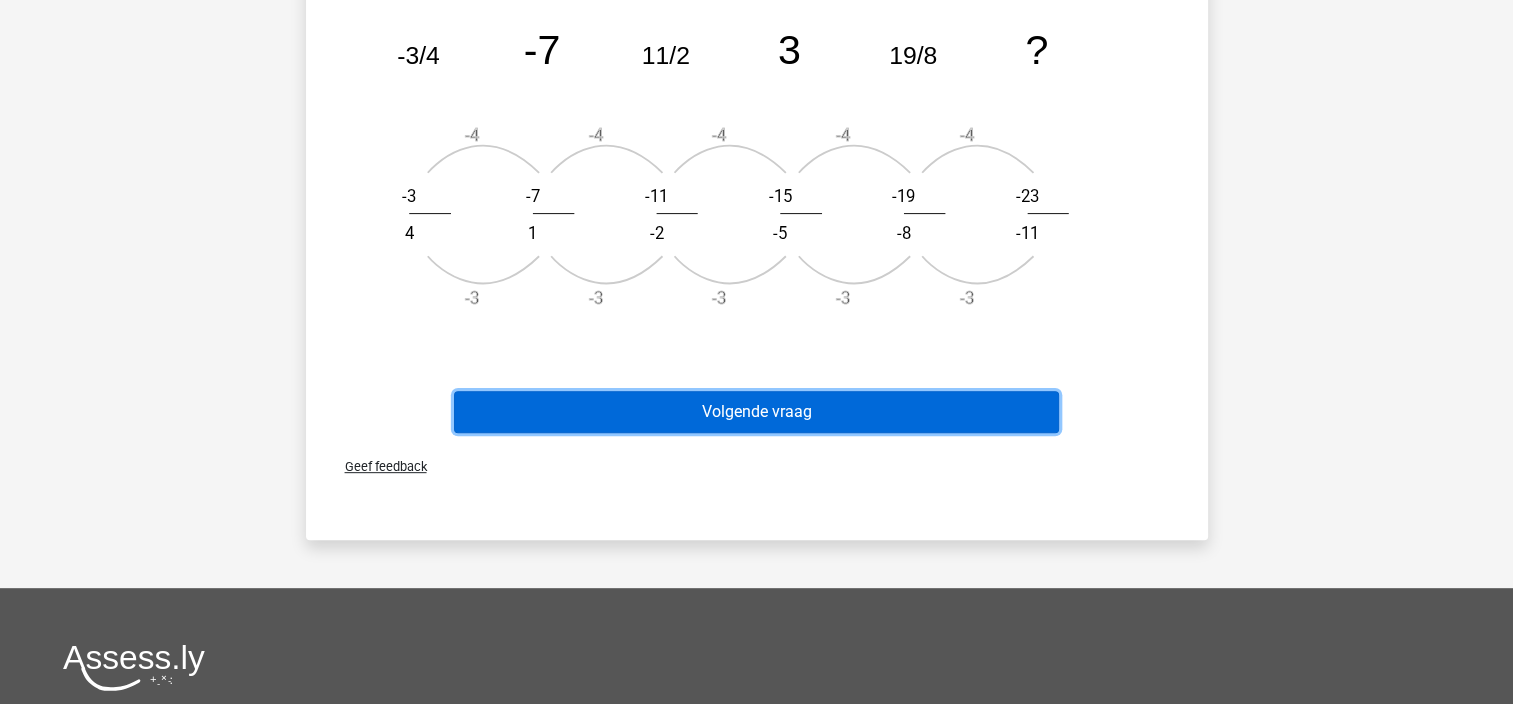 click on "Volgende vraag" at bounding box center [756, 412] 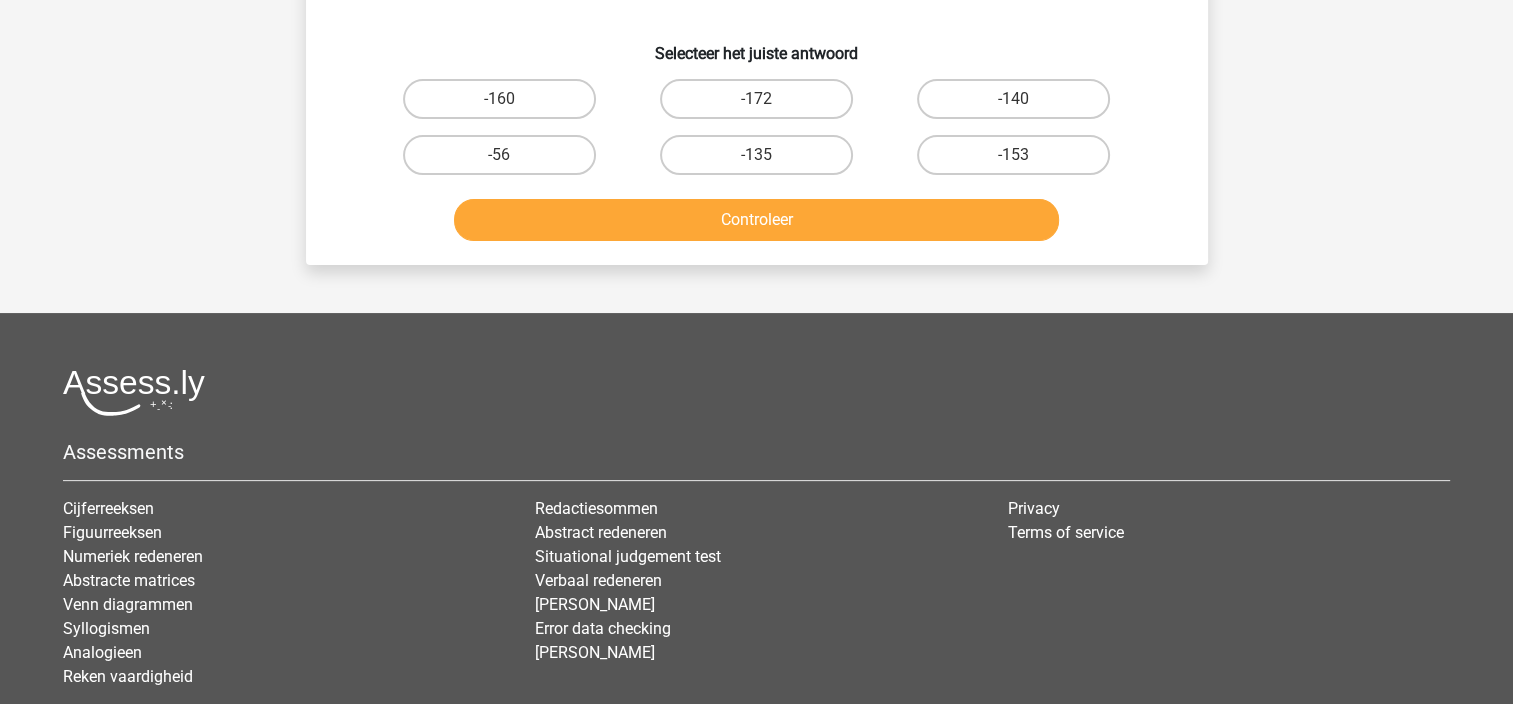scroll, scrollTop: 92, scrollLeft: 0, axis: vertical 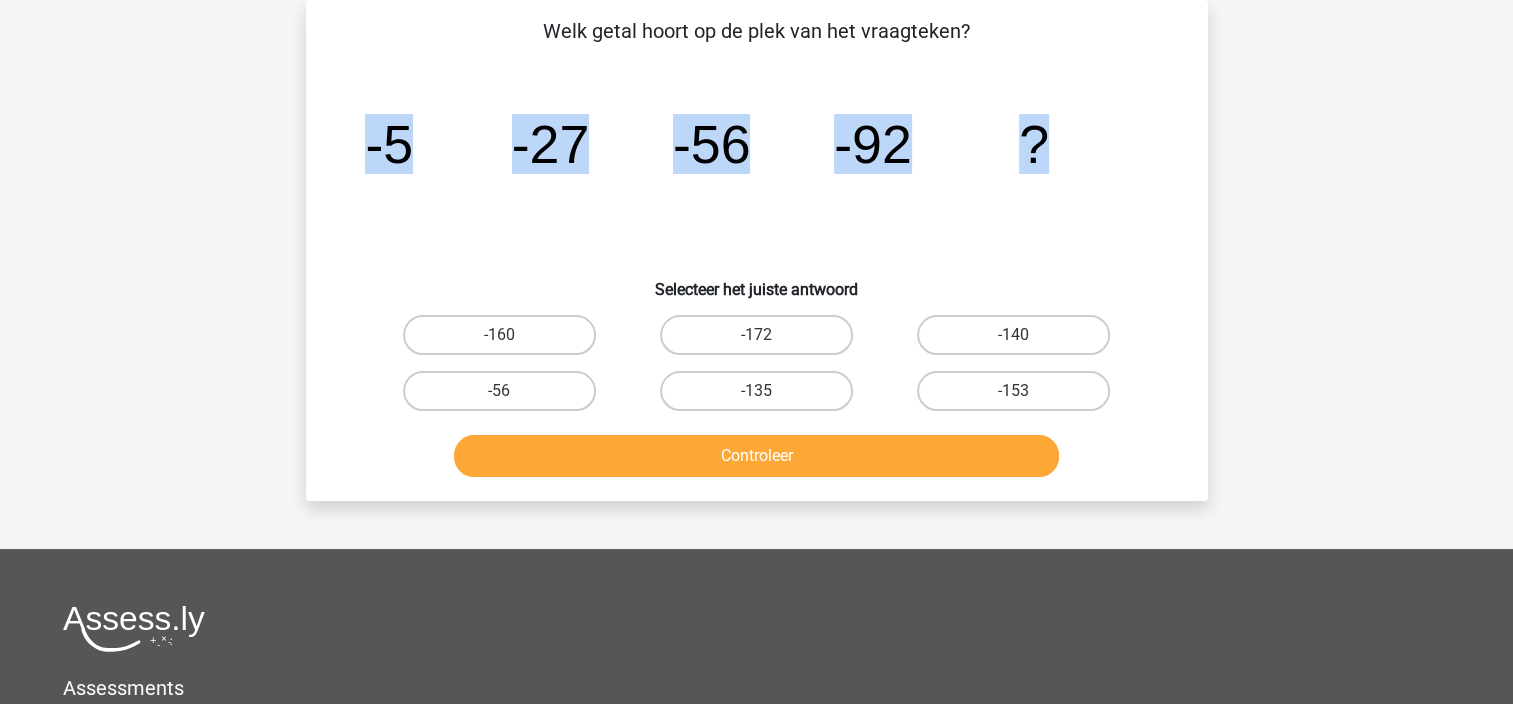 drag, startPoint x: 339, startPoint y: 156, endPoint x: 1077, endPoint y: 148, distance: 738.04333 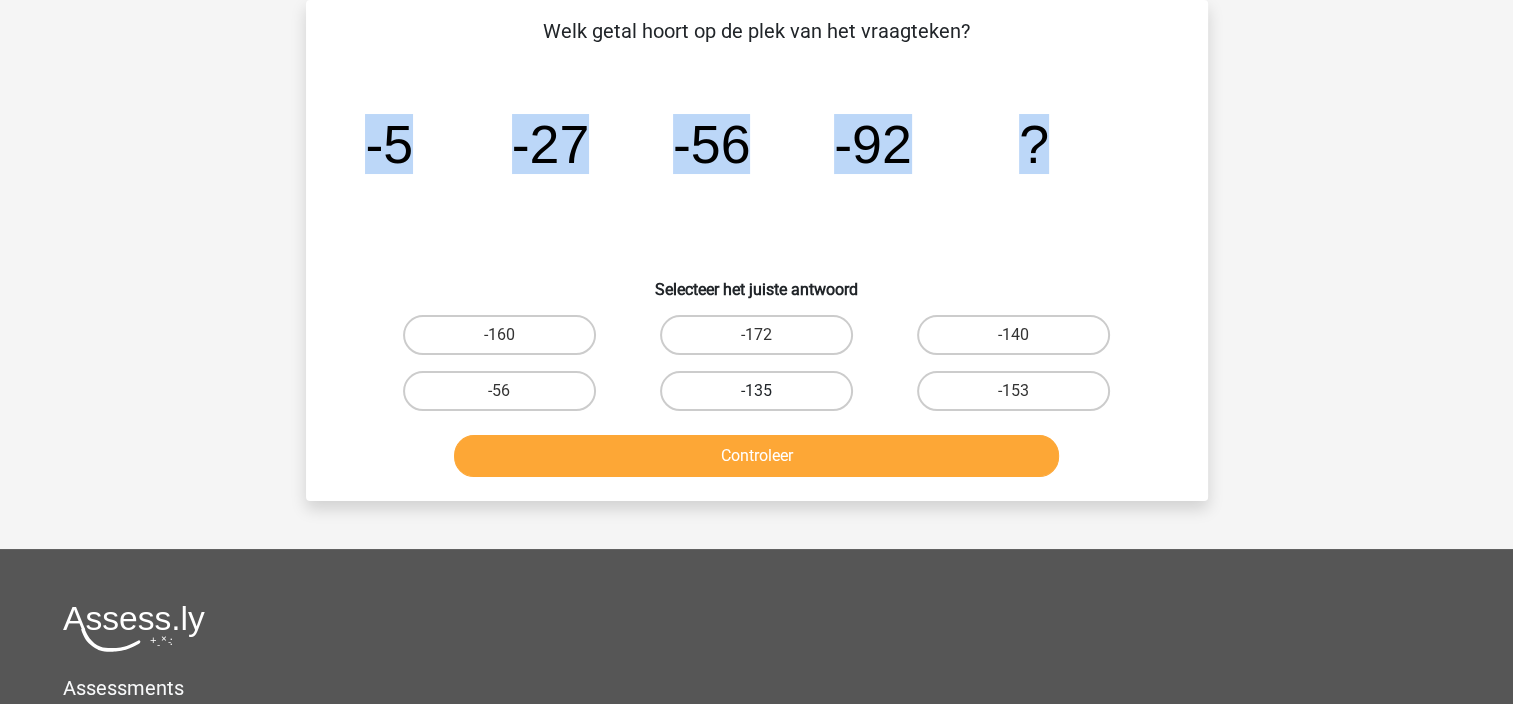 click on "-135" at bounding box center (756, 391) 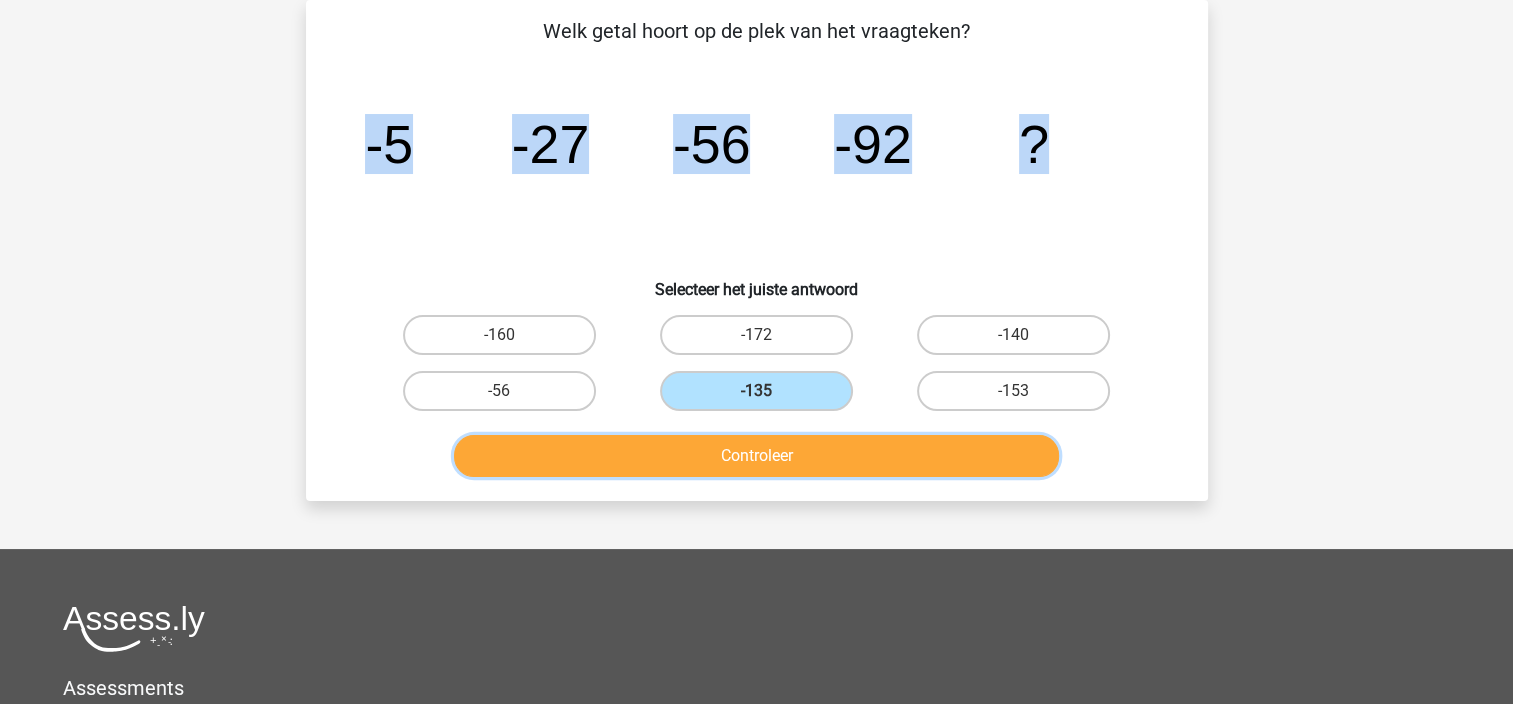 click on "Controleer" at bounding box center (756, 456) 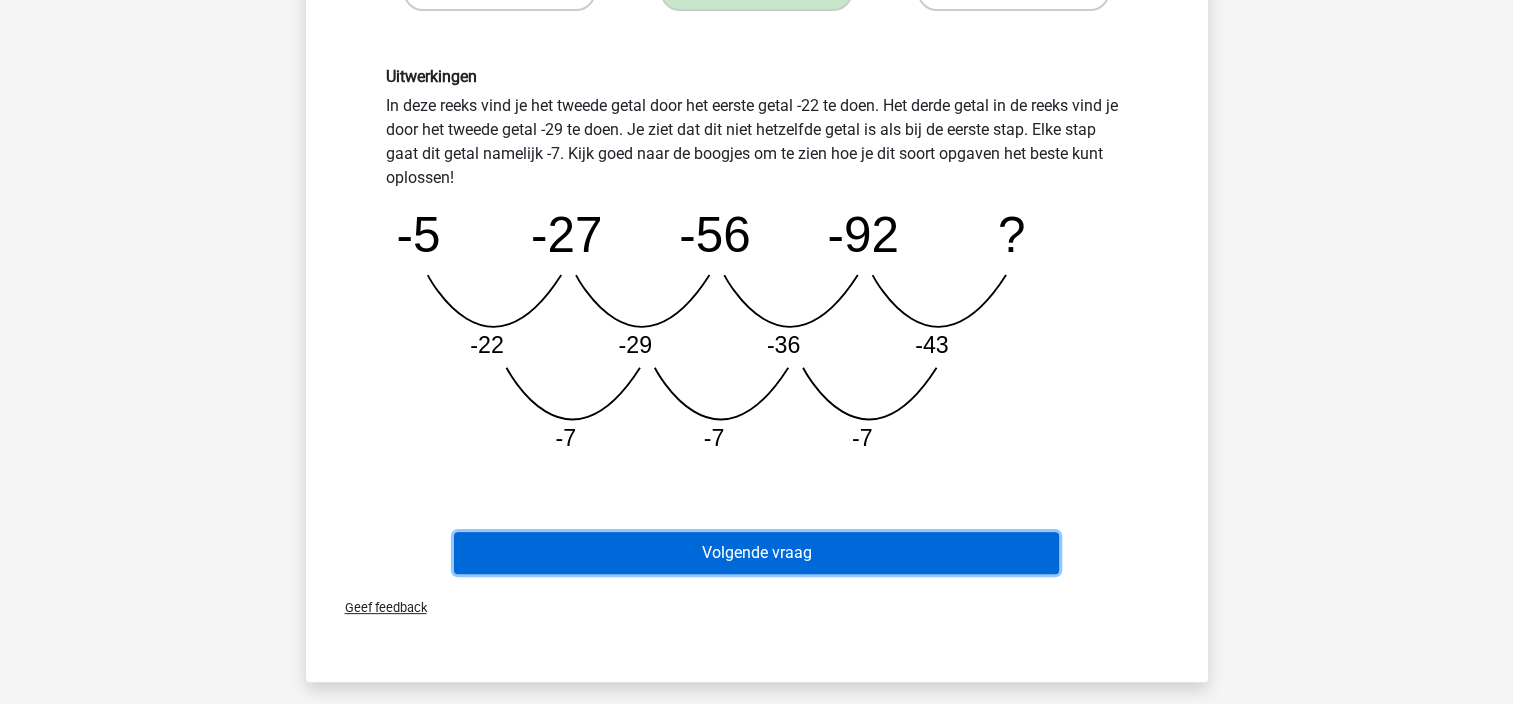 click on "Volgende vraag" at bounding box center (756, 553) 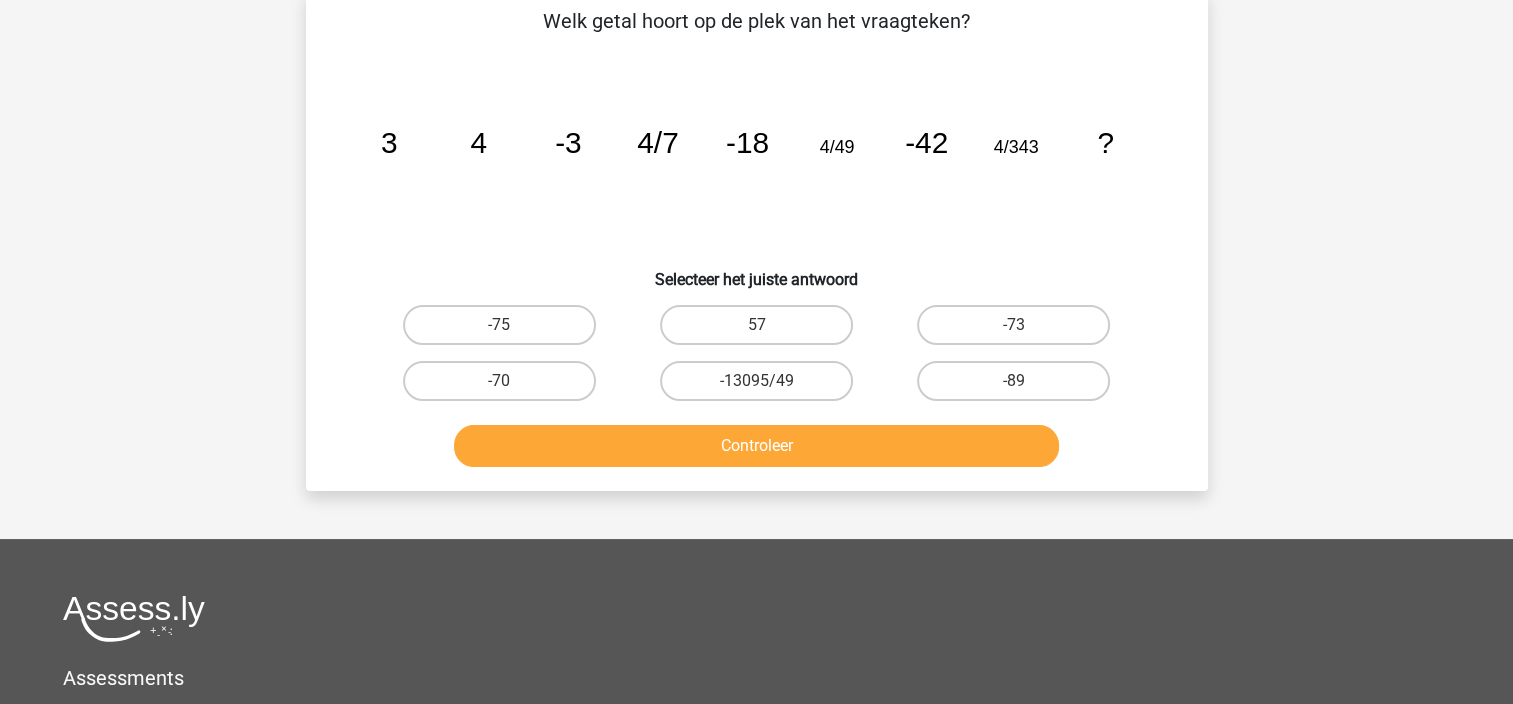 scroll, scrollTop: 92, scrollLeft: 0, axis: vertical 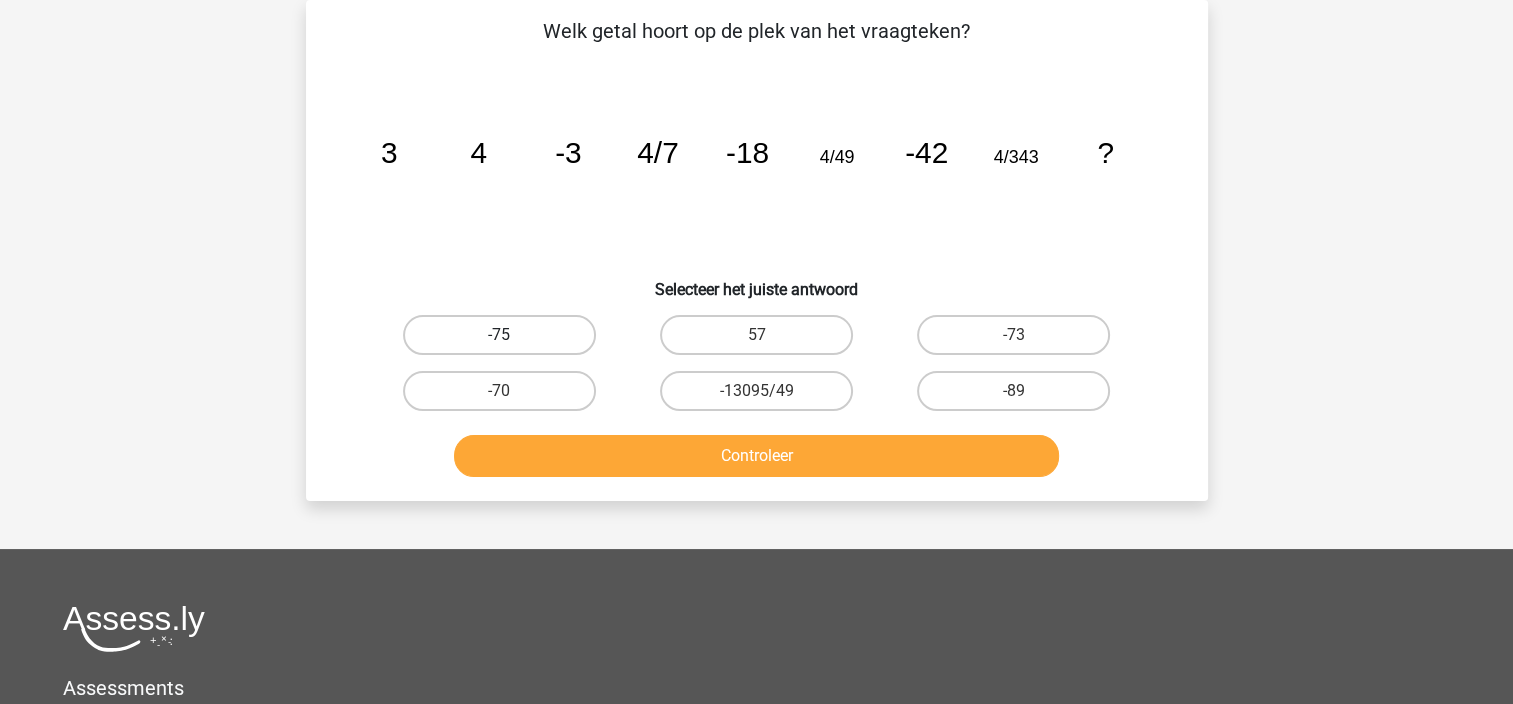 click on "-75" at bounding box center (499, 335) 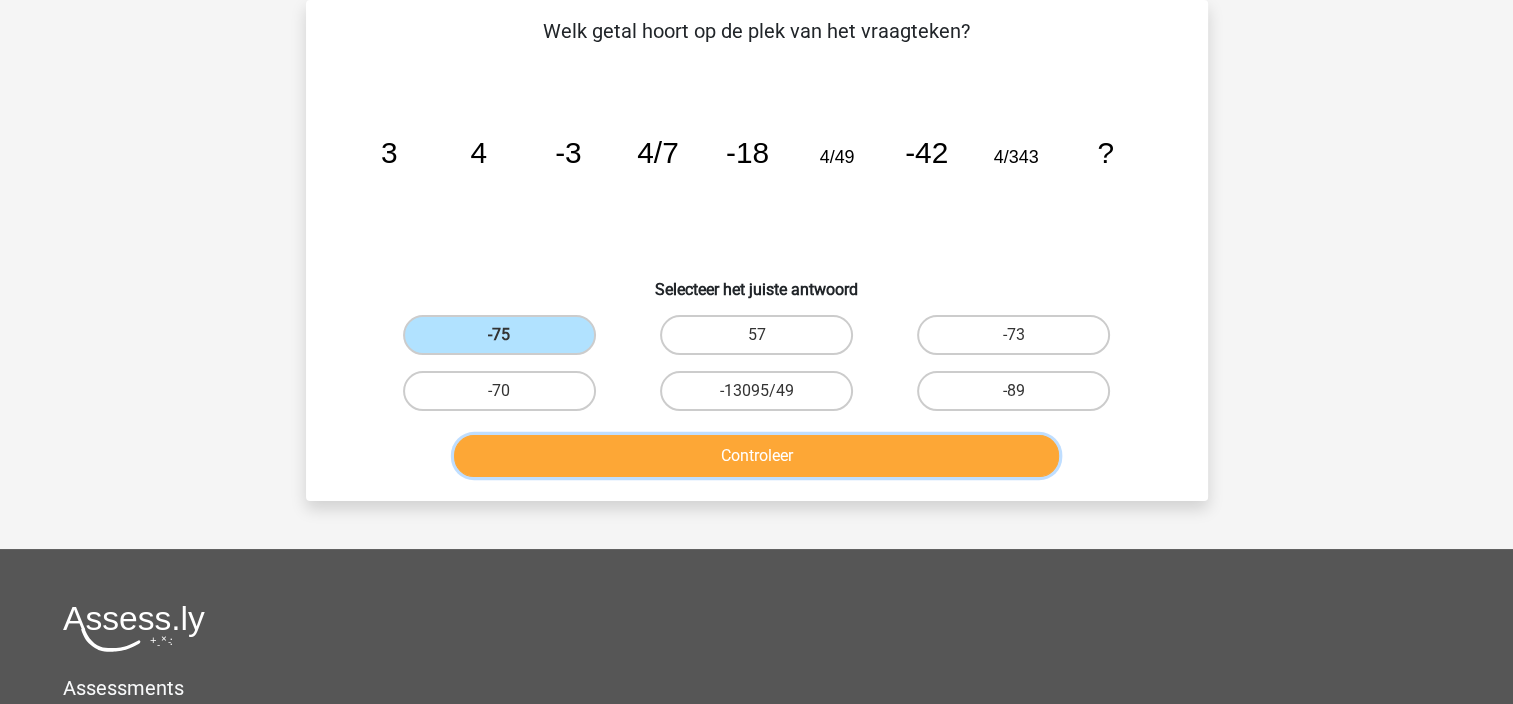 click on "Controleer" at bounding box center (756, 456) 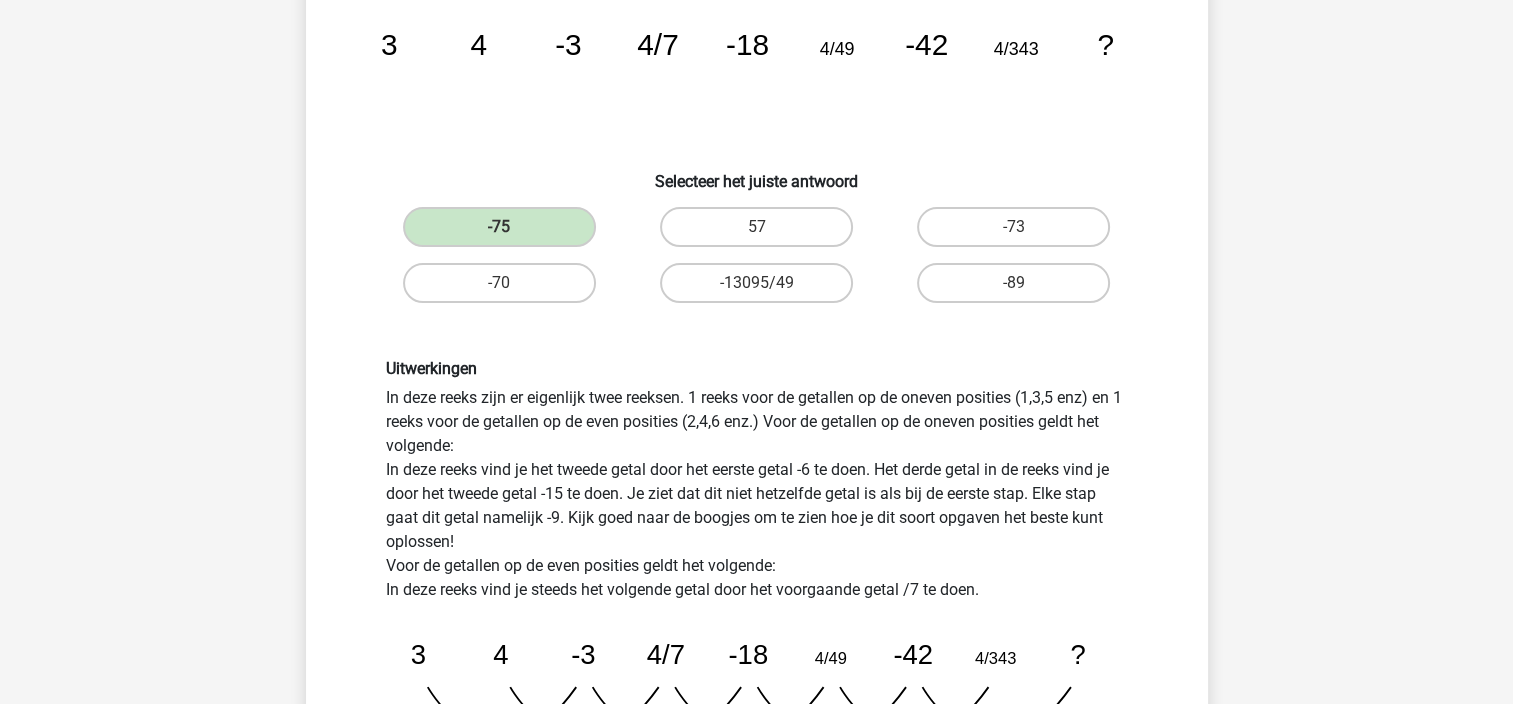 scroll, scrollTop: 192, scrollLeft: 0, axis: vertical 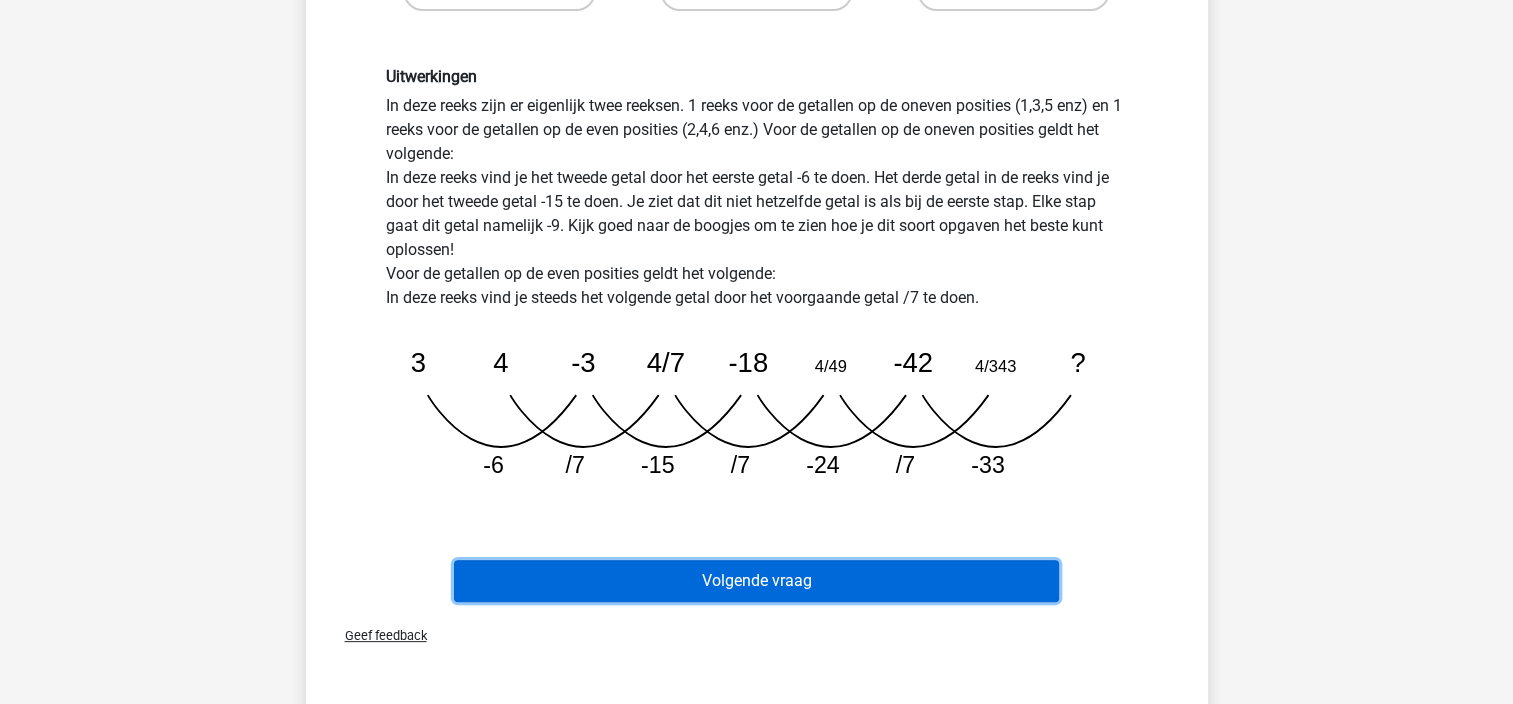 click on "Volgende vraag" at bounding box center (756, 581) 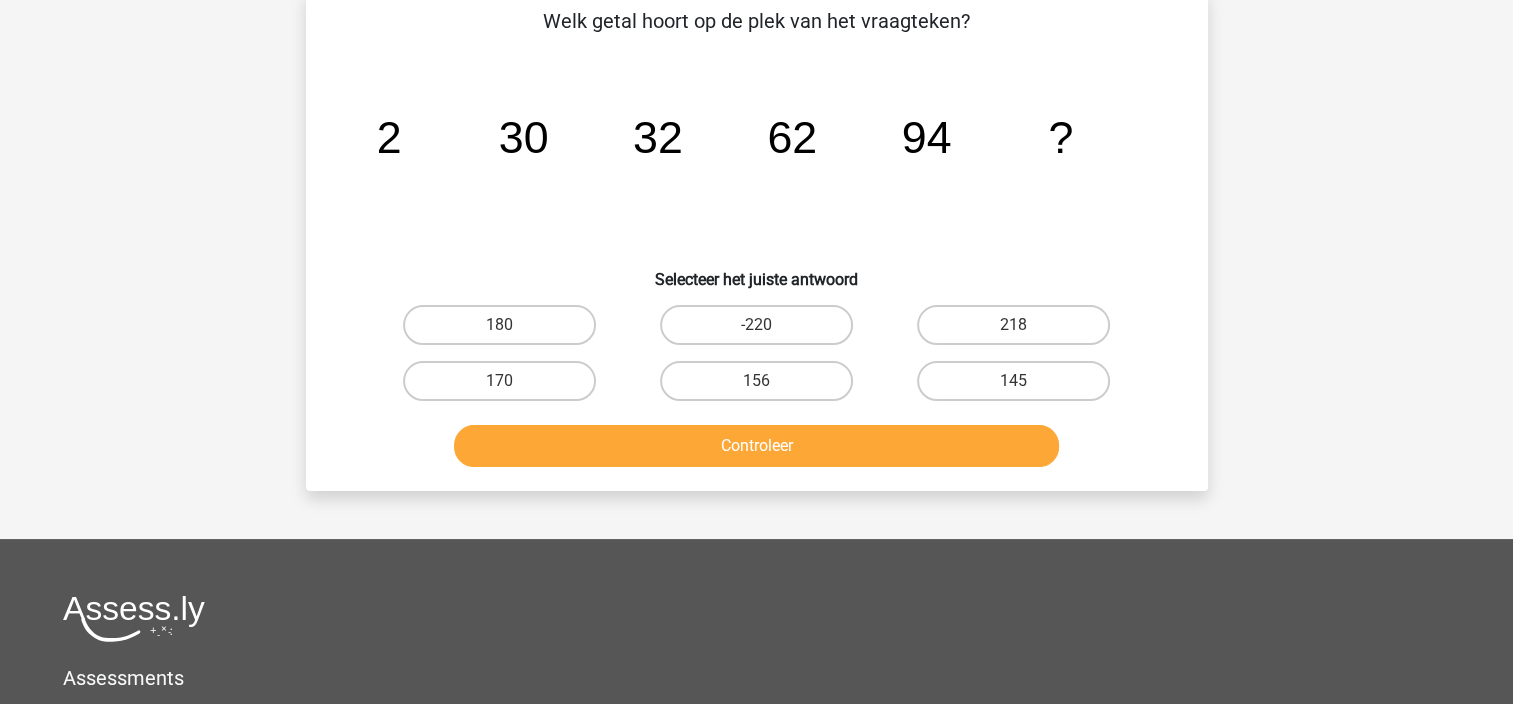 scroll, scrollTop: 92, scrollLeft: 0, axis: vertical 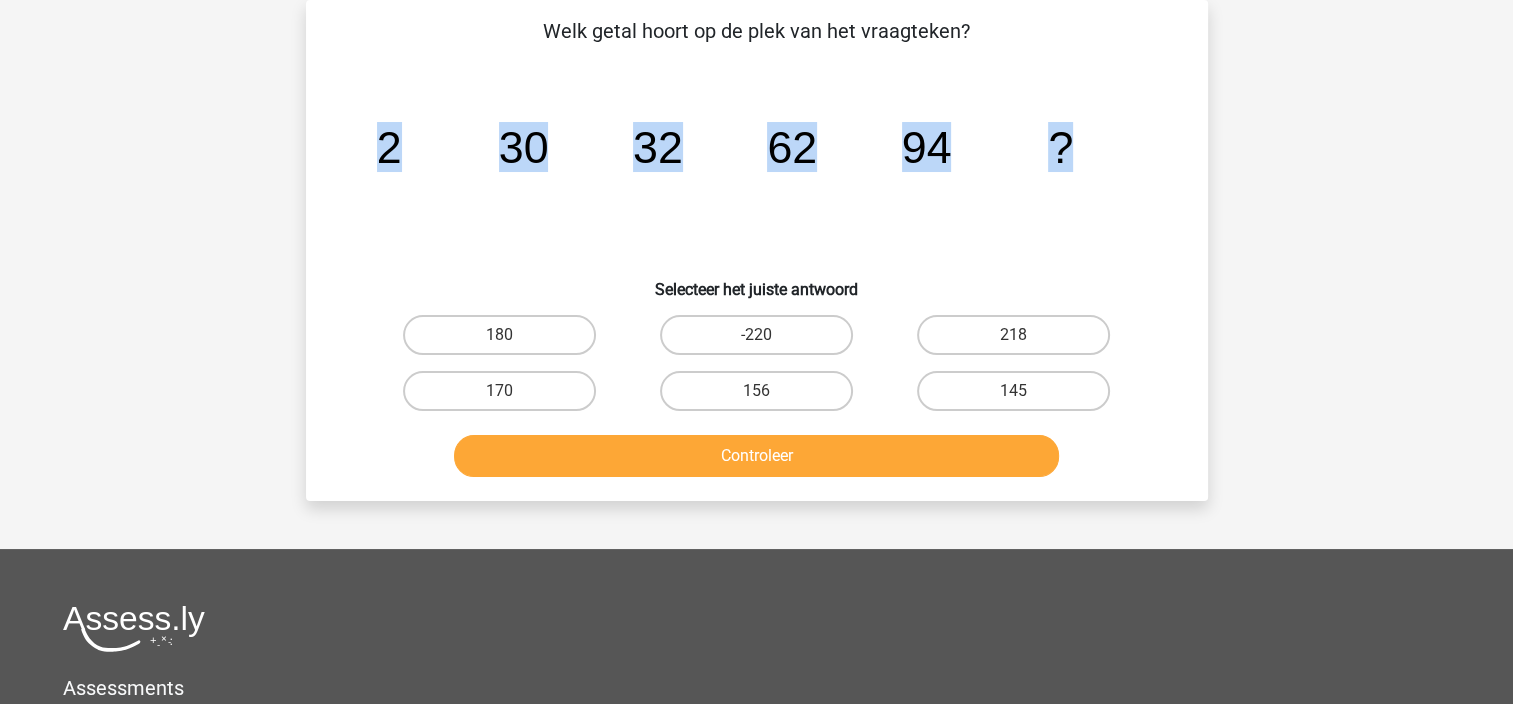drag, startPoint x: 344, startPoint y: 174, endPoint x: 1122, endPoint y: 175, distance: 778.0007 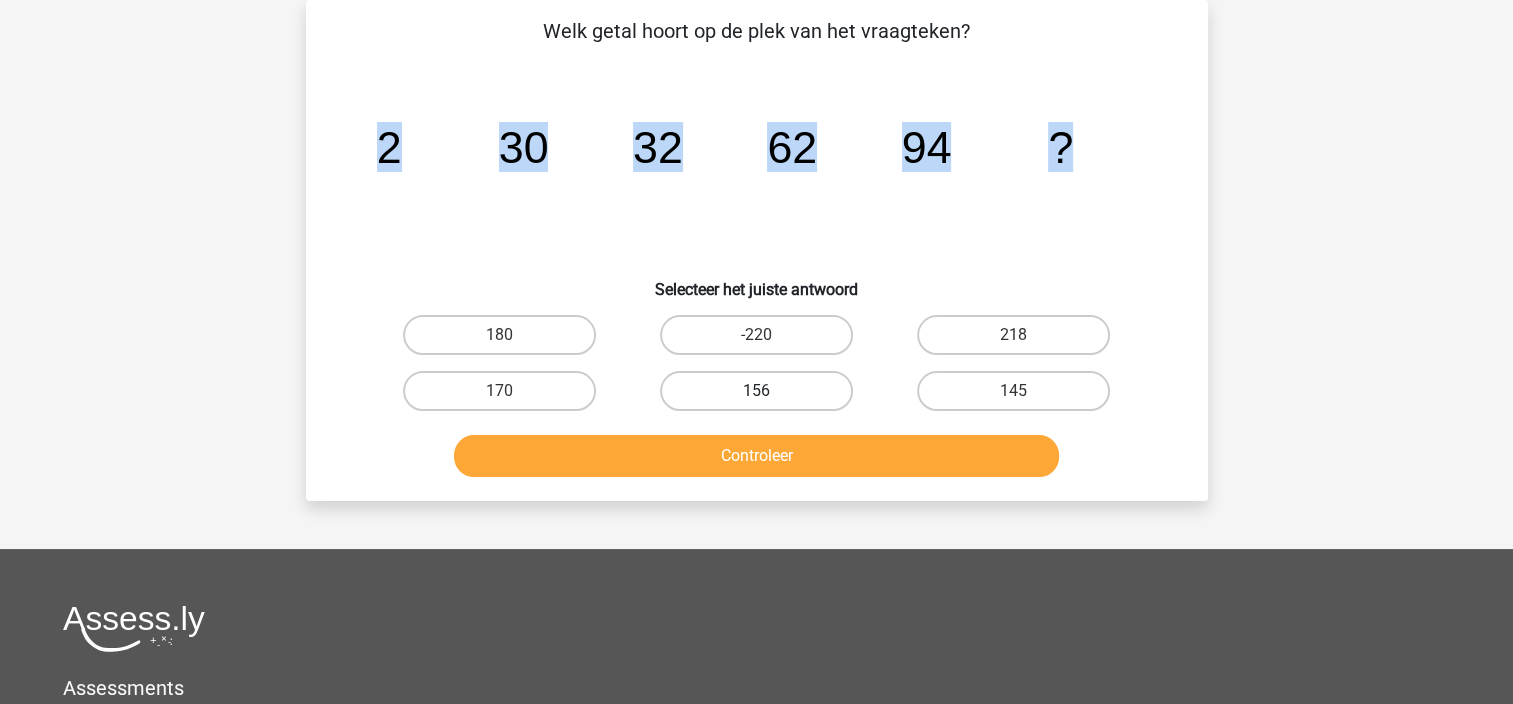 click on "156" at bounding box center (756, 391) 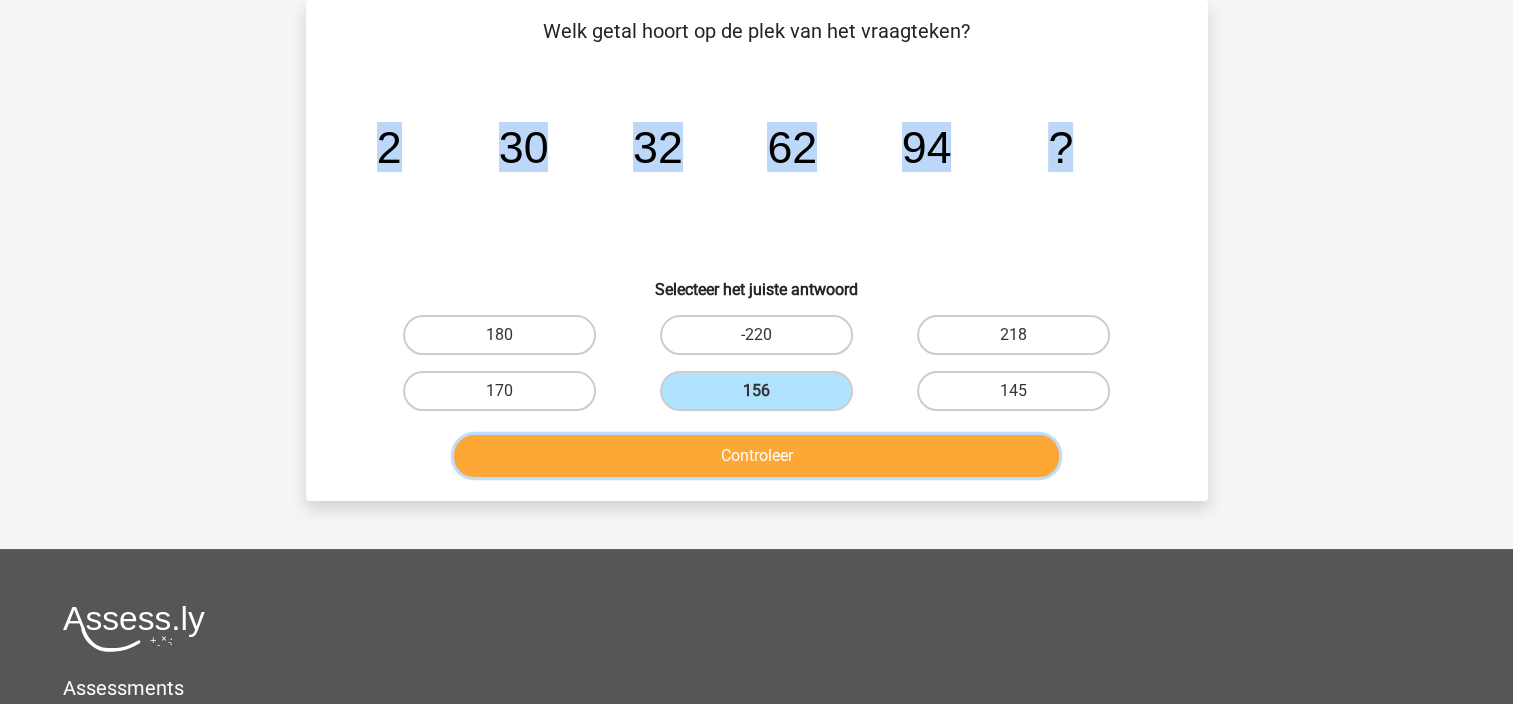 click on "Controleer" at bounding box center [756, 456] 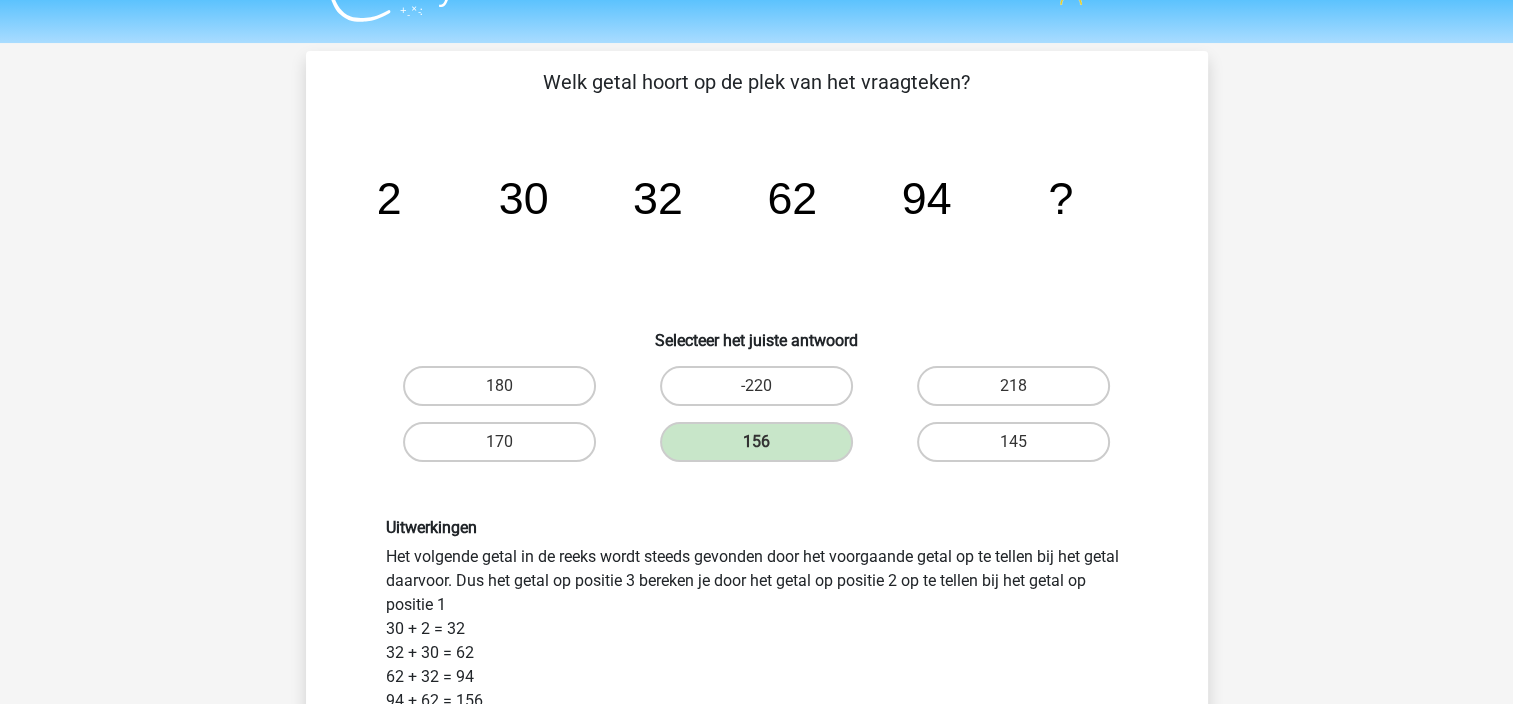scroll, scrollTop: 0, scrollLeft: 0, axis: both 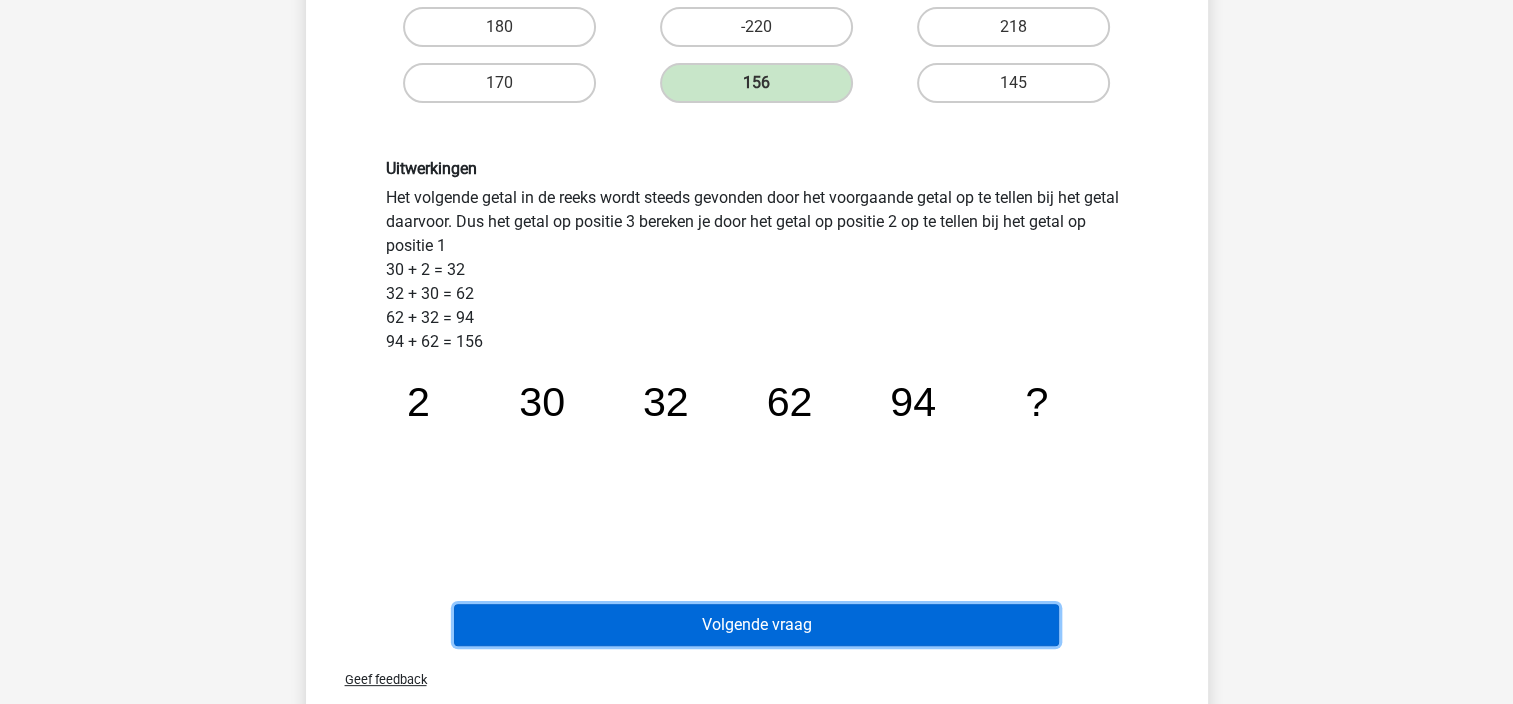 click on "Volgende vraag" at bounding box center [756, 625] 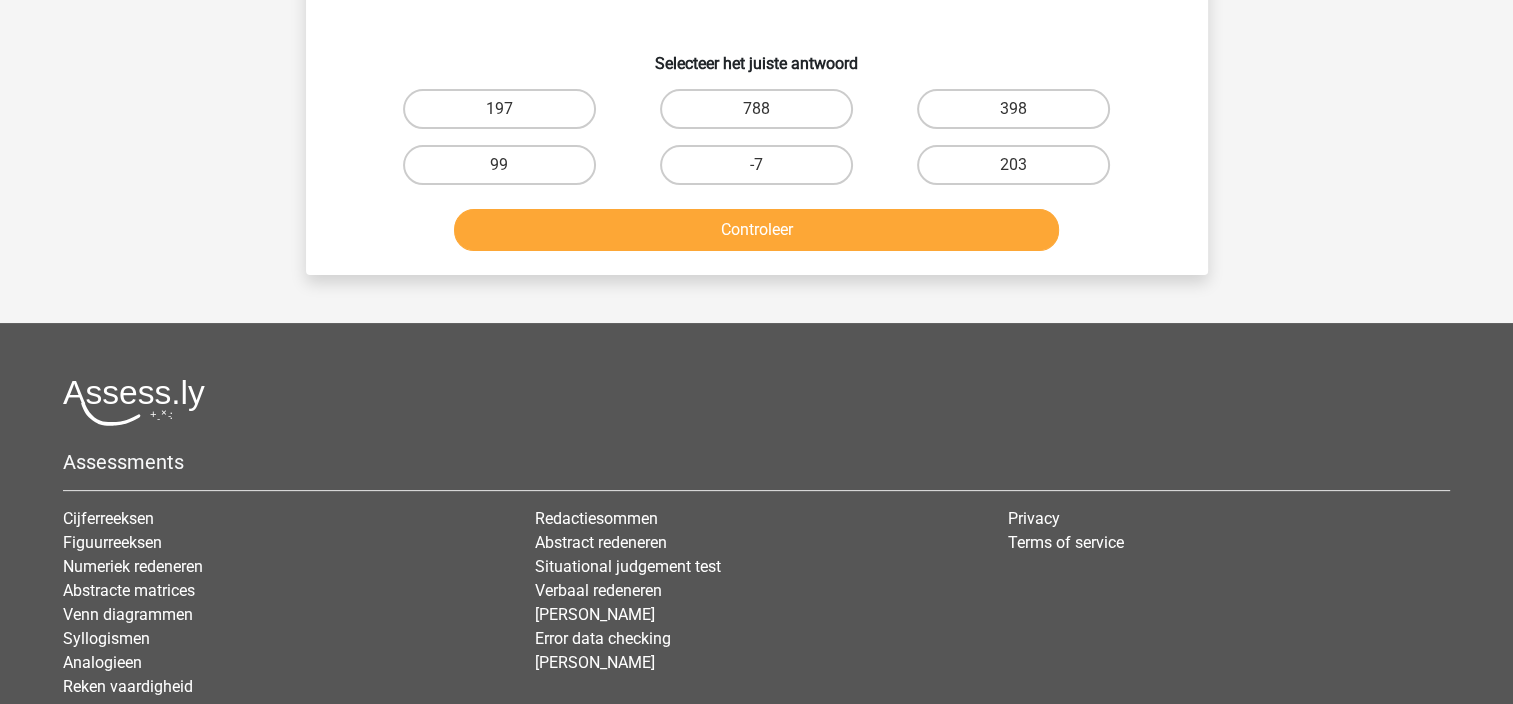 scroll, scrollTop: 92, scrollLeft: 0, axis: vertical 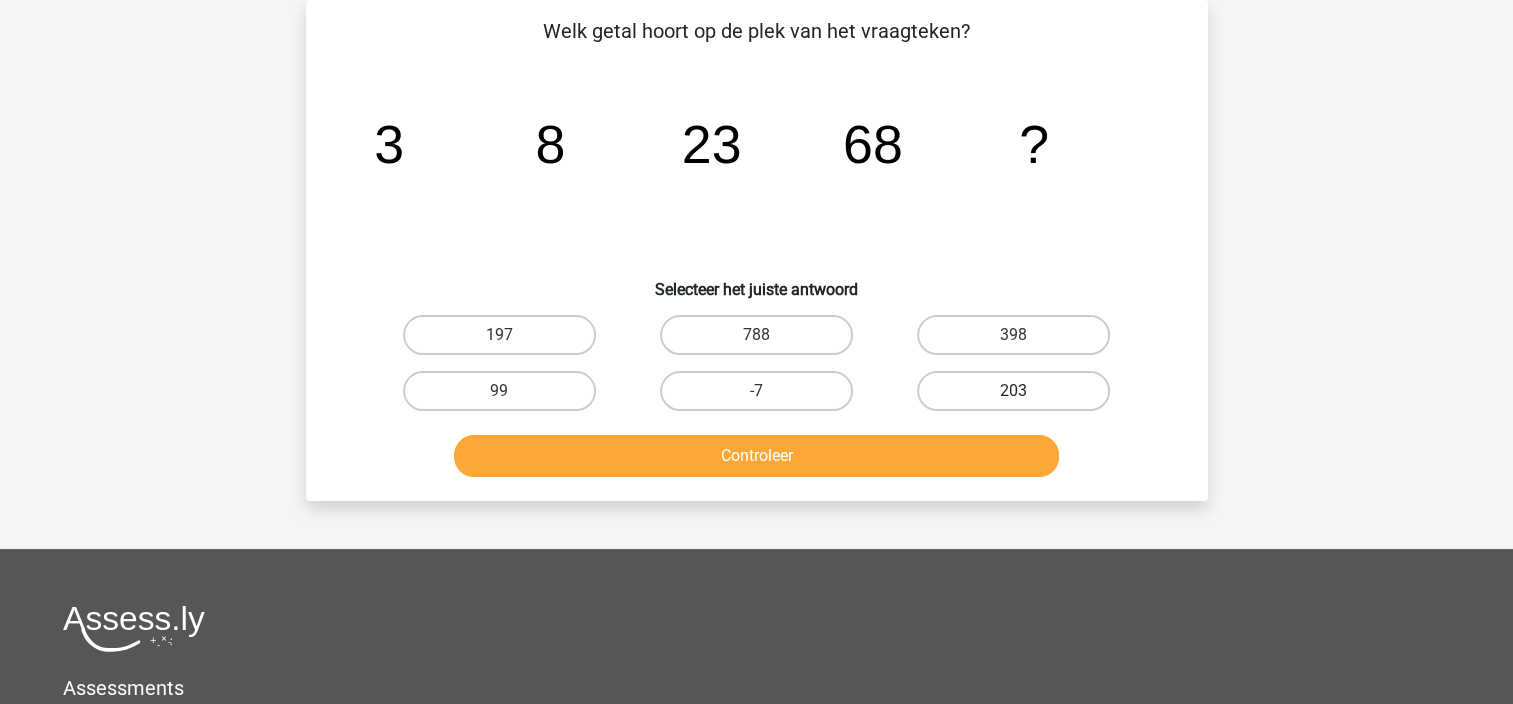 click on "203" at bounding box center (1013, 391) 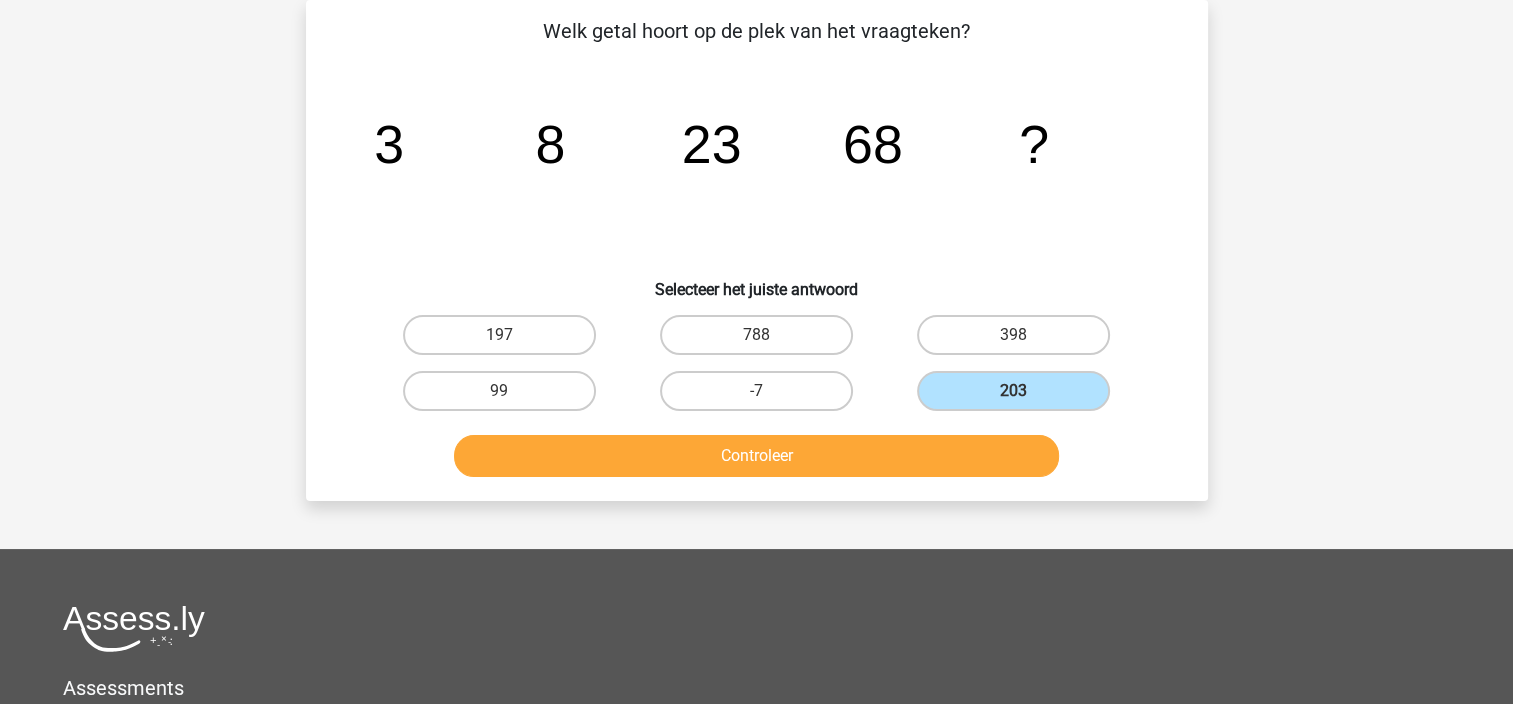click on "Controleer" at bounding box center (757, 460) 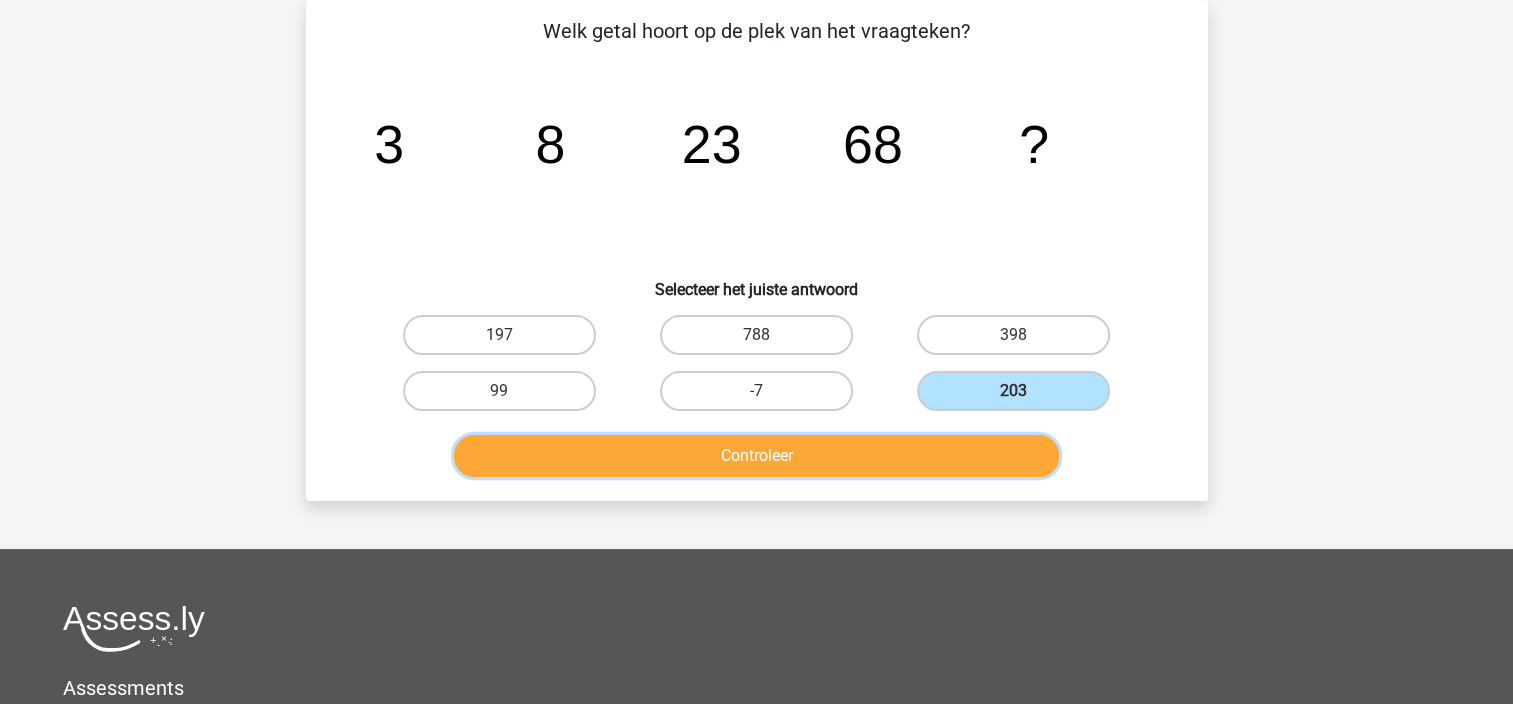 click on "Controleer" at bounding box center [756, 456] 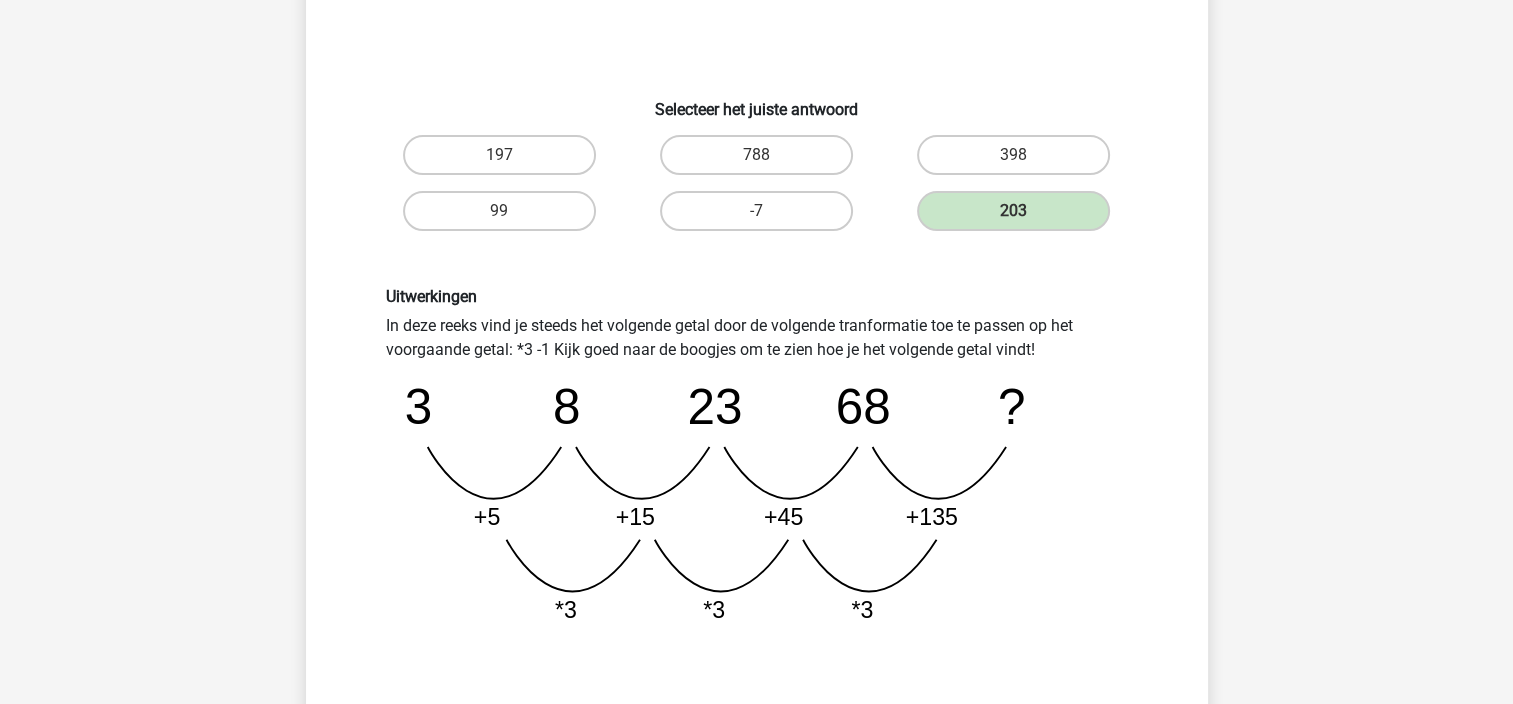 scroll, scrollTop: 492, scrollLeft: 0, axis: vertical 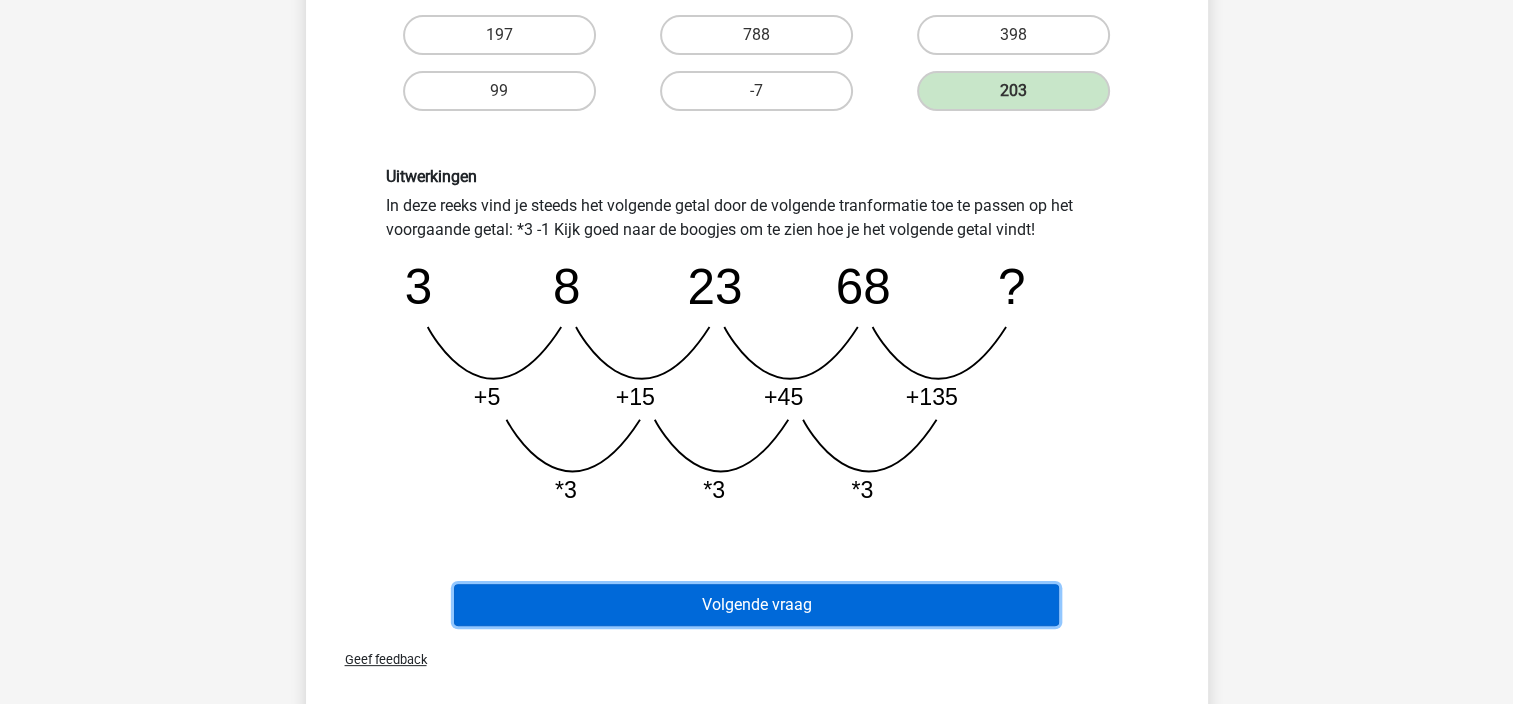 click on "Volgende vraag" at bounding box center [756, 605] 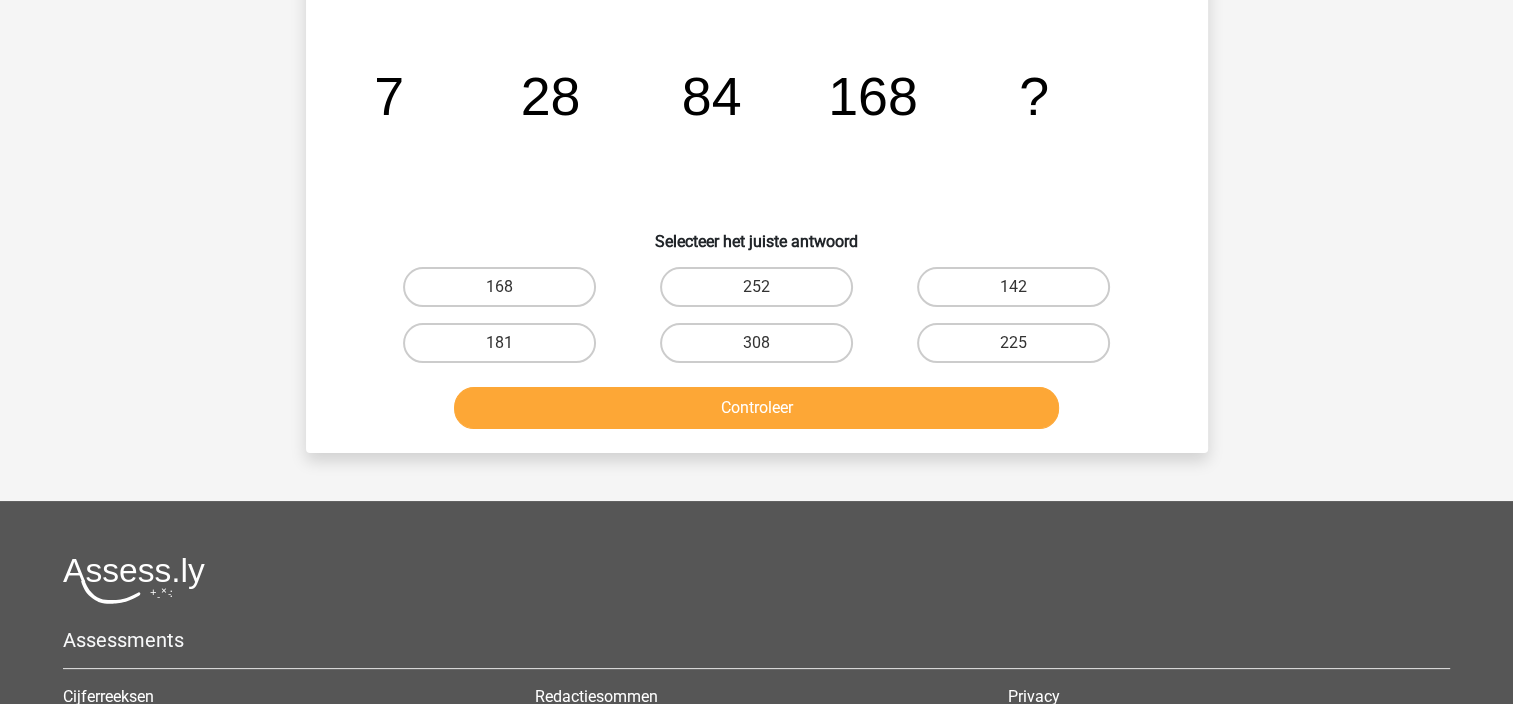 scroll, scrollTop: 92, scrollLeft: 0, axis: vertical 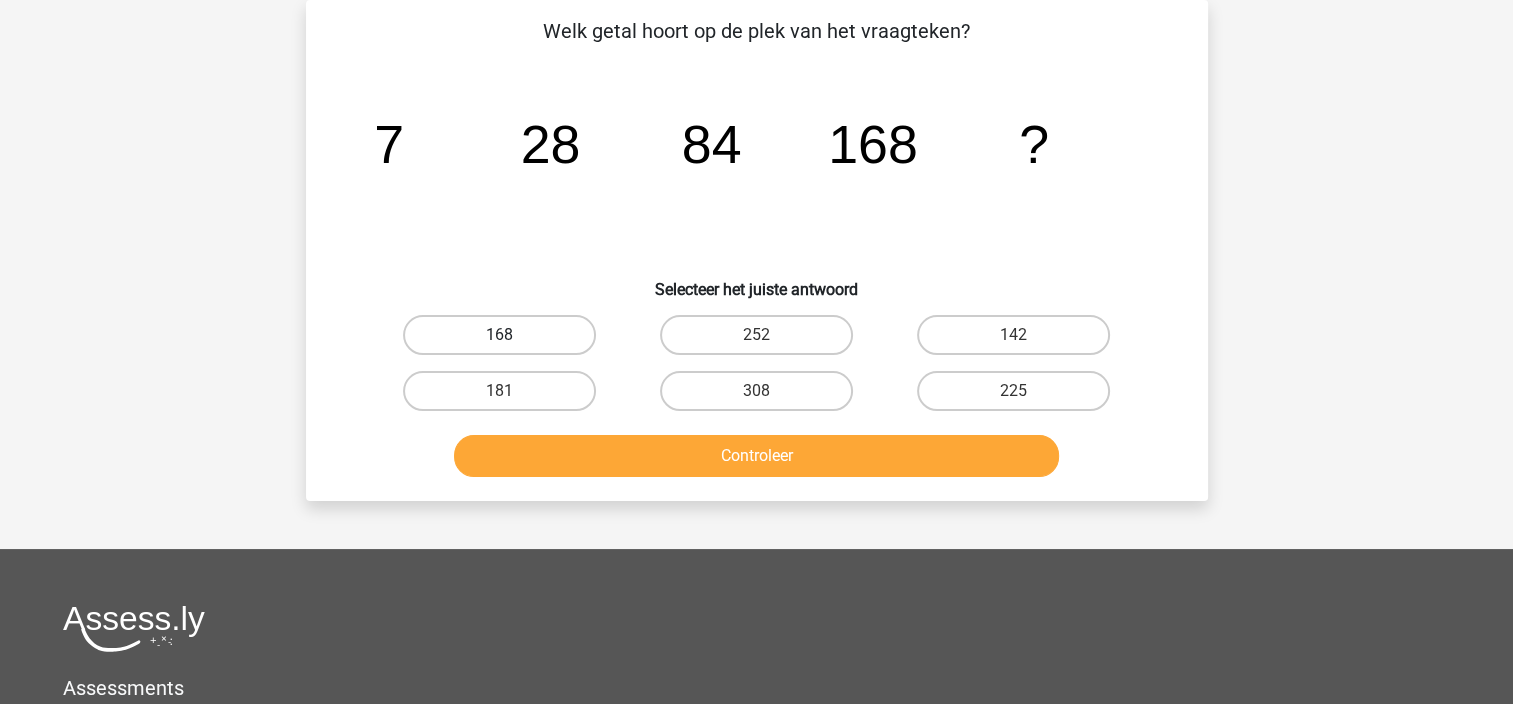 click on "168" at bounding box center [499, 335] 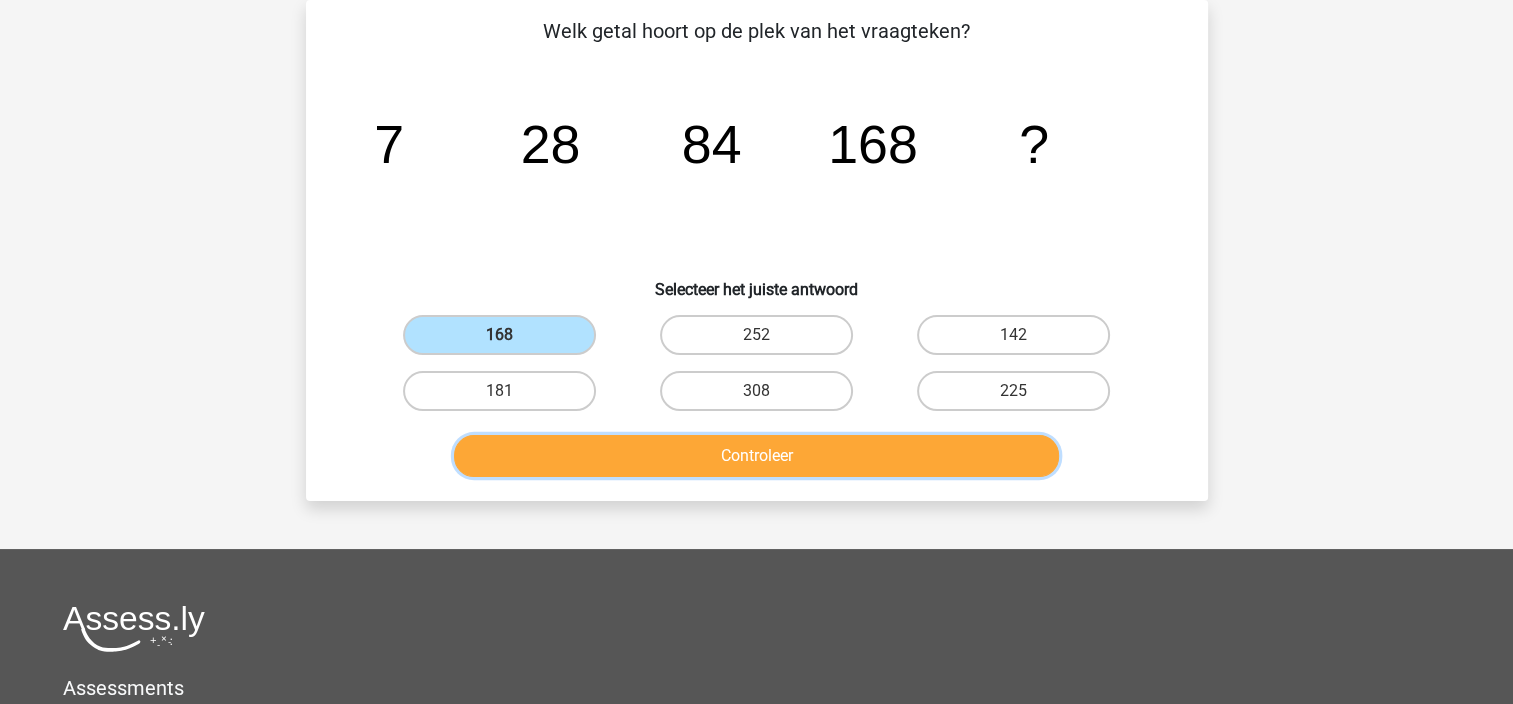 click on "Controleer" at bounding box center [756, 456] 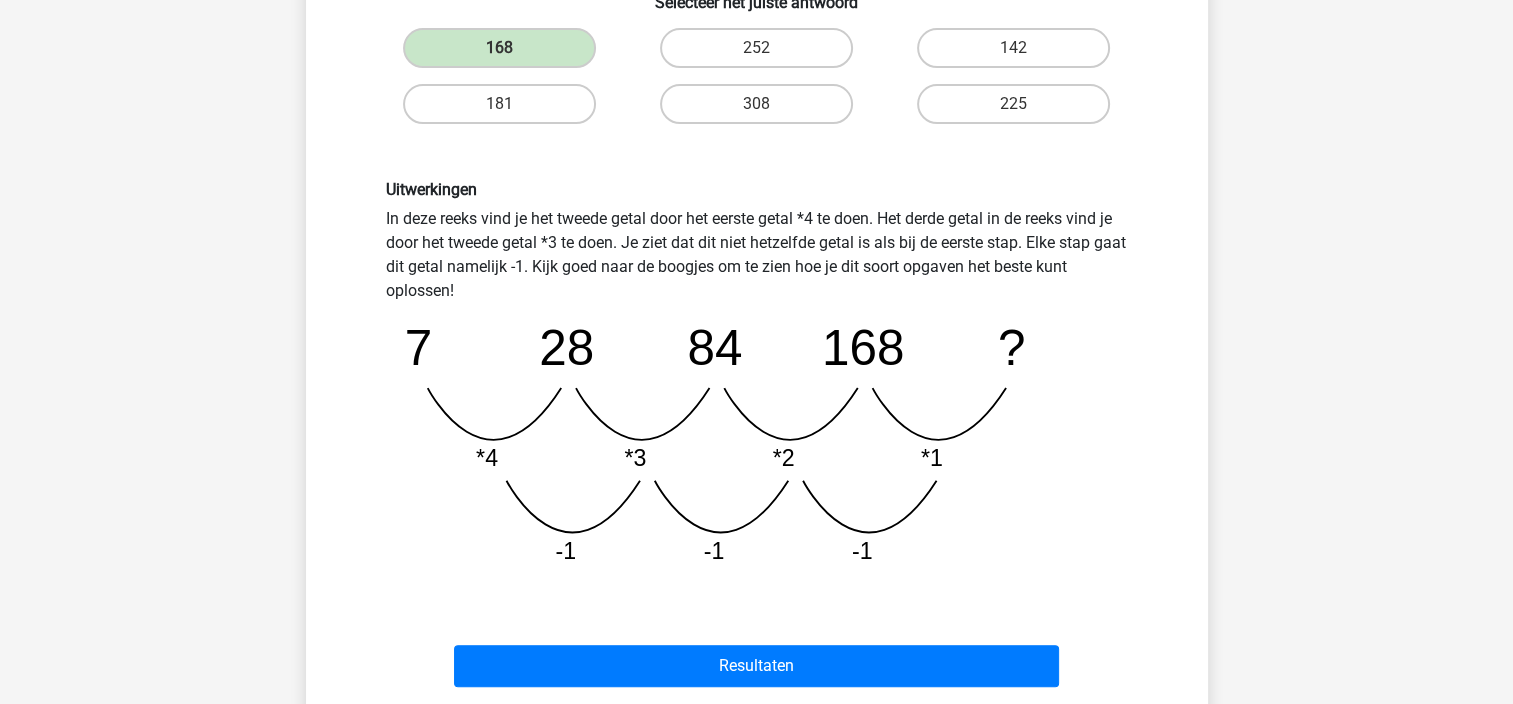 scroll, scrollTop: 492, scrollLeft: 0, axis: vertical 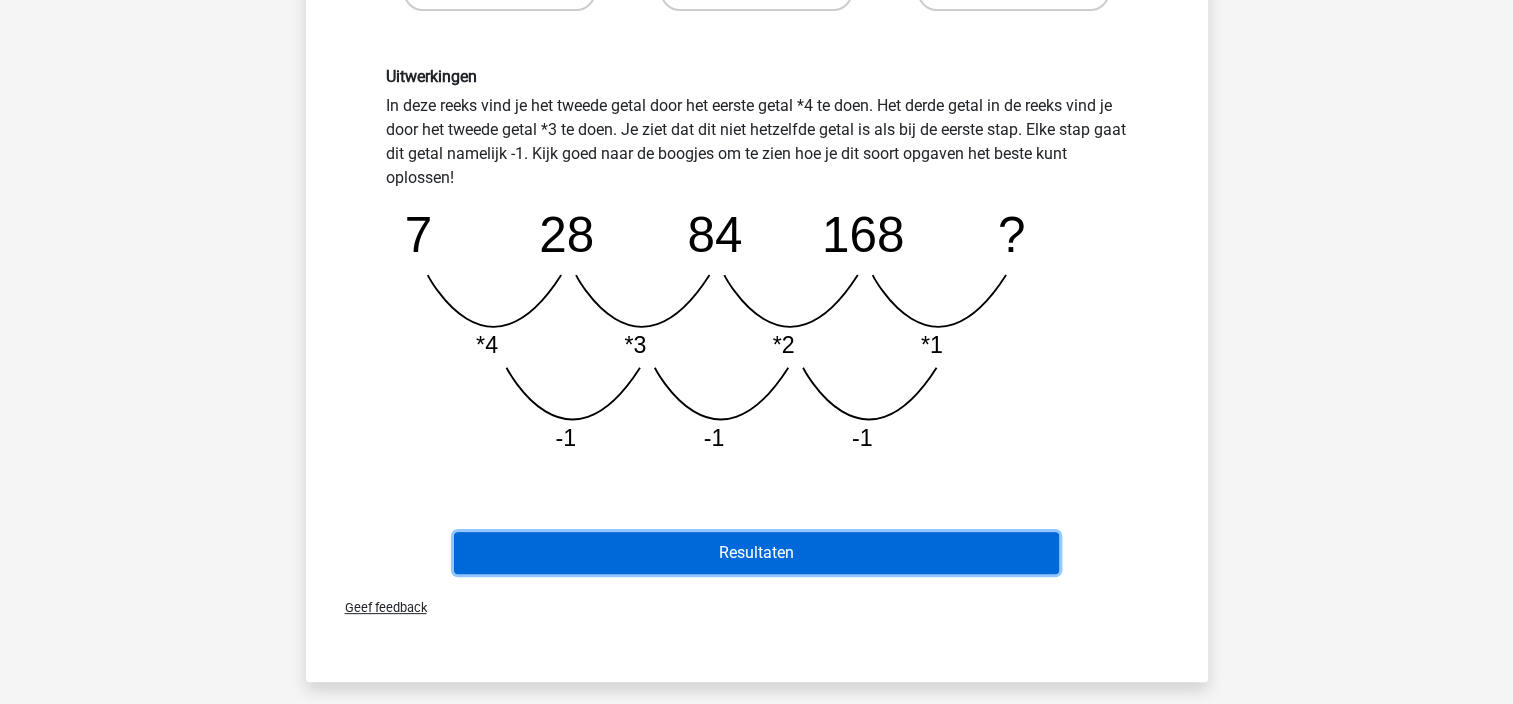 click on "Resultaten" at bounding box center [756, 553] 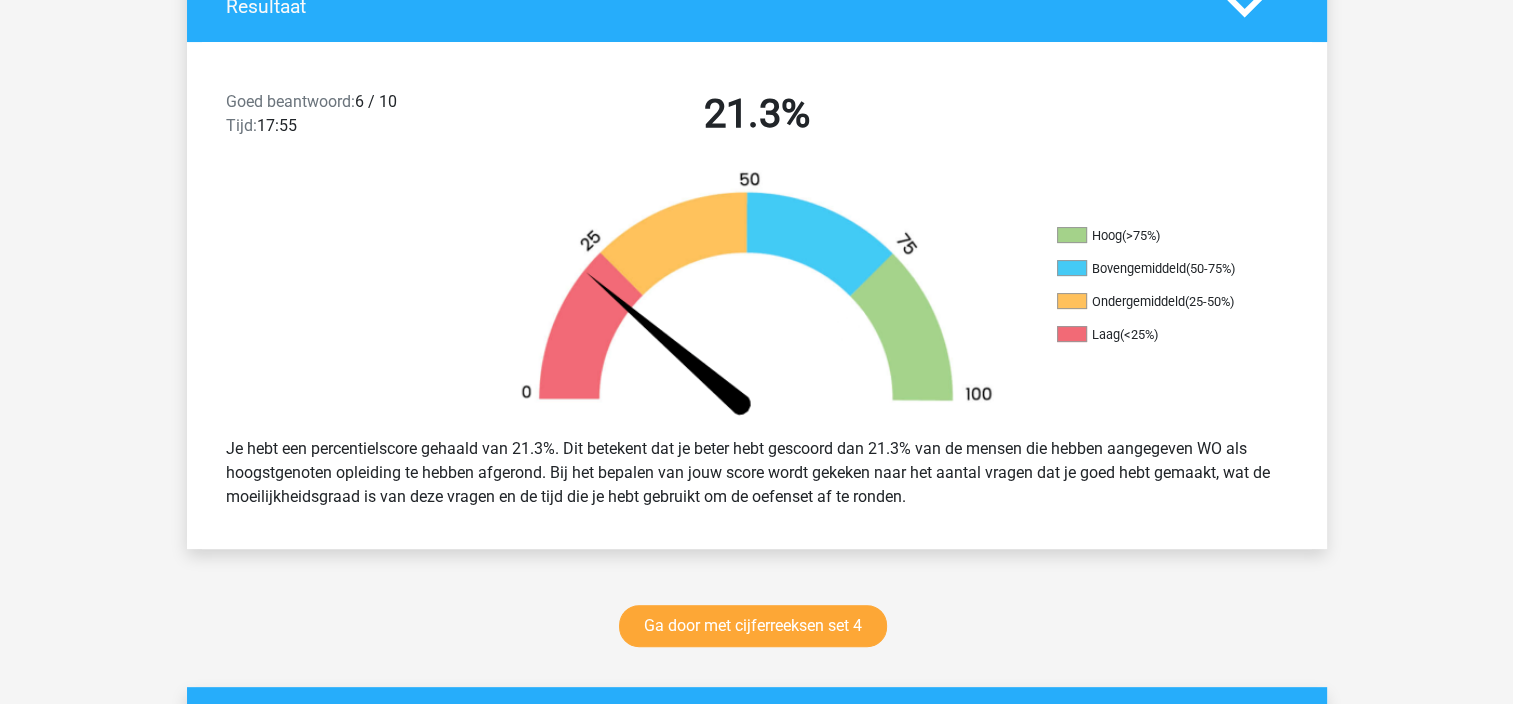 scroll, scrollTop: 500, scrollLeft: 0, axis: vertical 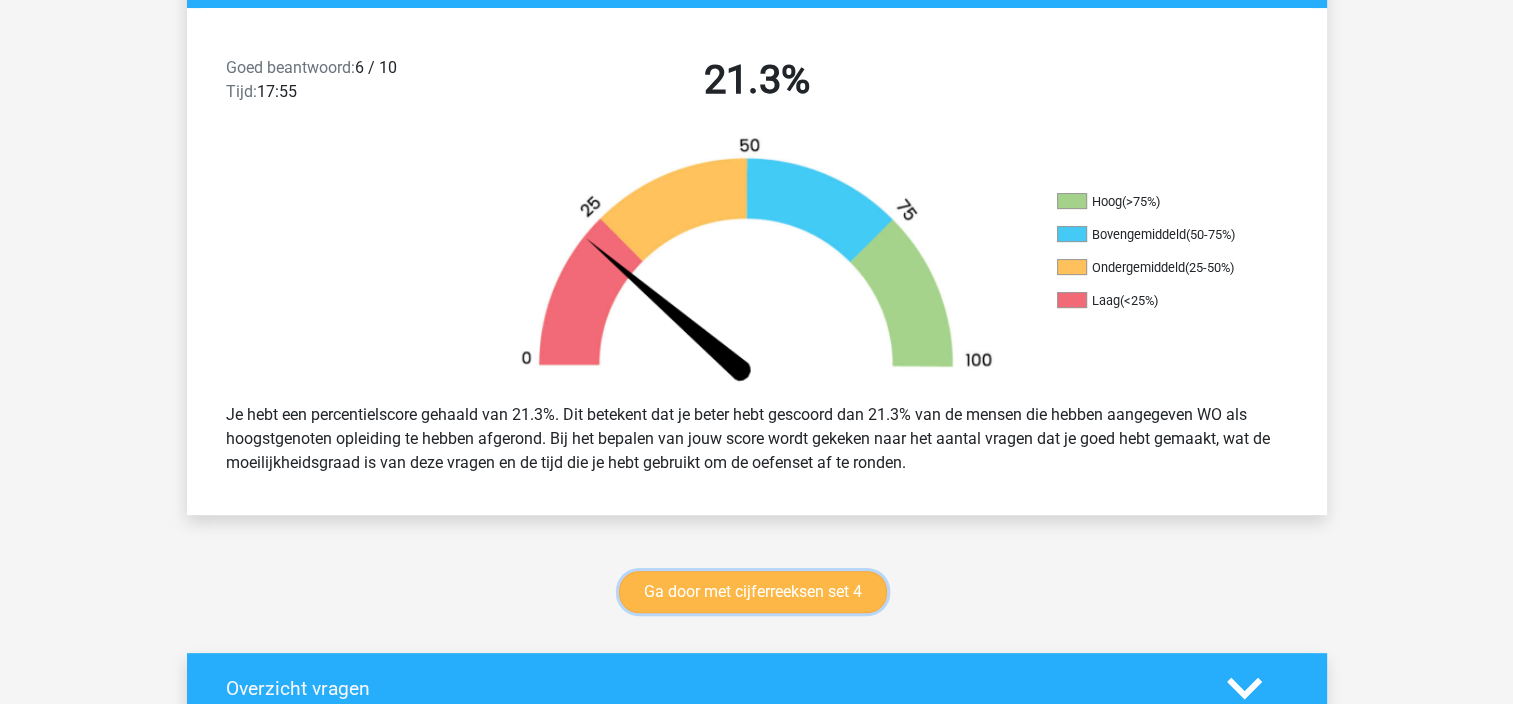 click on "Ga door met cijferreeksen set 4" at bounding box center [753, 592] 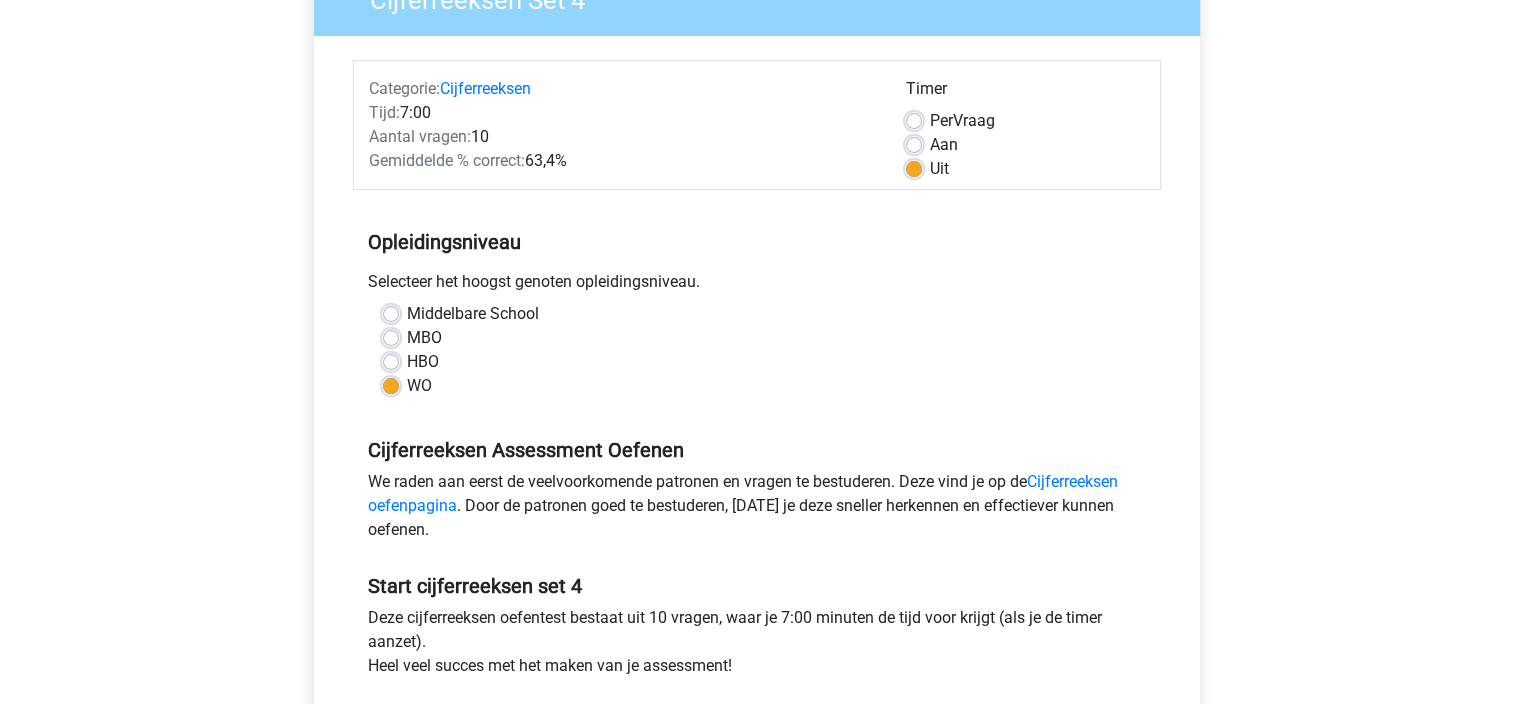 scroll, scrollTop: 400, scrollLeft: 0, axis: vertical 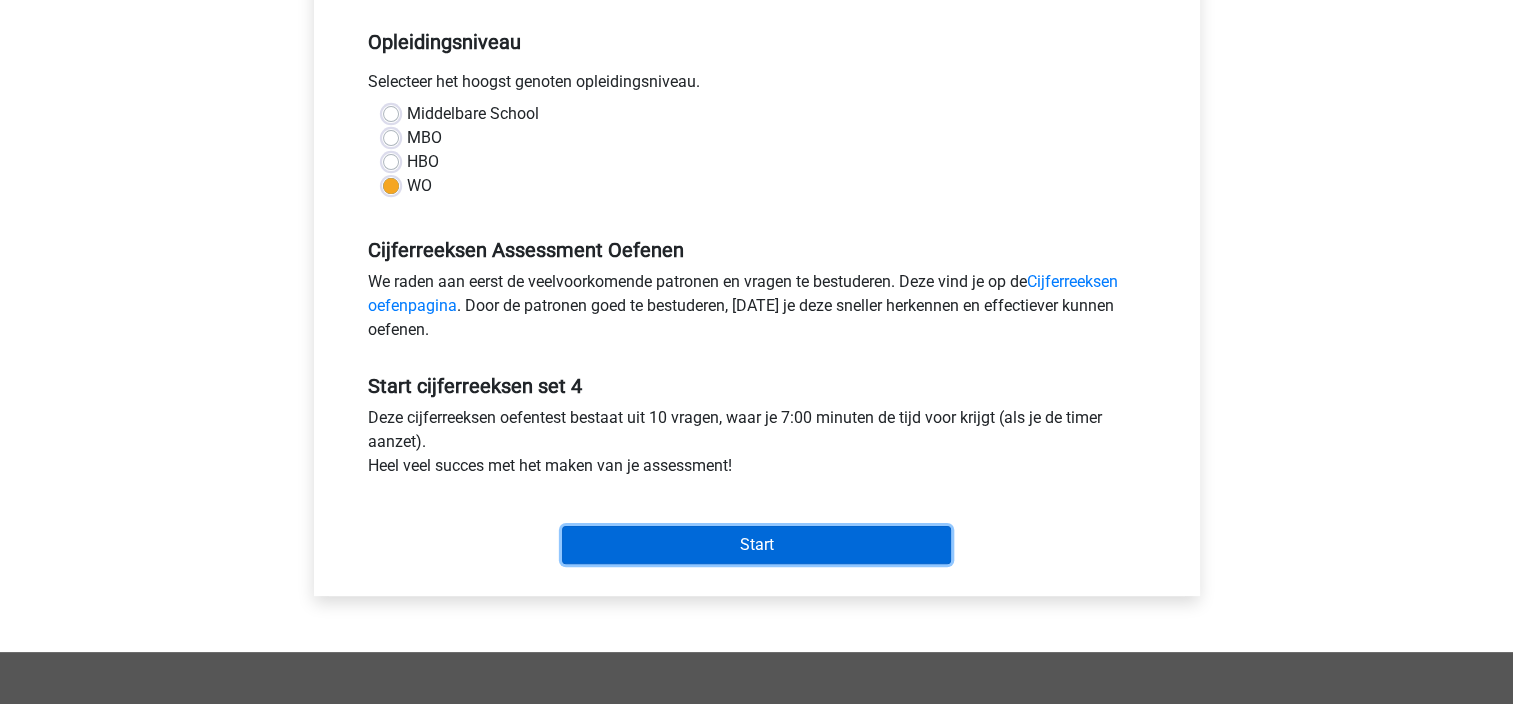 click on "Start" at bounding box center (756, 545) 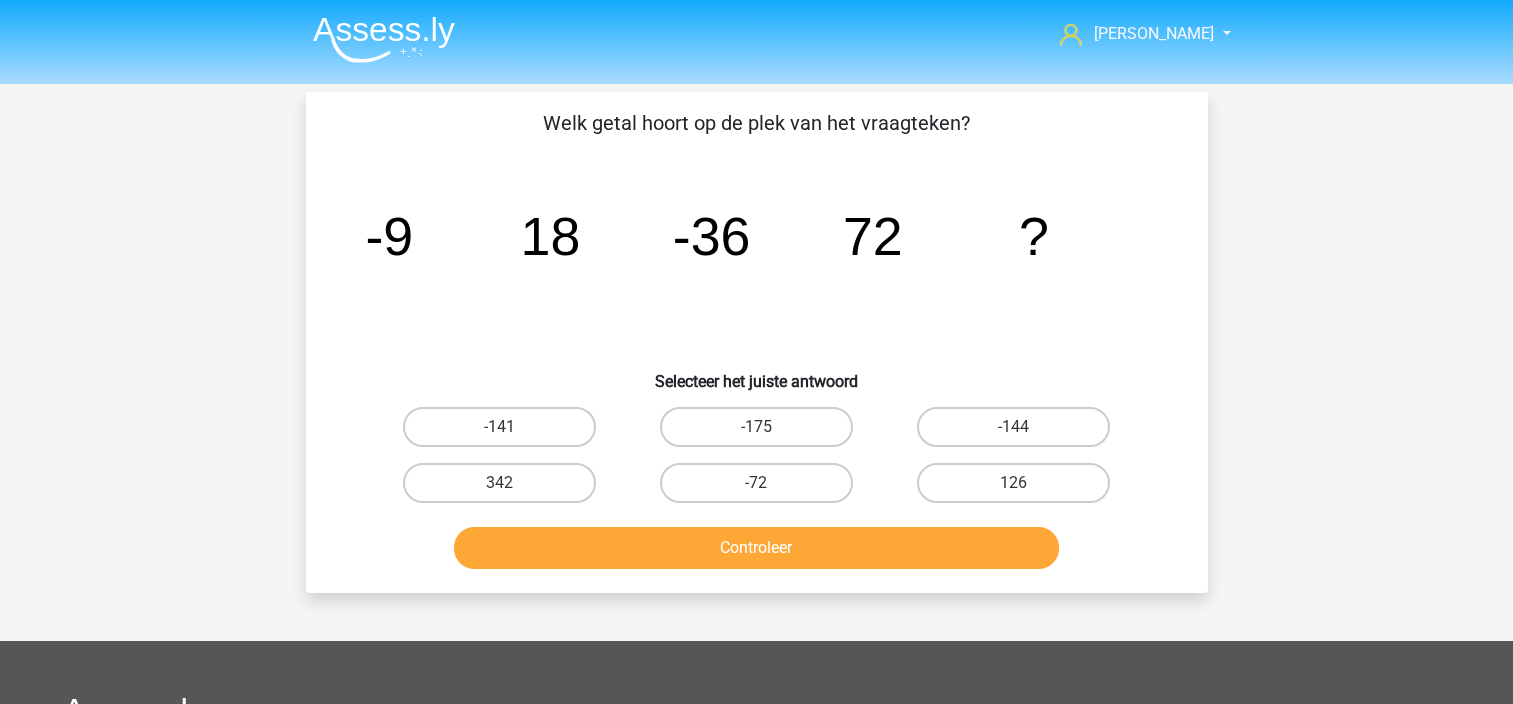 scroll, scrollTop: 0, scrollLeft: 0, axis: both 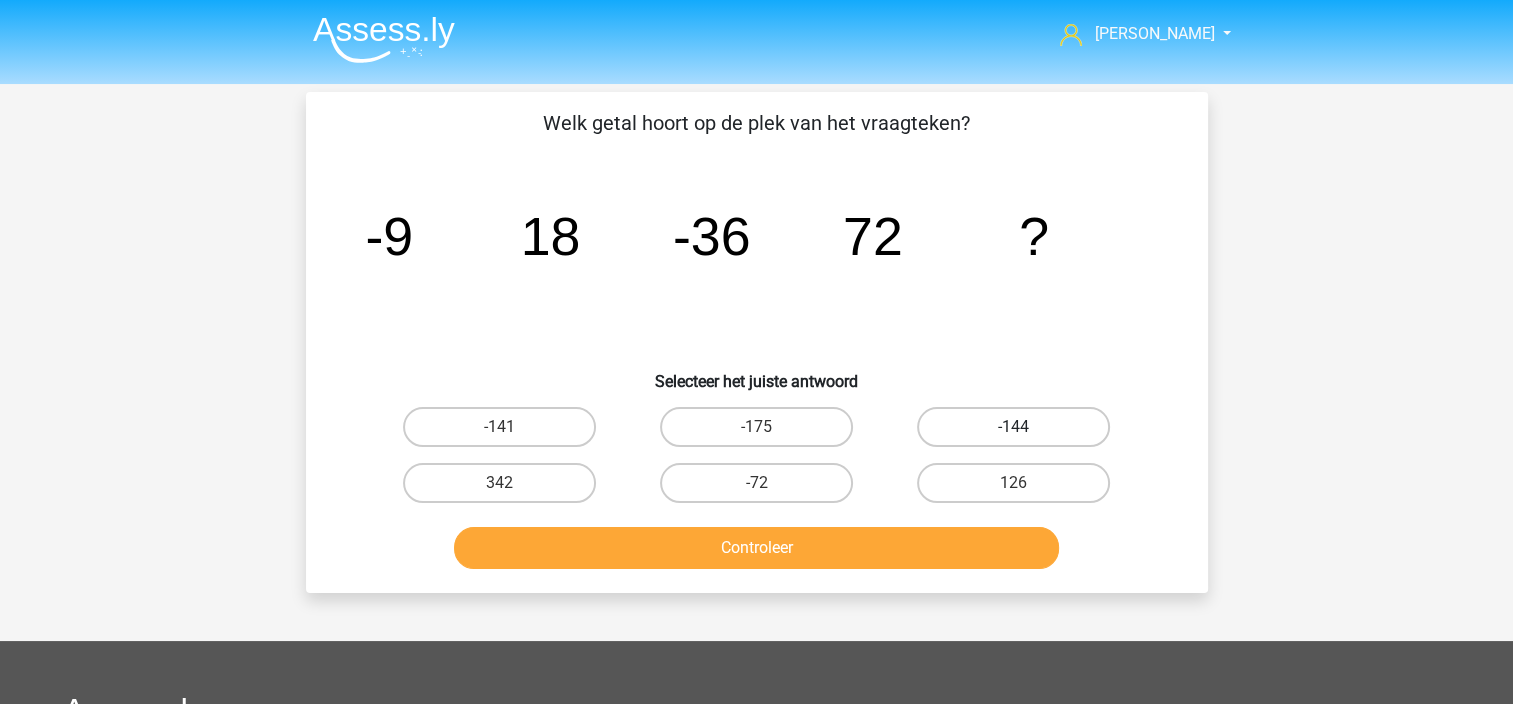 click on "-144" at bounding box center [1013, 427] 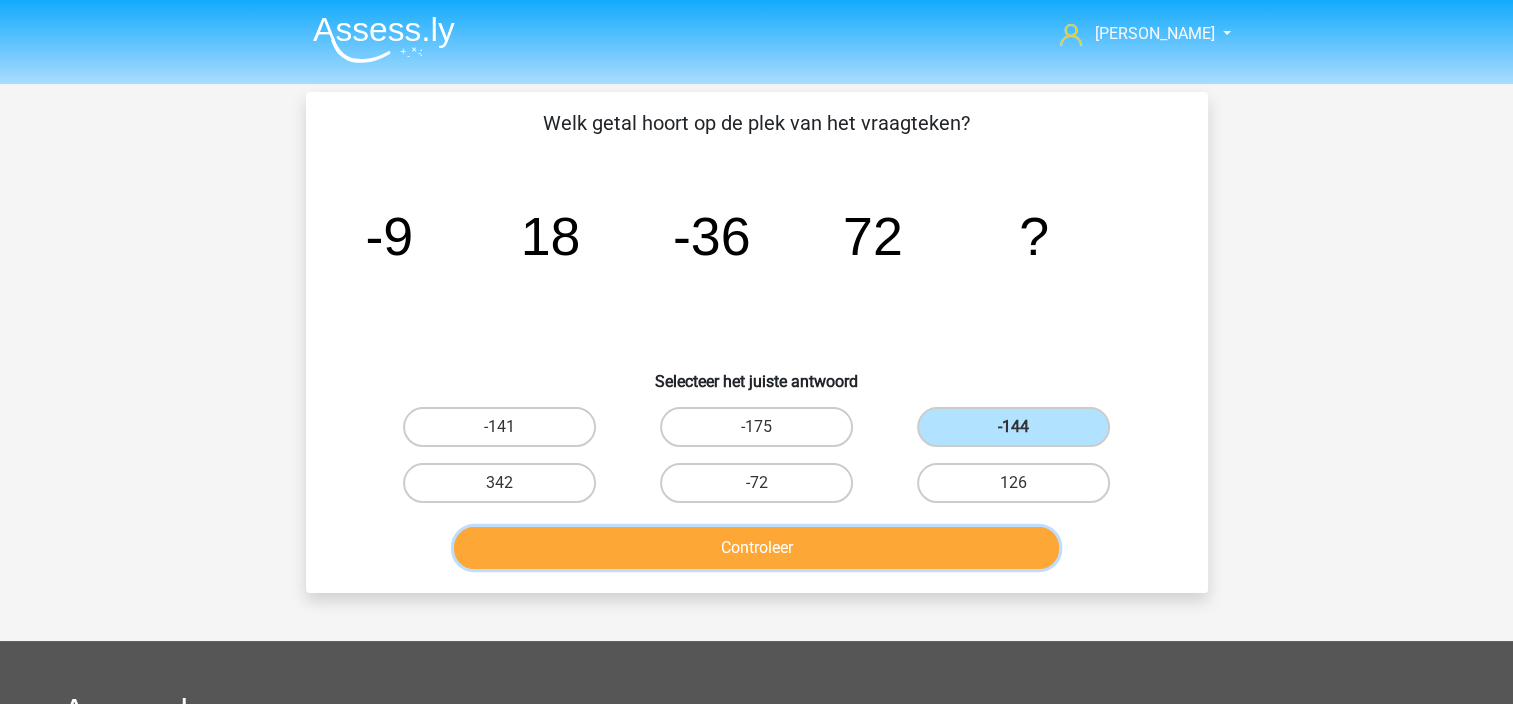 click on "Controleer" at bounding box center (756, 548) 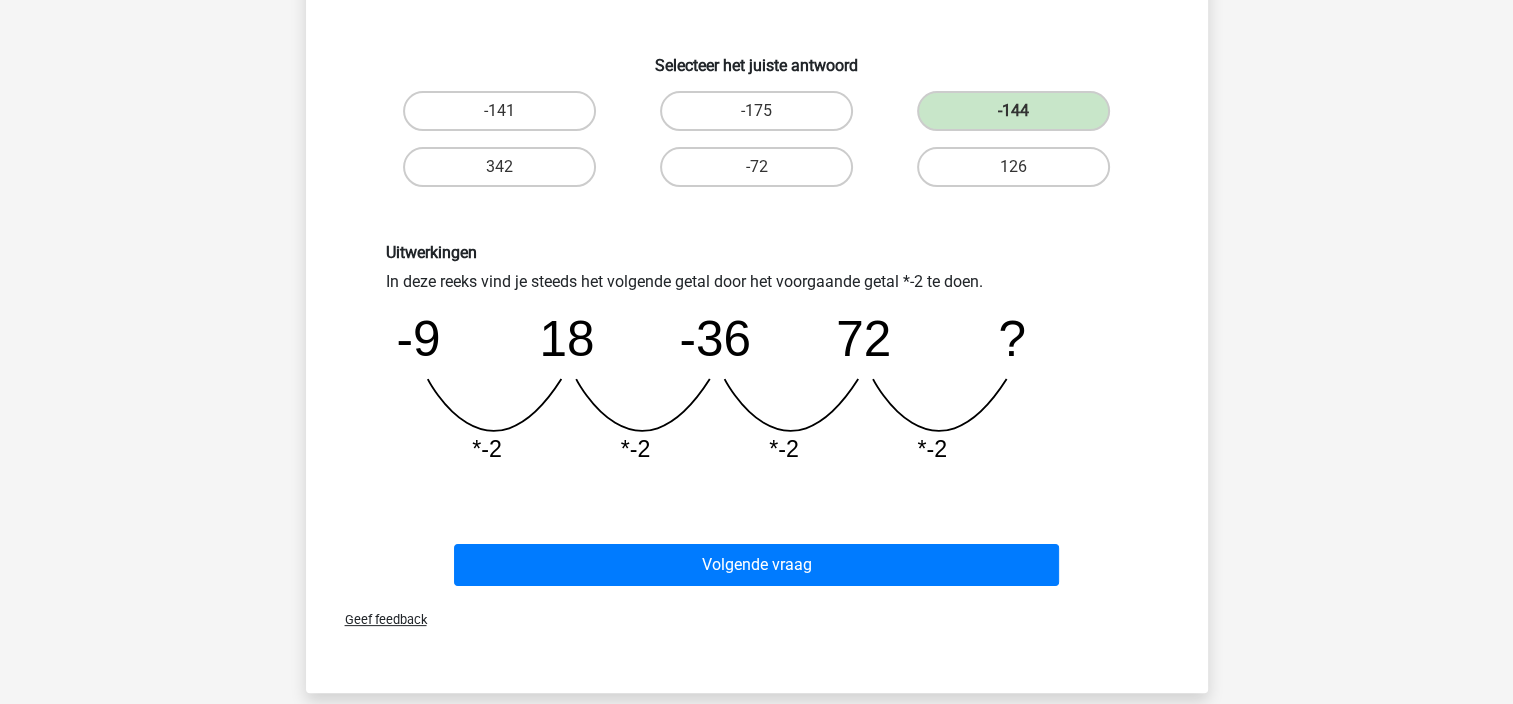 scroll, scrollTop: 400, scrollLeft: 0, axis: vertical 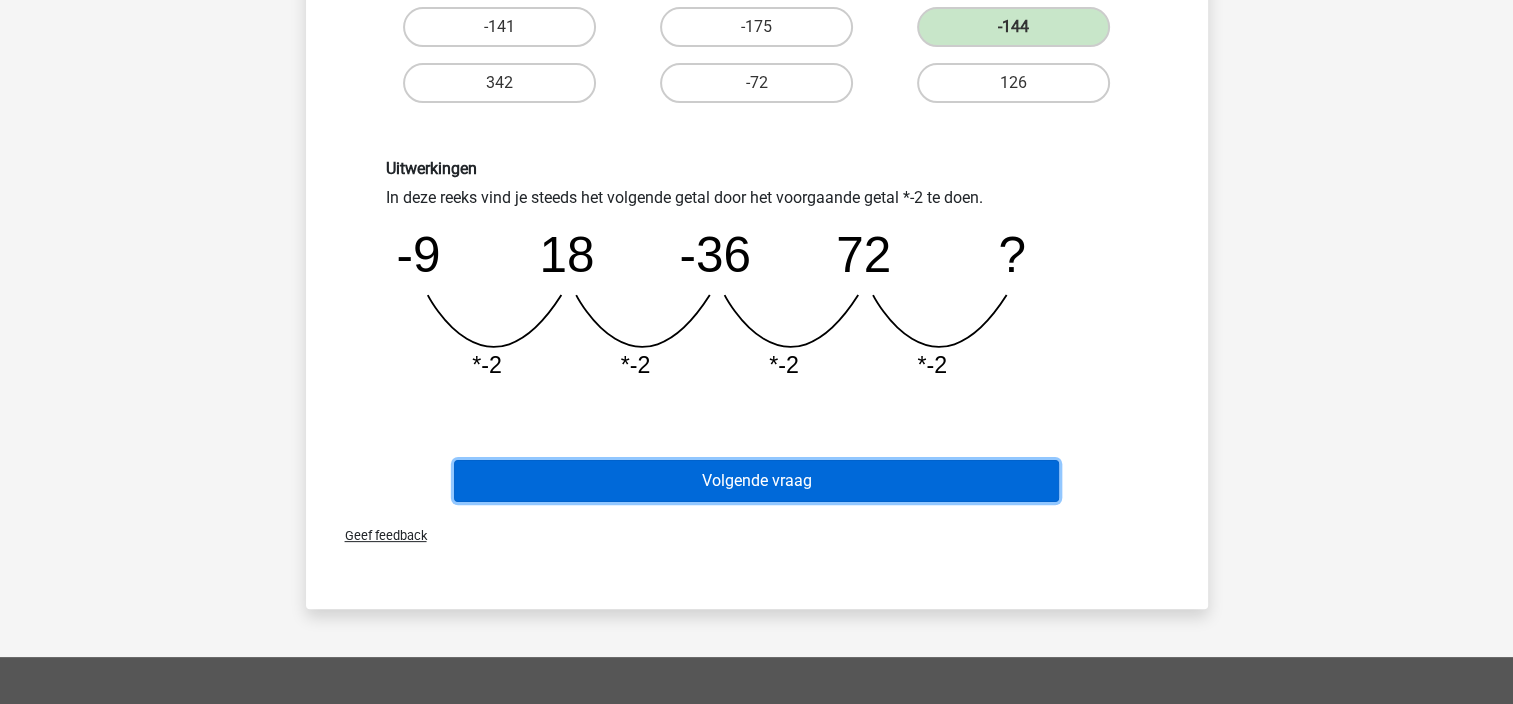 click on "Volgende vraag" at bounding box center (756, 481) 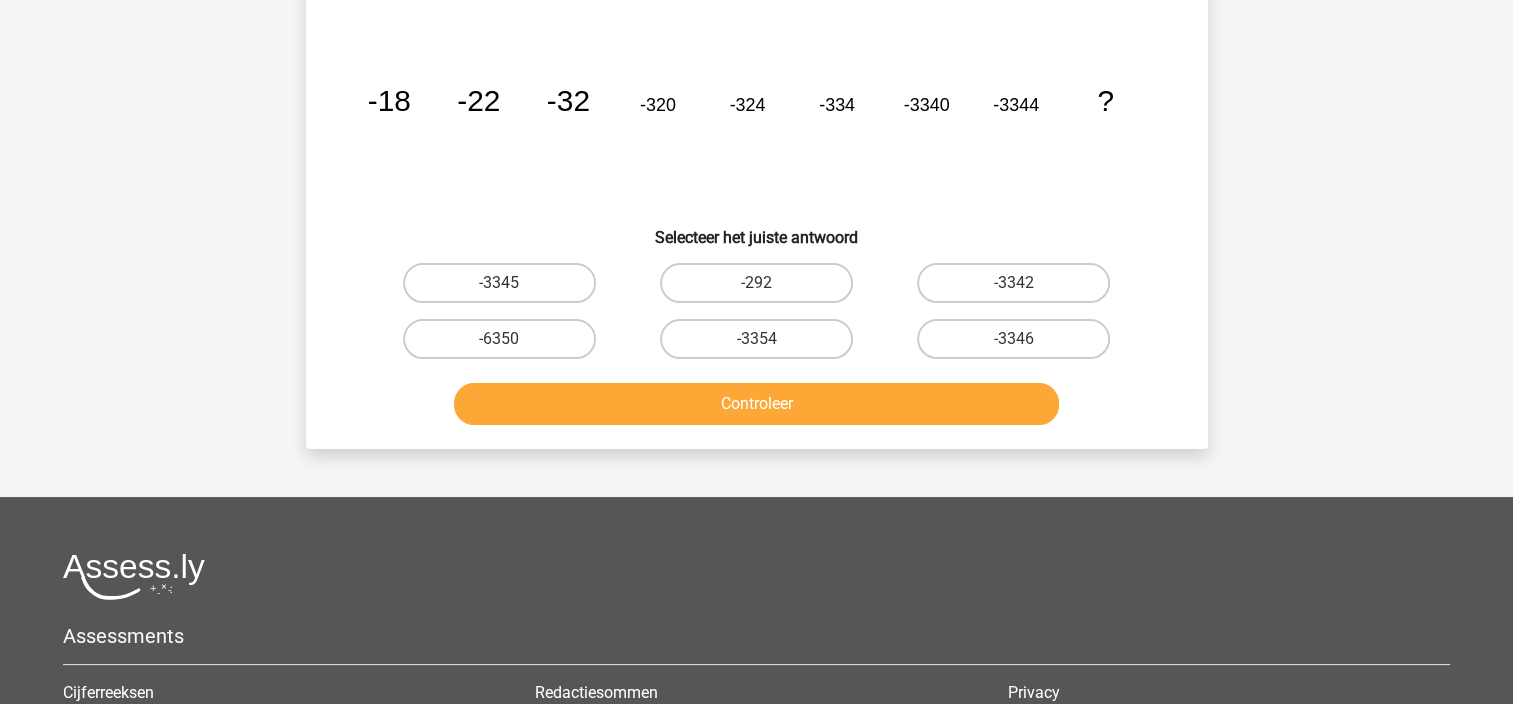 scroll, scrollTop: 92, scrollLeft: 0, axis: vertical 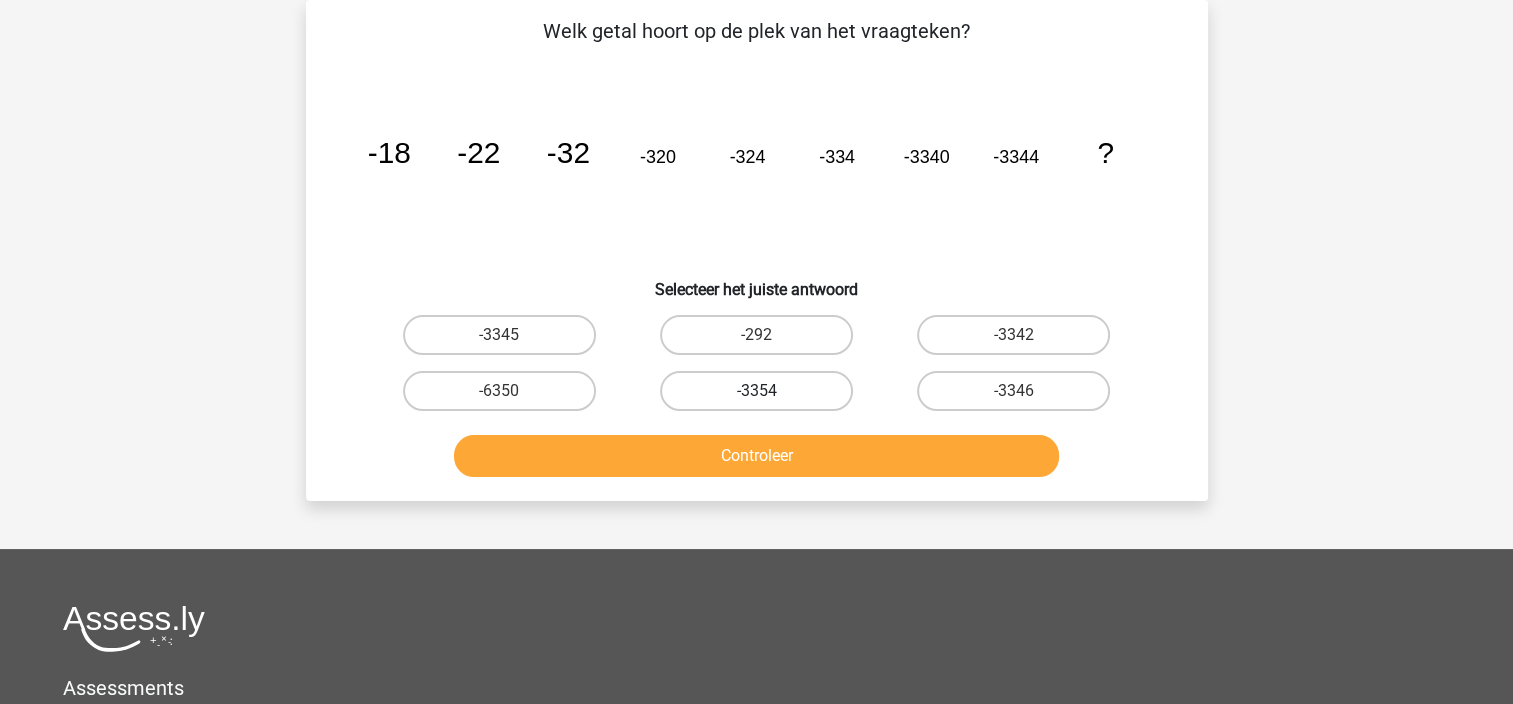 click on "-3354" at bounding box center [756, 391] 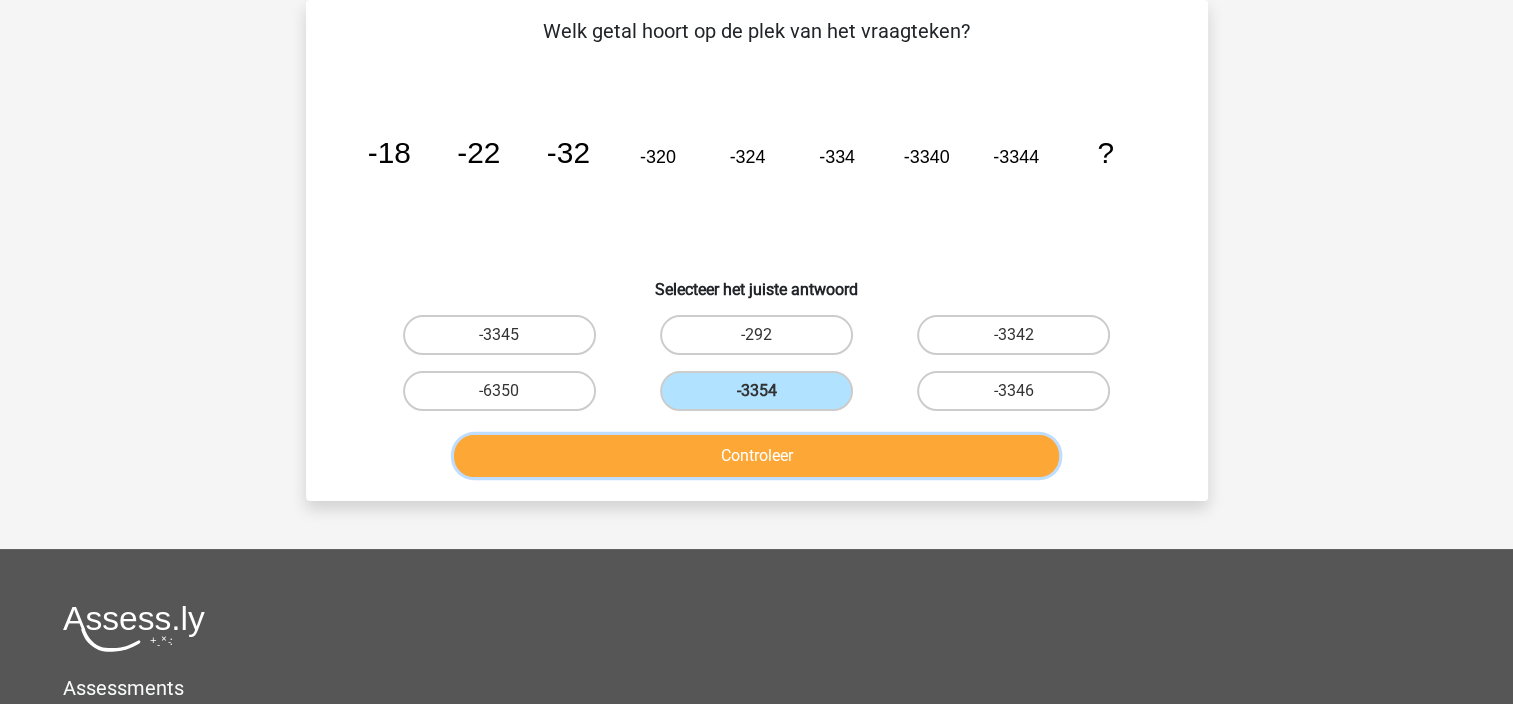 click on "Controleer" at bounding box center (756, 456) 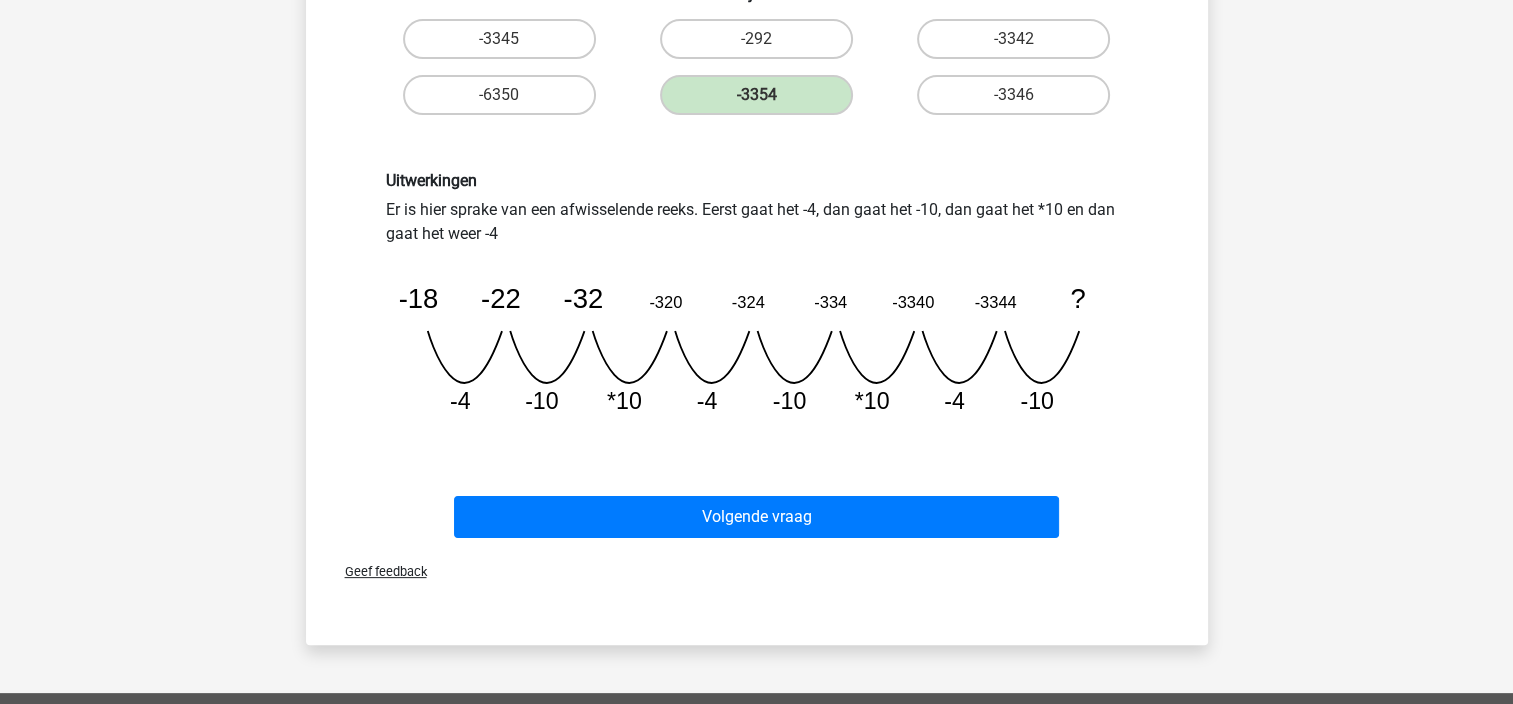 scroll, scrollTop: 392, scrollLeft: 0, axis: vertical 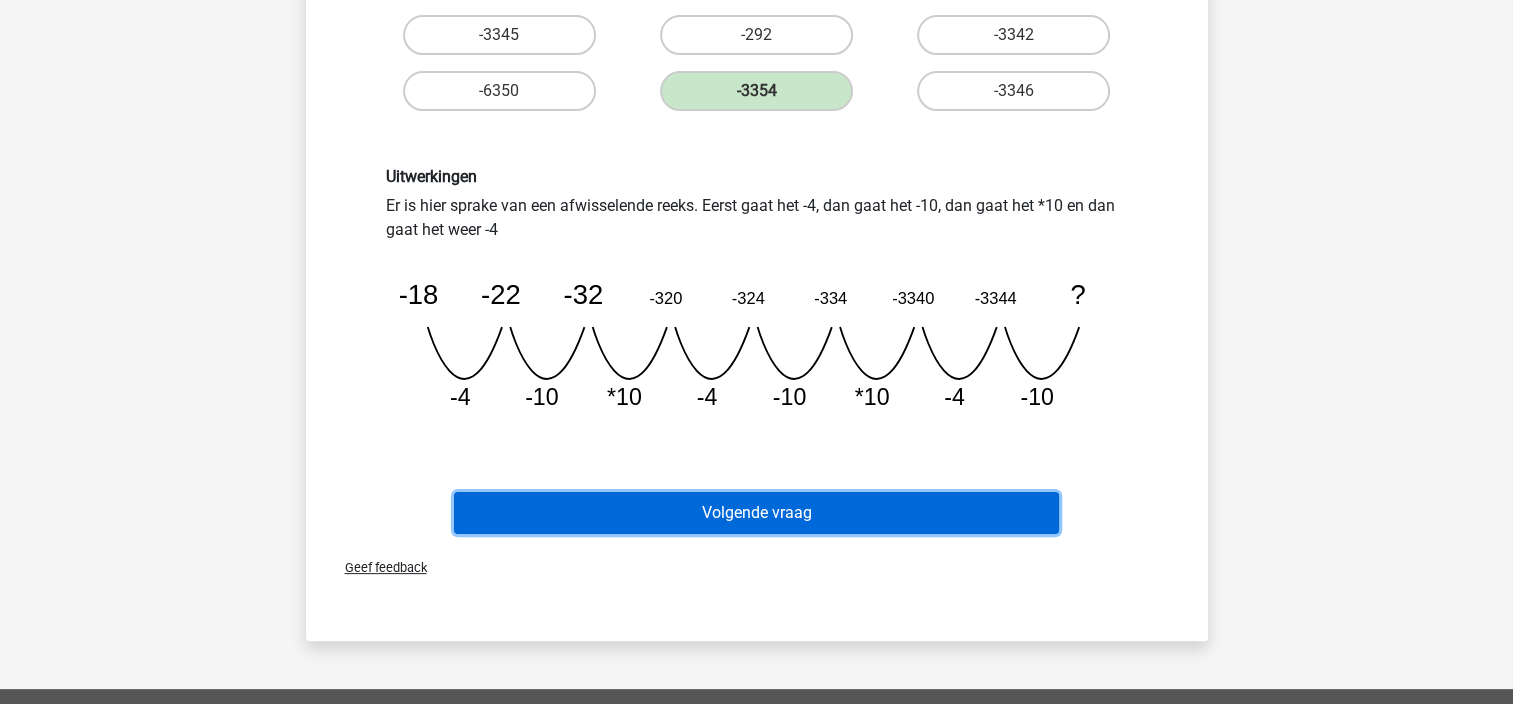 click on "Volgende vraag" at bounding box center (756, 513) 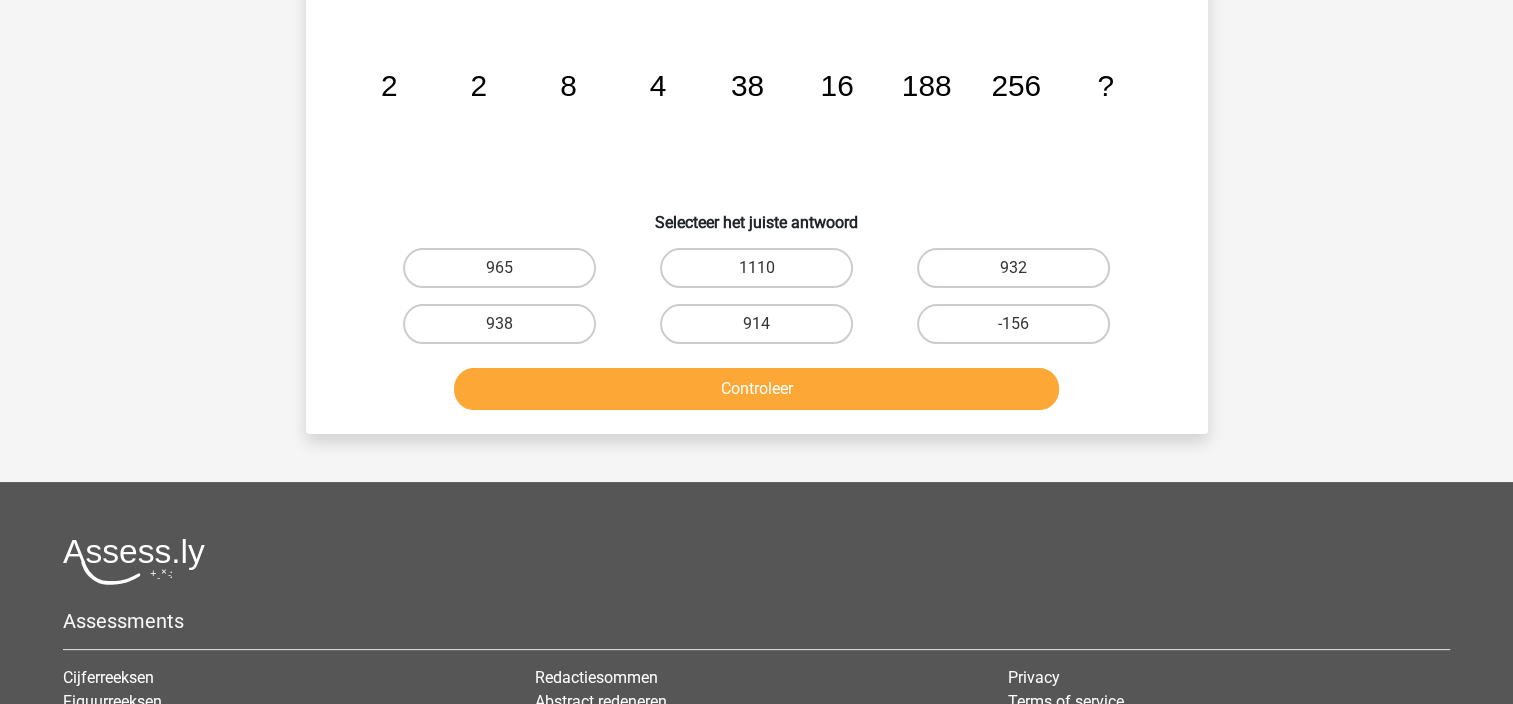 scroll, scrollTop: 92, scrollLeft: 0, axis: vertical 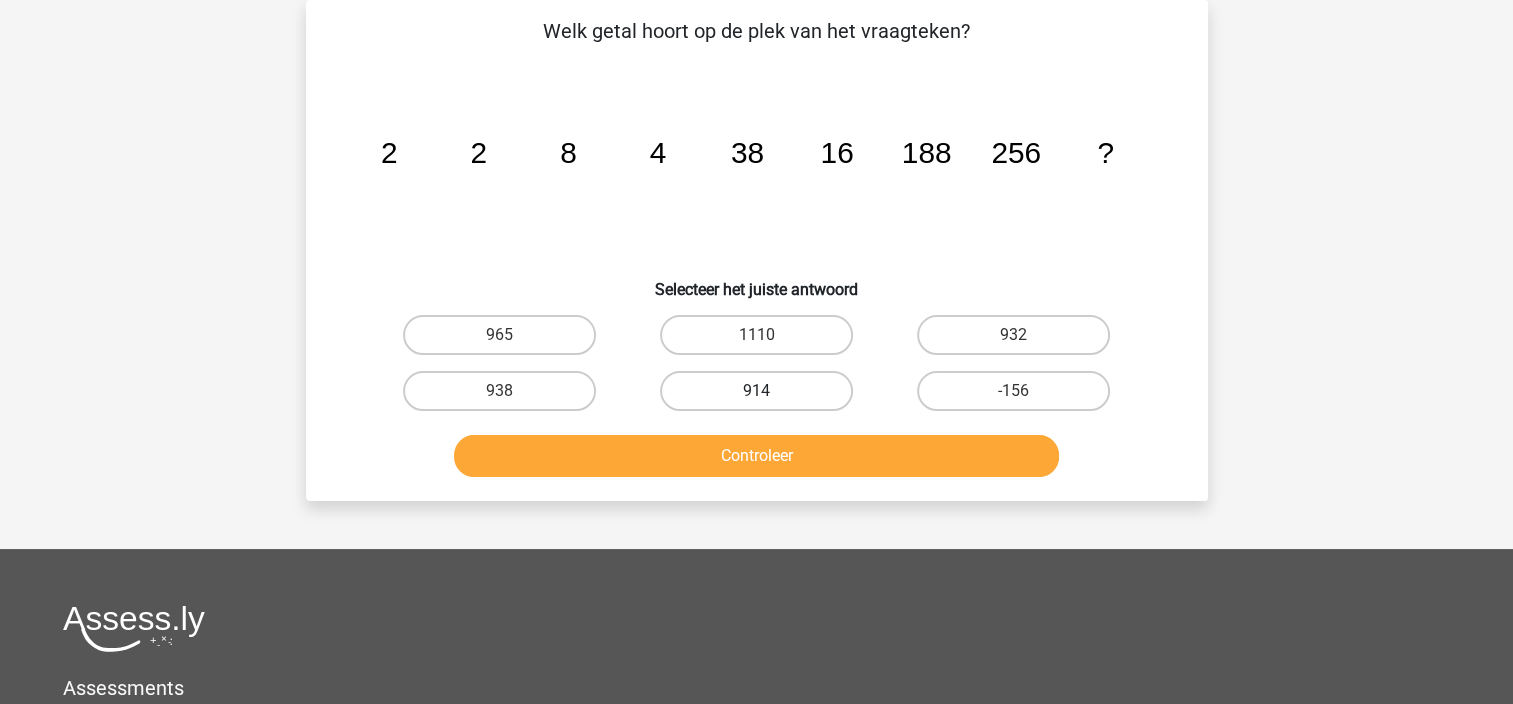 click on "914" at bounding box center [756, 391] 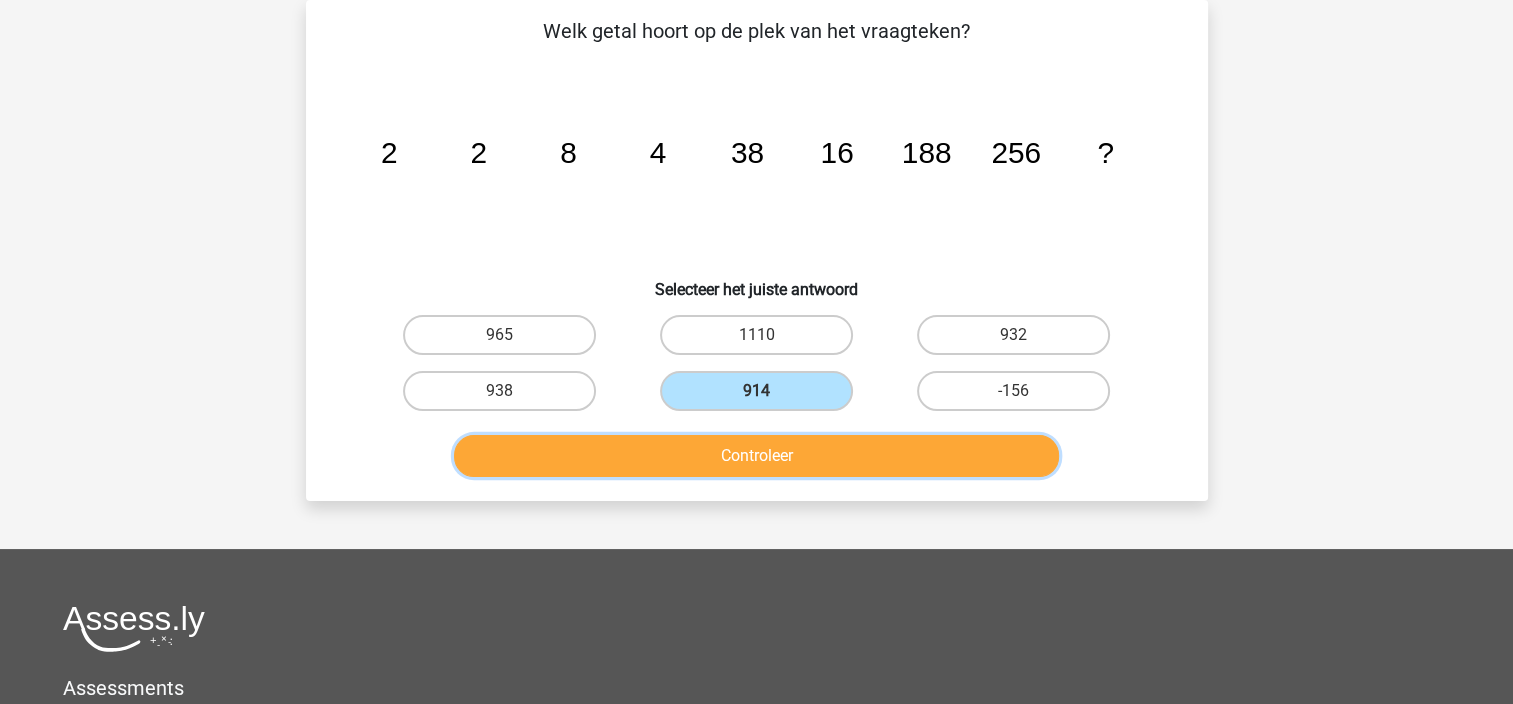 click on "Controleer" at bounding box center (756, 456) 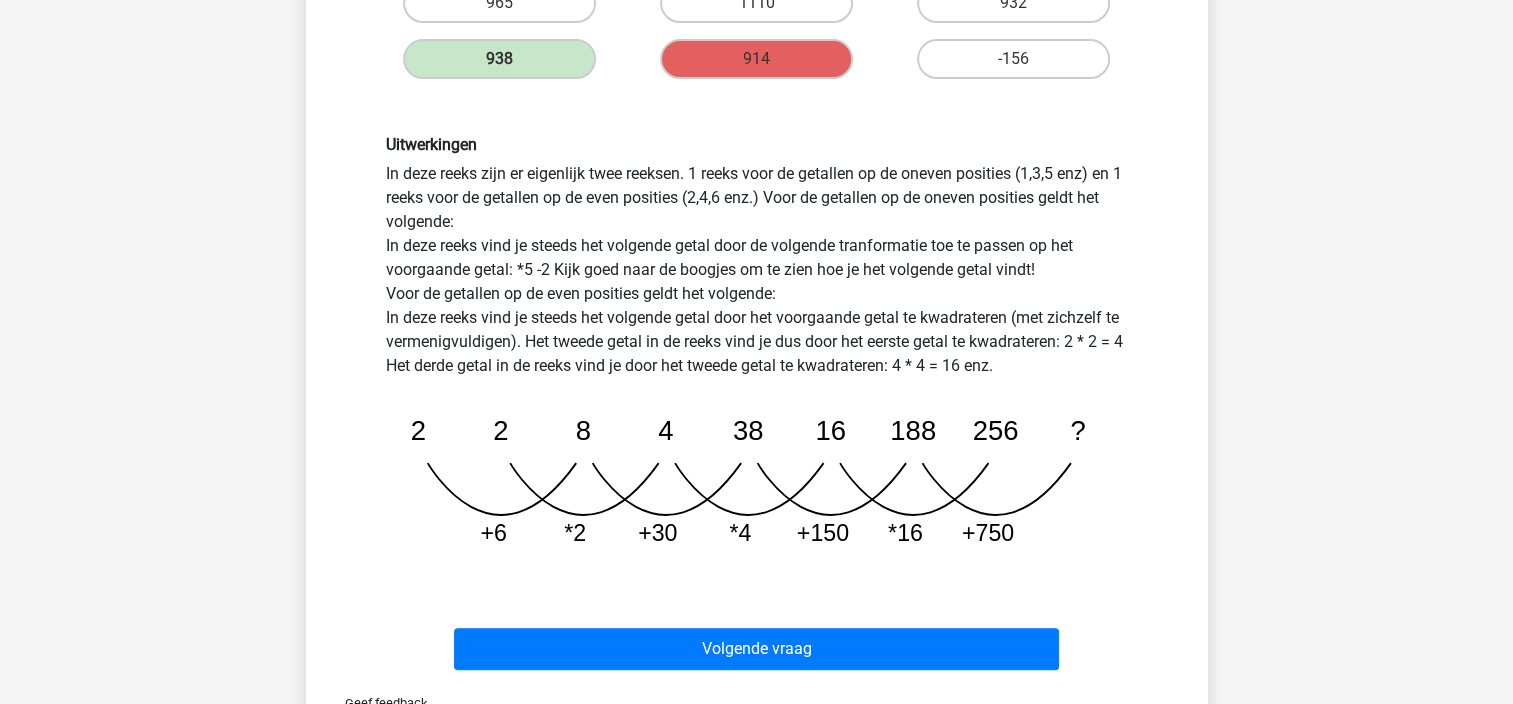 scroll, scrollTop: 500, scrollLeft: 0, axis: vertical 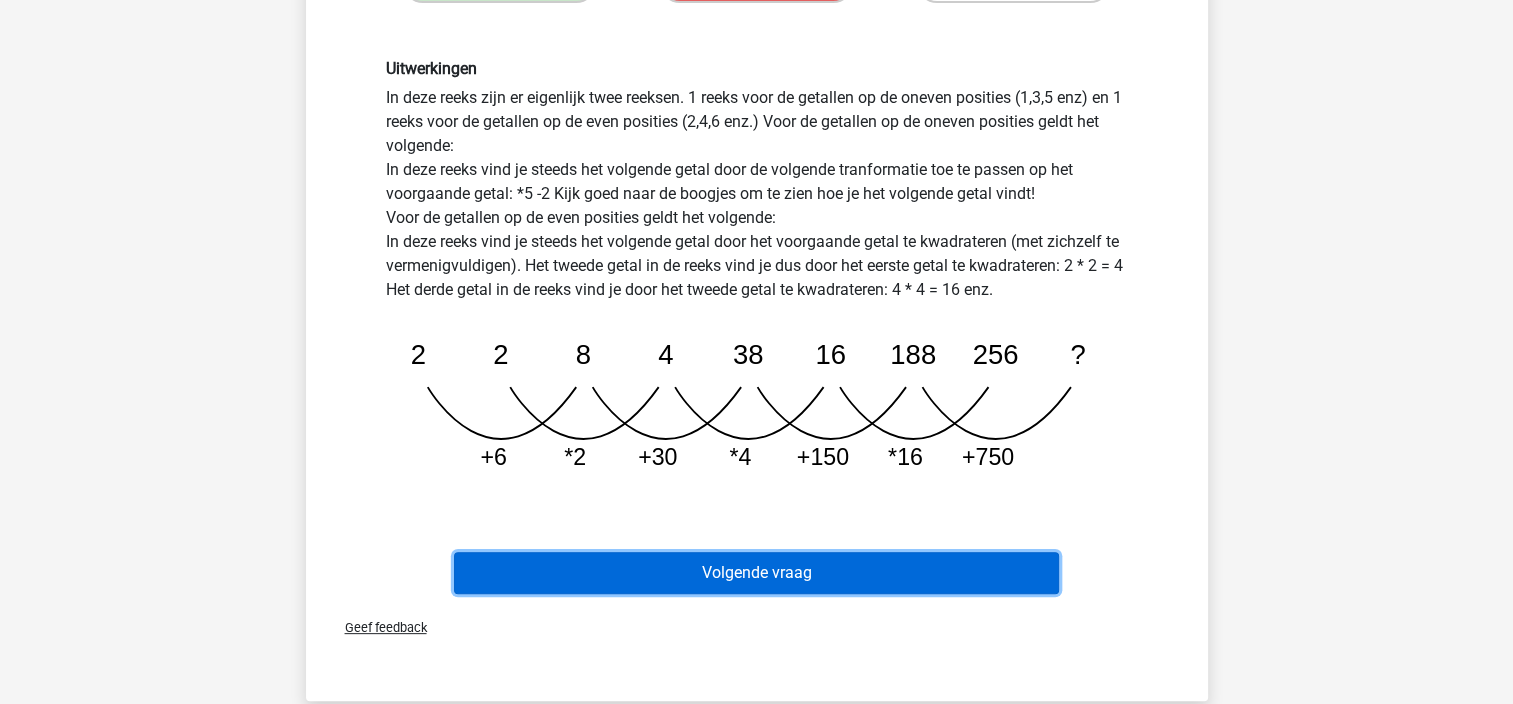 click on "Volgende vraag" at bounding box center [756, 573] 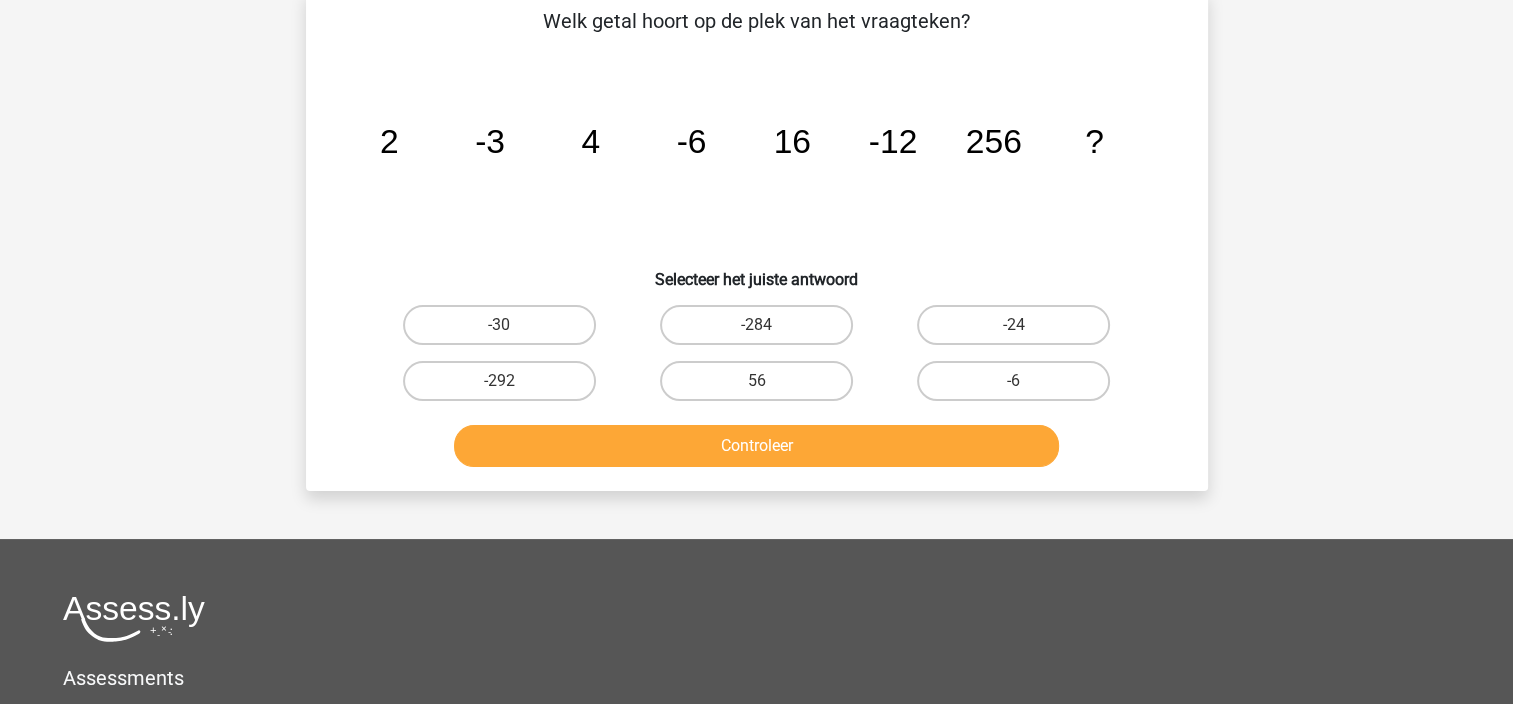 scroll, scrollTop: 92, scrollLeft: 0, axis: vertical 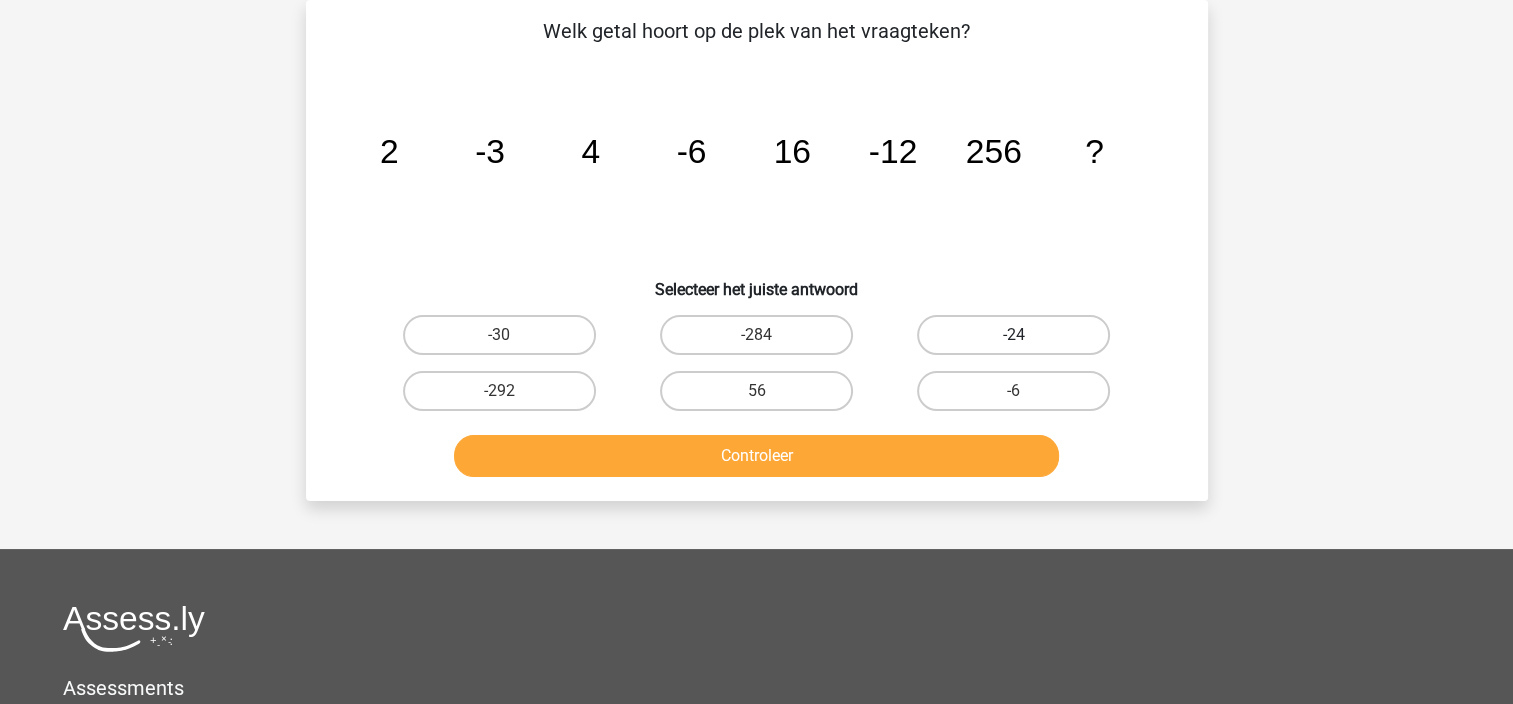 click on "-24" at bounding box center [1013, 335] 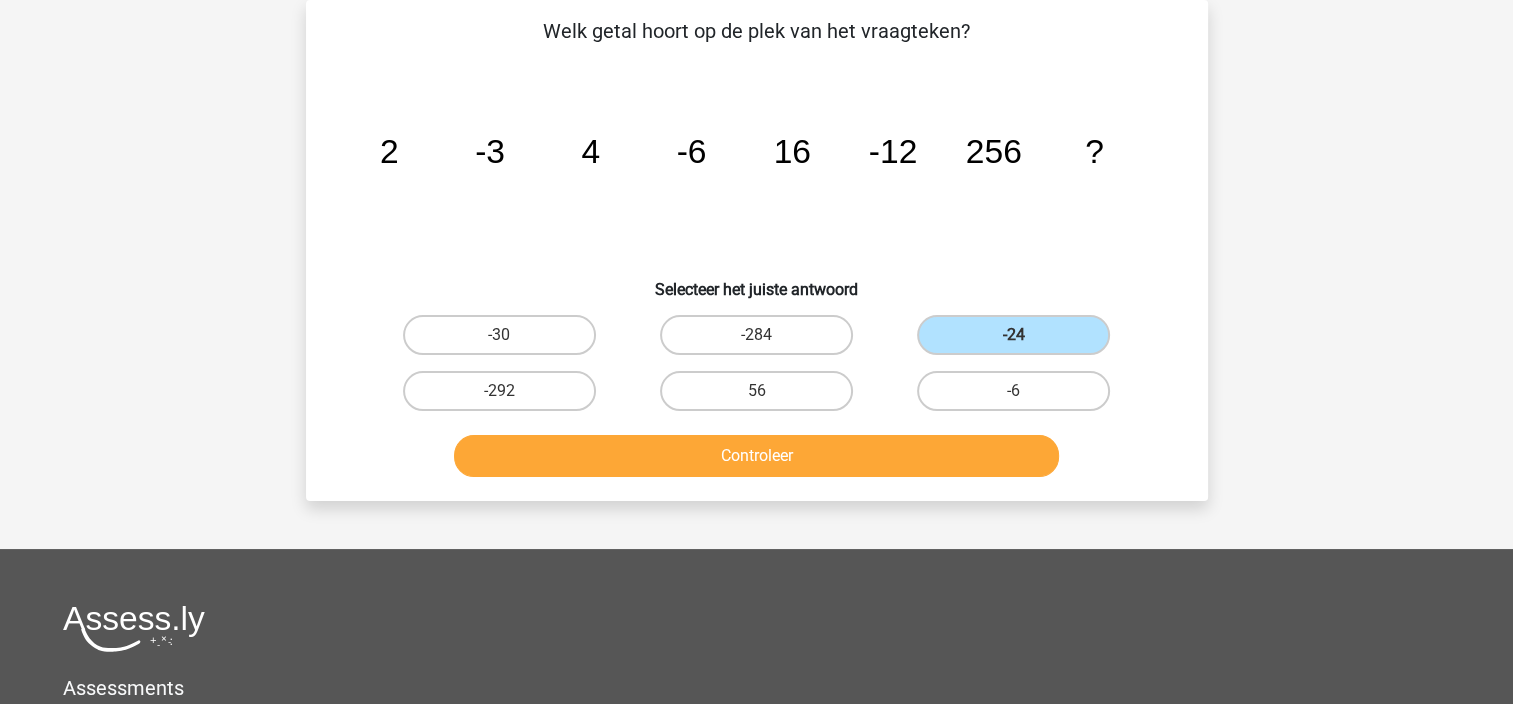 click on "Welk getal hoort op de plek van het vraagteken?
image/svg+xml
2
-3
4
-6
16
-12
256
?
Selecteer het juiste antwoord" at bounding box center [757, 250] 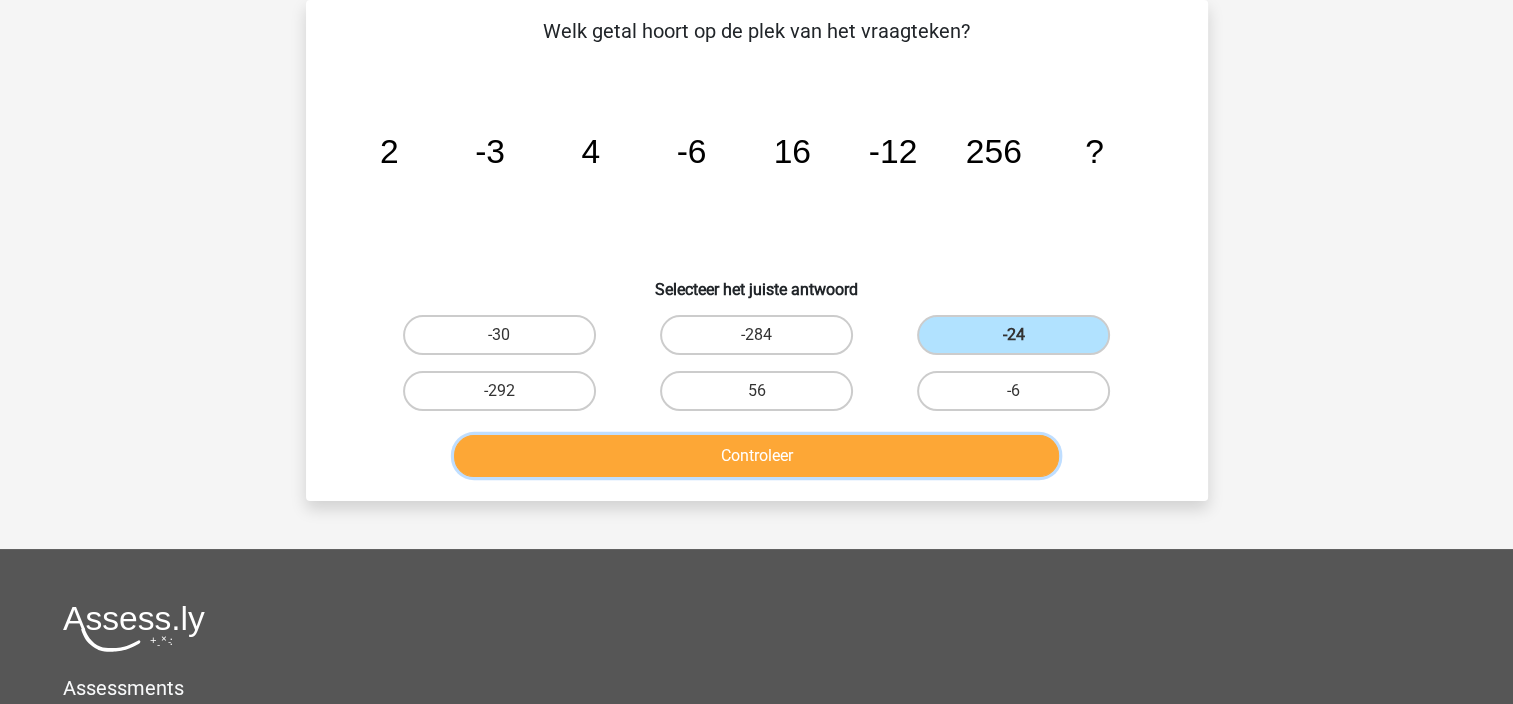 click on "Controleer" at bounding box center (756, 456) 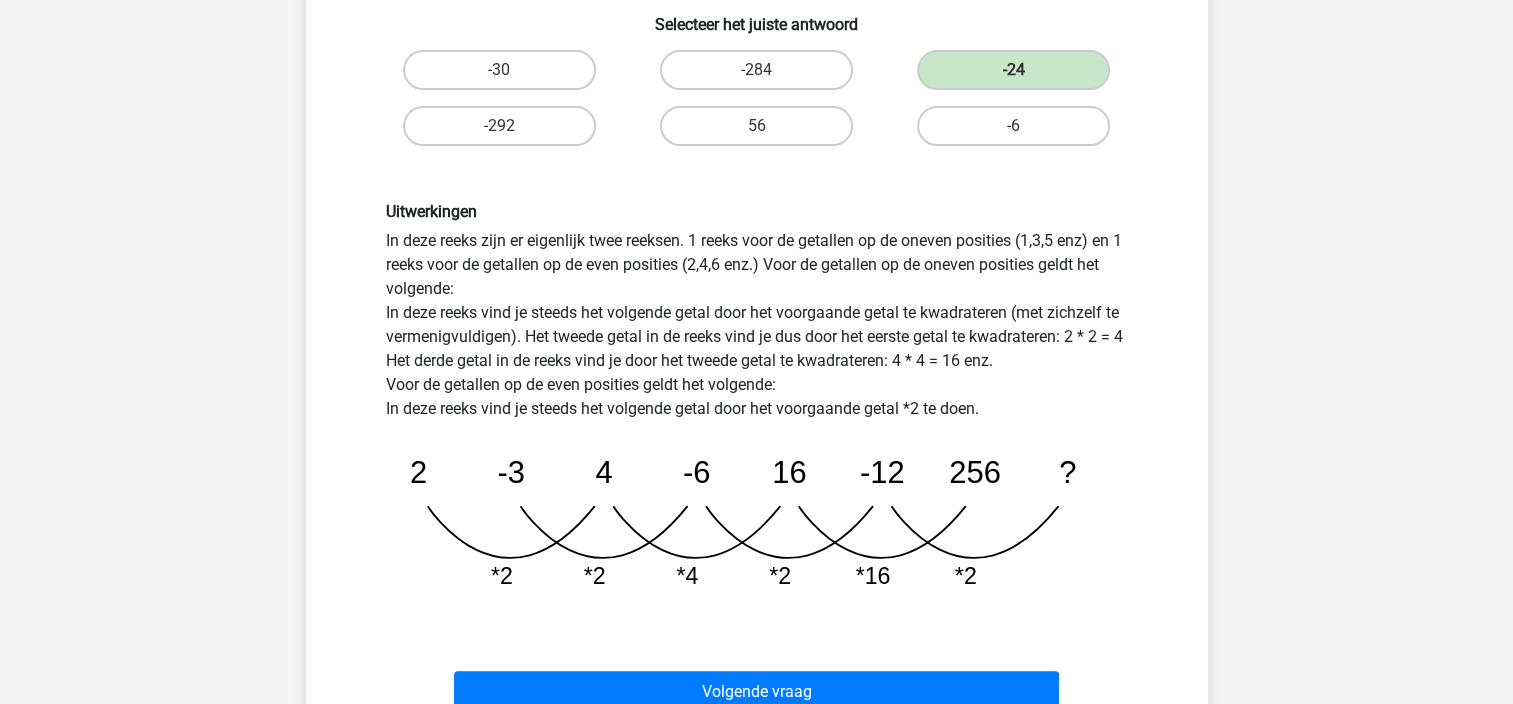 scroll, scrollTop: 392, scrollLeft: 0, axis: vertical 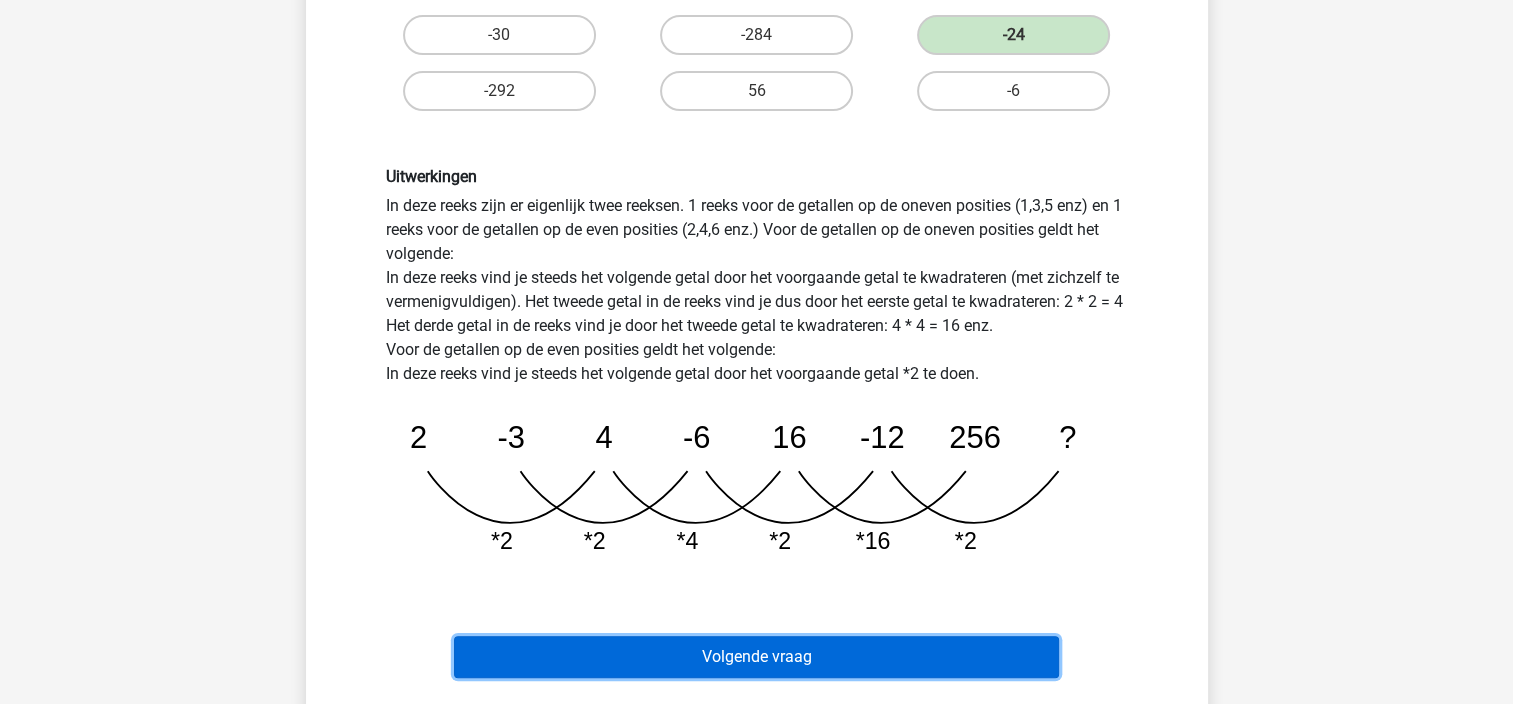 click on "Volgende vraag" at bounding box center [756, 657] 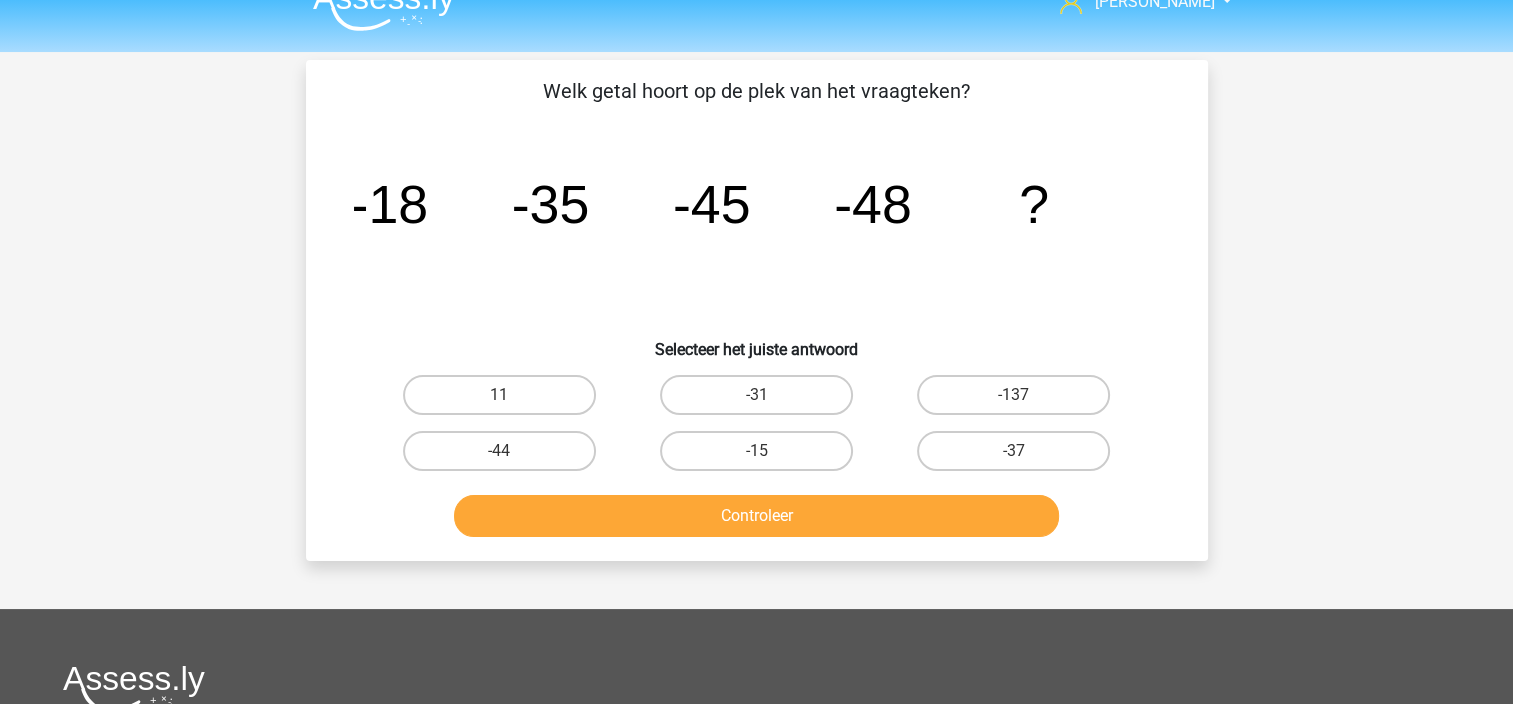 scroll, scrollTop: 0, scrollLeft: 0, axis: both 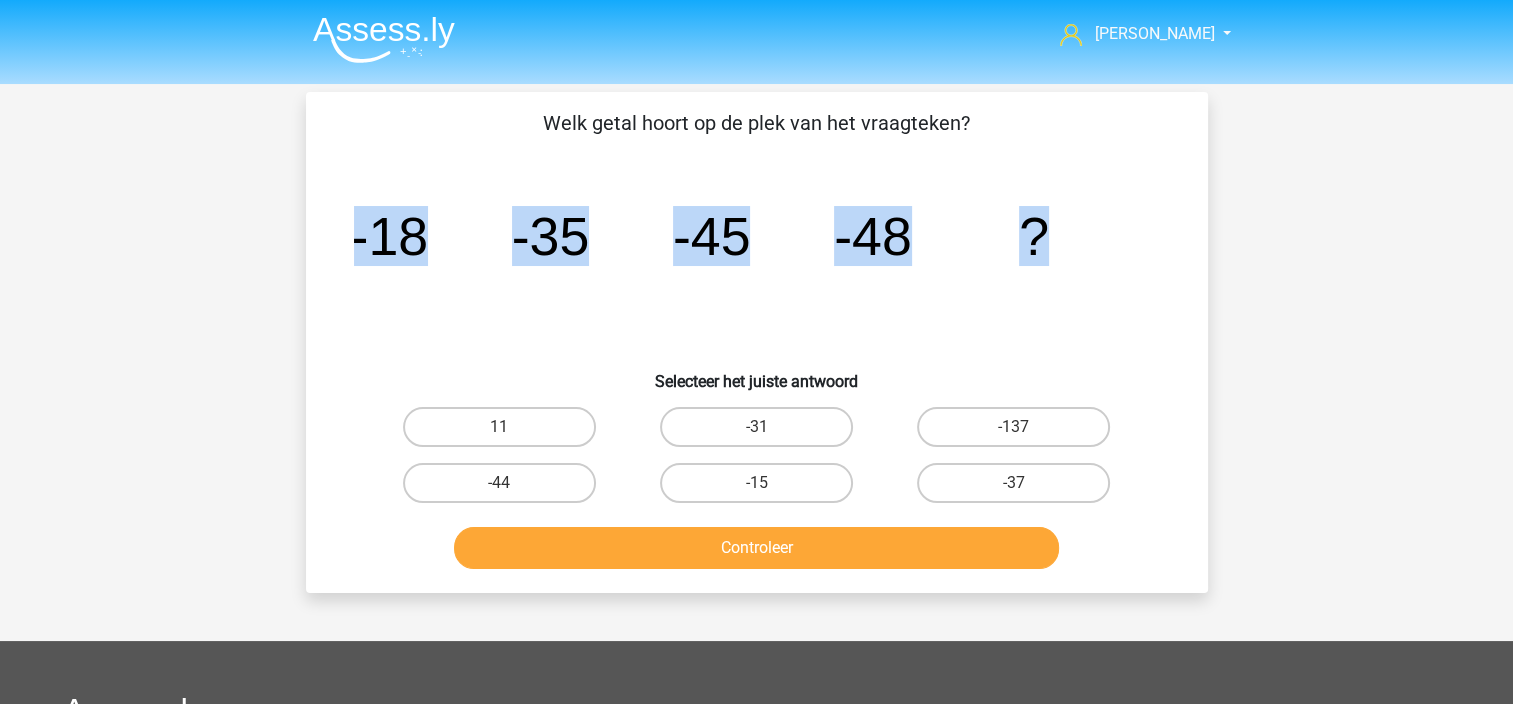 drag, startPoint x: 330, startPoint y: 236, endPoint x: 1093, endPoint y: 233, distance: 763.0059 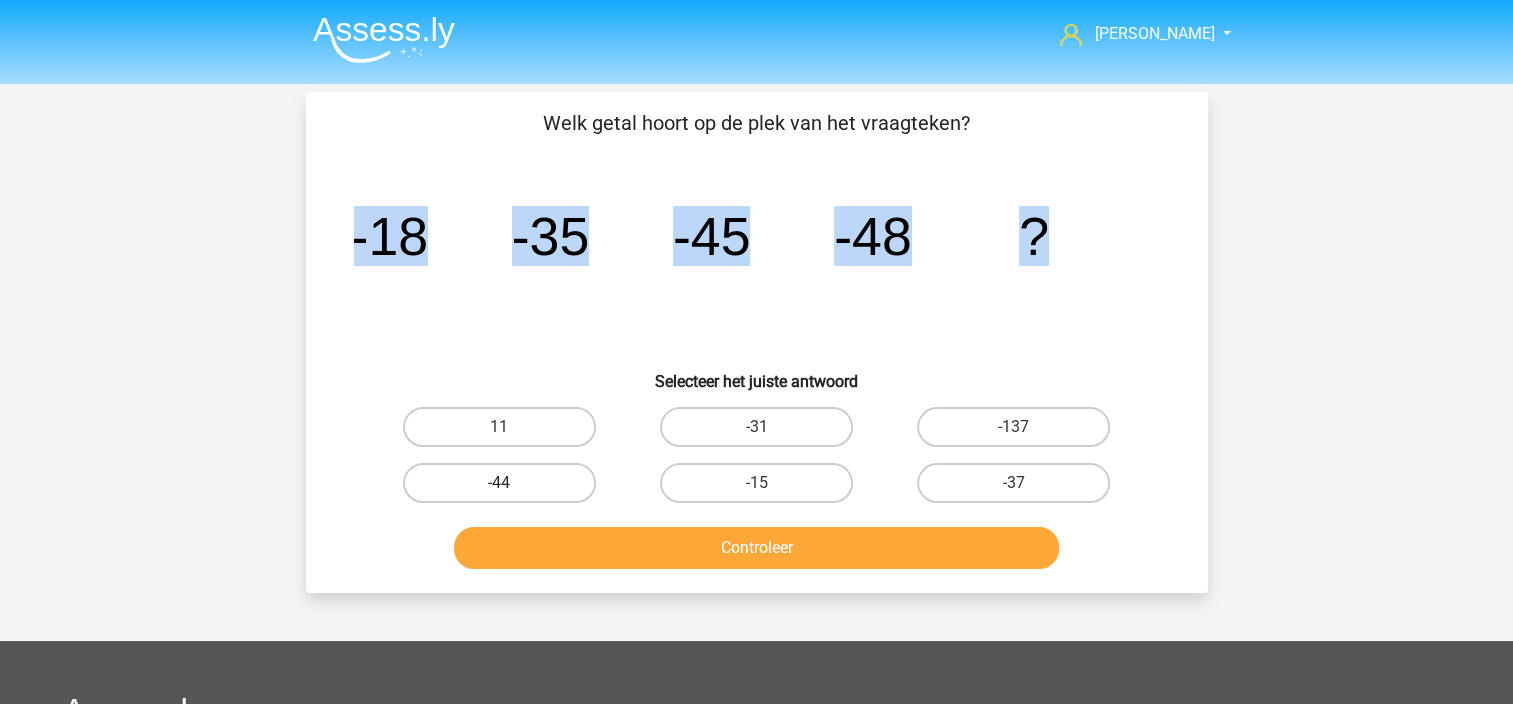 click on "-44" at bounding box center (499, 483) 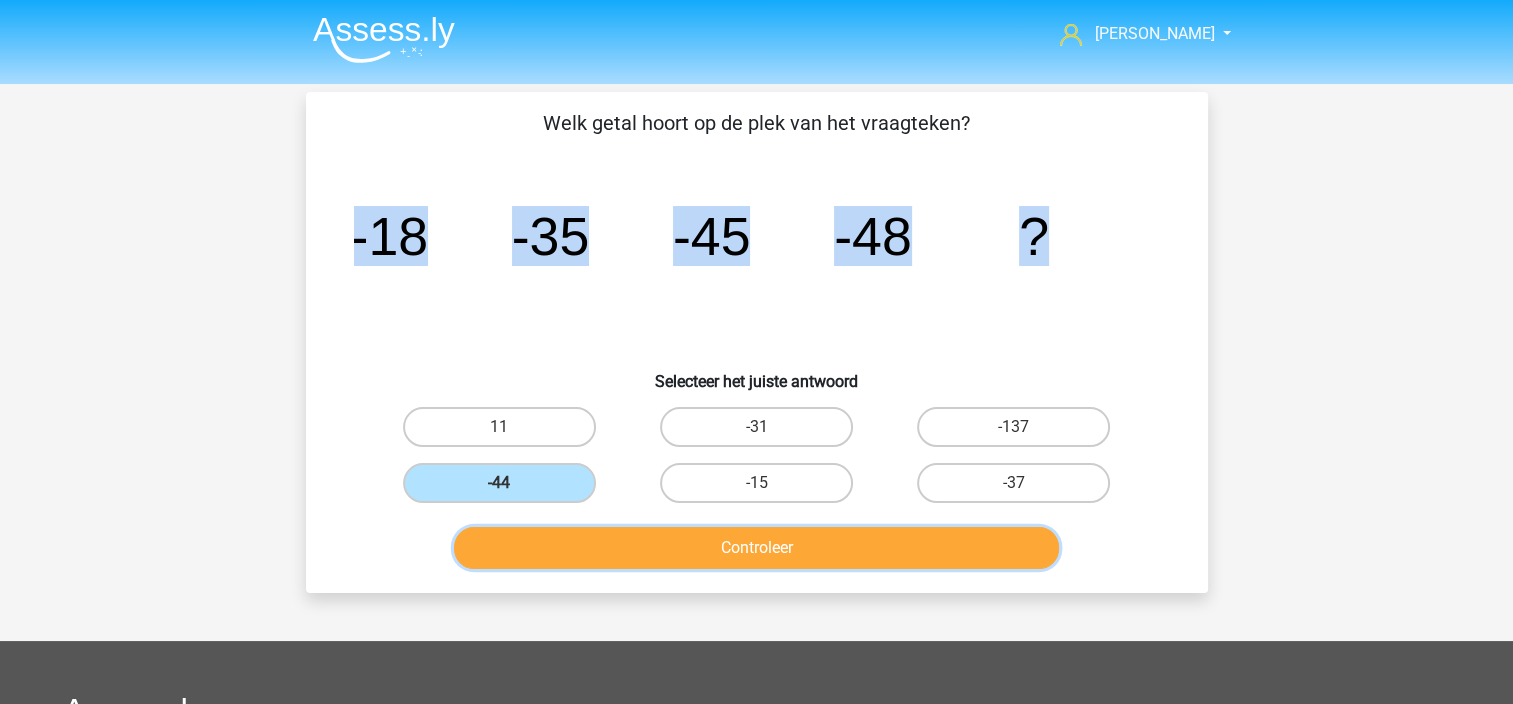 click on "Controleer" at bounding box center (756, 548) 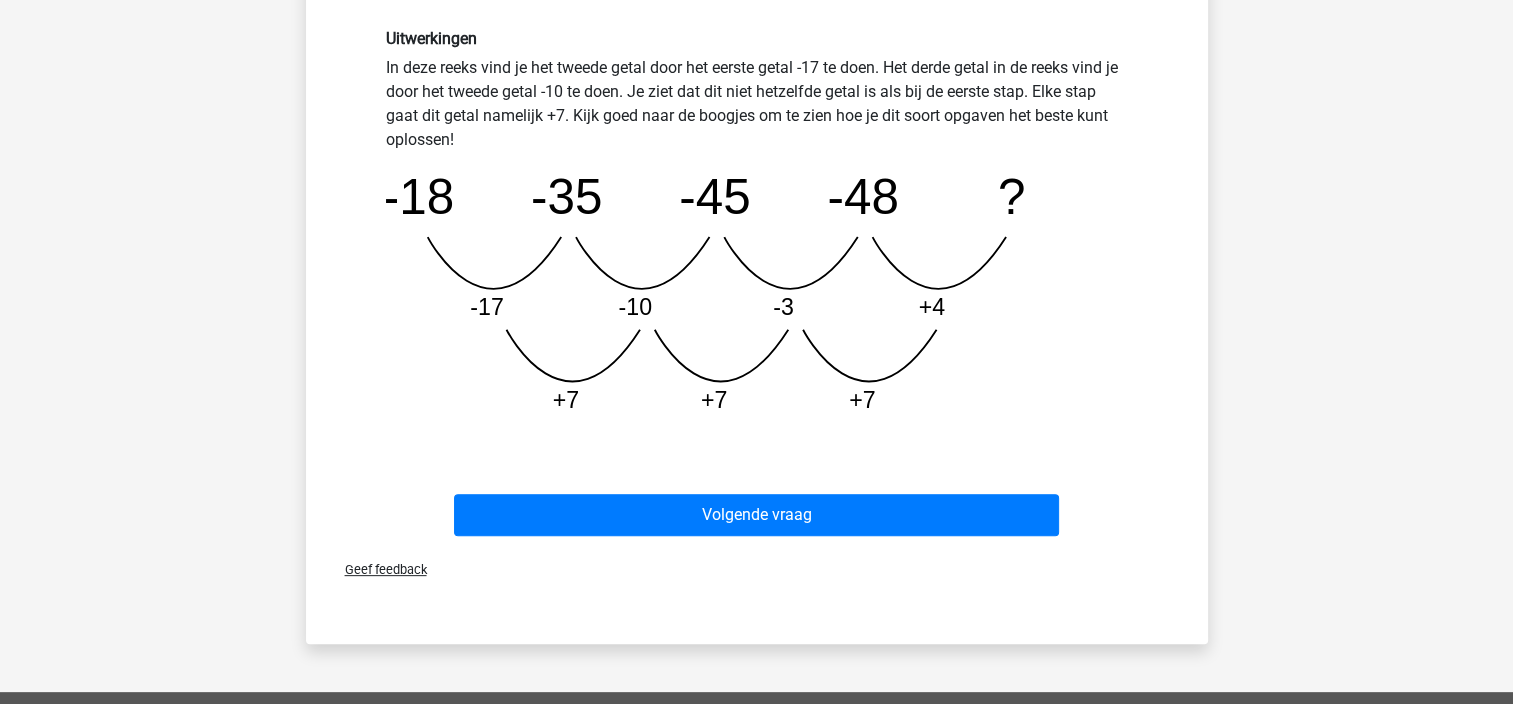 scroll, scrollTop: 600, scrollLeft: 0, axis: vertical 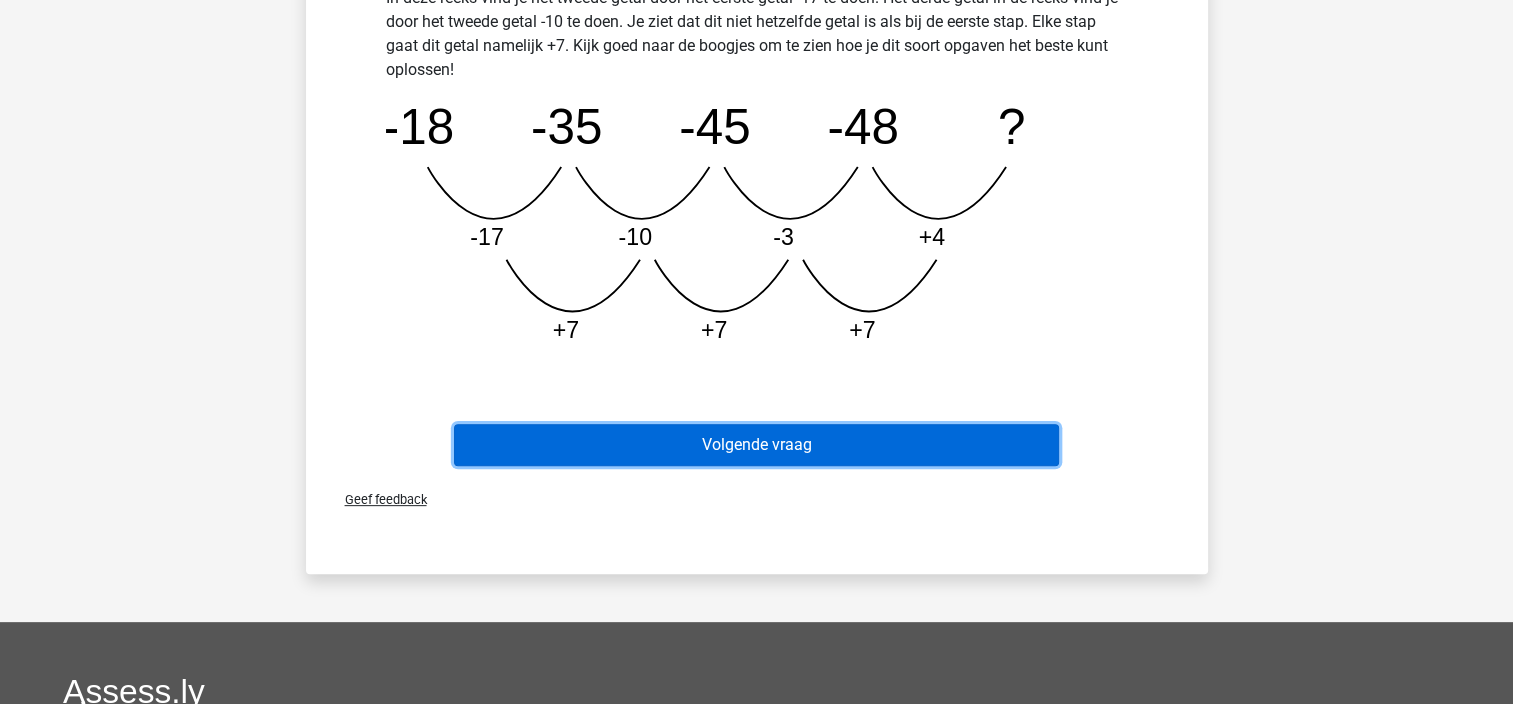 click on "Volgende vraag" at bounding box center [756, 445] 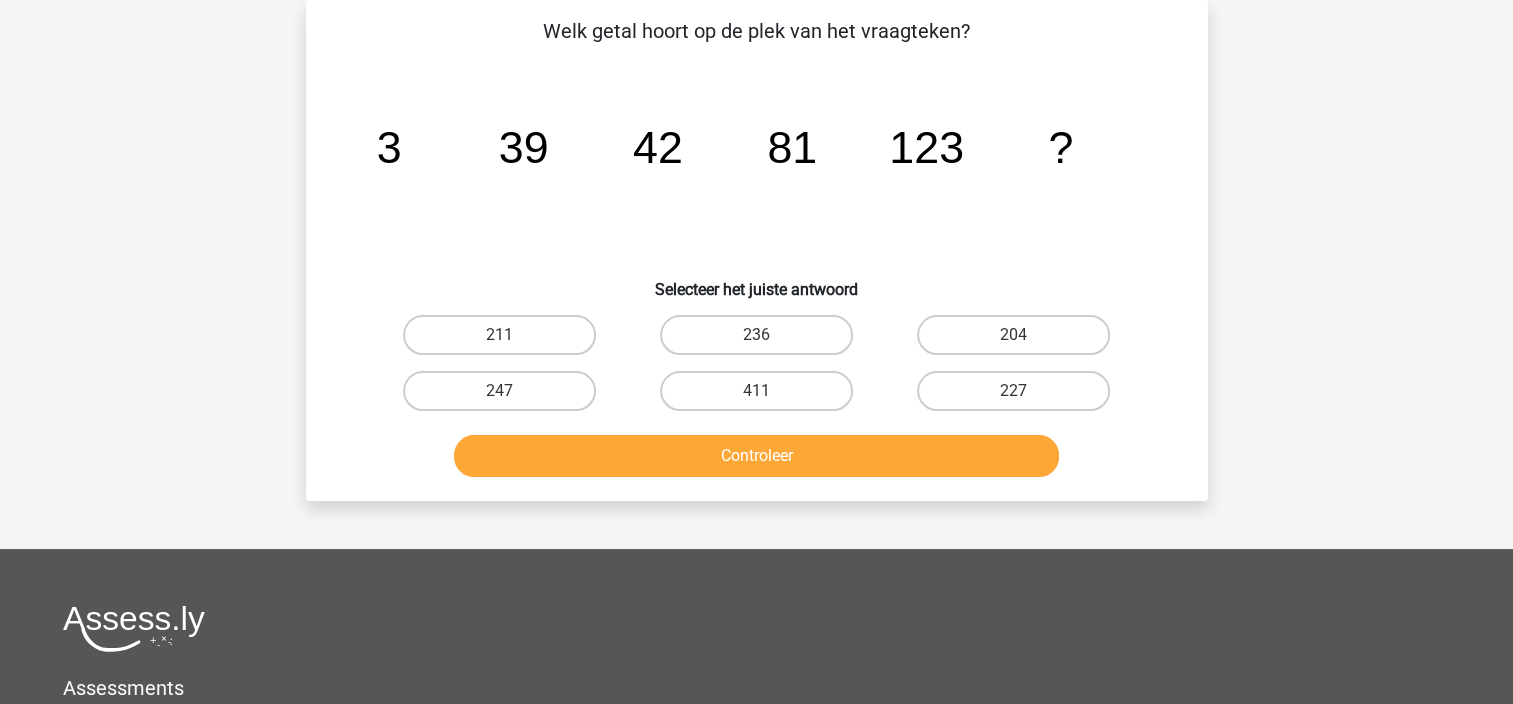 scroll, scrollTop: 0, scrollLeft: 0, axis: both 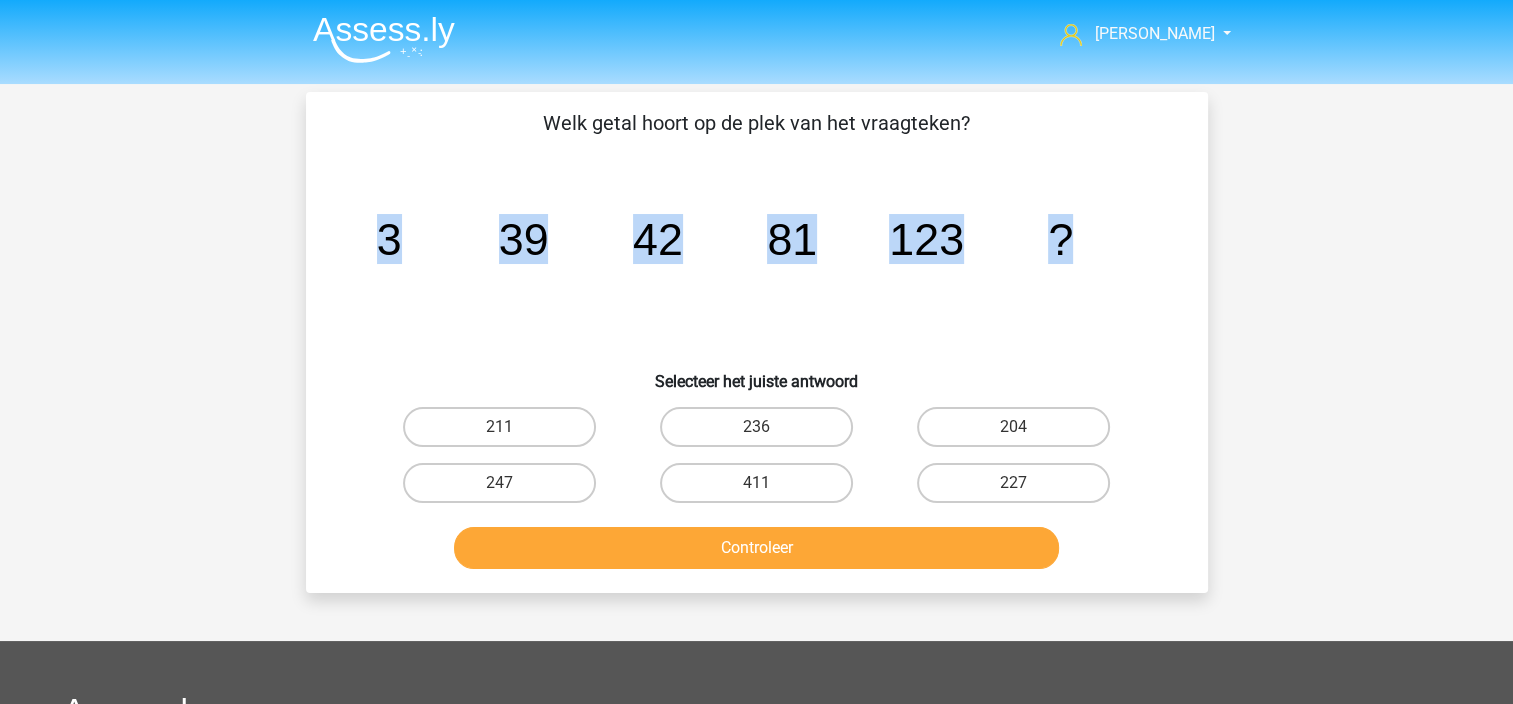 drag, startPoint x: 364, startPoint y: 233, endPoint x: 1328, endPoint y: 292, distance: 965.80383 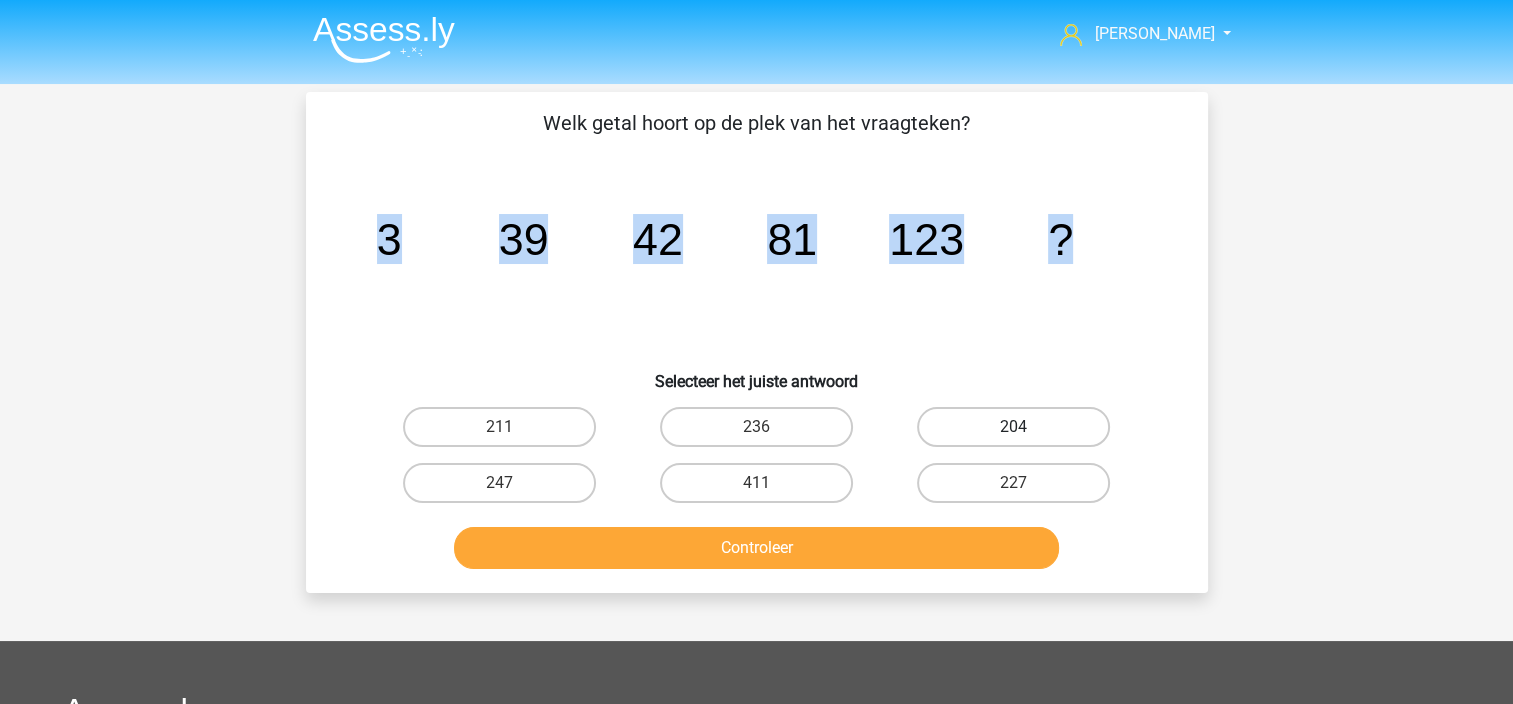 click on "204" at bounding box center (1013, 427) 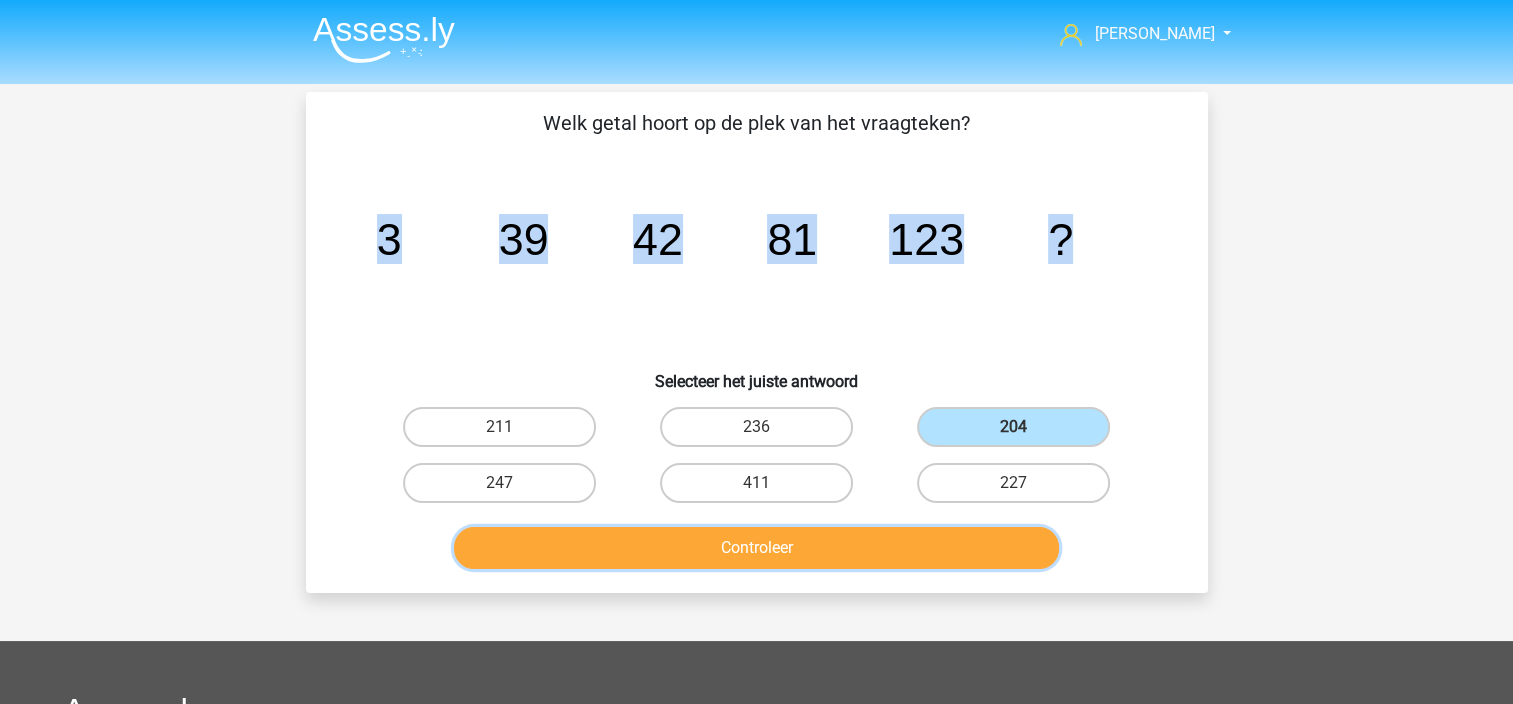 click on "Controleer" at bounding box center (756, 548) 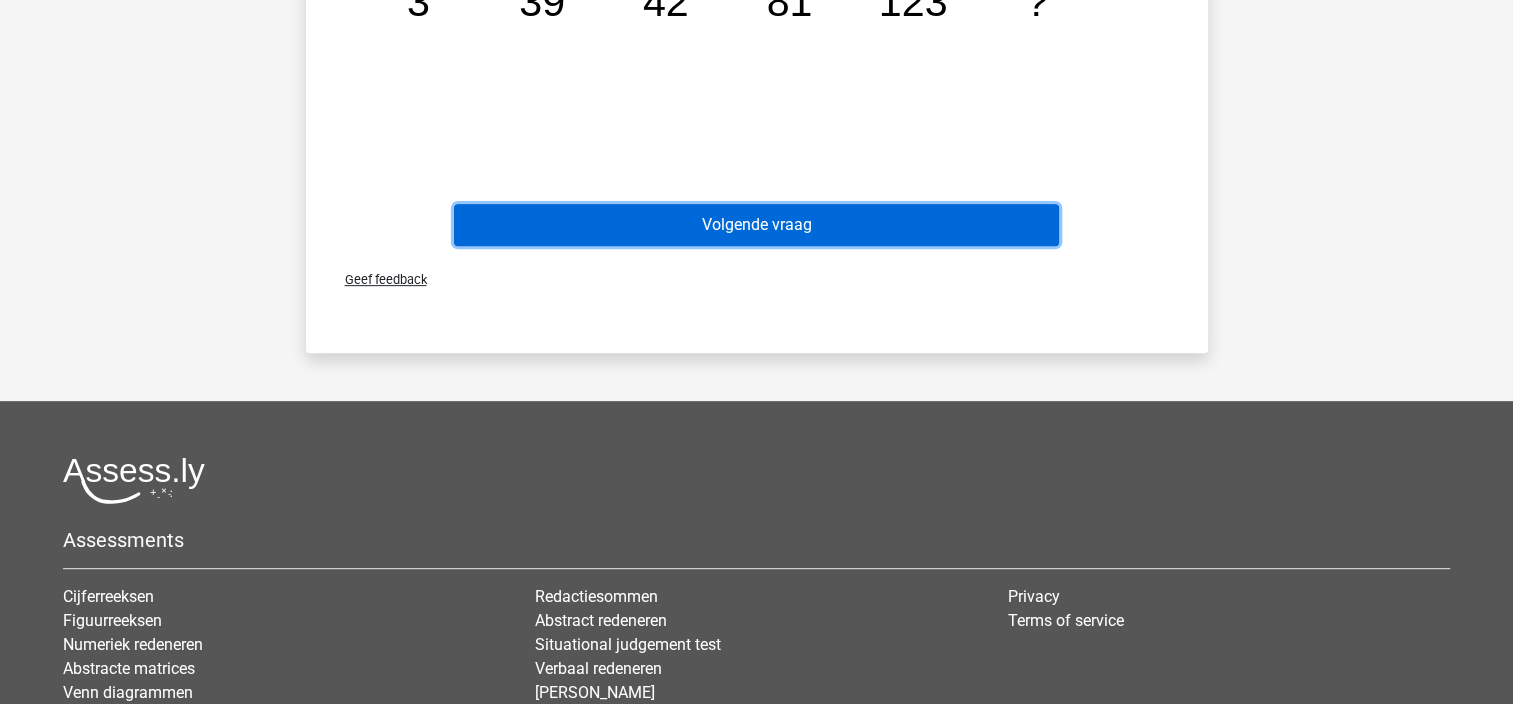 click on "Volgende vraag" at bounding box center (756, 225) 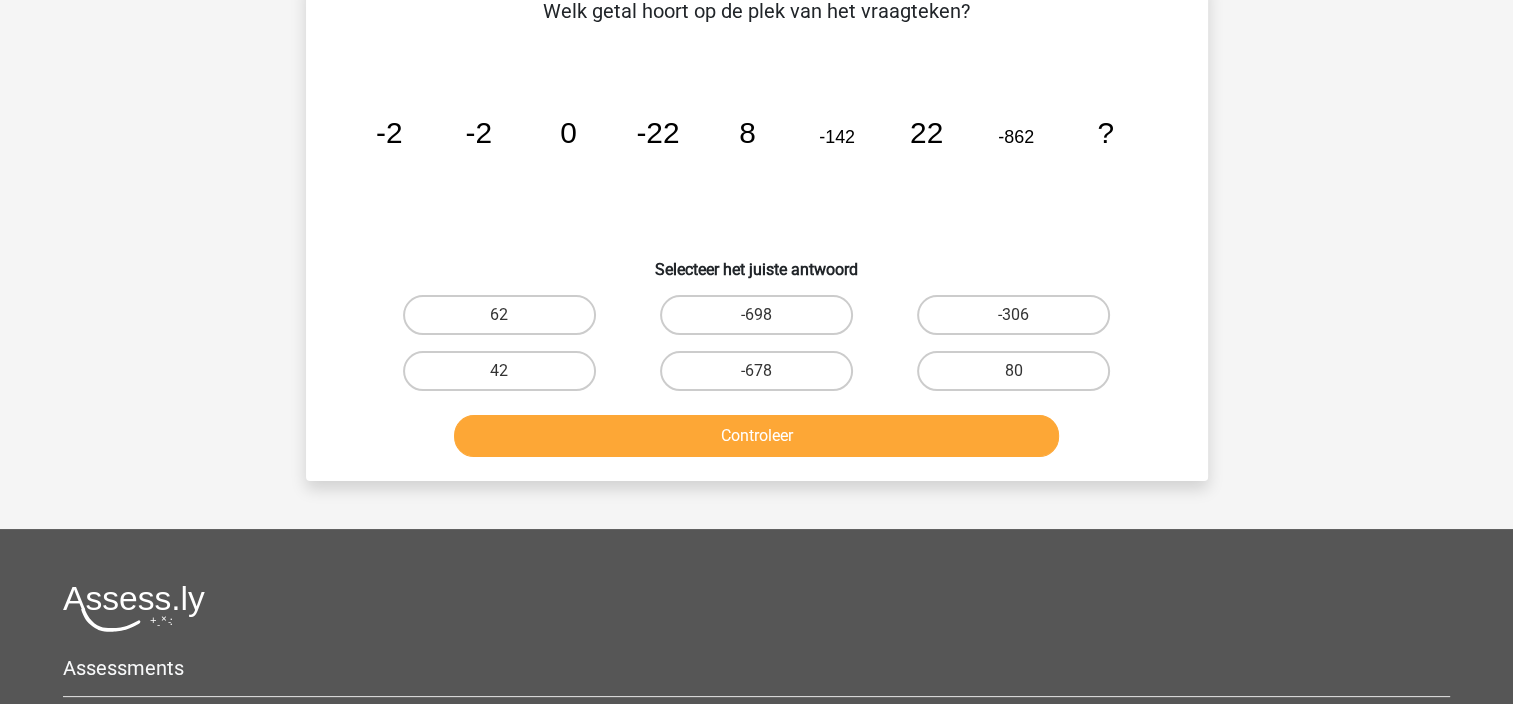 scroll, scrollTop: 92, scrollLeft: 0, axis: vertical 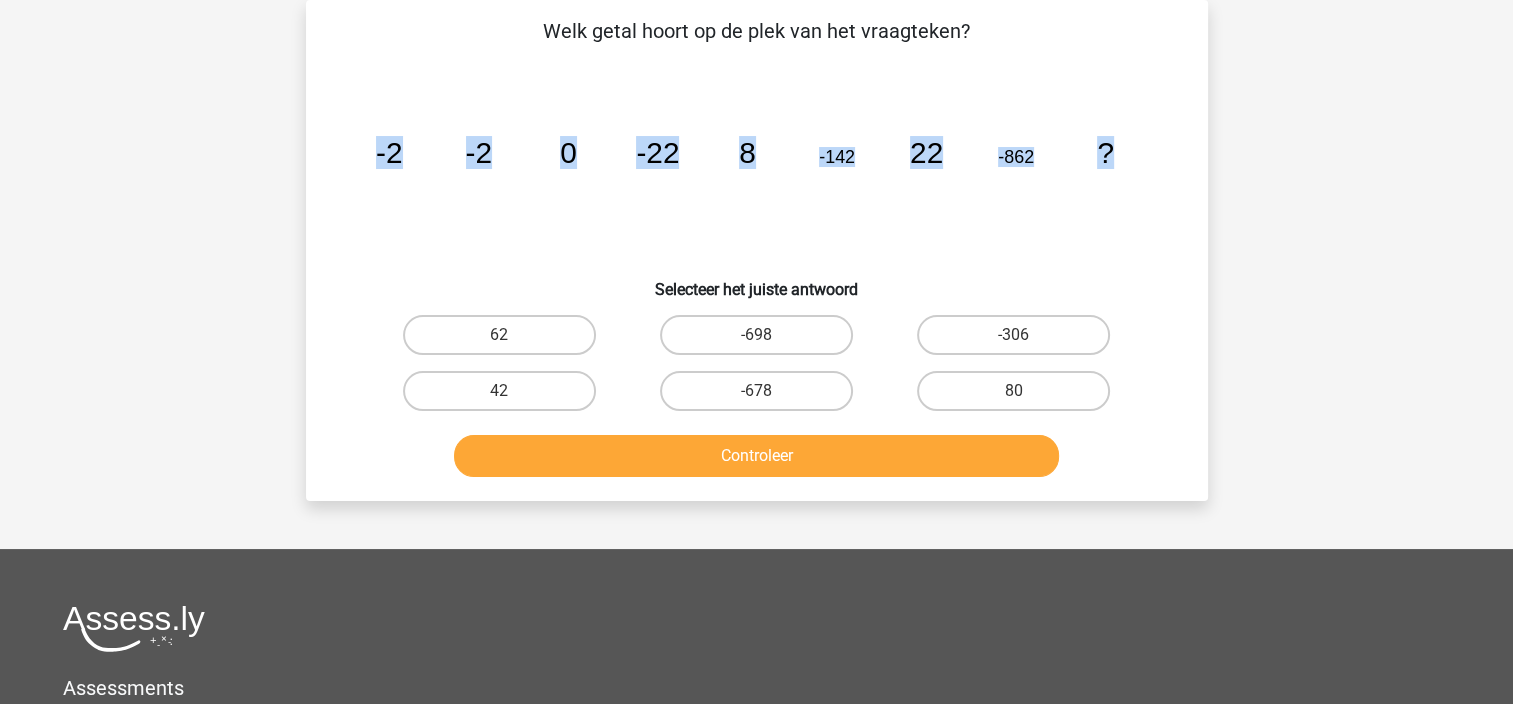 drag, startPoint x: 361, startPoint y: 153, endPoint x: 1214, endPoint y: 177, distance: 853.3376 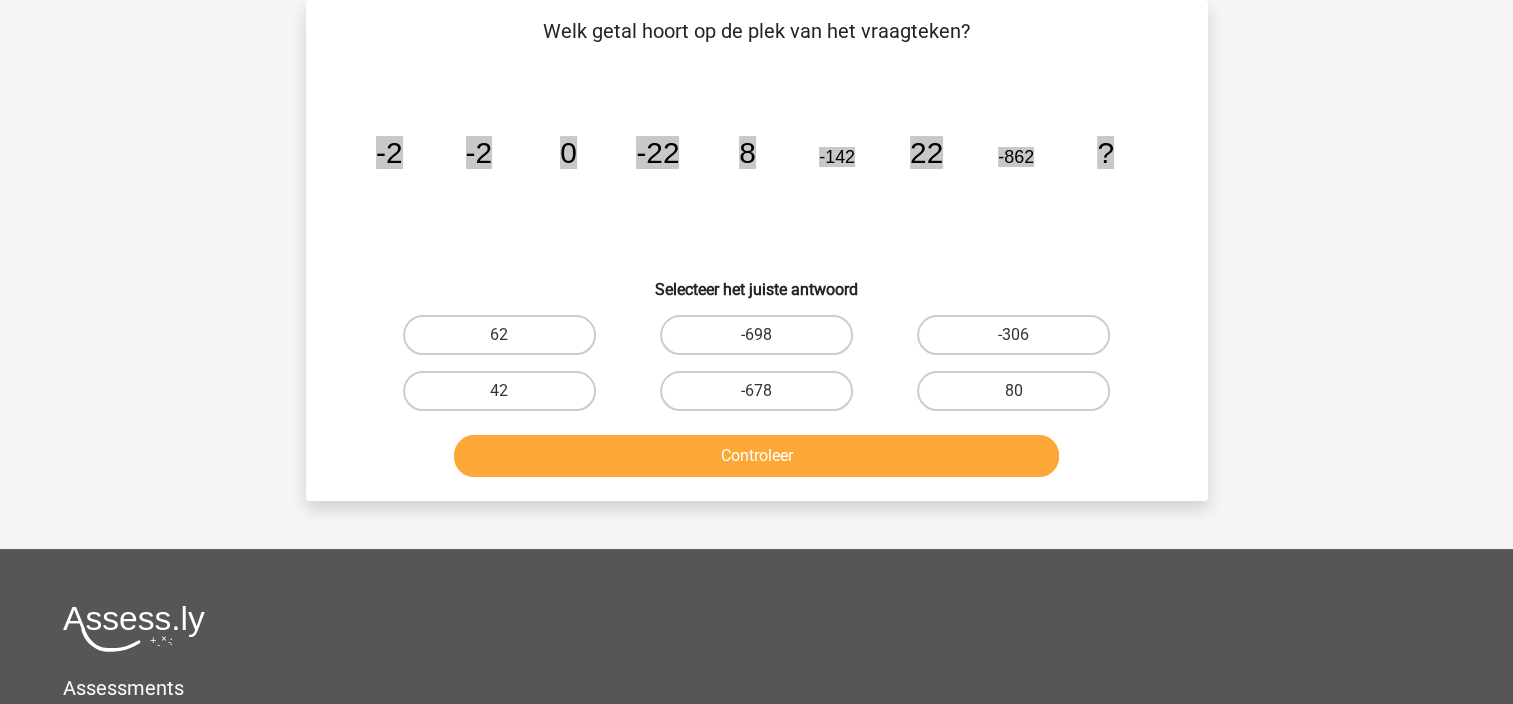 scroll, scrollTop: 0, scrollLeft: 0, axis: both 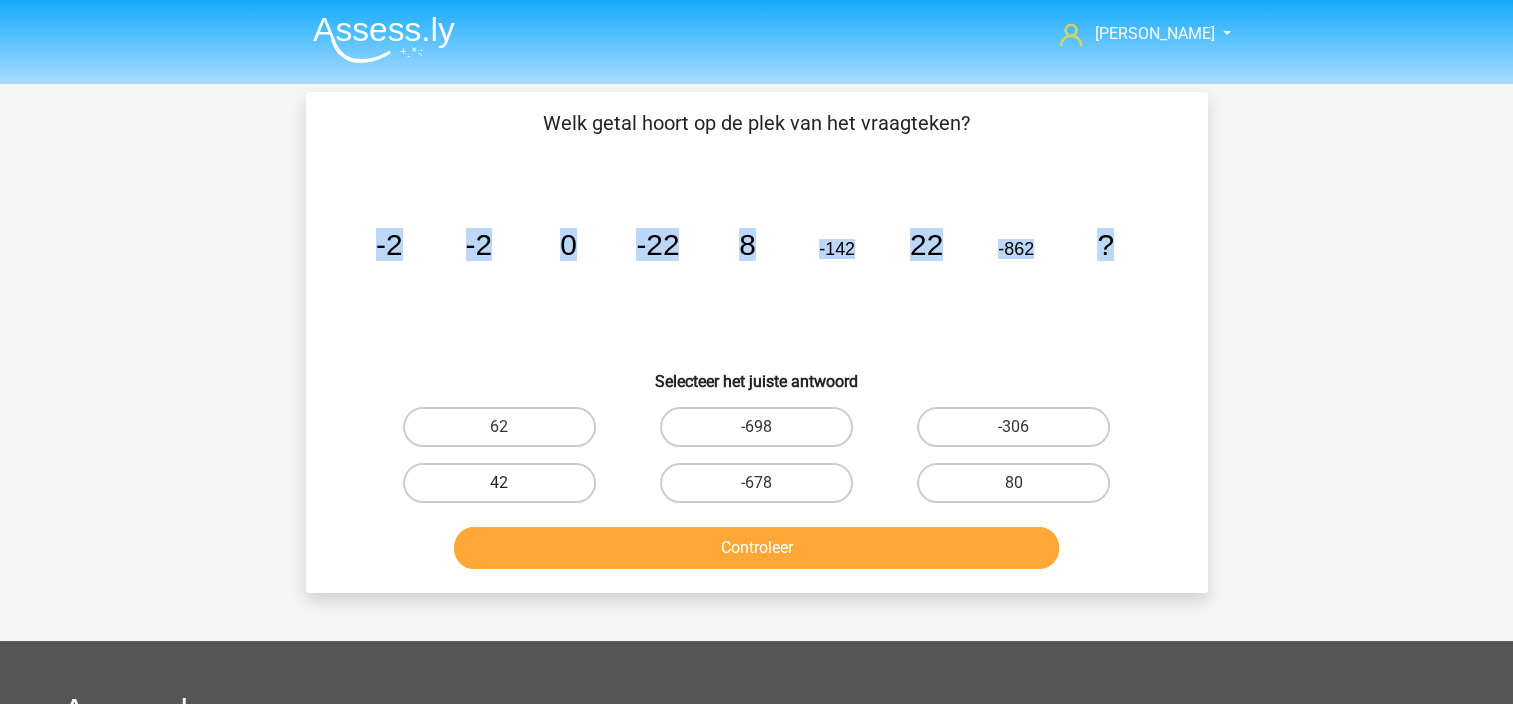 click on "42" at bounding box center [499, 483] 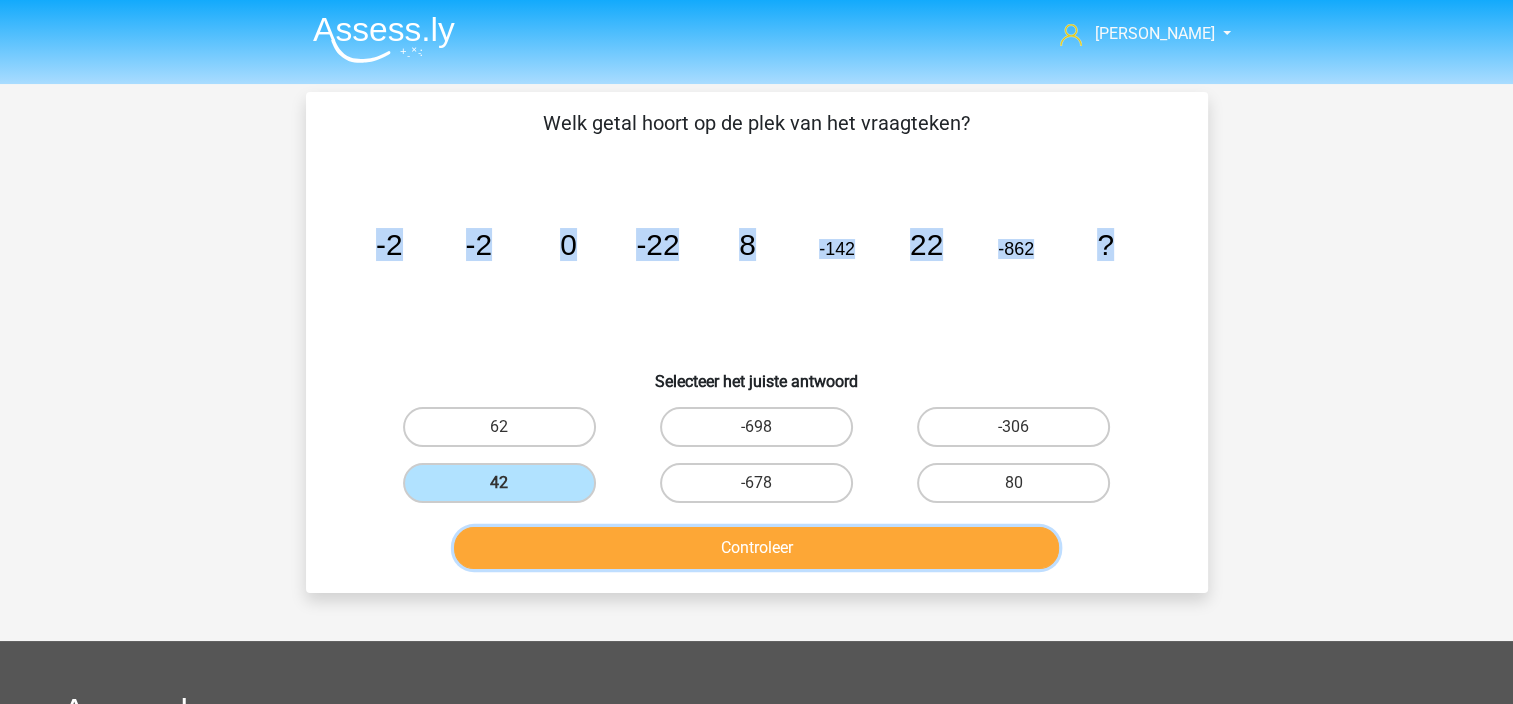 click on "Controleer" at bounding box center [756, 548] 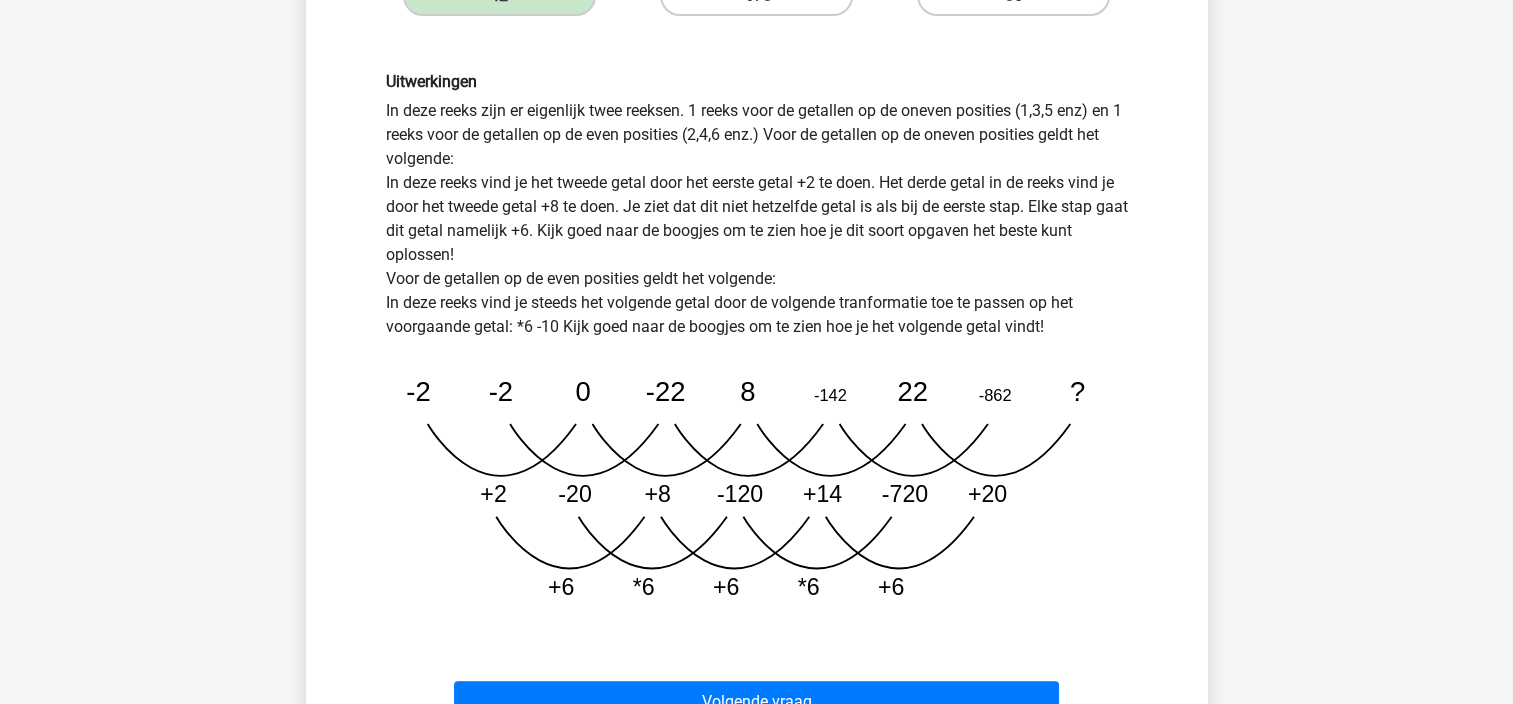 scroll, scrollTop: 800, scrollLeft: 0, axis: vertical 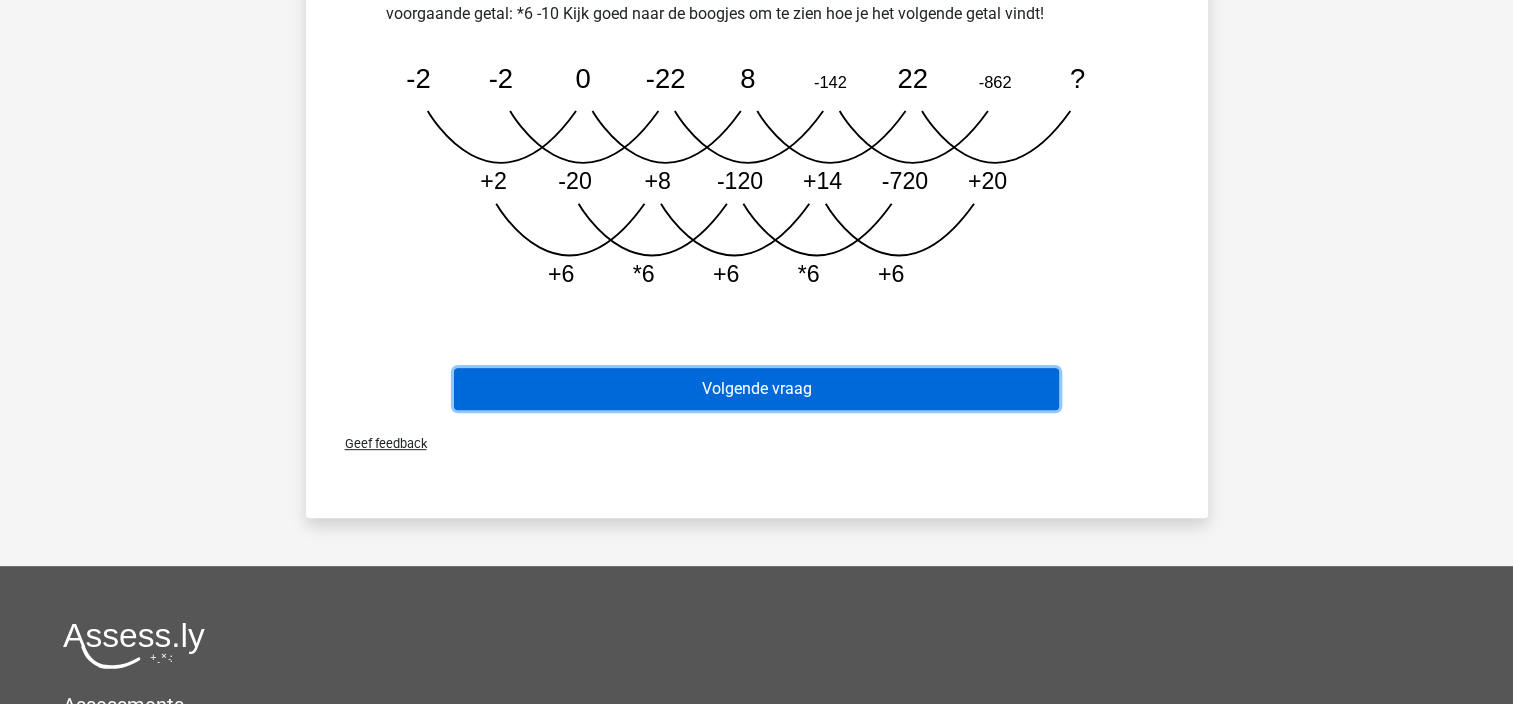 click on "Volgende vraag" at bounding box center [756, 389] 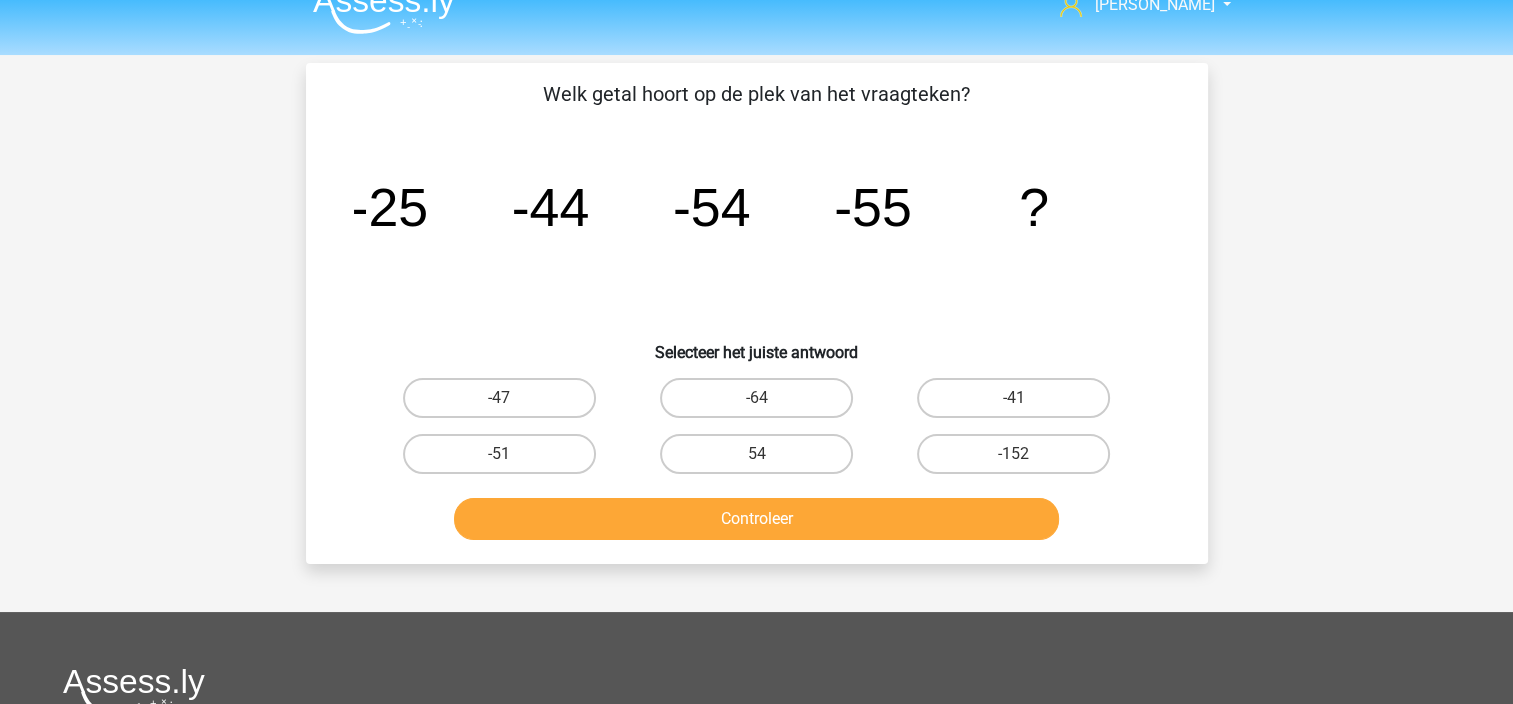 scroll, scrollTop: 0, scrollLeft: 0, axis: both 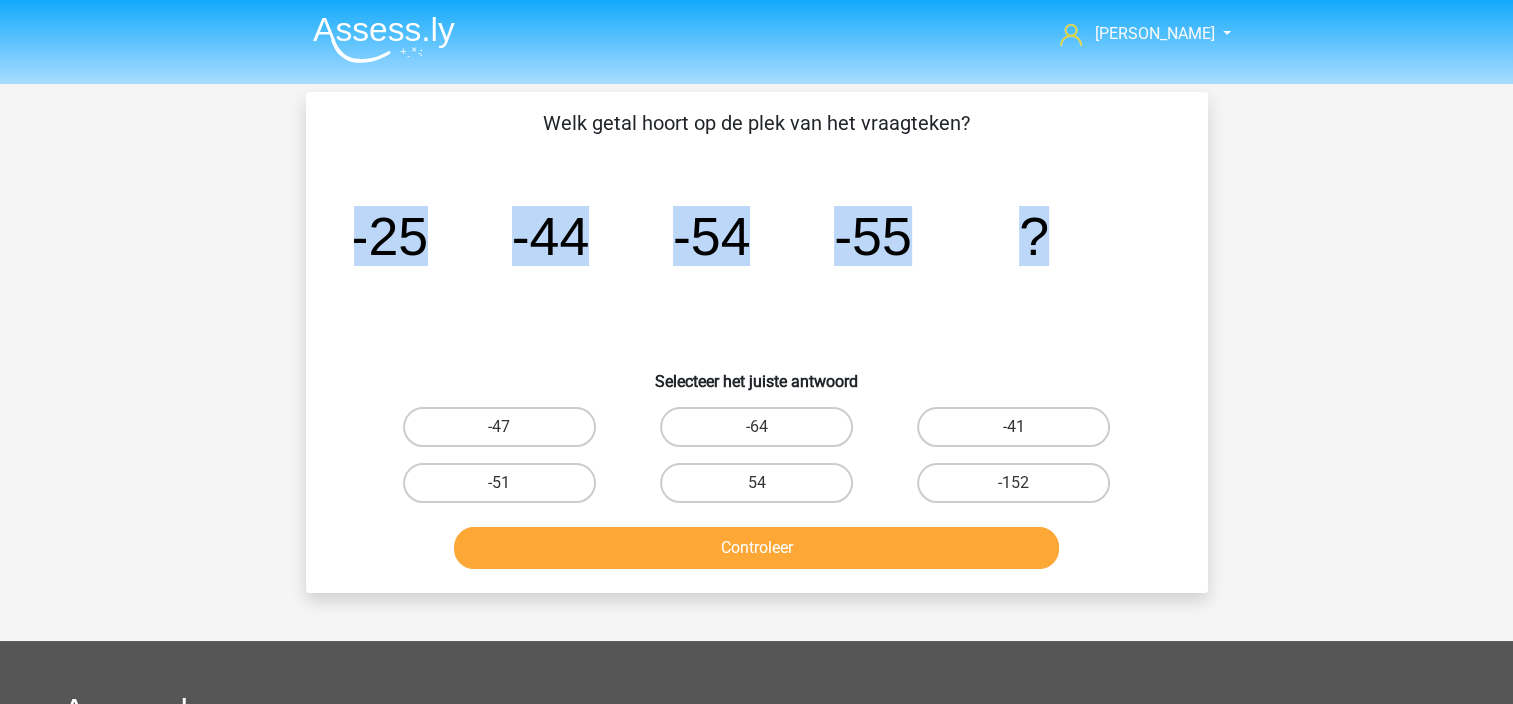 drag, startPoint x: 348, startPoint y: 232, endPoint x: 1283, endPoint y: 216, distance: 935.1369 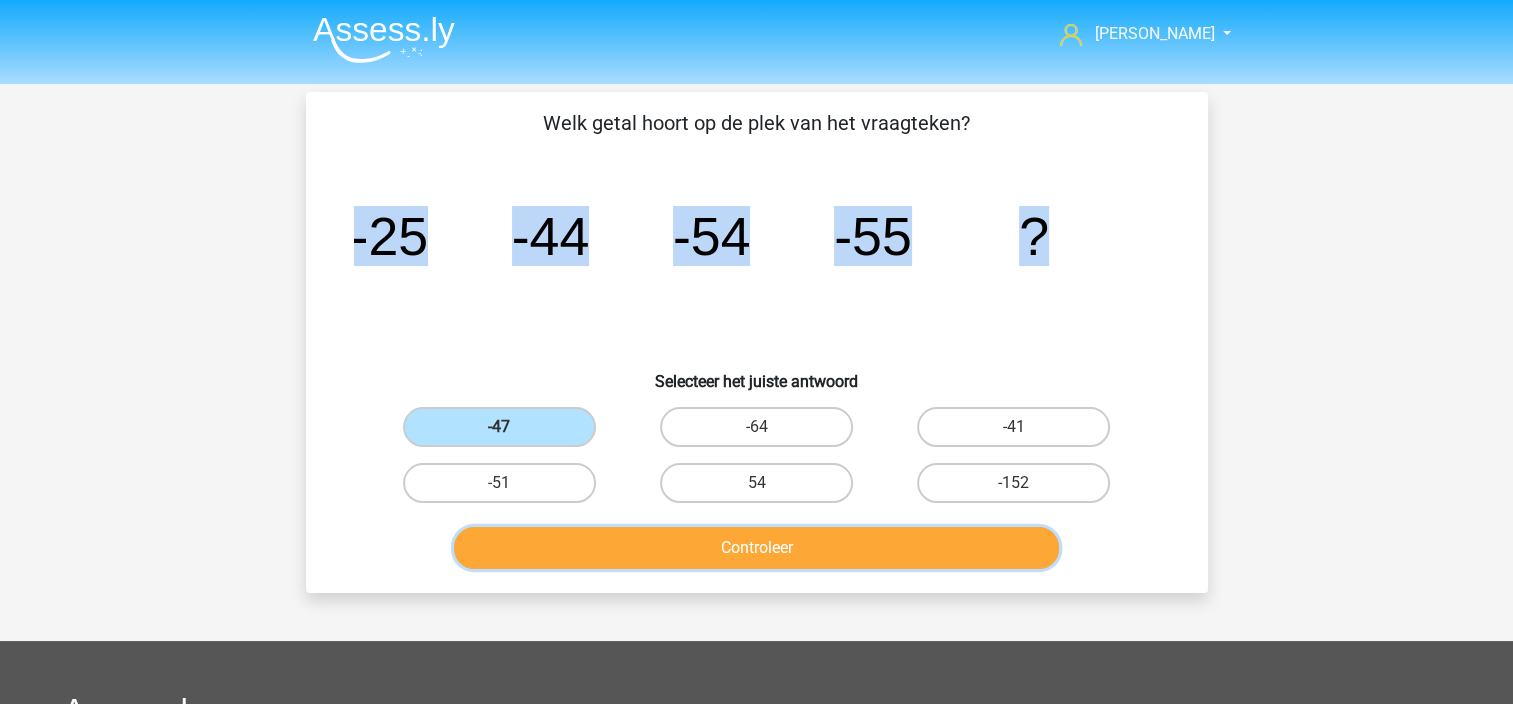 click on "Controleer" at bounding box center [756, 548] 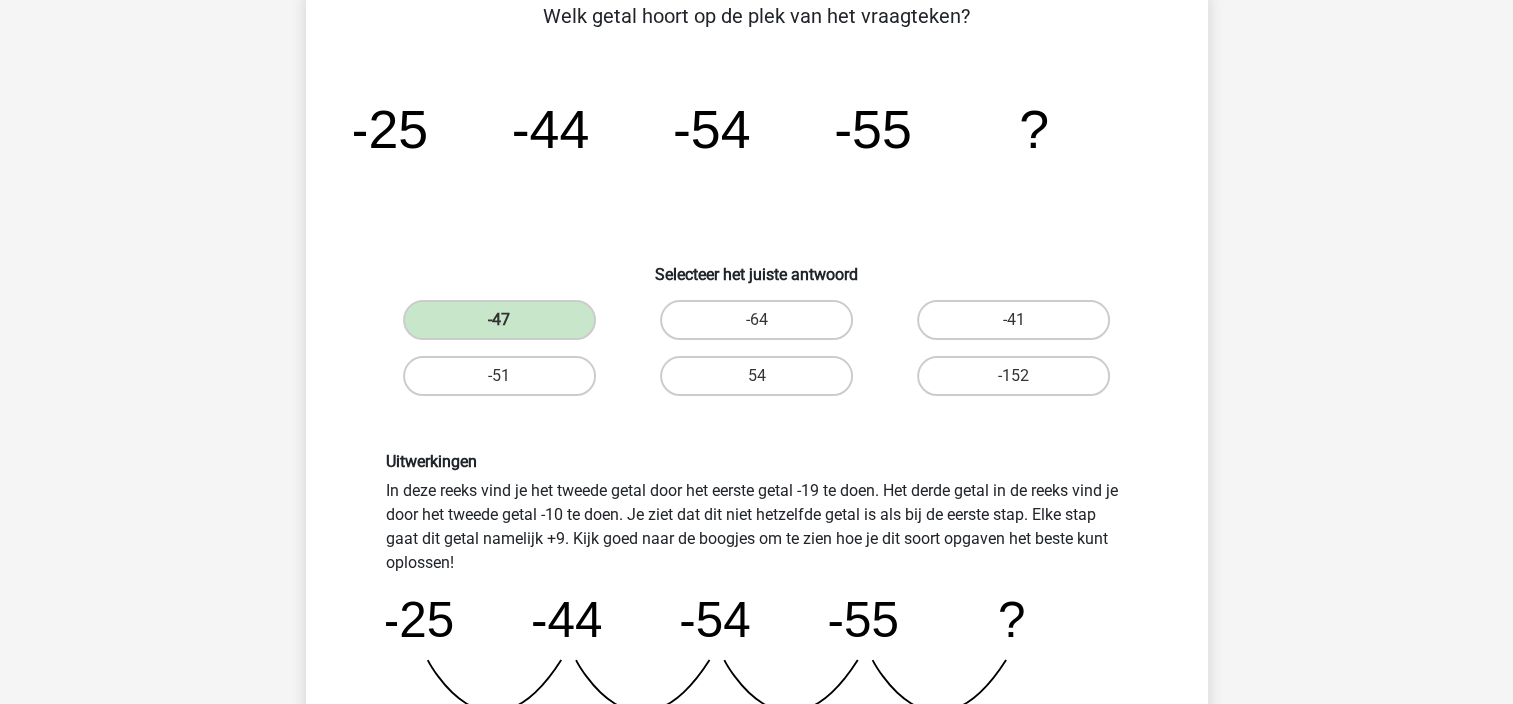scroll, scrollTop: 300, scrollLeft: 0, axis: vertical 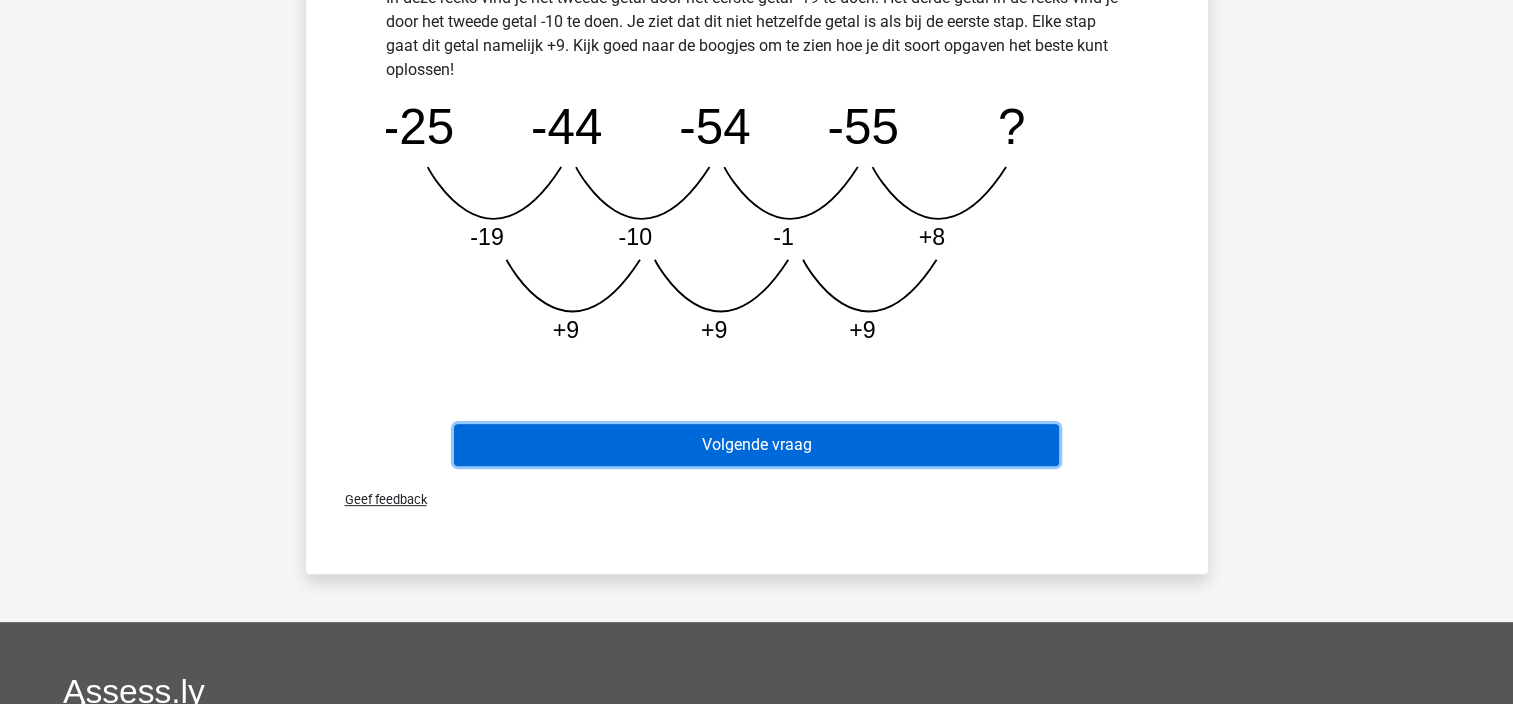 click on "Volgende vraag" at bounding box center (756, 445) 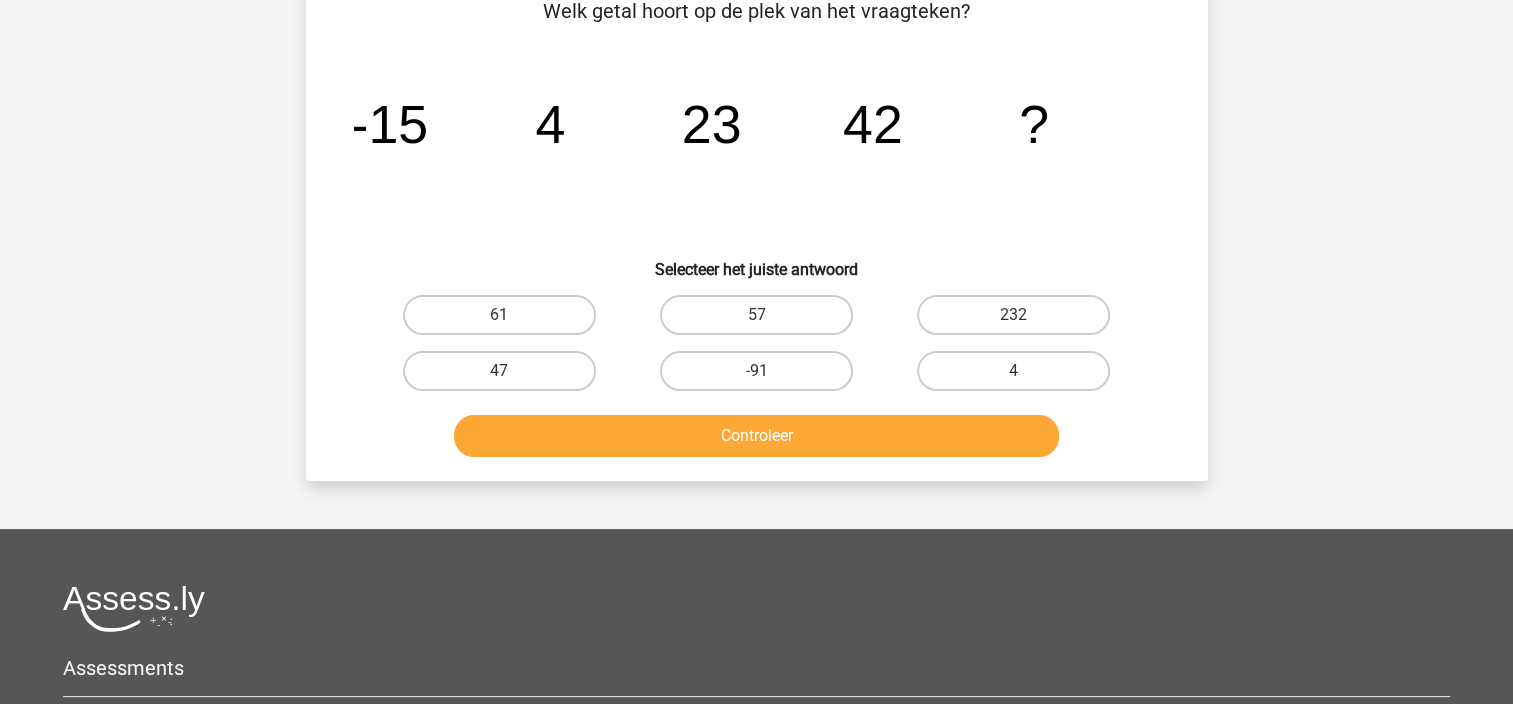 scroll, scrollTop: 92, scrollLeft: 0, axis: vertical 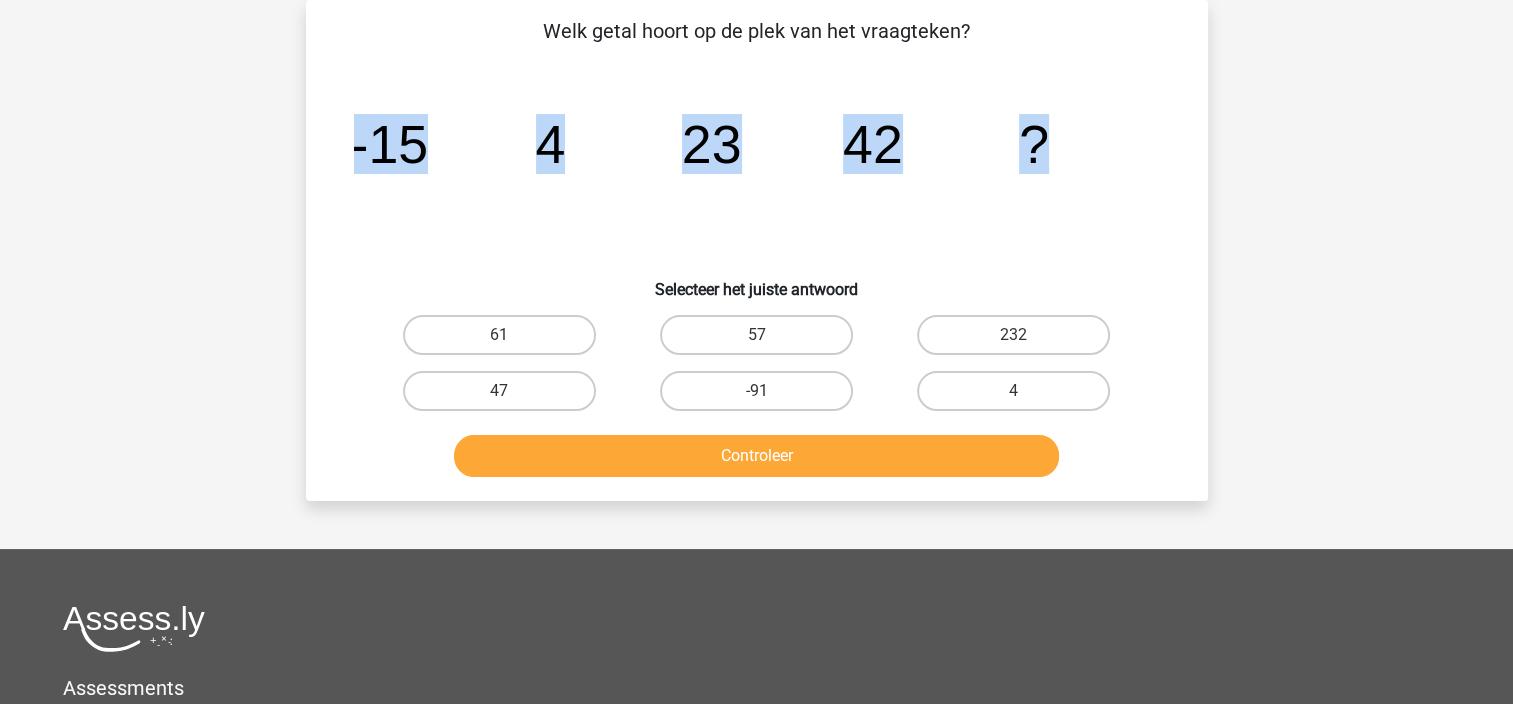drag, startPoint x: 344, startPoint y: 141, endPoint x: 1176, endPoint y: 159, distance: 832.1947 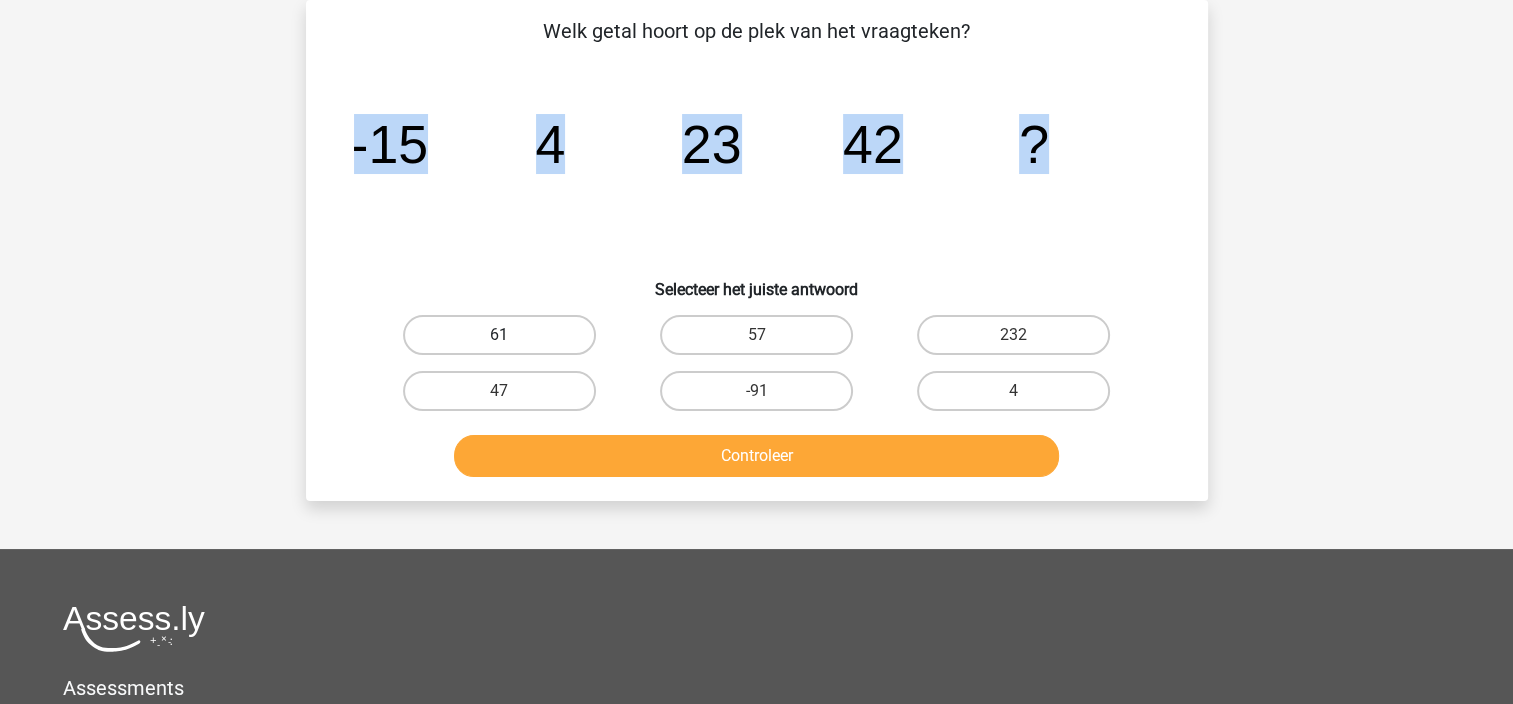 click on "61" at bounding box center (499, 335) 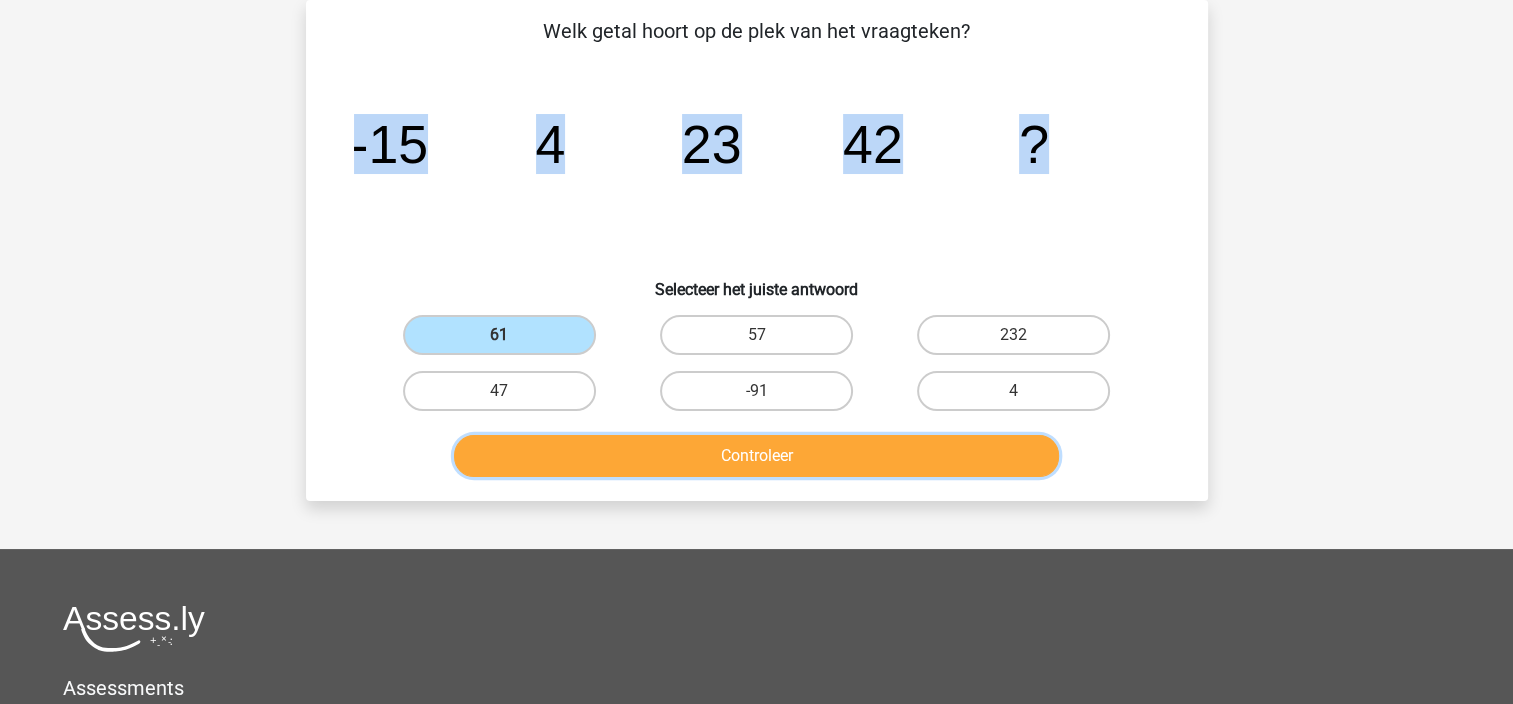 click on "Controleer" at bounding box center (756, 456) 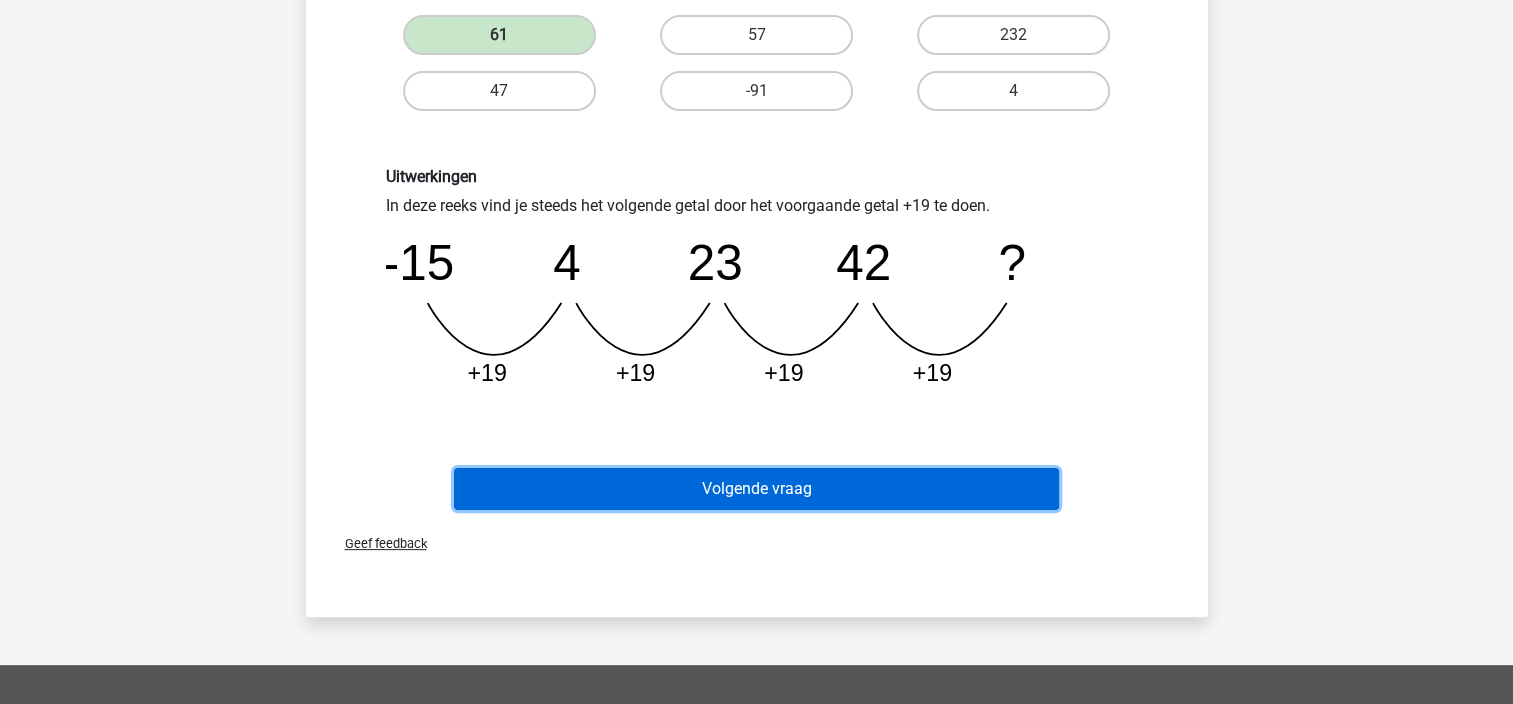 click on "Volgende vraag" at bounding box center [756, 489] 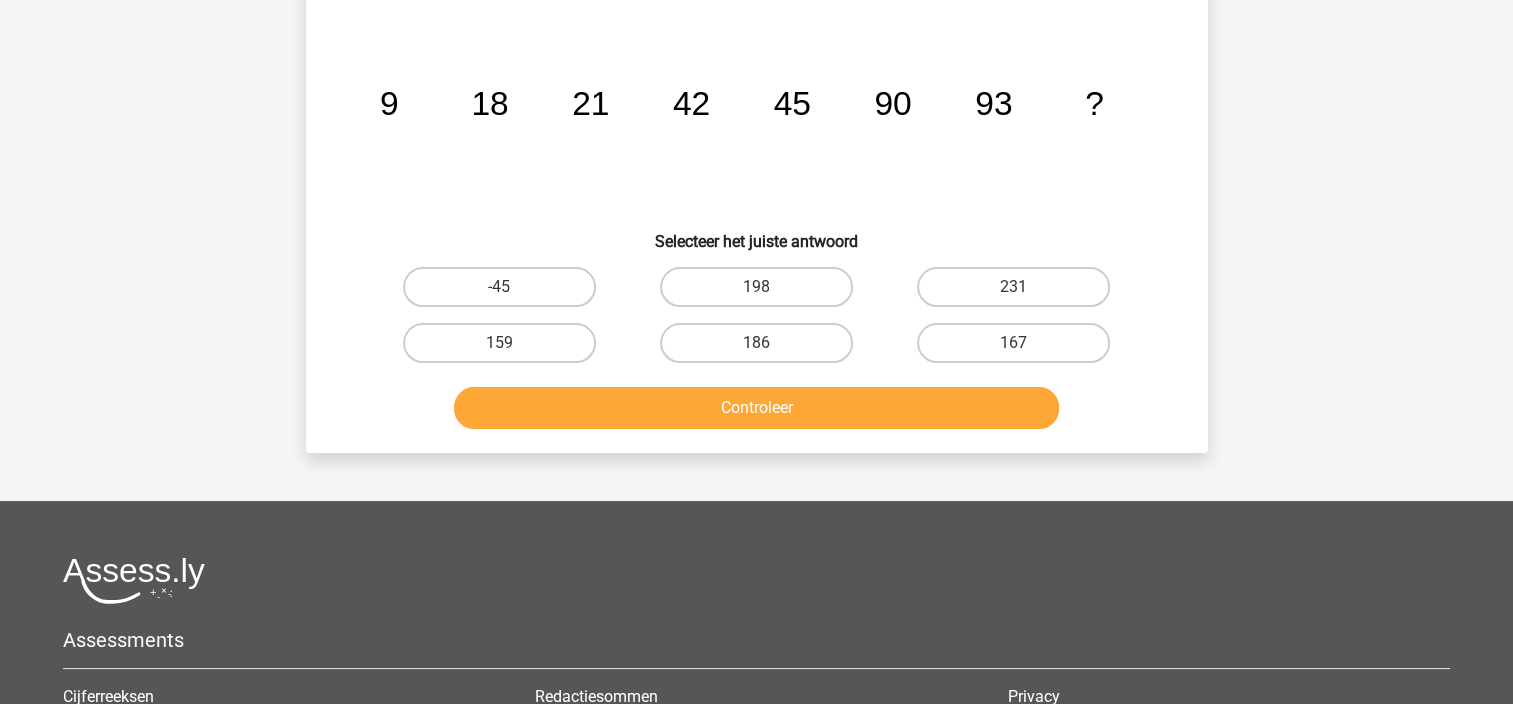 scroll, scrollTop: 92, scrollLeft: 0, axis: vertical 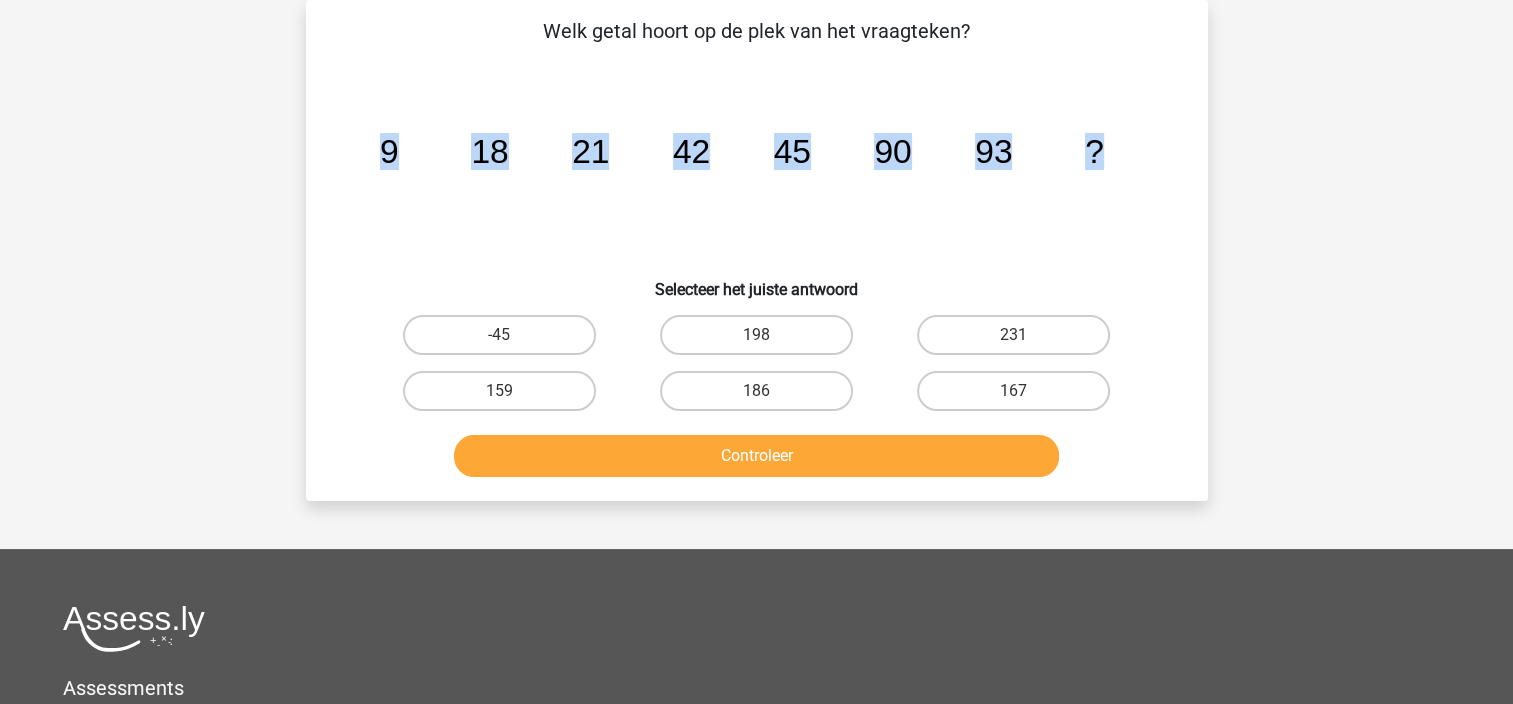 drag, startPoint x: 364, startPoint y: 161, endPoint x: 1180, endPoint y: 163, distance: 816.00244 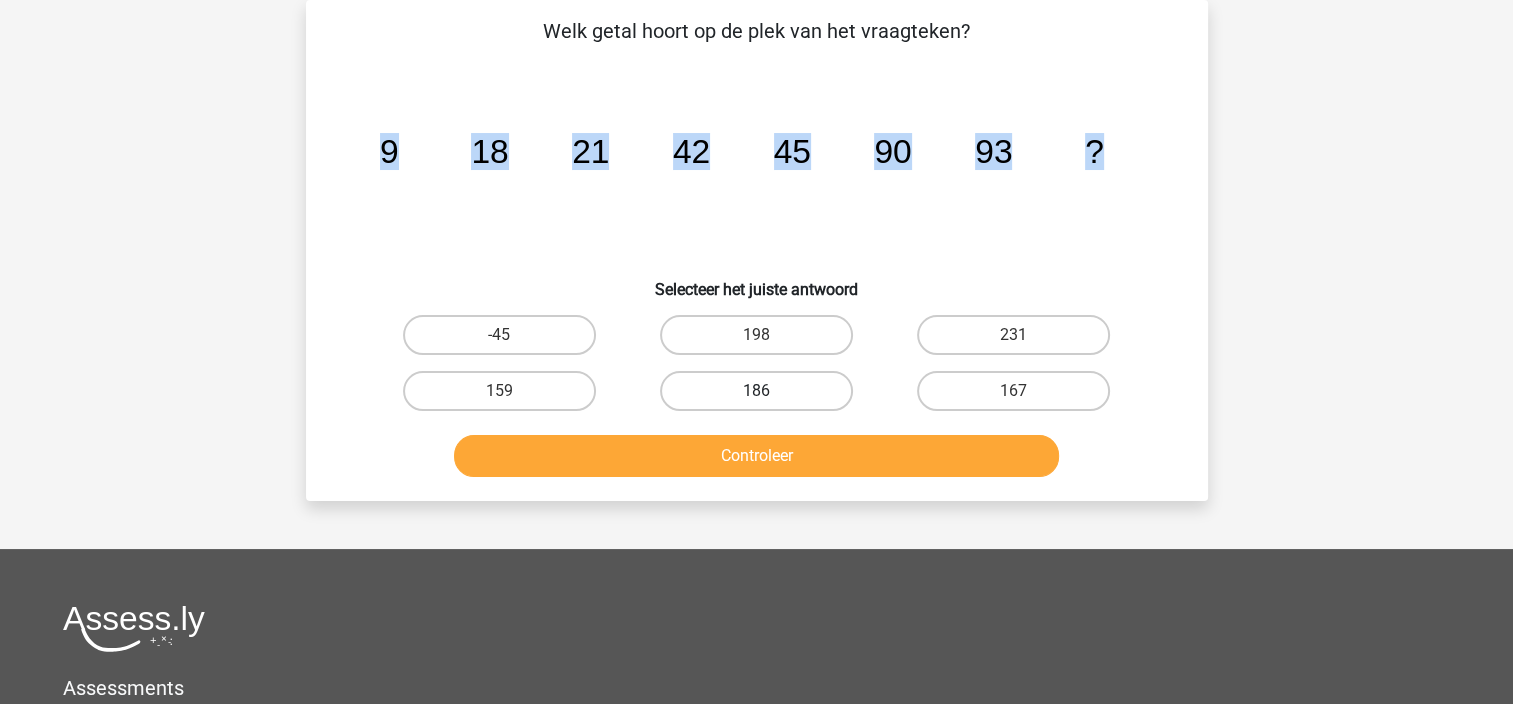 click on "186" at bounding box center [756, 391] 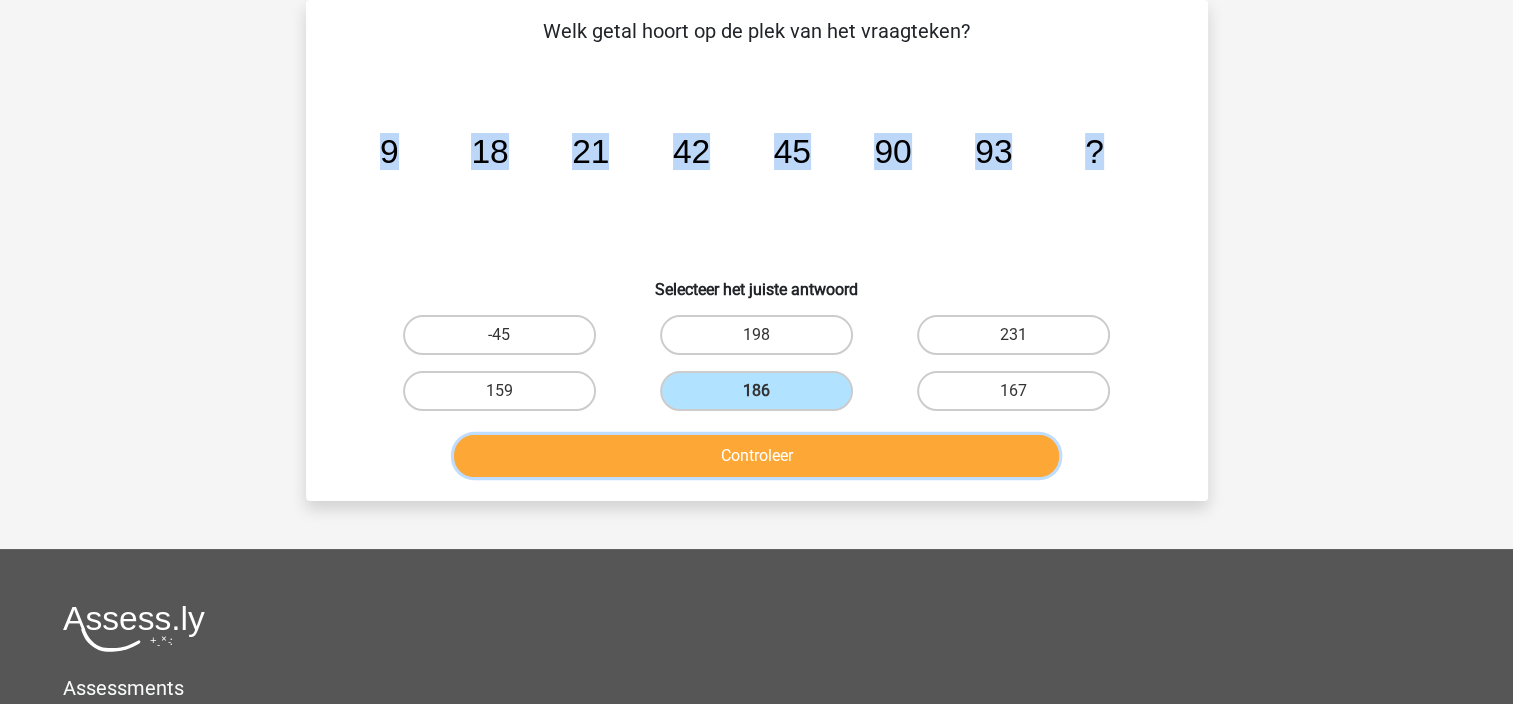 click on "Controleer" at bounding box center (756, 456) 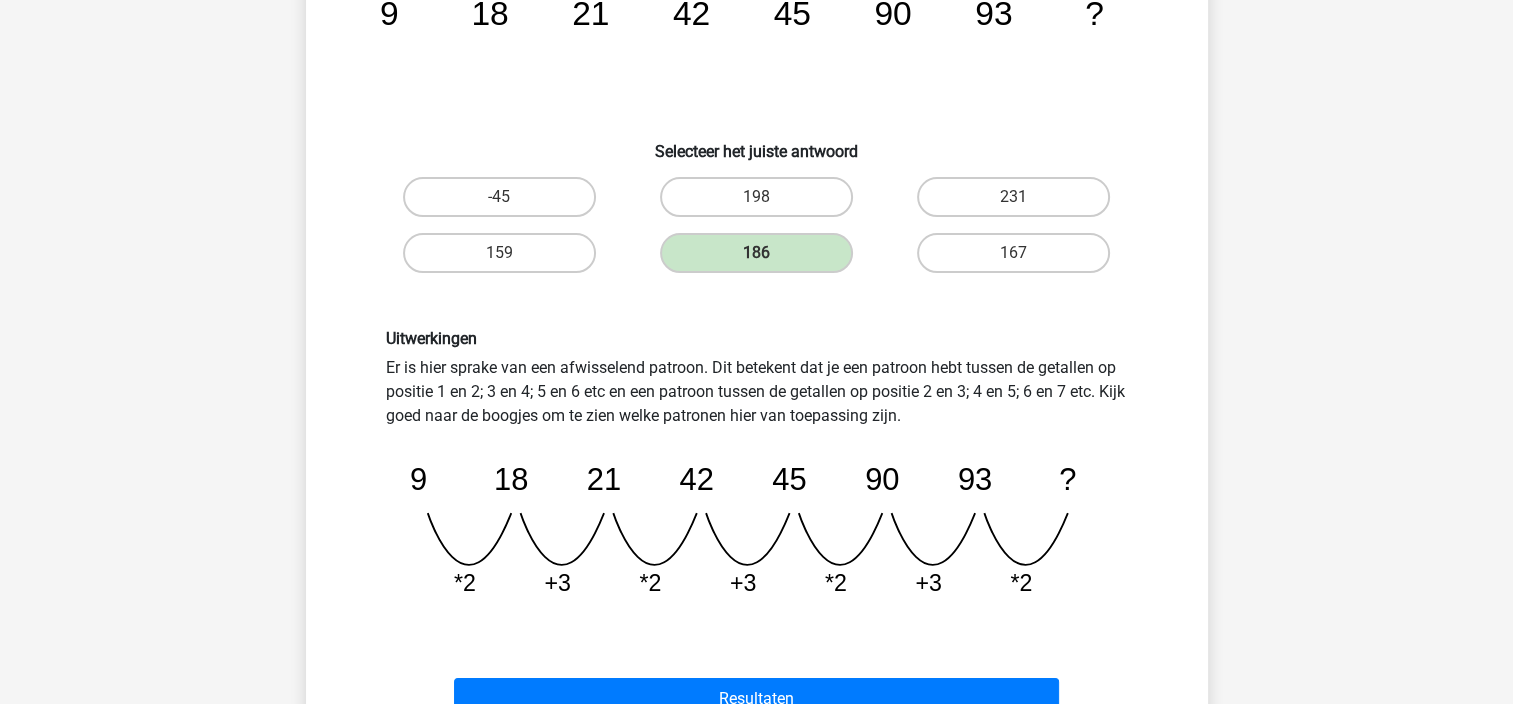 scroll, scrollTop: 592, scrollLeft: 0, axis: vertical 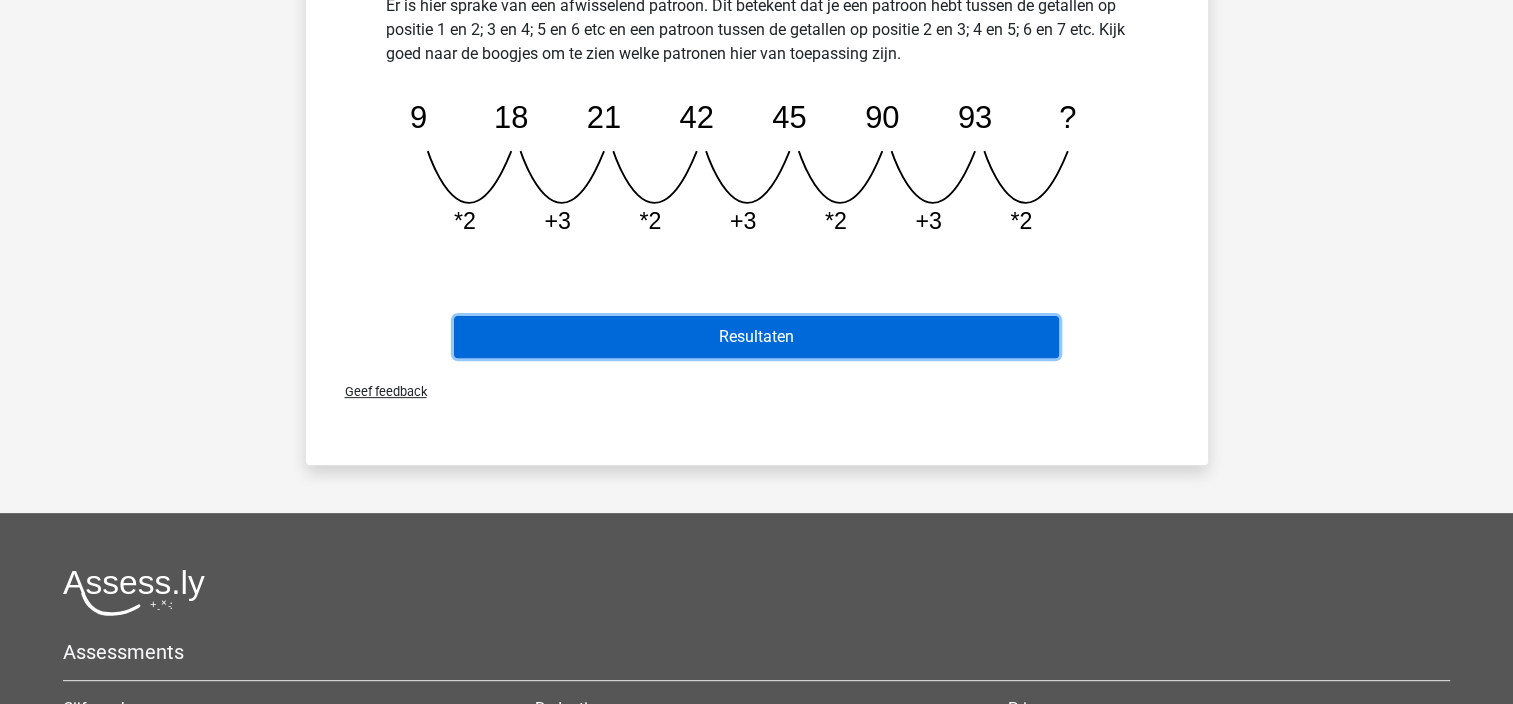 click on "Resultaten" at bounding box center [756, 337] 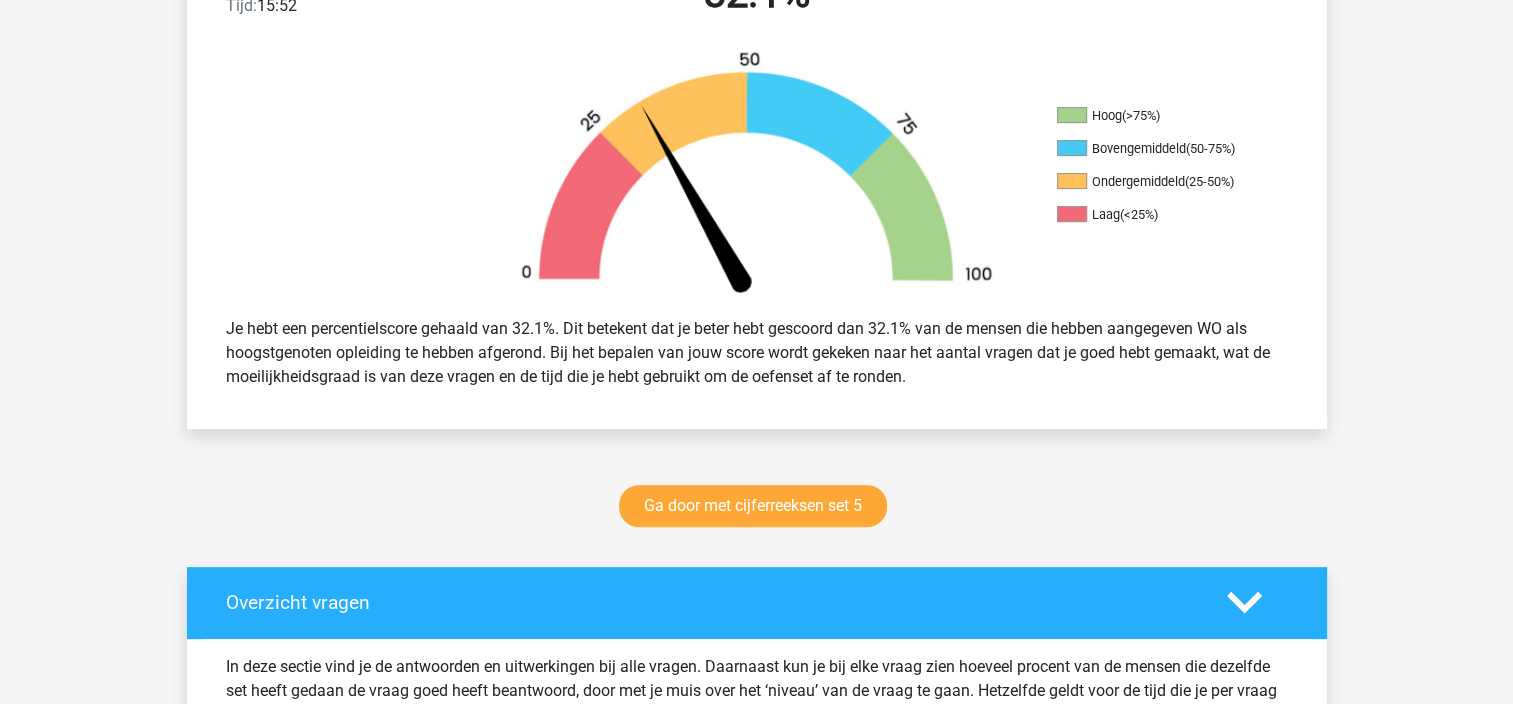 scroll, scrollTop: 600, scrollLeft: 0, axis: vertical 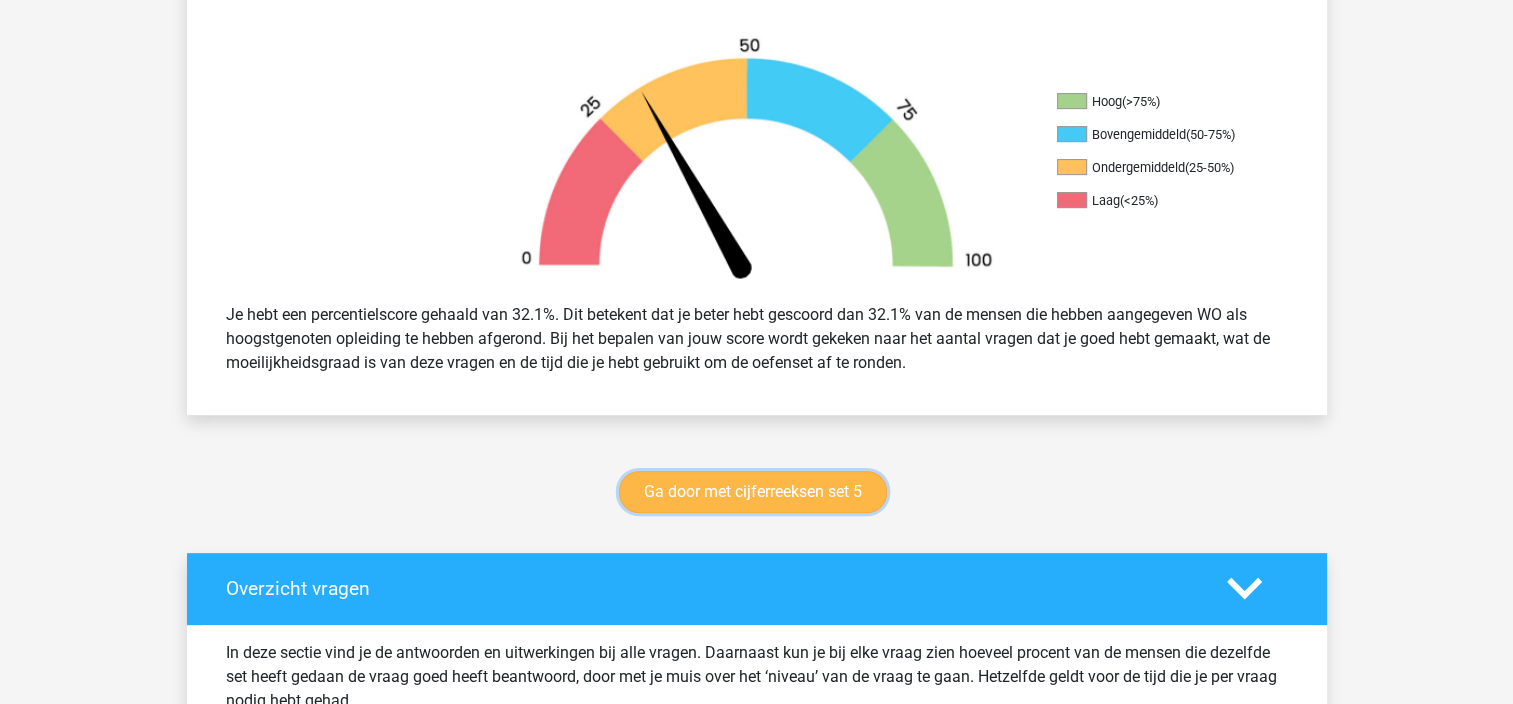 click on "Ga door met cijferreeksen set 5" at bounding box center [753, 492] 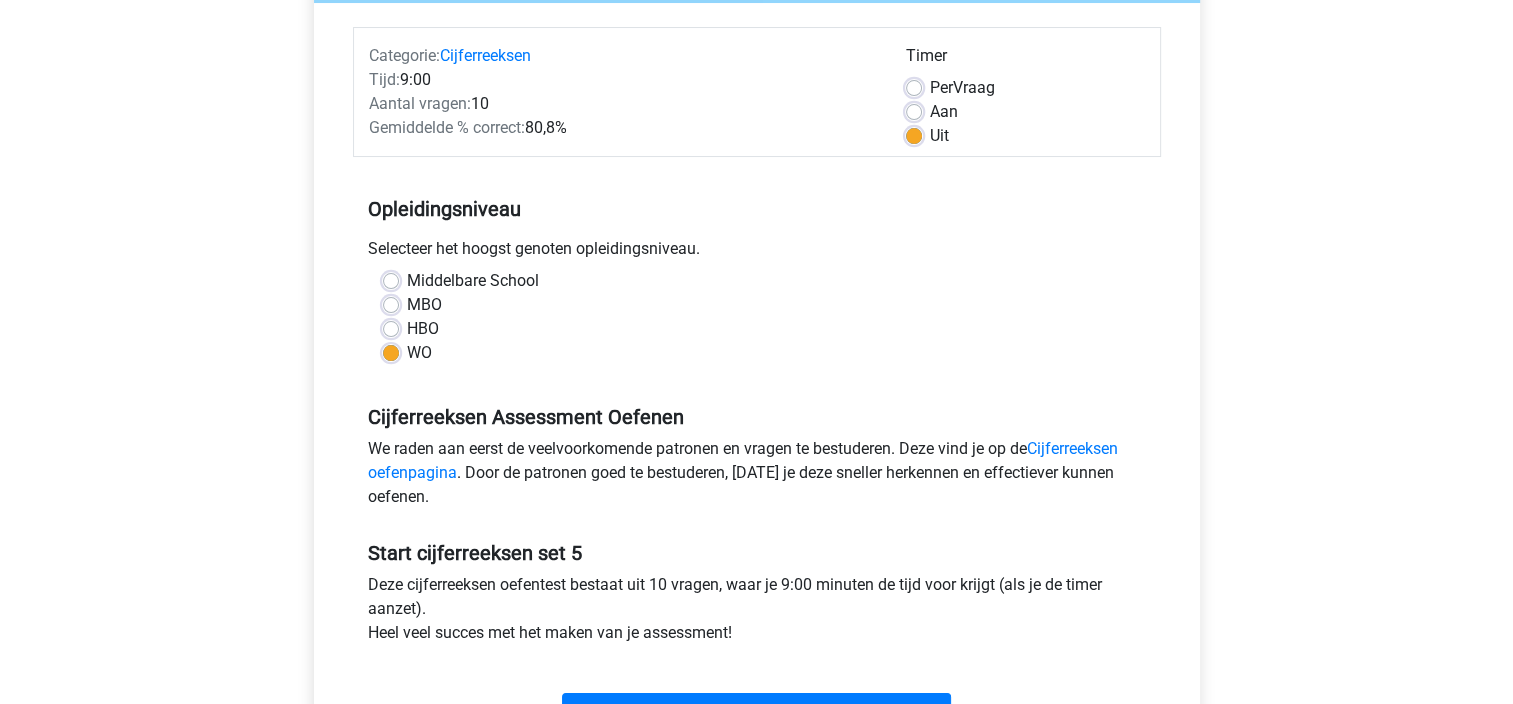 scroll, scrollTop: 200, scrollLeft: 0, axis: vertical 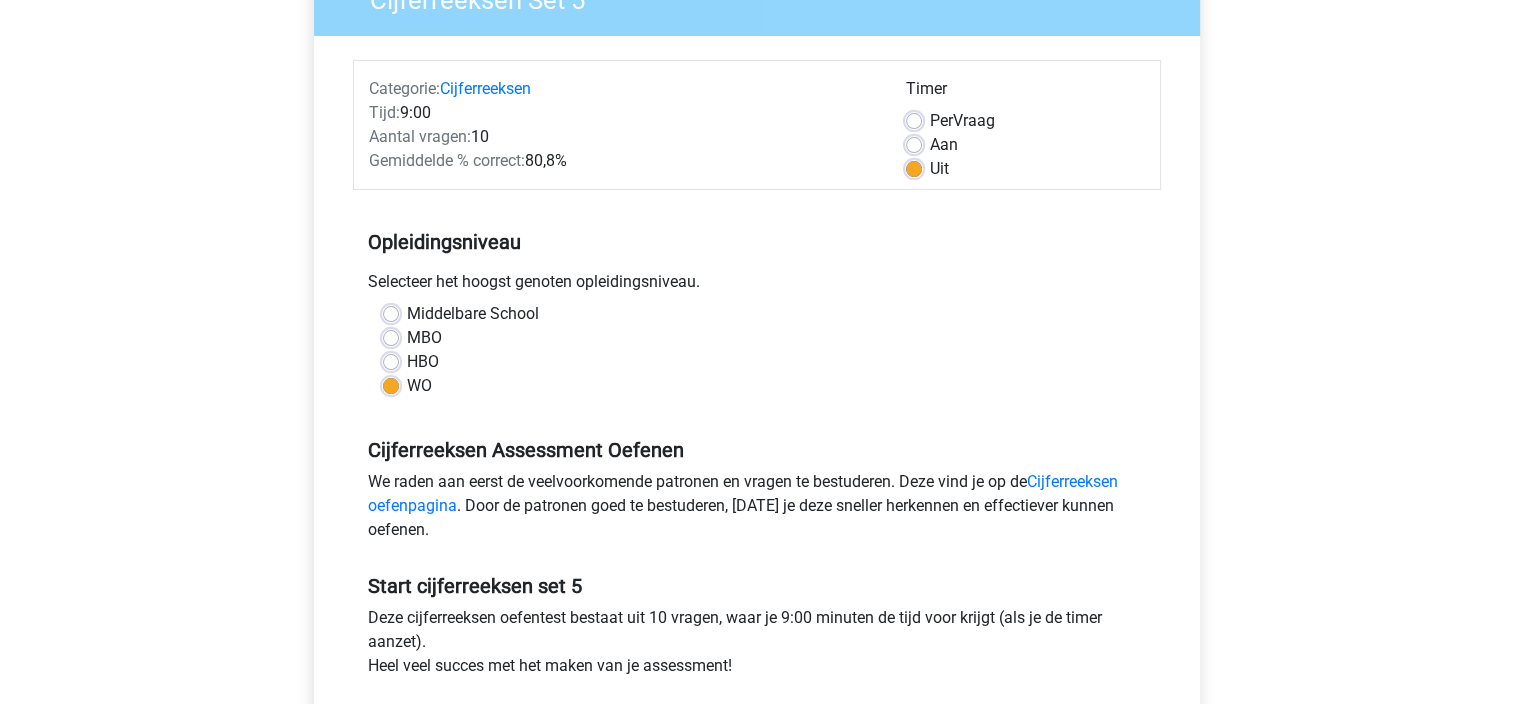 click on "Aan" at bounding box center [944, 145] 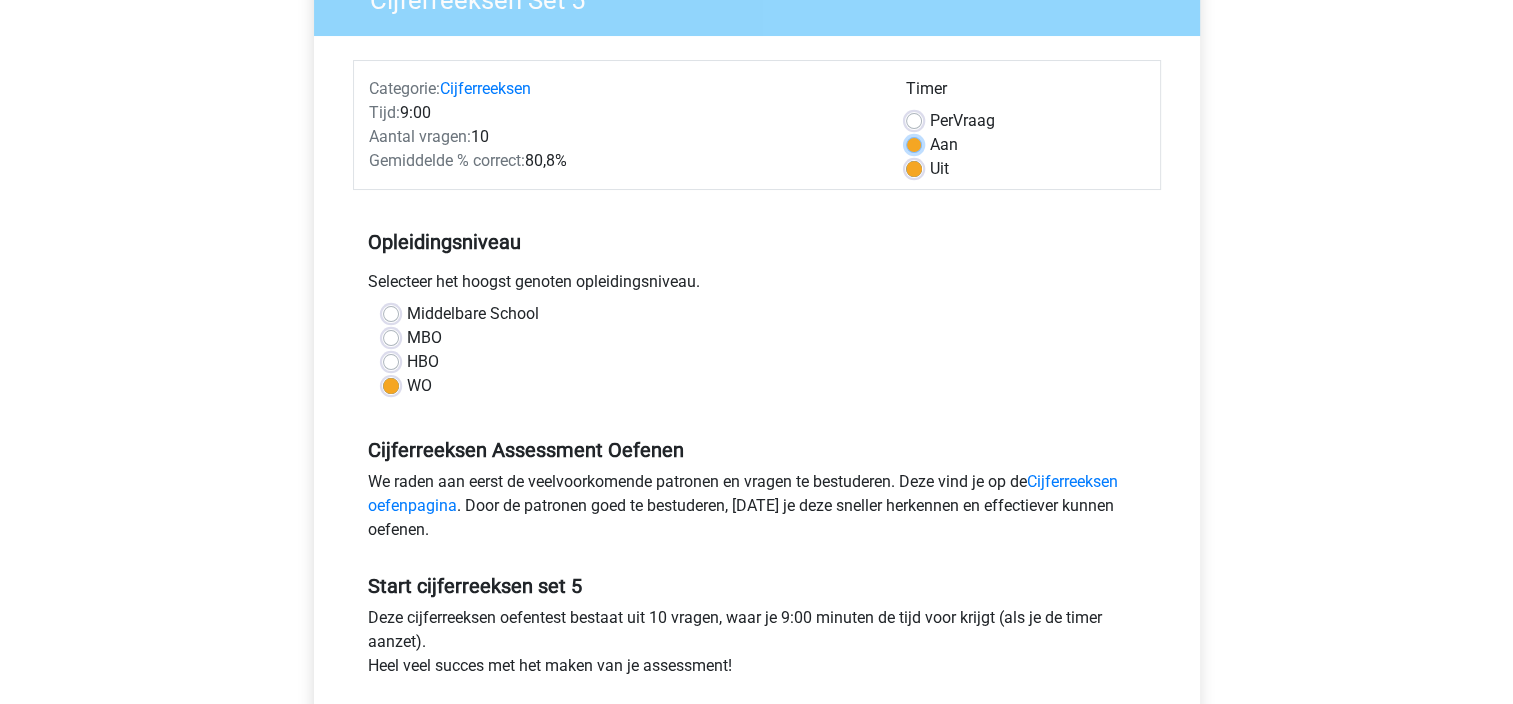 click on "Aan" at bounding box center [914, 143] 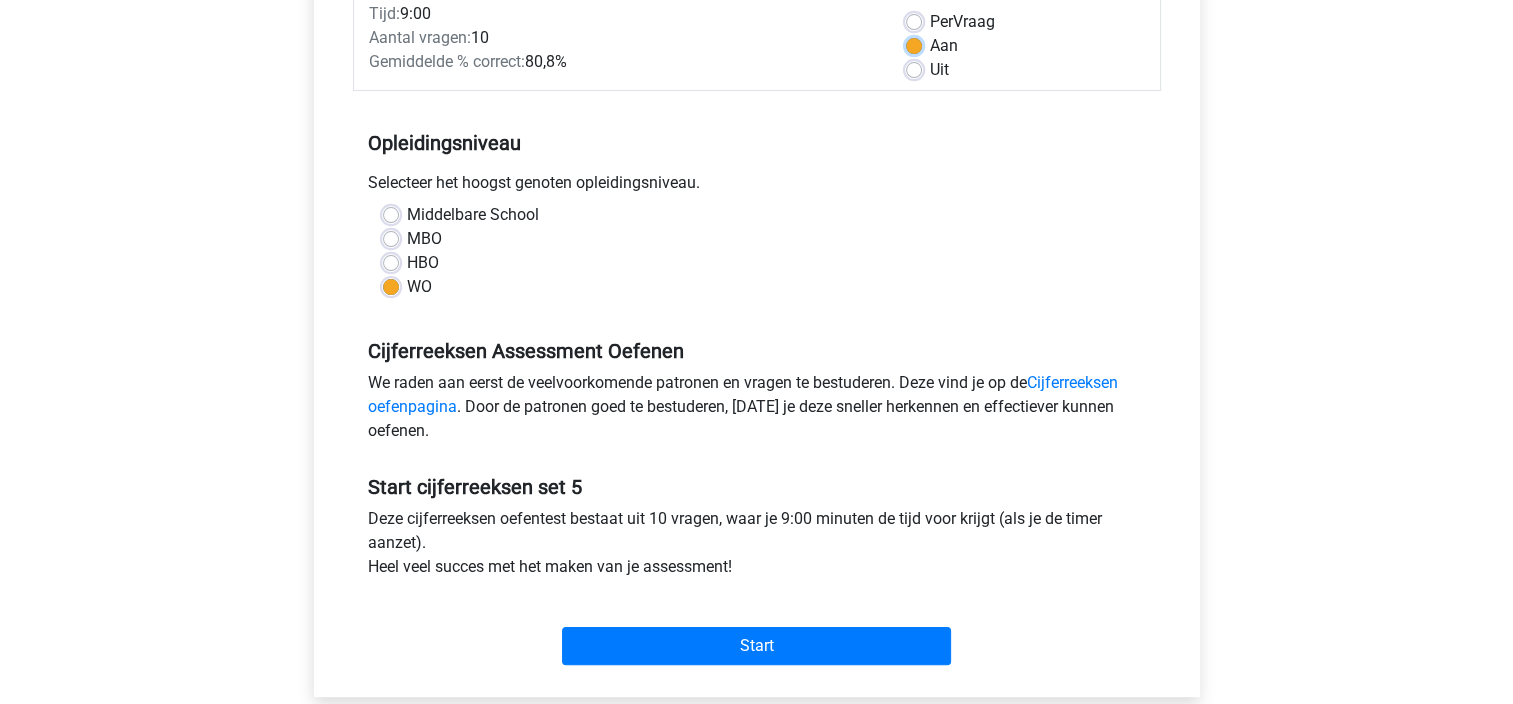 scroll, scrollTop: 500, scrollLeft: 0, axis: vertical 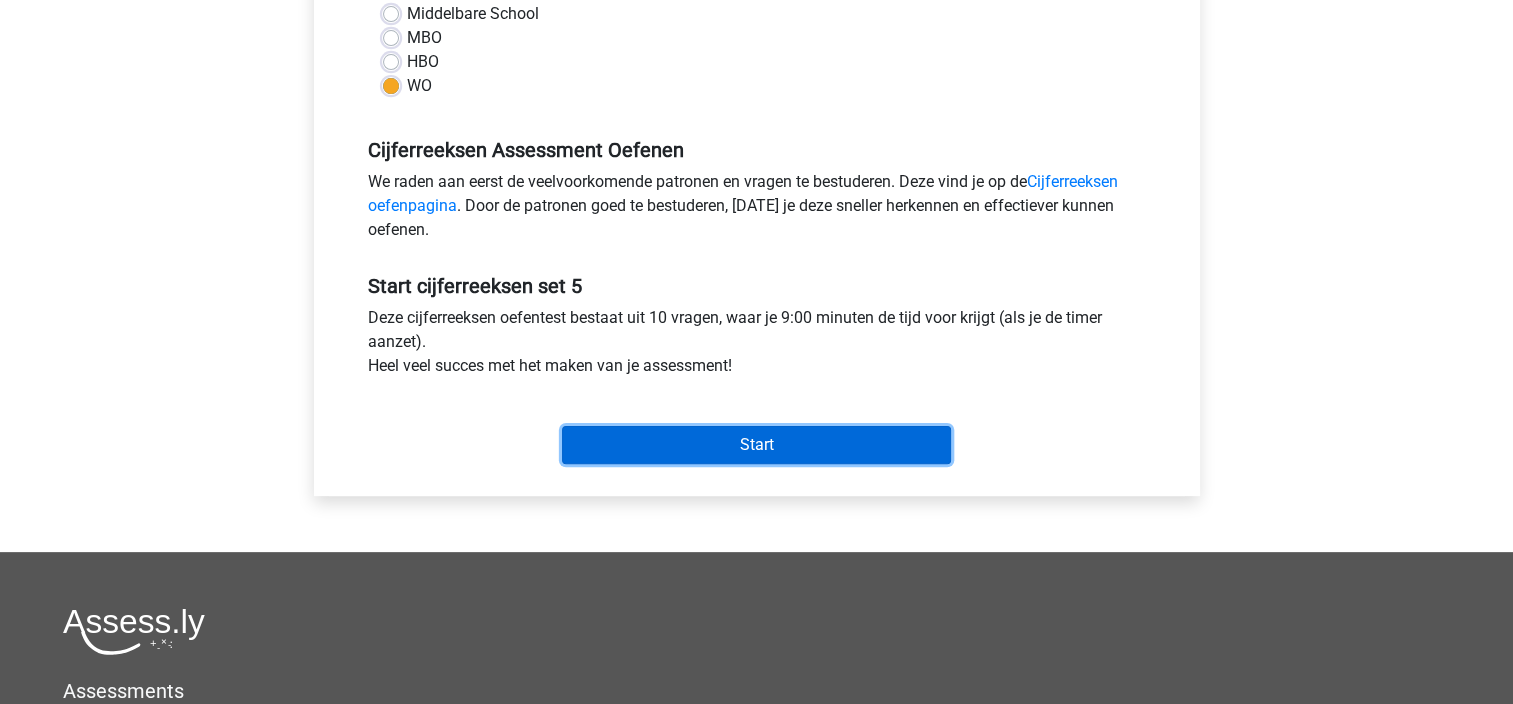 click on "Start" at bounding box center [756, 445] 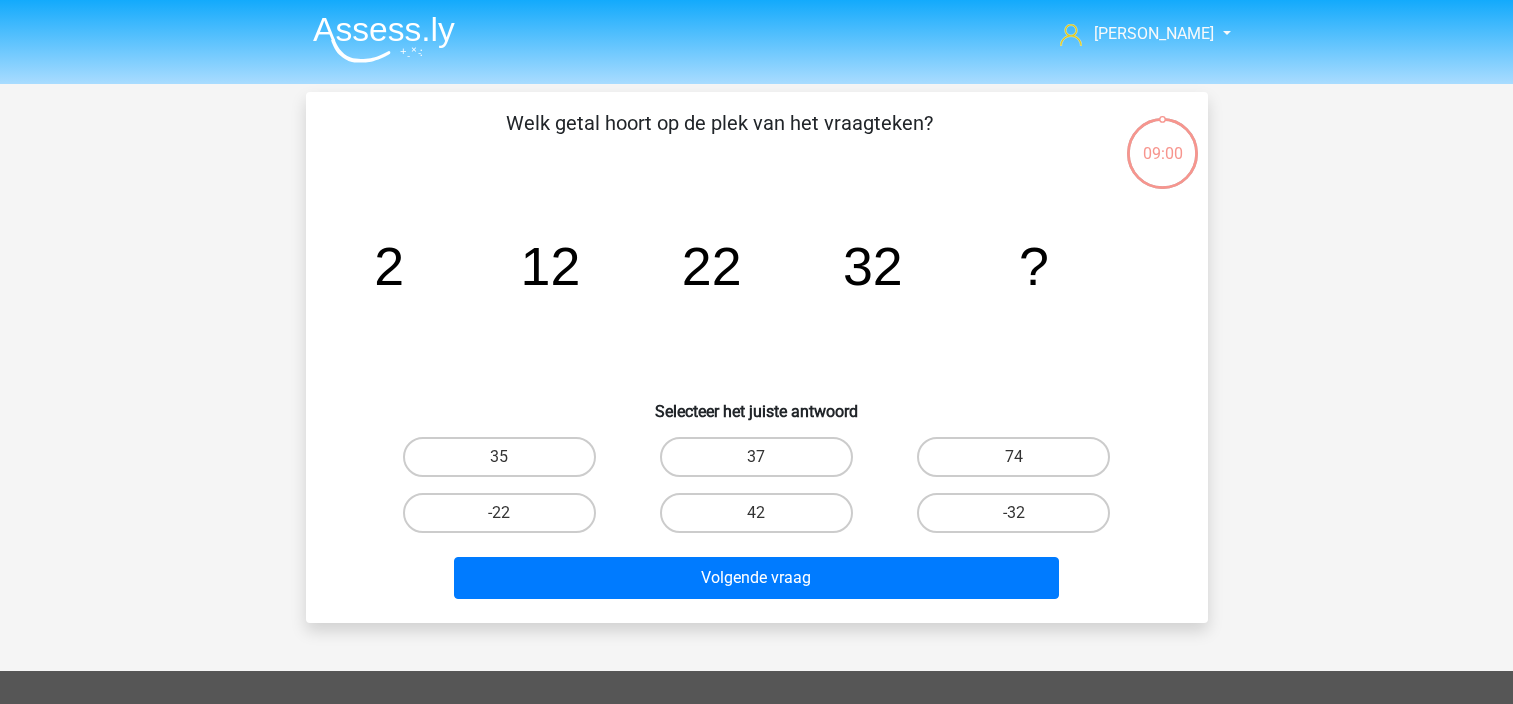 scroll, scrollTop: 0, scrollLeft: 0, axis: both 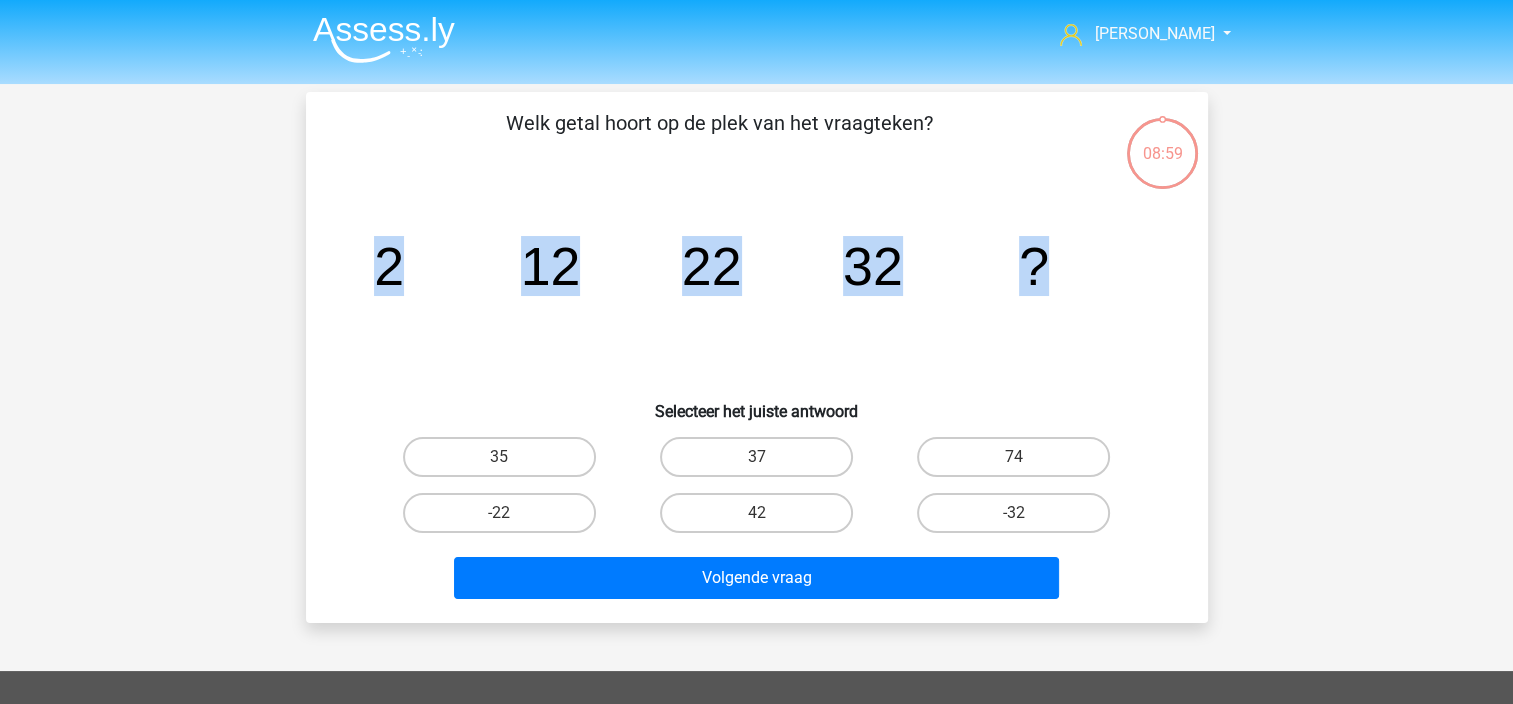 drag, startPoint x: 371, startPoint y: 252, endPoint x: 1198, endPoint y: 271, distance: 827.2182 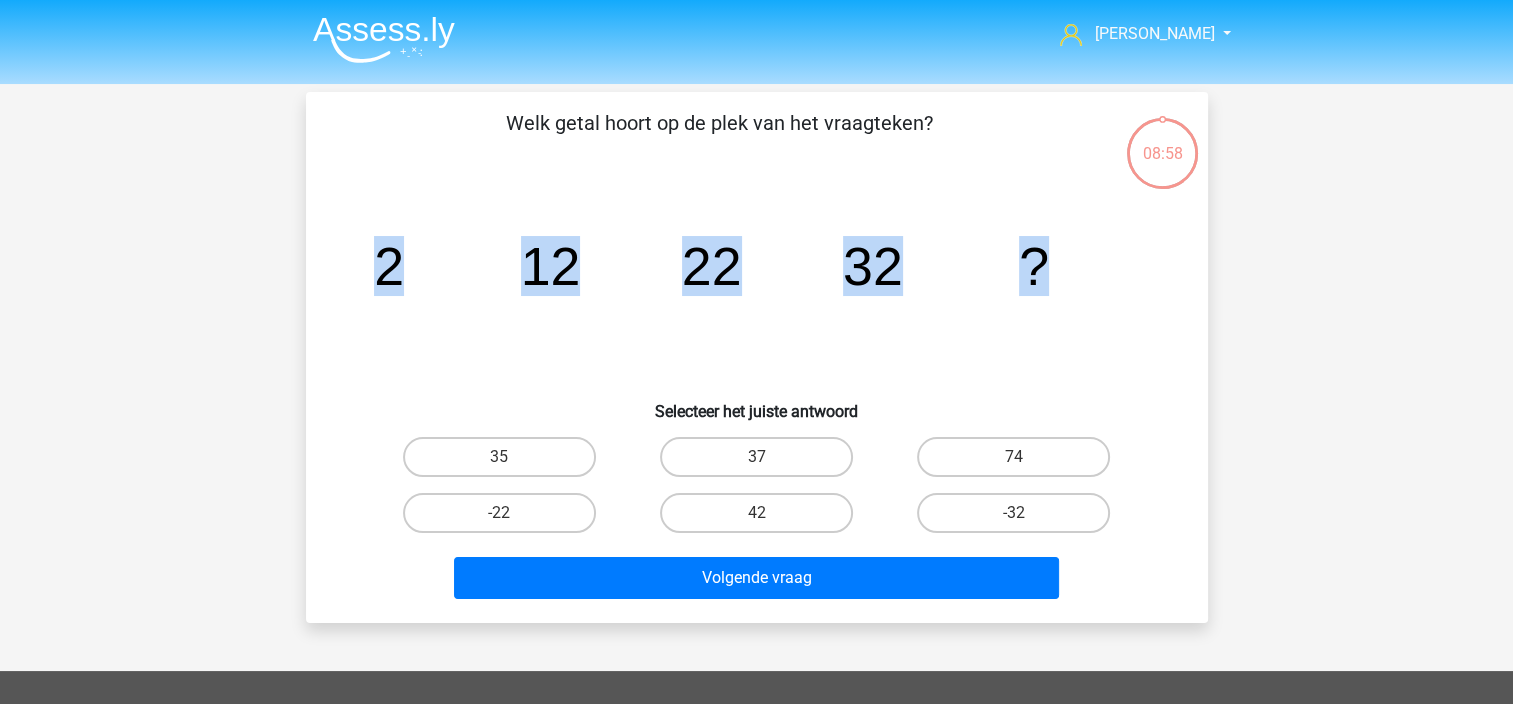 copy on "2
12
22
32
?" 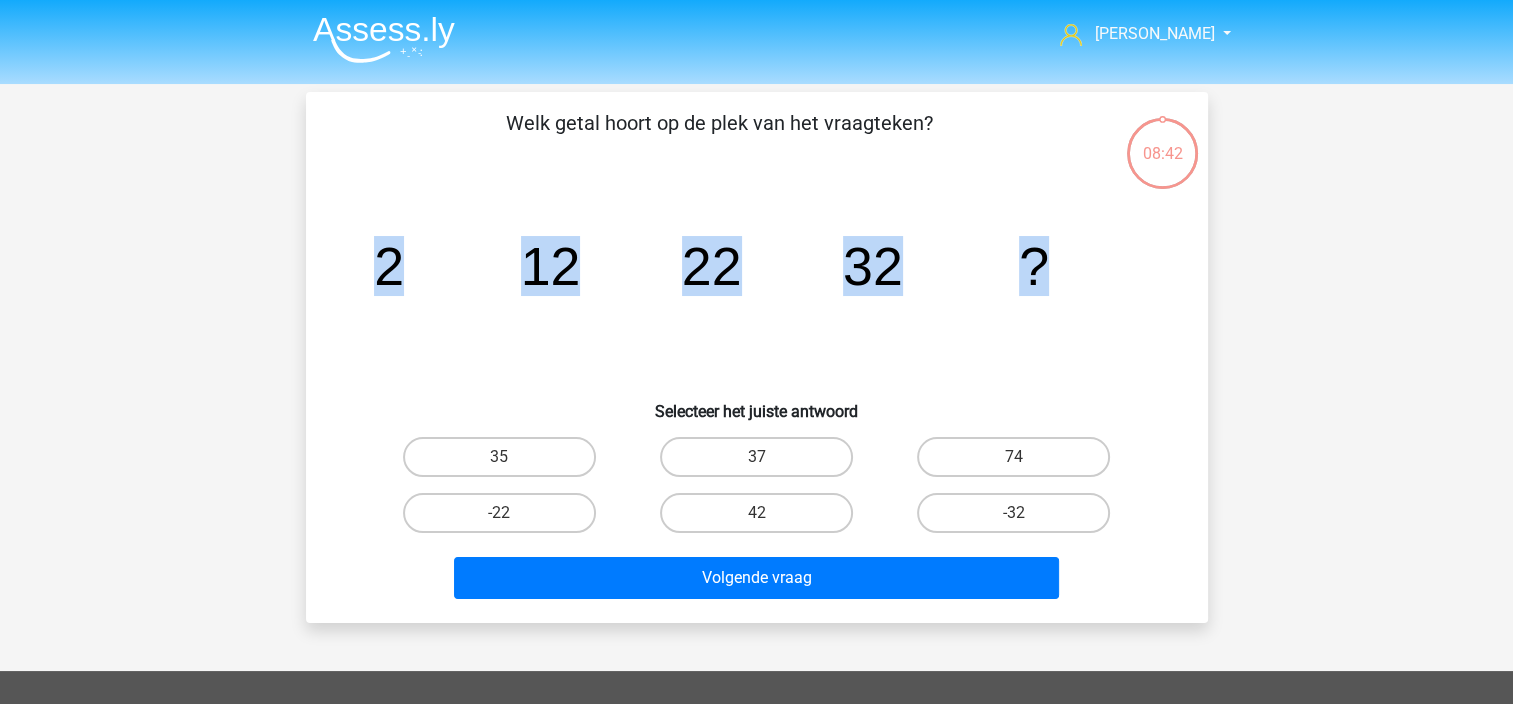 drag, startPoint x: 750, startPoint y: 506, endPoint x: 756, endPoint y: 518, distance: 13.416408 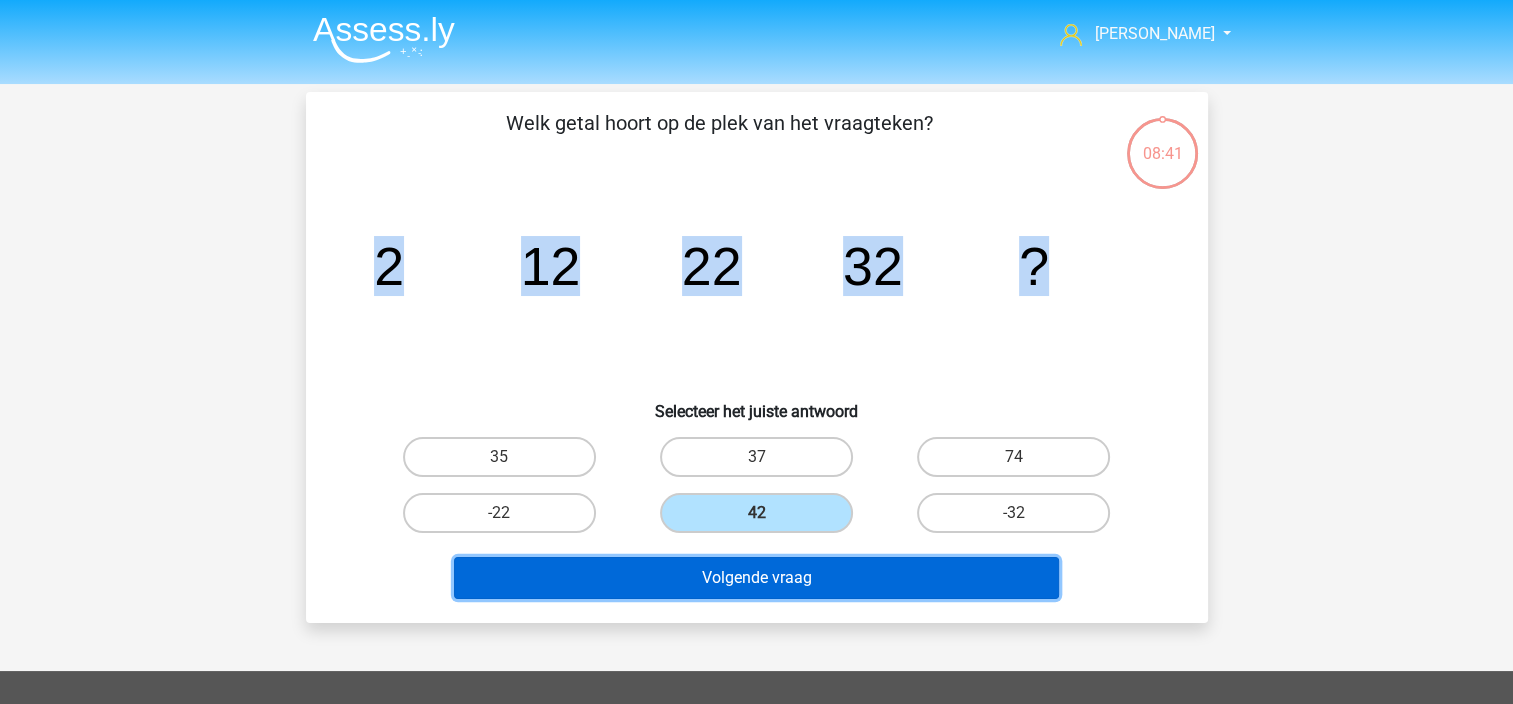 click on "Volgende vraag" at bounding box center (756, 578) 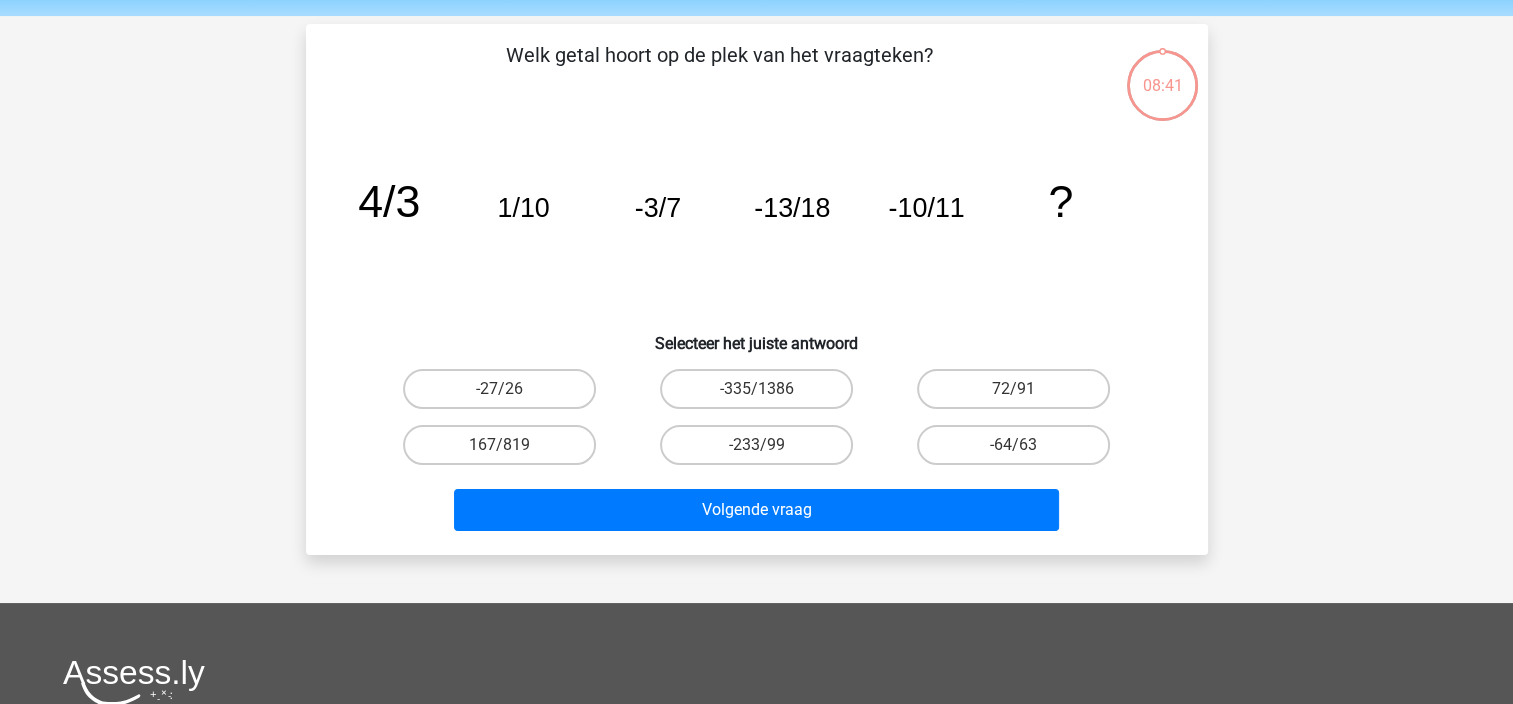 scroll, scrollTop: 92, scrollLeft: 0, axis: vertical 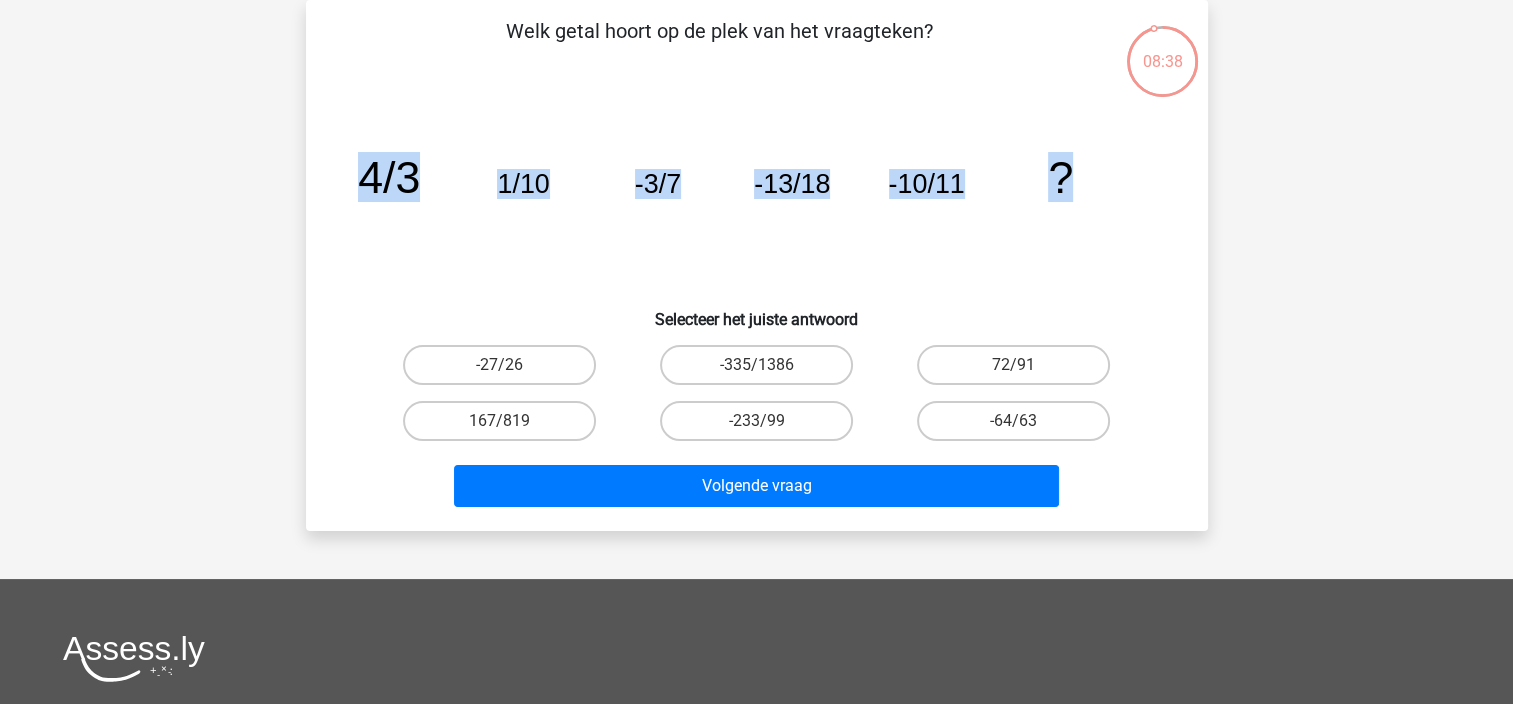 drag, startPoint x: 351, startPoint y: 174, endPoint x: 1132, endPoint y: 196, distance: 781.3098 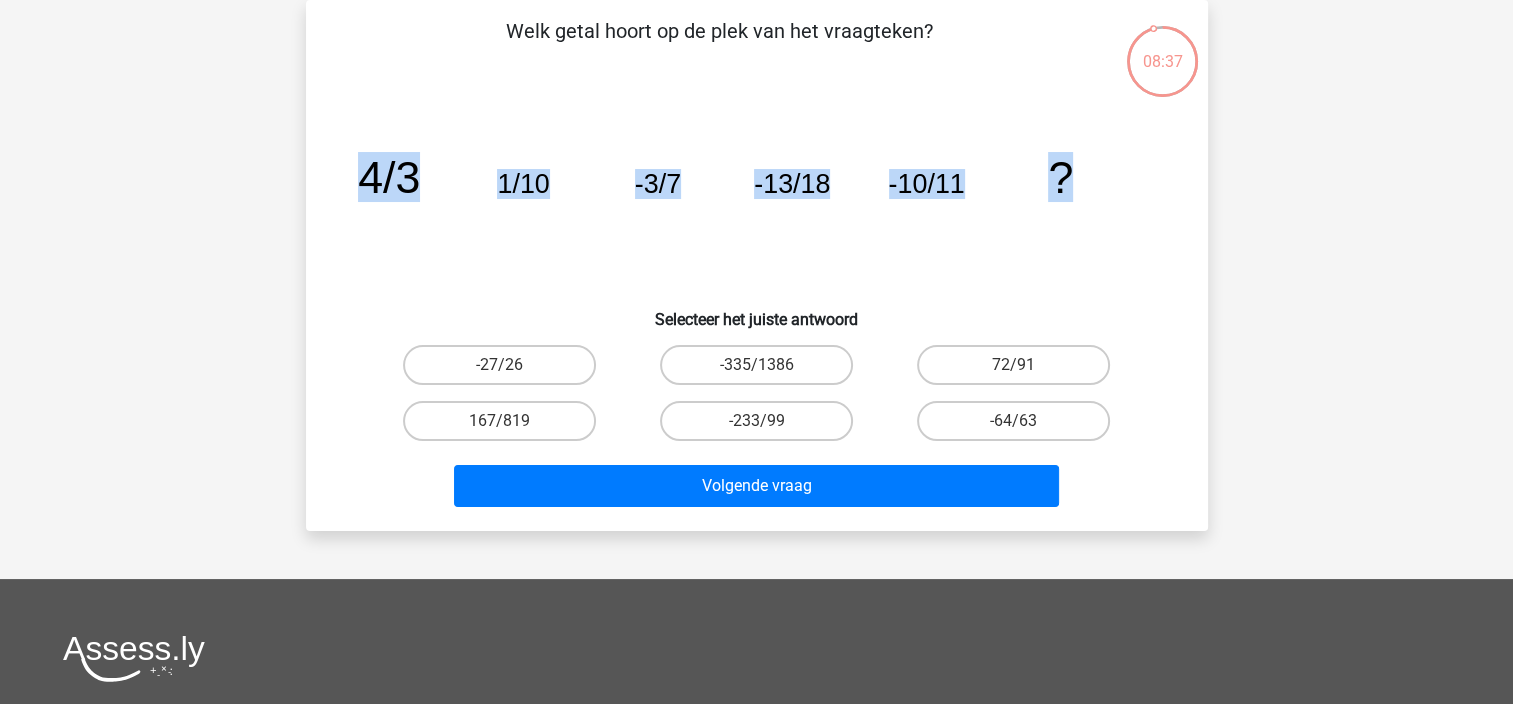copy on "4/3
1/10
-3/7
-13/18
-10/11
?" 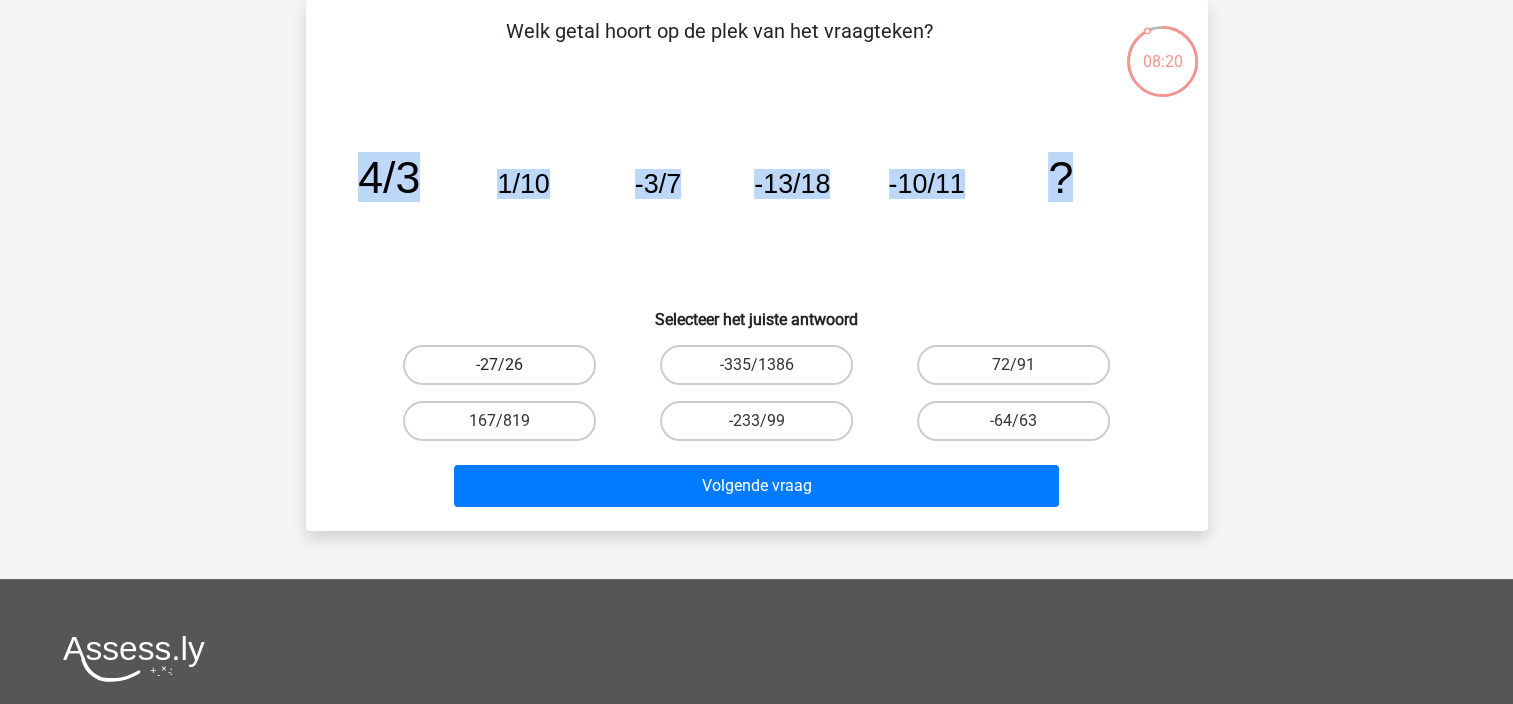 click on "-27/26" at bounding box center [499, 365] 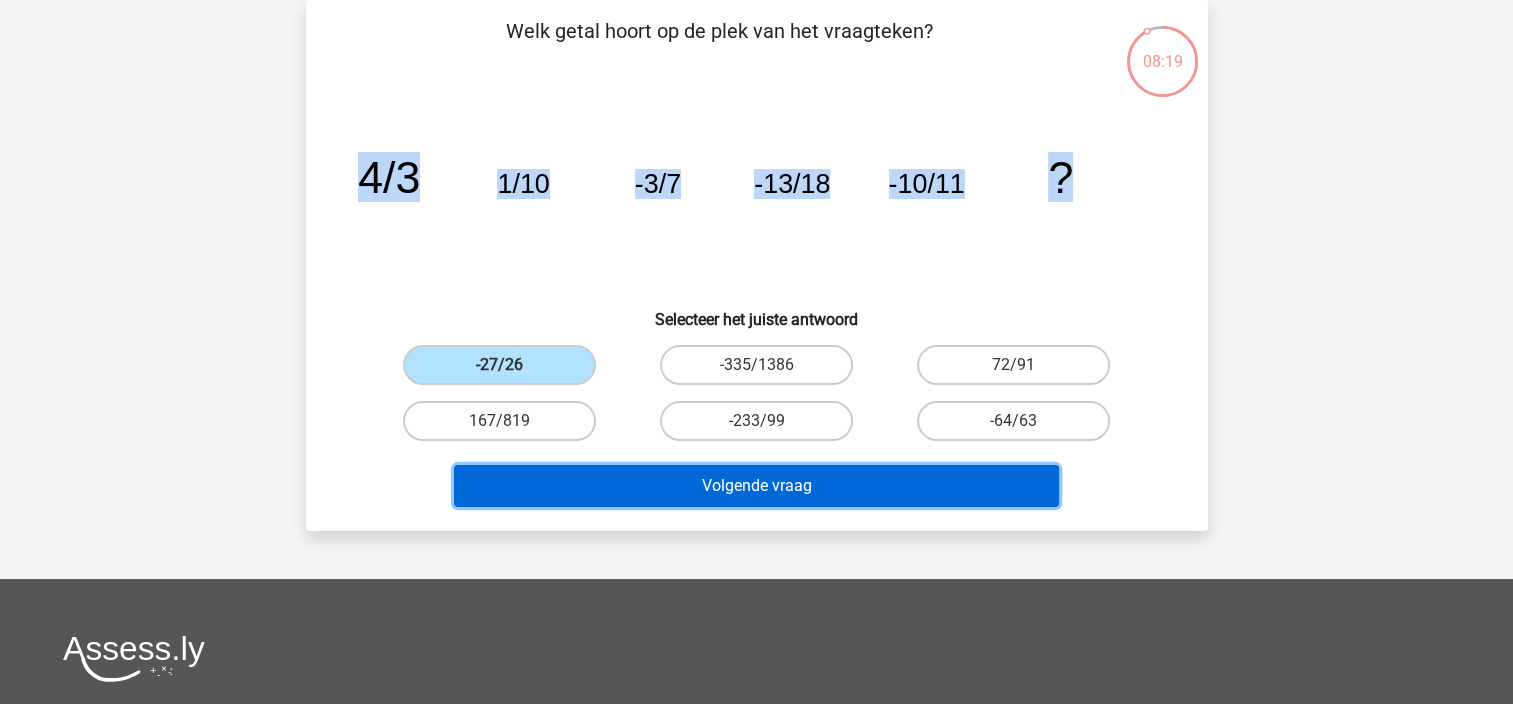 click on "Volgende vraag" at bounding box center (756, 486) 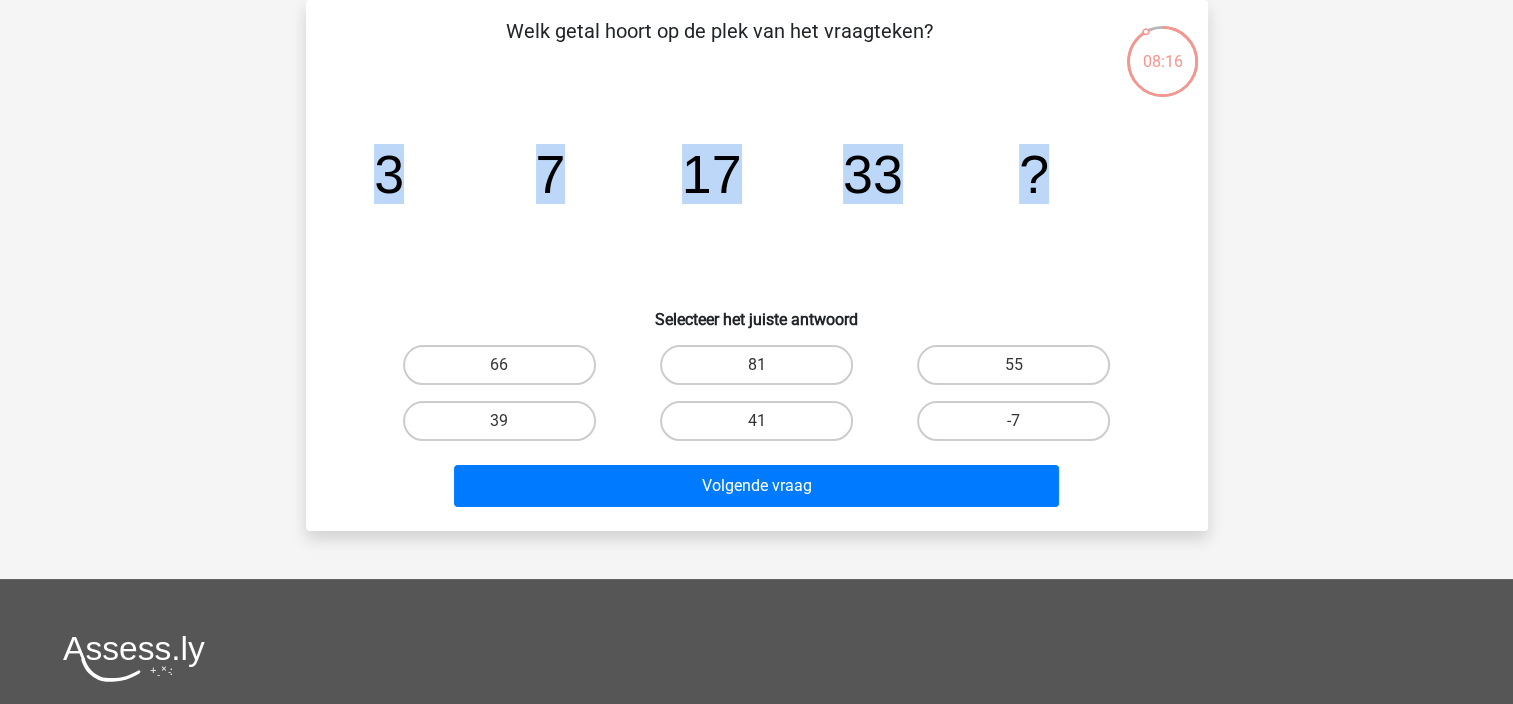 drag, startPoint x: 348, startPoint y: 187, endPoint x: 1124, endPoint y: 189, distance: 776.00256 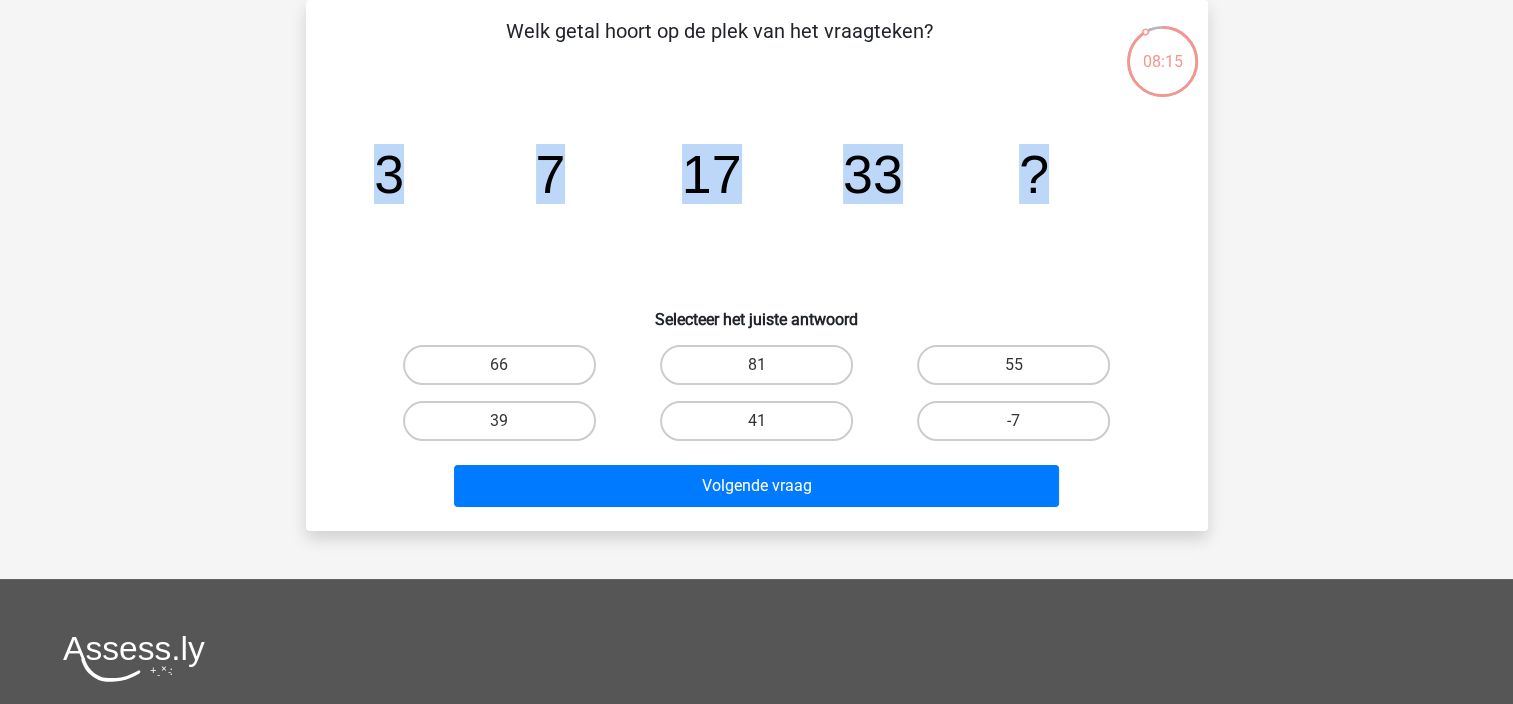 copy on "3
7
17
33
?" 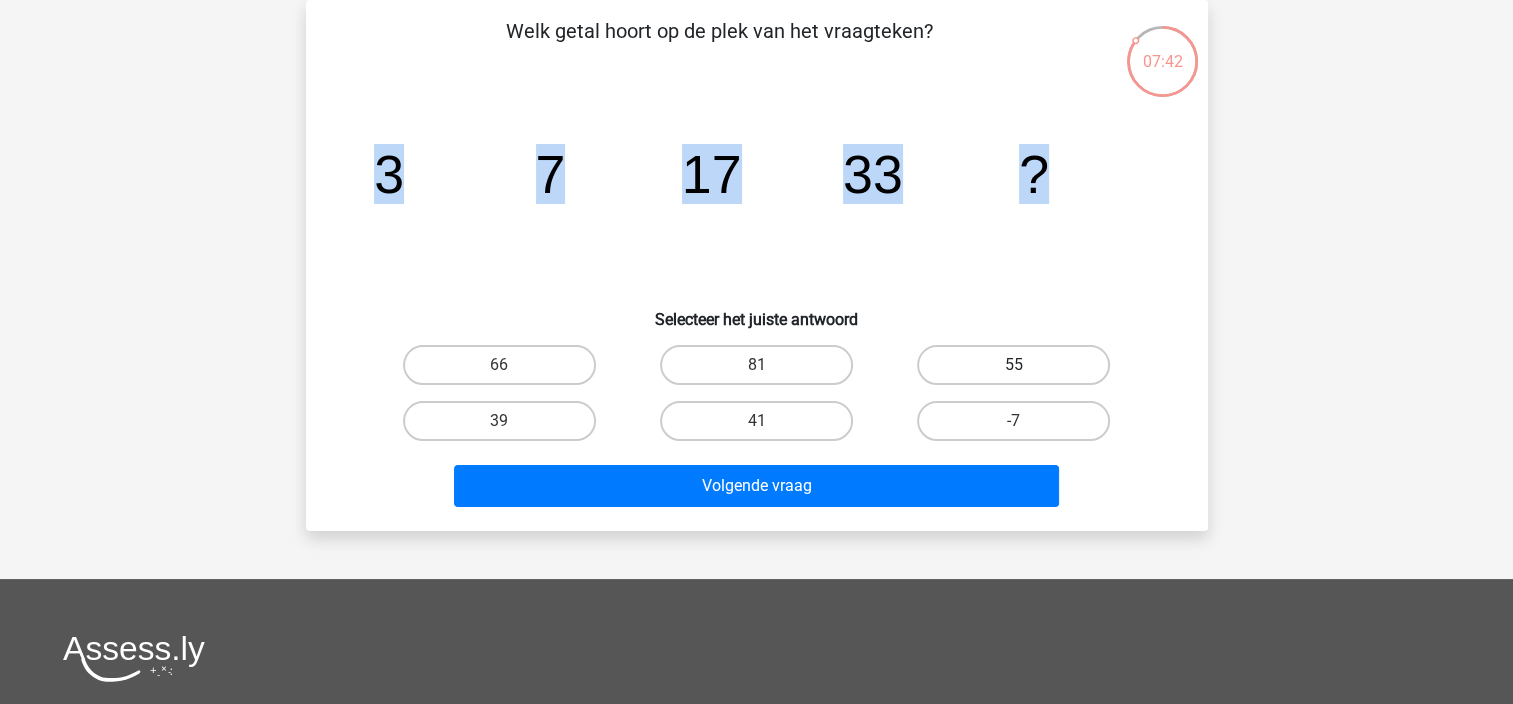click on "55" at bounding box center (1013, 365) 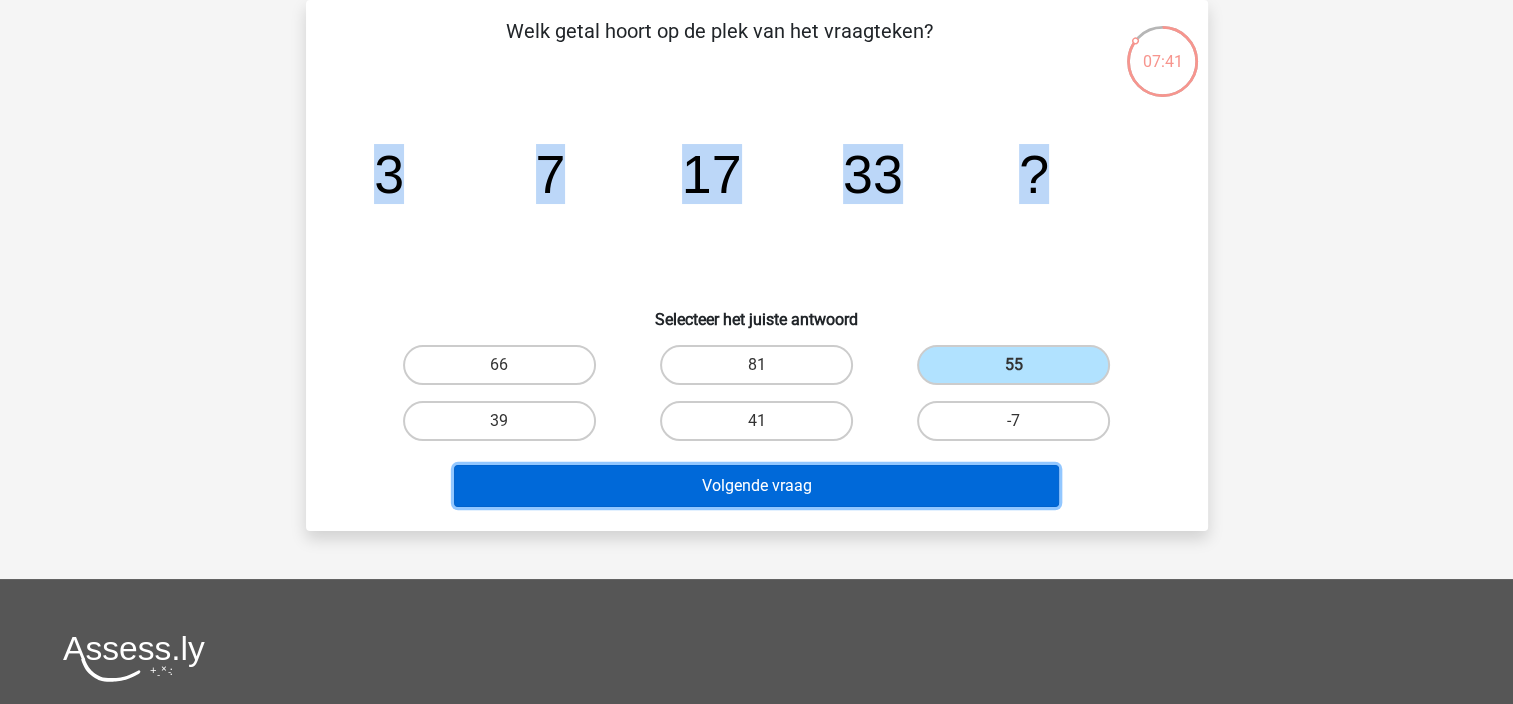 click on "Volgende vraag" at bounding box center [756, 486] 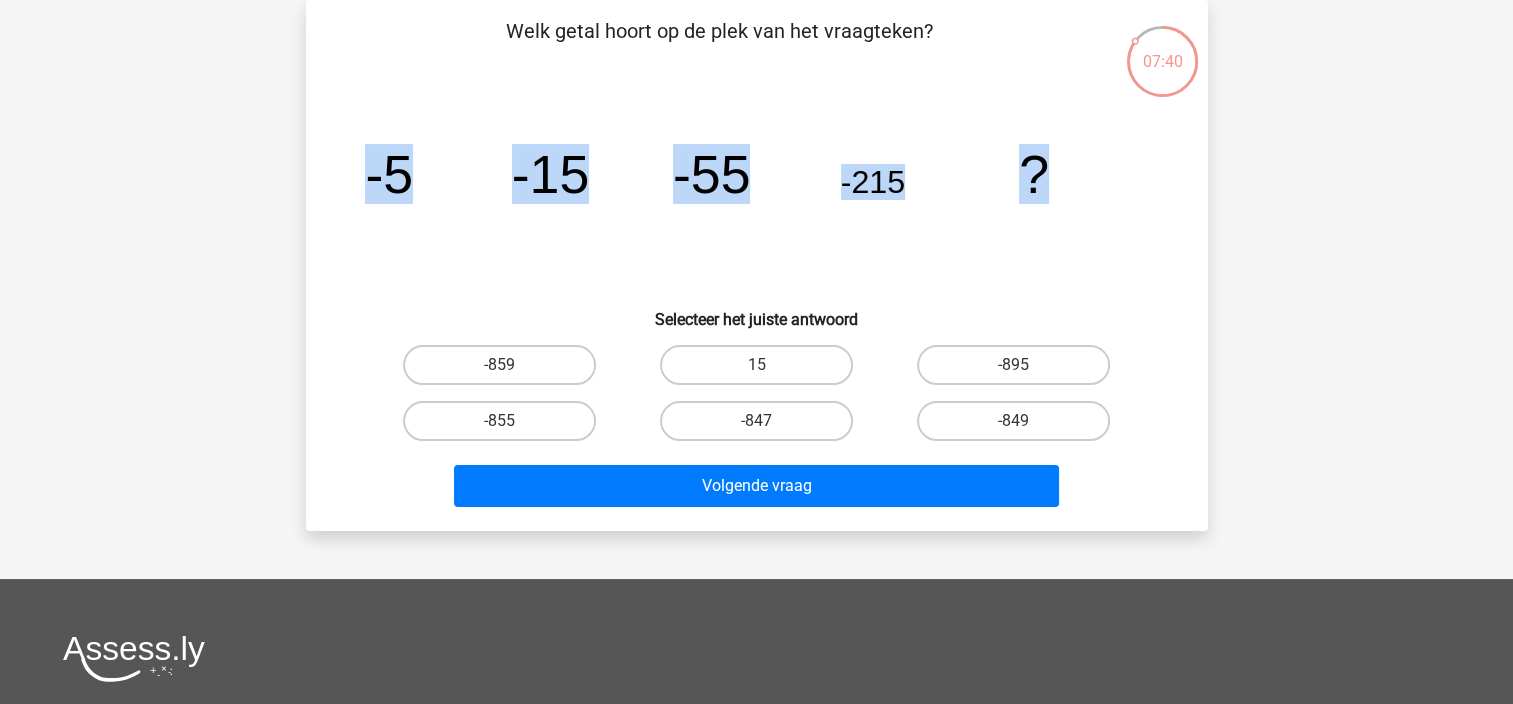 drag, startPoint x: 312, startPoint y: 176, endPoint x: 1055, endPoint y: 185, distance: 743.0545 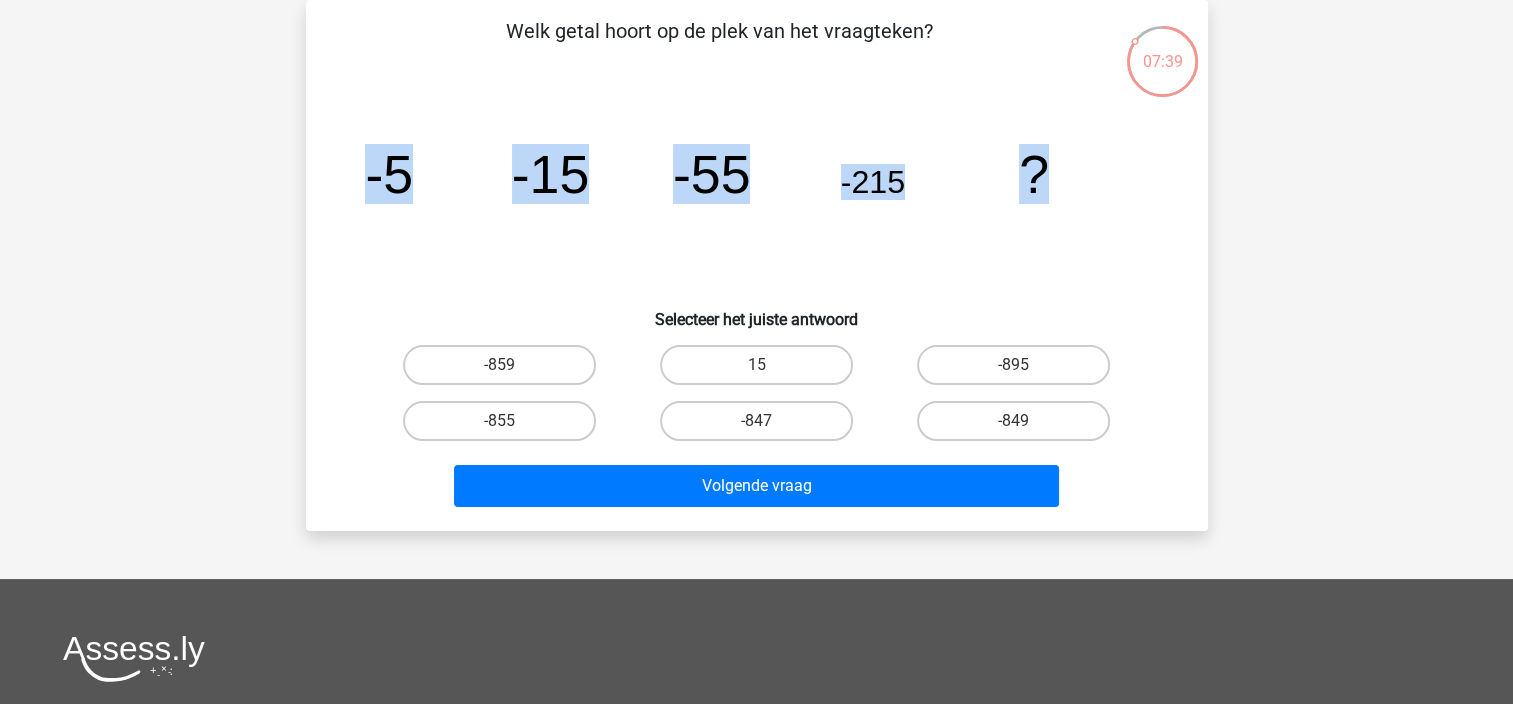 drag, startPoint x: 1055, startPoint y: 185, endPoint x: 896, endPoint y: 187, distance: 159.01257 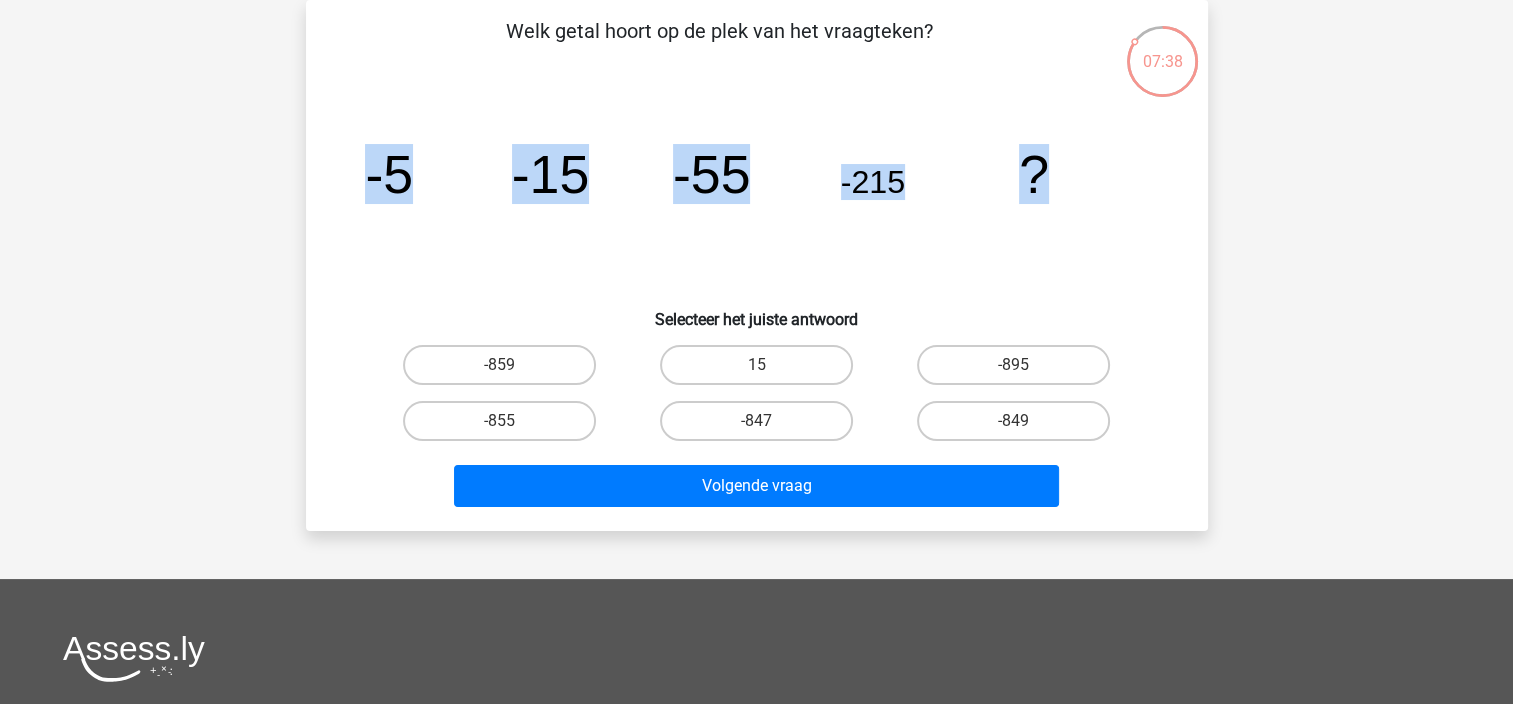 copy on "-5
-15
-55
-215
?" 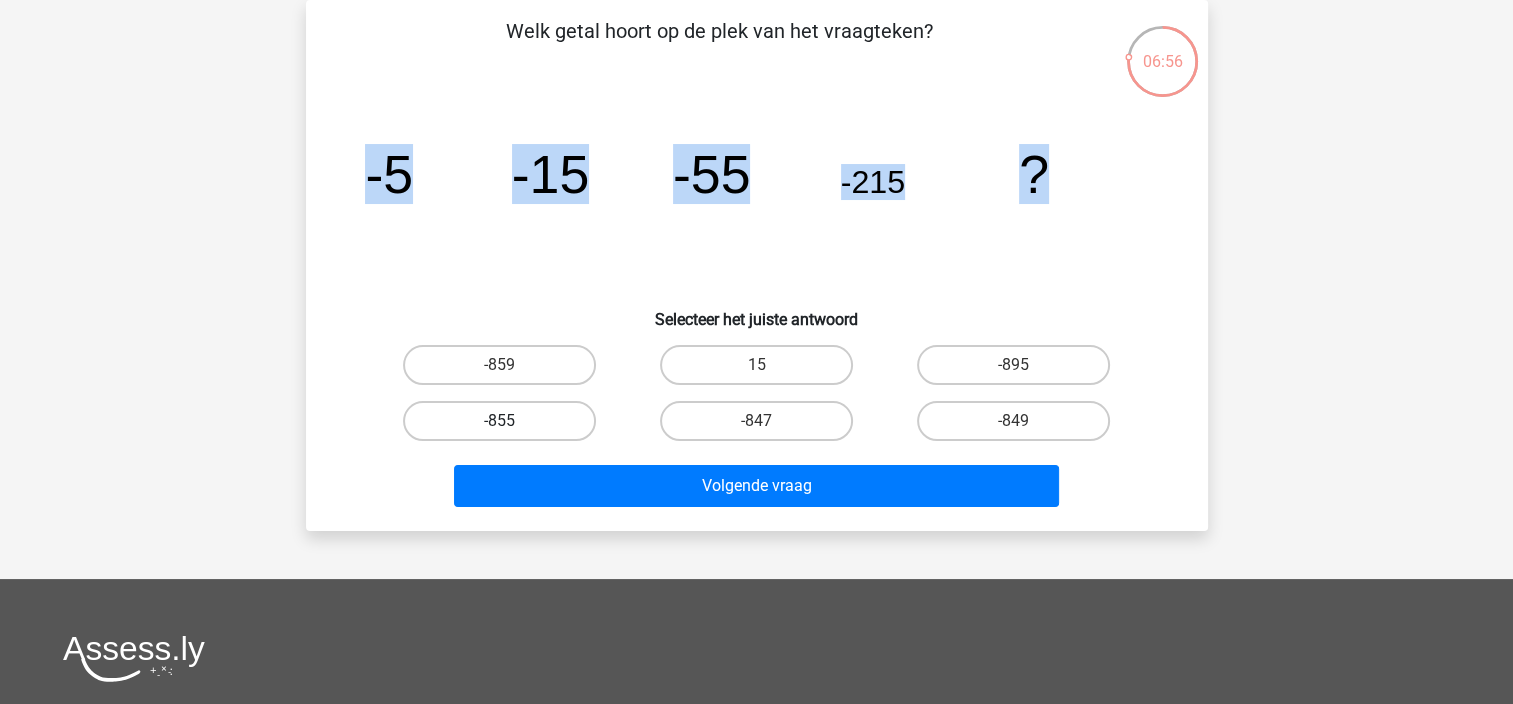 click on "-855" at bounding box center [499, 421] 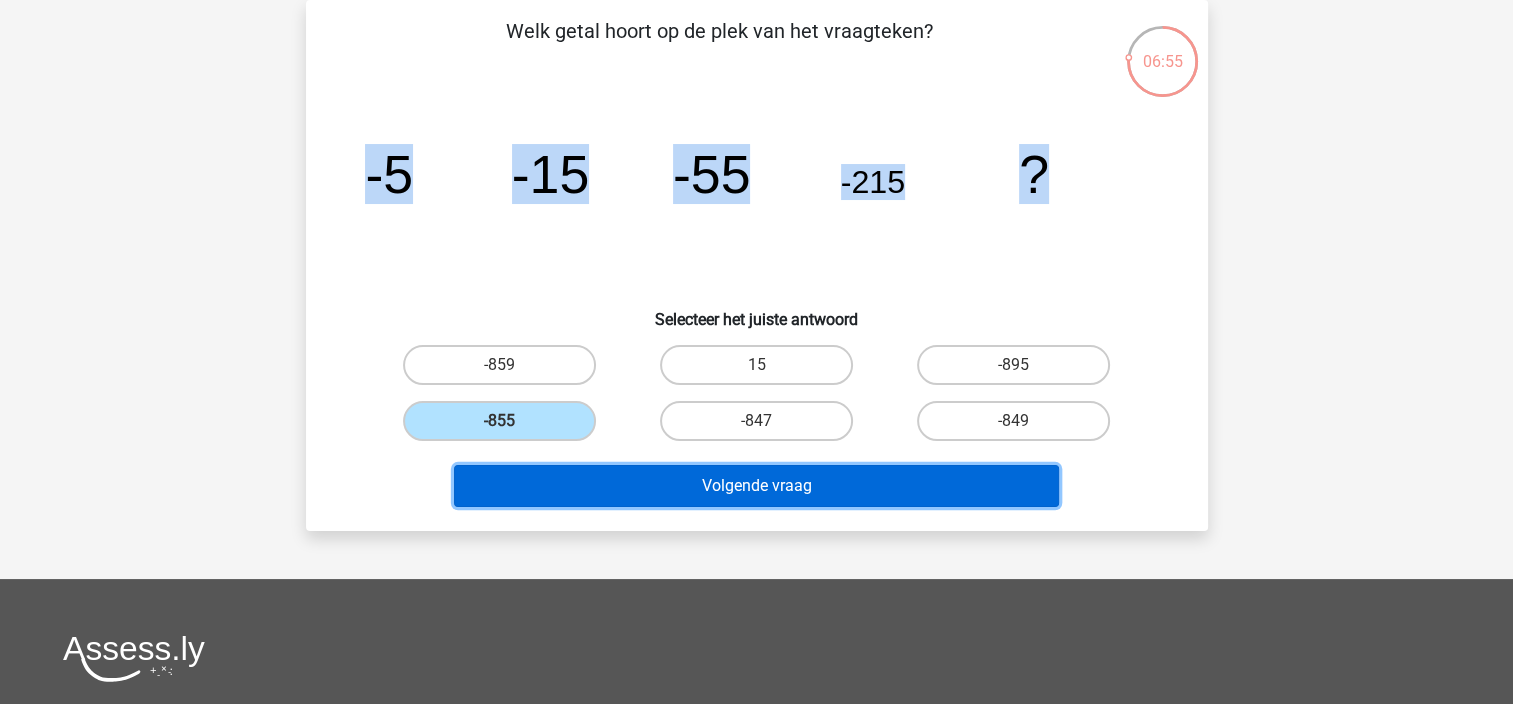 click on "Volgende vraag" at bounding box center [756, 486] 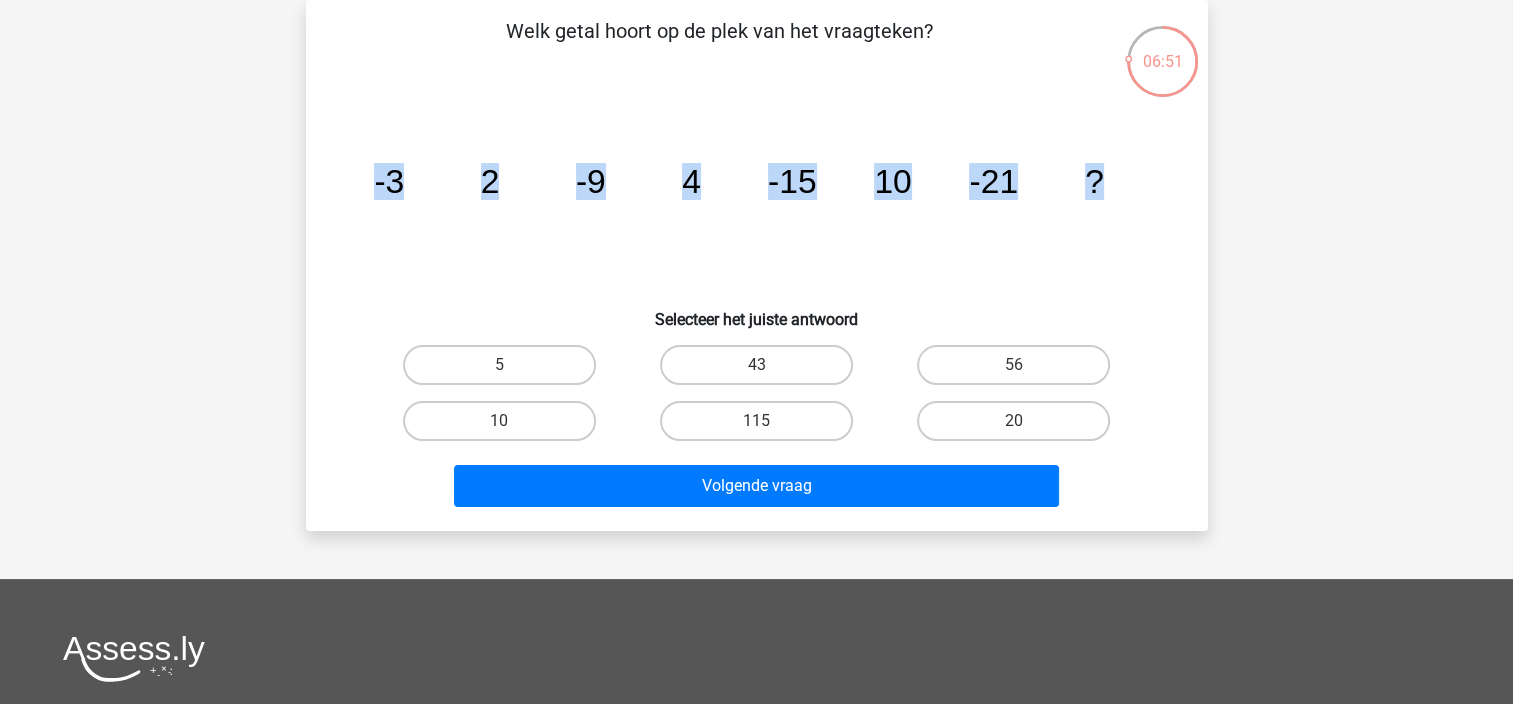 drag, startPoint x: 356, startPoint y: 184, endPoint x: 1134, endPoint y: 186, distance: 778.00256 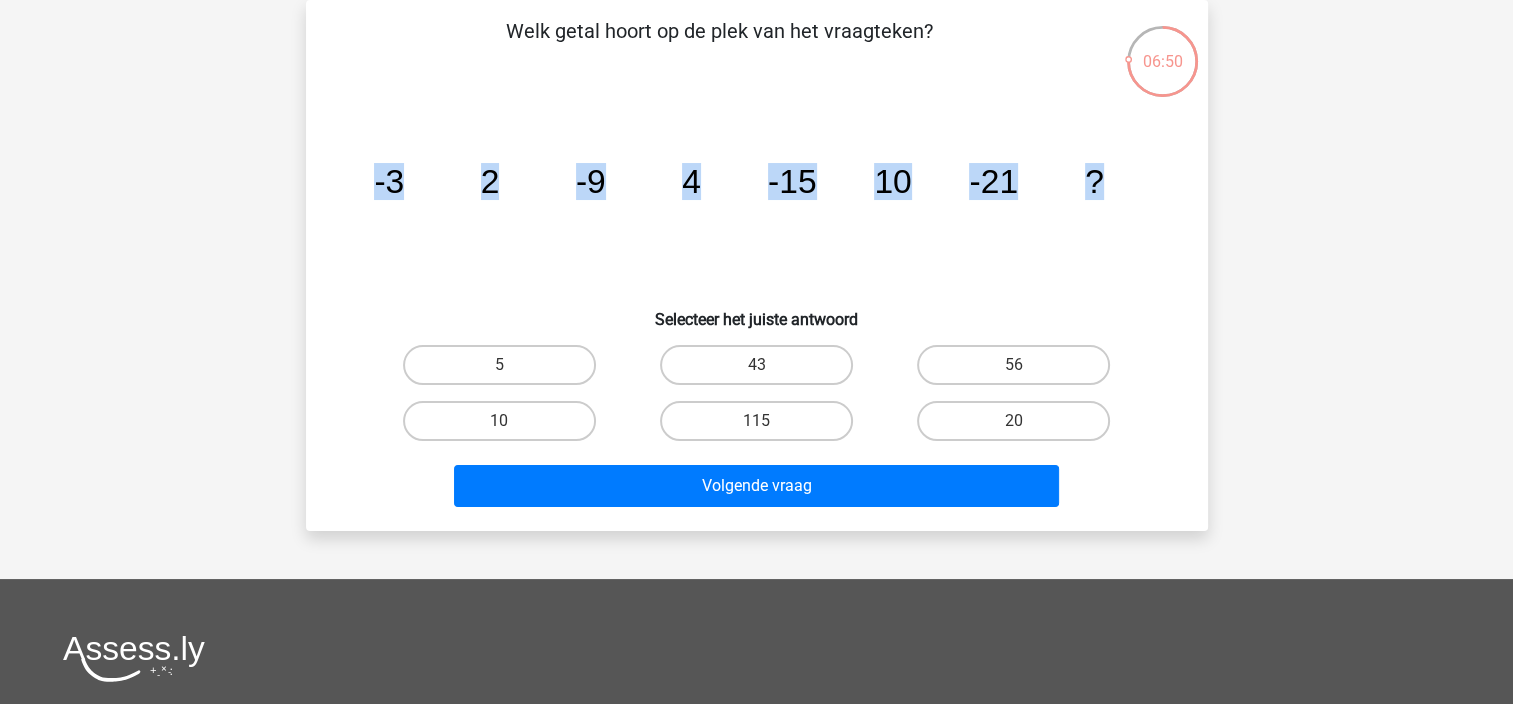 drag, startPoint x: 1134, startPoint y: 186, endPoint x: 1008, endPoint y: 187, distance: 126.00397 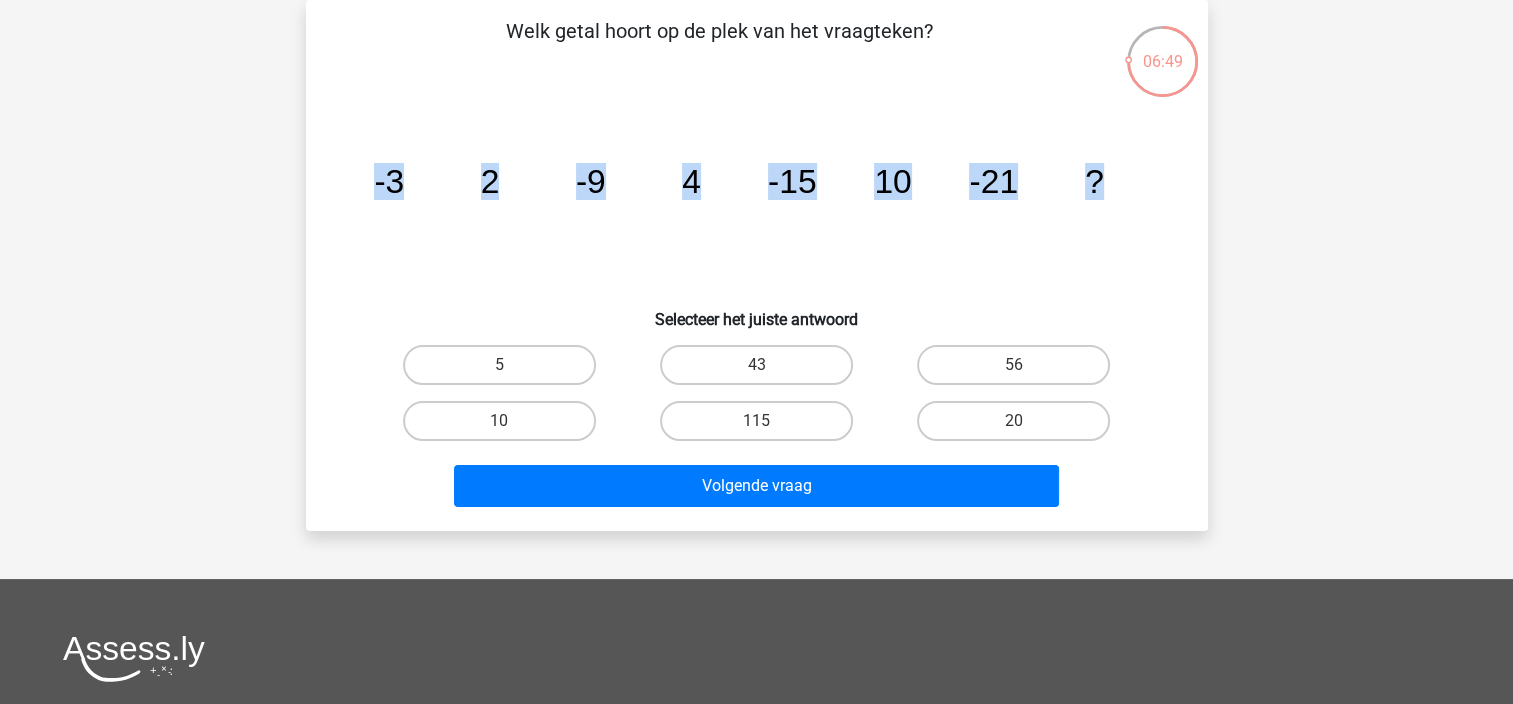 copy on "-3
2
-9
4
-15
10
-21
?" 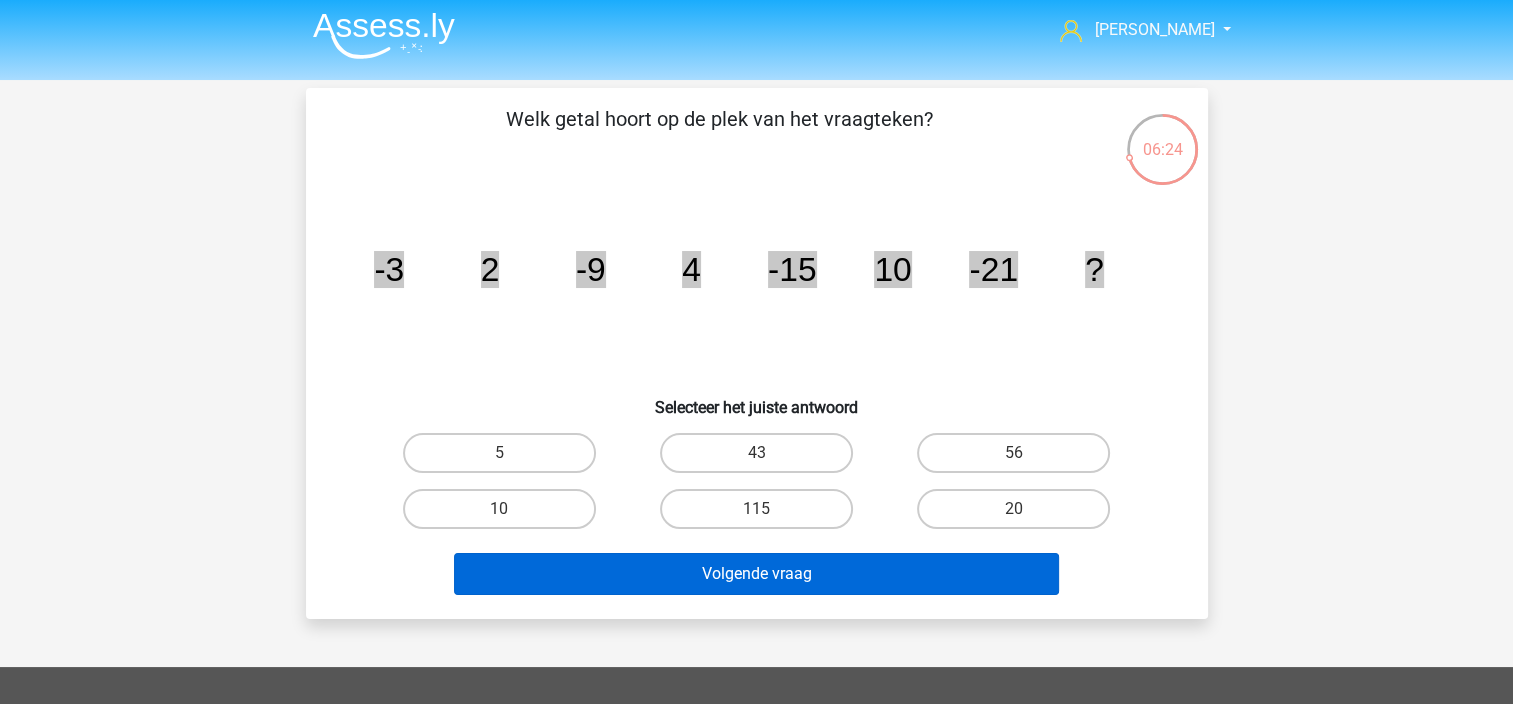 scroll, scrollTop: 0, scrollLeft: 0, axis: both 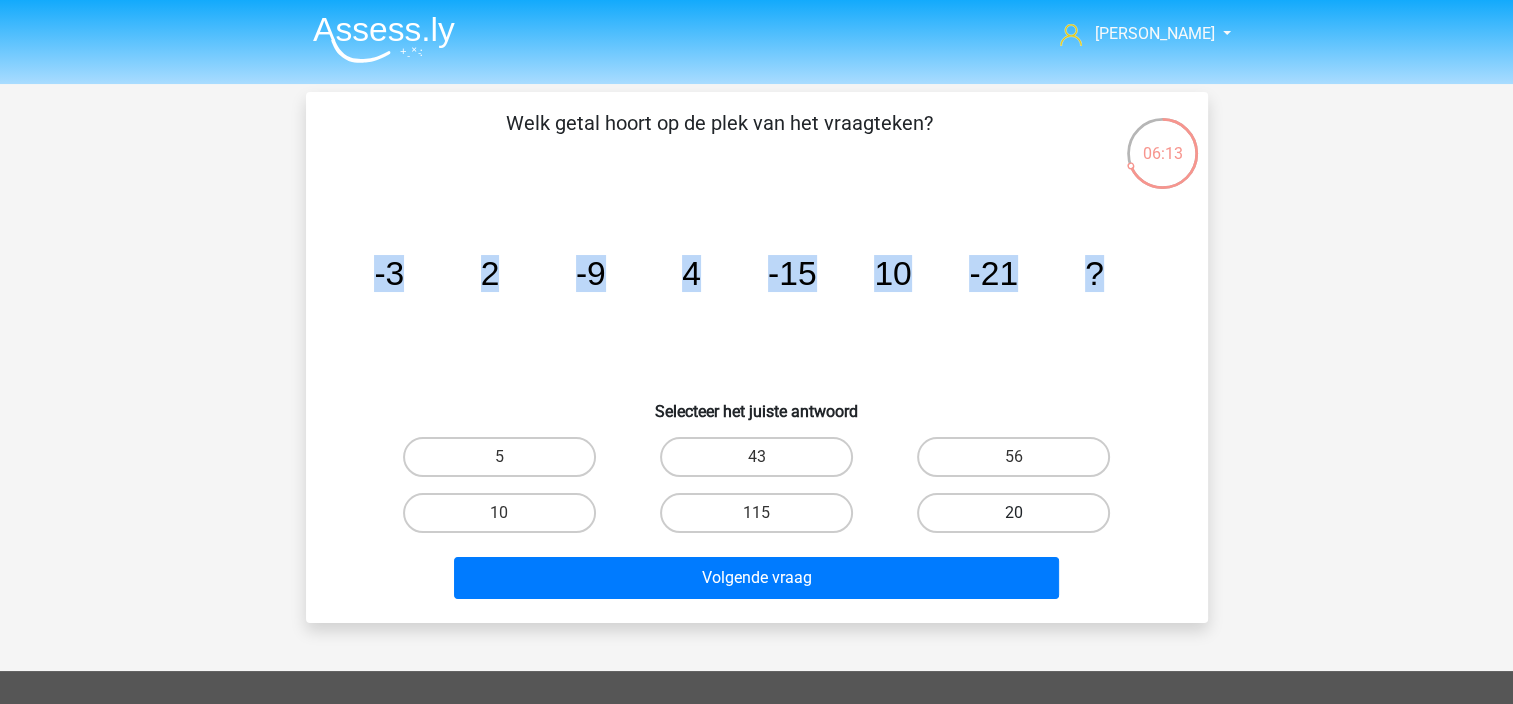 click on "20" at bounding box center (1013, 513) 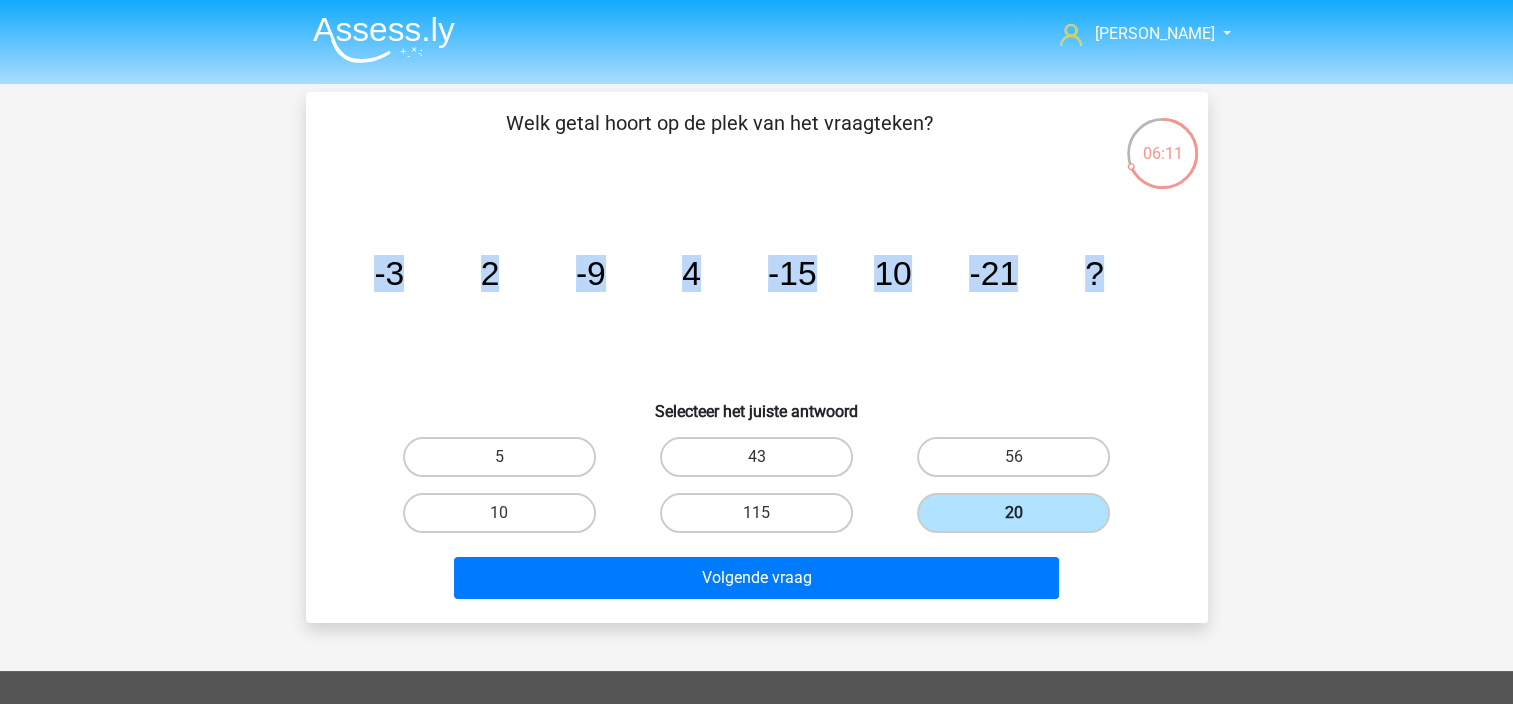 click on "20" at bounding box center (1013, 513) 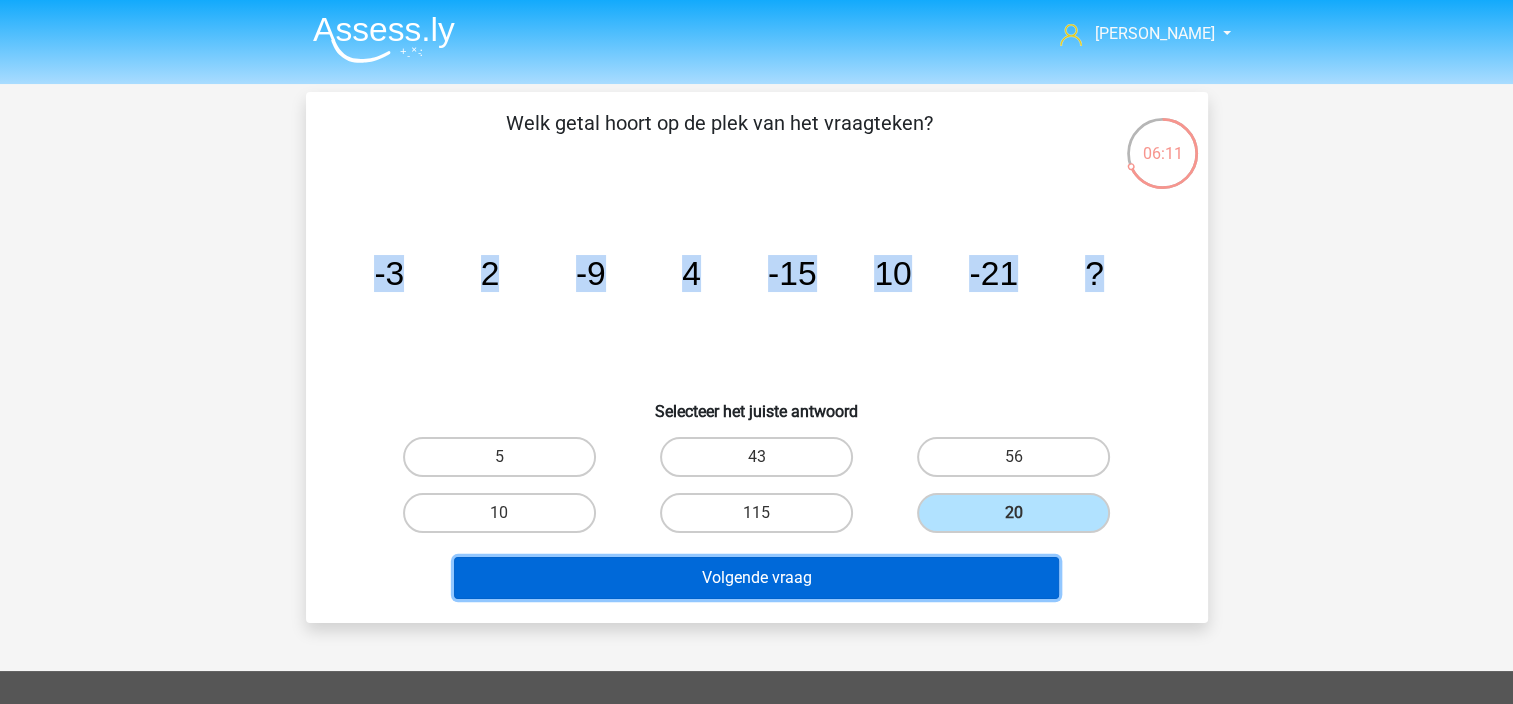 click on "Volgende vraag" at bounding box center (756, 578) 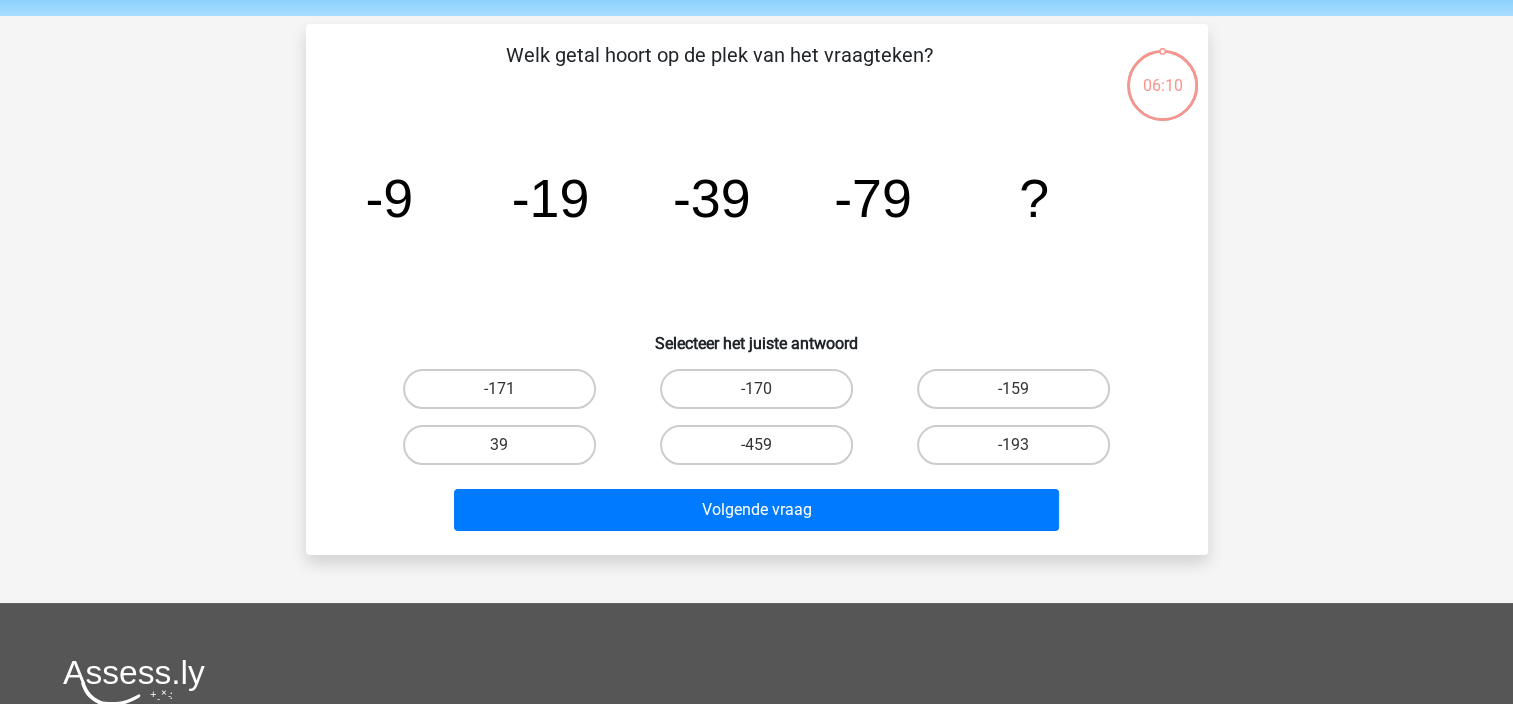 scroll, scrollTop: 92, scrollLeft: 0, axis: vertical 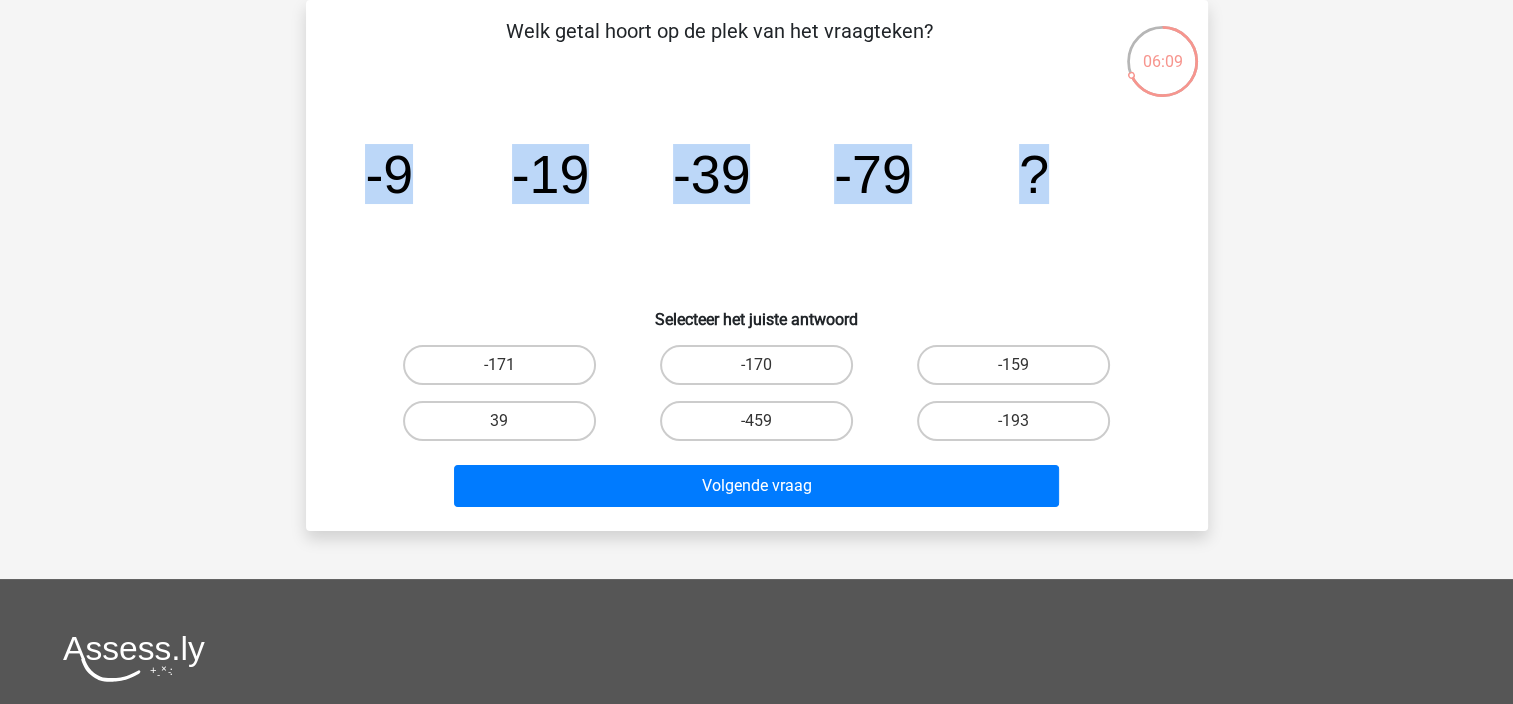 drag, startPoint x: 342, startPoint y: 184, endPoint x: 1225, endPoint y: 184, distance: 883 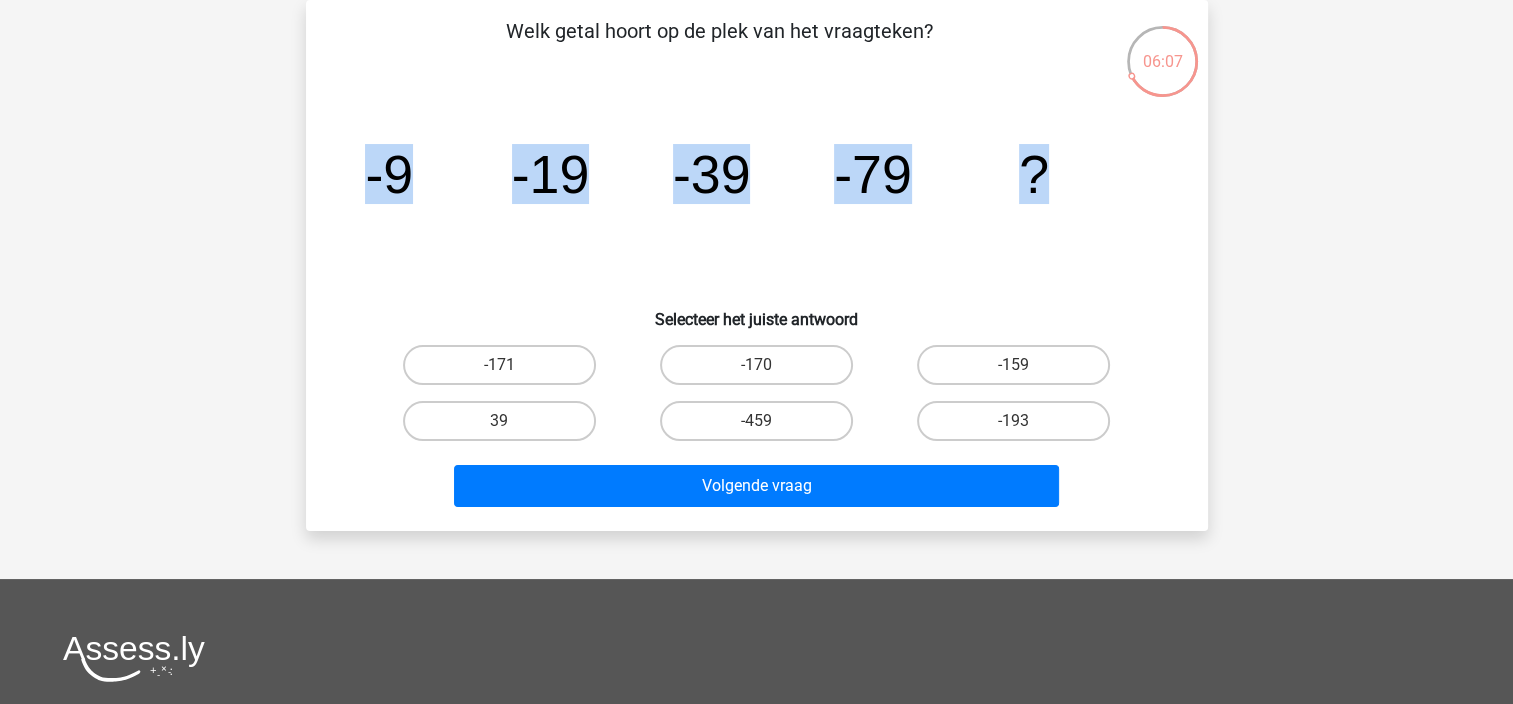 copy on "-9
-19
-39
-79
?" 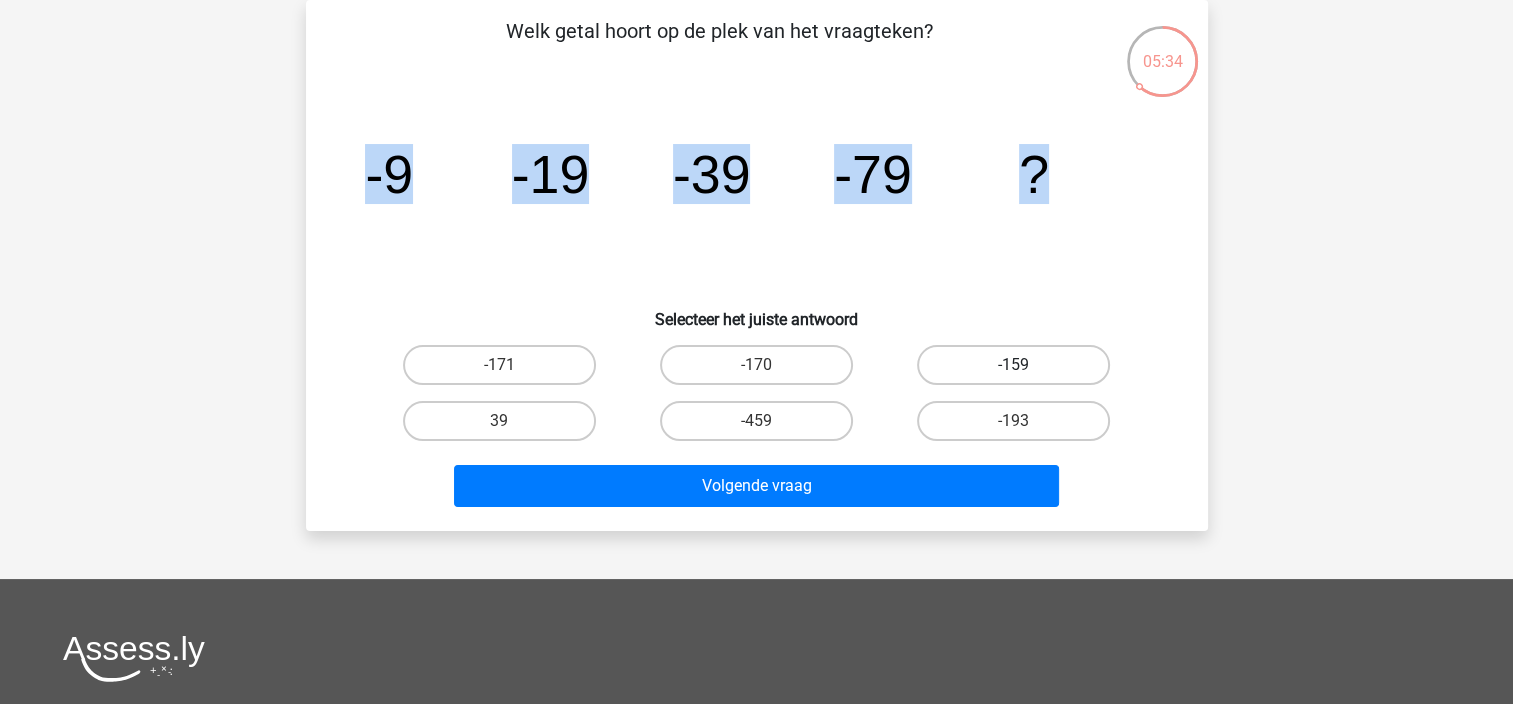 click on "-159" at bounding box center [1013, 365] 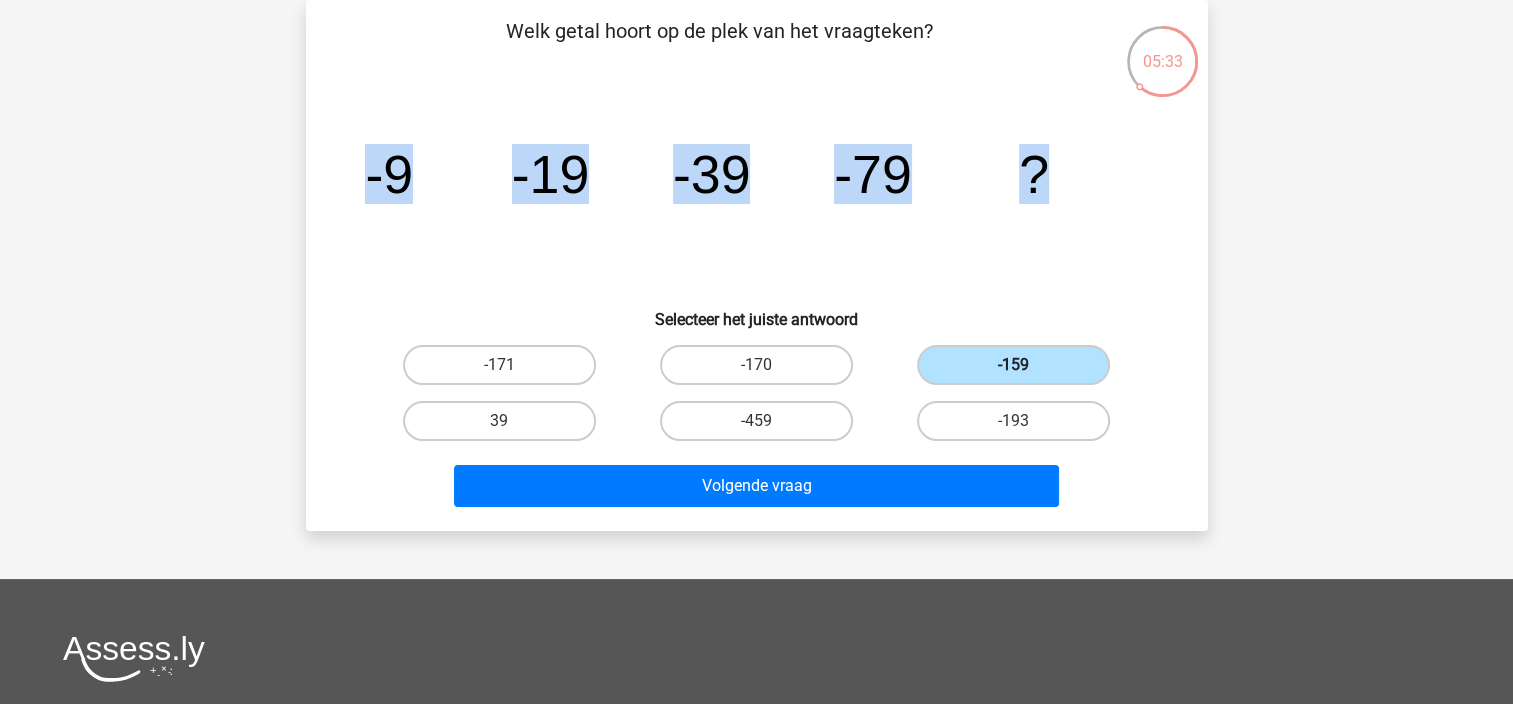 click on "-159" at bounding box center (1013, 365) 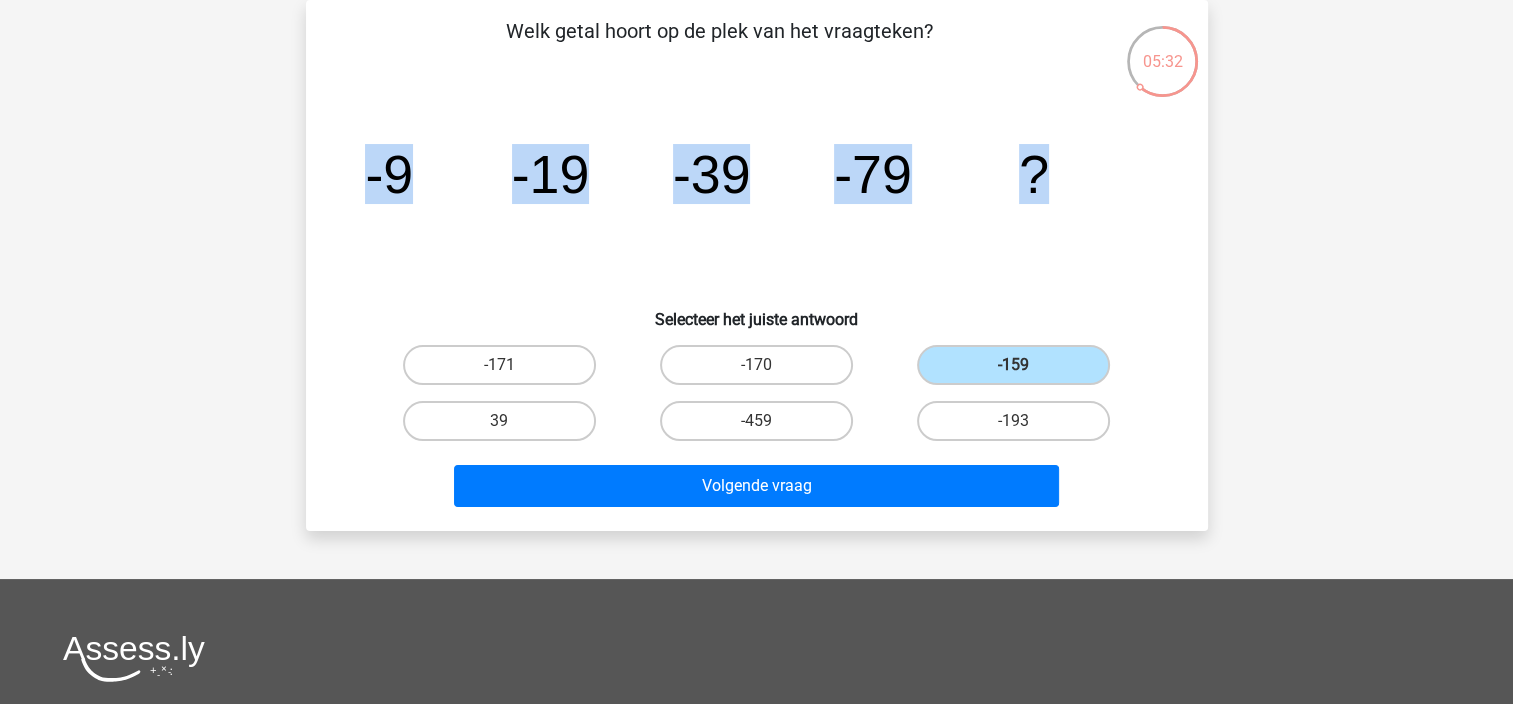 click on "image/svg+xml
-9
-19
-39
-79
?" 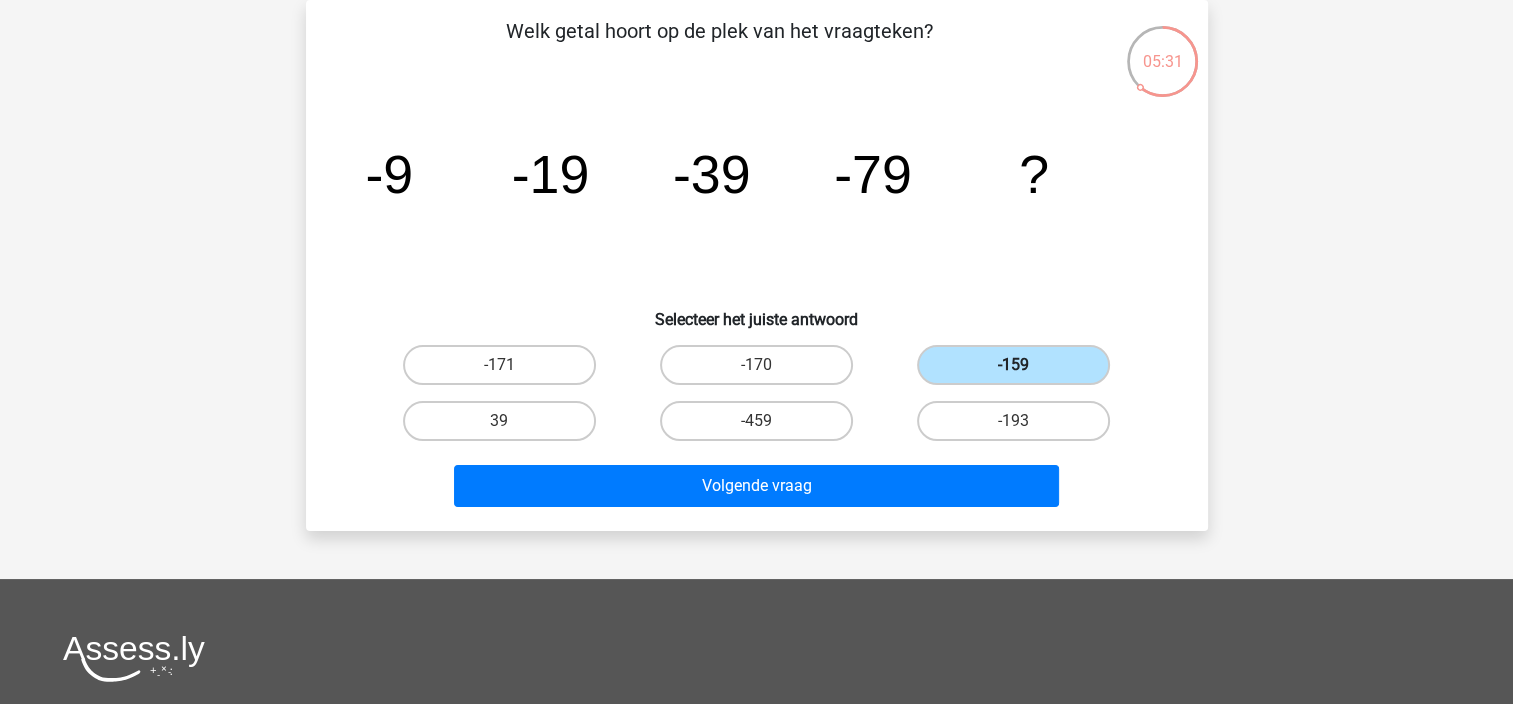 click on "-159" at bounding box center (1013, 365) 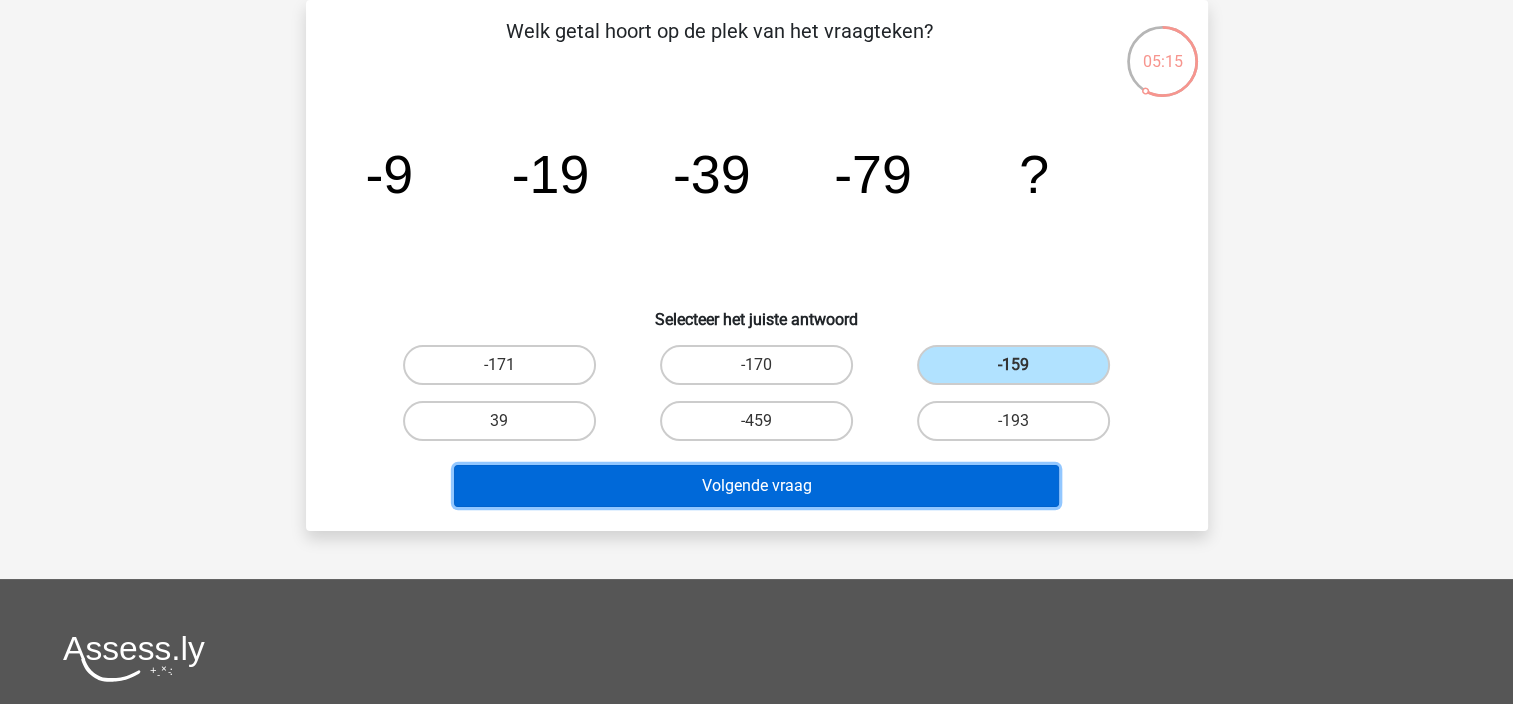 click on "Volgende vraag" at bounding box center (756, 486) 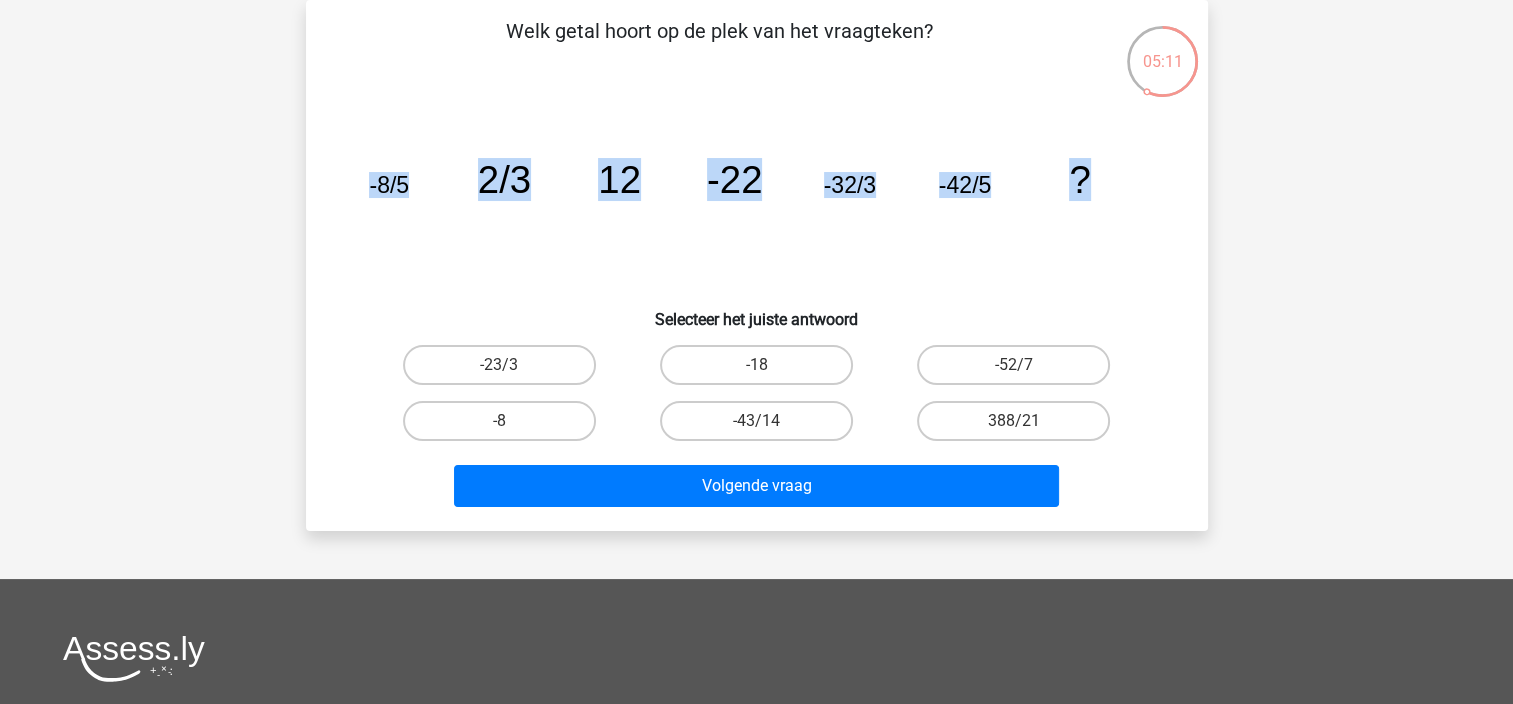 drag, startPoint x: 325, startPoint y: 188, endPoint x: 1177, endPoint y: 181, distance: 852.02875 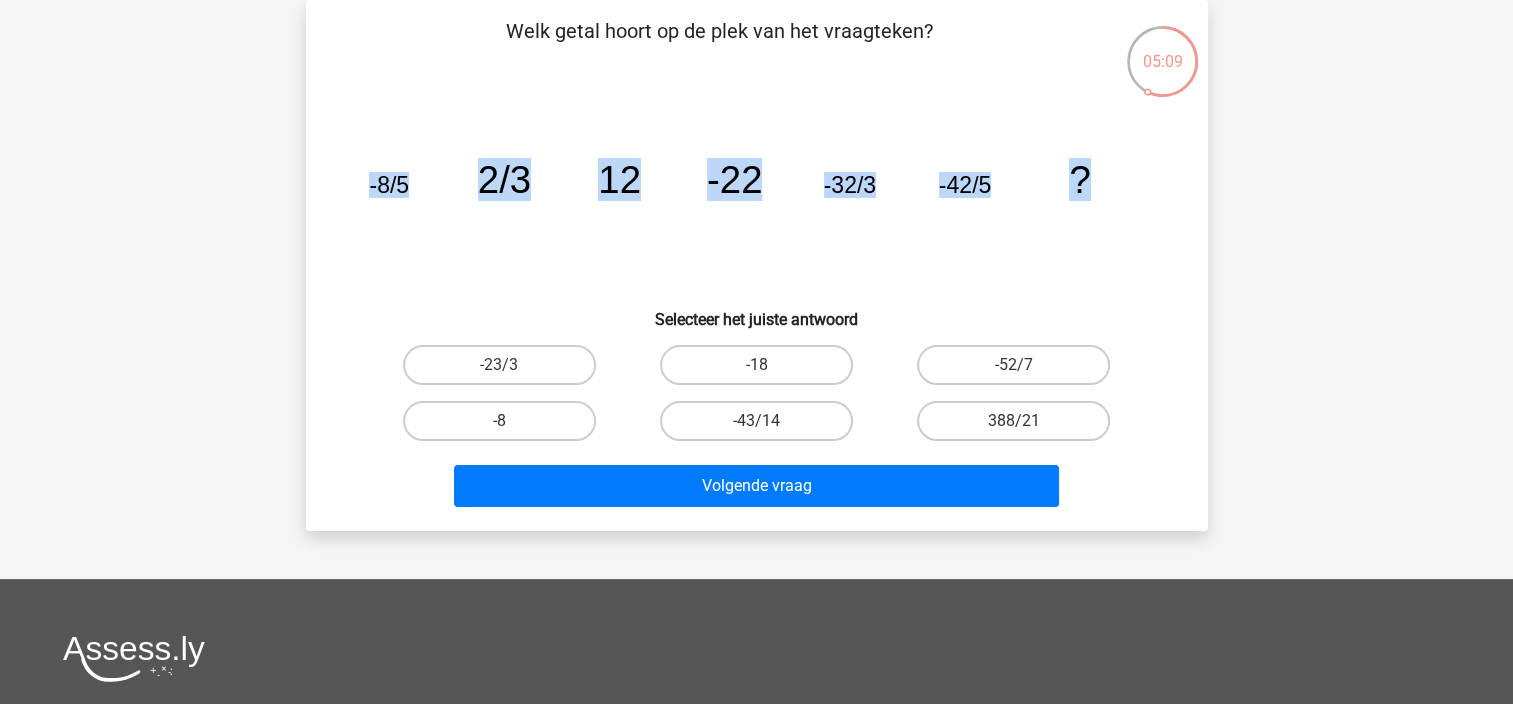 copy on "-8/5
2/3
12
-22
-32/3
-42/5
?" 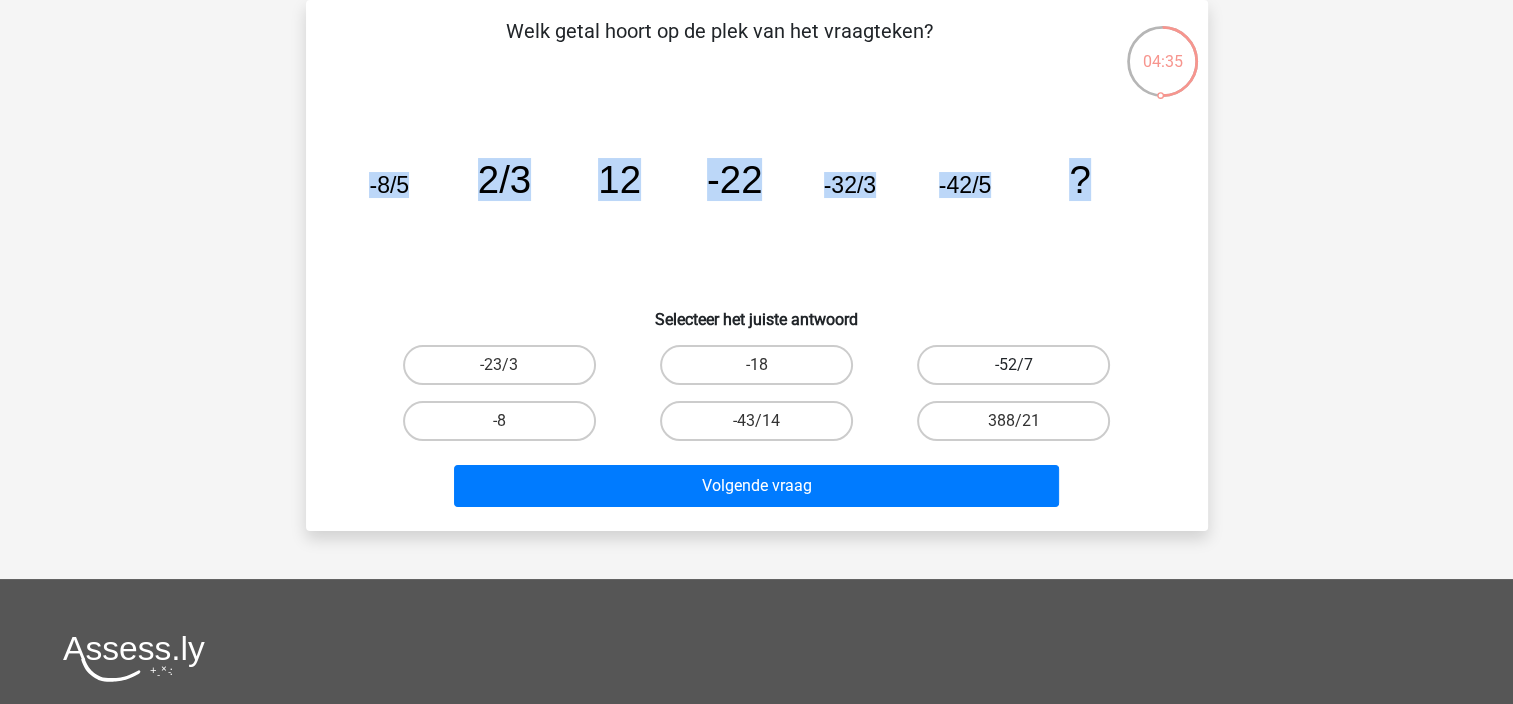 click on "-52/7" at bounding box center [1013, 365] 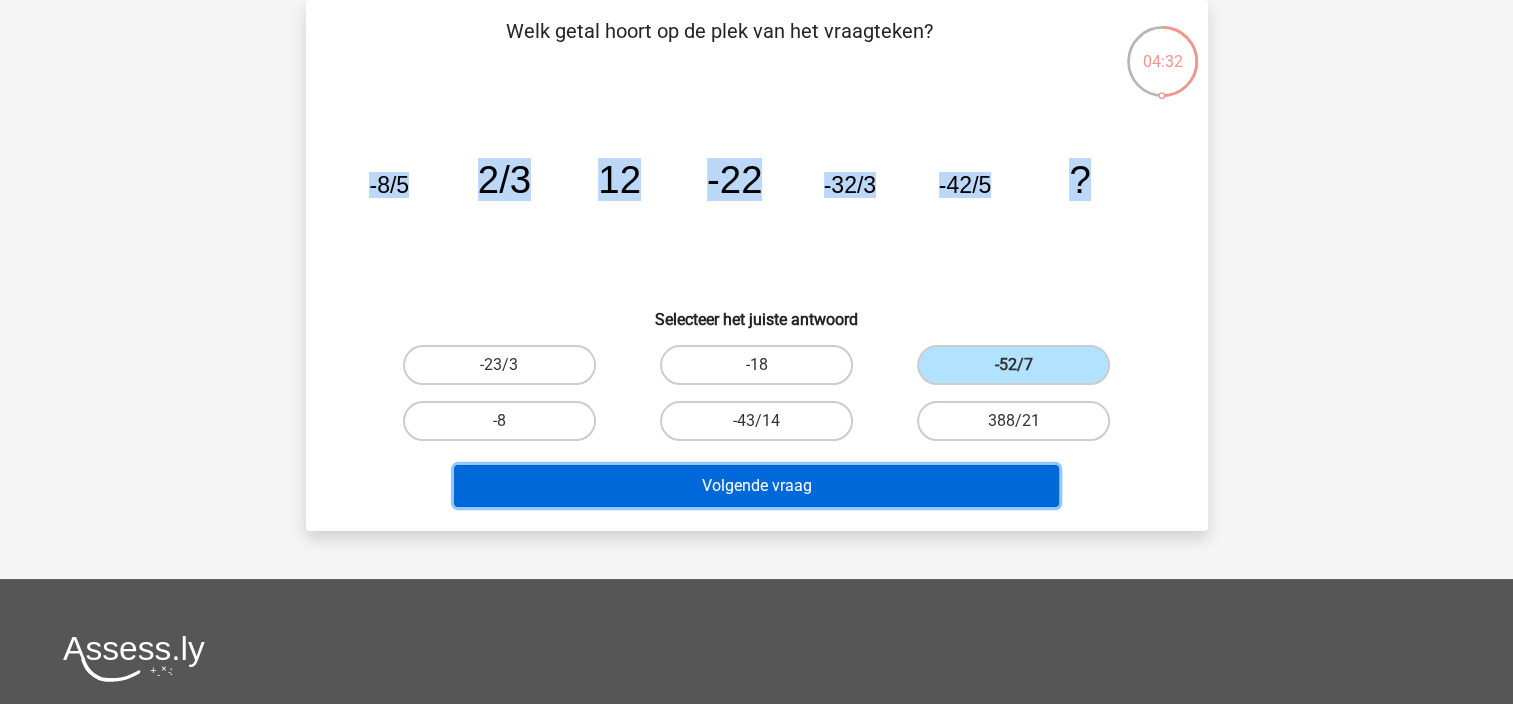 click on "Volgende vraag" at bounding box center [756, 486] 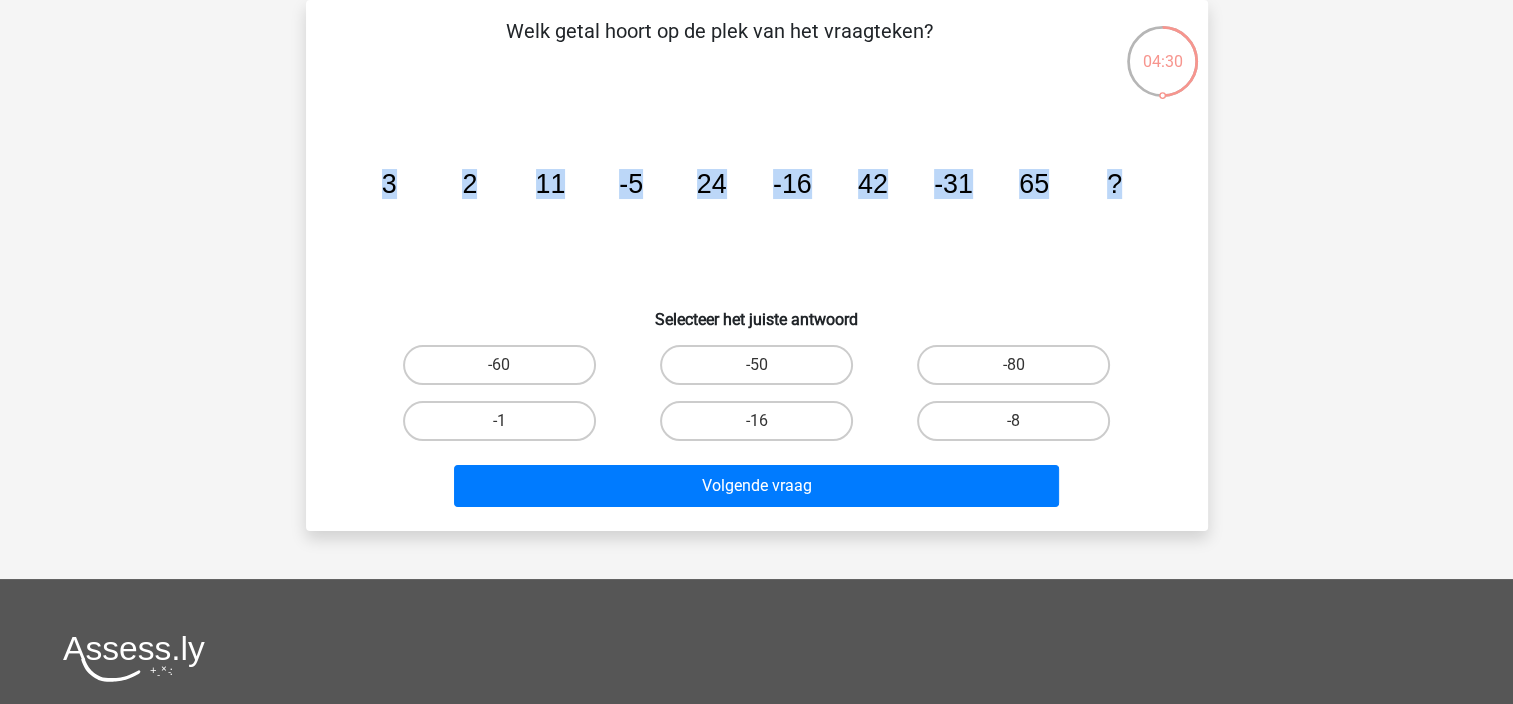 drag, startPoint x: 369, startPoint y: 194, endPoint x: 1184, endPoint y: 188, distance: 815.0221 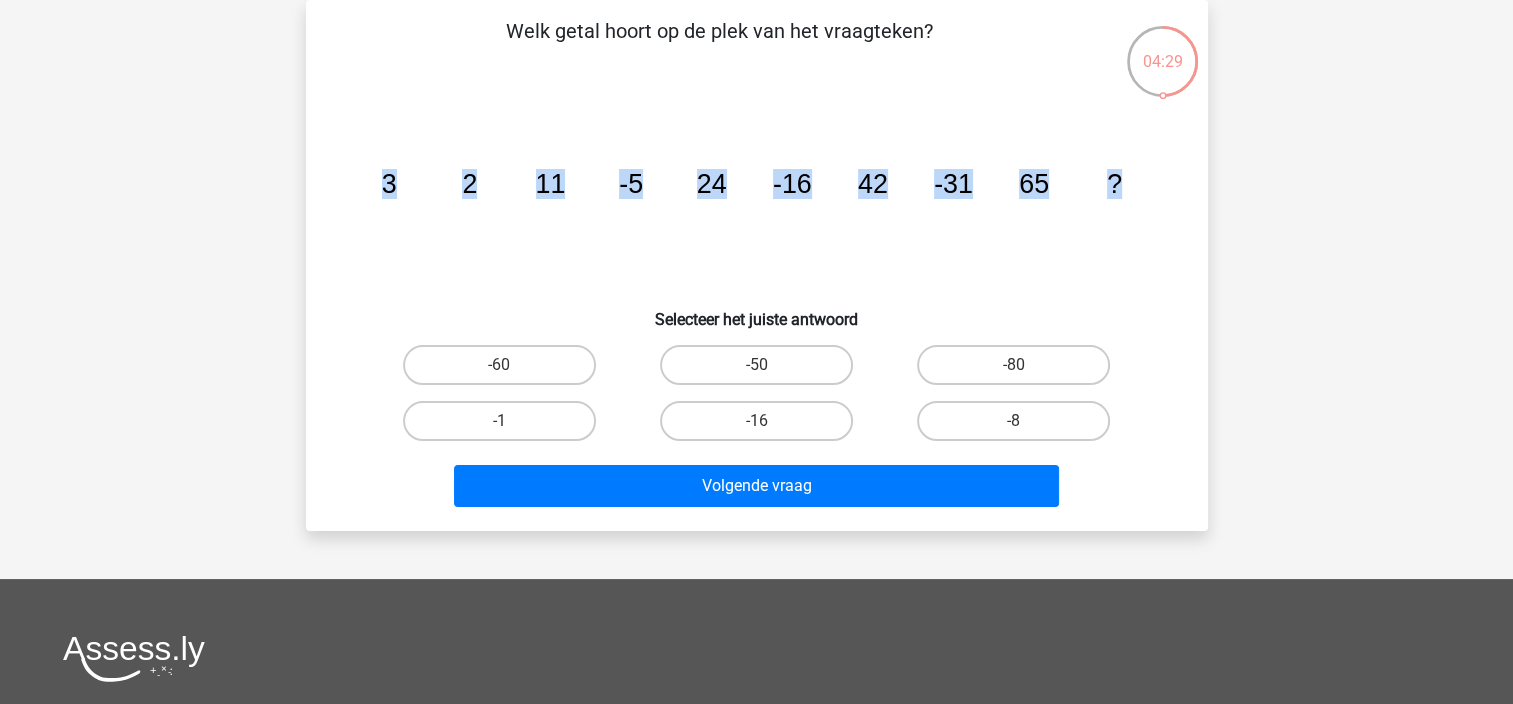 copy on "3
2
11
-5
24
-16
42
-31
65
?" 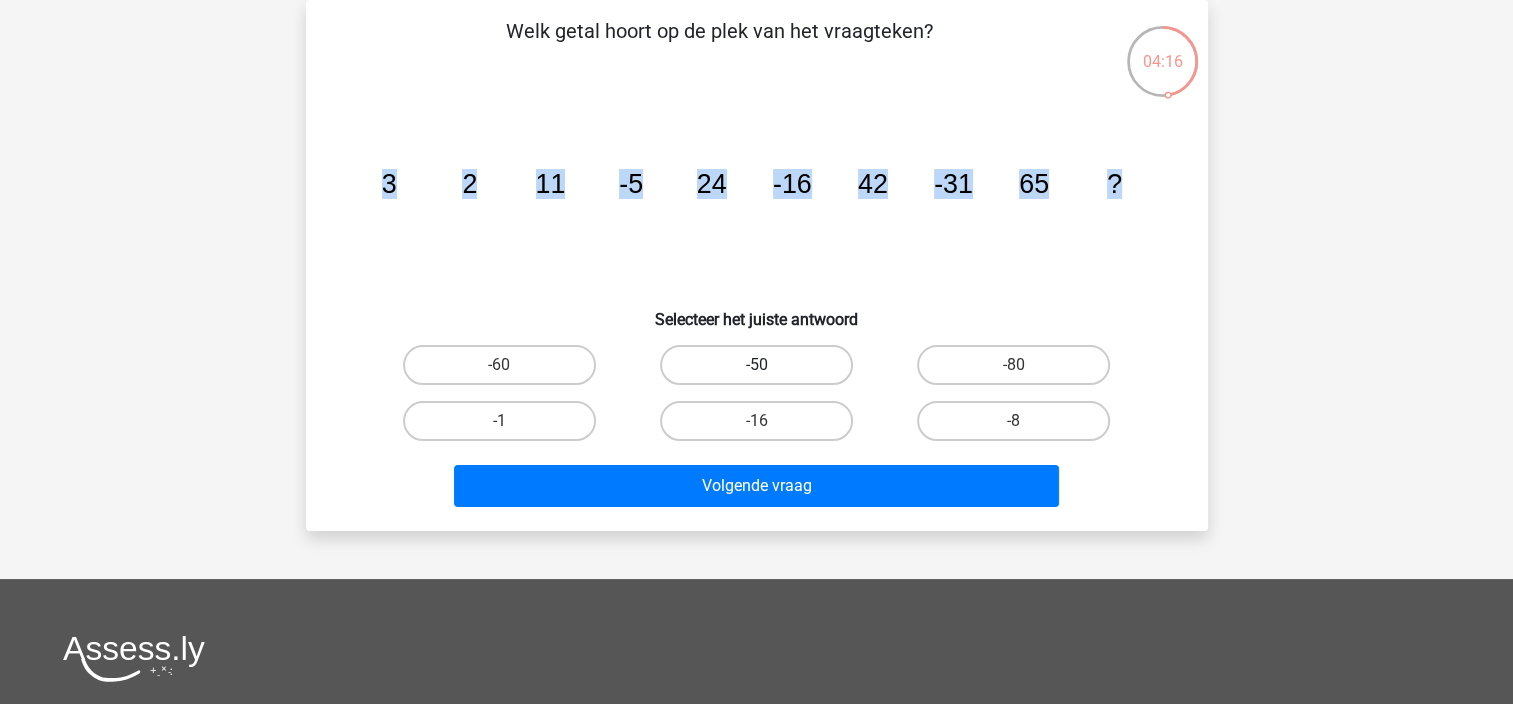 click on "-50" at bounding box center (756, 365) 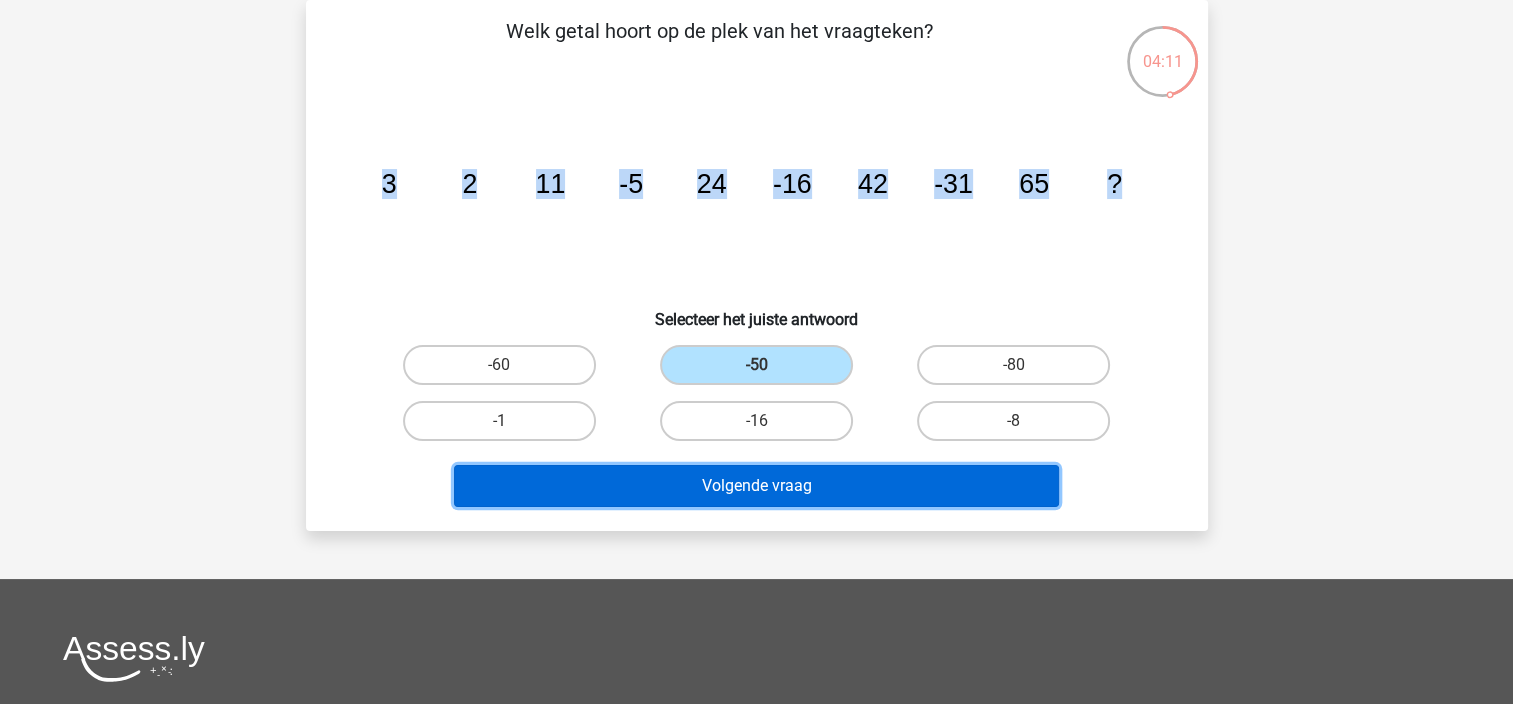 click on "Volgende vraag" at bounding box center (756, 486) 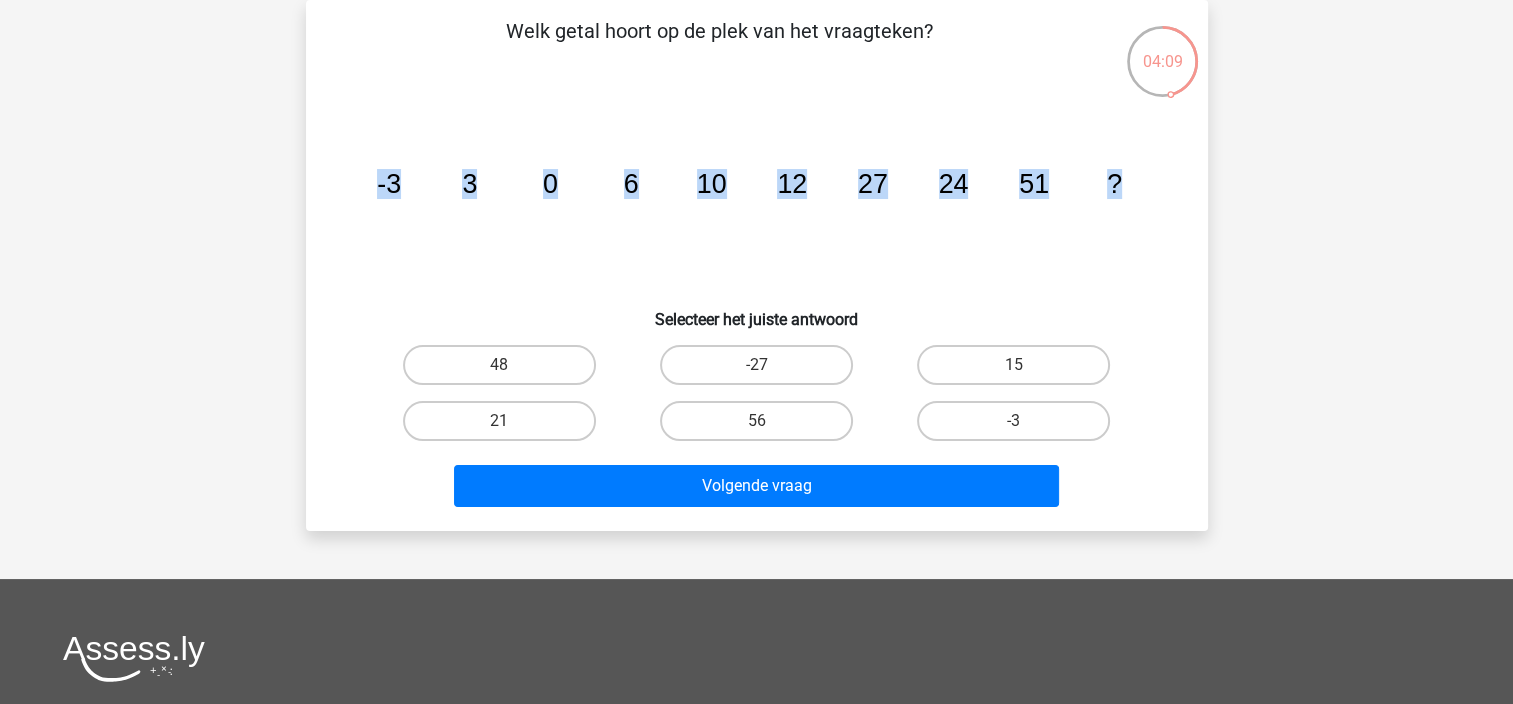 drag, startPoint x: 374, startPoint y: 176, endPoint x: 1248, endPoint y: 208, distance: 874.58563 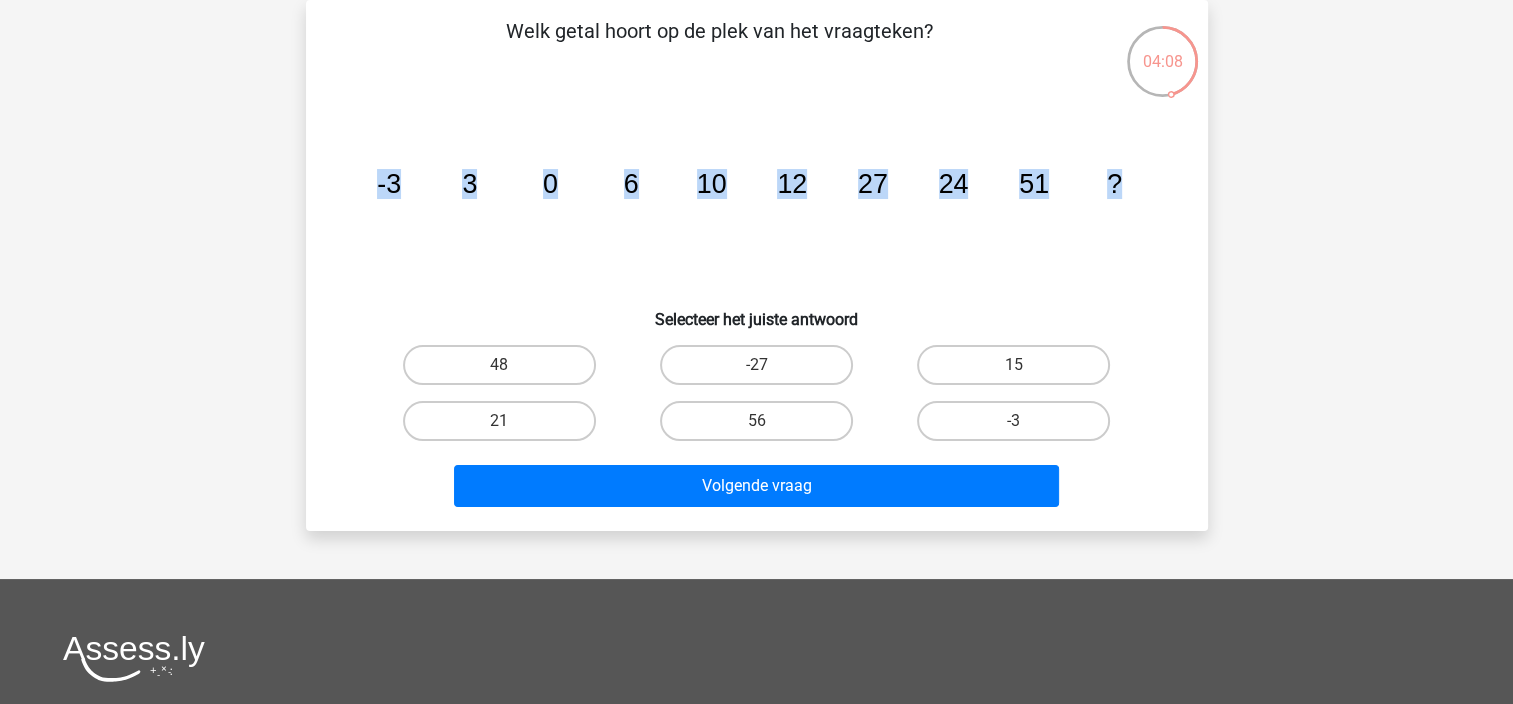 copy on "-3
3
0
6
10
12
27
24
51
?" 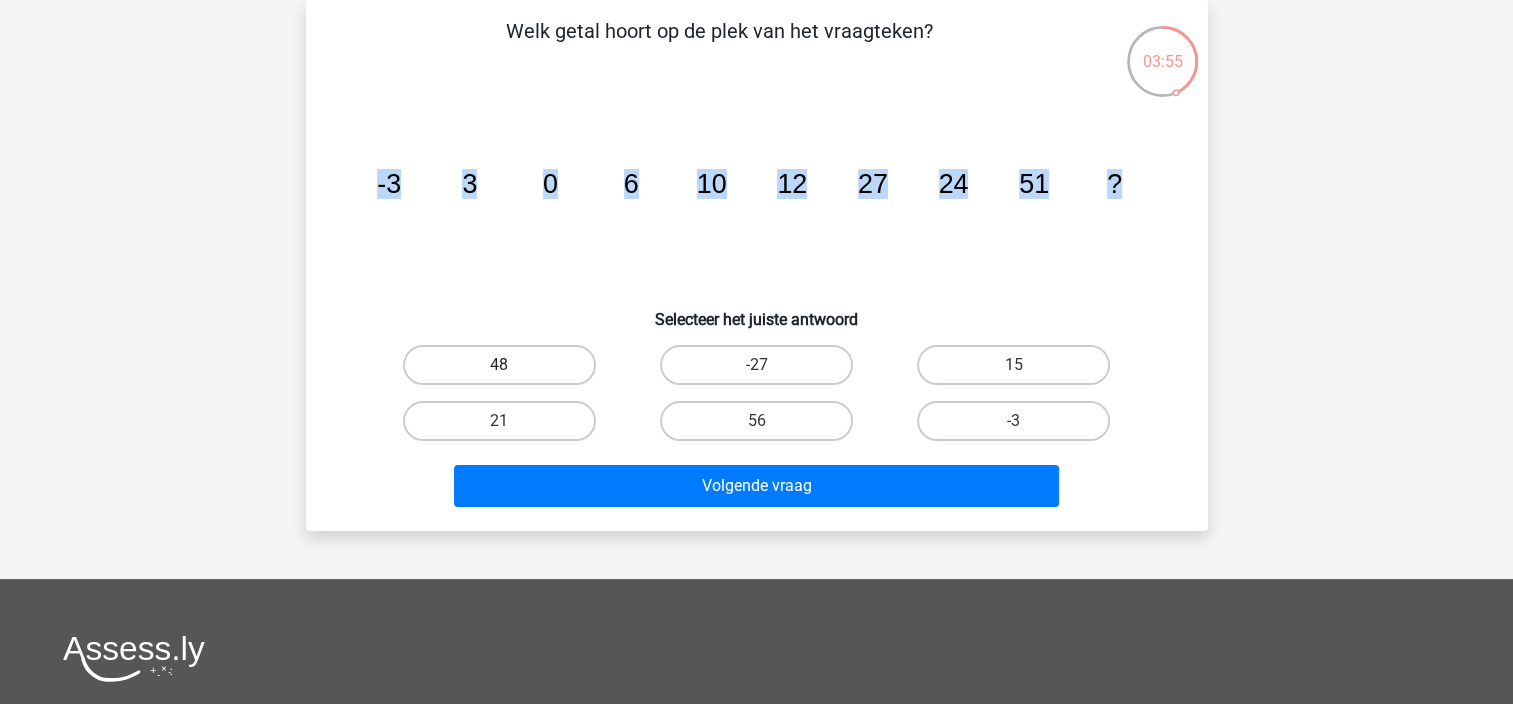 click on "48" at bounding box center [499, 365] 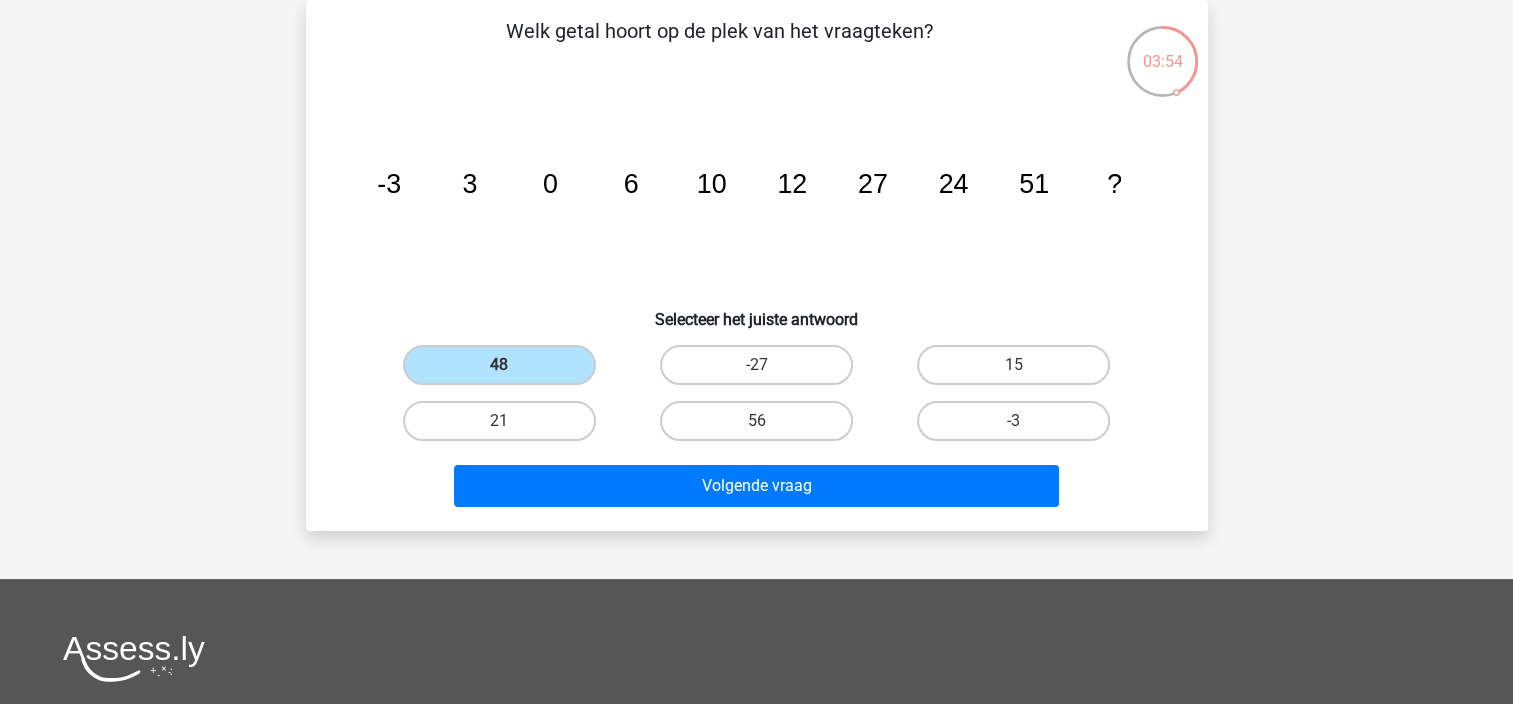 click on "Welk getal hoort op de plek van het vraagteken?
image/svg+xml
-3
3
0
6
10
12
27
24
51
?" at bounding box center (757, 265) 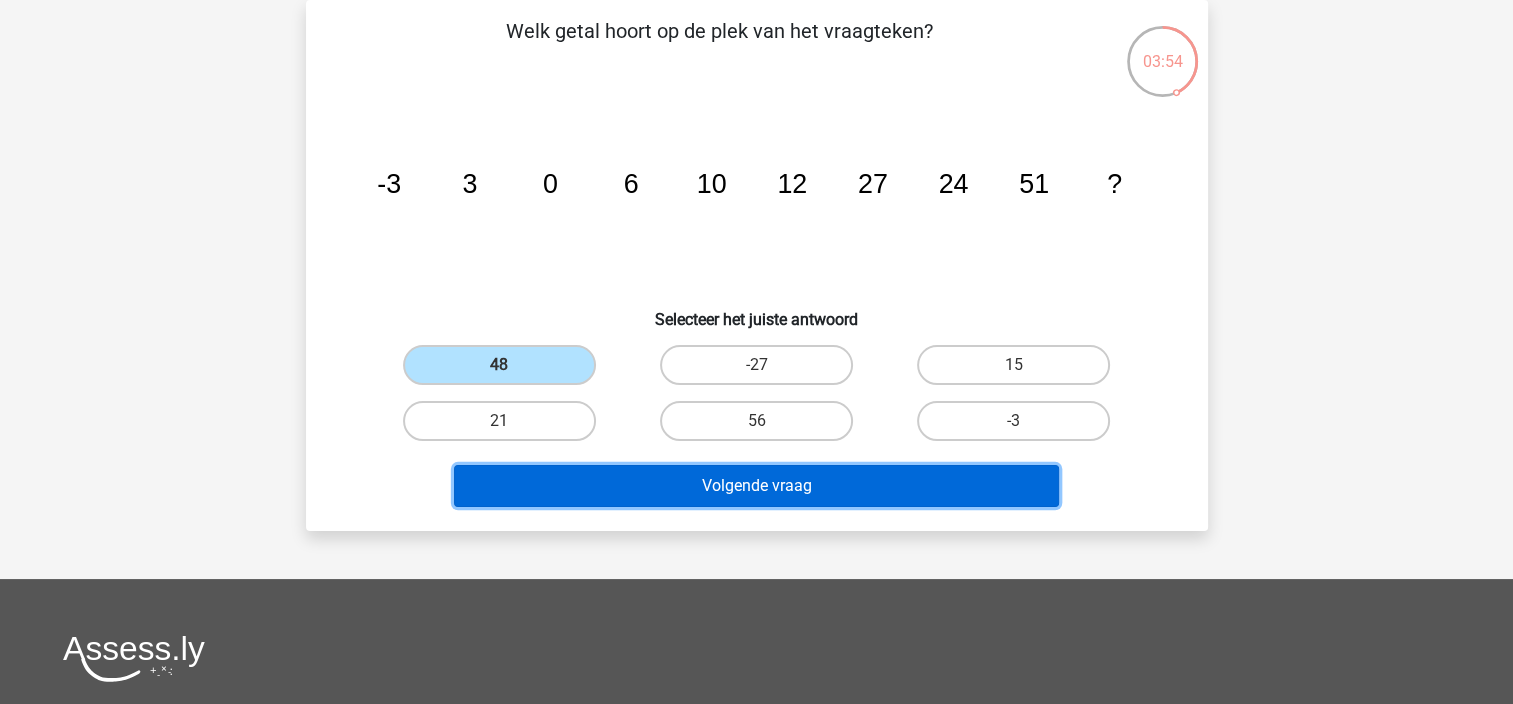 click on "Volgende vraag" at bounding box center (756, 486) 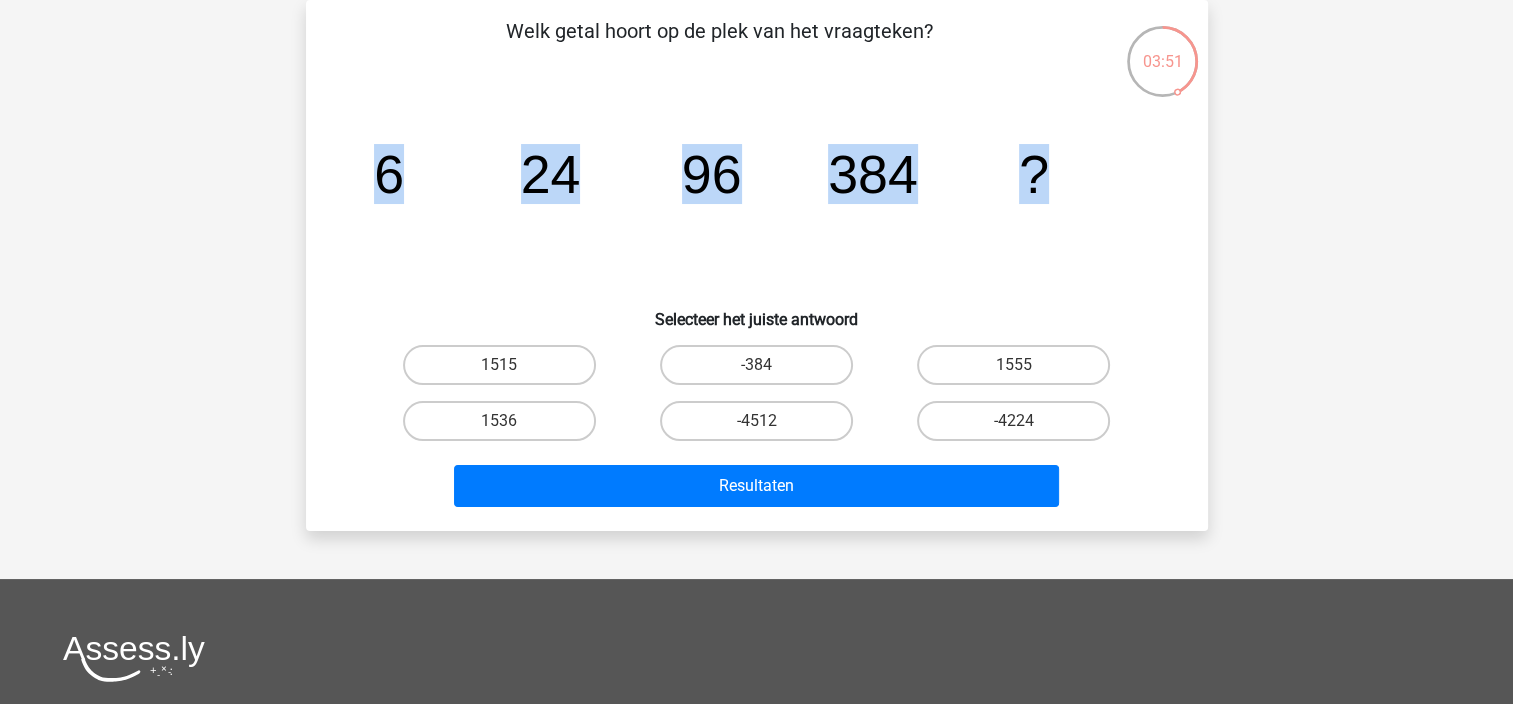 drag, startPoint x: 353, startPoint y: 172, endPoint x: 1114, endPoint y: 196, distance: 761.37836 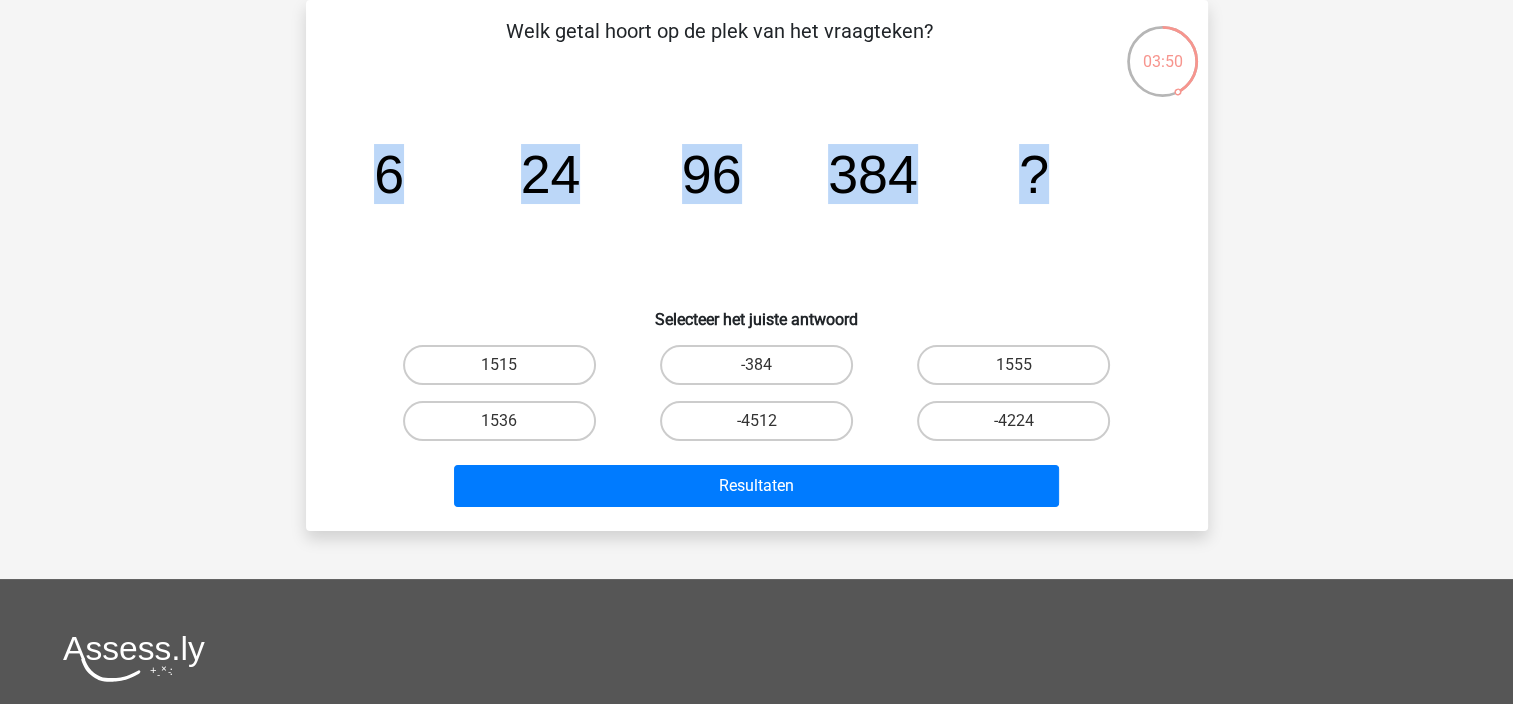 copy on "6
24
96
384
?" 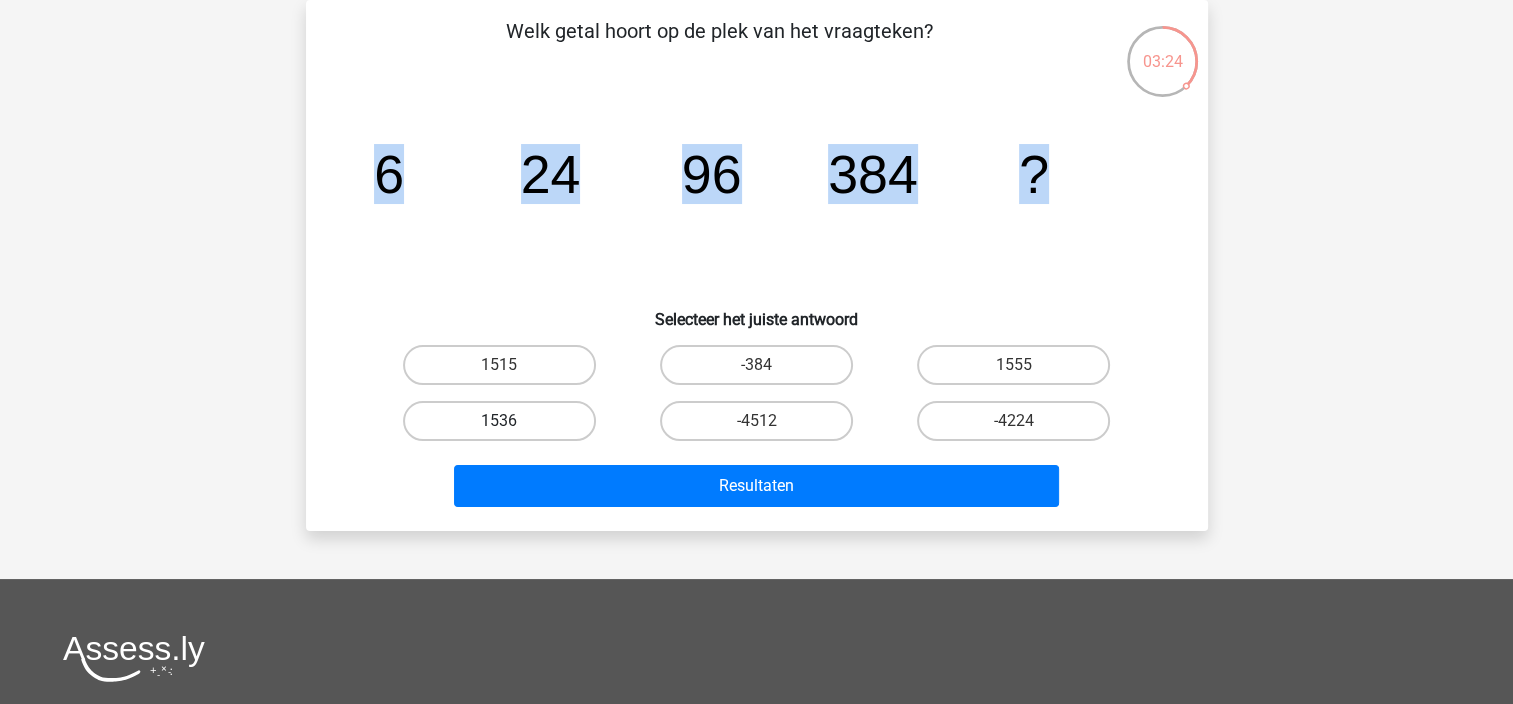 click on "1536" at bounding box center [499, 421] 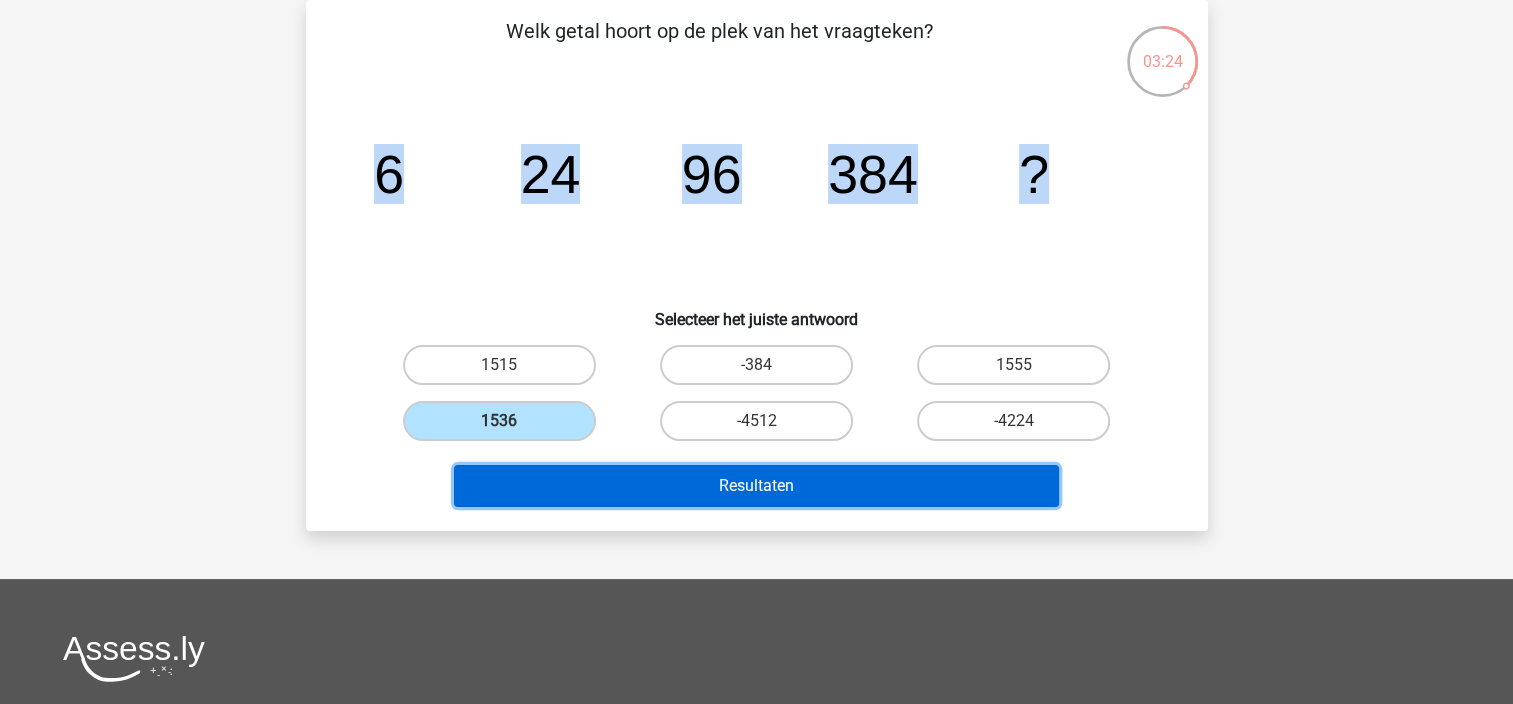 click on "Resultaten" at bounding box center [756, 486] 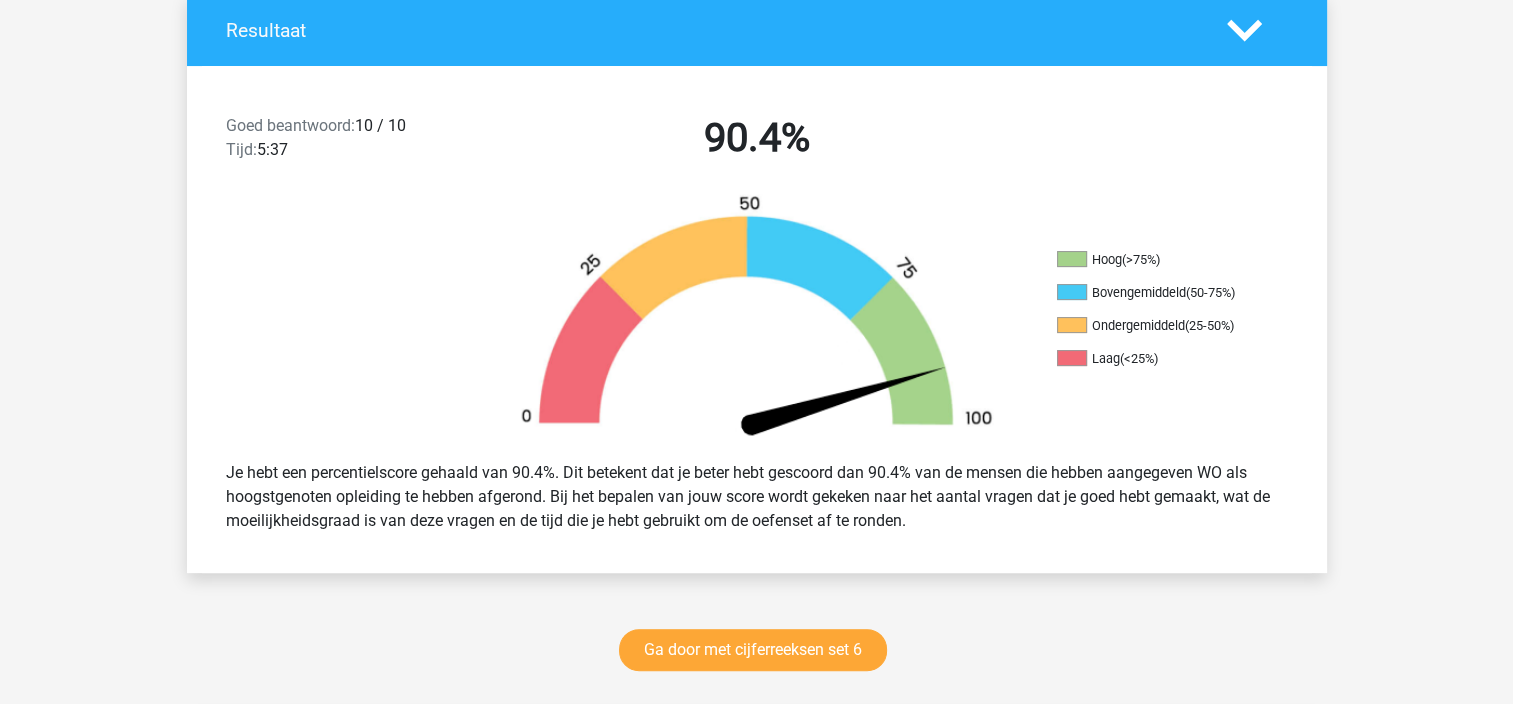 scroll, scrollTop: 600, scrollLeft: 0, axis: vertical 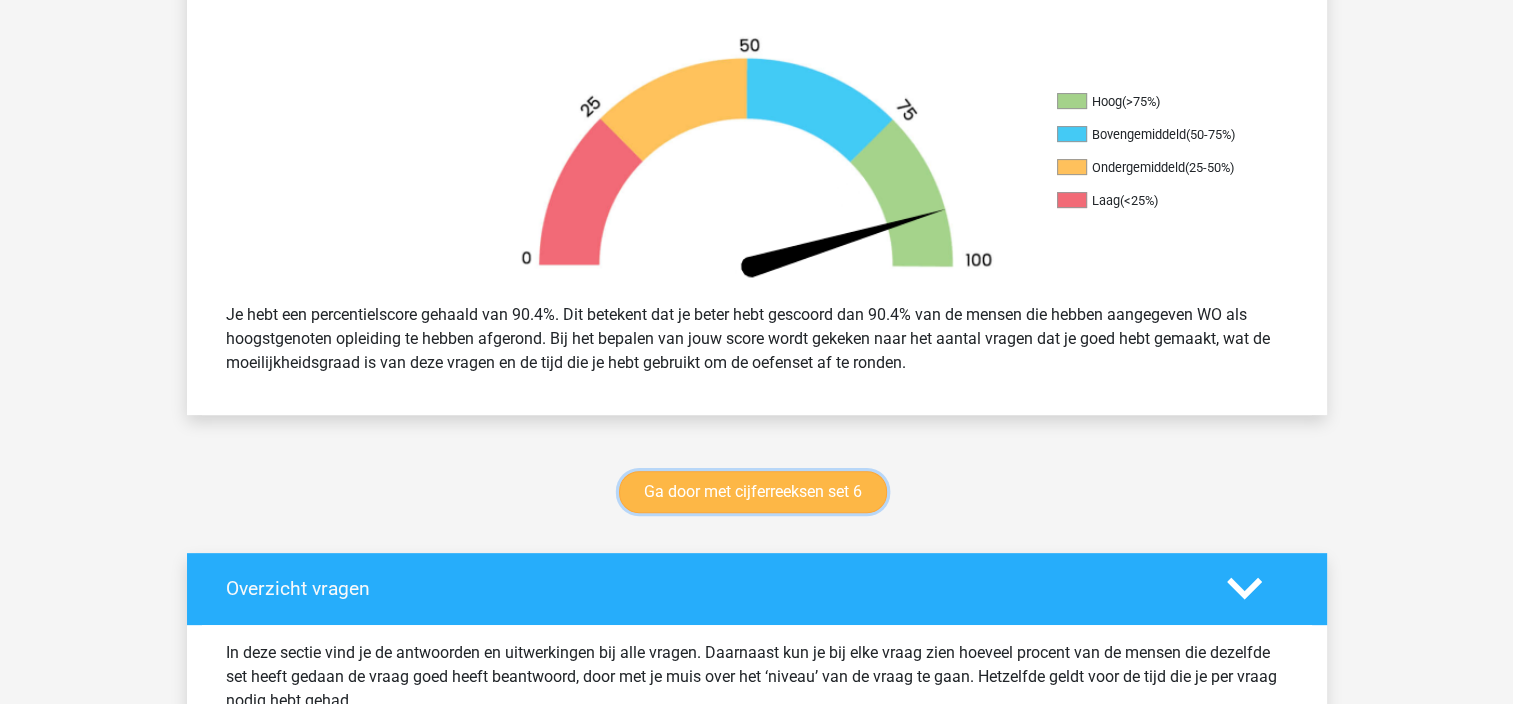 click on "Ga door met cijferreeksen set 6" at bounding box center (753, 492) 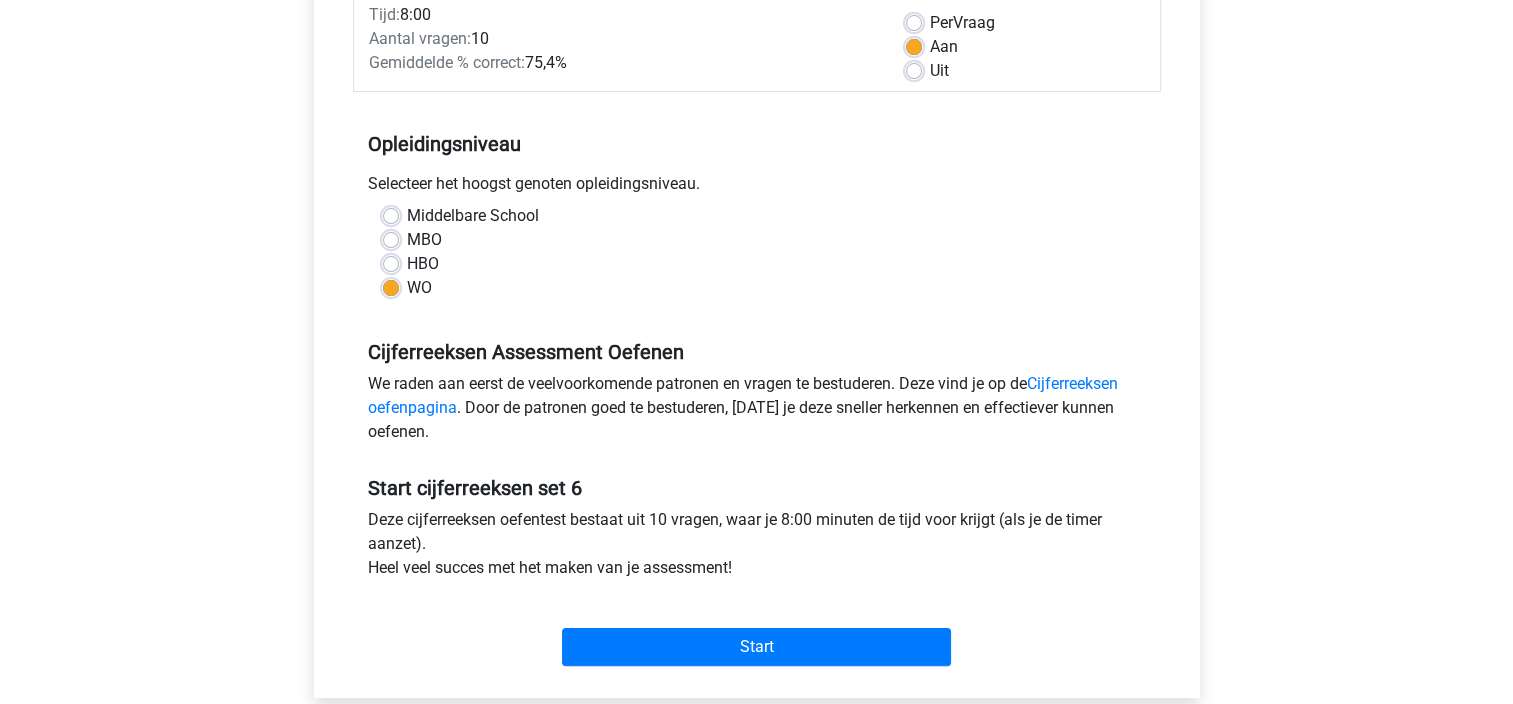 scroll, scrollTop: 300, scrollLeft: 0, axis: vertical 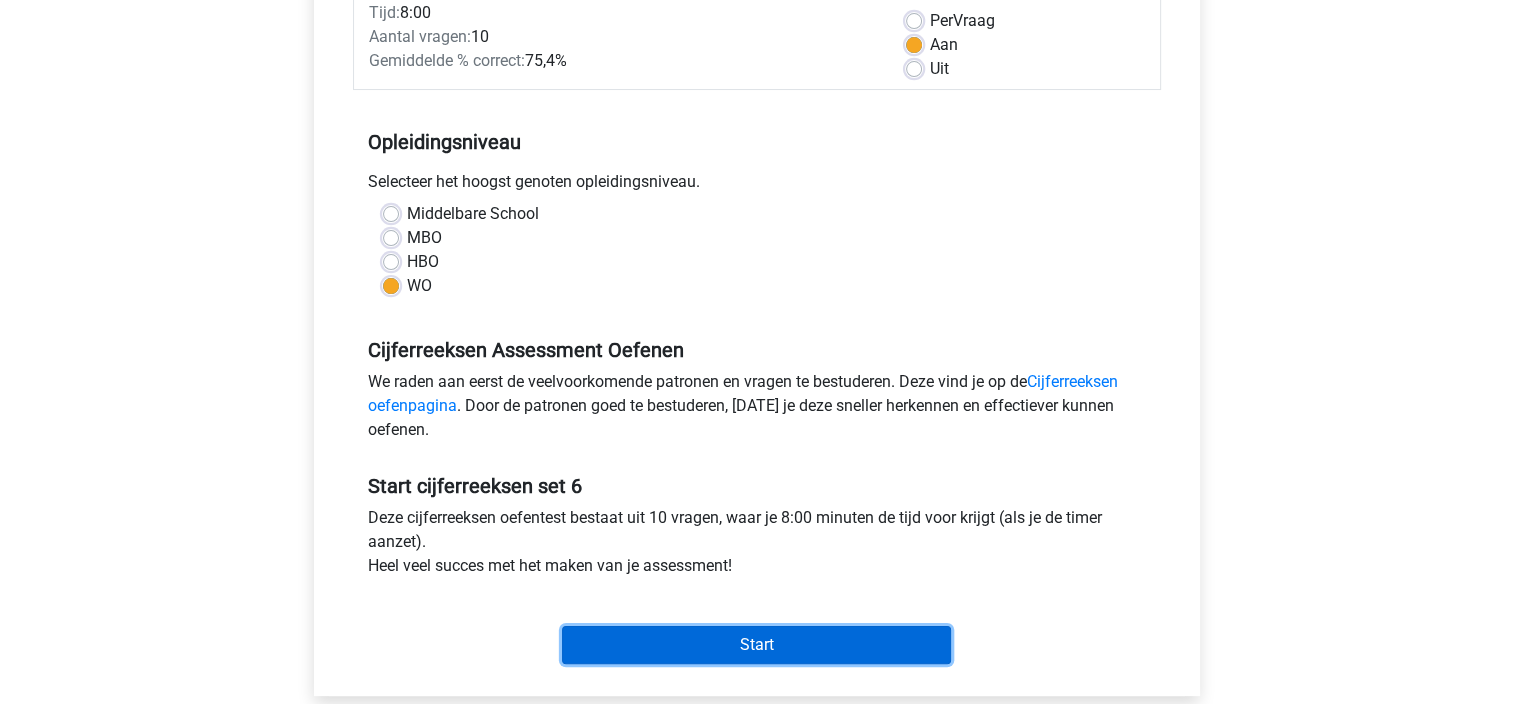 click on "Start" at bounding box center [756, 645] 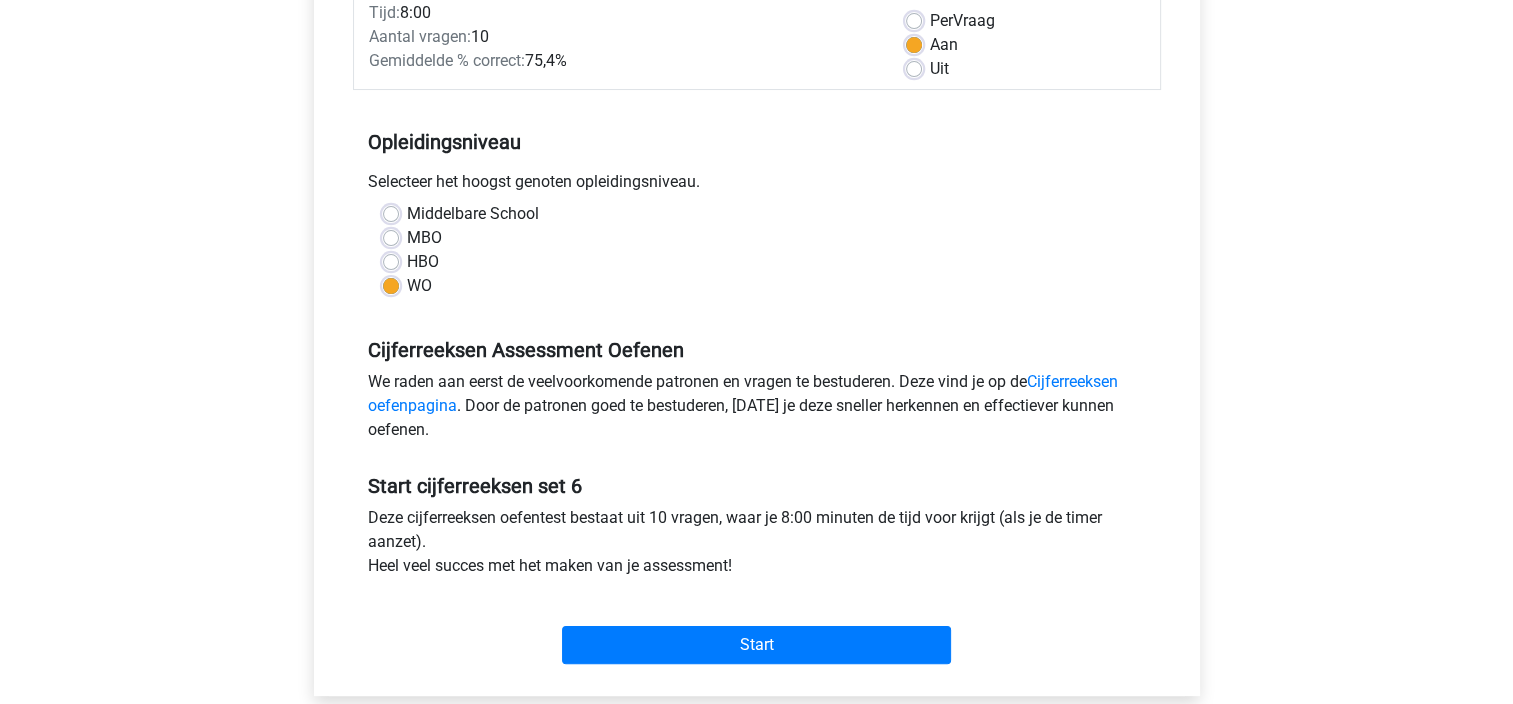 click on "Uit" at bounding box center (939, 69) 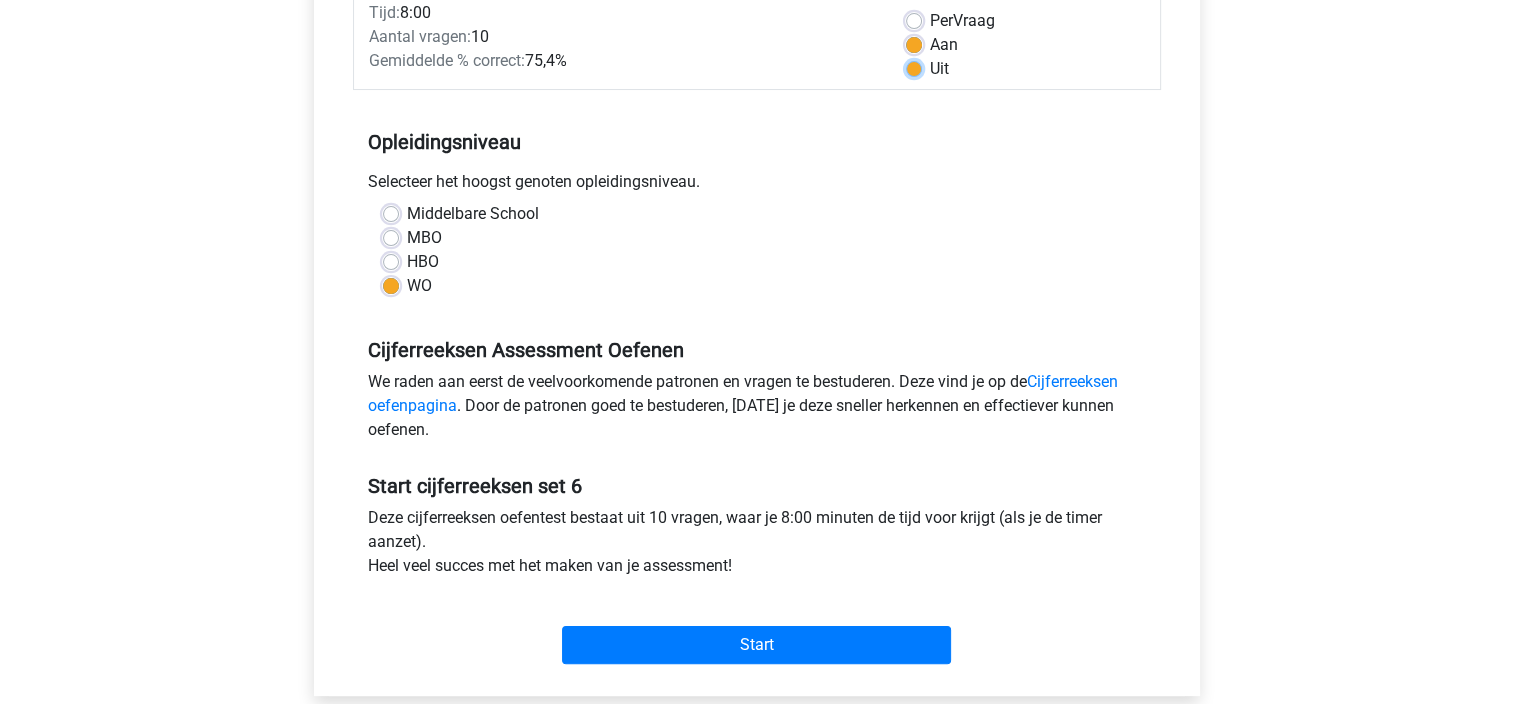 click on "Uit" at bounding box center [914, 67] 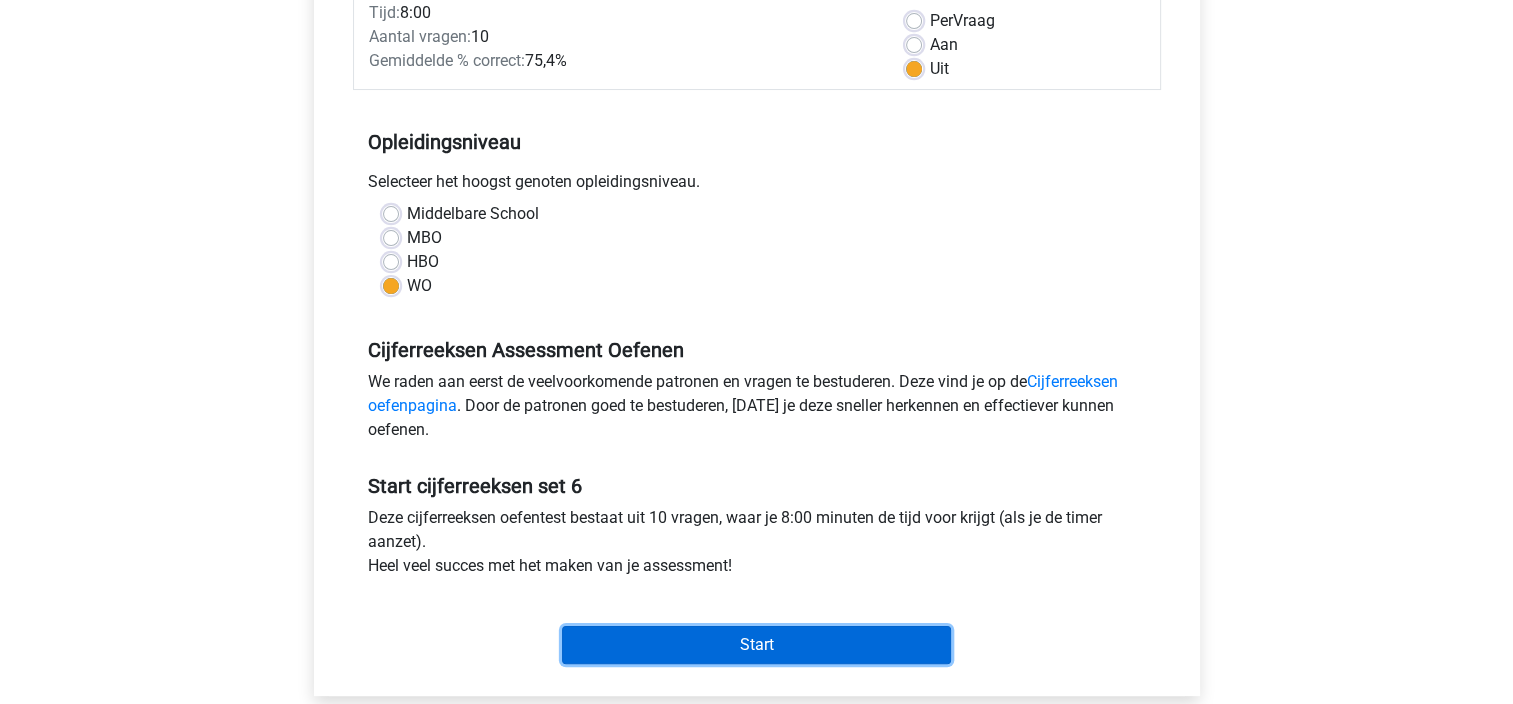click on "Start" at bounding box center [756, 645] 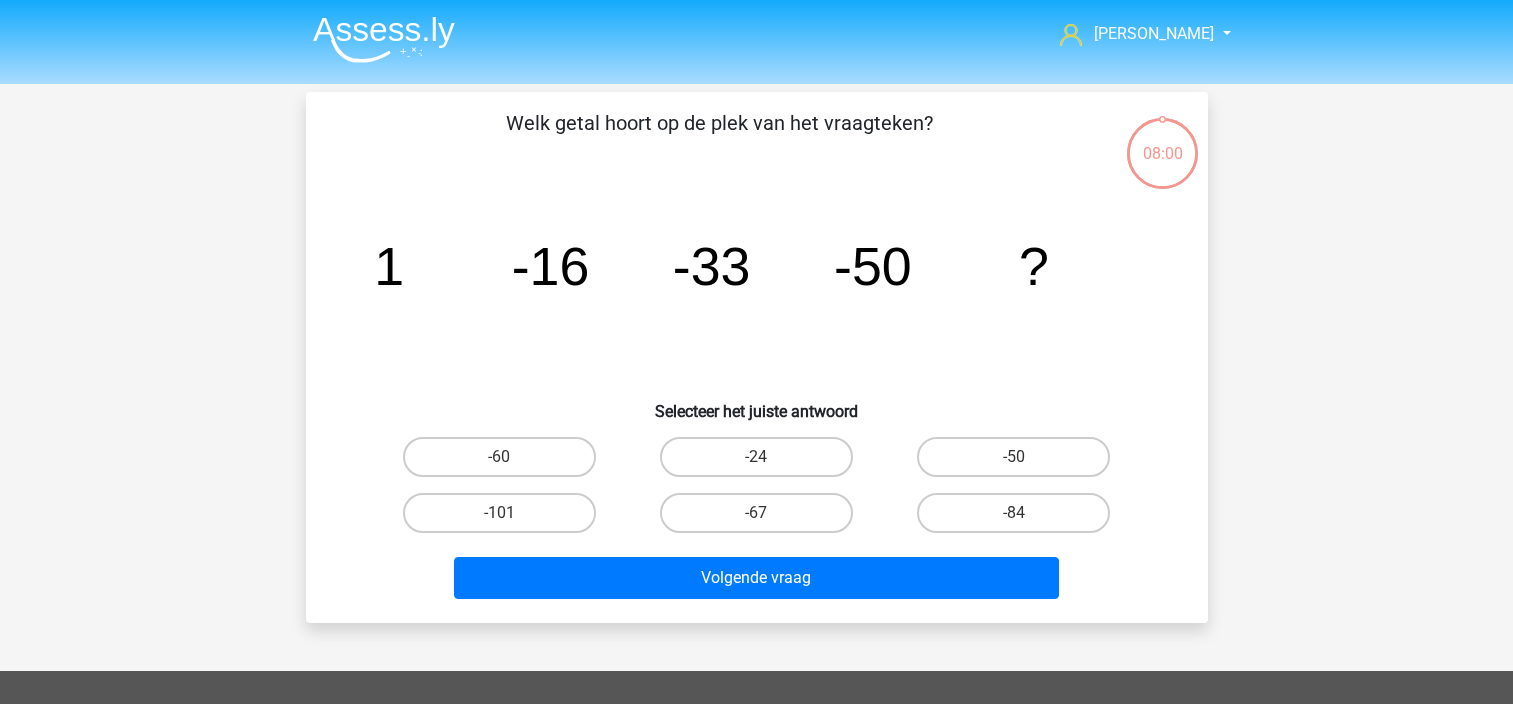 scroll, scrollTop: 0, scrollLeft: 0, axis: both 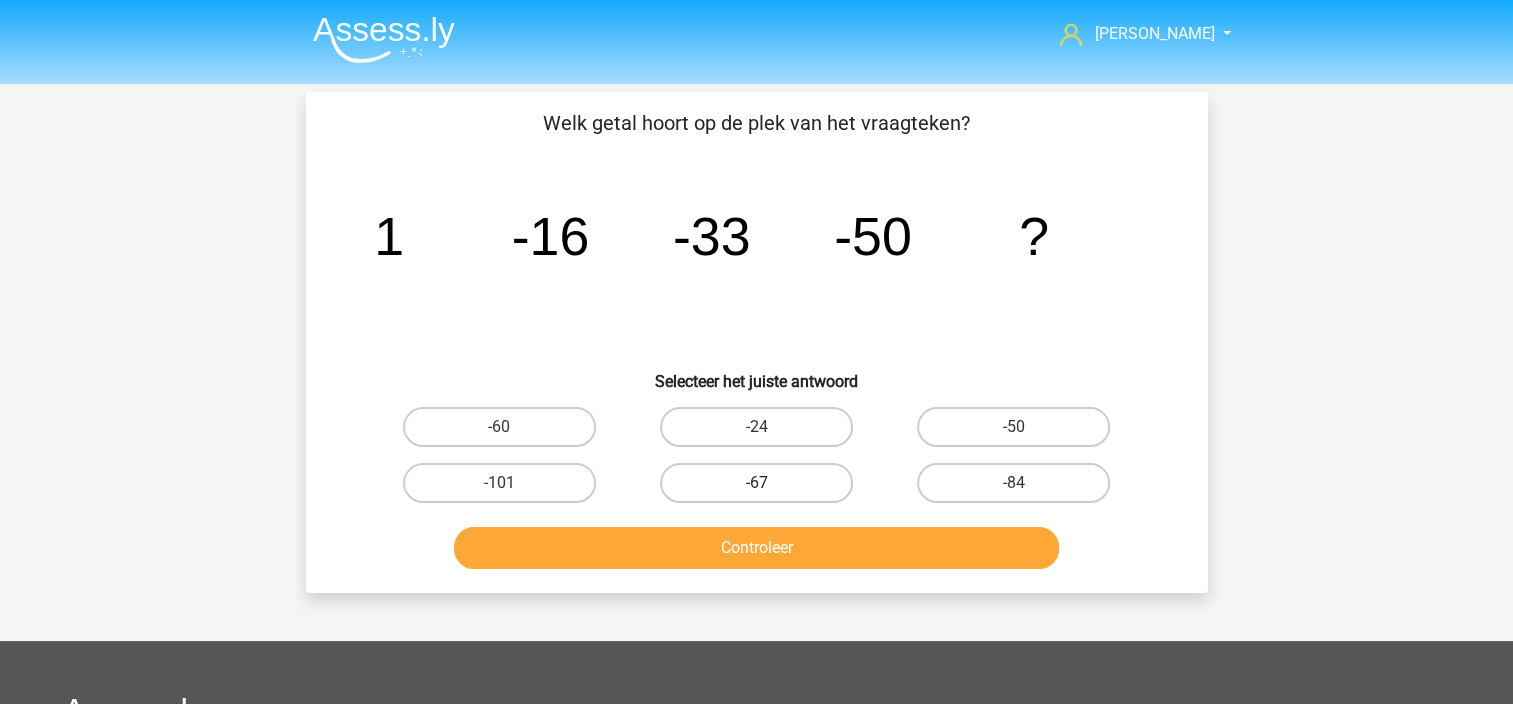 click on "-67" at bounding box center (756, 483) 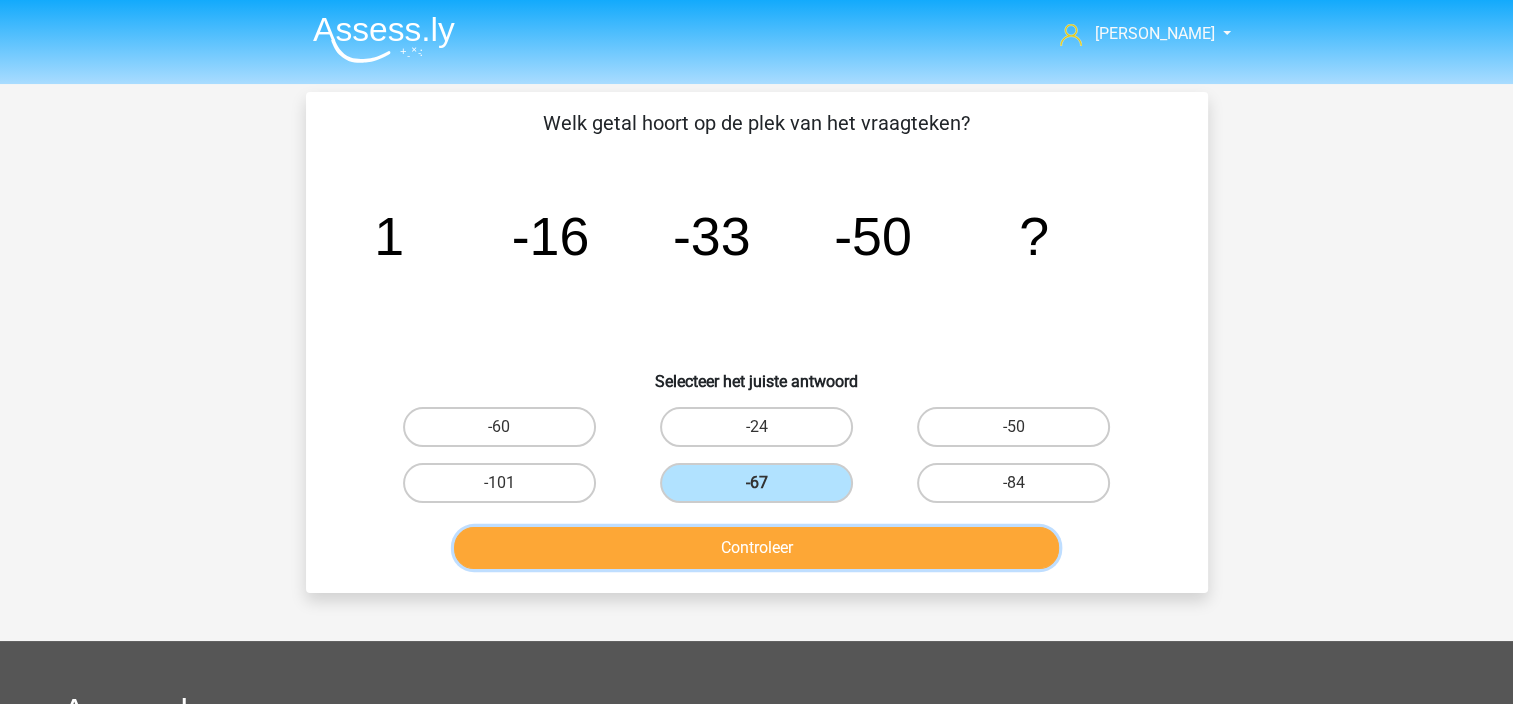 click on "Controleer" at bounding box center (756, 548) 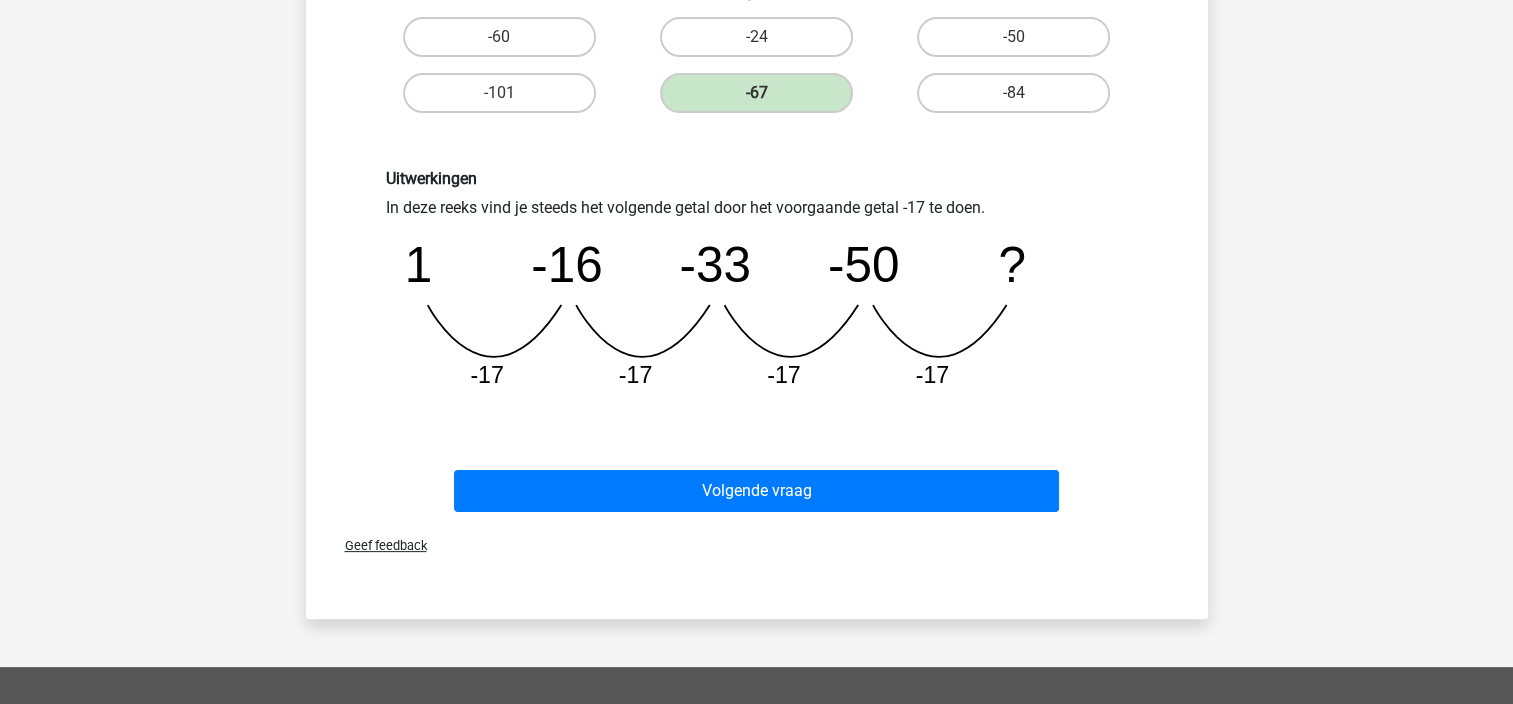 scroll, scrollTop: 400, scrollLeft: 0, axis: vertical 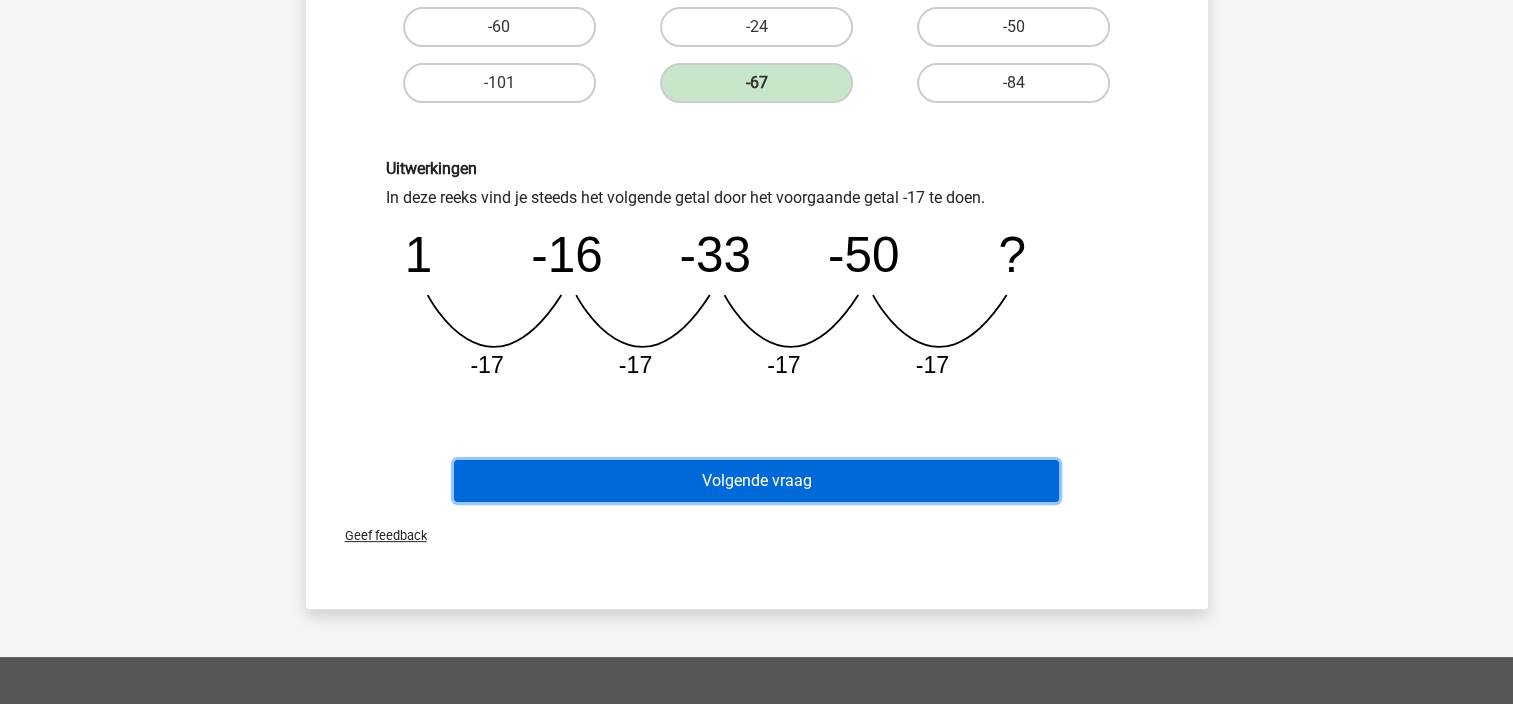 click on "Volgende vraag" at bounding box center (756, 481) 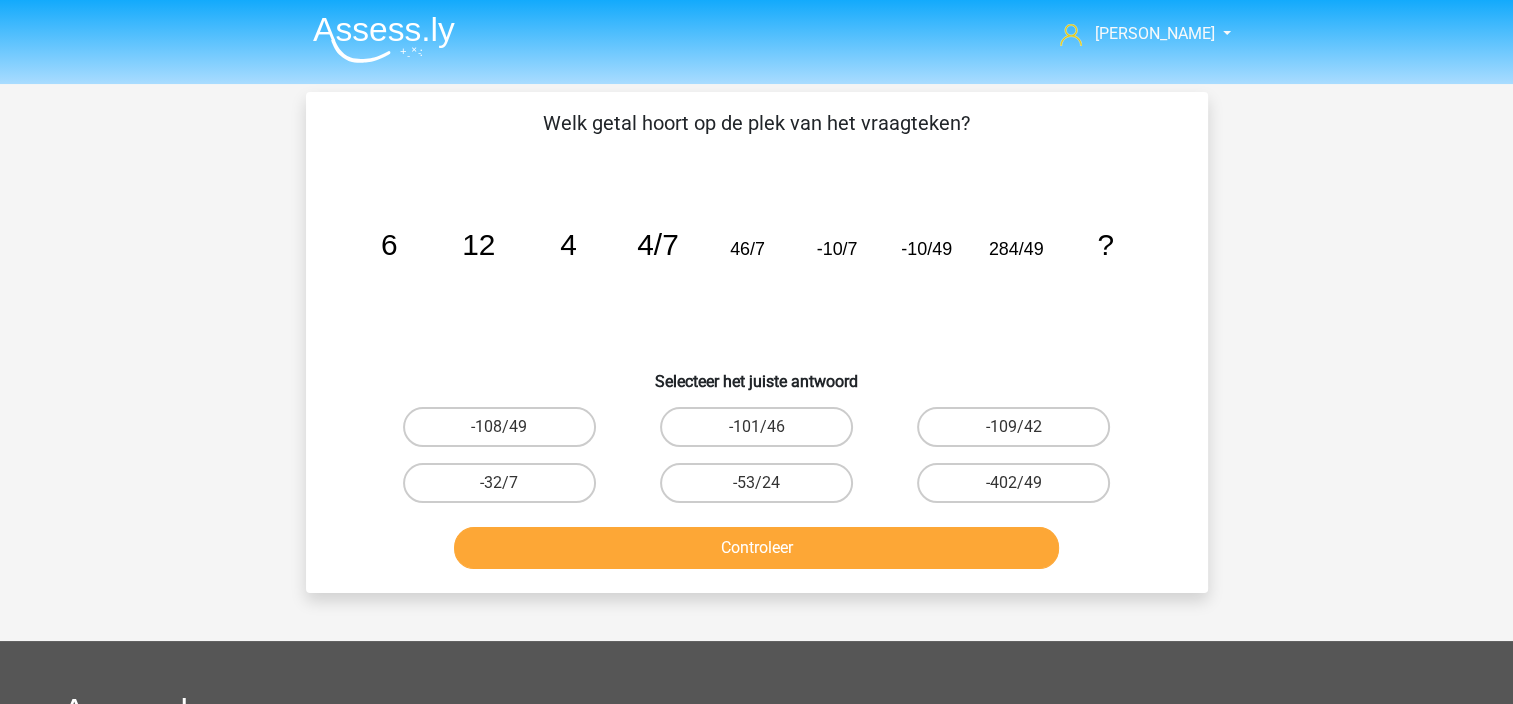 scroll, scrollTop: 0, scrollLeft: 0, axis: both 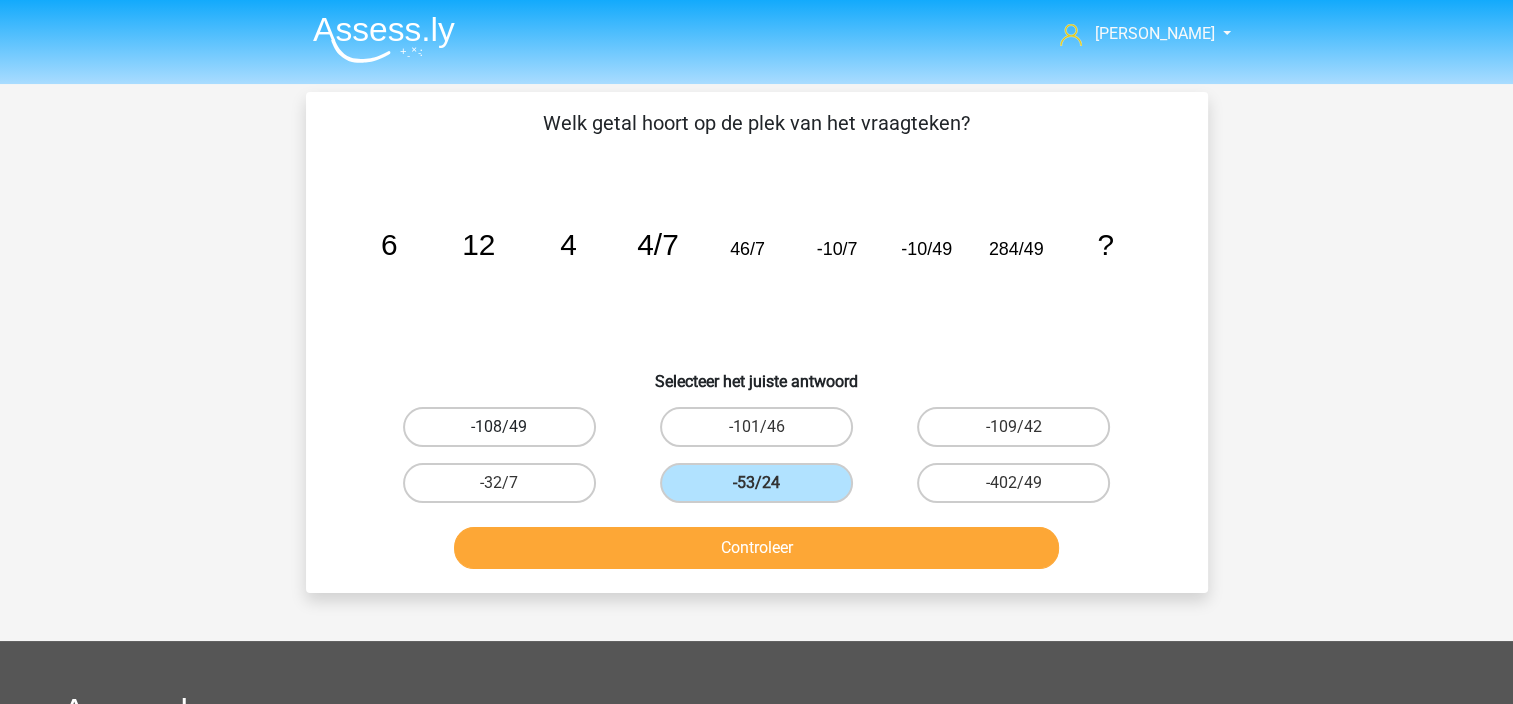 click on "-108/49" at bounding box center [499, 427] 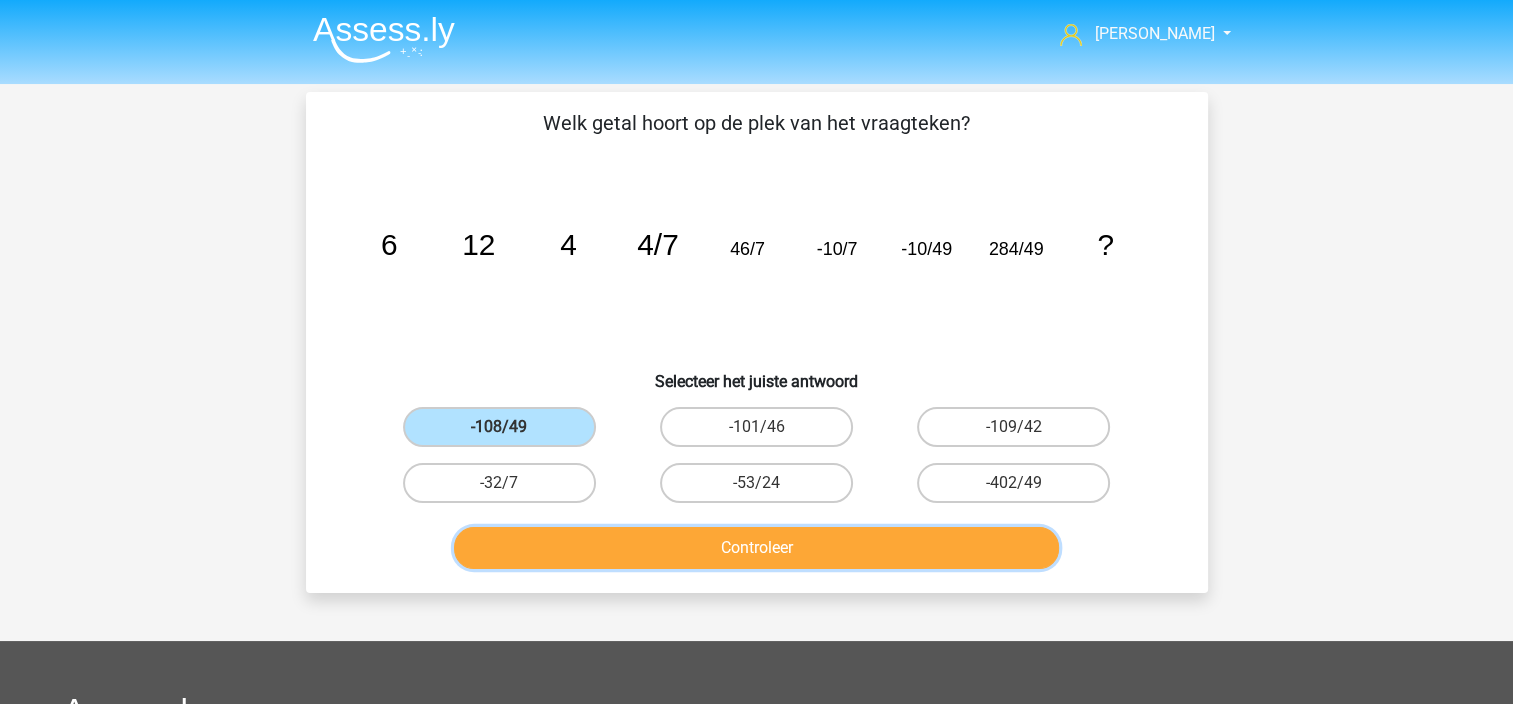 click on "Controleer" at bounding box center [756, 548] 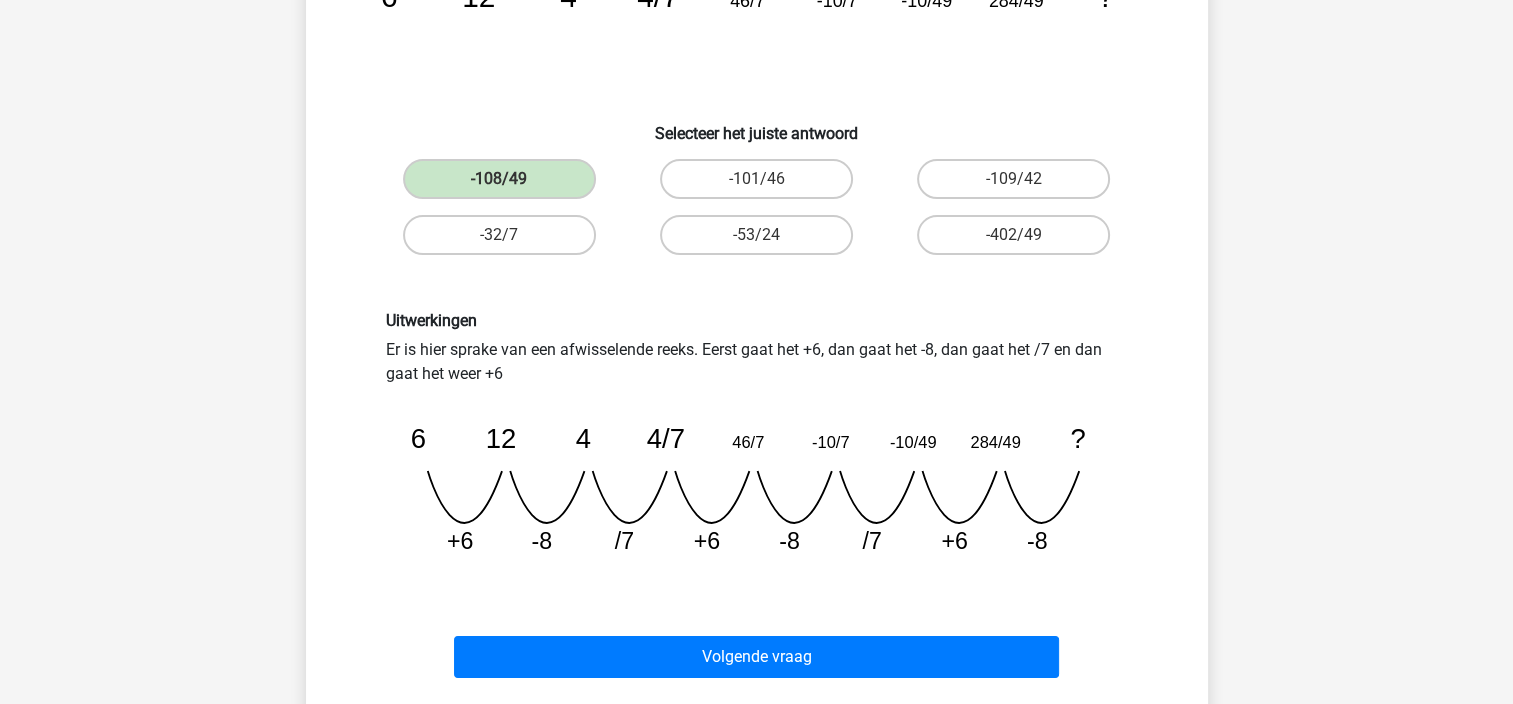 scroll, scrollTop: 400, scrollLeft: 0, axis: vertical 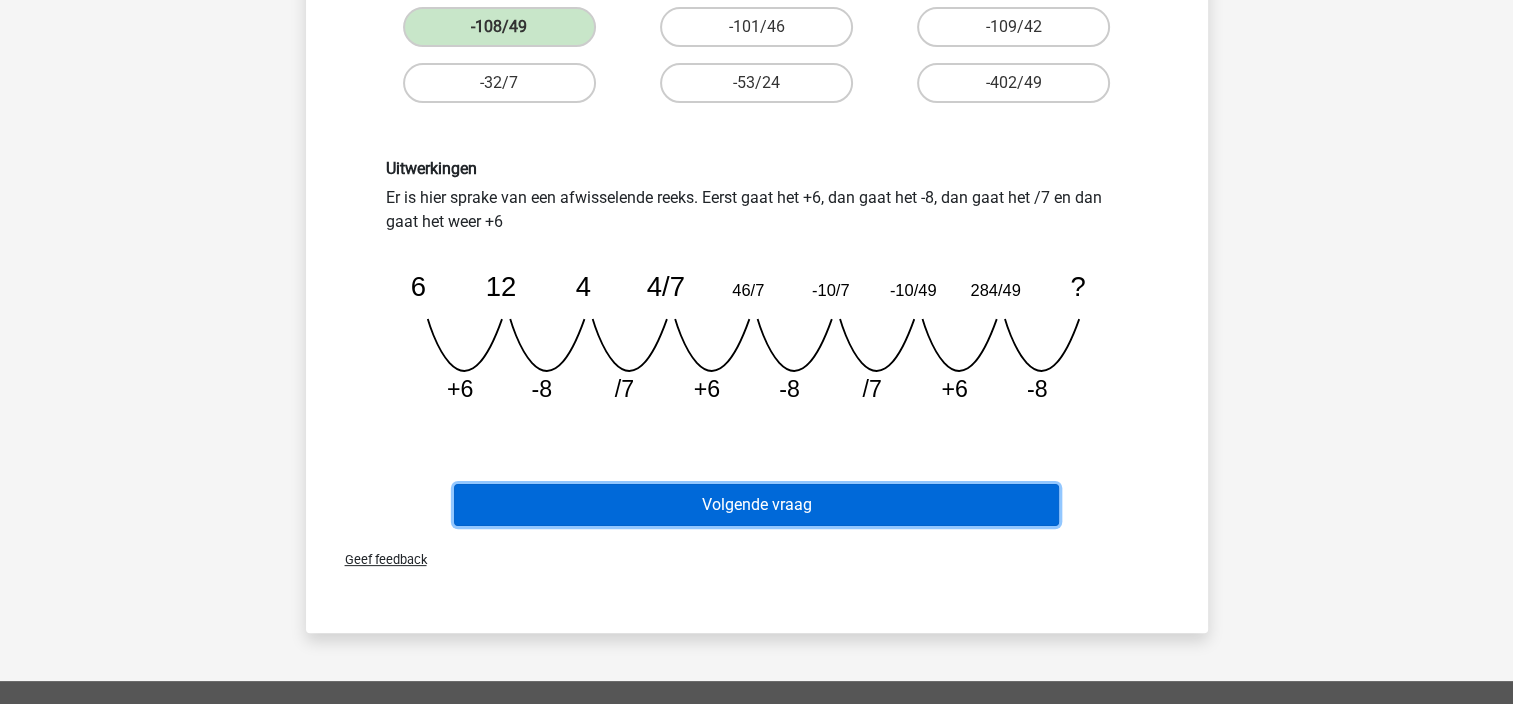 click on "Volgende vraag" at bounding box center [756, 505] 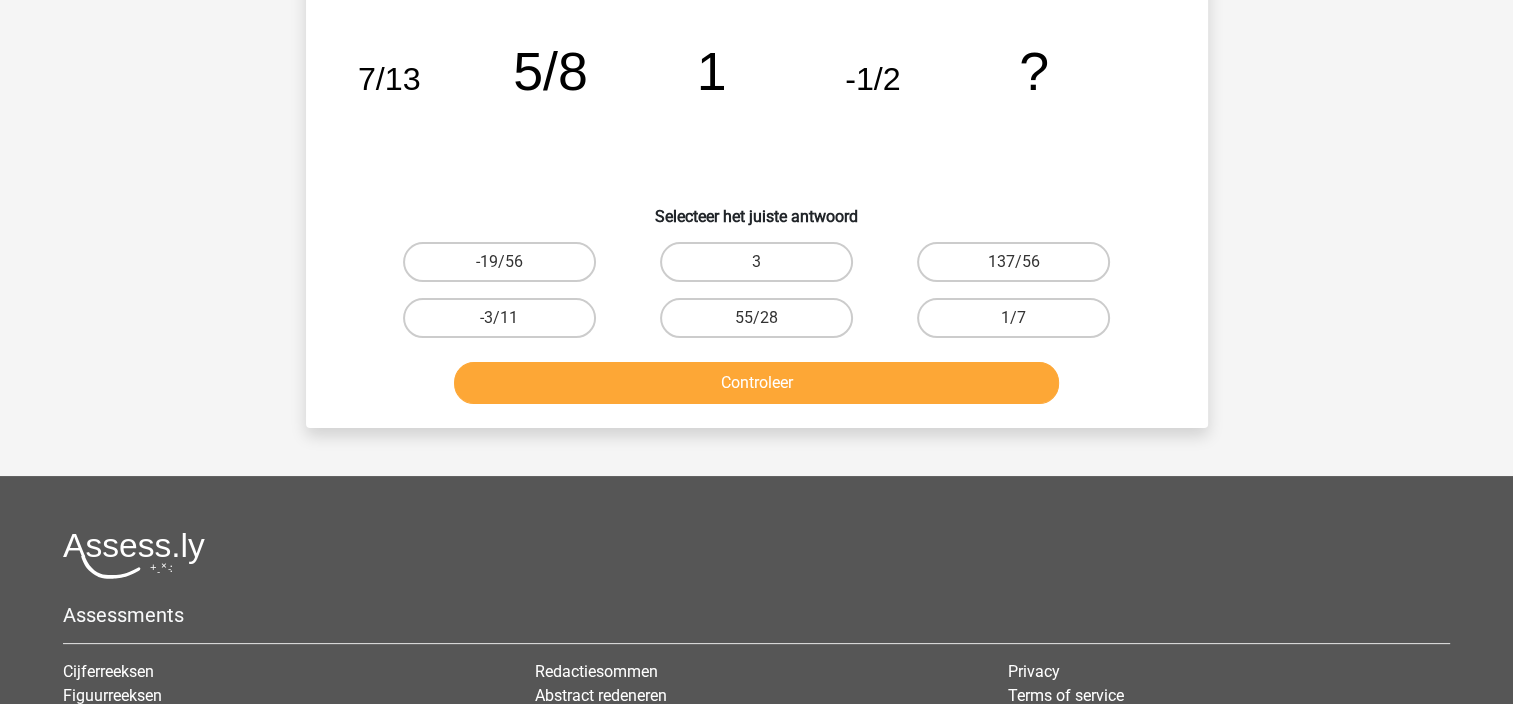 scroll, scrollTop: 92, scrollLeft: 0, axis: vertical 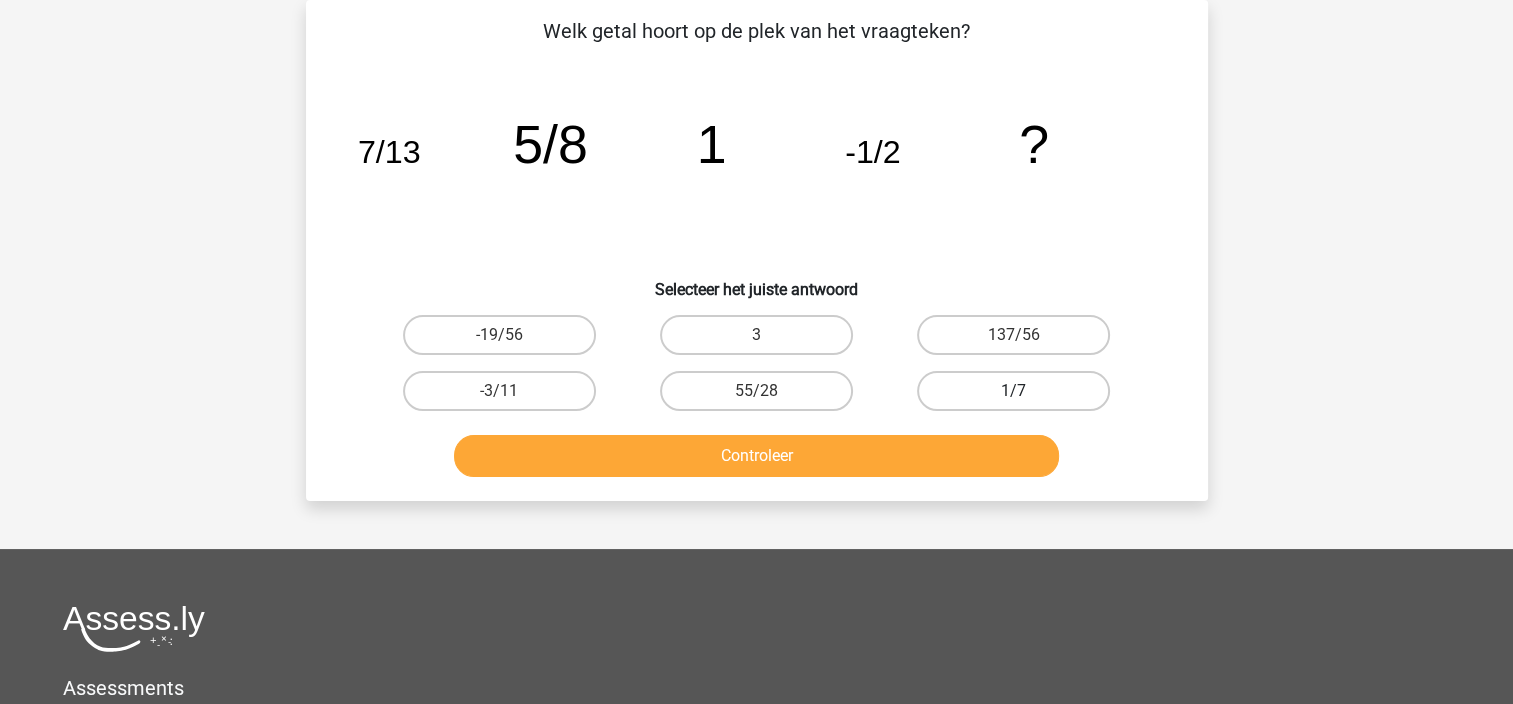 click on "1/7" at bounding box center [1013, 391] 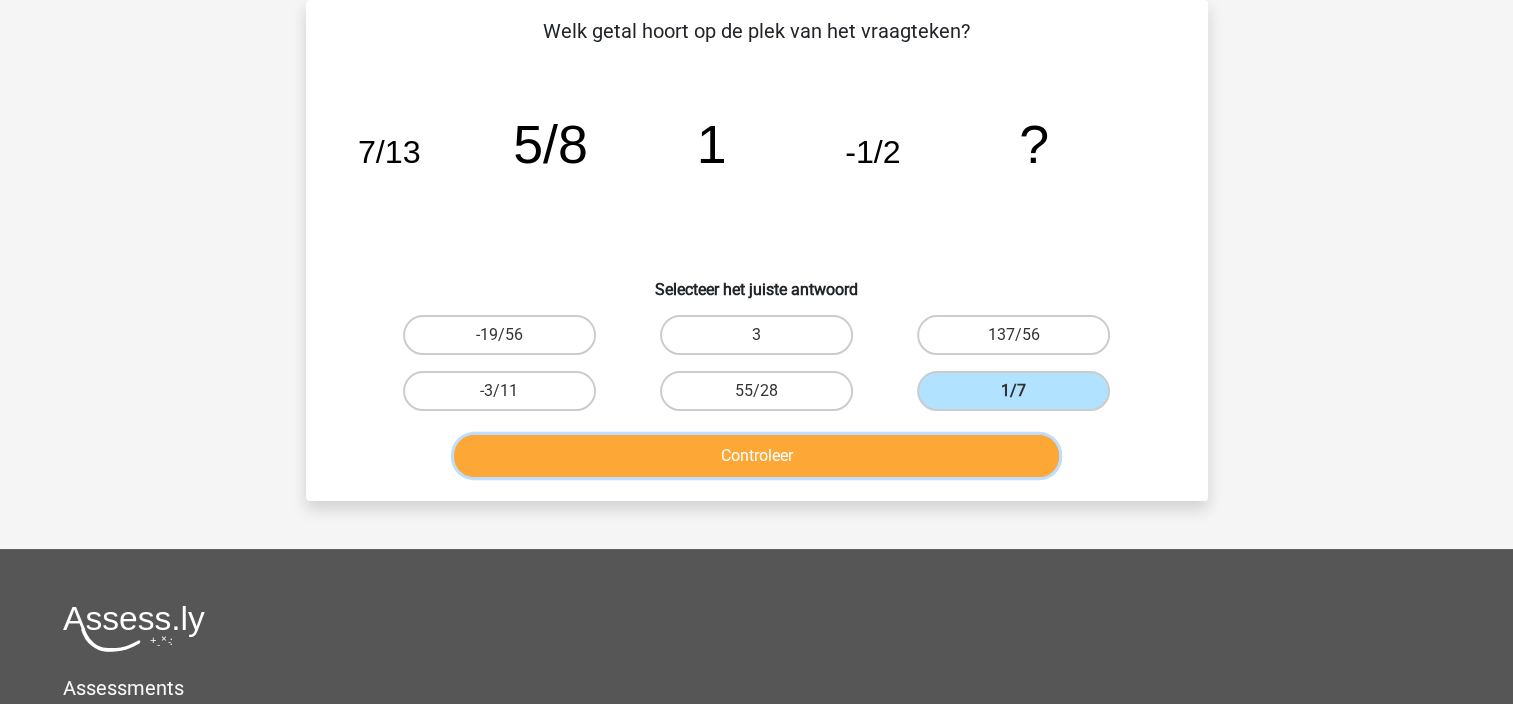 click on "Controleer" at bounding box center [756, 456] 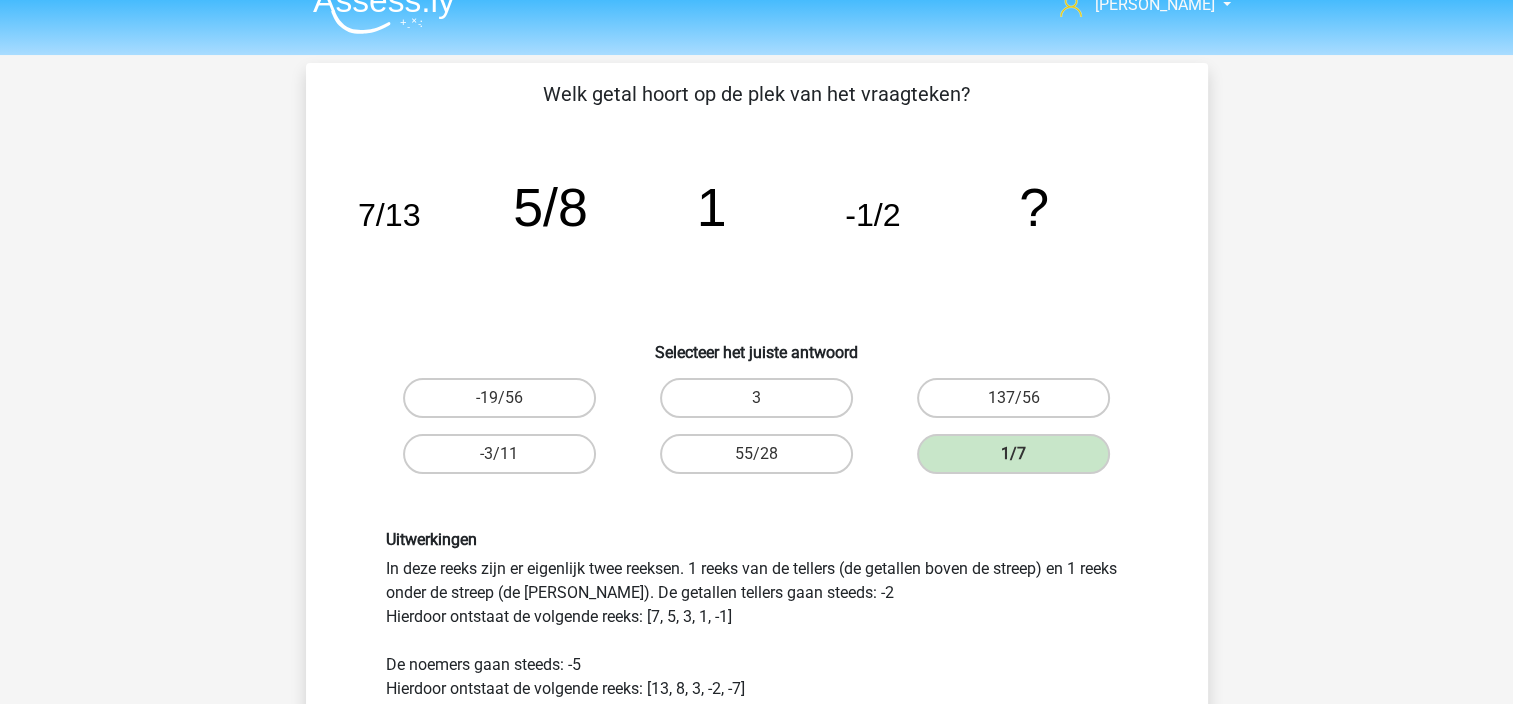 scroll, scrollTop: 0, scrollLeft: 0, axis: both 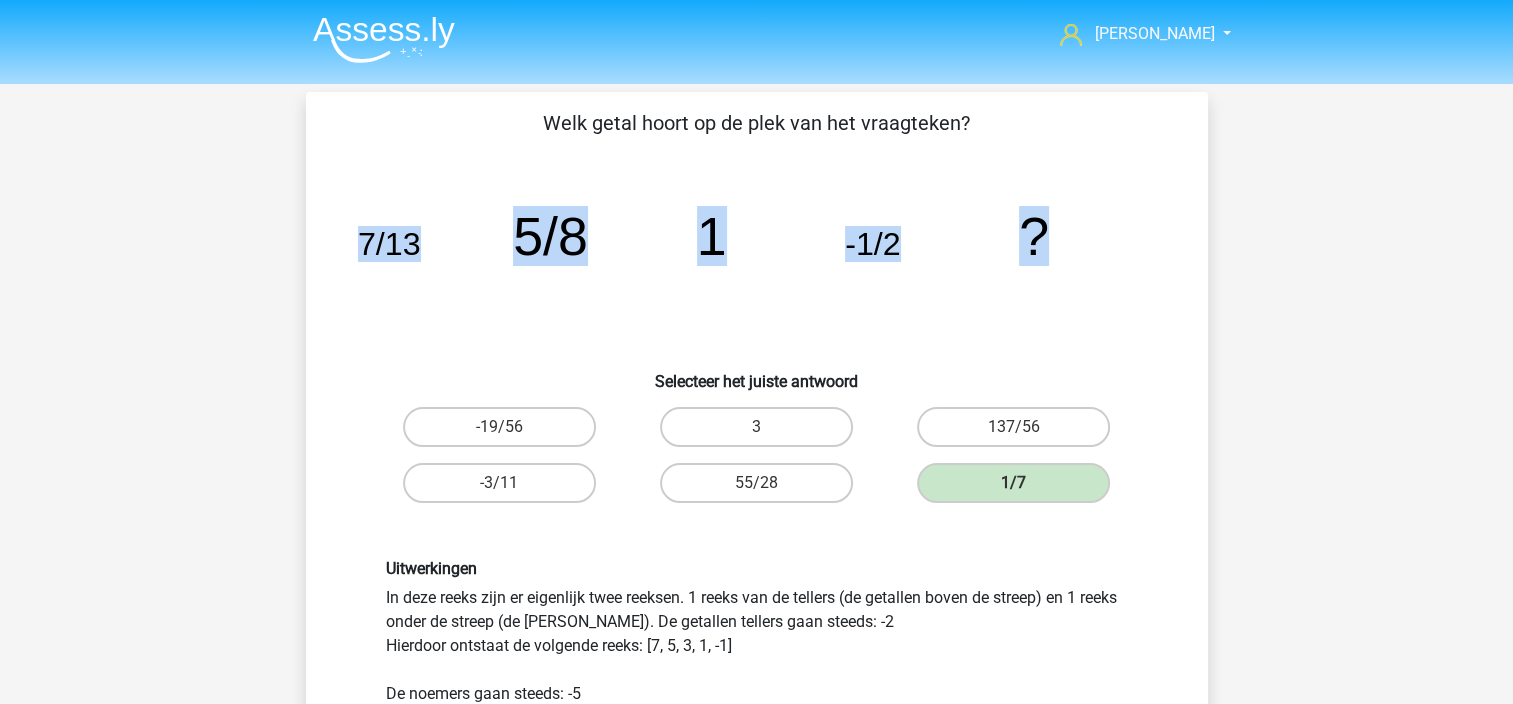 drag, startPoint x: 364, startPoint y: 231, endPoint x: 1157, endPoint y: 230, distance: 793.0006 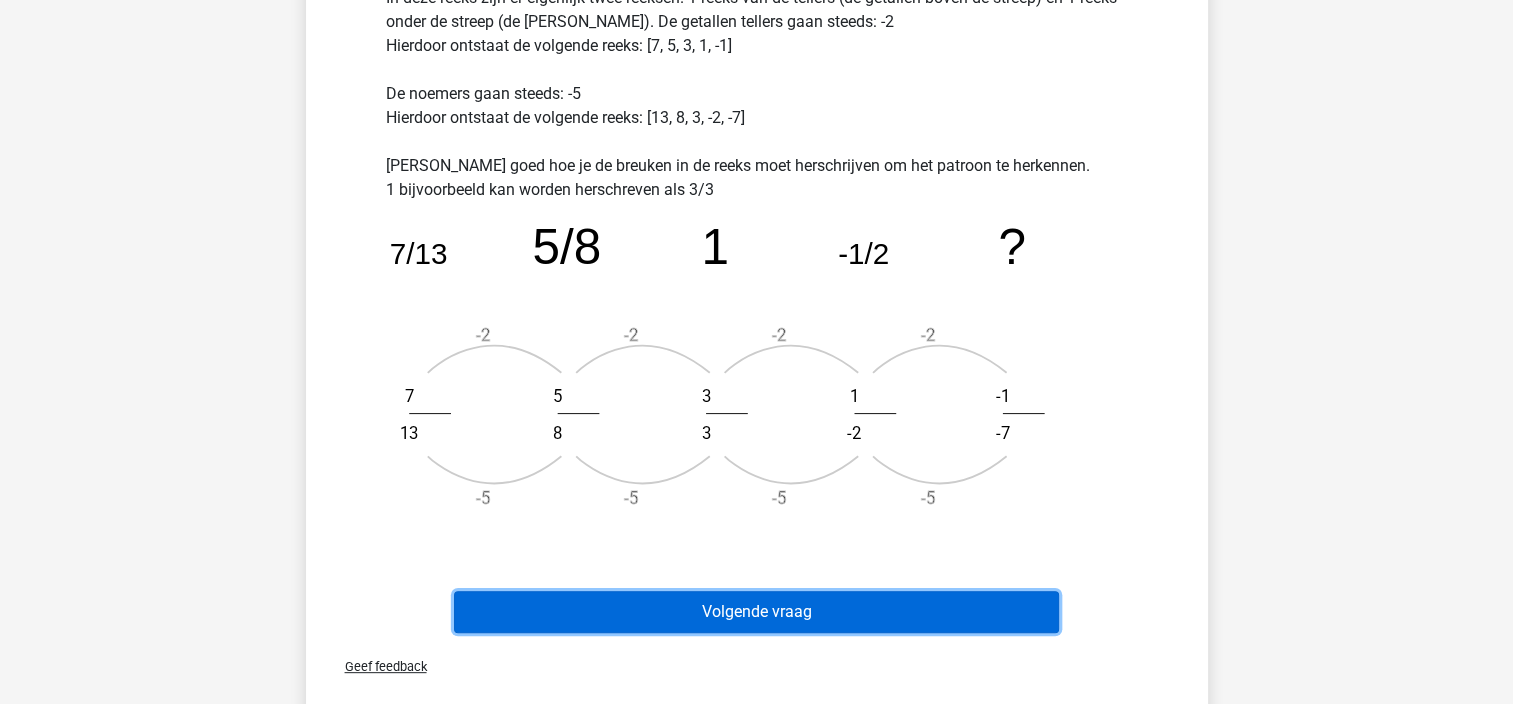 click on "Volgende vraag" at bounding box center [756, 612] 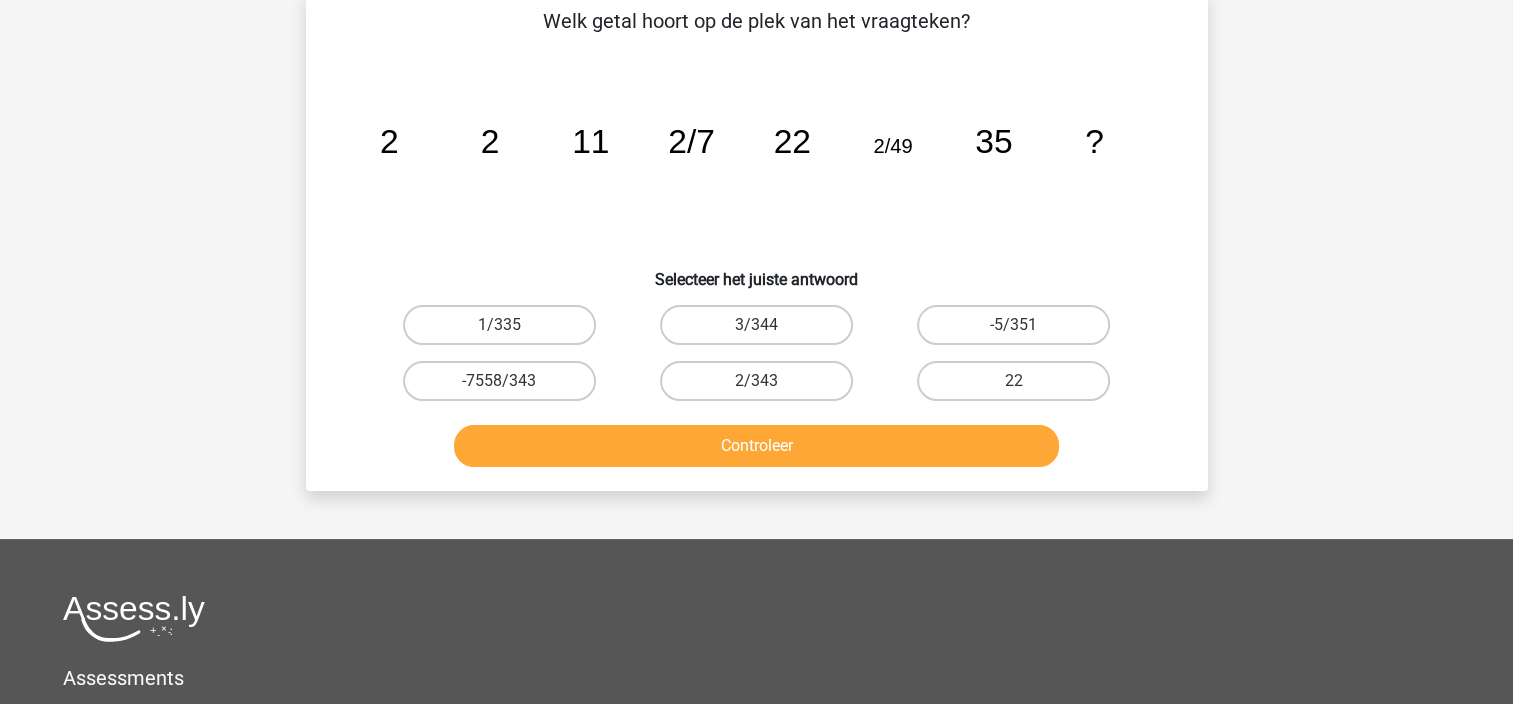 scroll, scrollTop: 92, scrollLeft: 0, axis: vertical 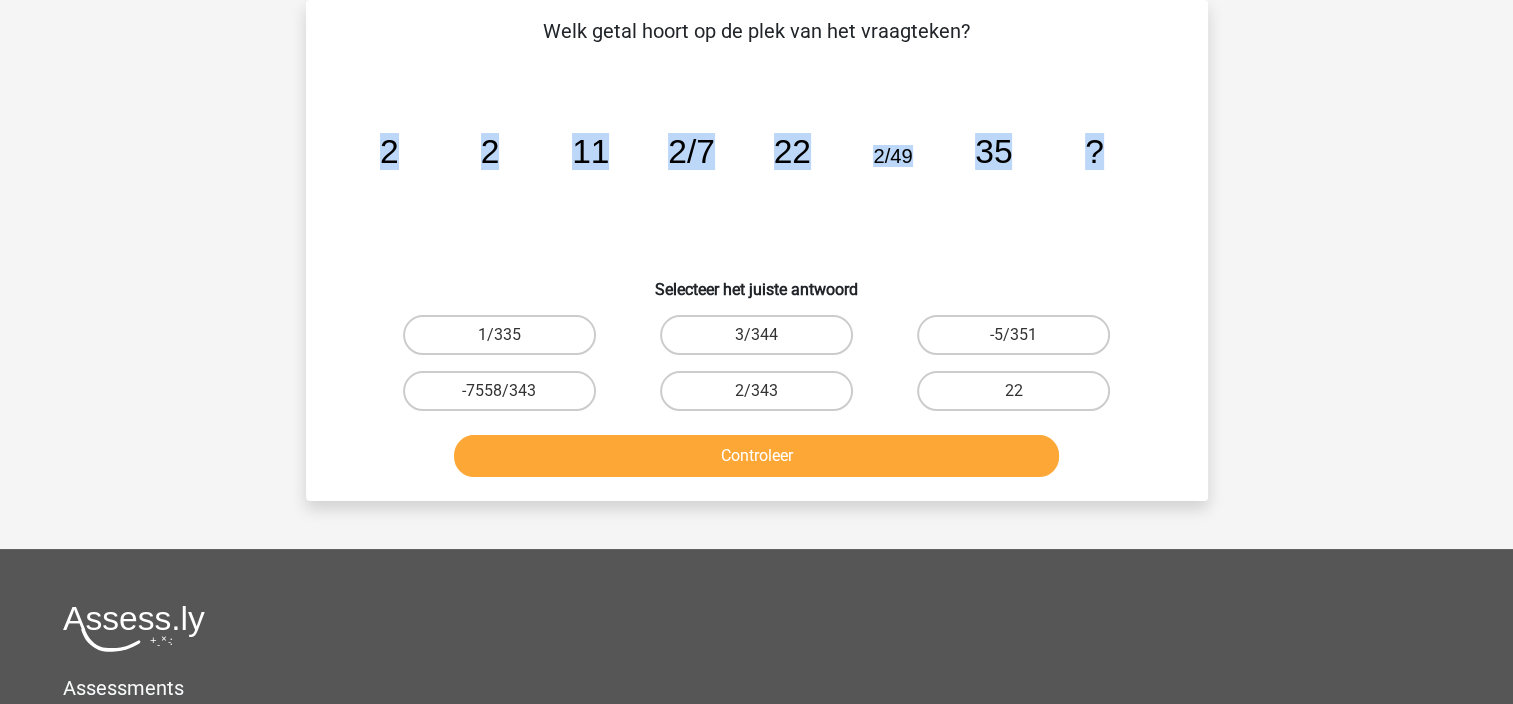 drag, startPoint x: 384, startPoint y: 149, endPoint x: 1294, endPoint y: 121, distance: 910.43066 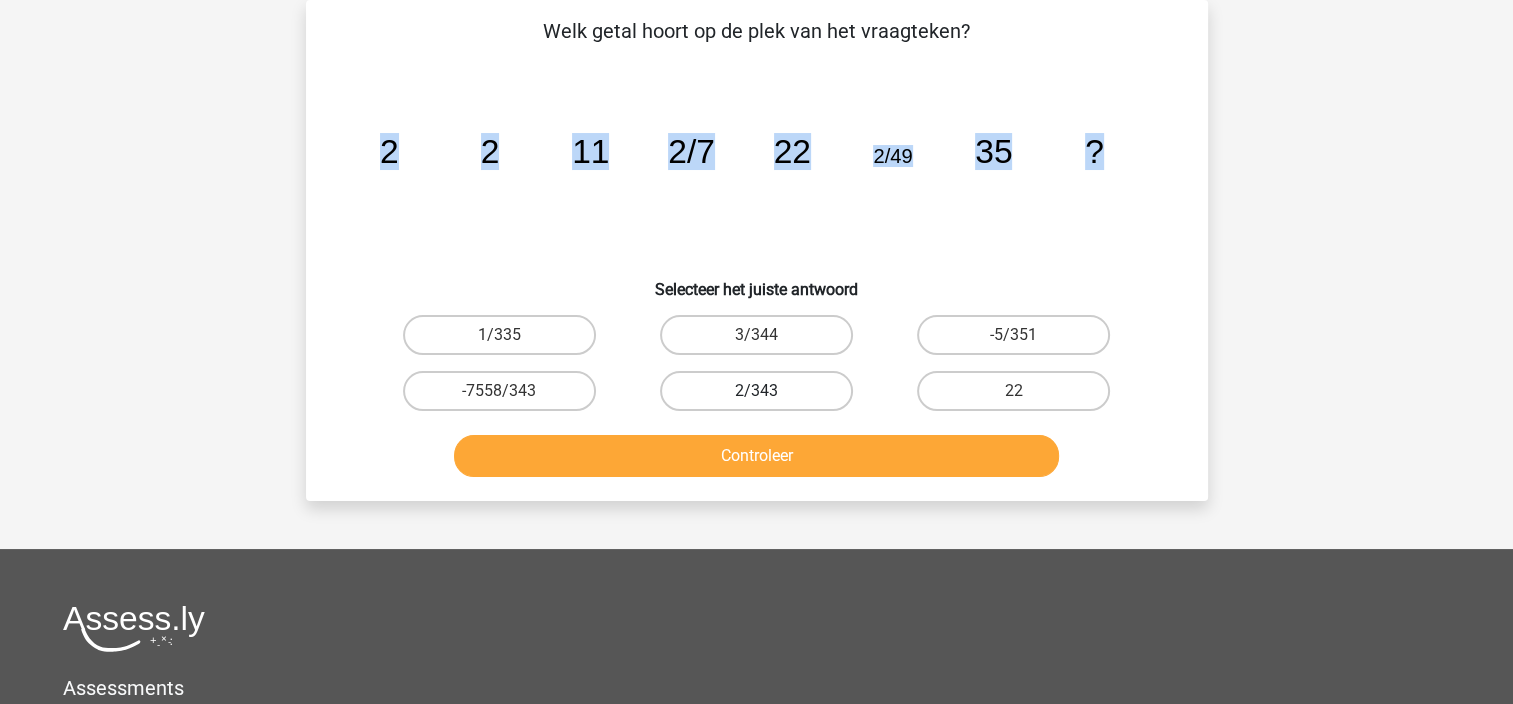 click on "2/343" at bounding box center (756, 391) 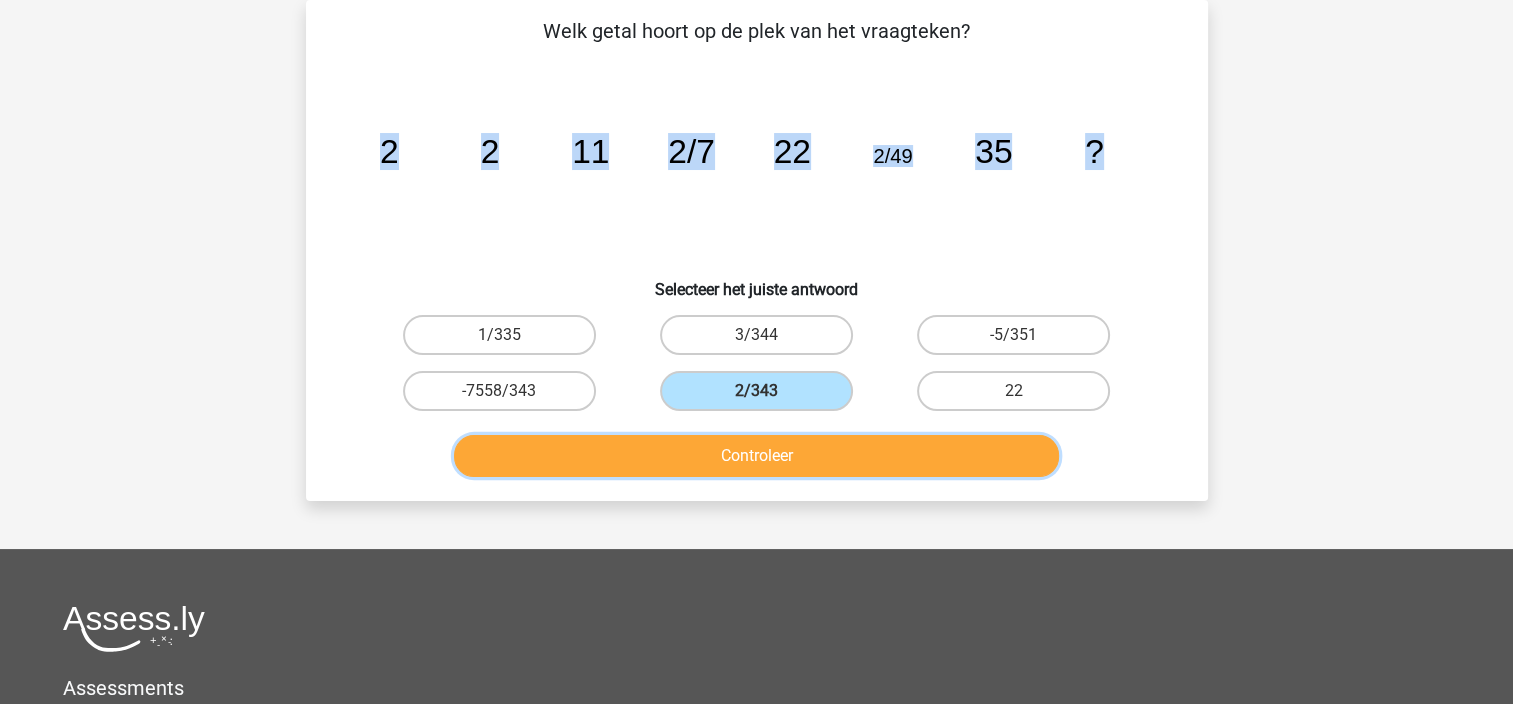 click on "Controleer" at bounding box center [756, 456] 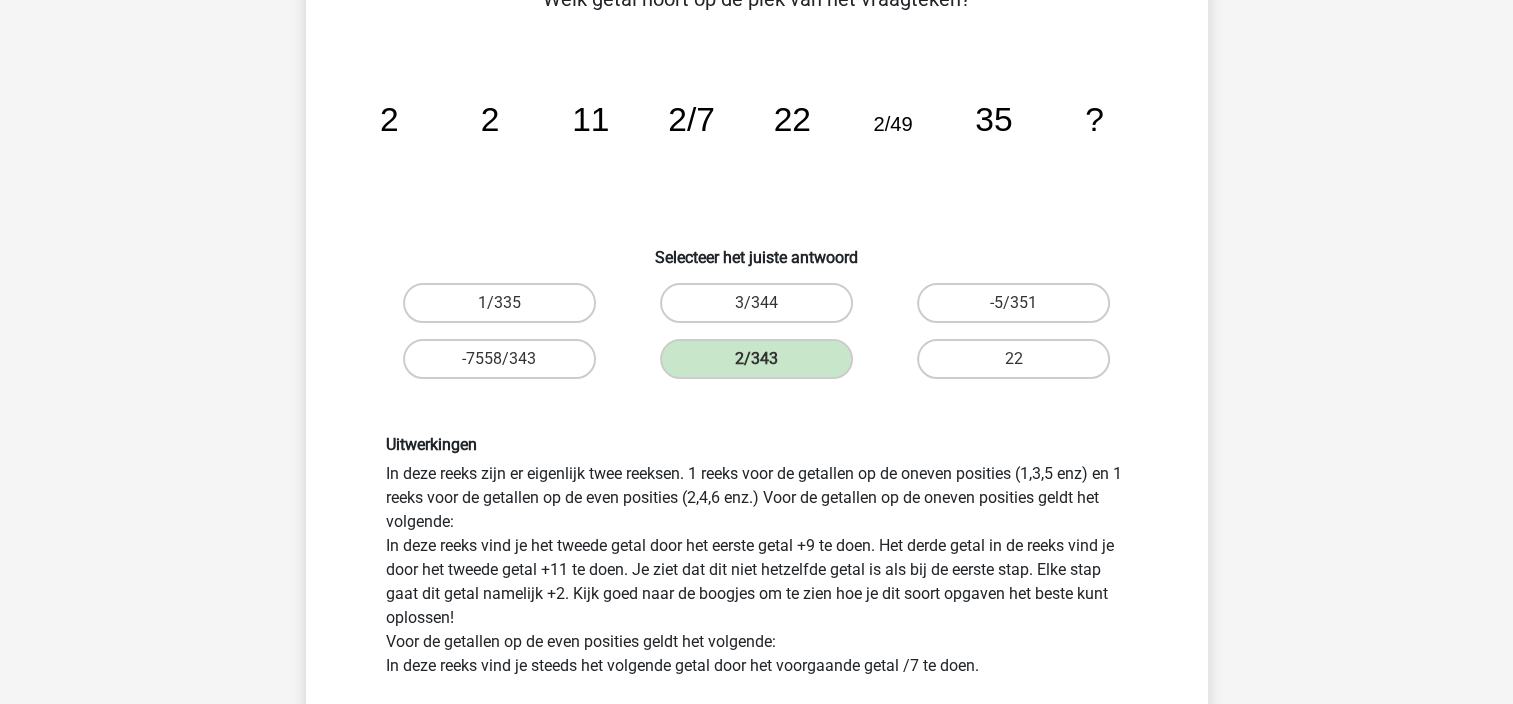 scroll, scrollTop: 392, scrollLeft: 0, axis: vertical 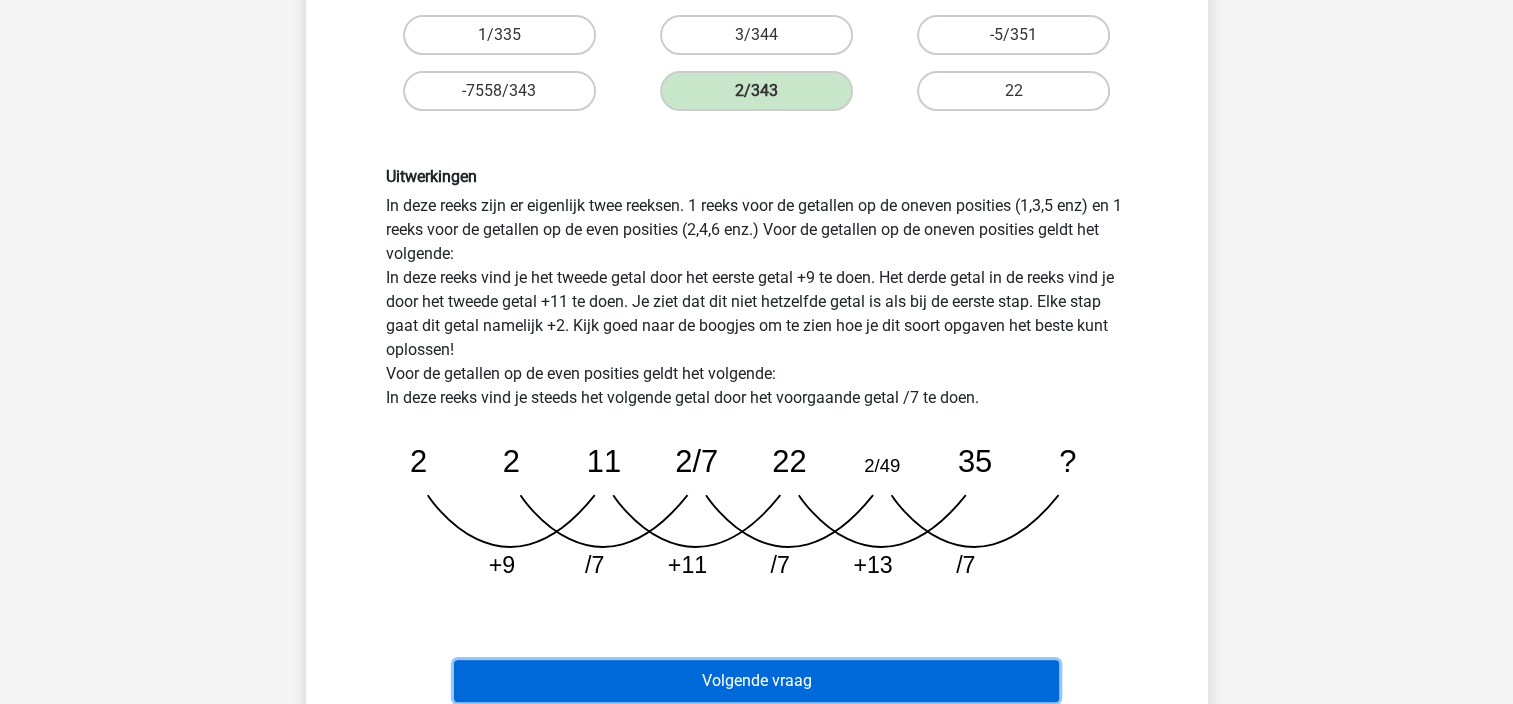 click on "Volgende vraag" at bounding box center (756, 681) 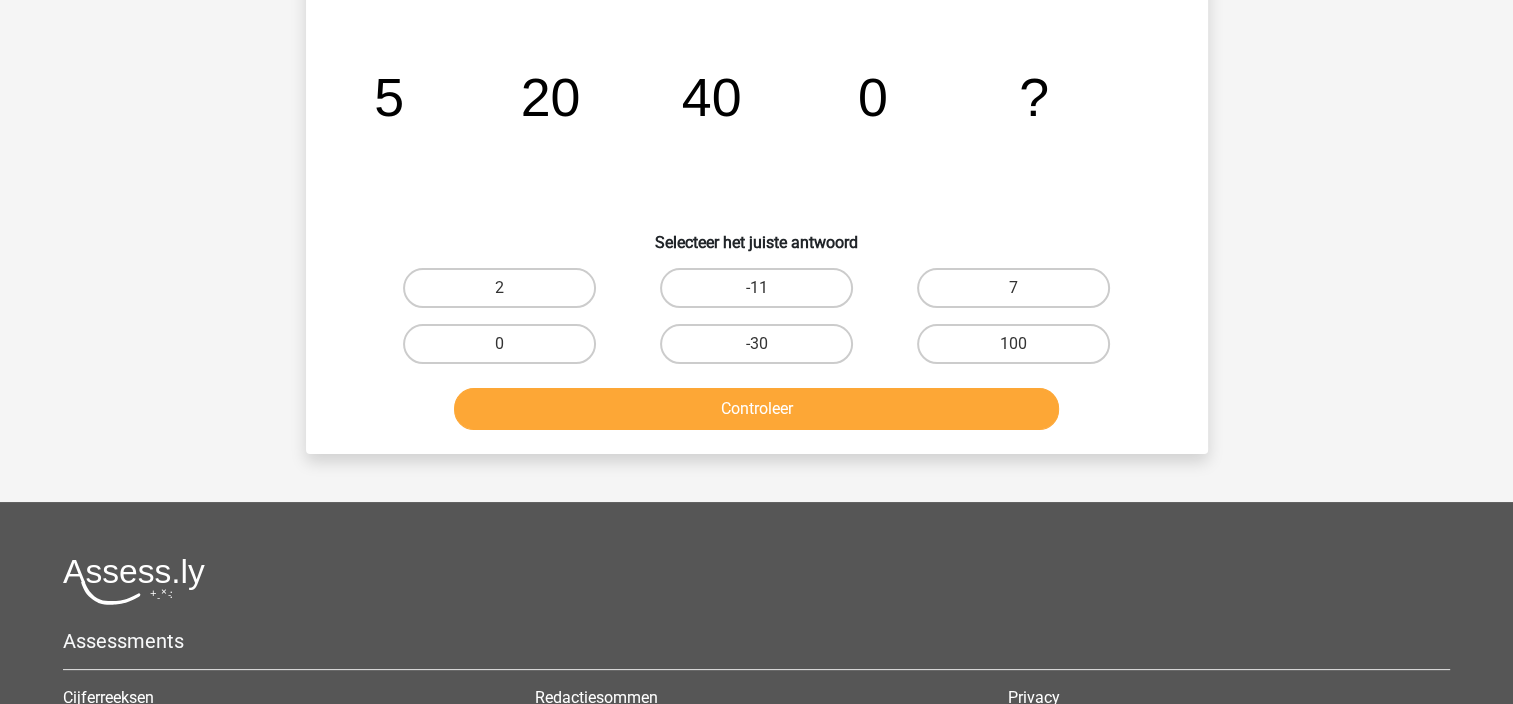 scroll, scrollTop: 92, scrollLeft: 0, axis: vertical 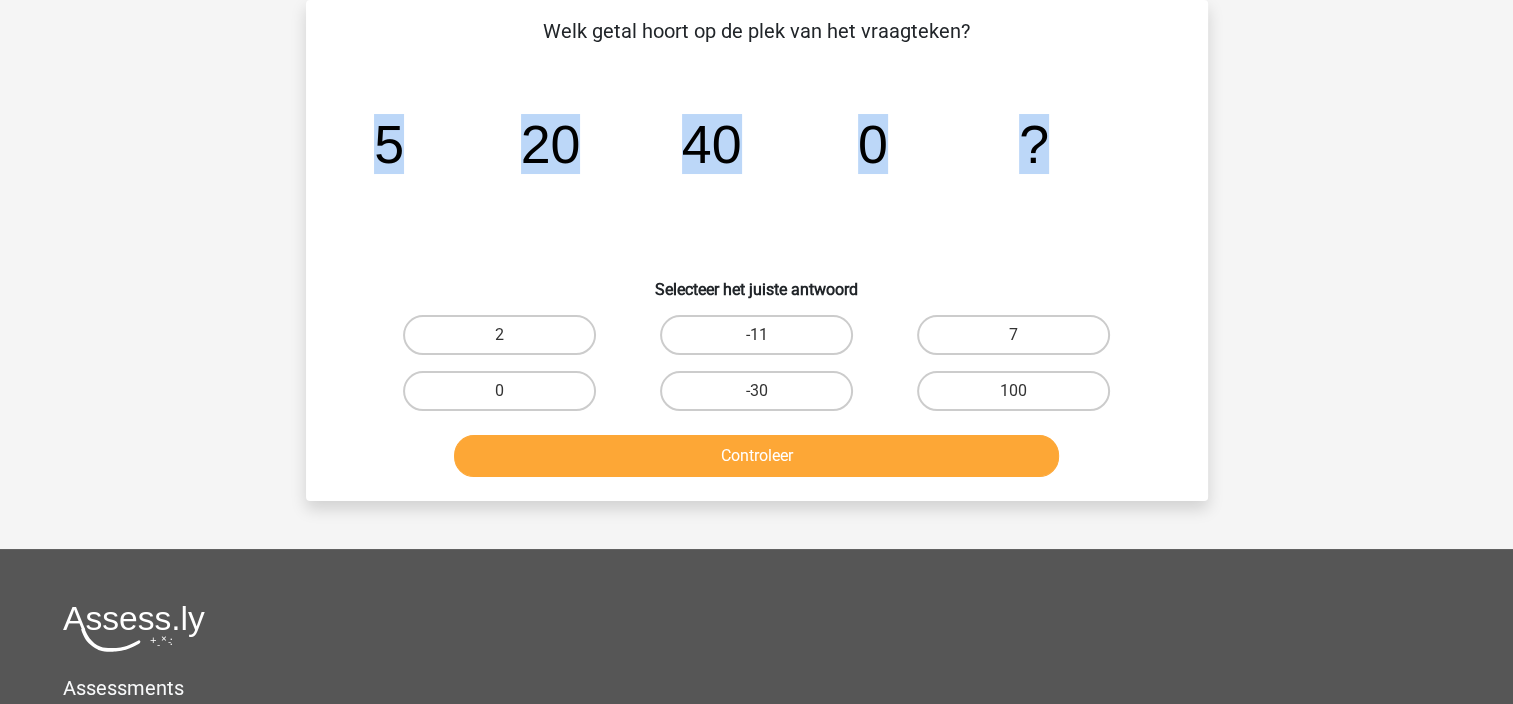 drag, startPoint x: 348, startPoint y: 115, endPoint x: 1100, endPoint y: 107, distance: 752.04254 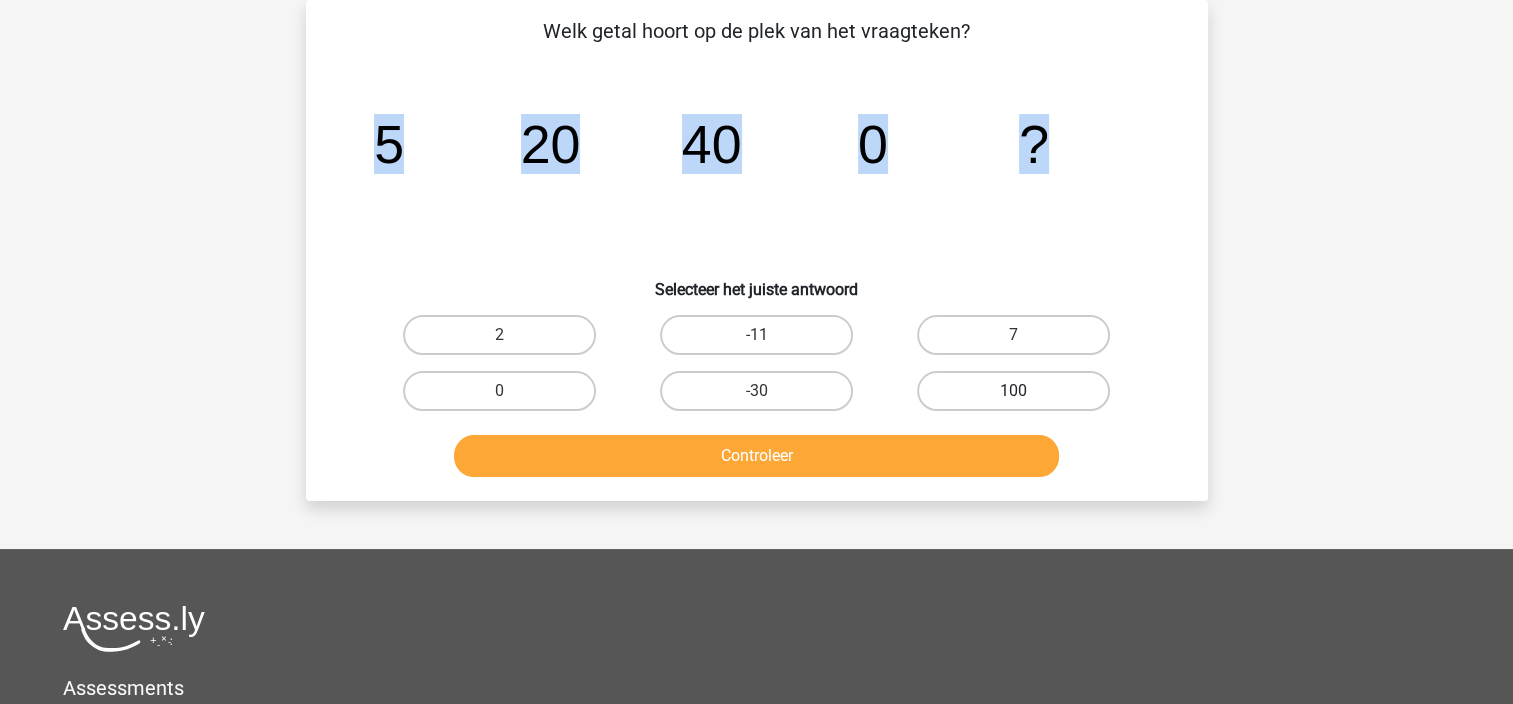 click on "100" at bounding box center [1013, 391] 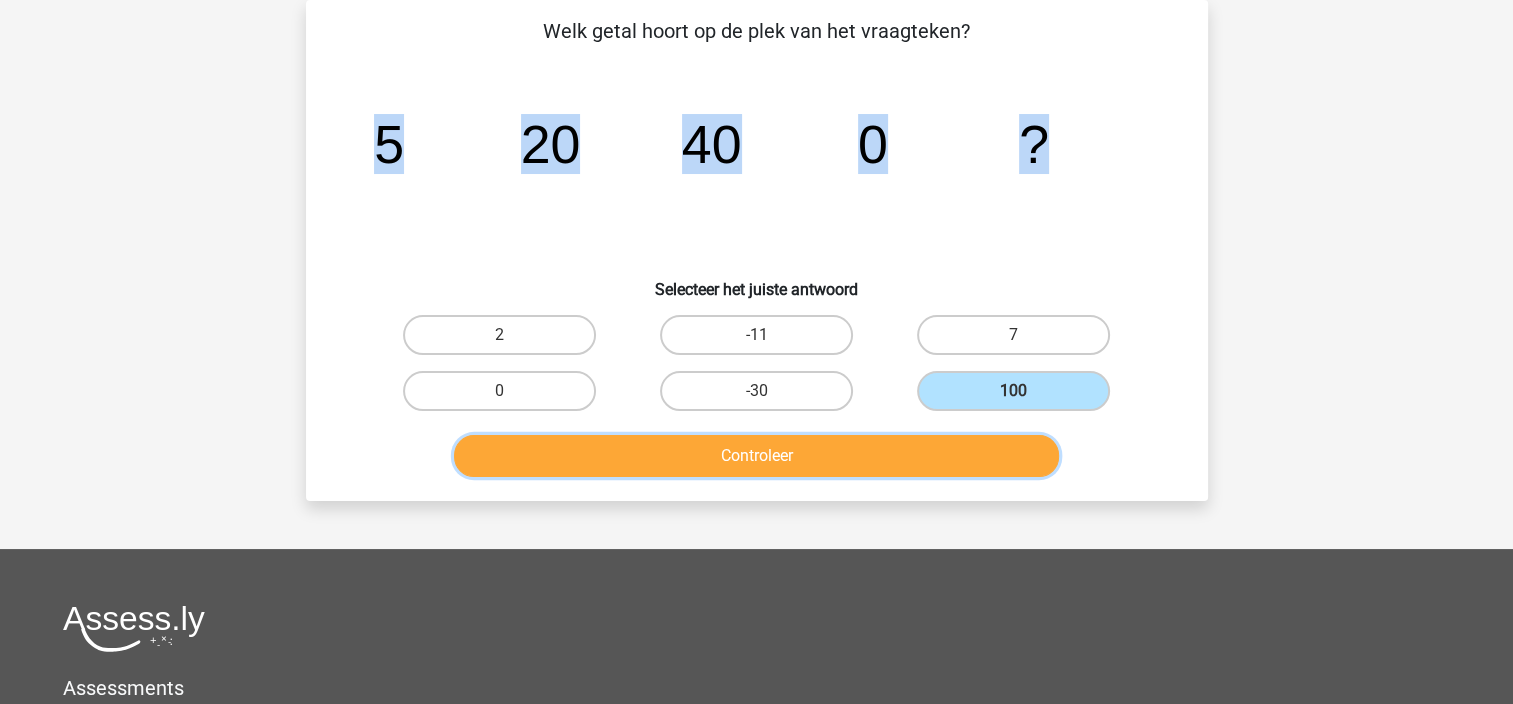 click on "Controleer" at bounding box center (756, 456) 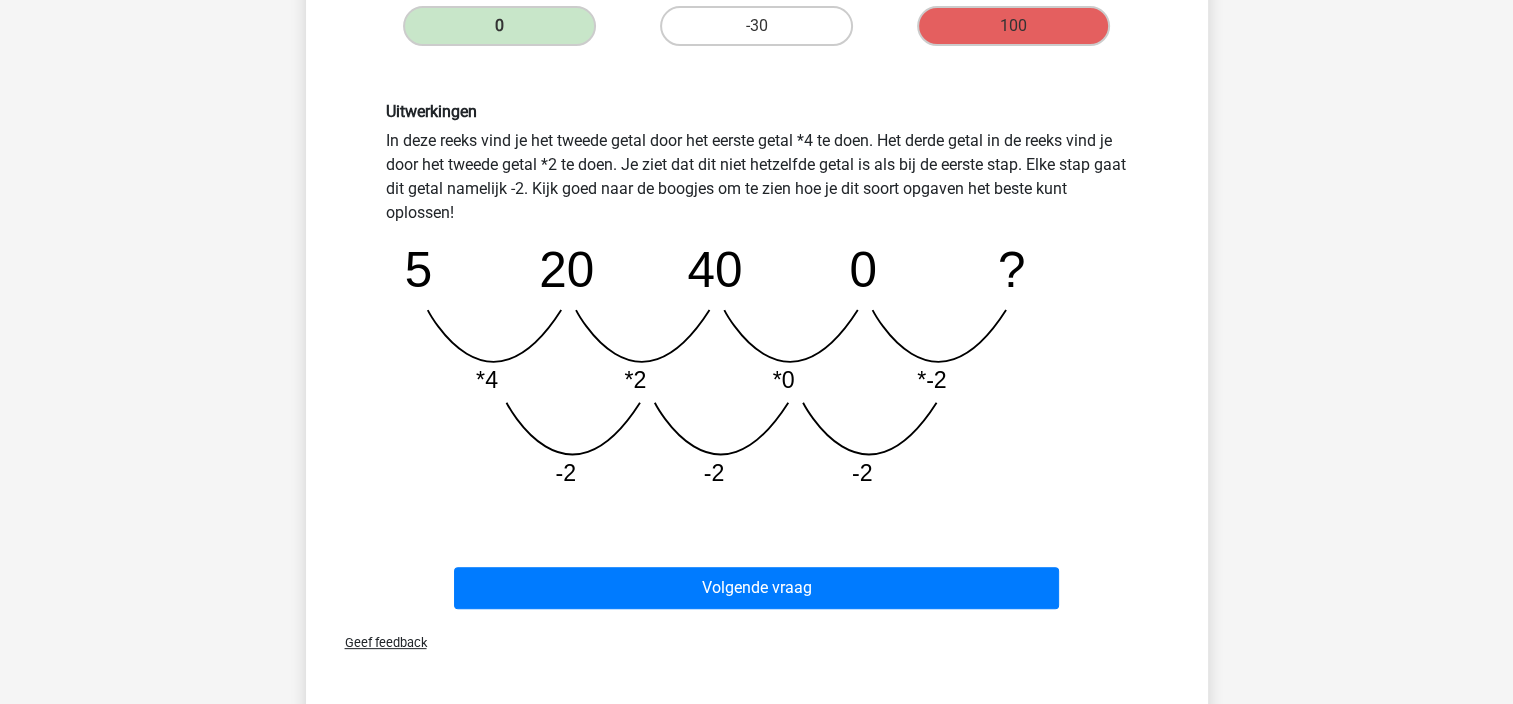 scroll, scrollTop: 492, scrollLeft: 0, axis: vertical 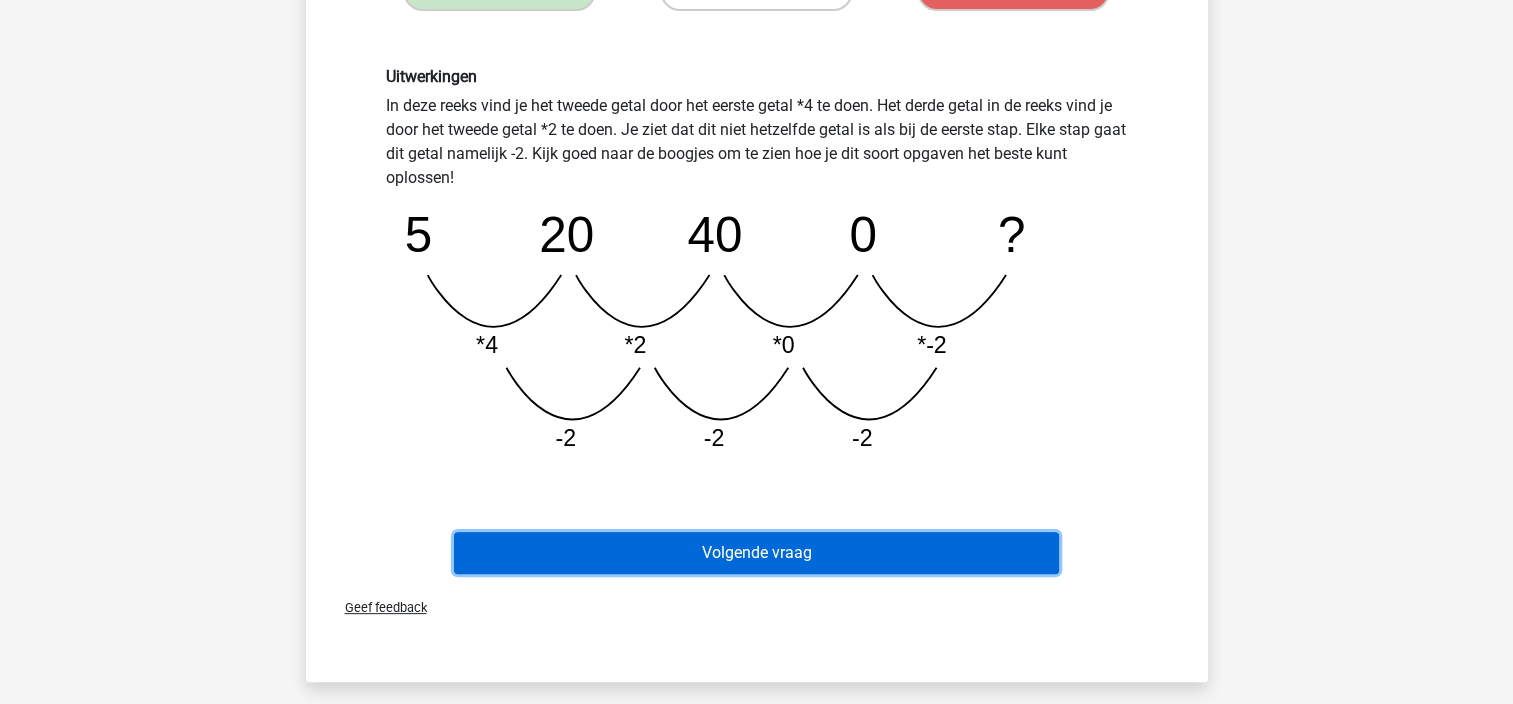 click on "Volgende vraag" at bounding box center (756, 553) 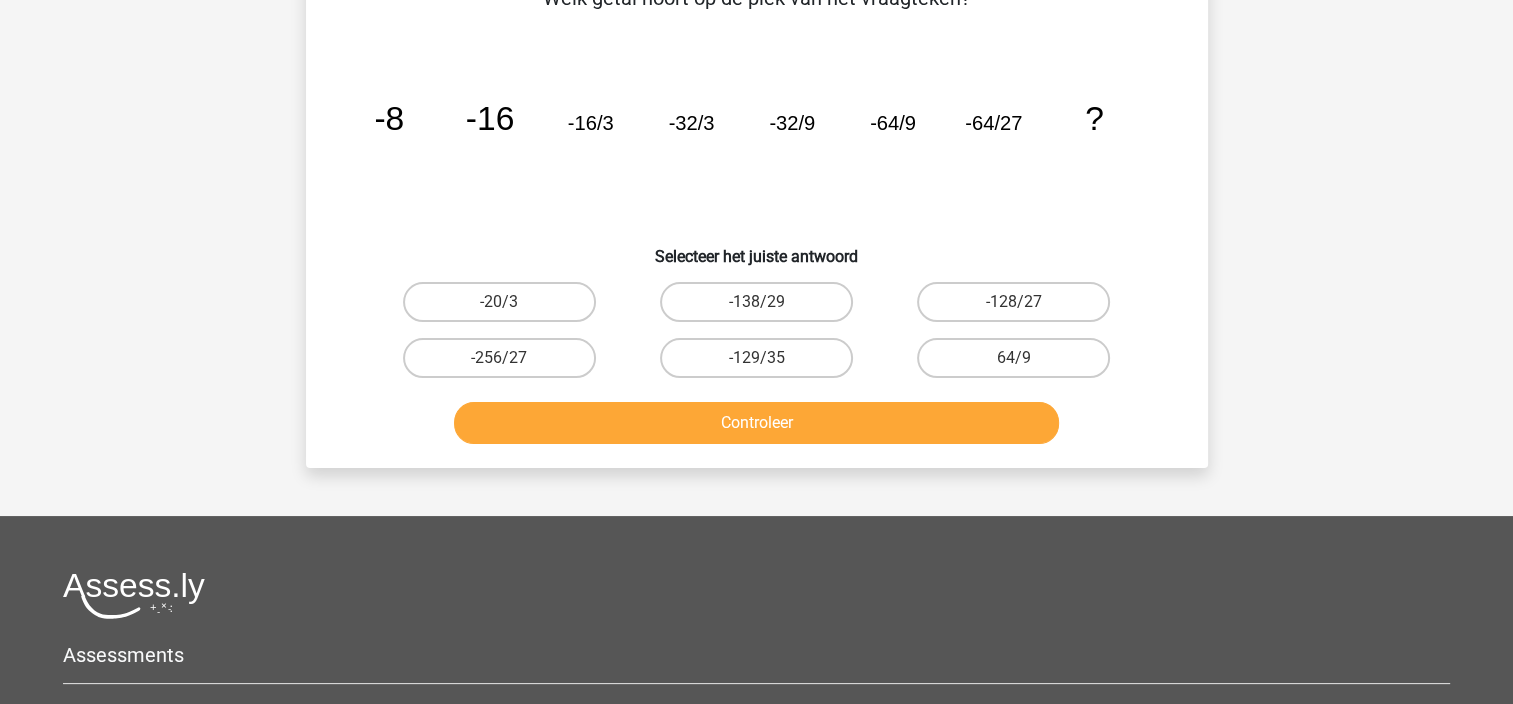 scroll, scrollTop: 92, scrollLeft: 0, axis: vertical 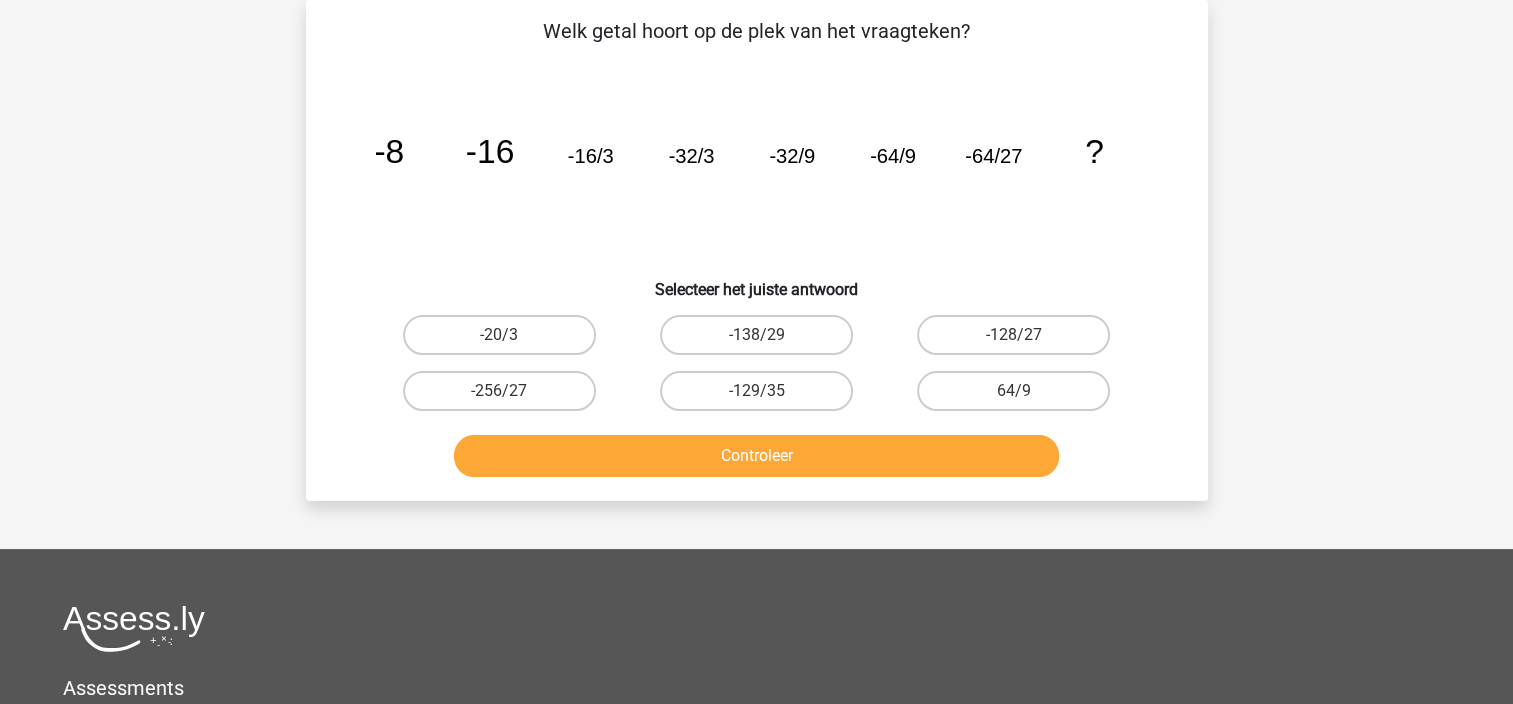 click on "image/svg+xml
-8
-16
-16/3
-32/3
-32/9
-64/9
-64/27
?" 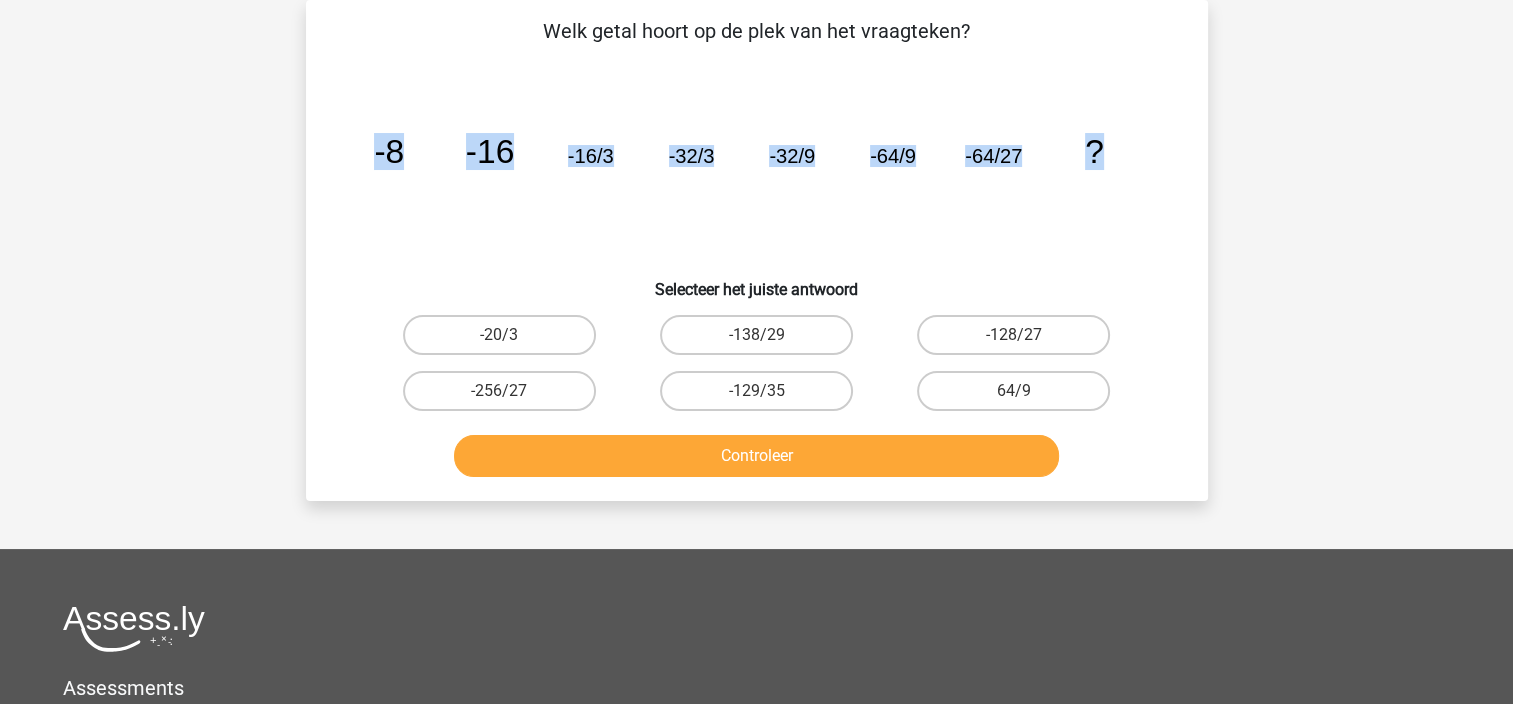 drag, startPoint x: 352, startPoint y: 153, endPoint x: 1216, endPoint y: 163, distance: 864.05786 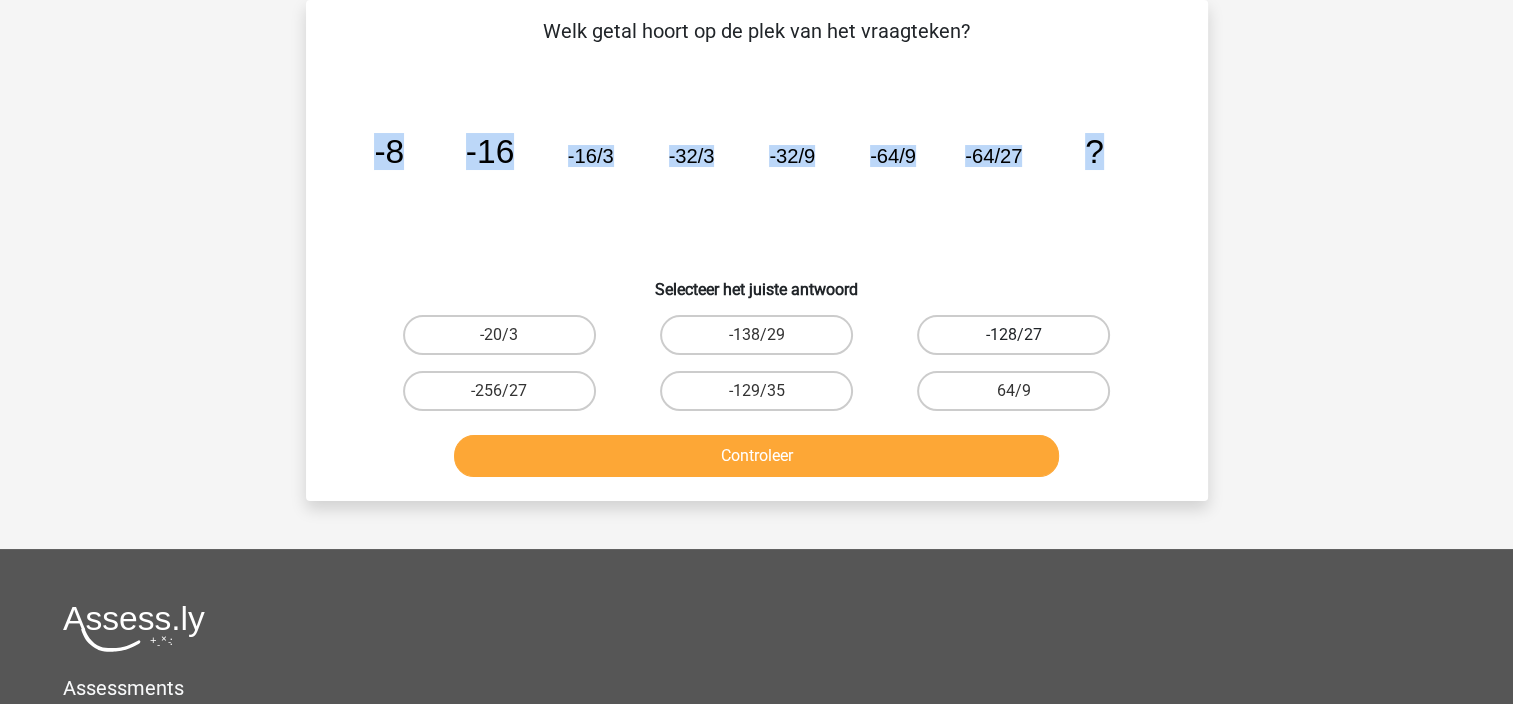click on "-128/27" at bounding box center (1013, 335) 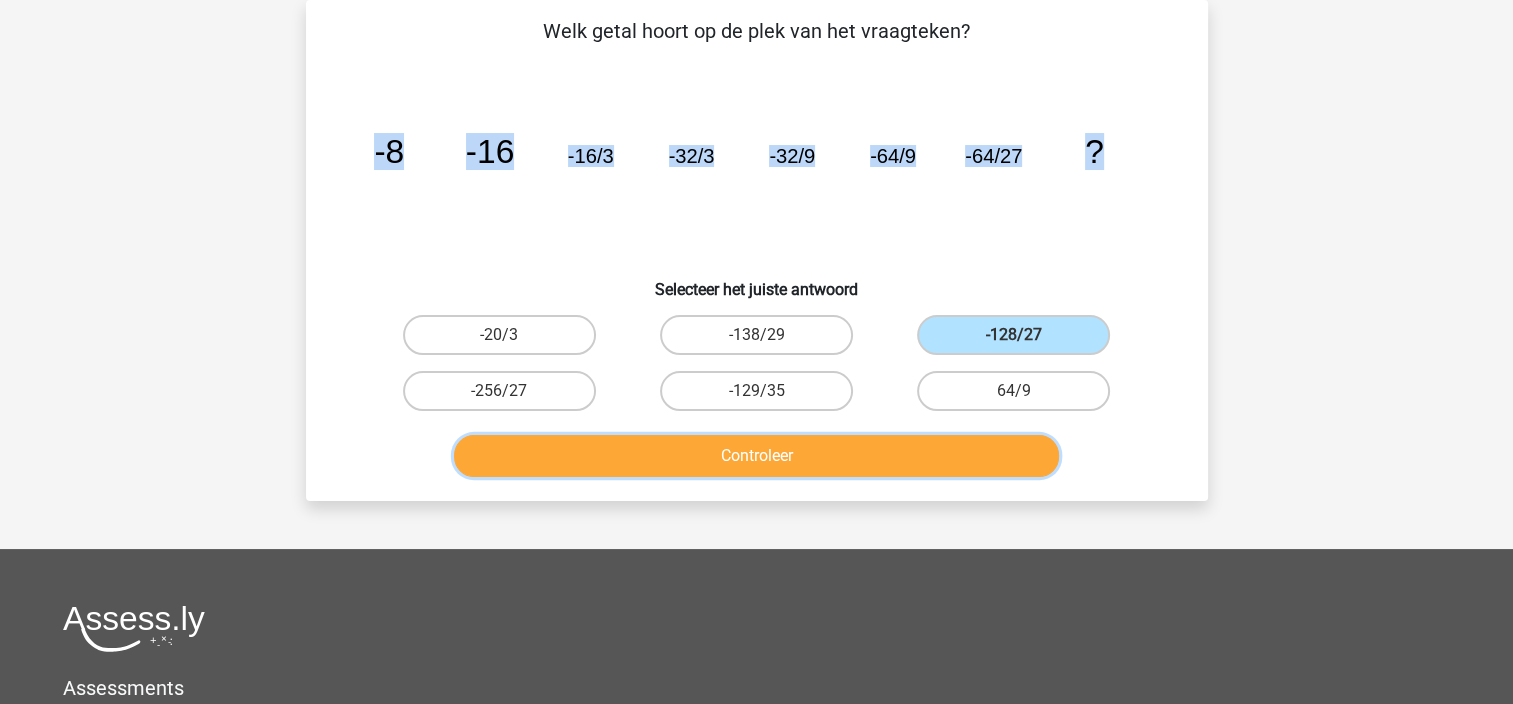click on "Controleer" at bounding box center (756, 456) 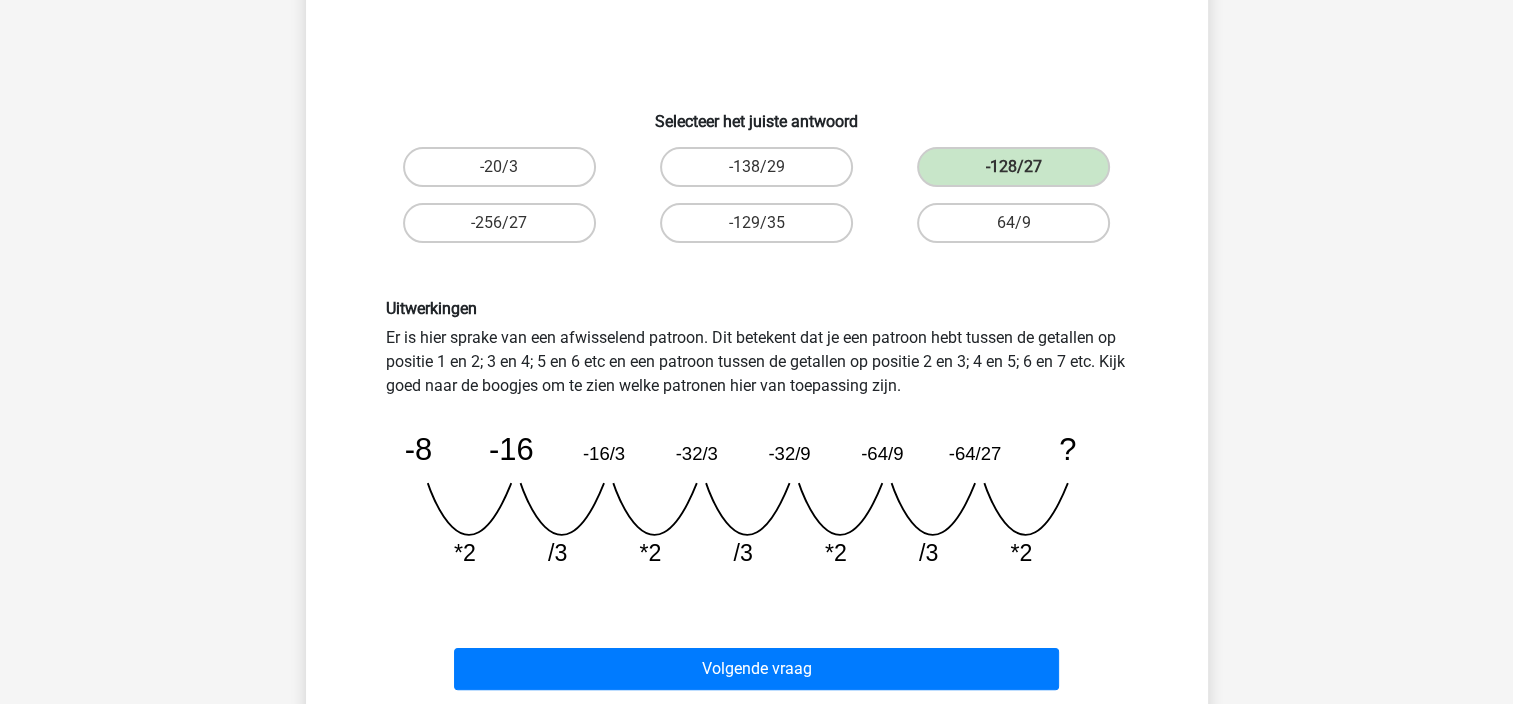 scroll, scrollTop: 492, scrollLeft: 0, axis: vertical 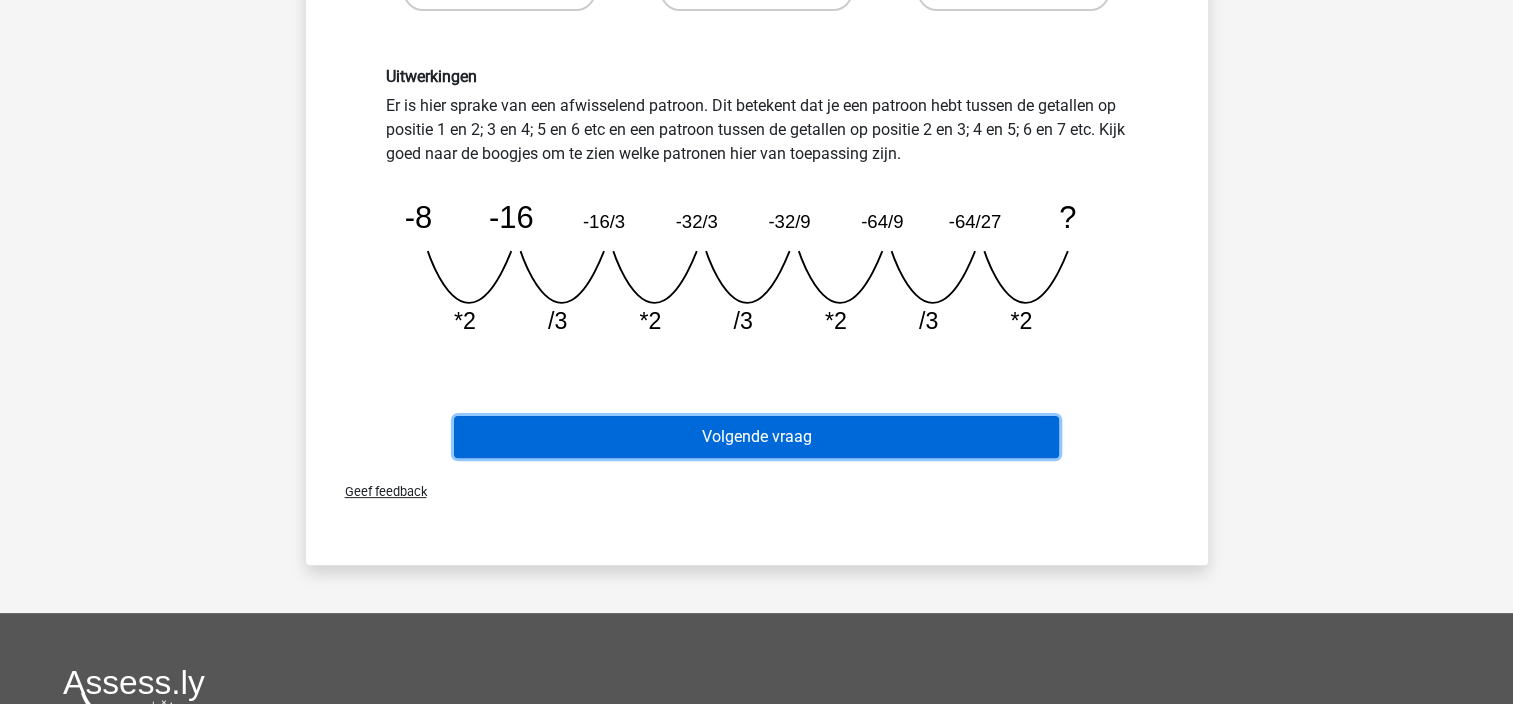 click on "Volgende vraag" at bounding box center [756, 437] 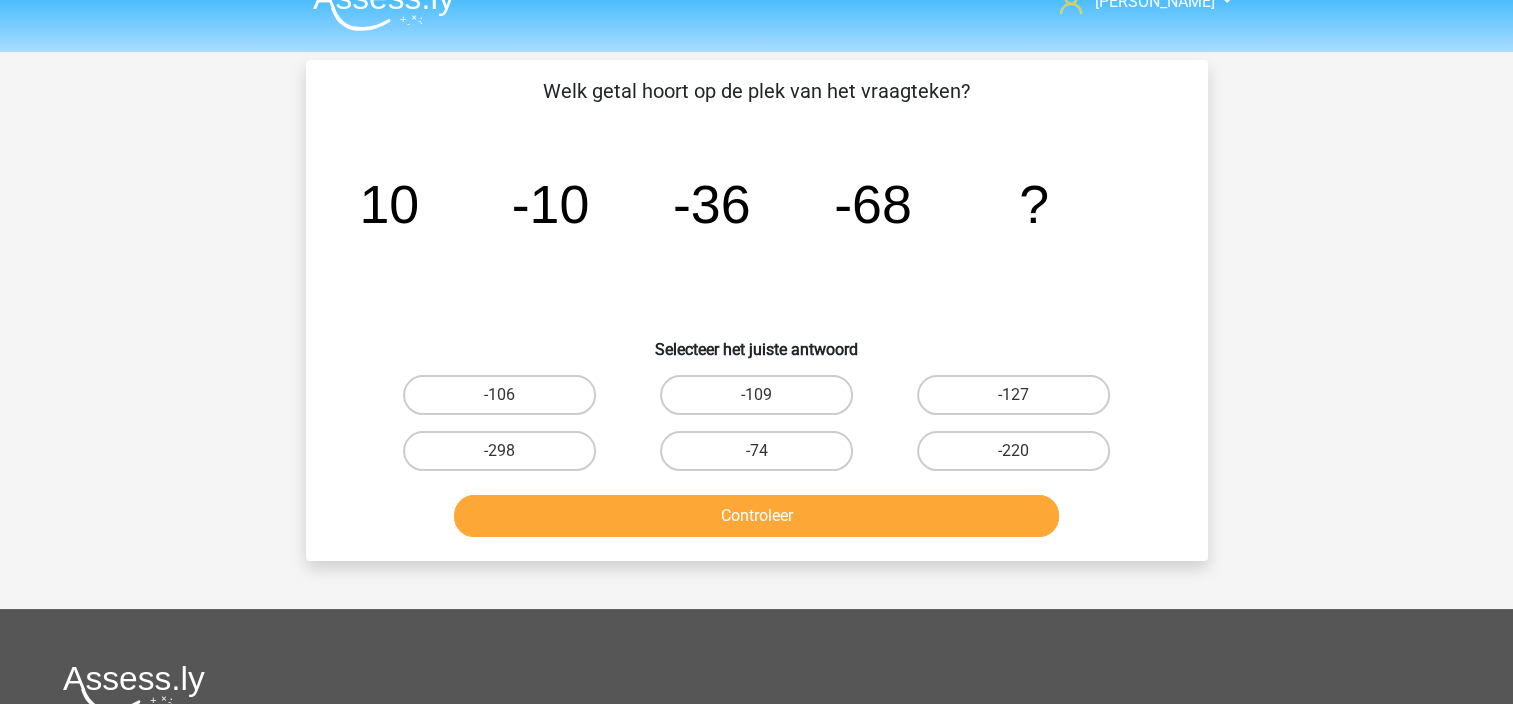 scroll, scrollTop: 0, scrollLeft: 0, axis: both 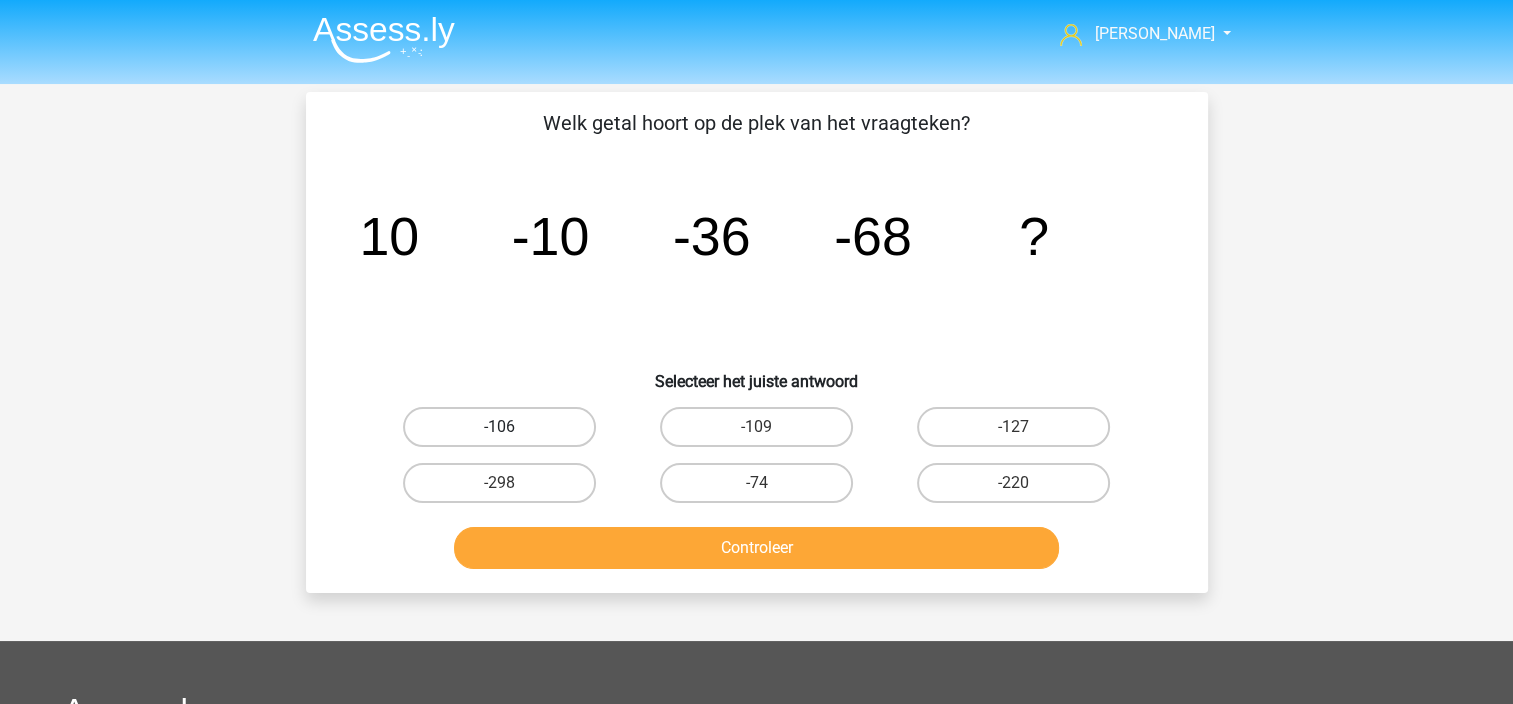 click on "-106" at bounding box center (499, 427) 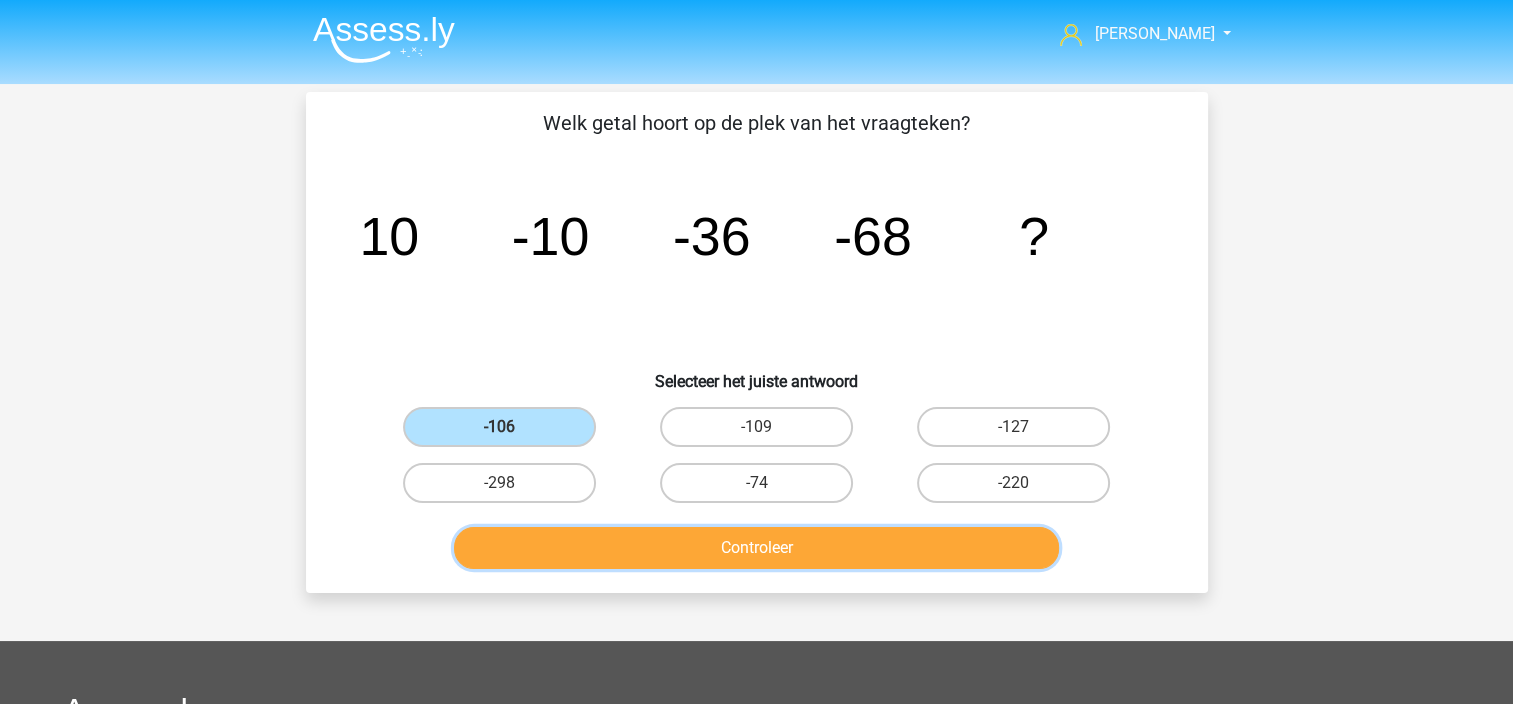 click on "Controleer" at bounding box center [756, 548] 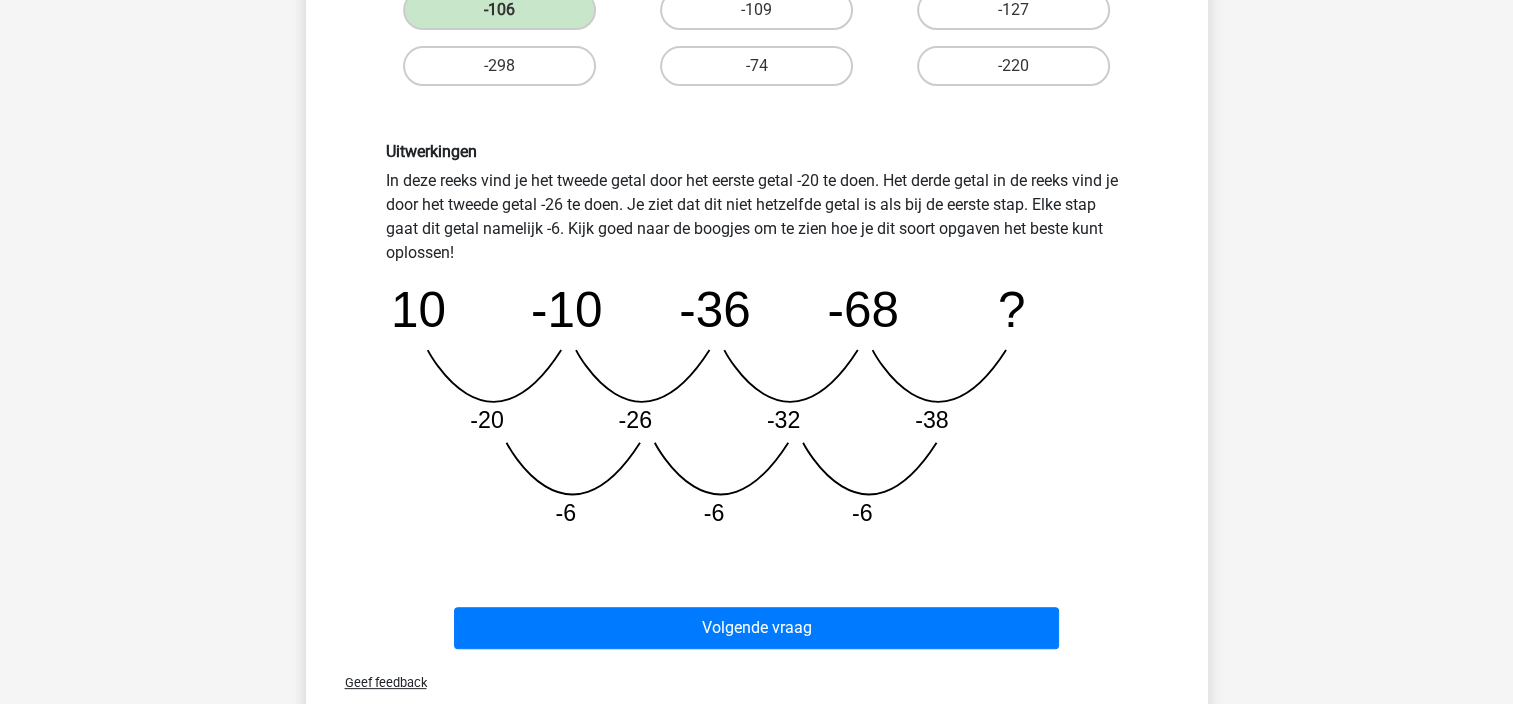 scroll, scrollTop: 500, scrollLeft: 0, axis: vertical 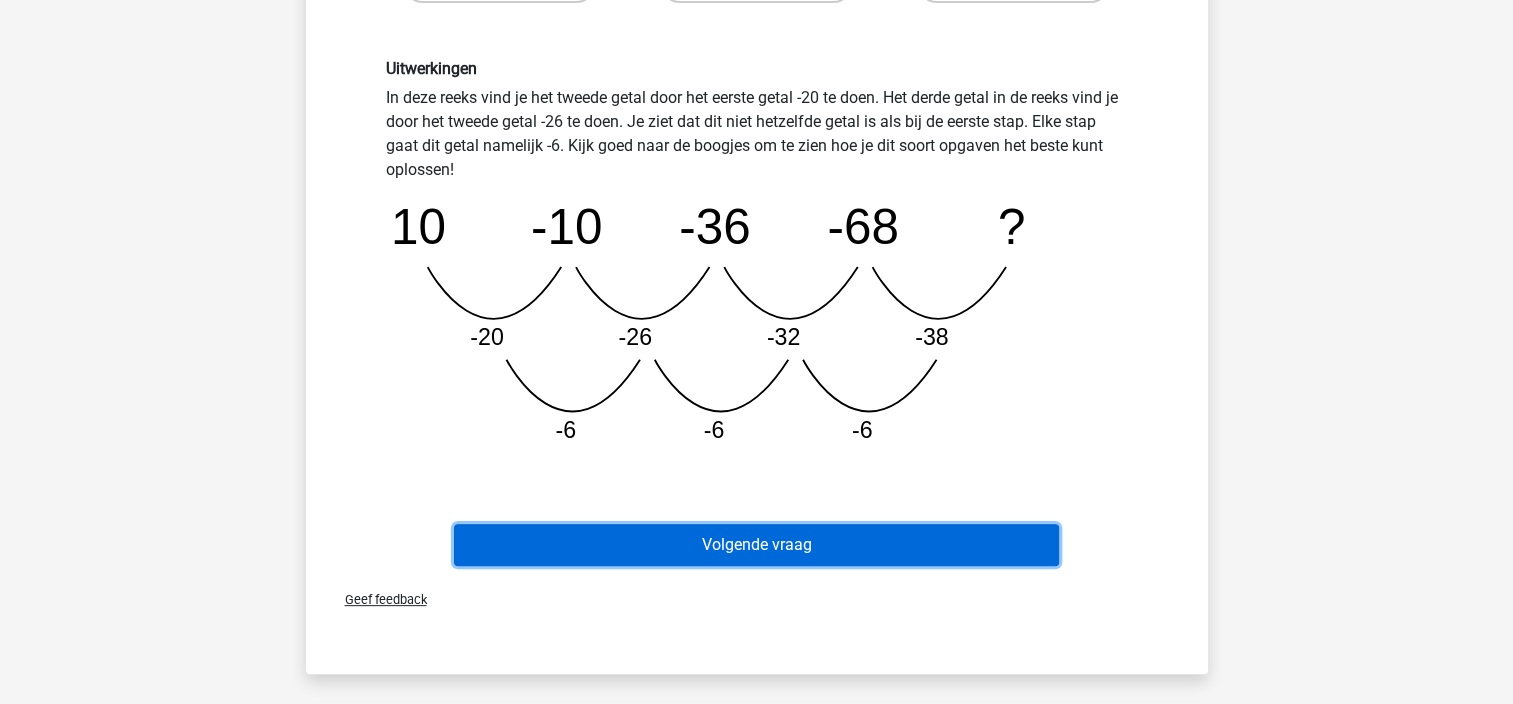 click on "Volgende vraag" at bounding box center [756, 545] 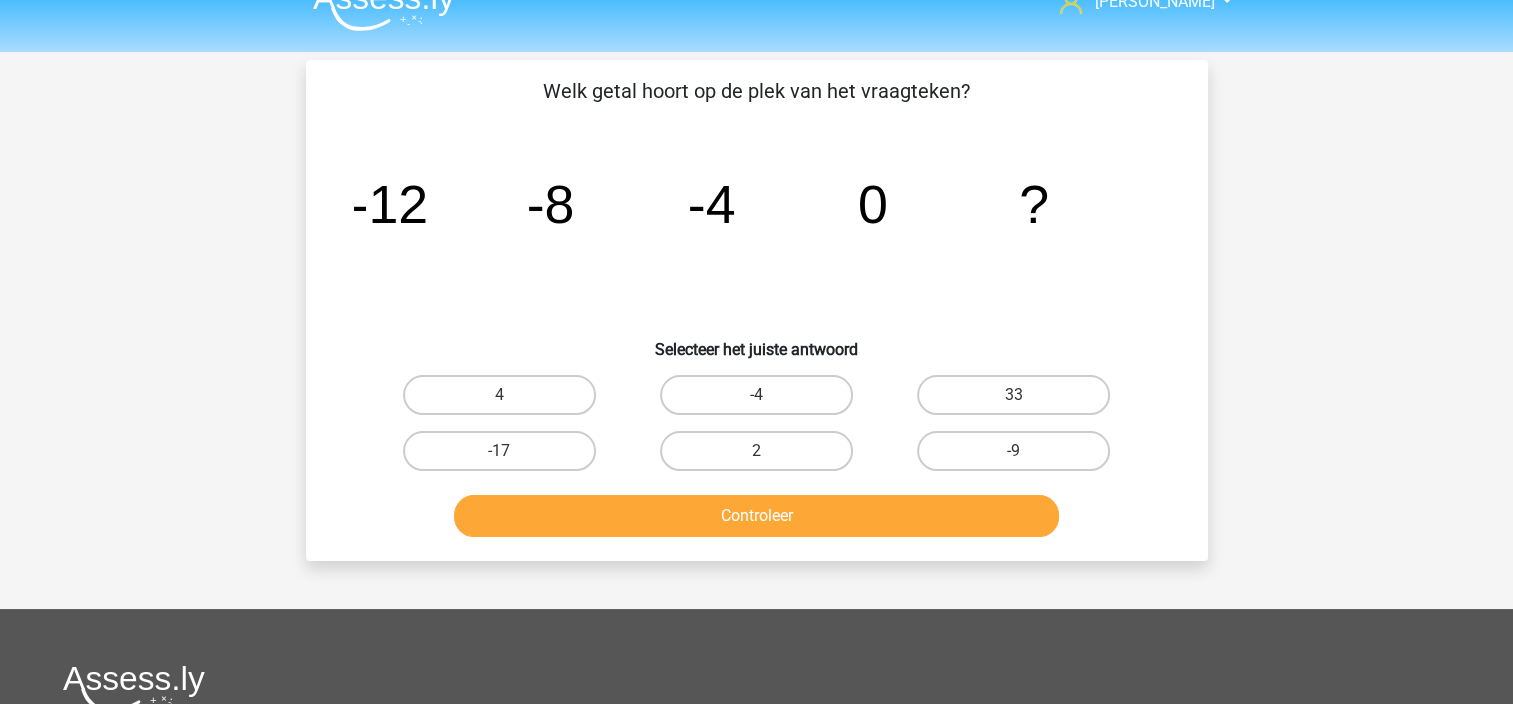 scroll, scrollTop: 0, scrollLeft: 0, axis: both 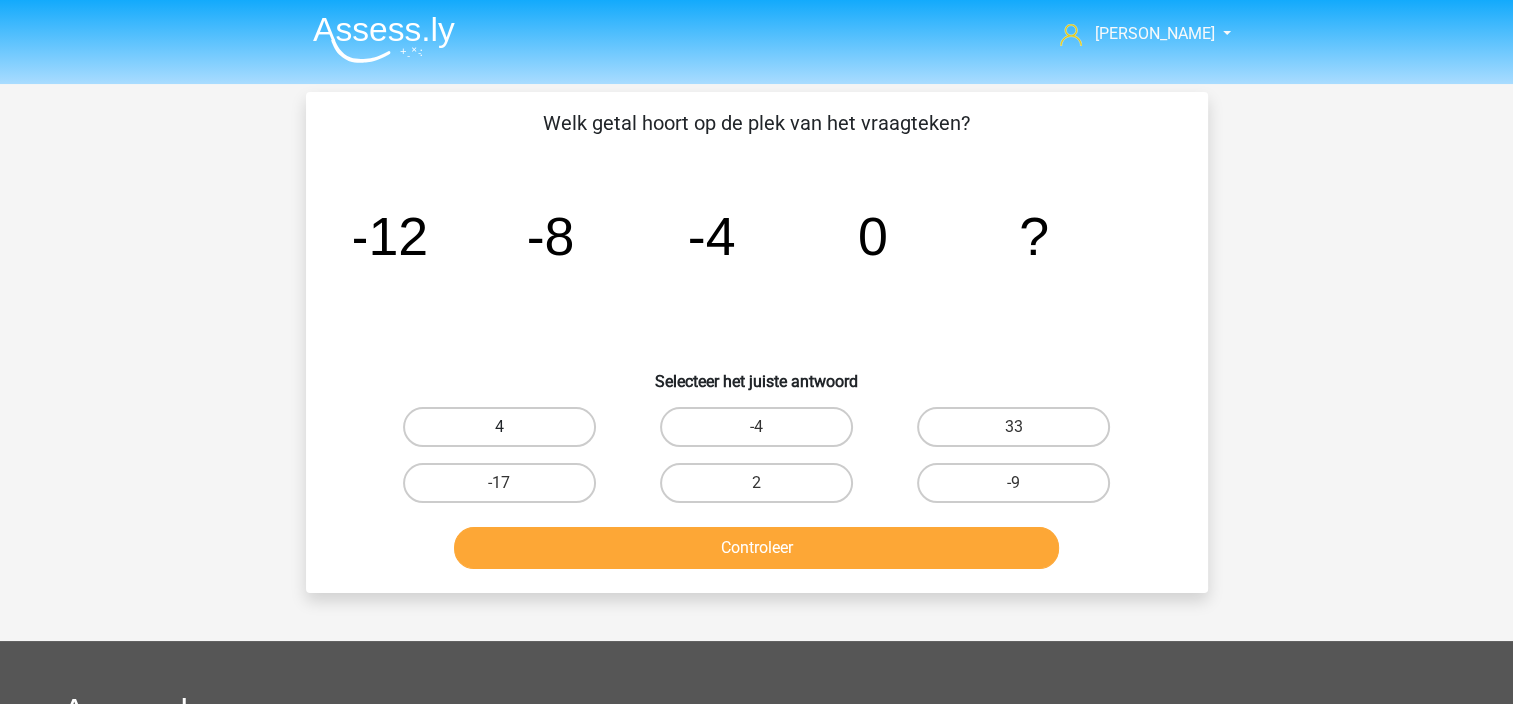 click on "4" at bounding box center (499, 427) 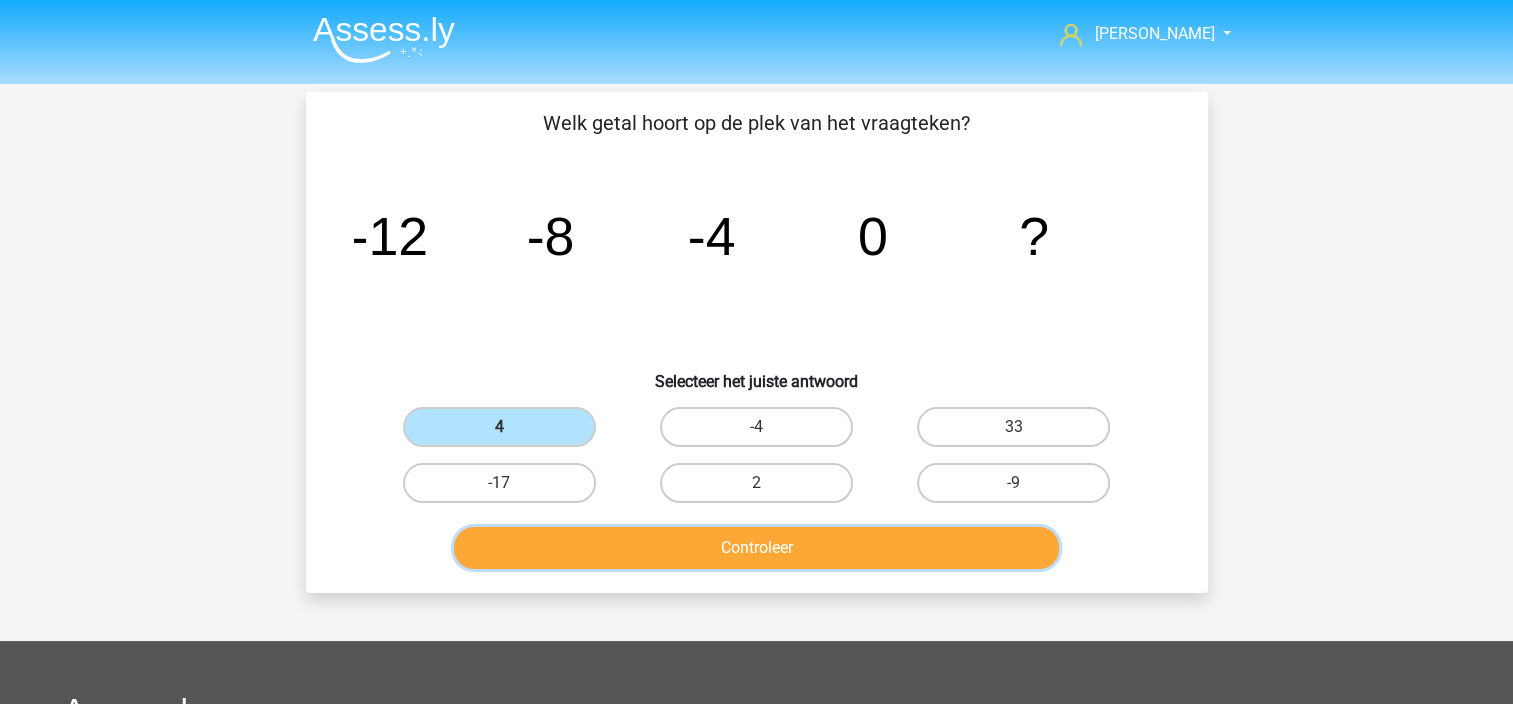 click on "Controleer" at bounding box center (756, 548) 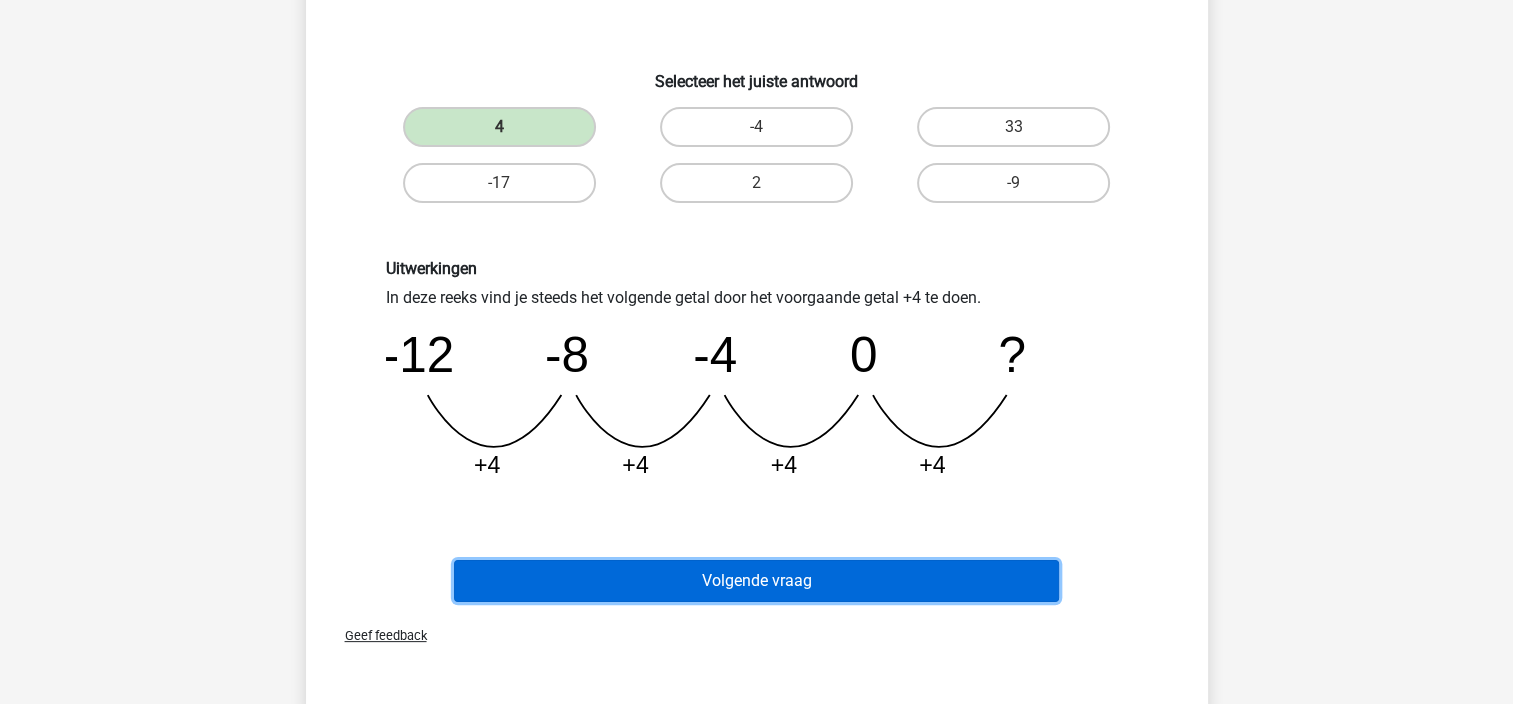 click on "Volgende vraag" at bounding box center (756, 581) 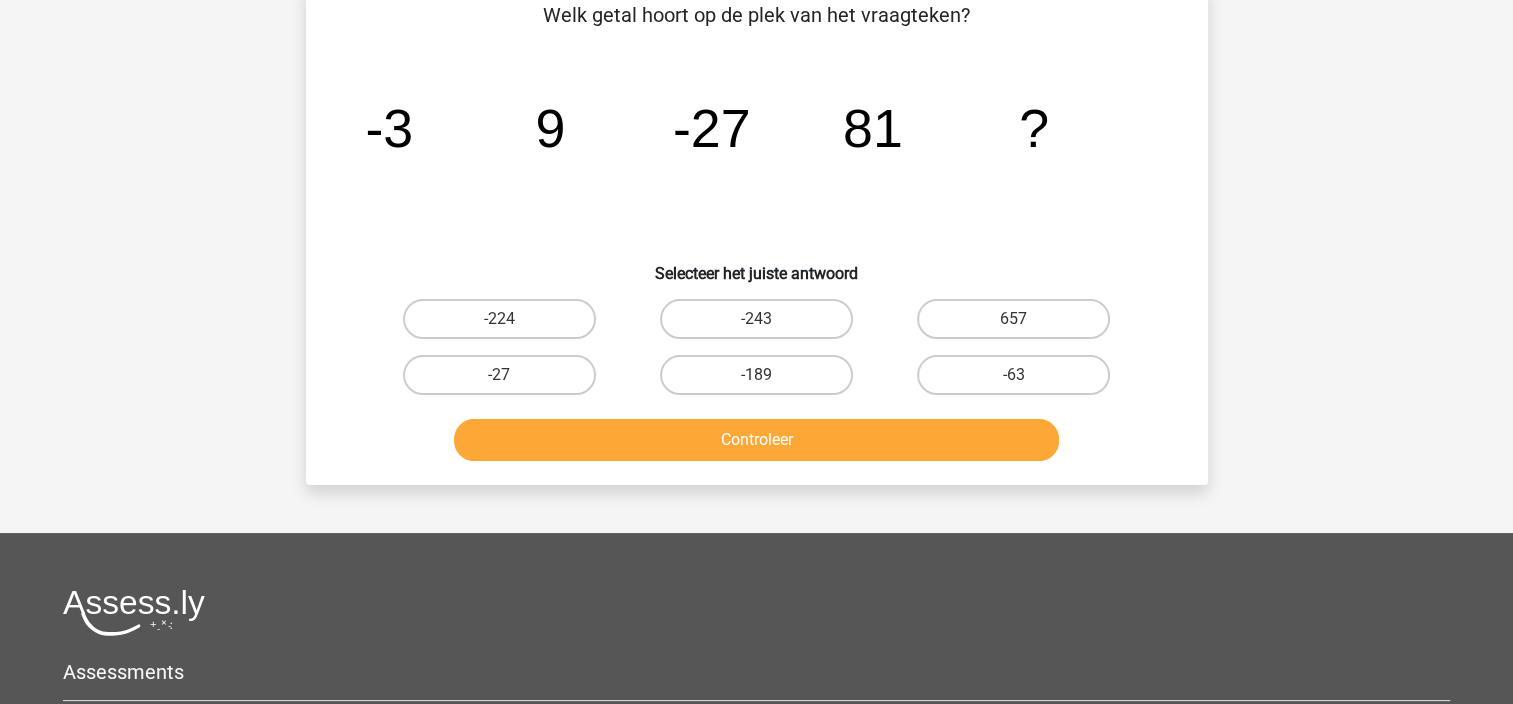 scroll, scrollTop: 92, scrollLeft: 0, axis: vertical 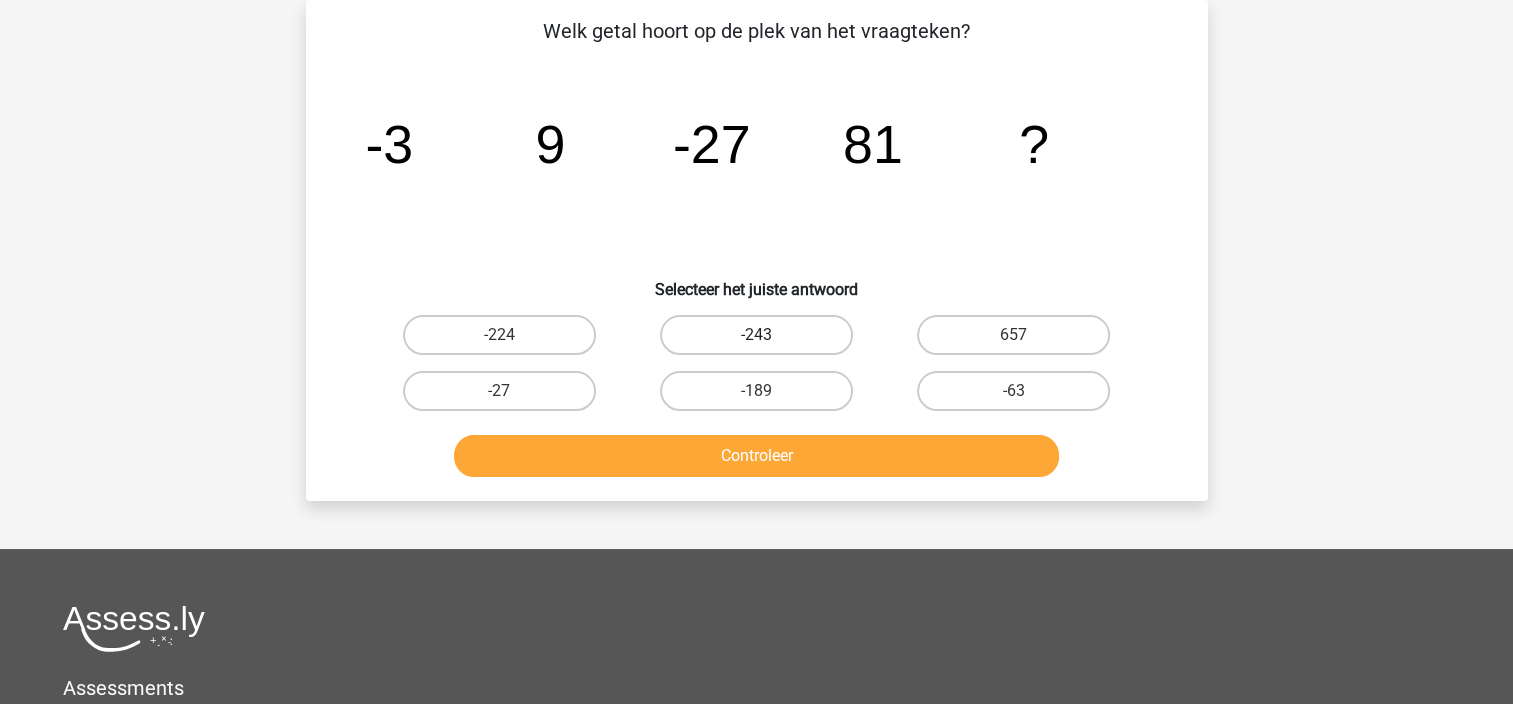 click on "-243" at bounding box center [756, 335] 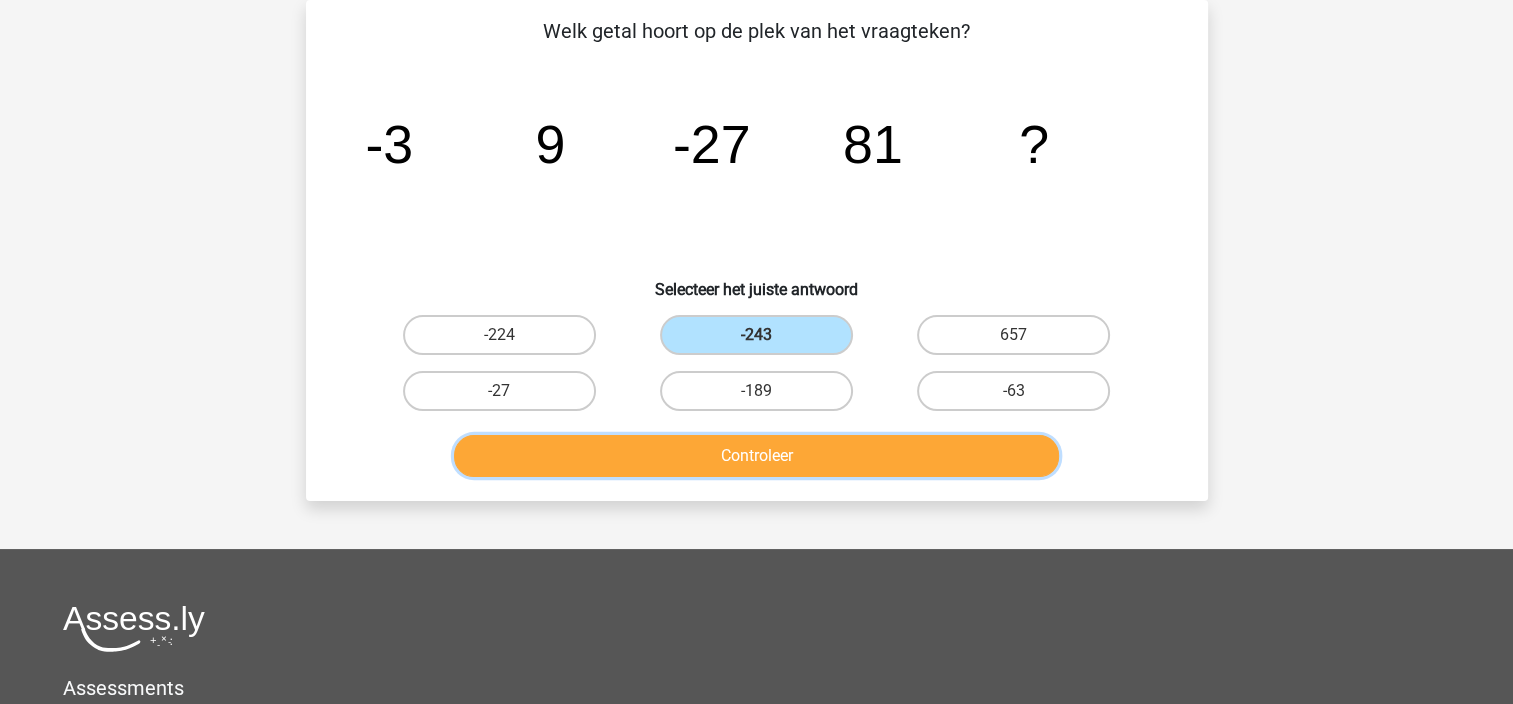 click on "Controleer" at bounding box center [756, 456] 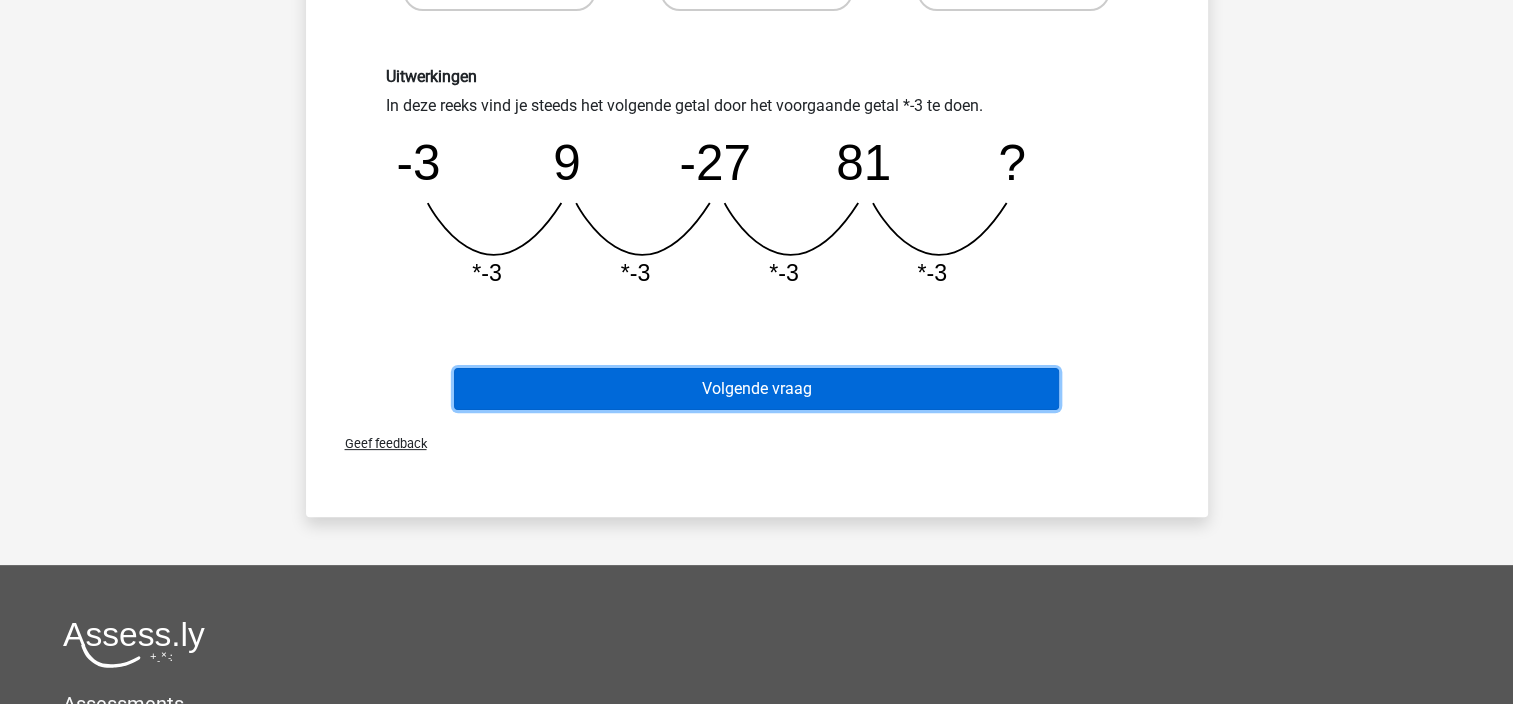 click on "Volgende vraag" at bounding box center (756, 389) 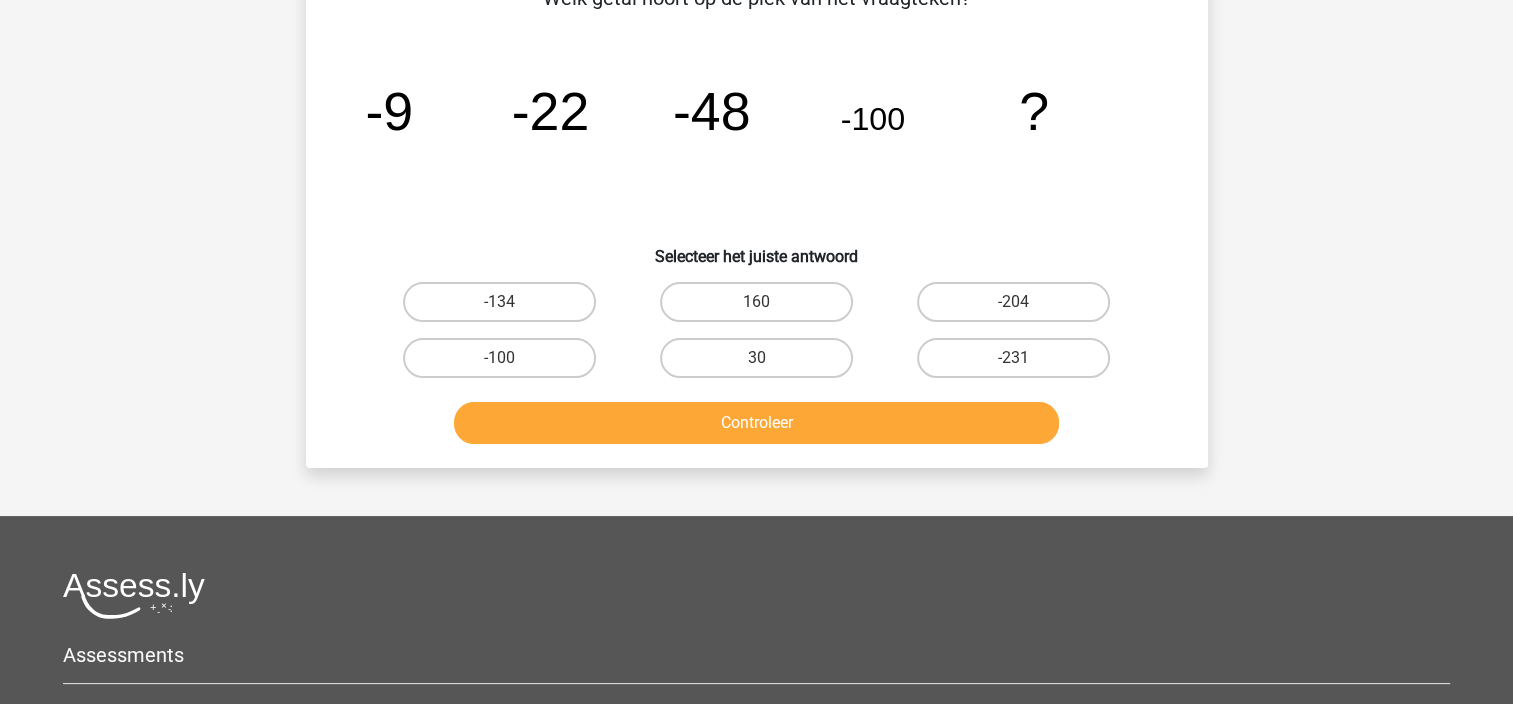 scroll, scrollTop: 92, scrollLeft: 0, axis: vertical 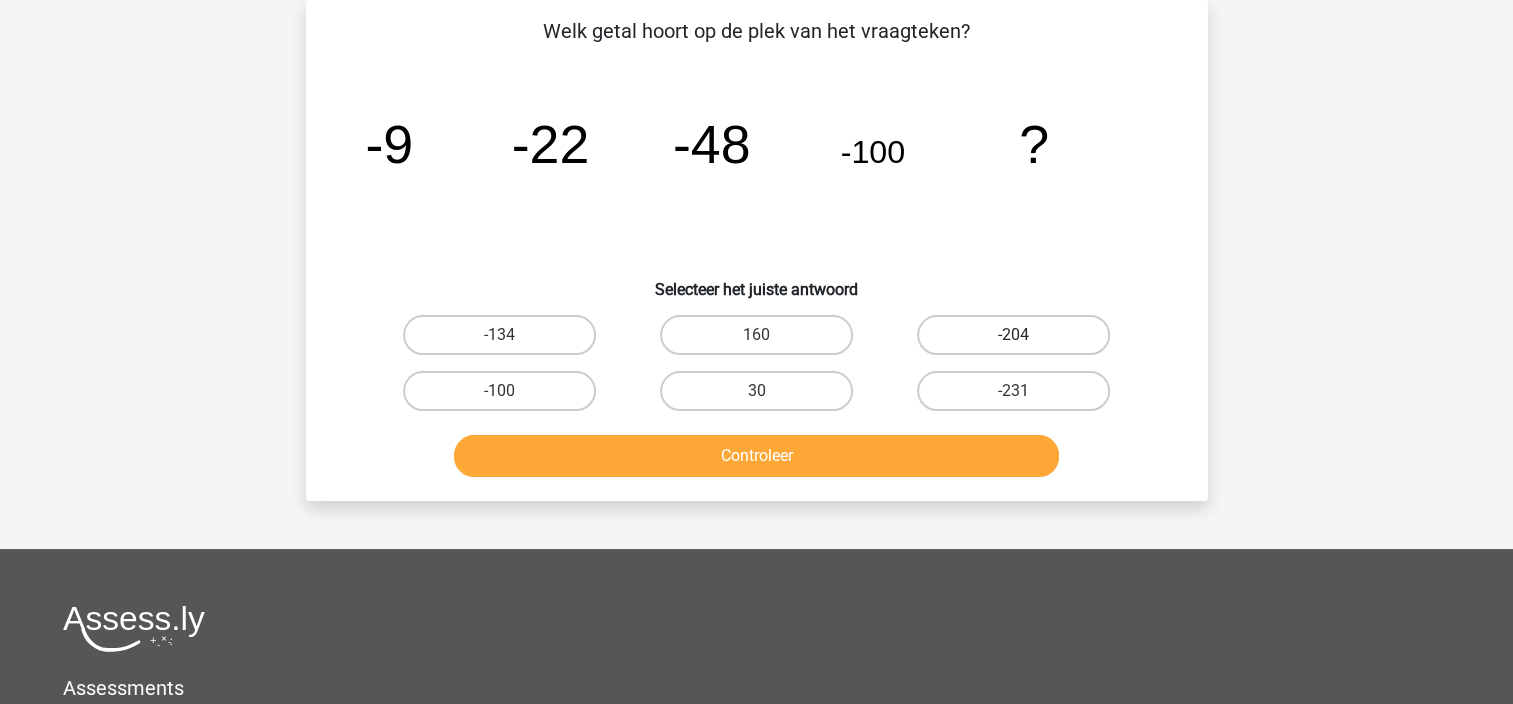 click on "-204" at bounding box center [1013, 335] 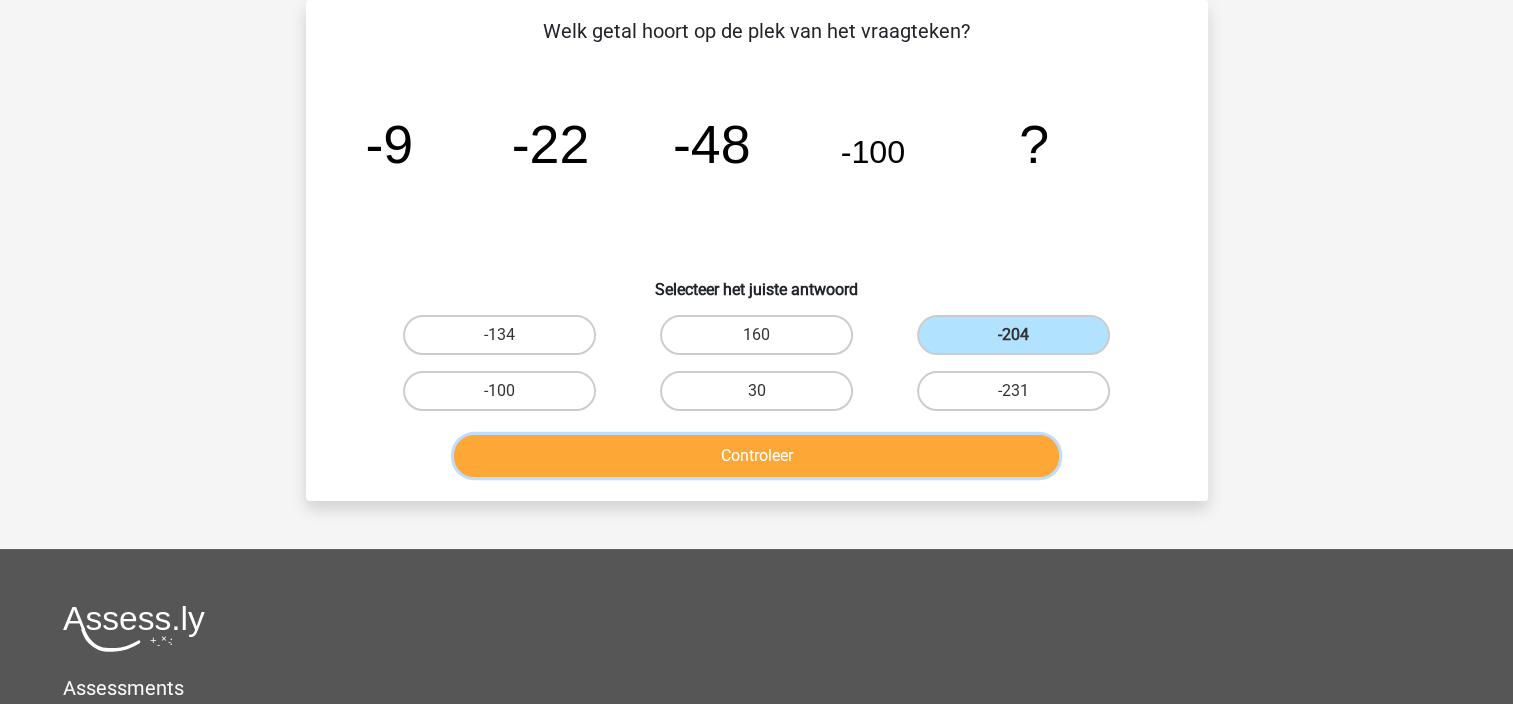 click on "Controleer" at bounding box center [756, 456] 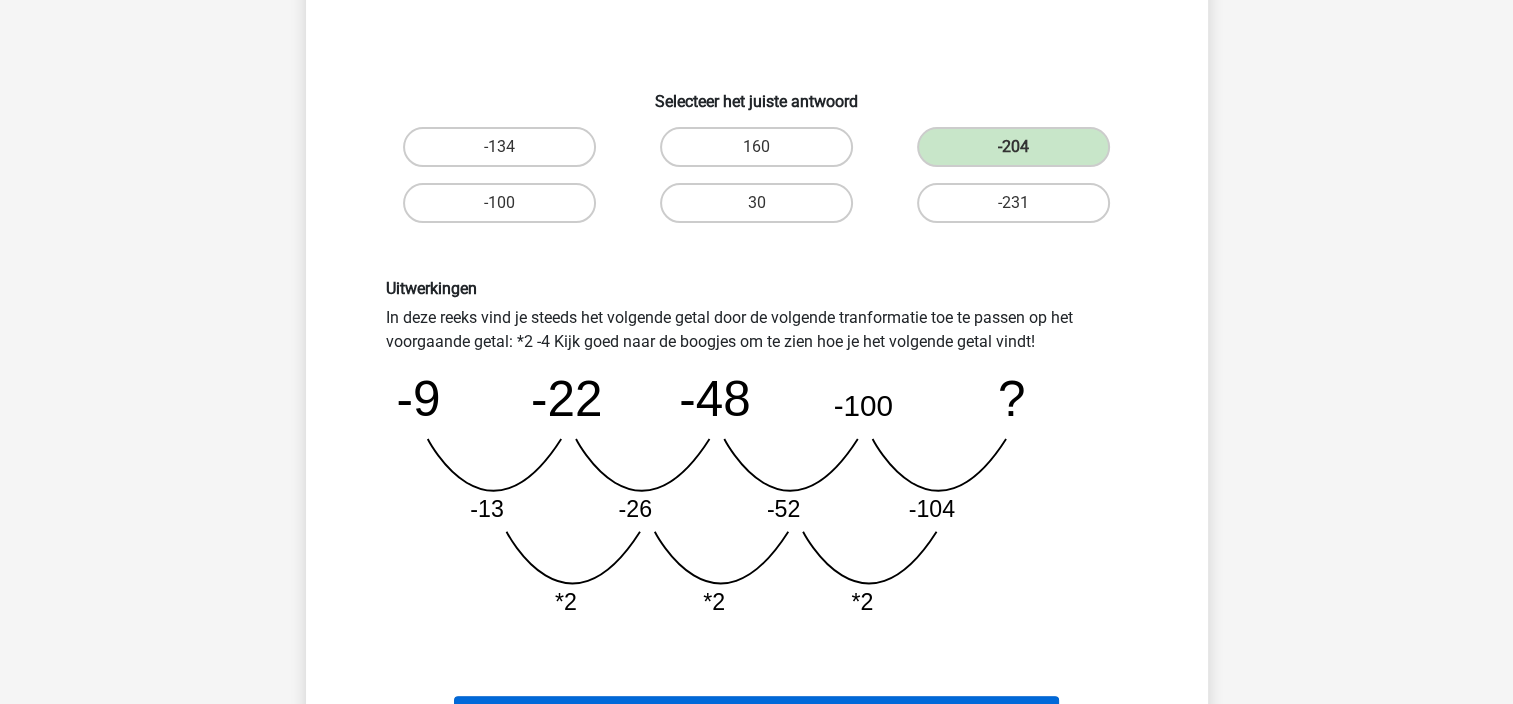 scroll, scrollTop: 492, scrollLeft: 0, axis: vertical 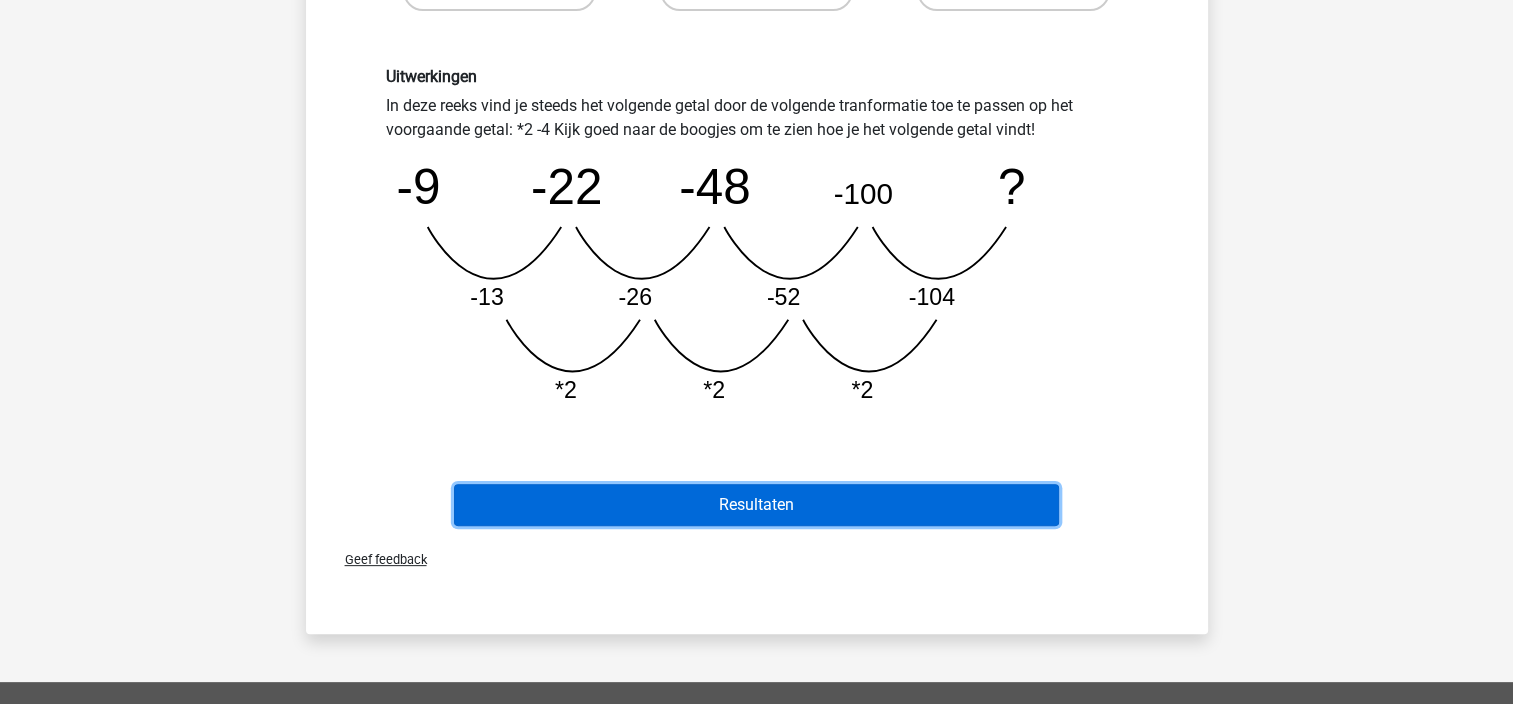 click on "Resultaten" at bounding box center (756, 505) 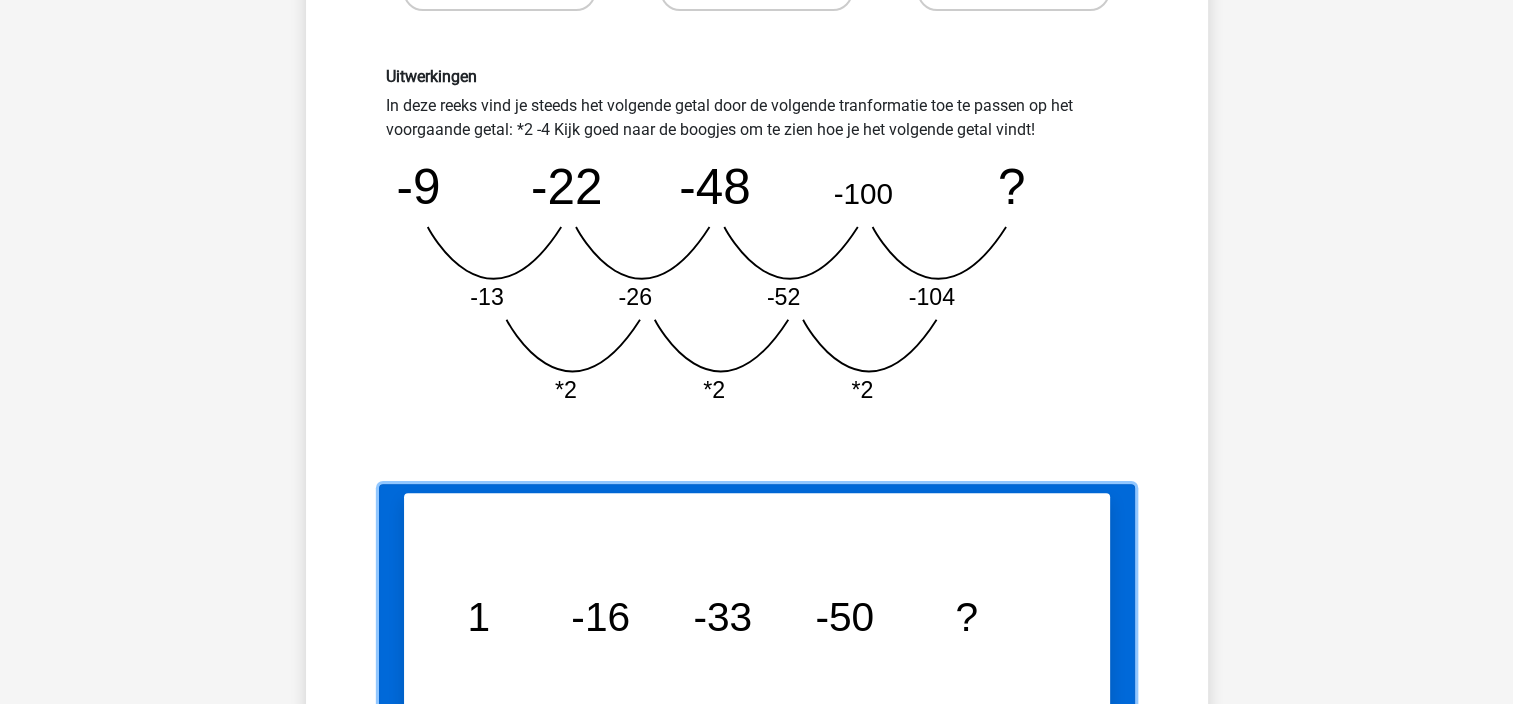 click on "Vraag 1
van de 10
Categorie:
cijferreeksen set 6
Welk getal hoort op de plek van het vraagteken?
image/svg+xml
1
-16
-33
-50
?" at bounding box center (757, 743) 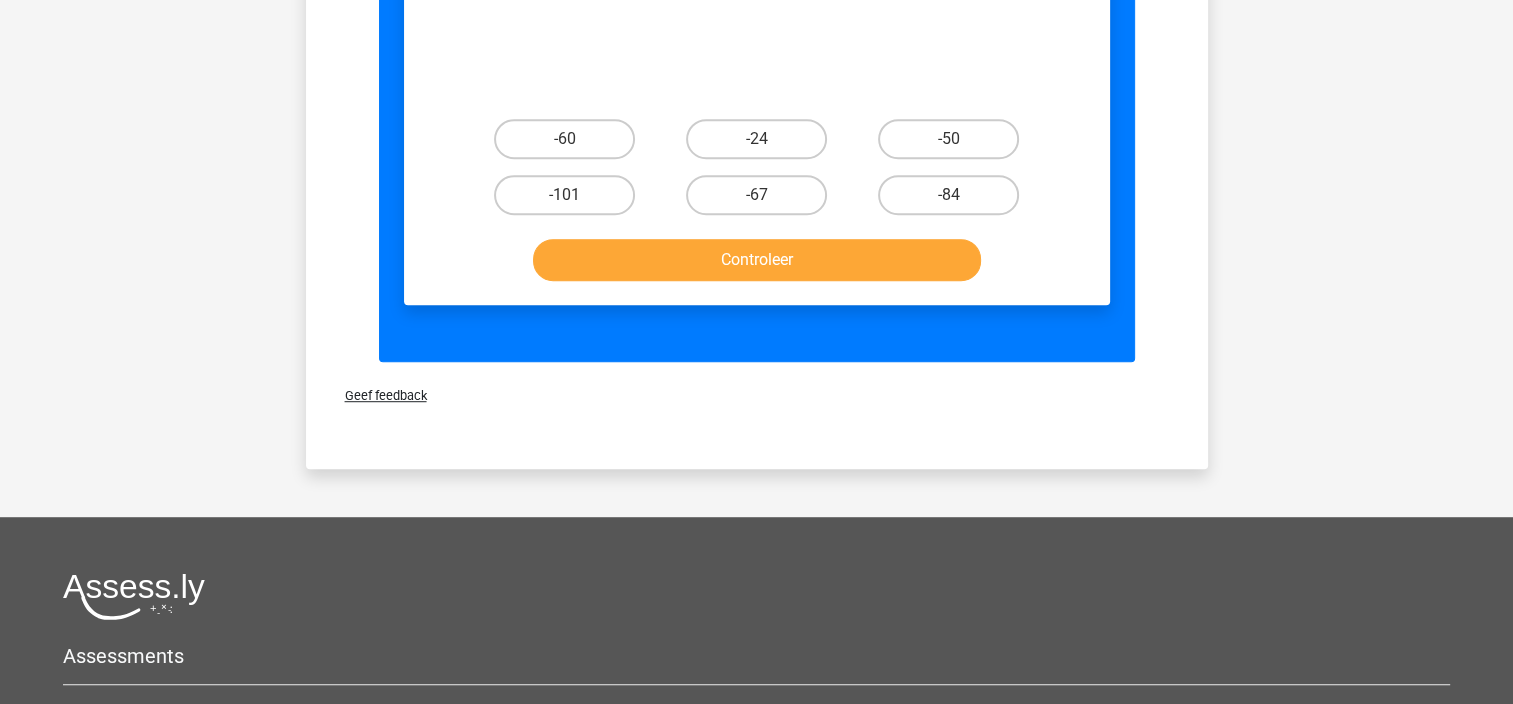 scroll, scrollTop: 1400, scrollLeft: 0, axis: vertical 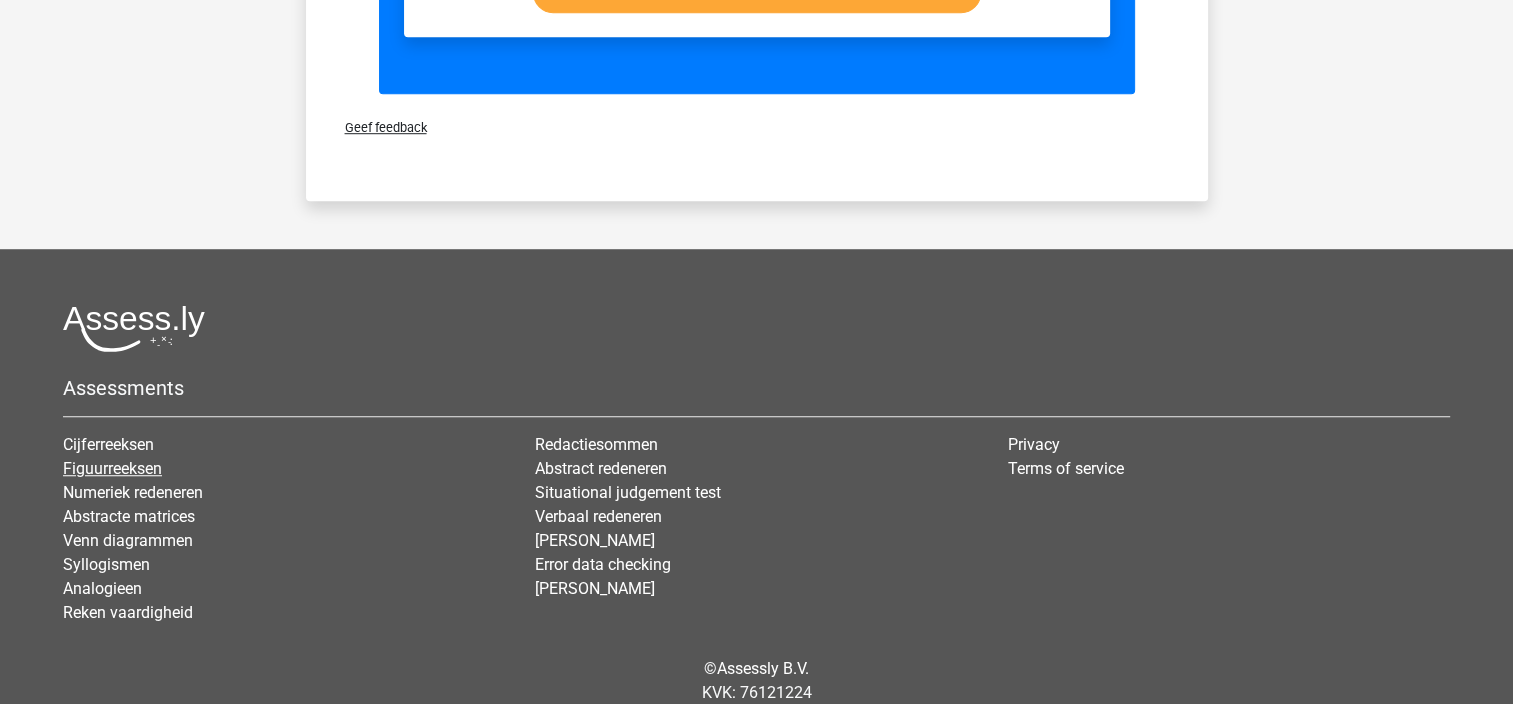 click on "Figuurreeksen" at bounding box center [112, 468] 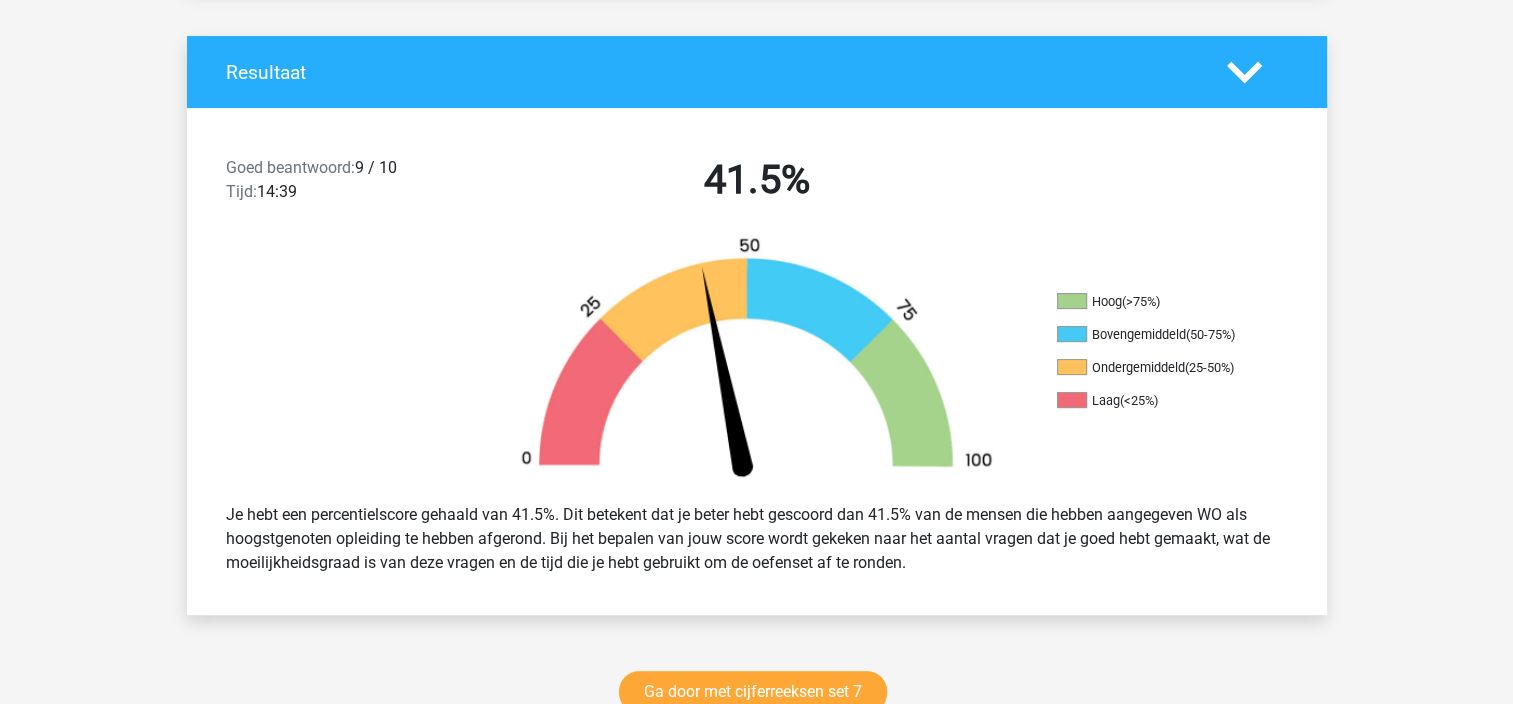 scroll, scrollTop: 0, scrollLeft: 0, axis: both 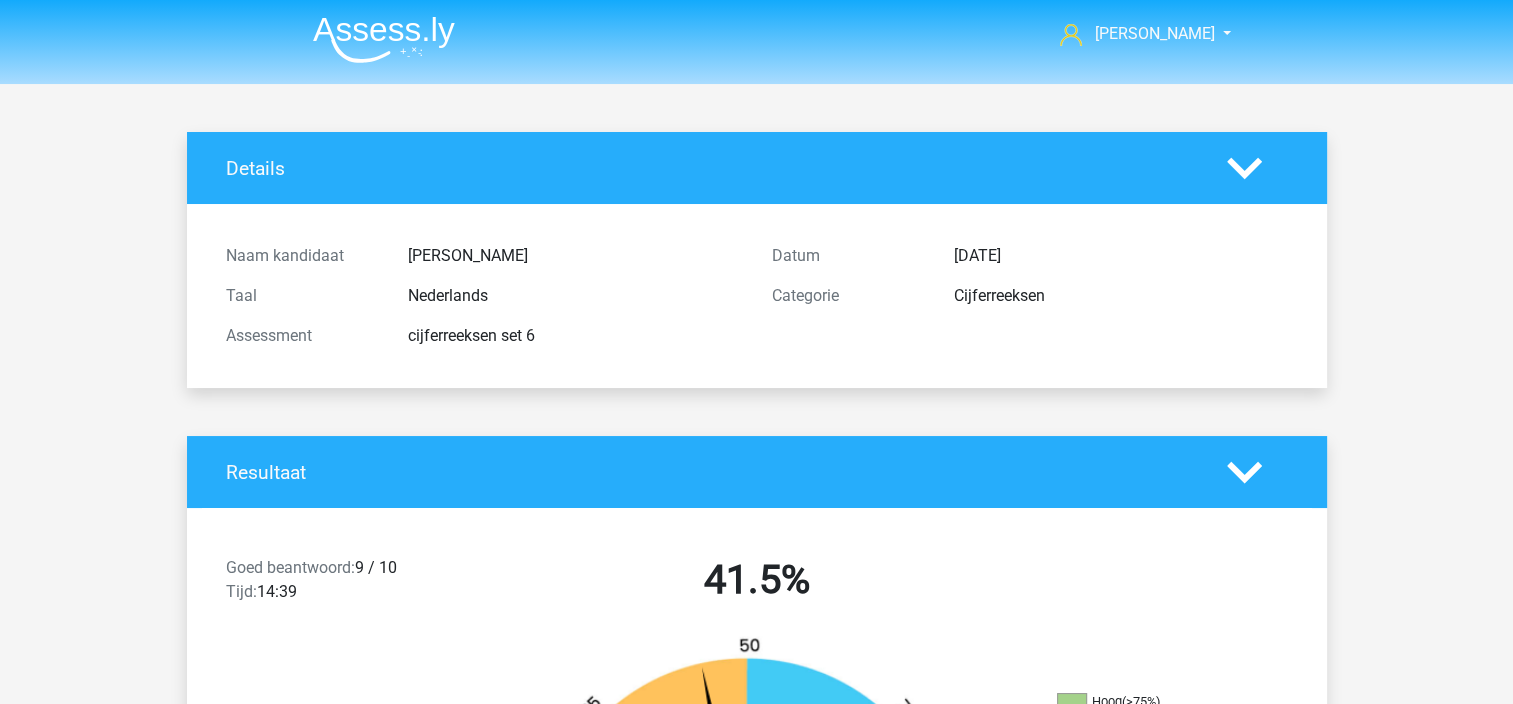 click 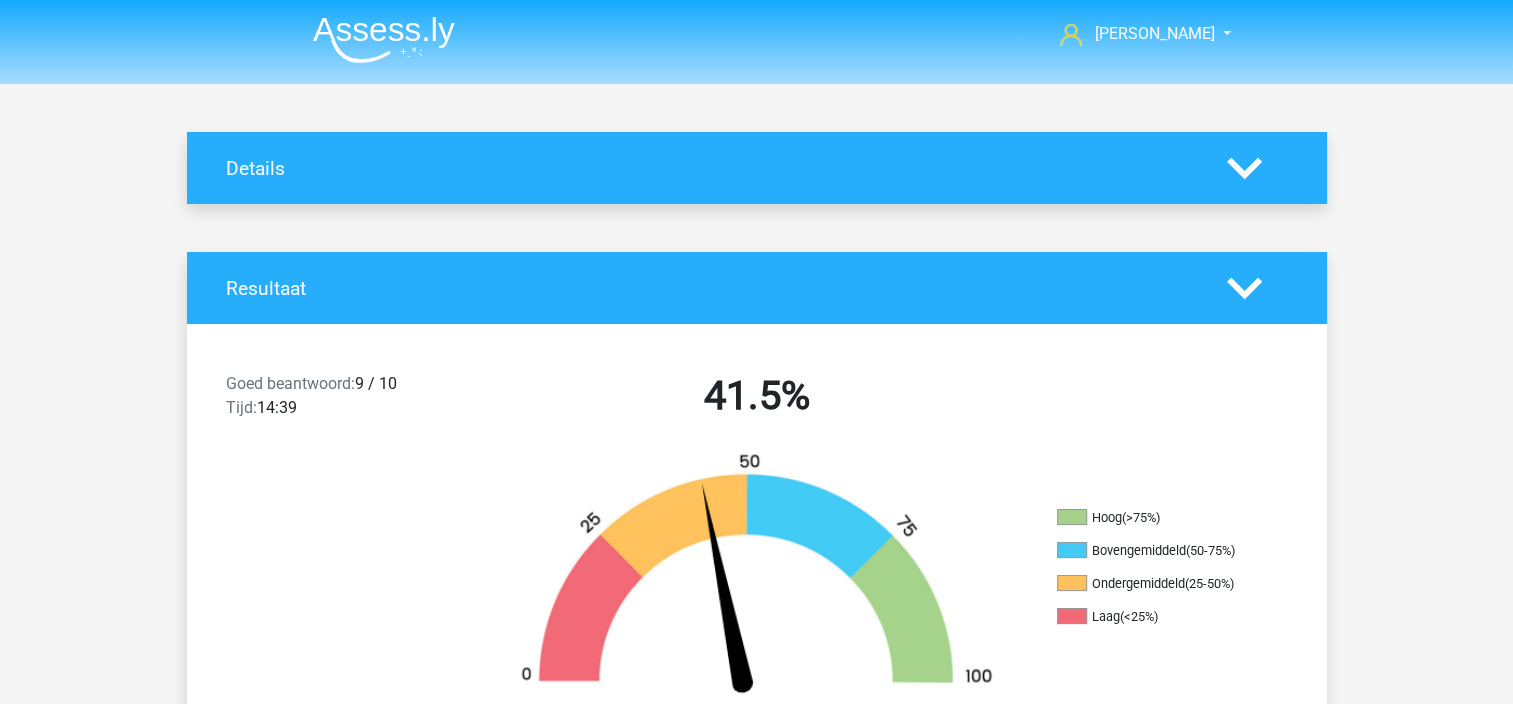click 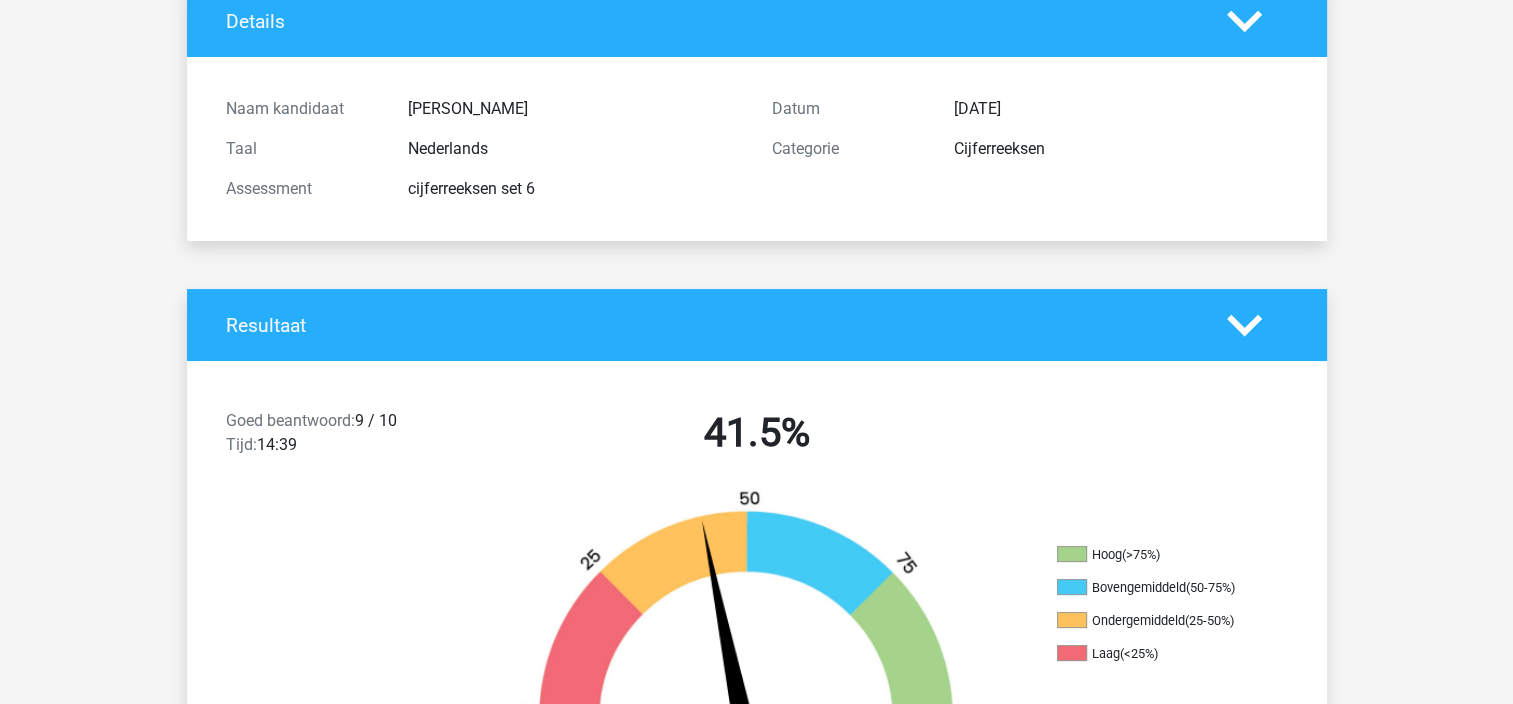 scroll, scrollTop: 0, scrollLeft: 0, axis: both 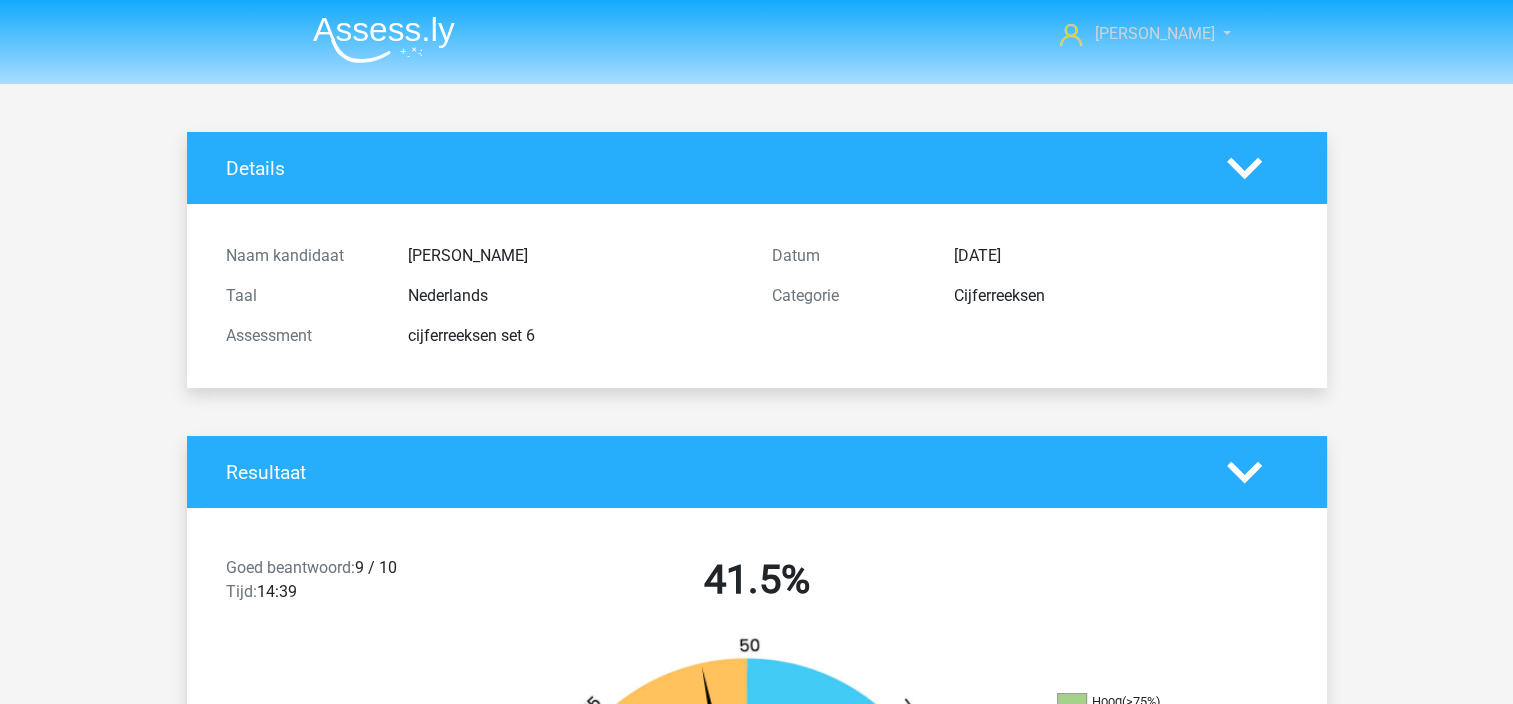click on "[PERSON_NAME]" at bounding box center (1154, 33) 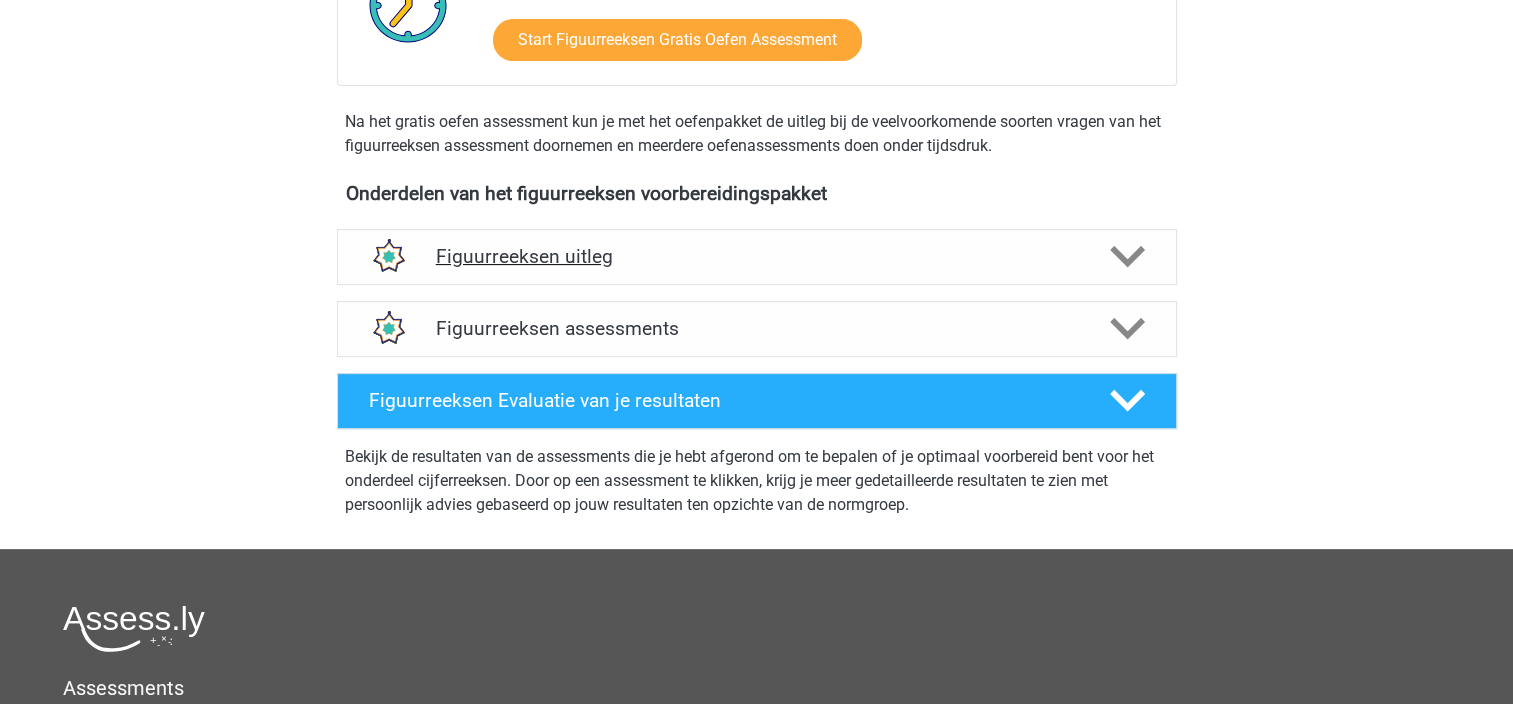 scroll, scrollTop: 600, scrollLeft: 0, axis: vertical 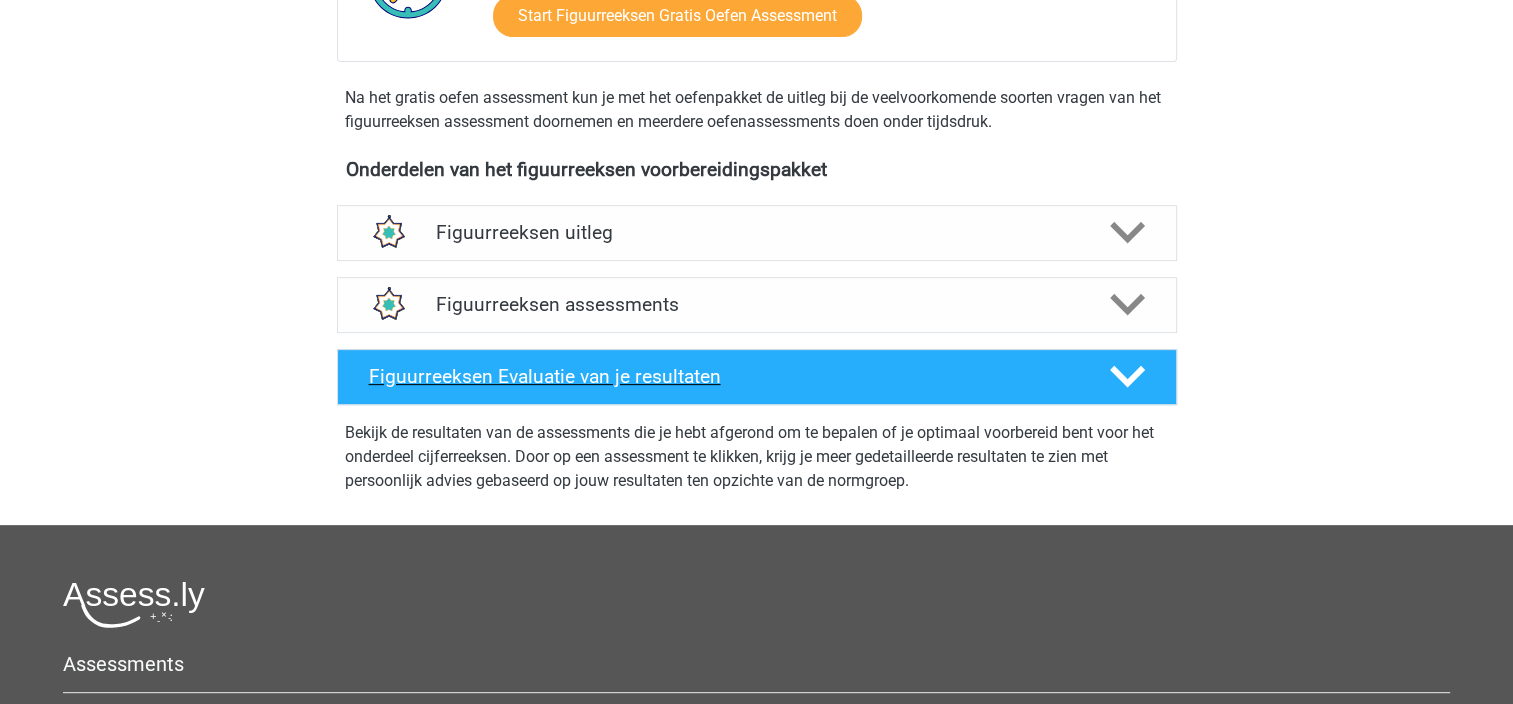 click on "Figuurreeksen
Evaluatie van je resultaten" at bounding box center (723, 376) 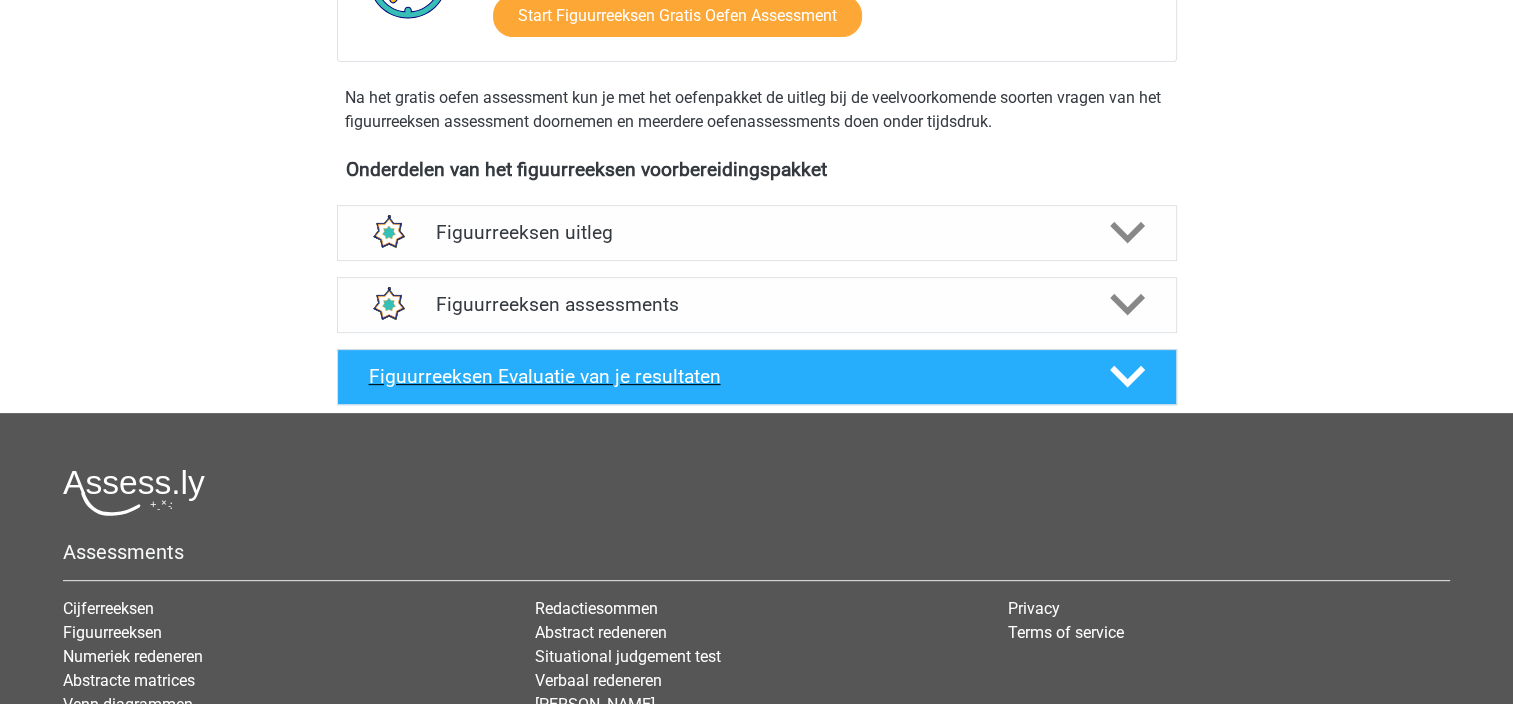 click on "Figuurreeksen
Evaluatie van je resultaten" at bounding box center [723, 376] 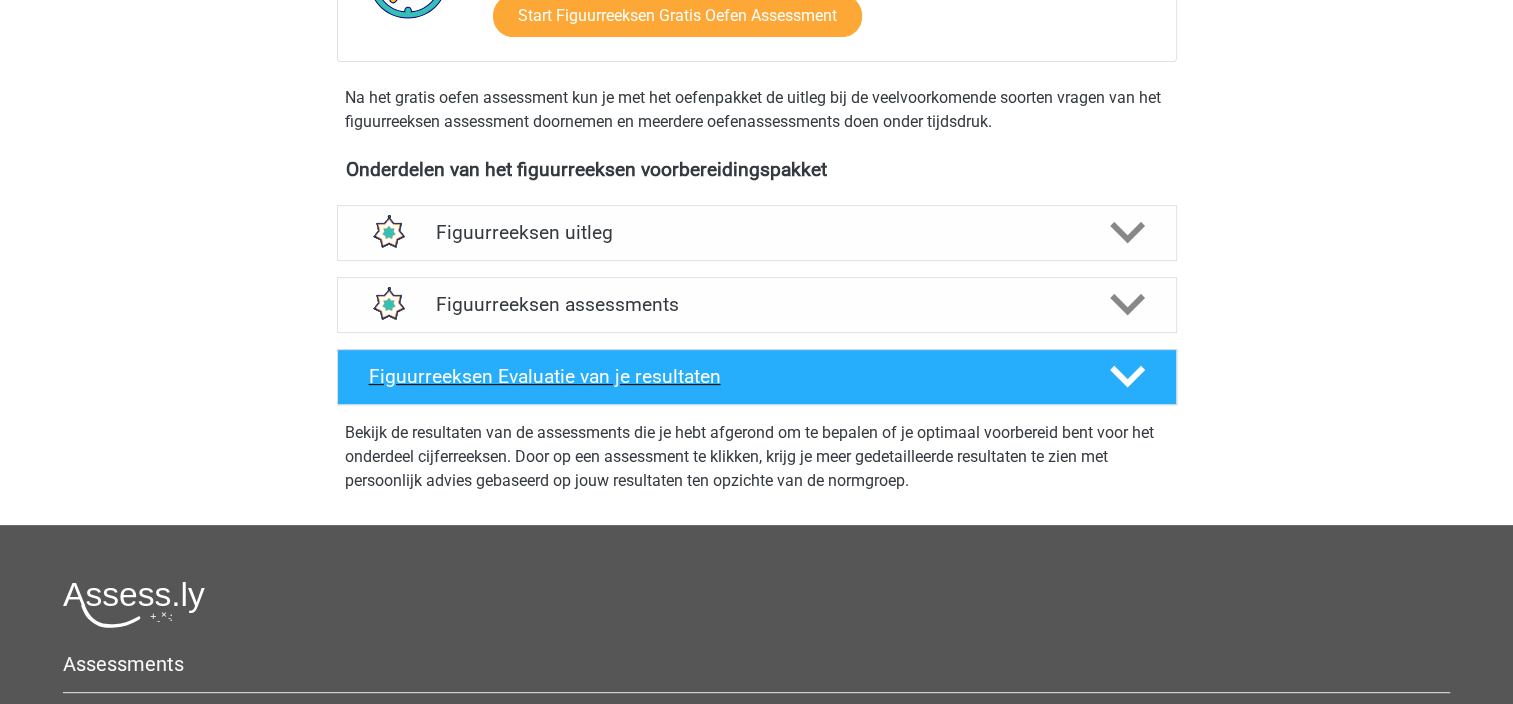 click 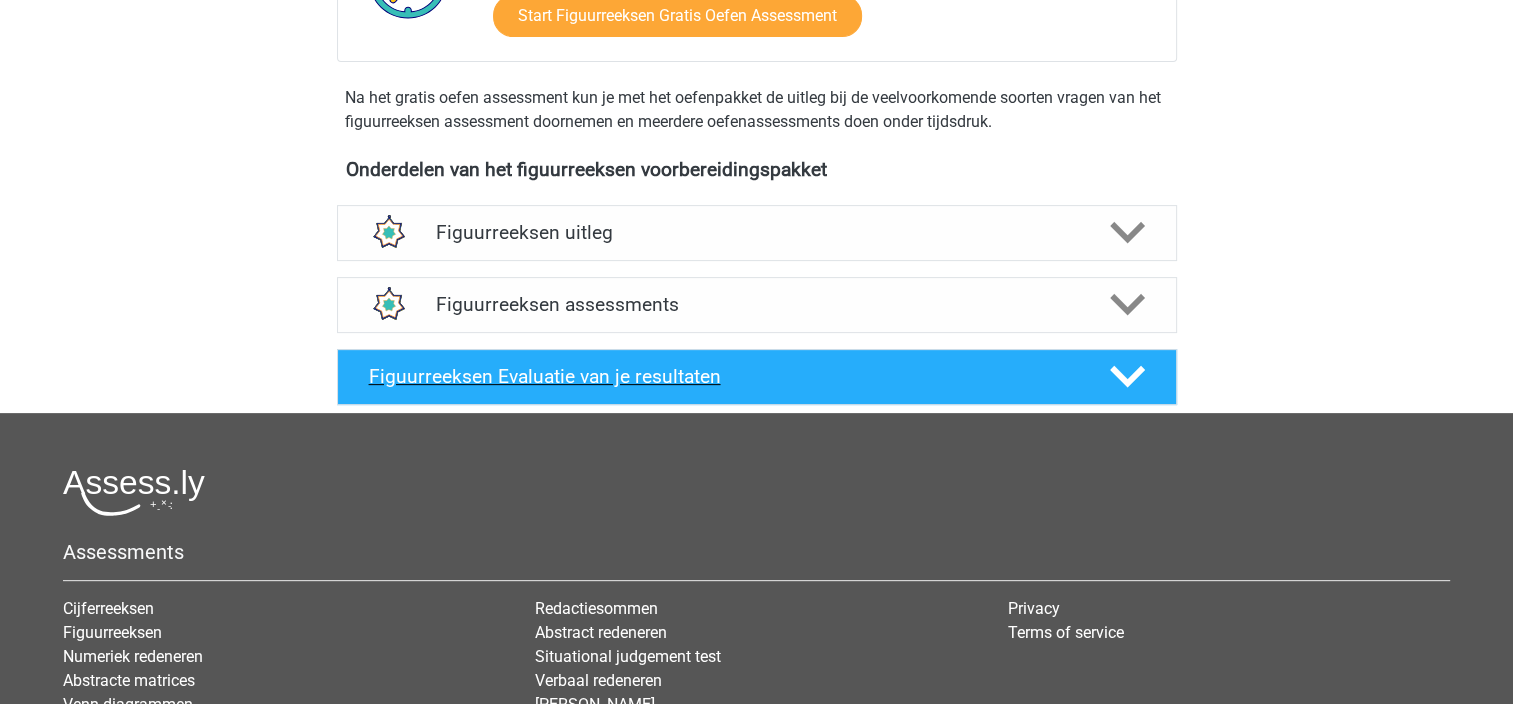 click 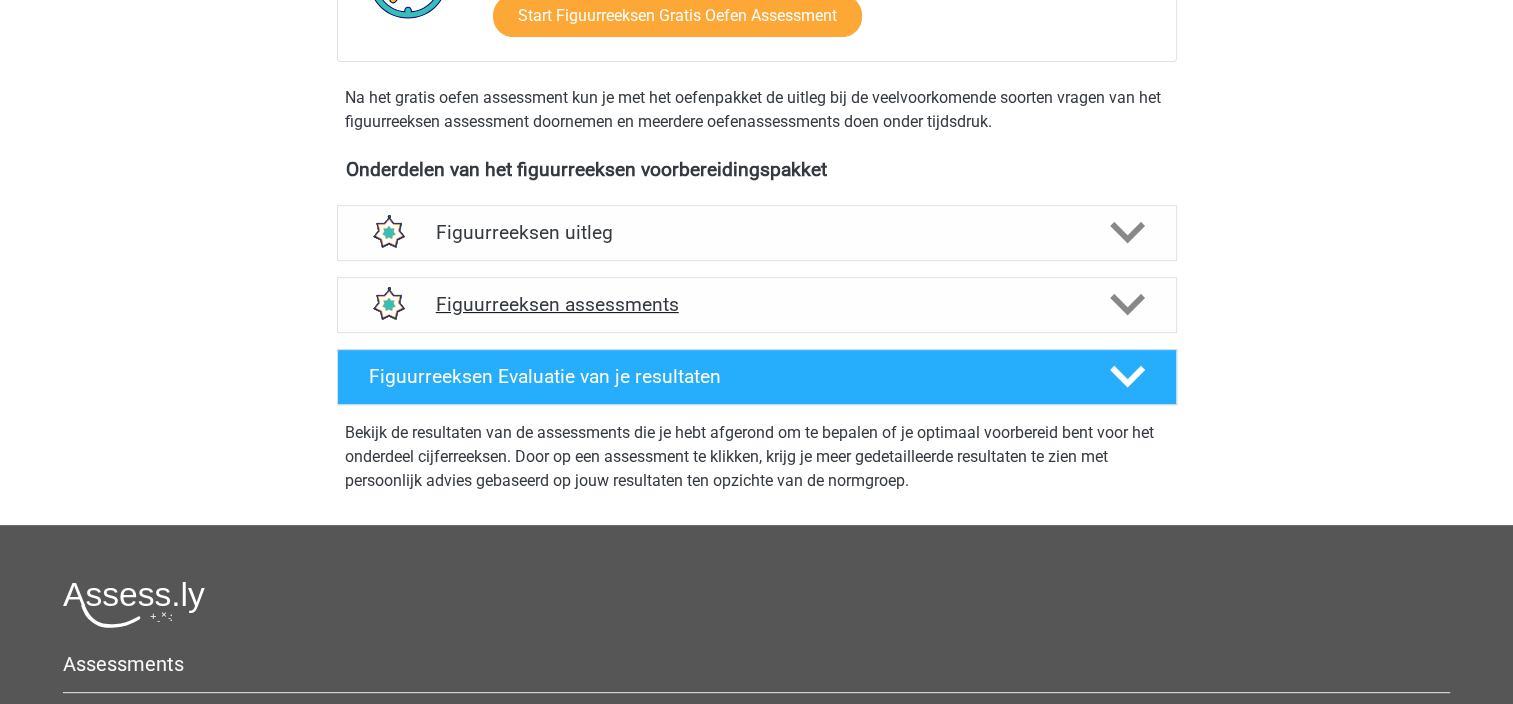 click 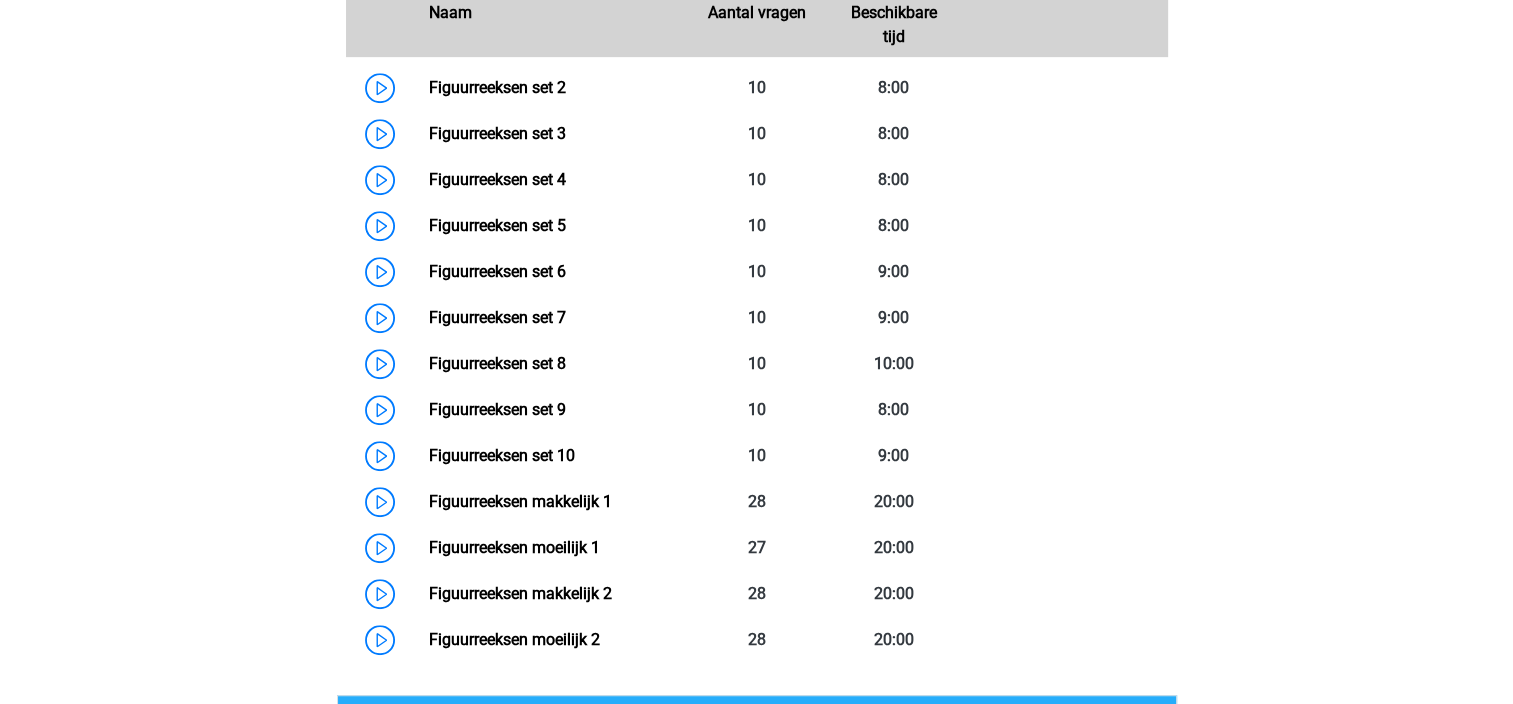 scroll, scrollTop: 1000, scrollLeft: 0, axis: vertical 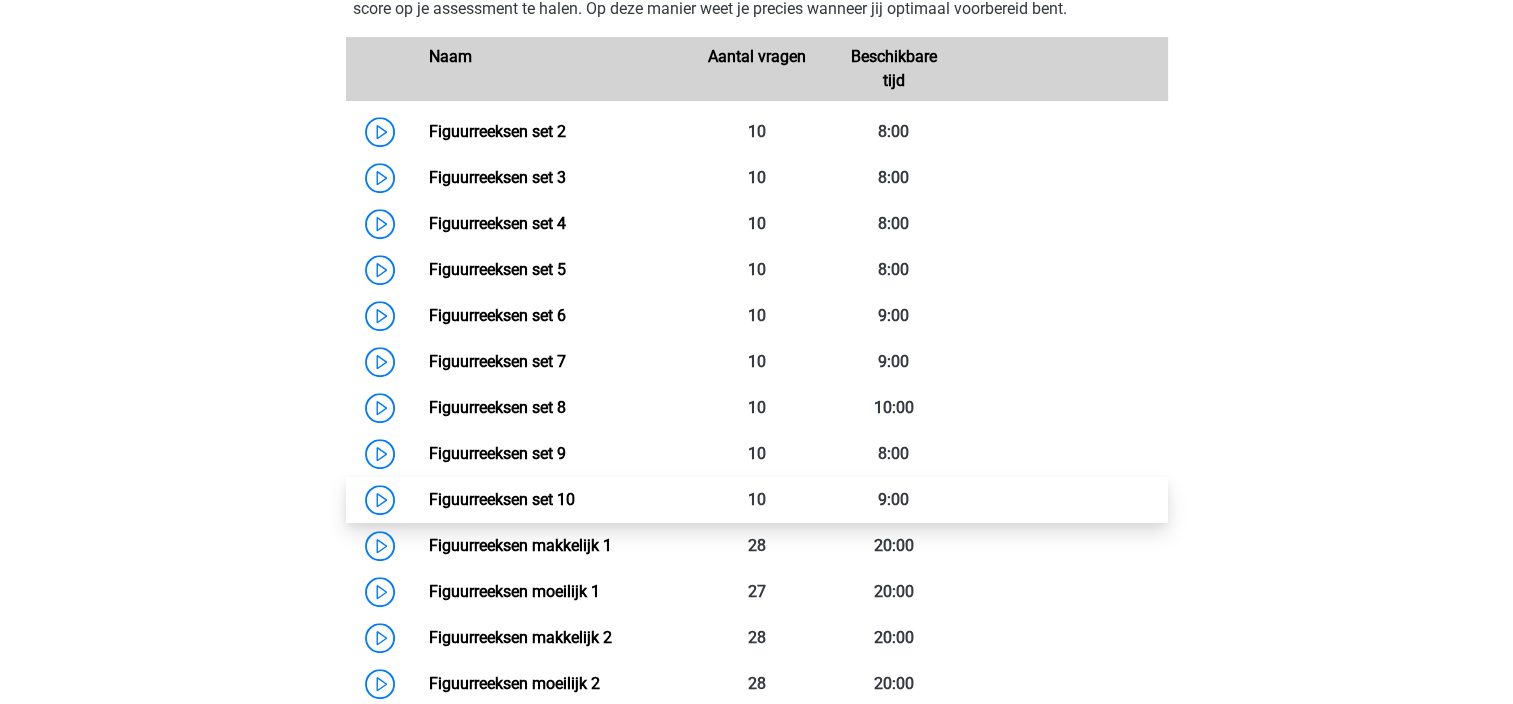 click on "Figuurreeksen
set 10" at bounding box center (502, 499) 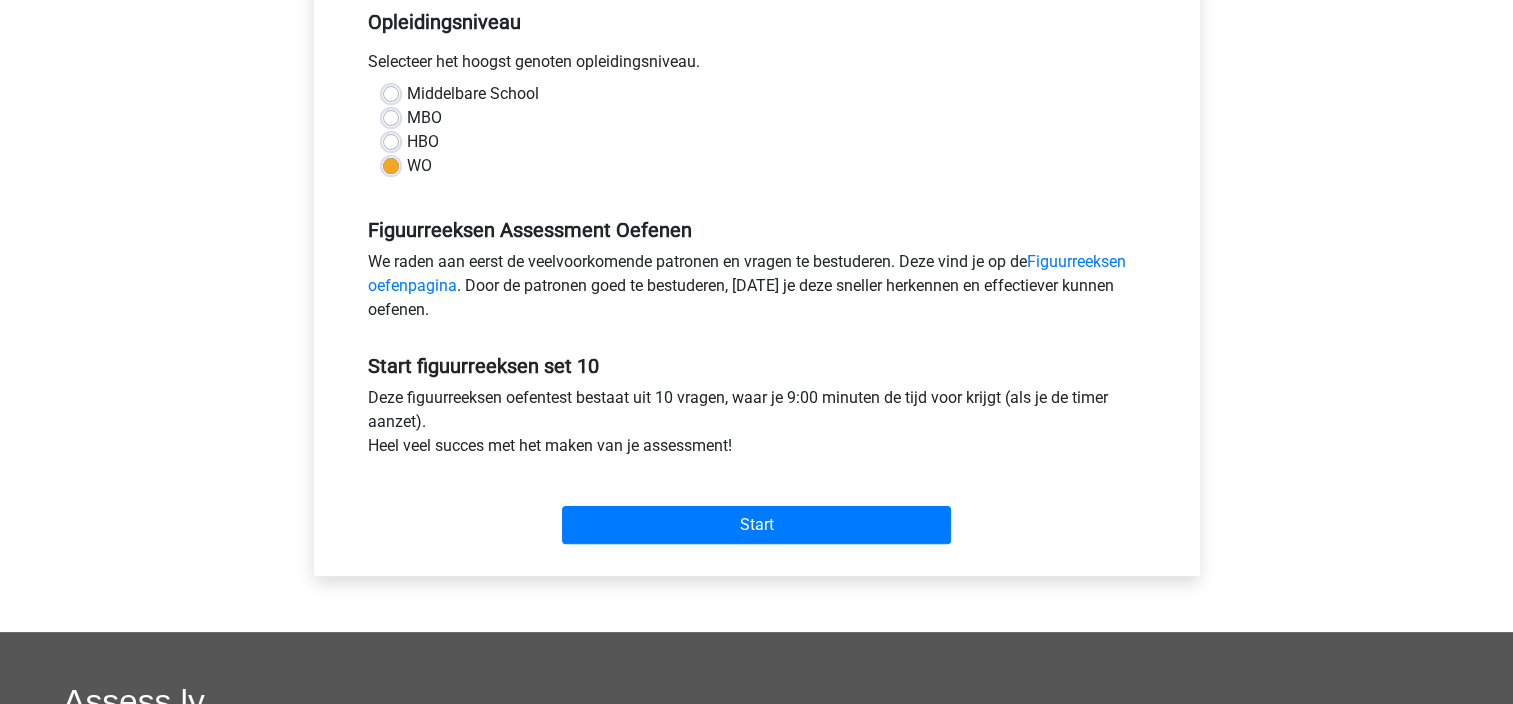 scroll, scrollTop: 500, scrollLeft: 0, axis: vertical 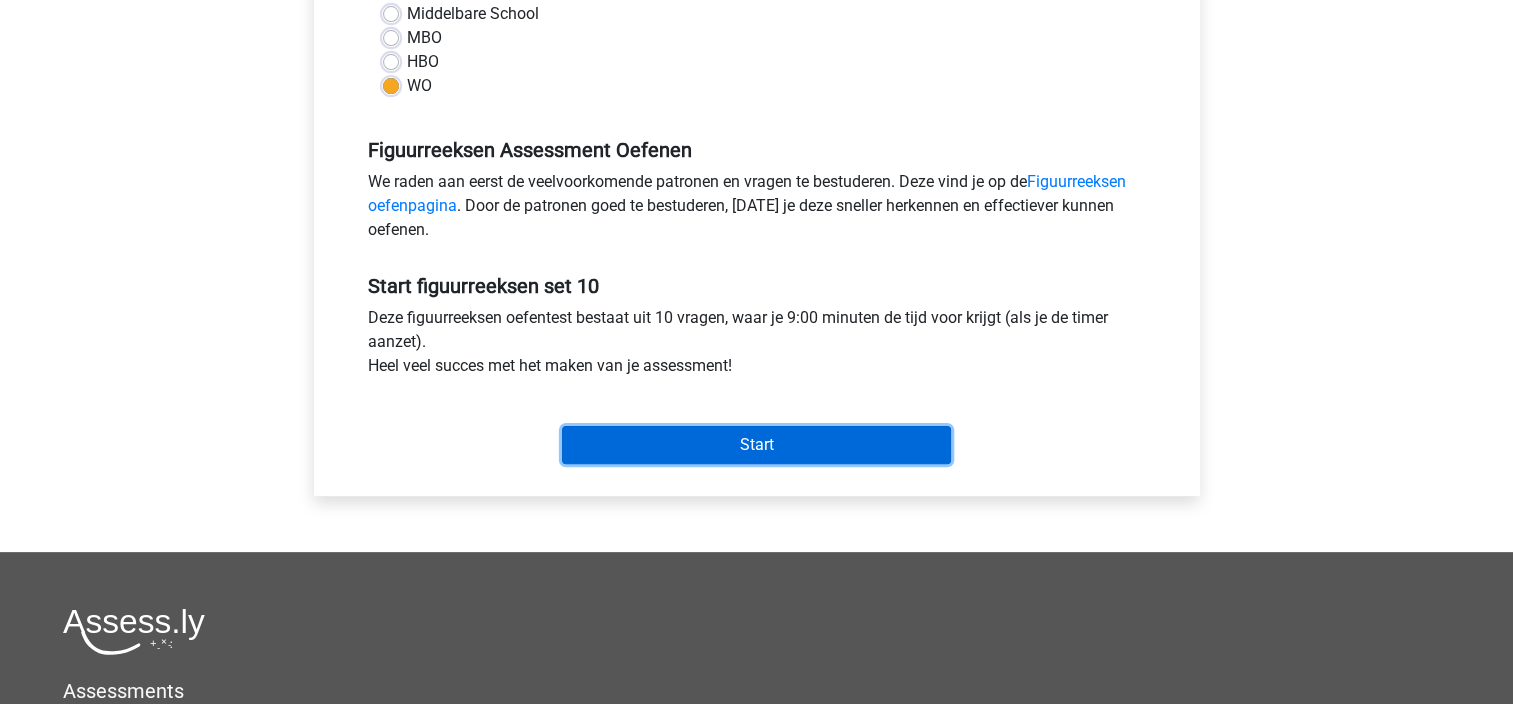 click on "Start" at bounding box center (756, 445) 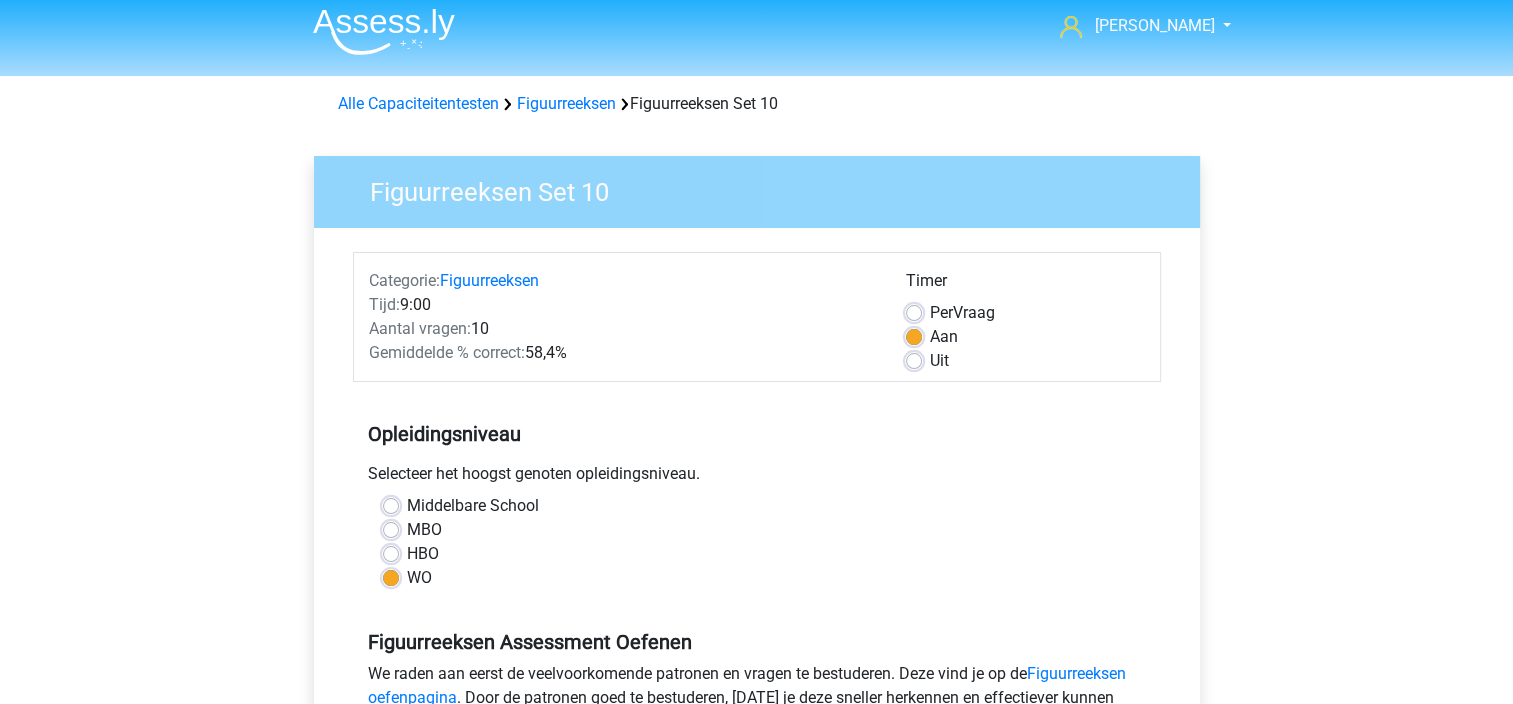 scroll, scrollTop: 0, scrollLeft: 0, axis: both 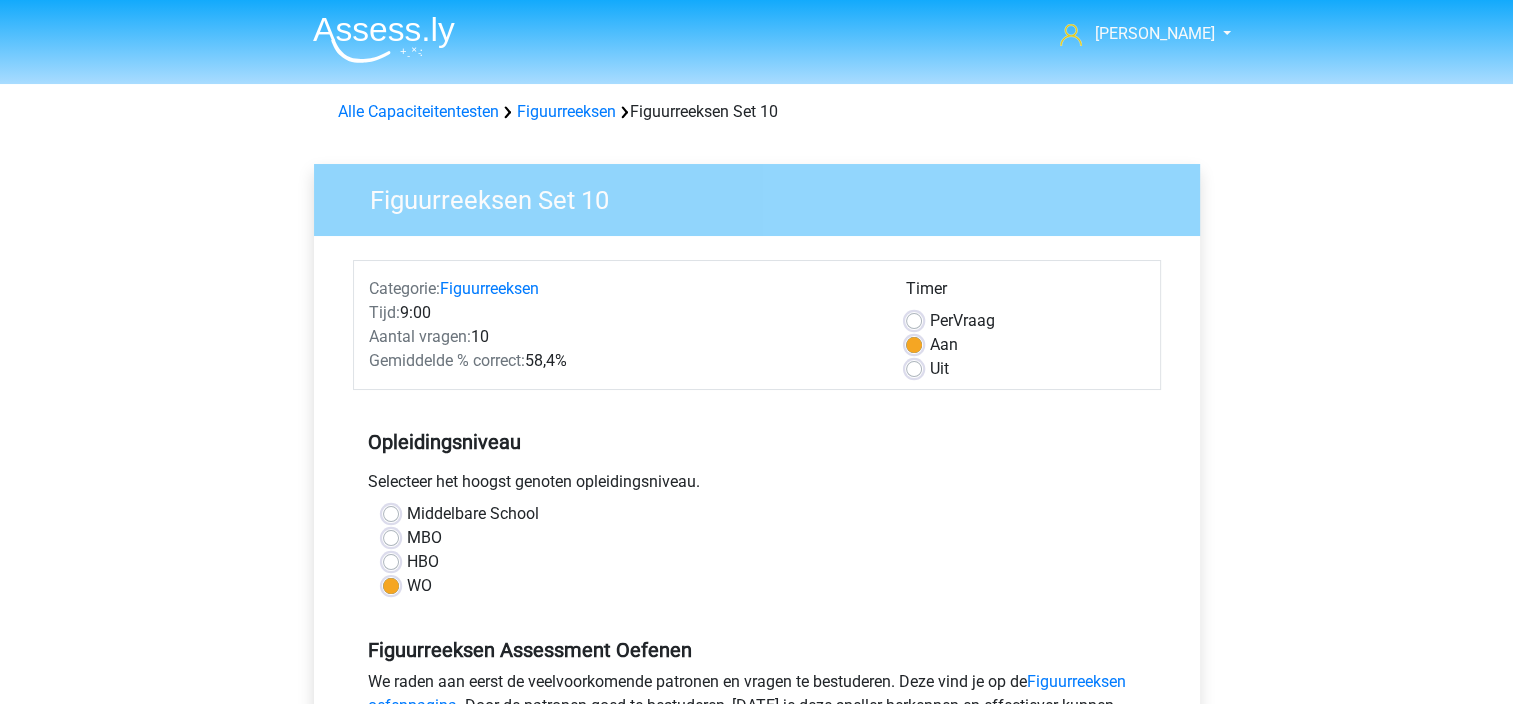 click on "Uit" at bounding box center (939, 369) 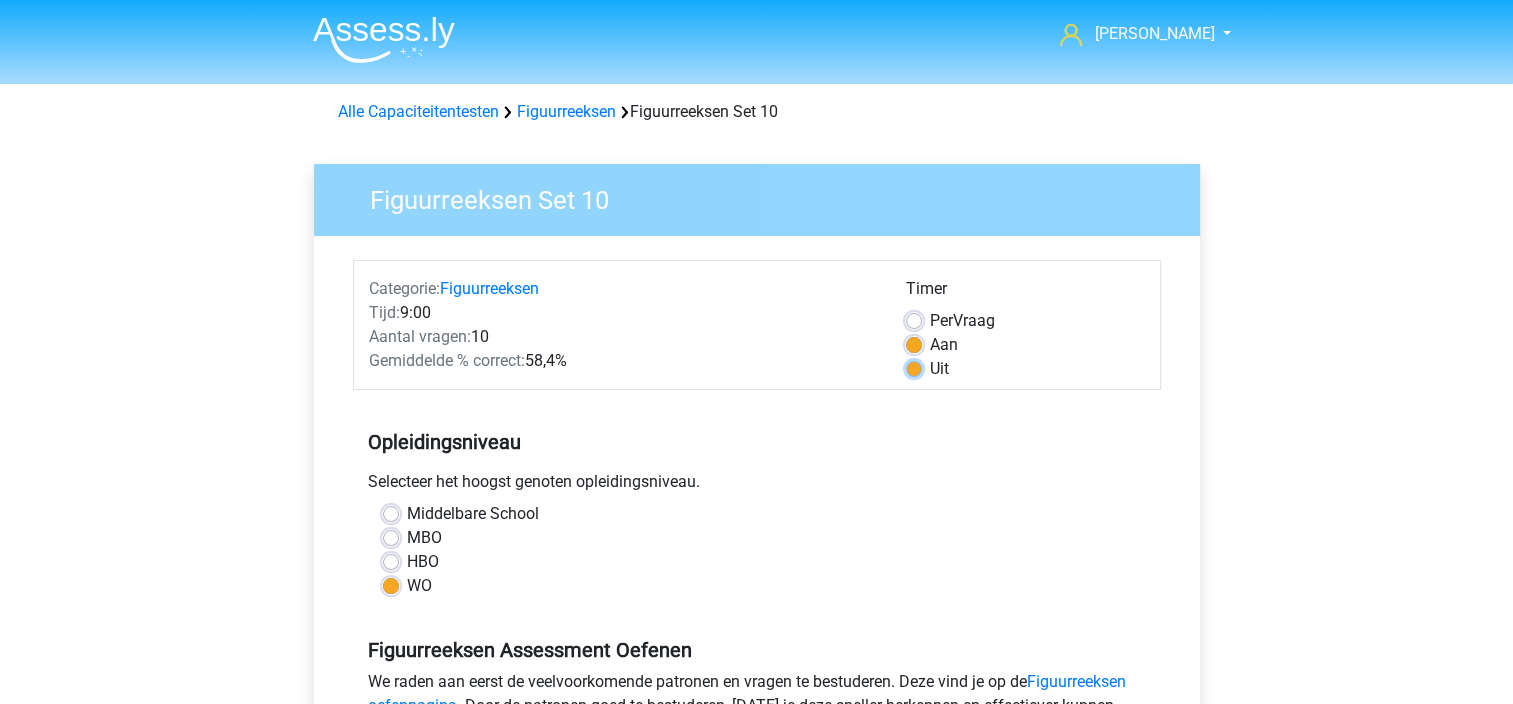 click on "Uit" at bounding box center [914, 367] 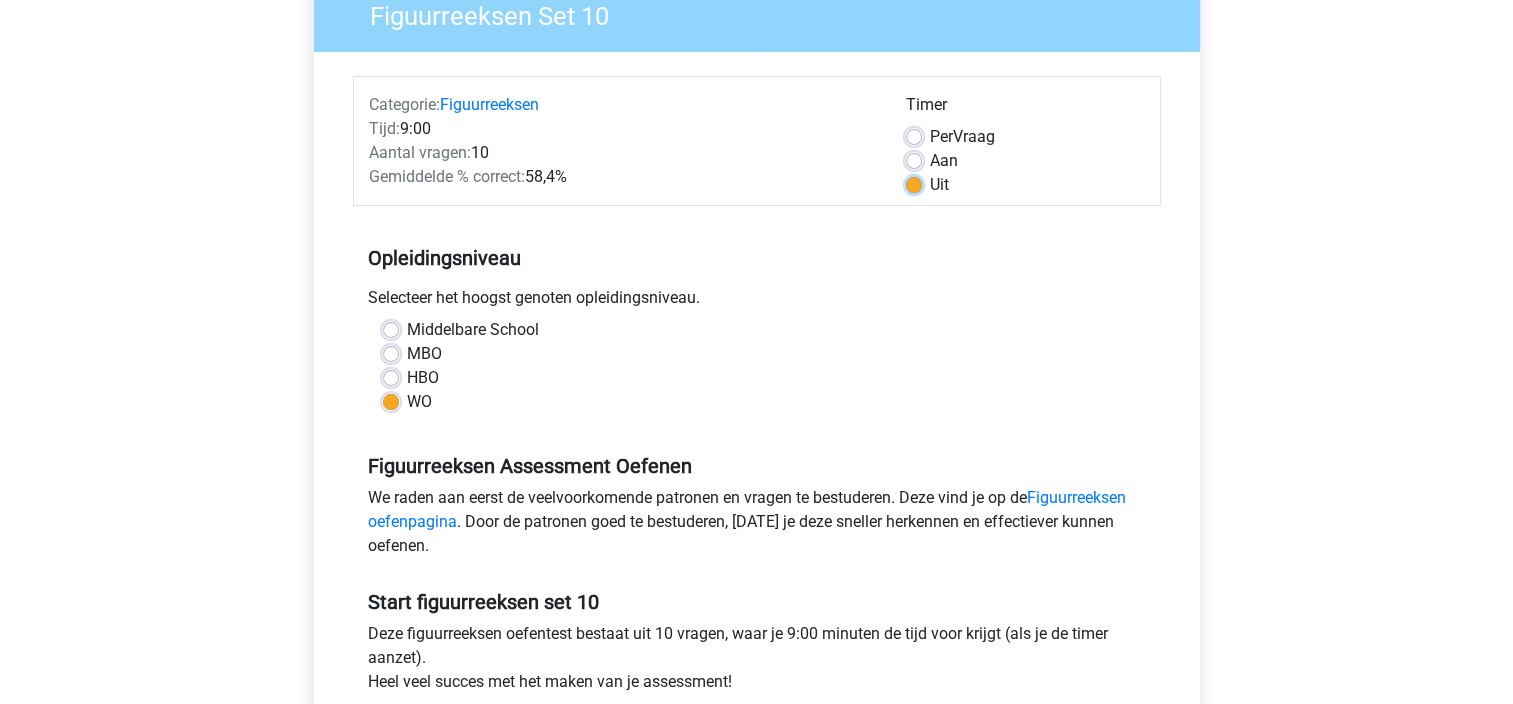 scroll, scrollTop: 300, scrollLeft: 0, axis: vertical 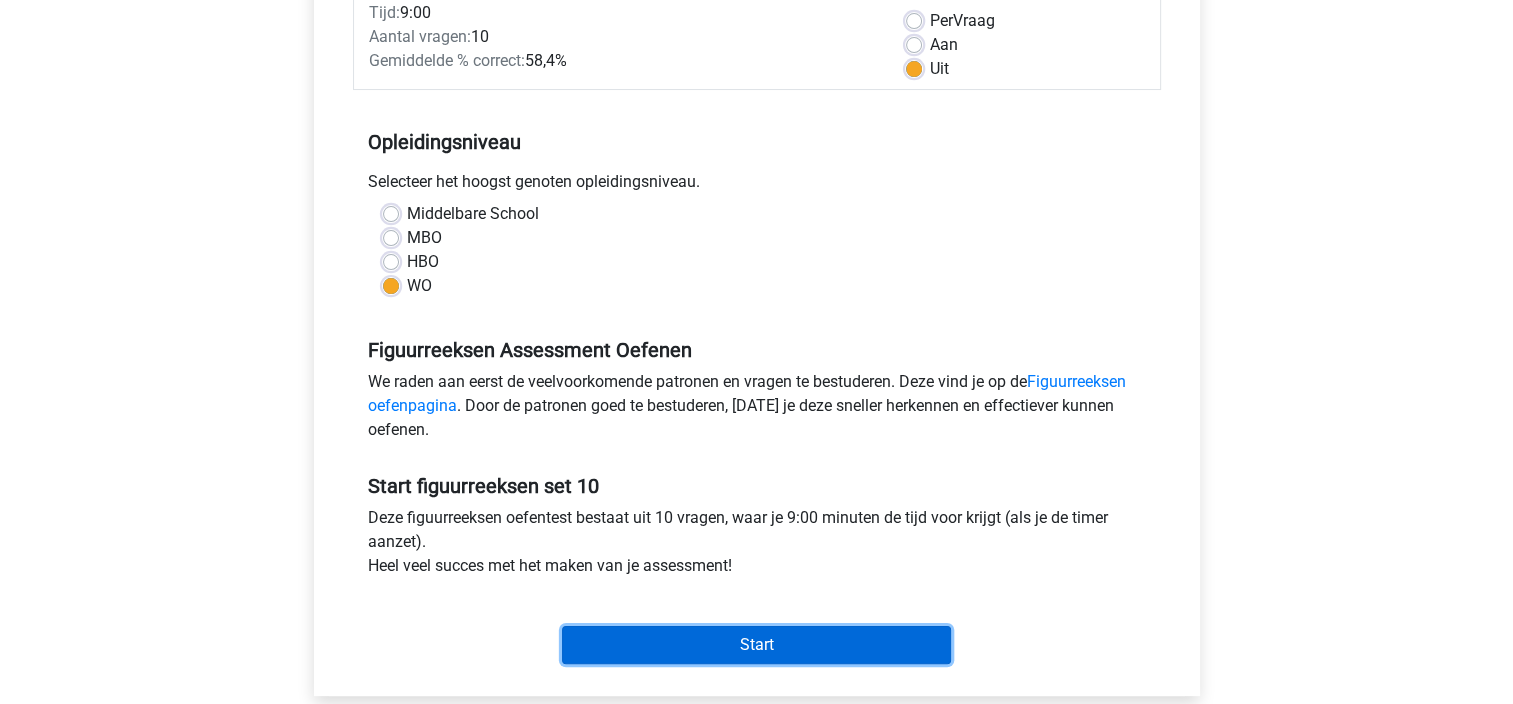 click on "Start" at bounding box center [756, 645] 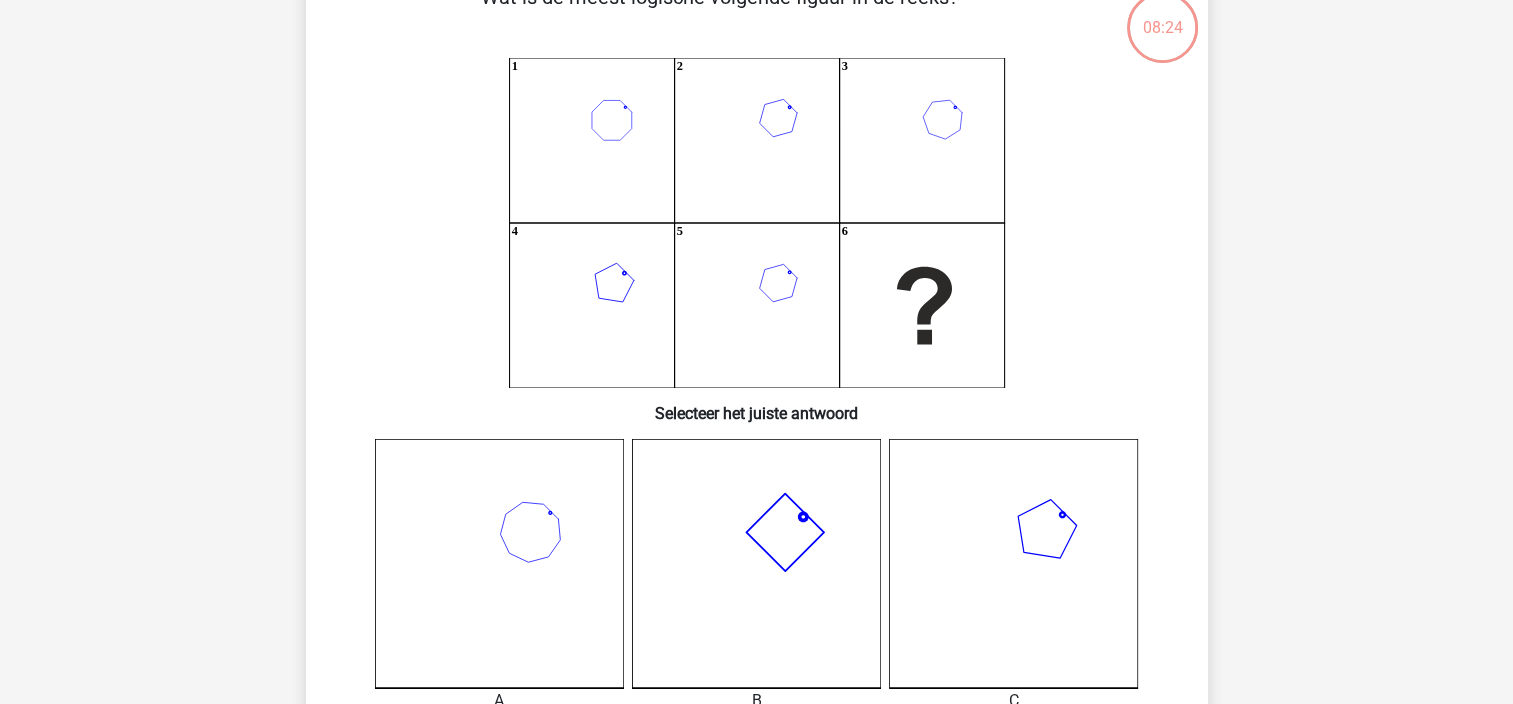 scroll, scrollTop: 100, scrollLeft: 0, axis: vertical 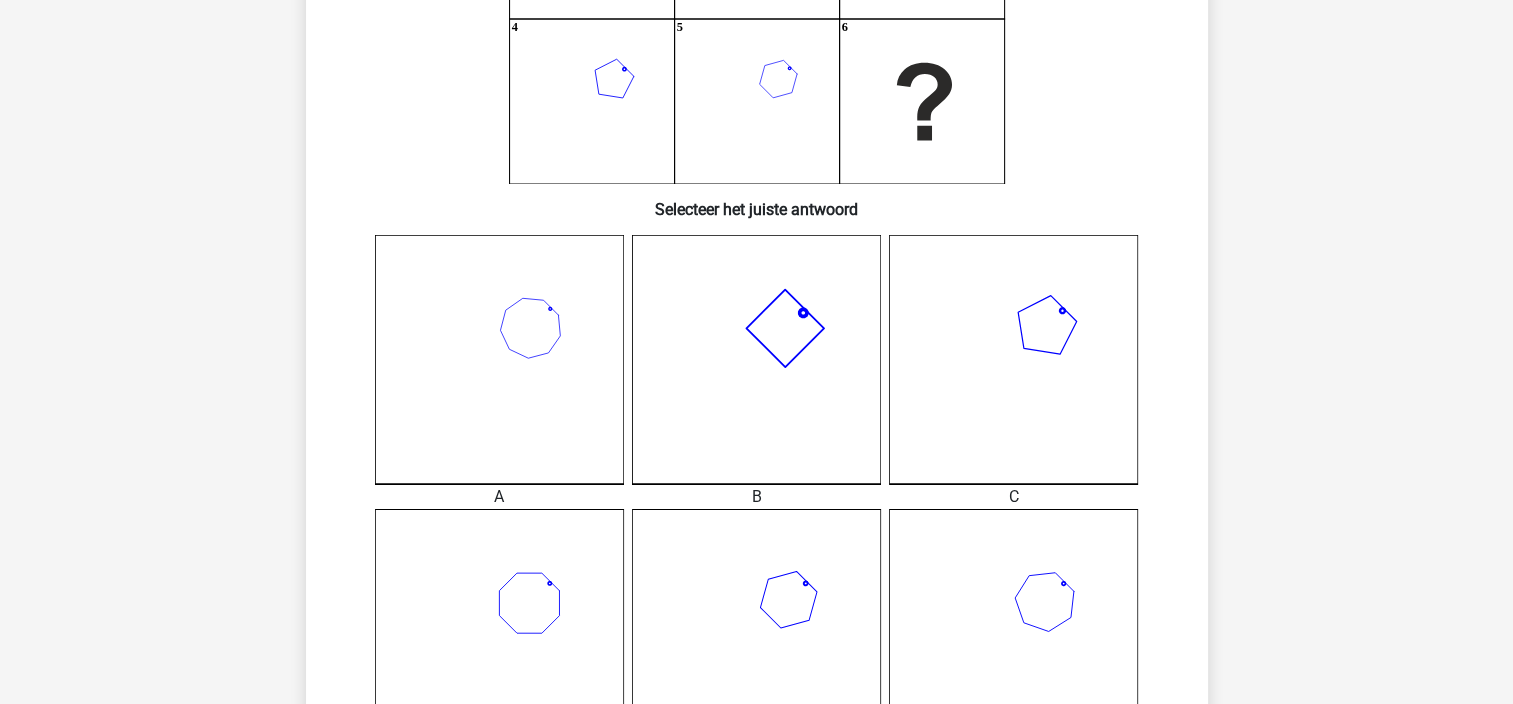 click 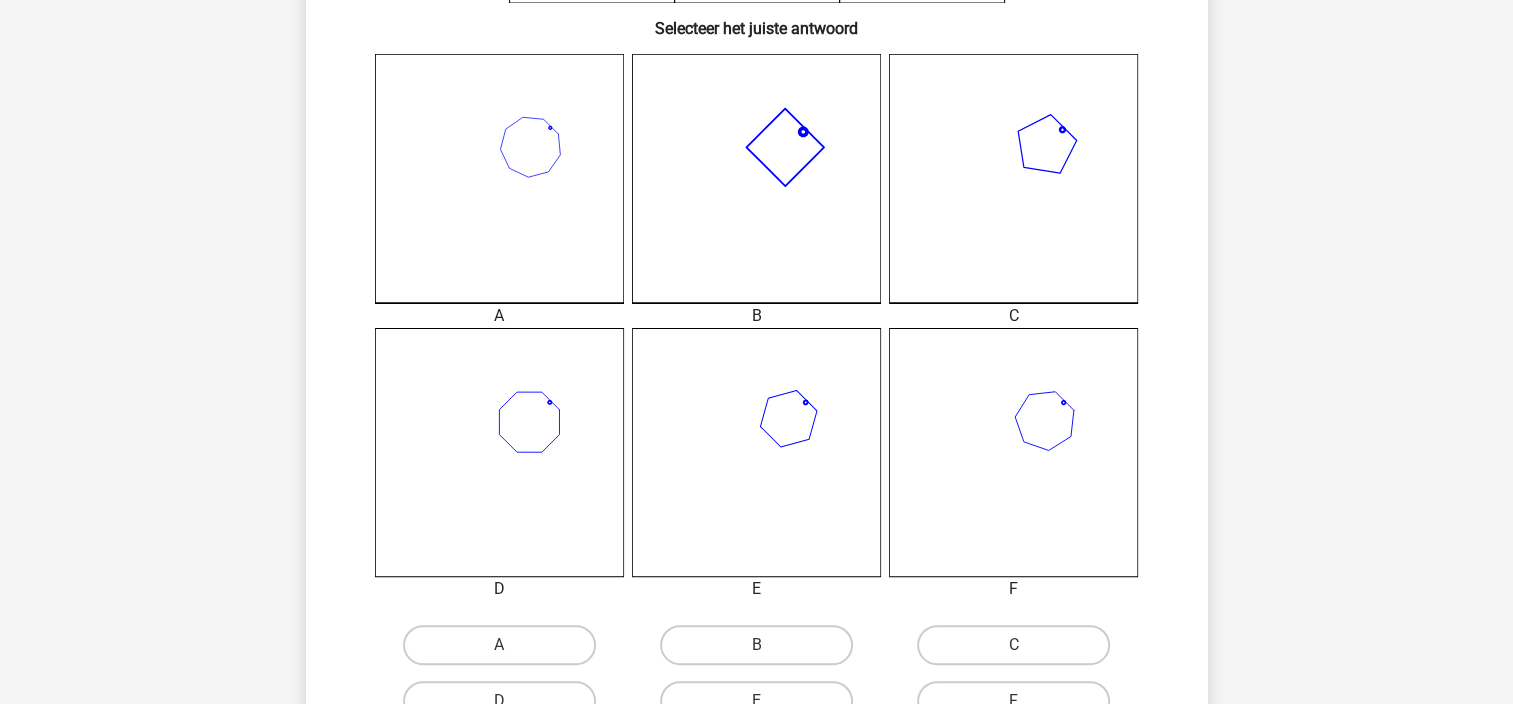 scroll, scrollTop: 600, scrollLeft: 0, axis: vertical 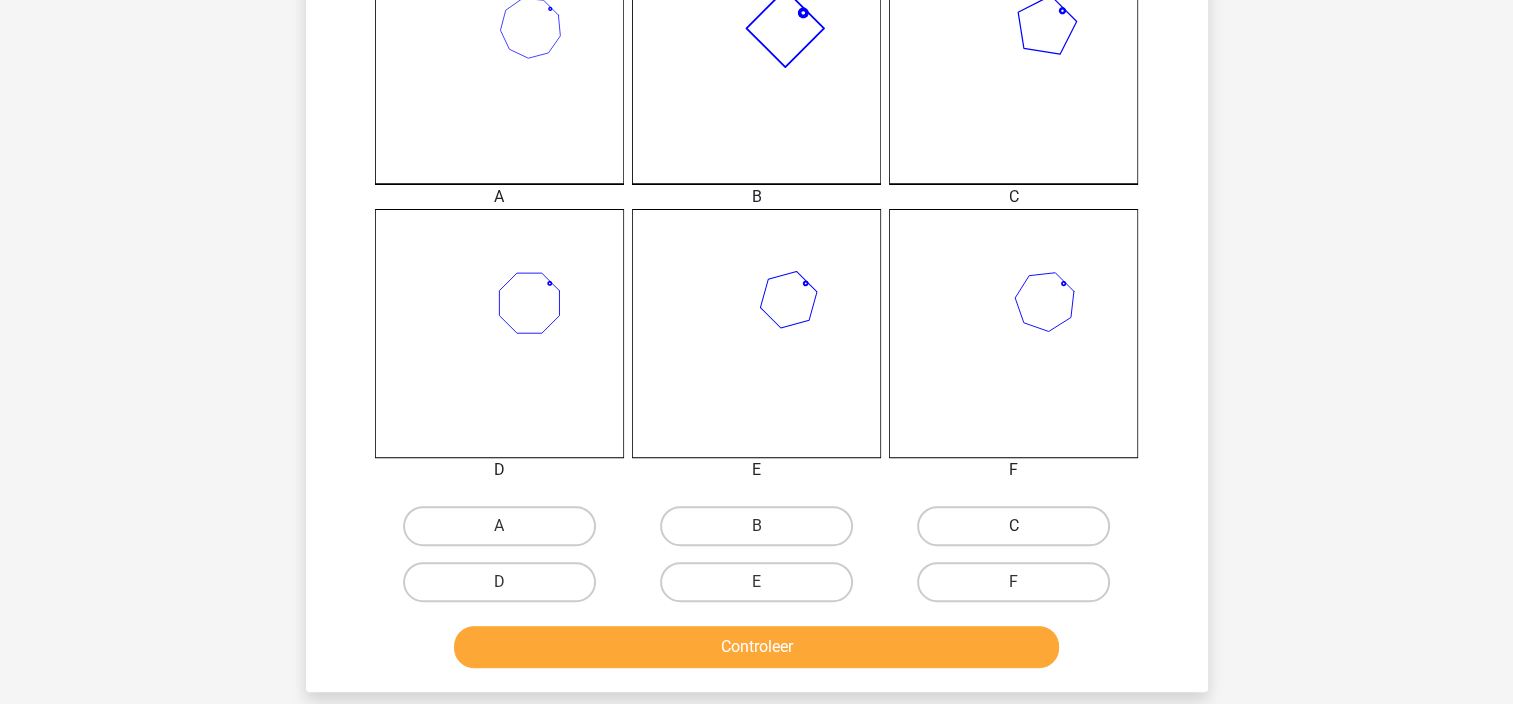 click on "C" at bounding box center [1013, 526] 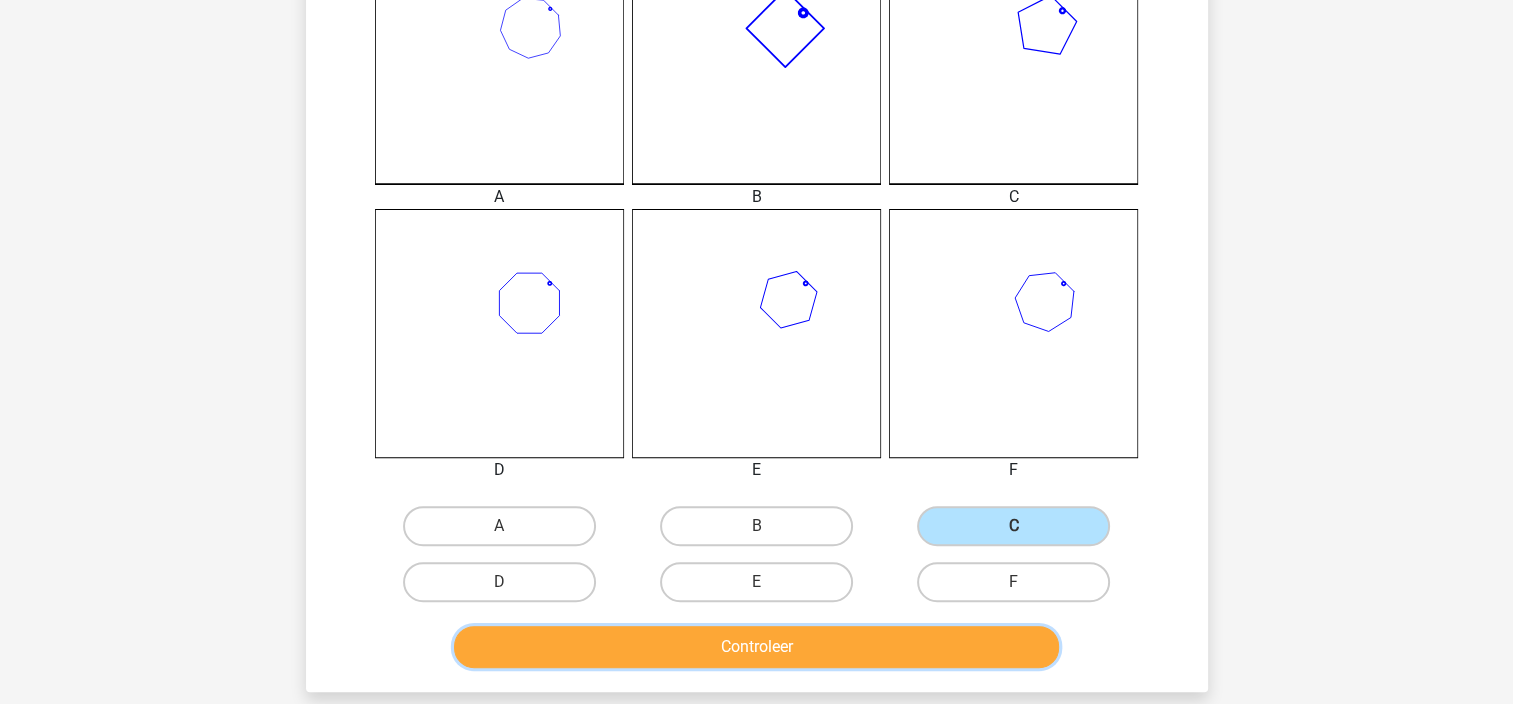 click on "Controleer" at bounding box center [756, 647] 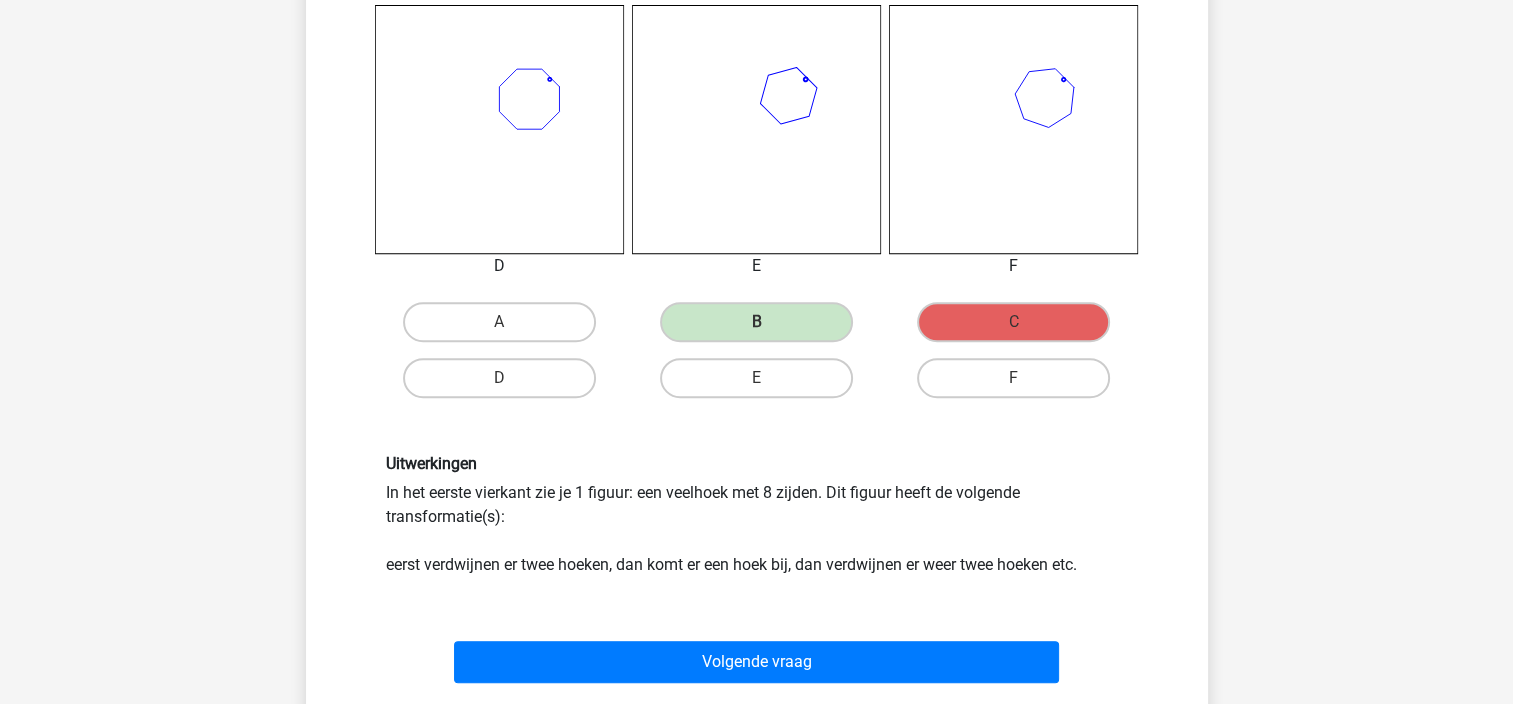 scroll, scrollTop: 900, scrollLeft: 0, axis: vertical 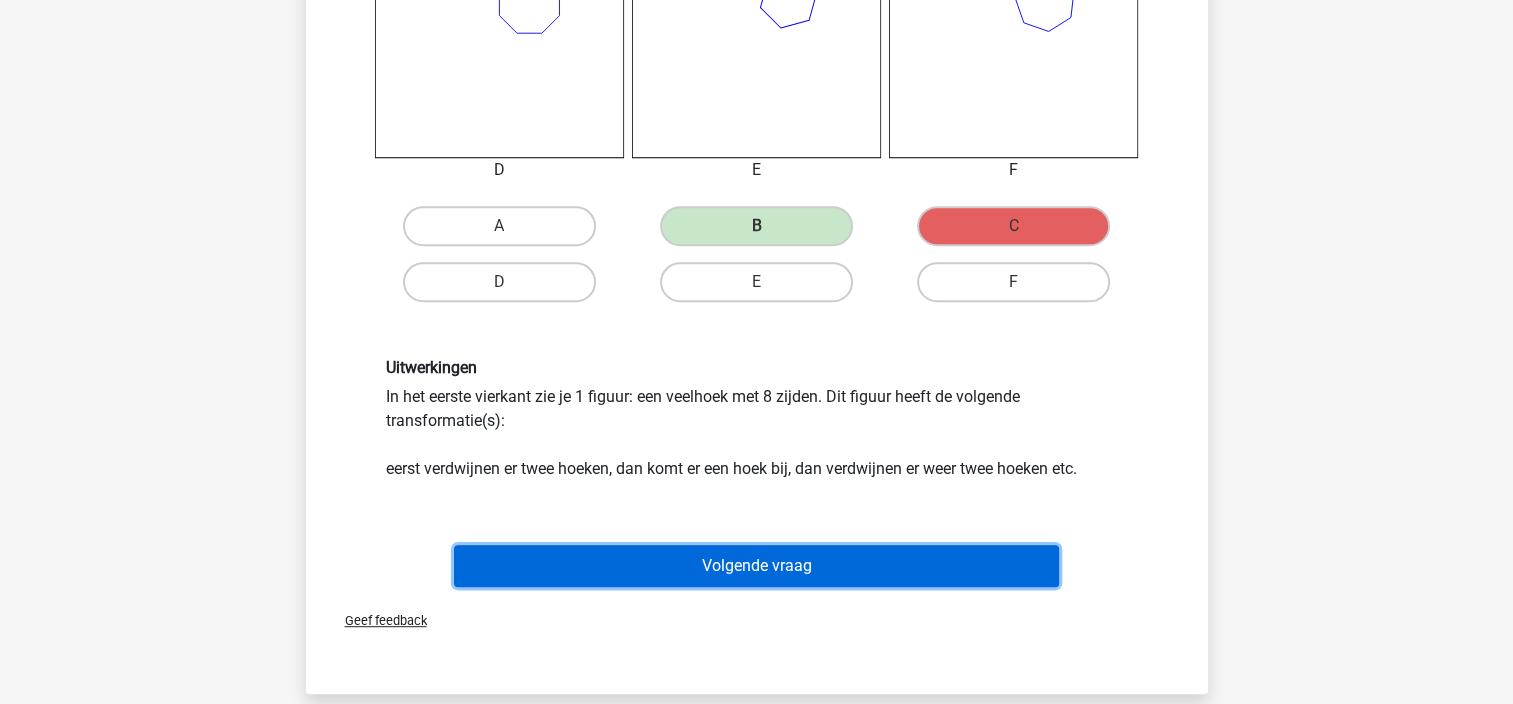 click on "Volgende vraag" at bounding box center (756, 566) 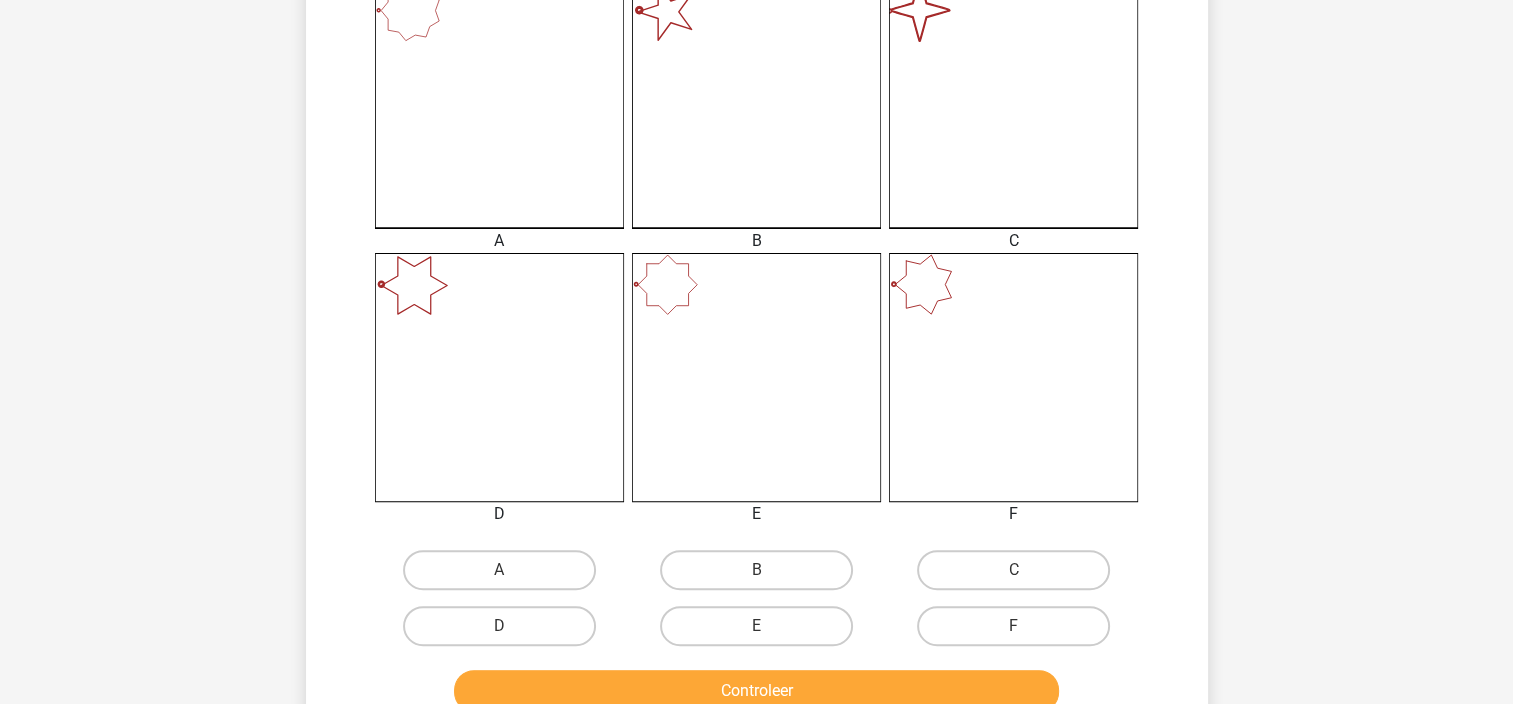 scroll, scrollTop: 800, scrollLeft: 0, axis: vertical 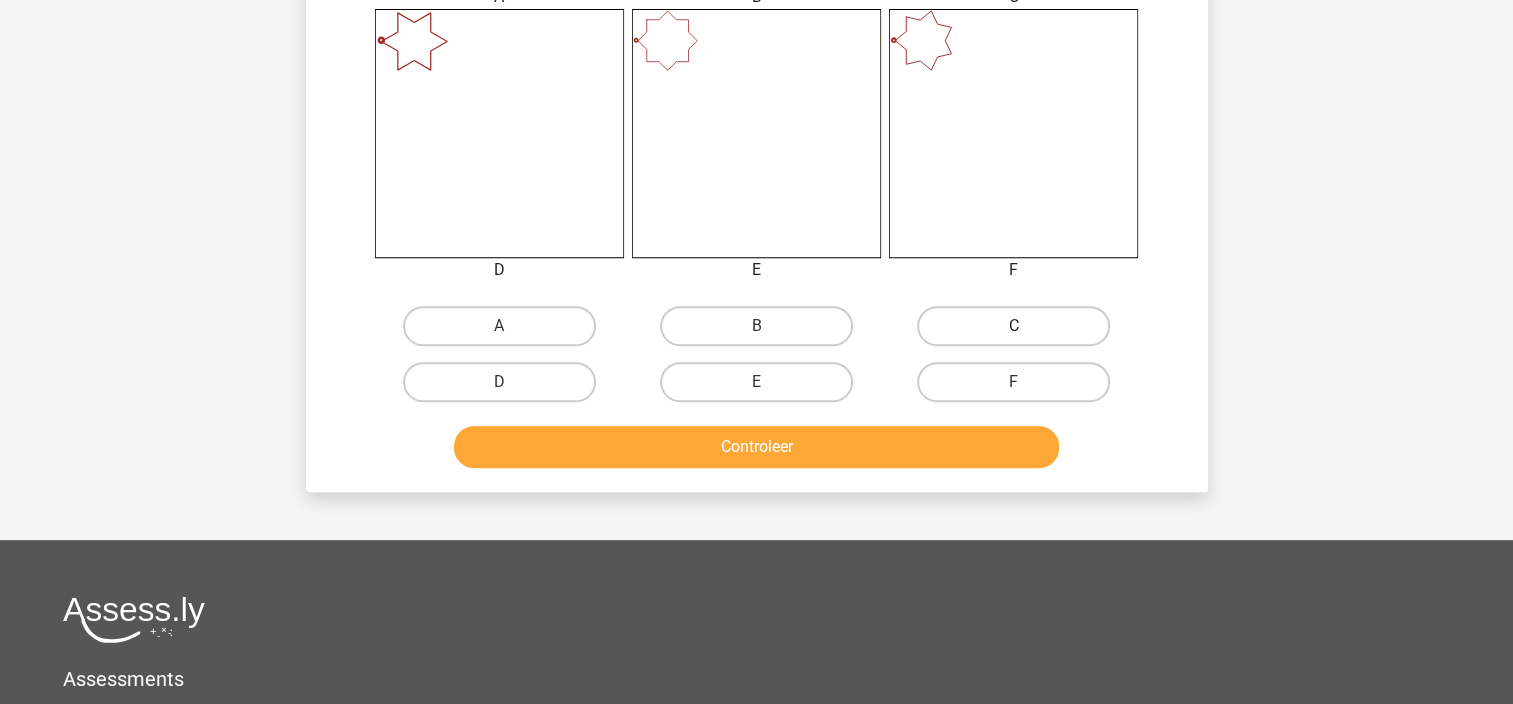 click on "C" at bounding box center [1013, 326] 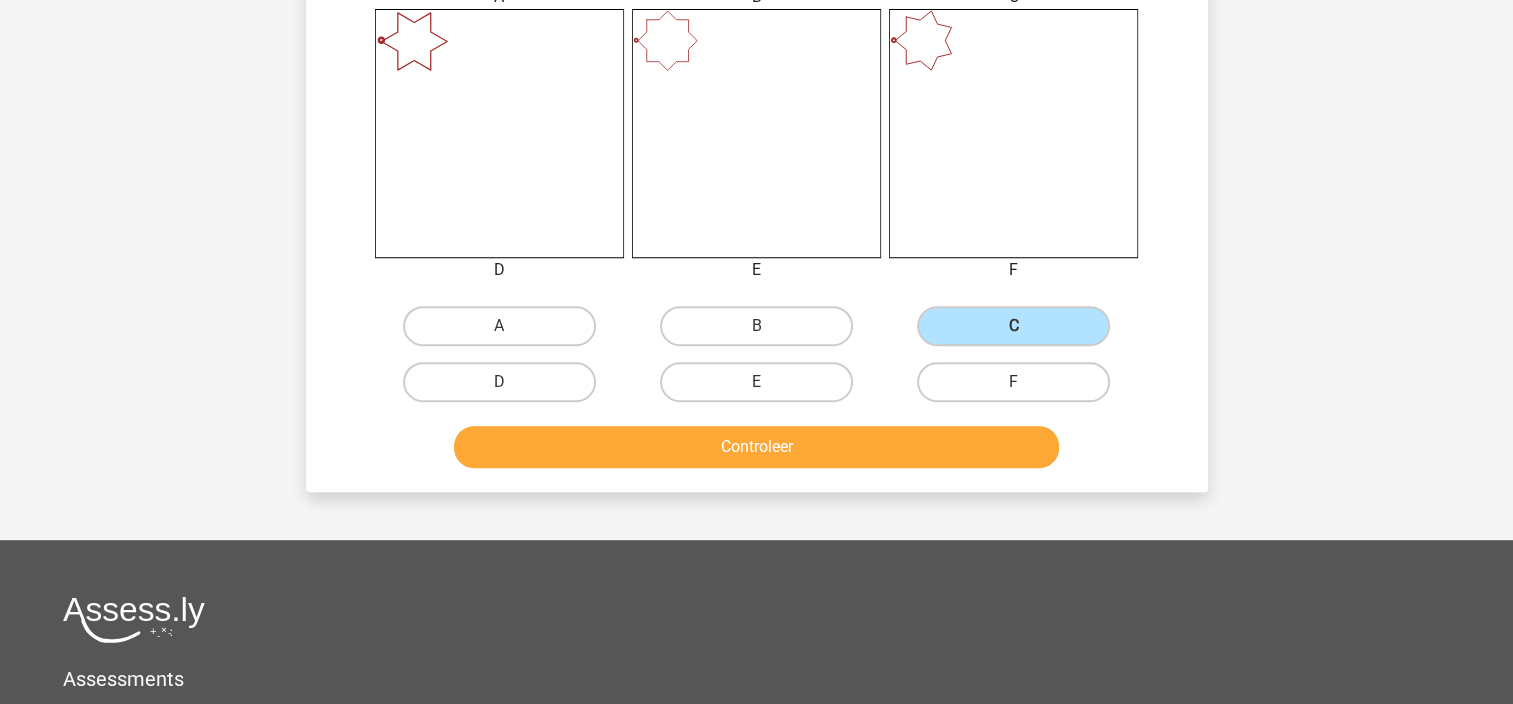 click on "Controleer" at bounding box center [757, 451] 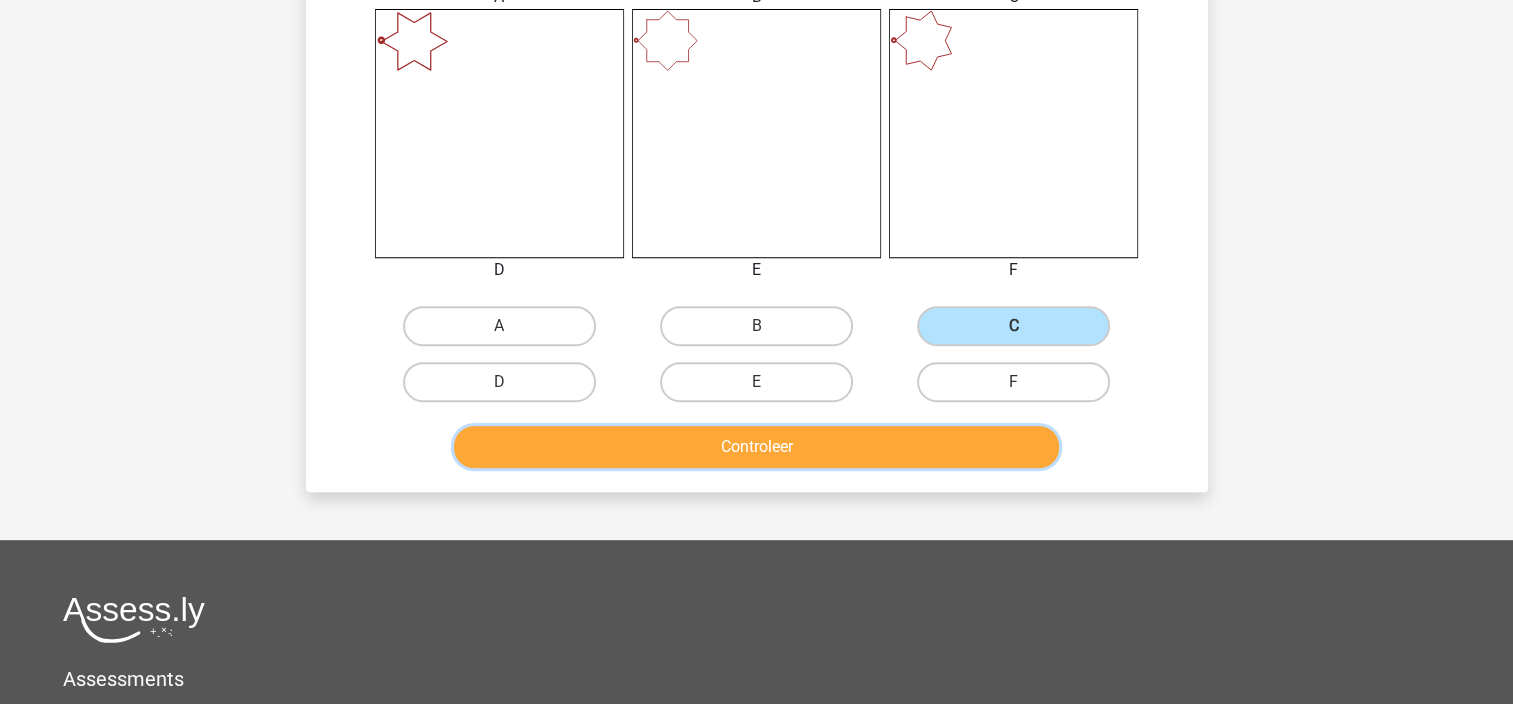 click on "Controleer" at bounding box center (756, 447) 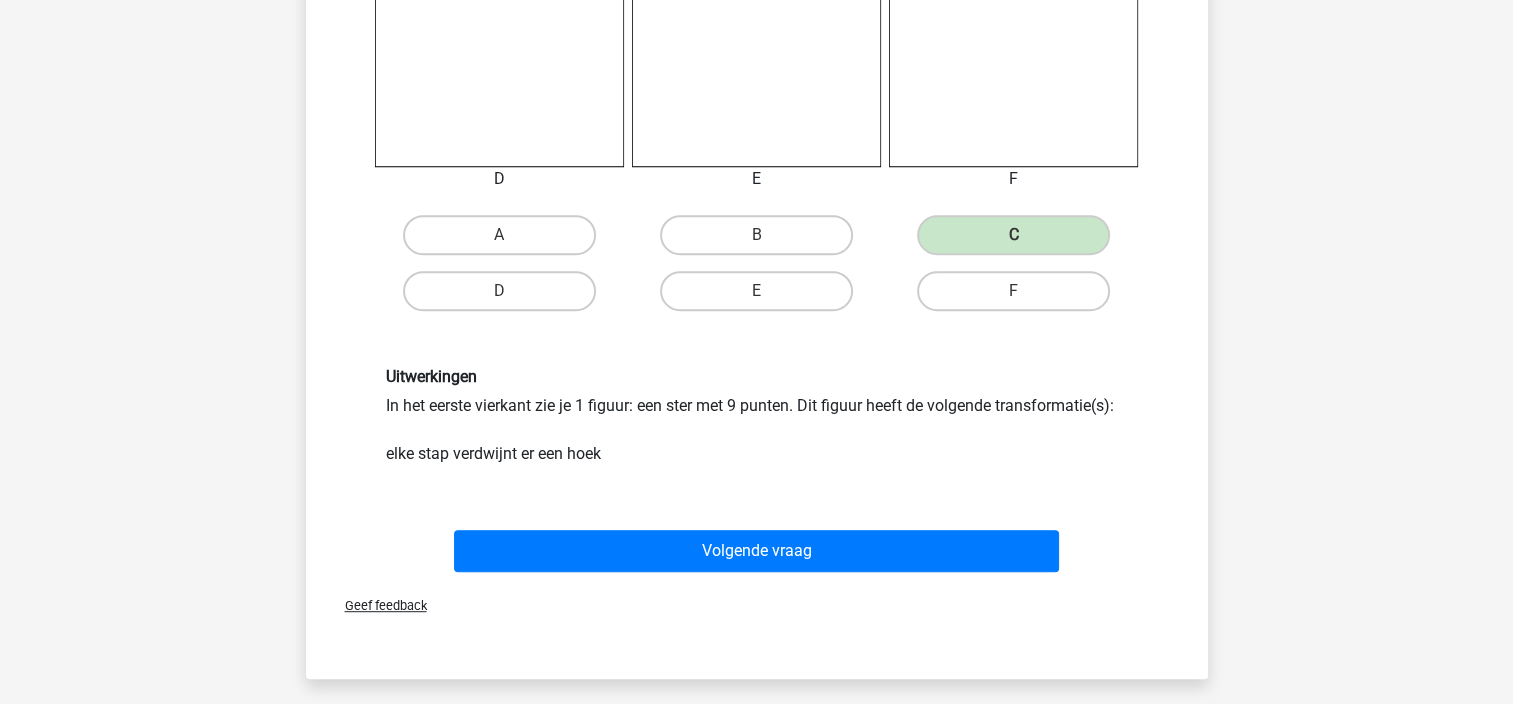scroll, scrollTop: 1100, scrollLeft: 0, axis: vertical 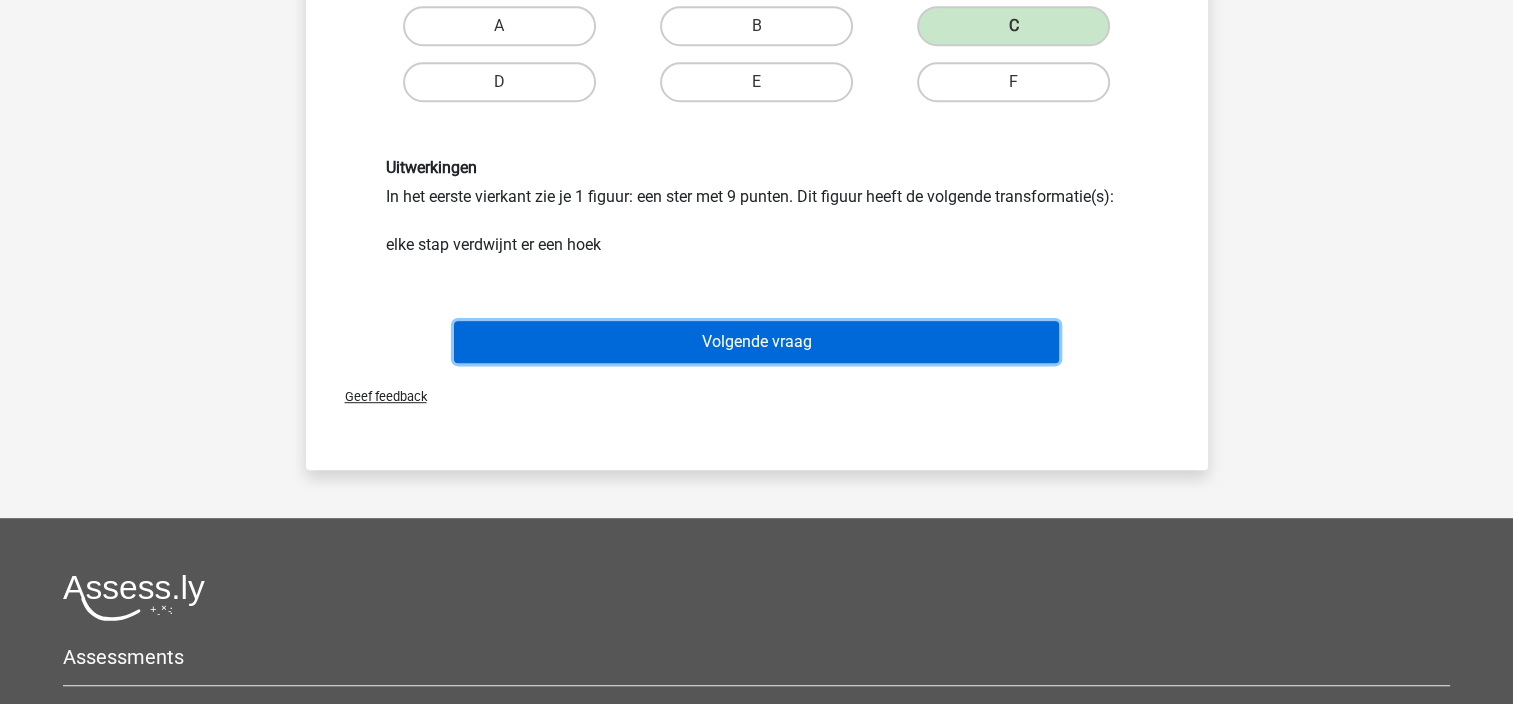 click on "Volgende vraag" at bounding box center [756, 342] 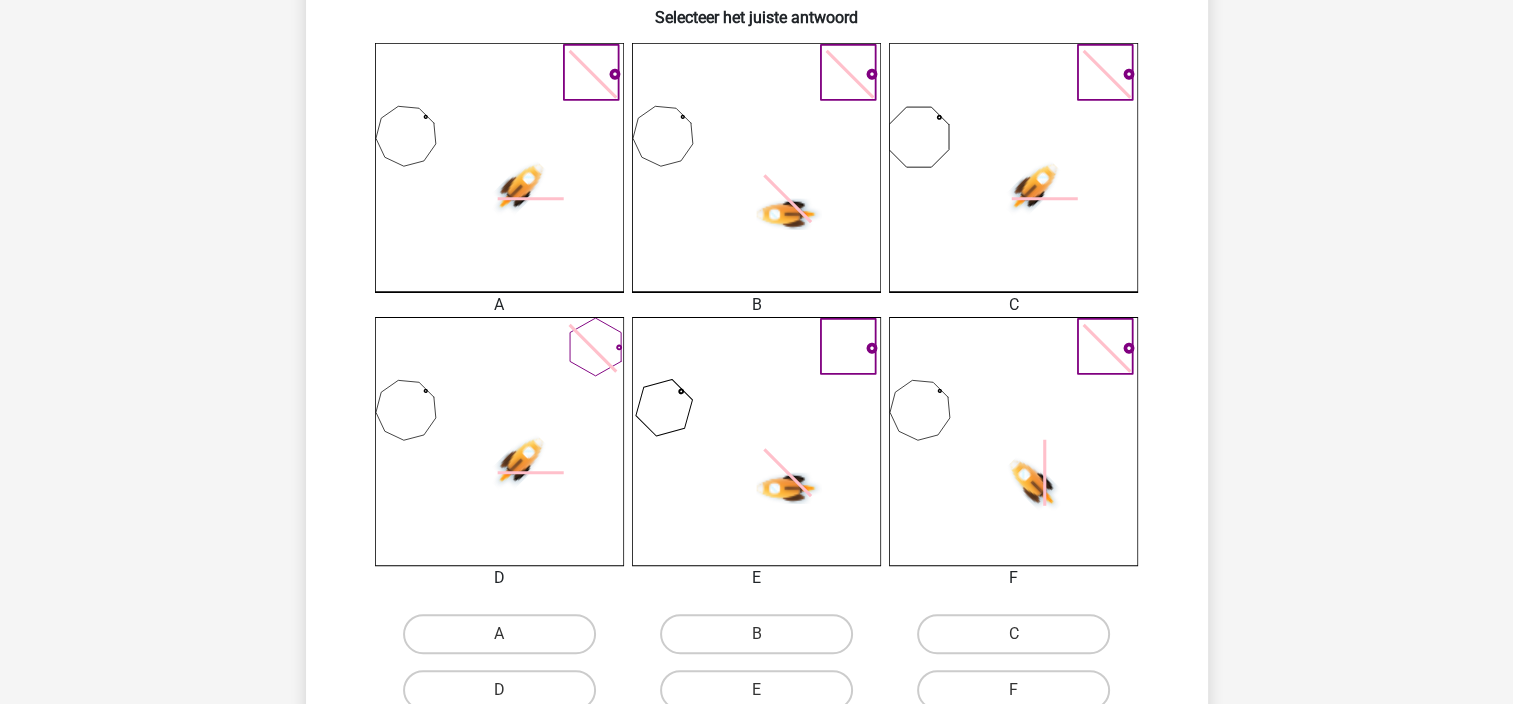 scroll, scrollTop: 792, scrollLeft: 0, axis: vertical 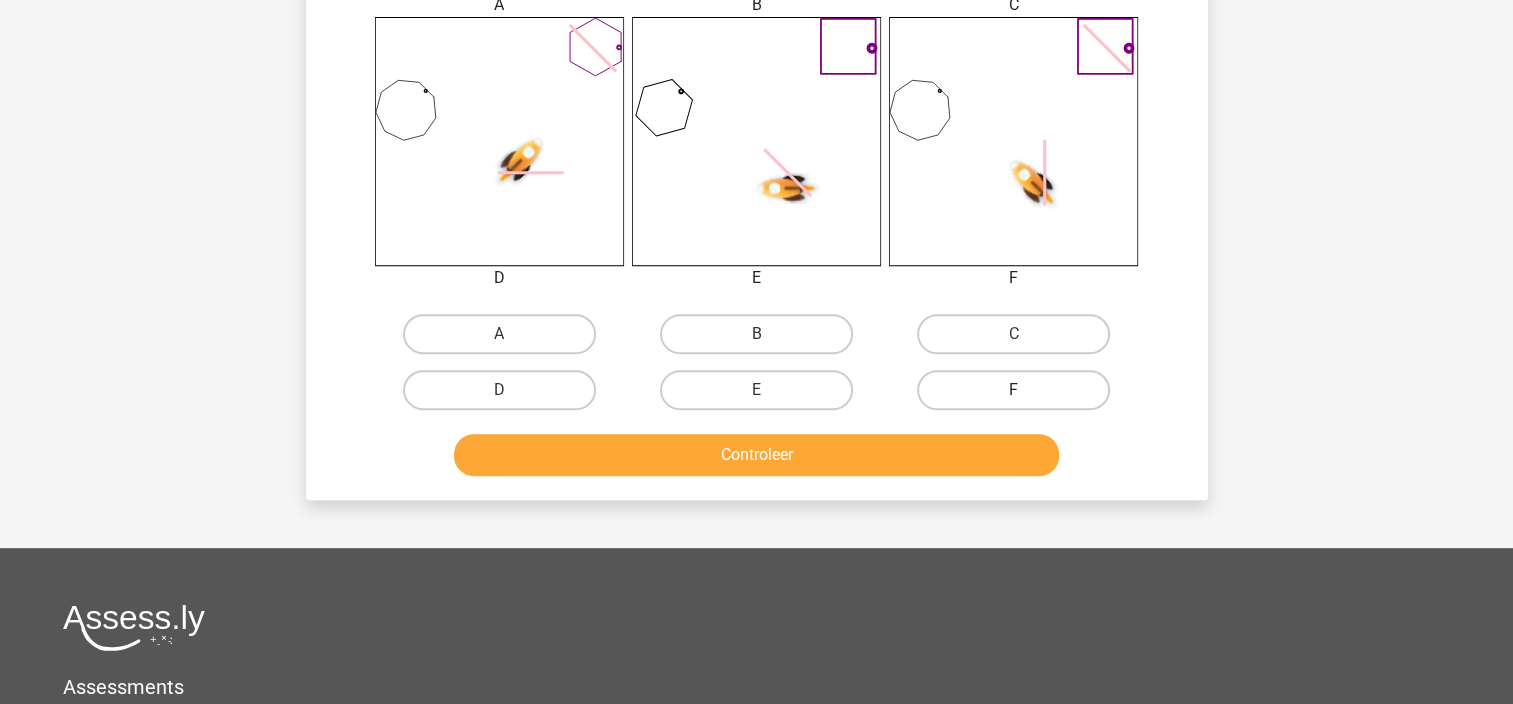 click on "F" at bounding box center [1013, 390] 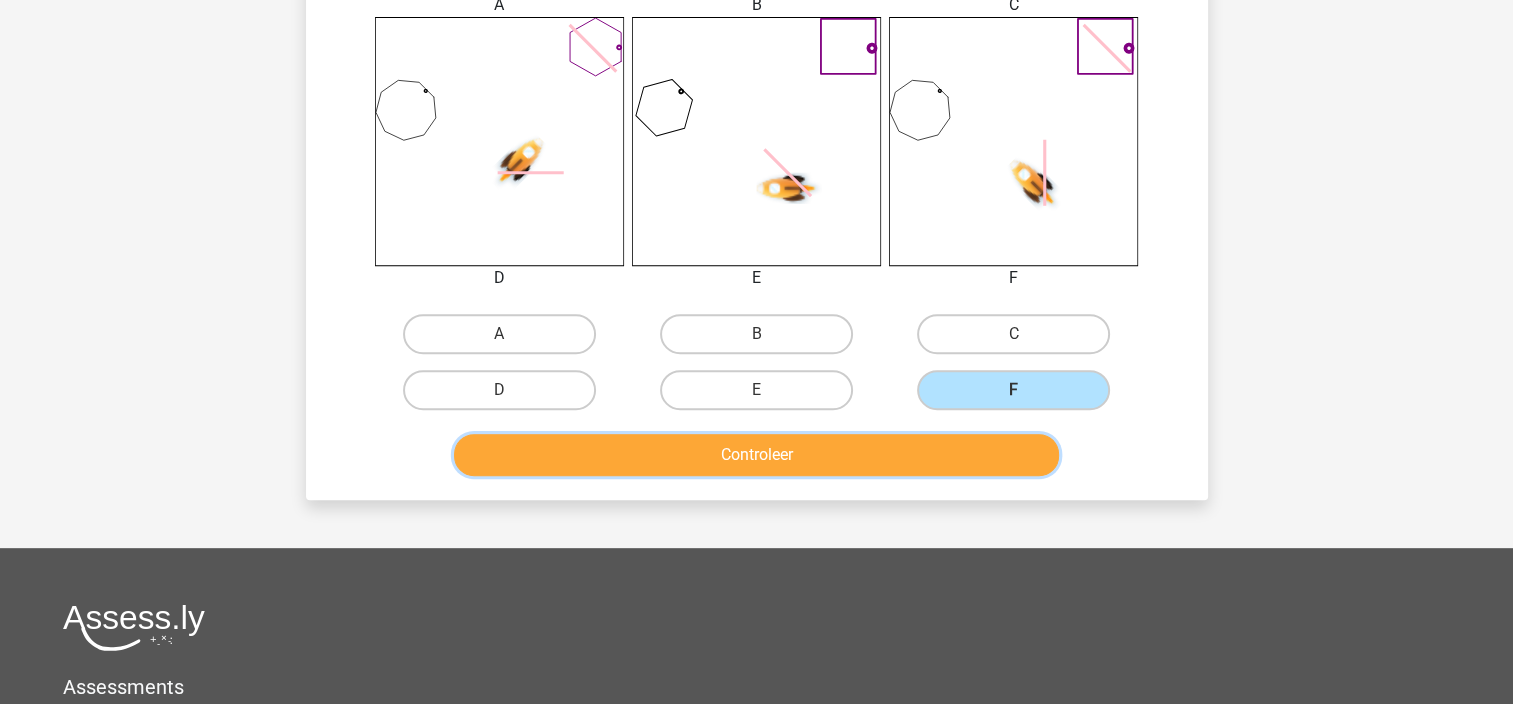 click on "Controleer" at bounding box center [756, 455] 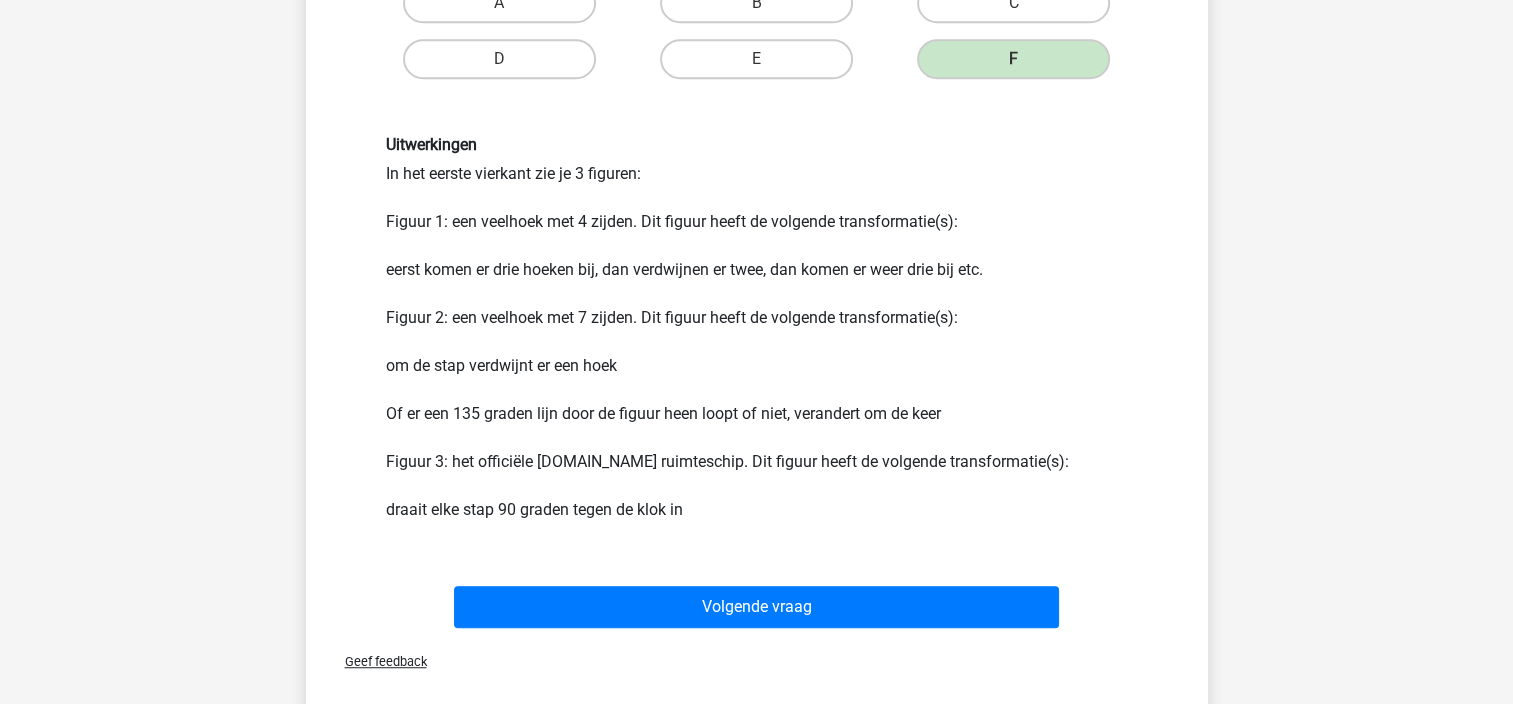 scroll, scrollTop: 1192, scrollLeft: 0, axis: vertical 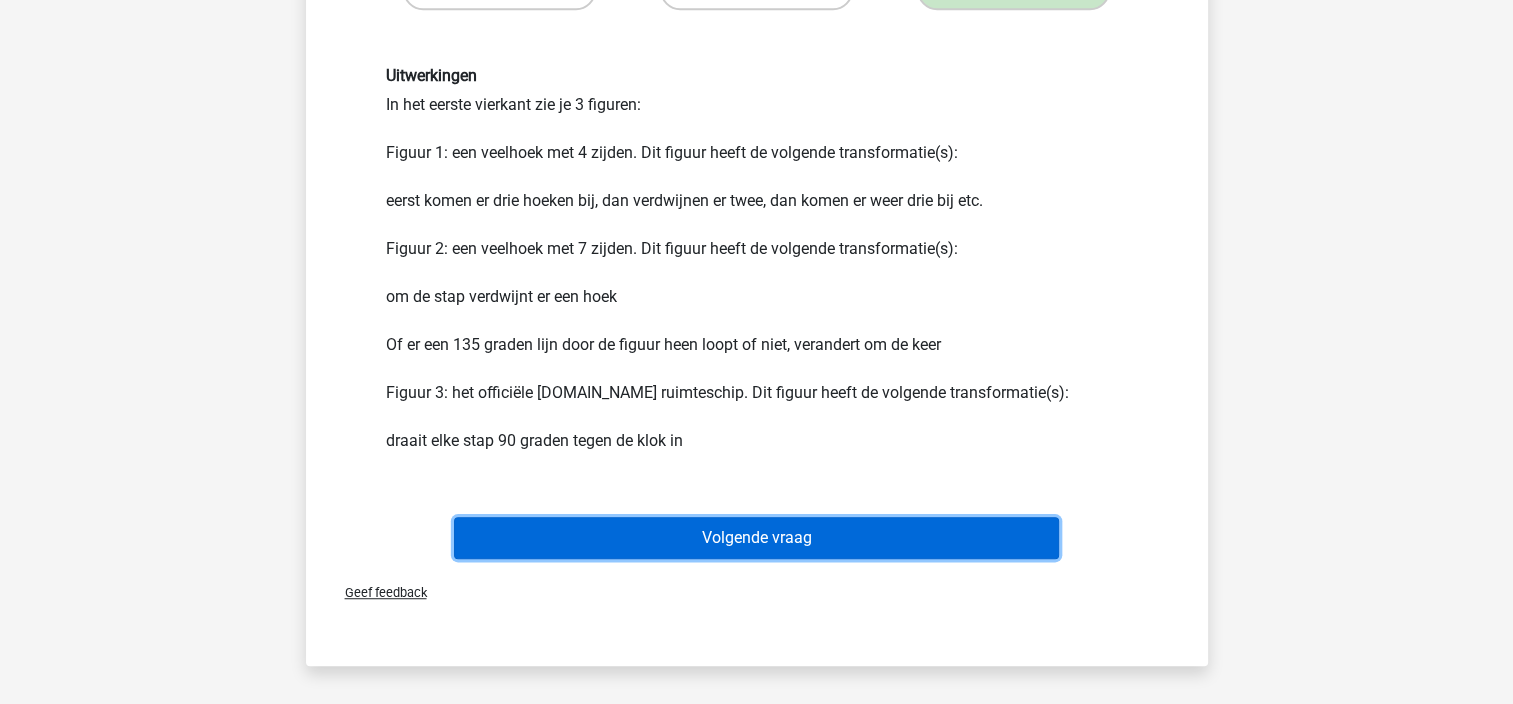 click on "Volgende vraag" at bounding box center [756, 538] 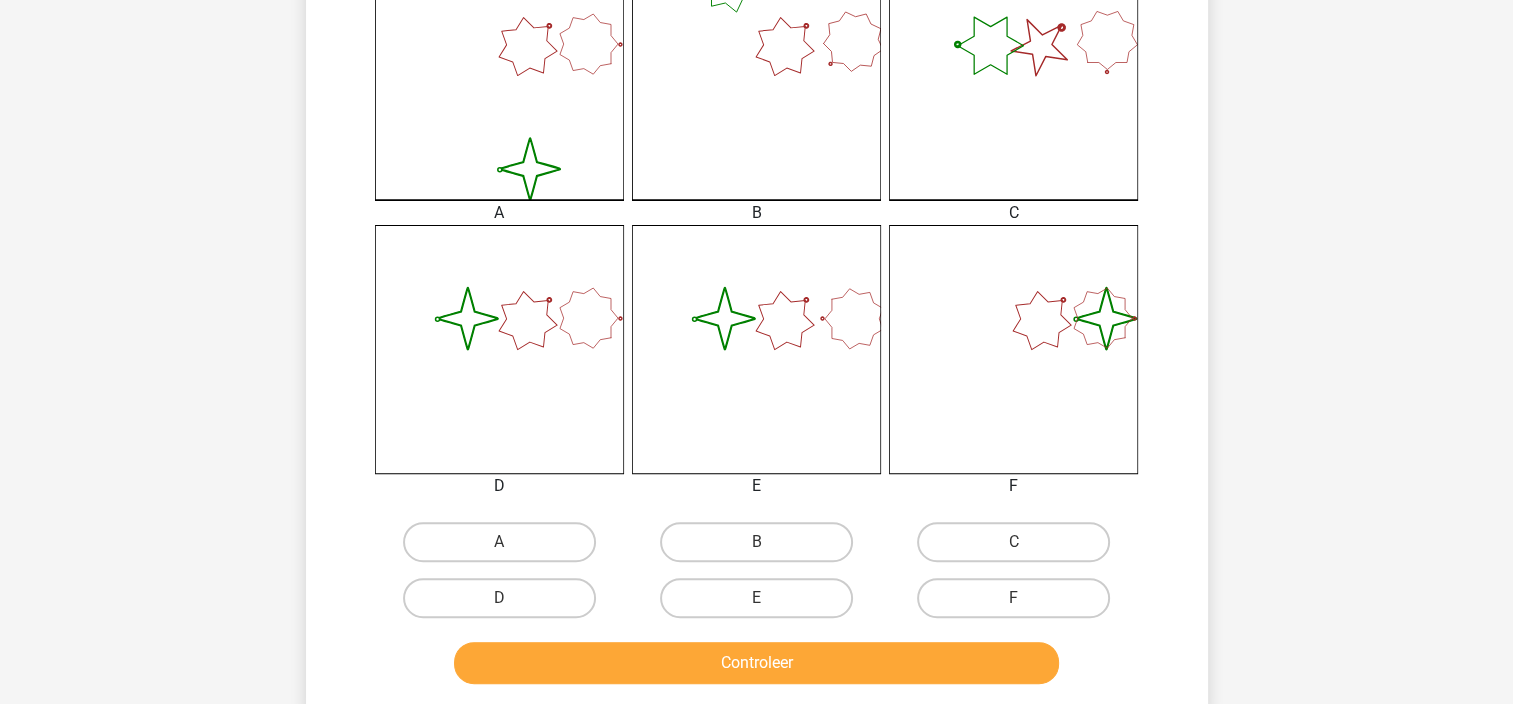 scroll, scrollTop: 800, scrollLeft: 0, axis: vertical 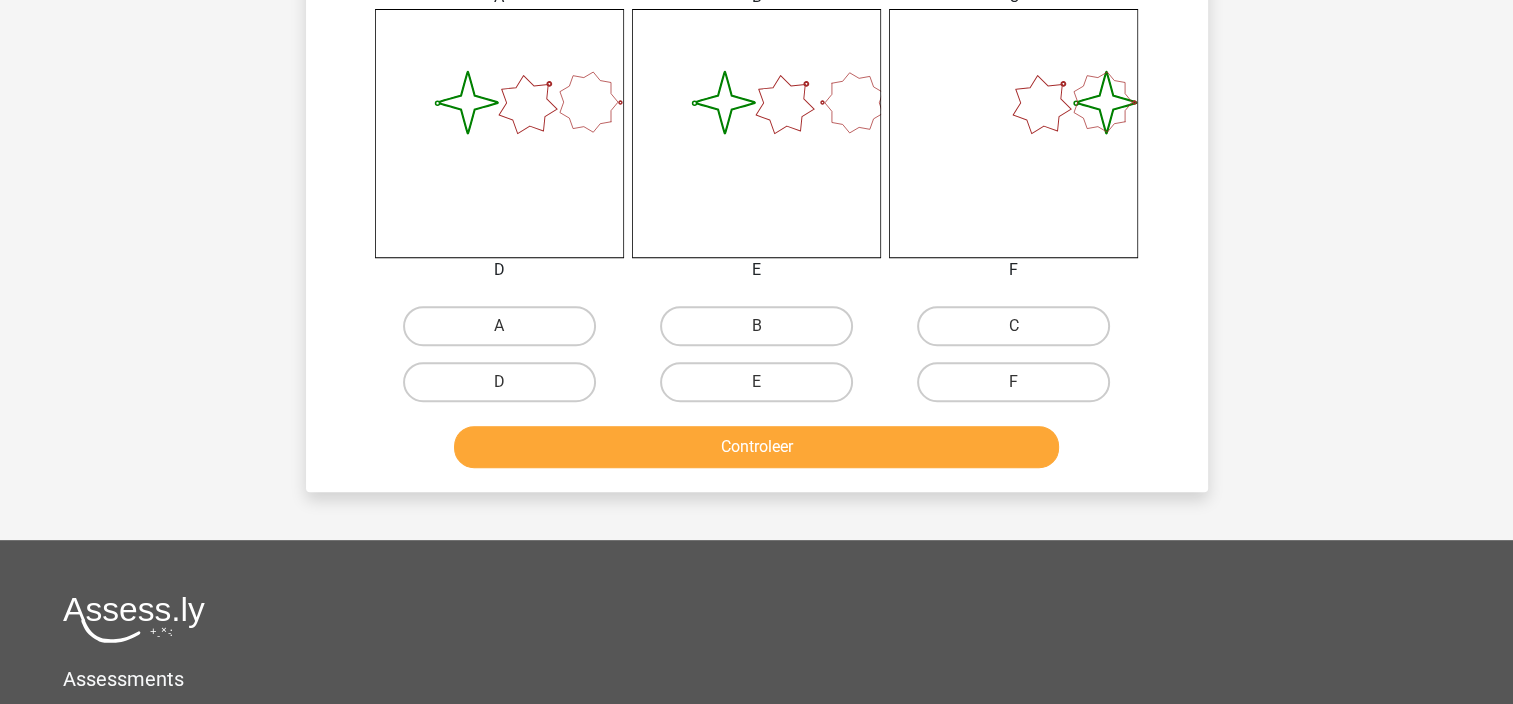 drag, startPoint x: 496, startPoint y: 375, endPoint x: 559, endPoint y: 420, distance: 77.42093 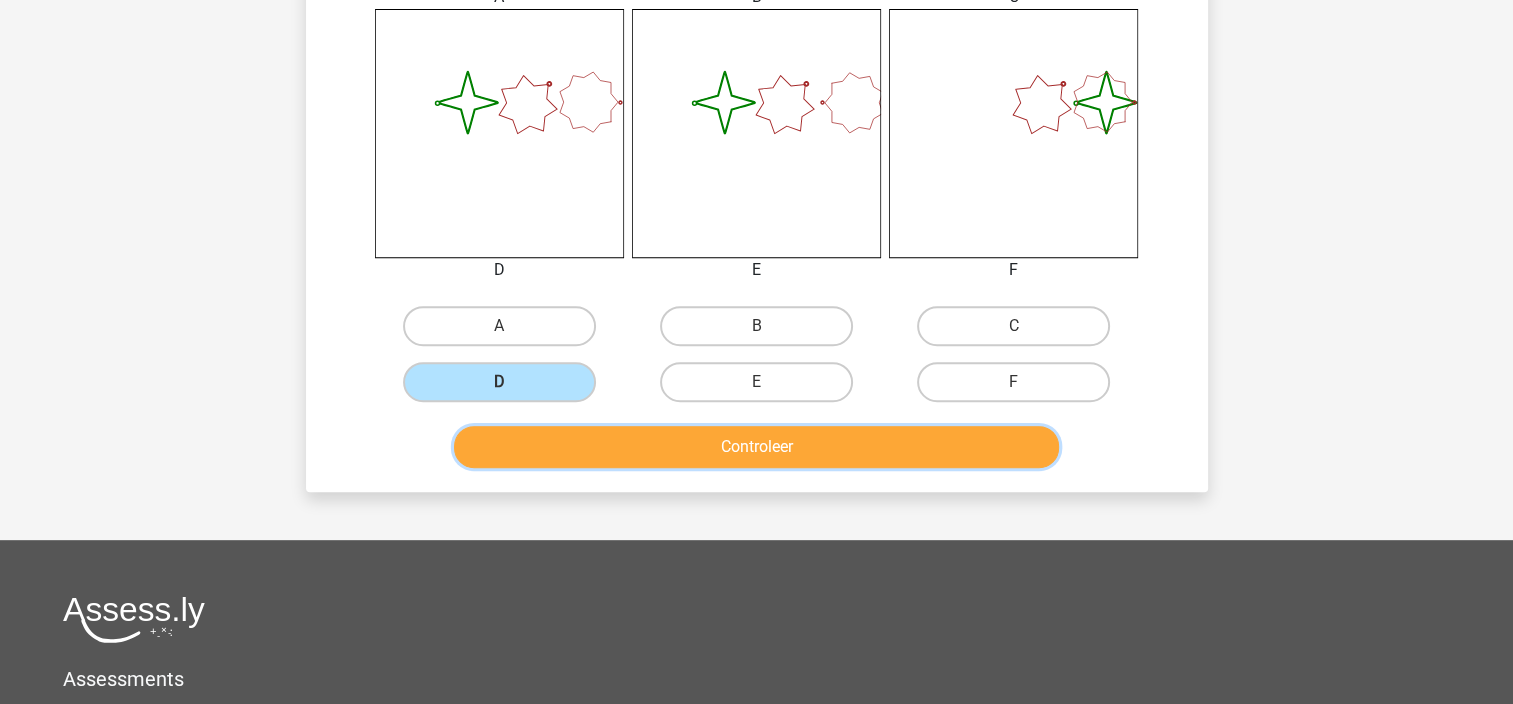 click on "Controleer" at bounding box center (756, 447) 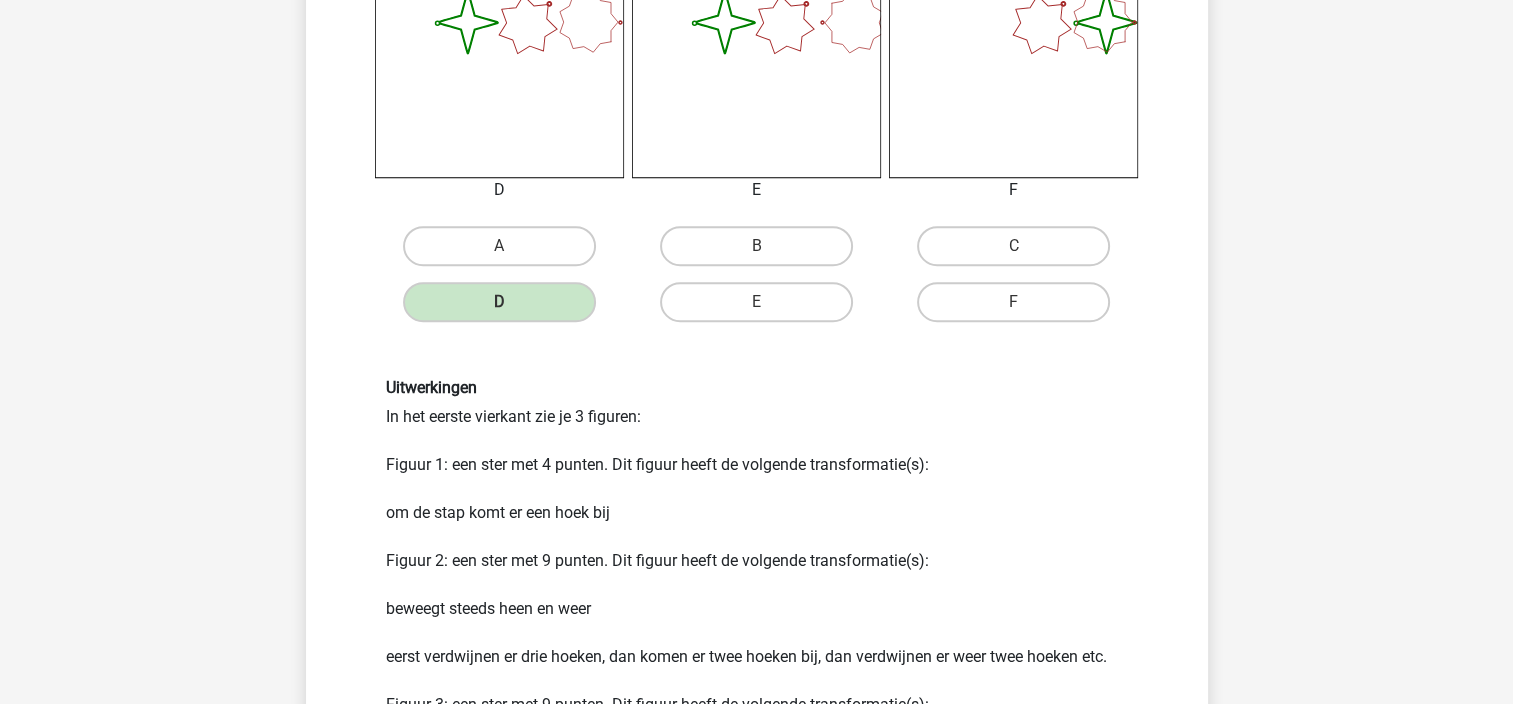 scroll, scrollTop: 1200, scrollLeft: 0, axis: vertical 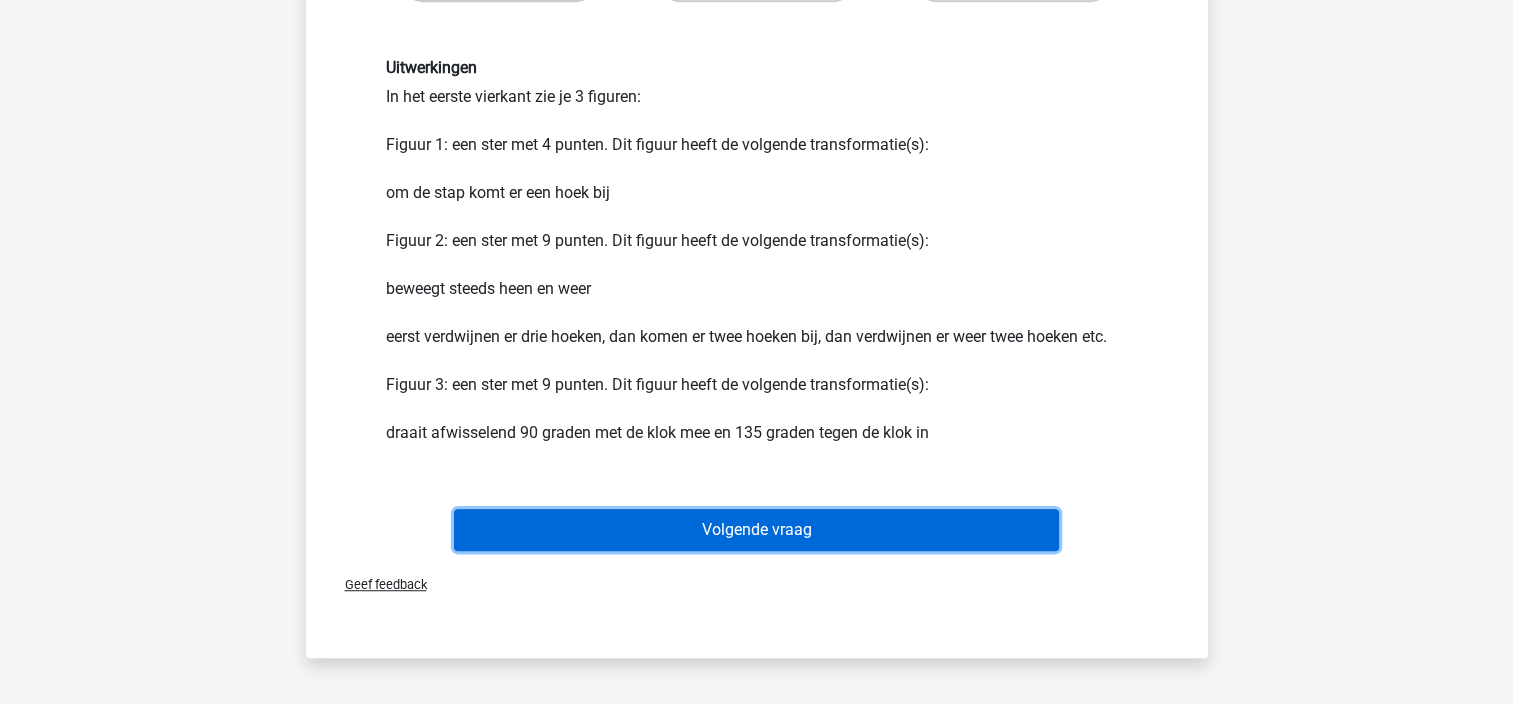 click on "Volgende vraag" at bounding box center [756, 530] 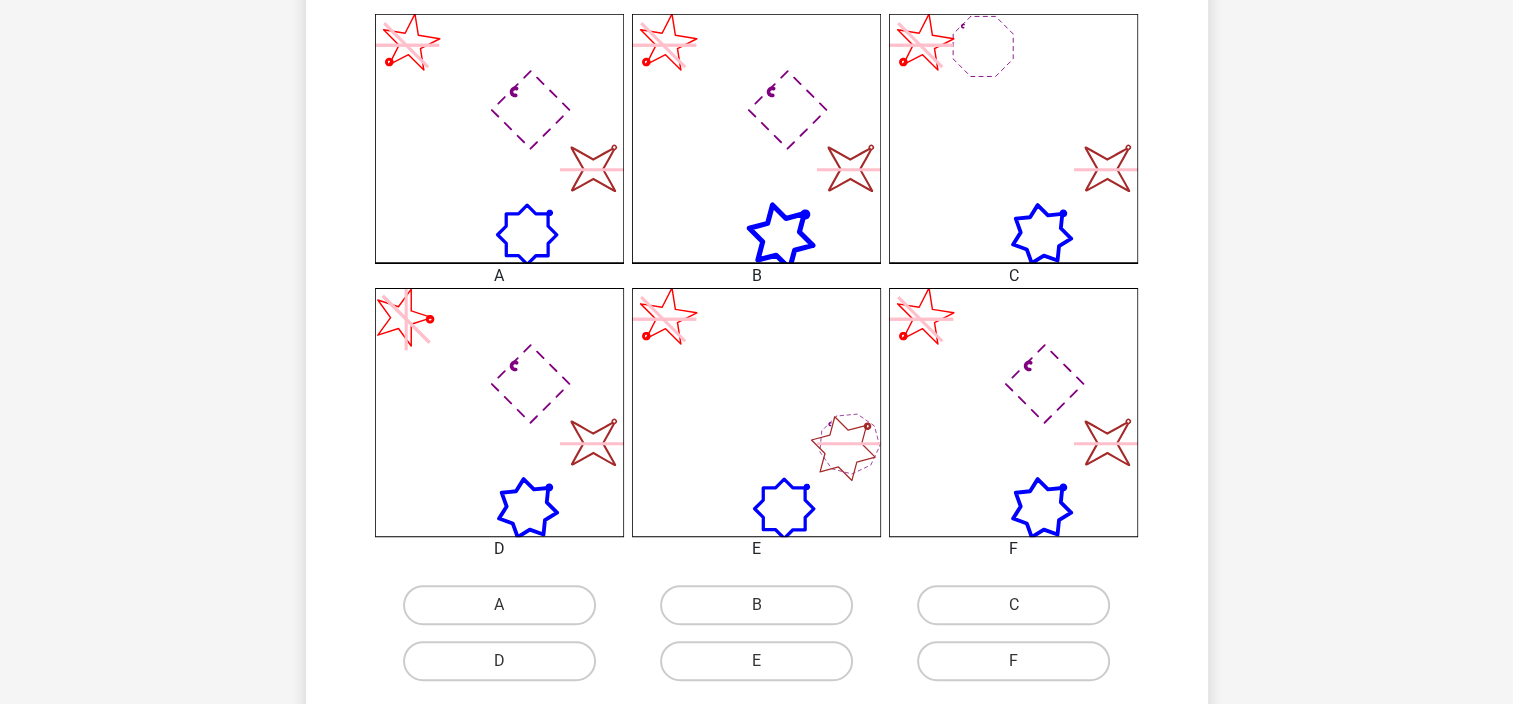 scroll, scrollTop: 800, scrollLeft: 0, axis: vertical 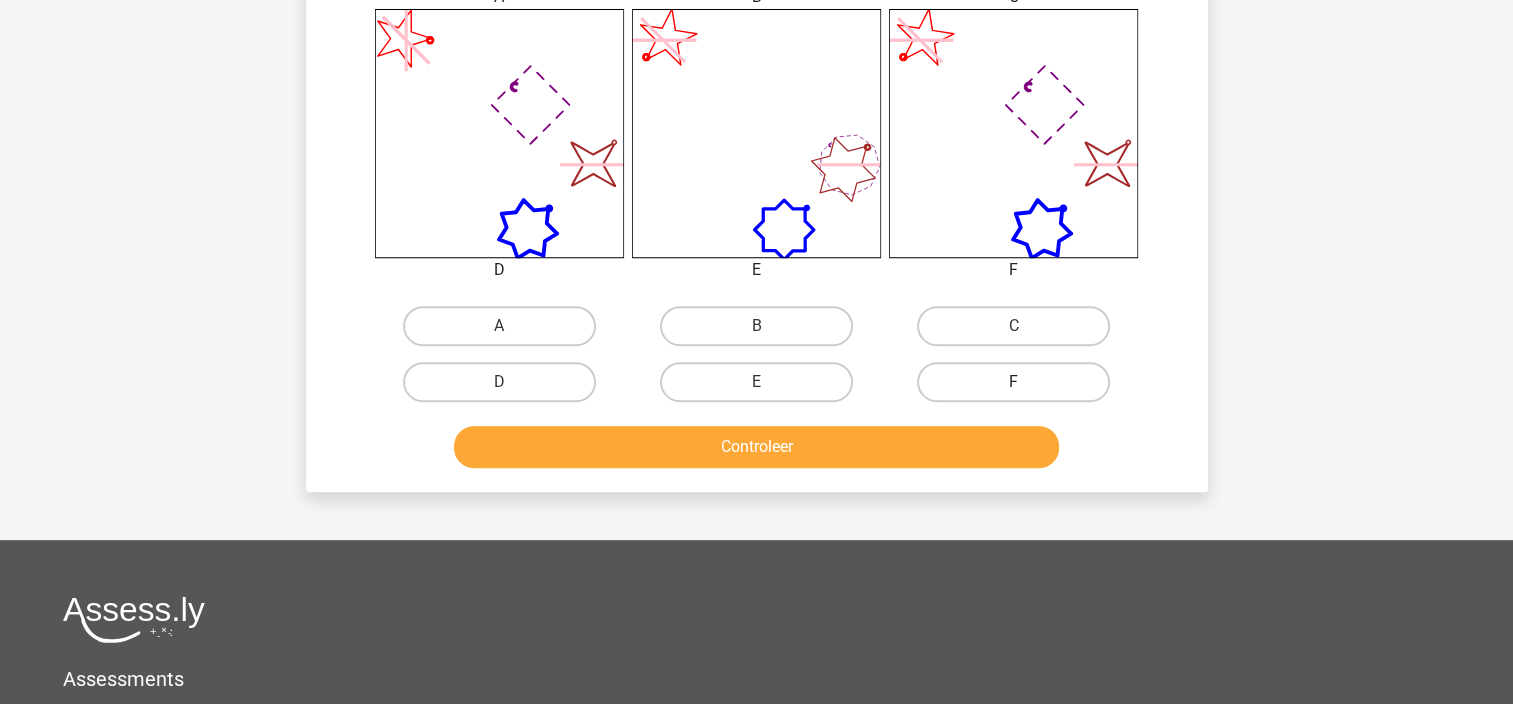 click on "F" at bounding box center [1013, 382] 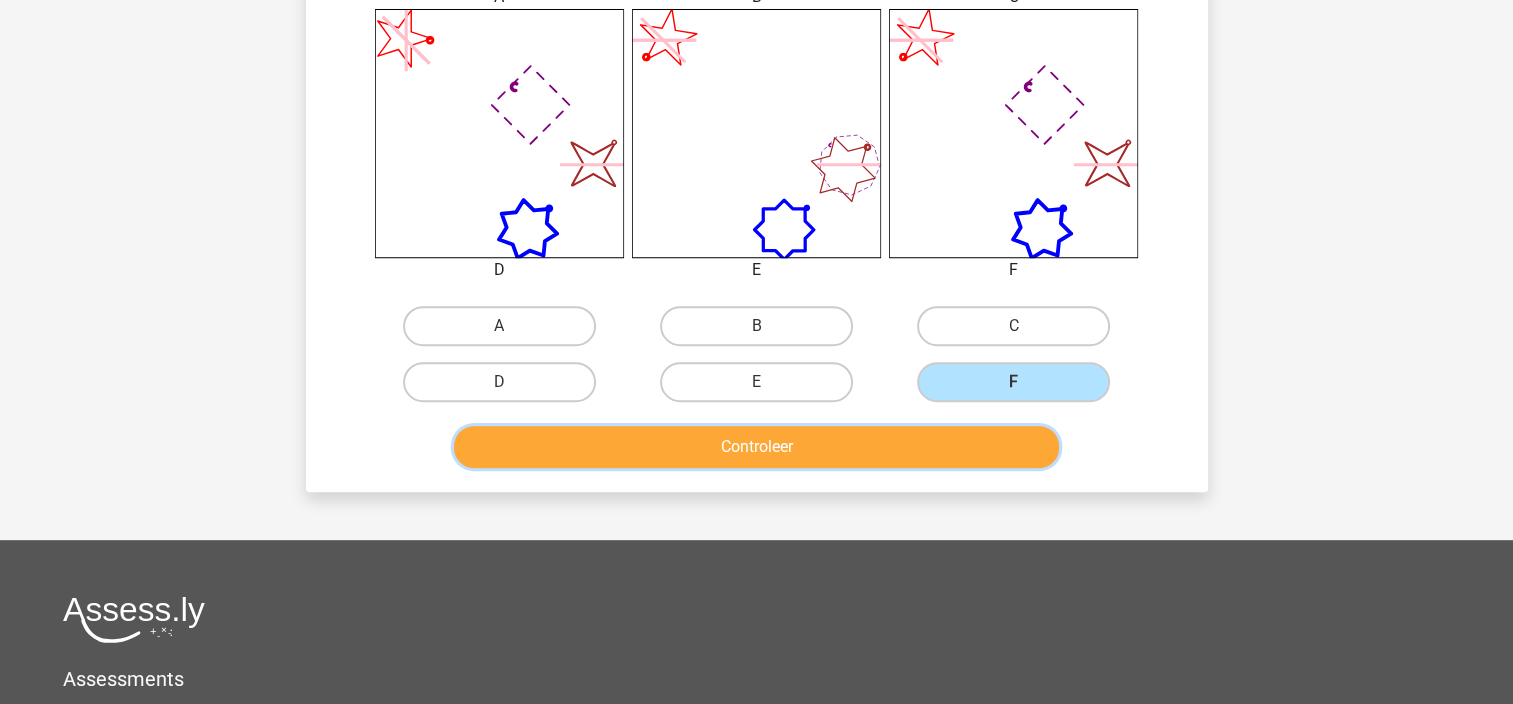 click on "Controleer" at bounding box center (756, 447) 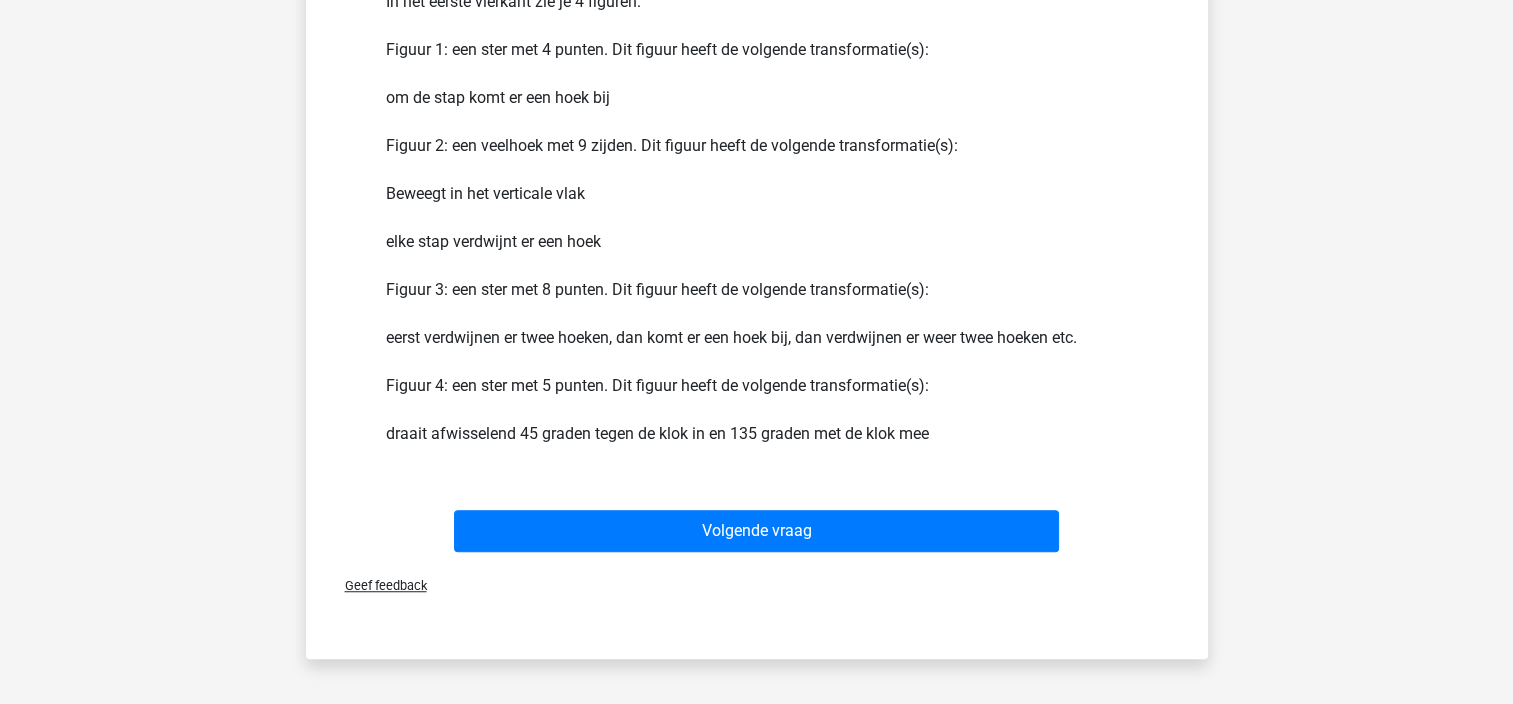 scroll, scrollTop: 1300, scrollLeft: 0, axis: vertical 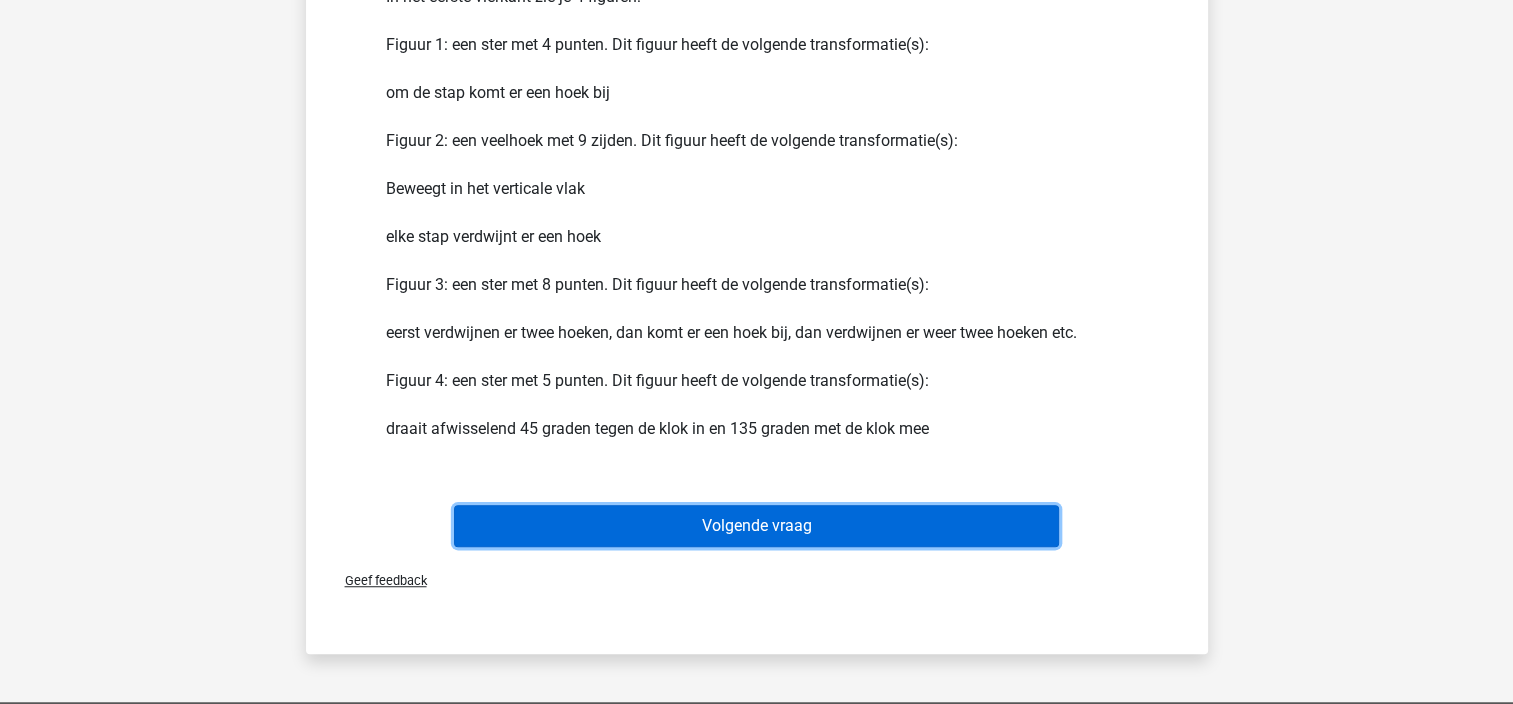 click on "Volgende vraag" at bounding box center [756, 526] 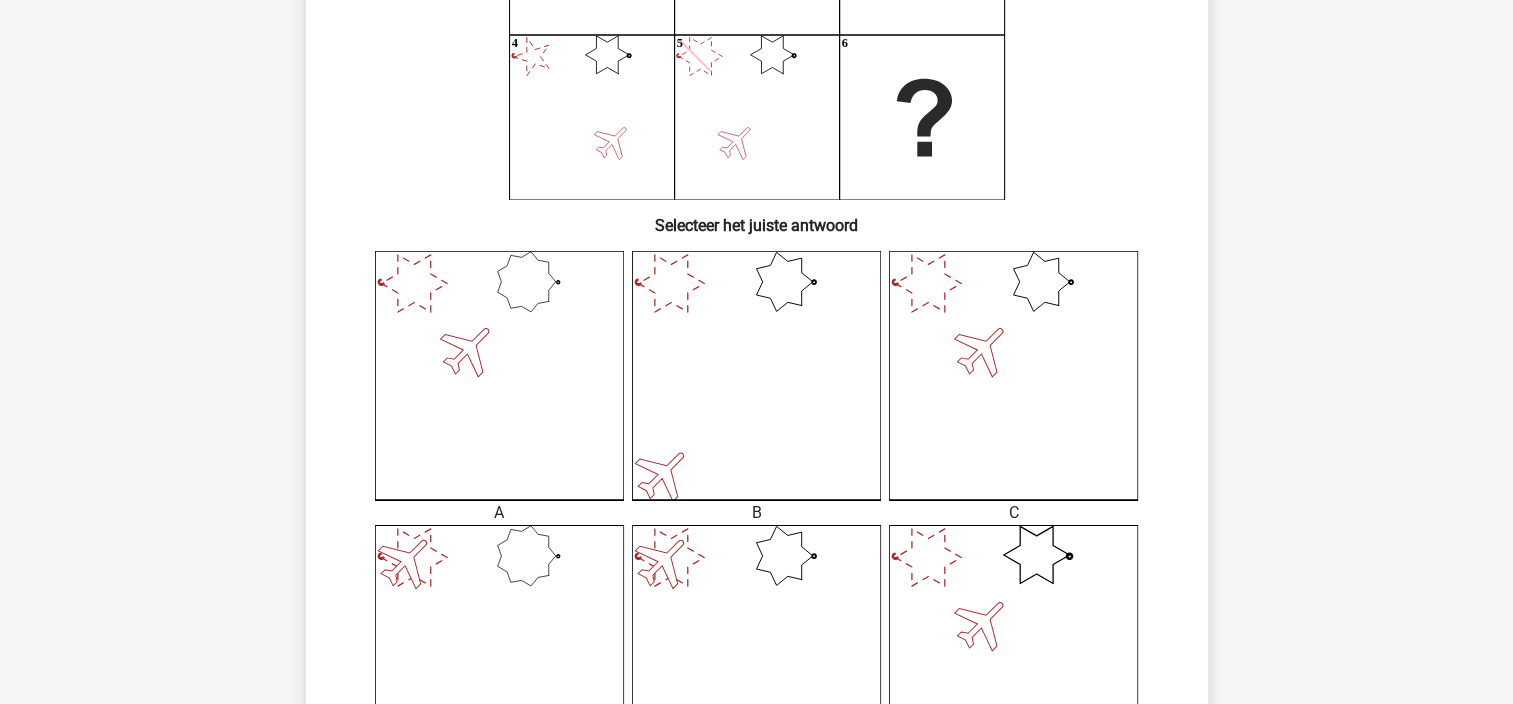 scroll, scrollTop: 600, scrollLeft: 0, axis: vertical 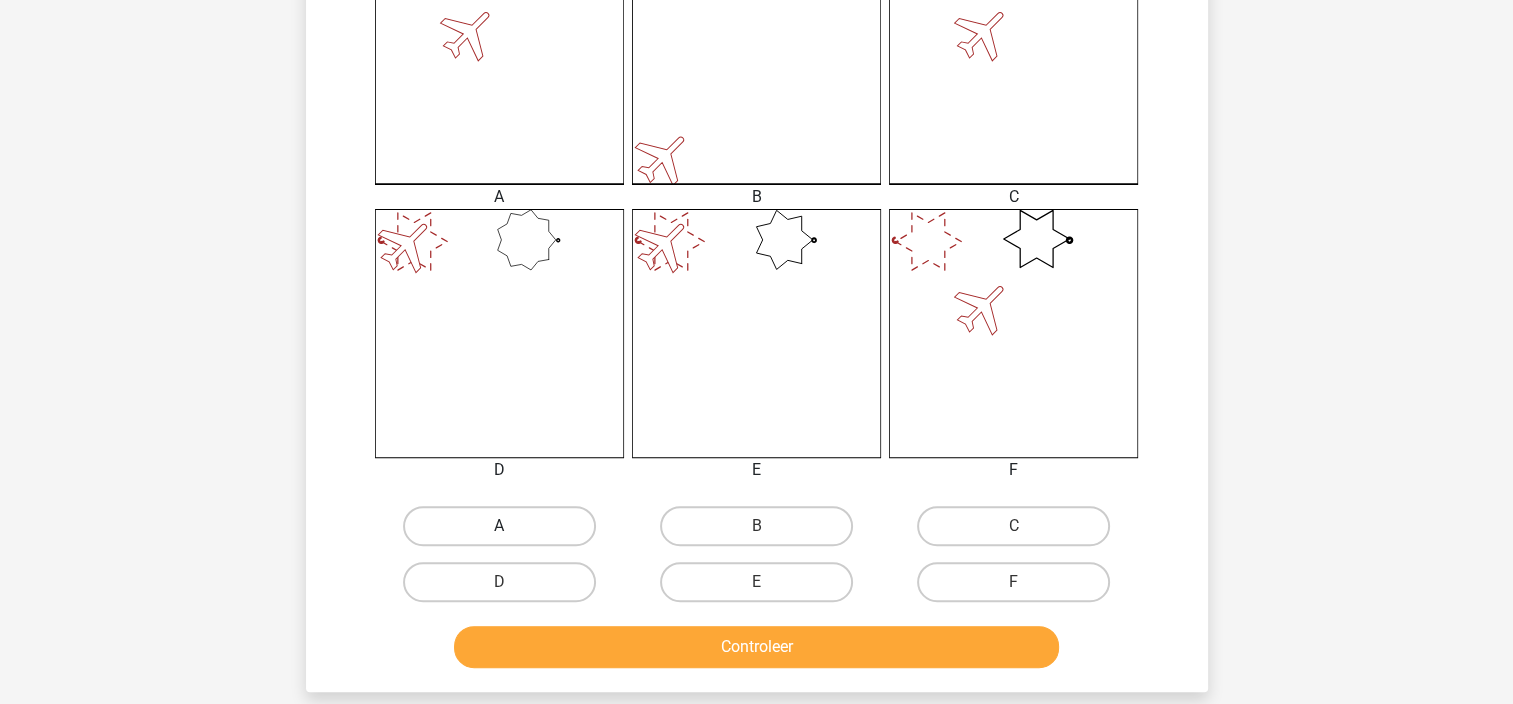 click on "A" at bounding box center (499, 526) 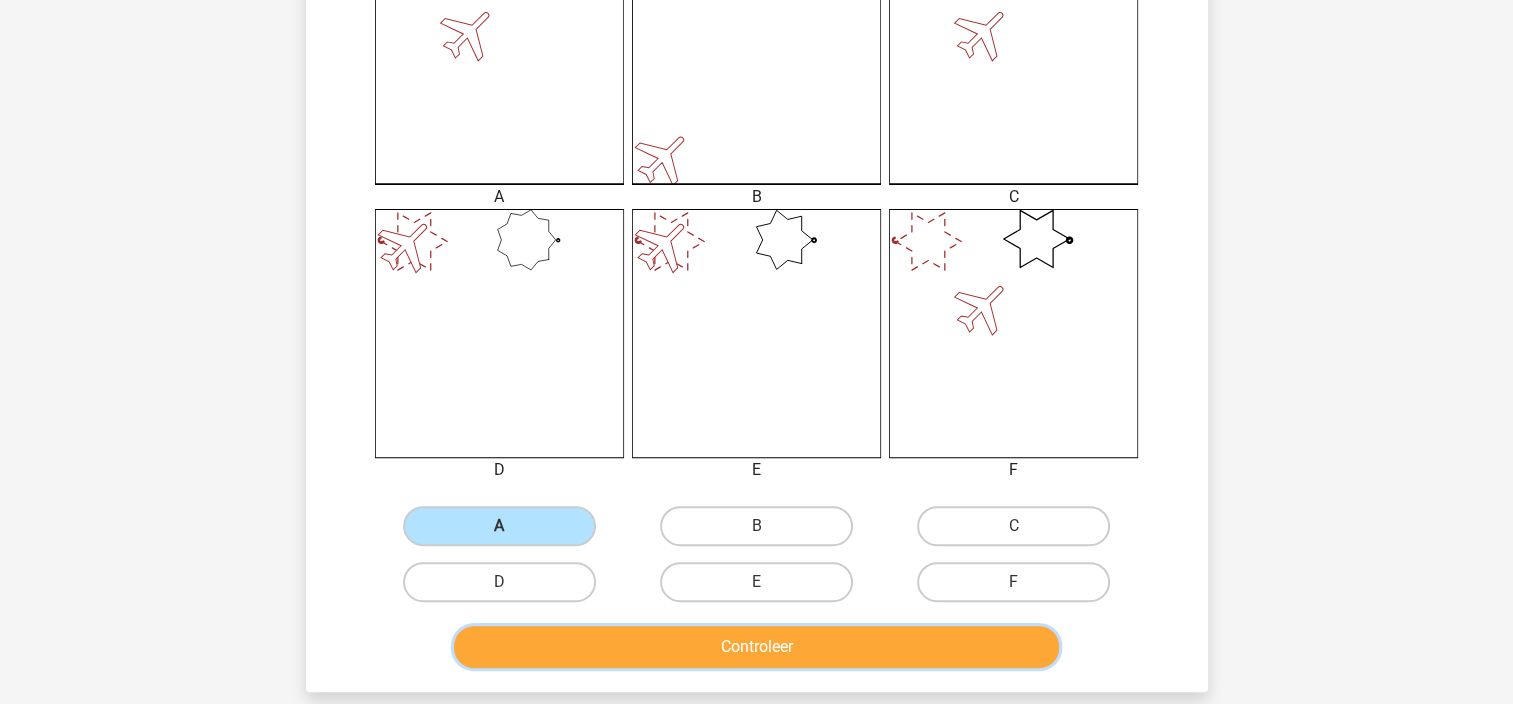 click on "Controleer" at bounding box center [756, 647] 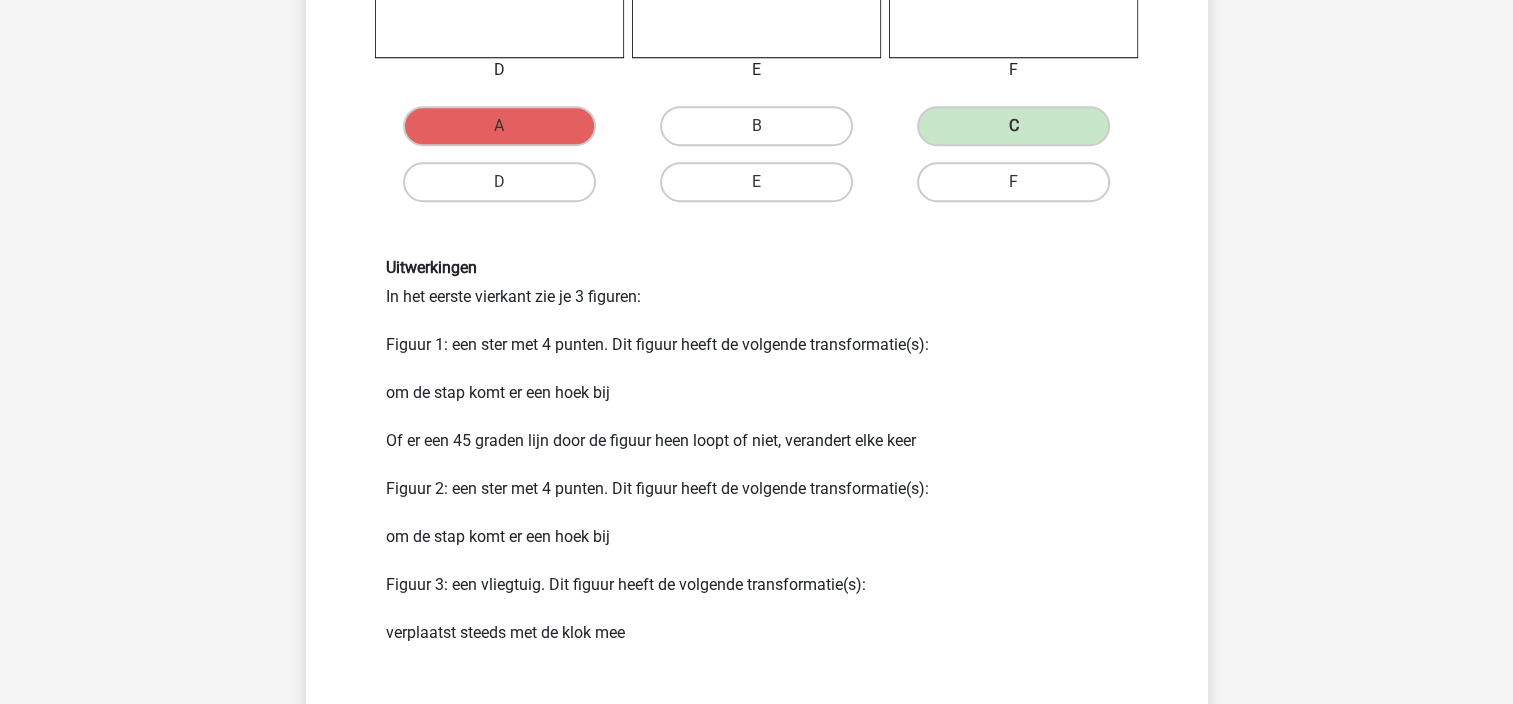 scroll, scrollTop: 1100, scrollLeft: 0, axis: vertical 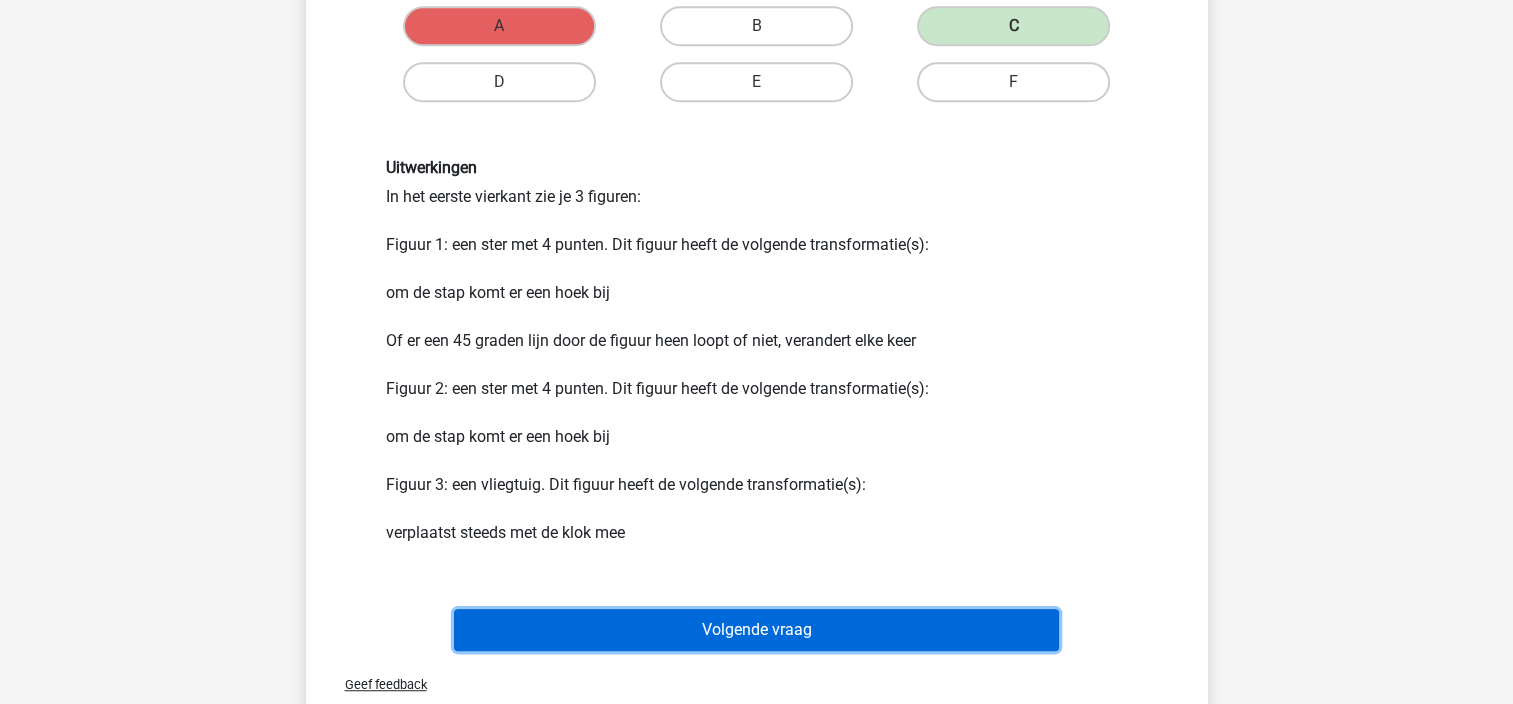 click on "Volgende vraag" at bounding box center [756, 630] 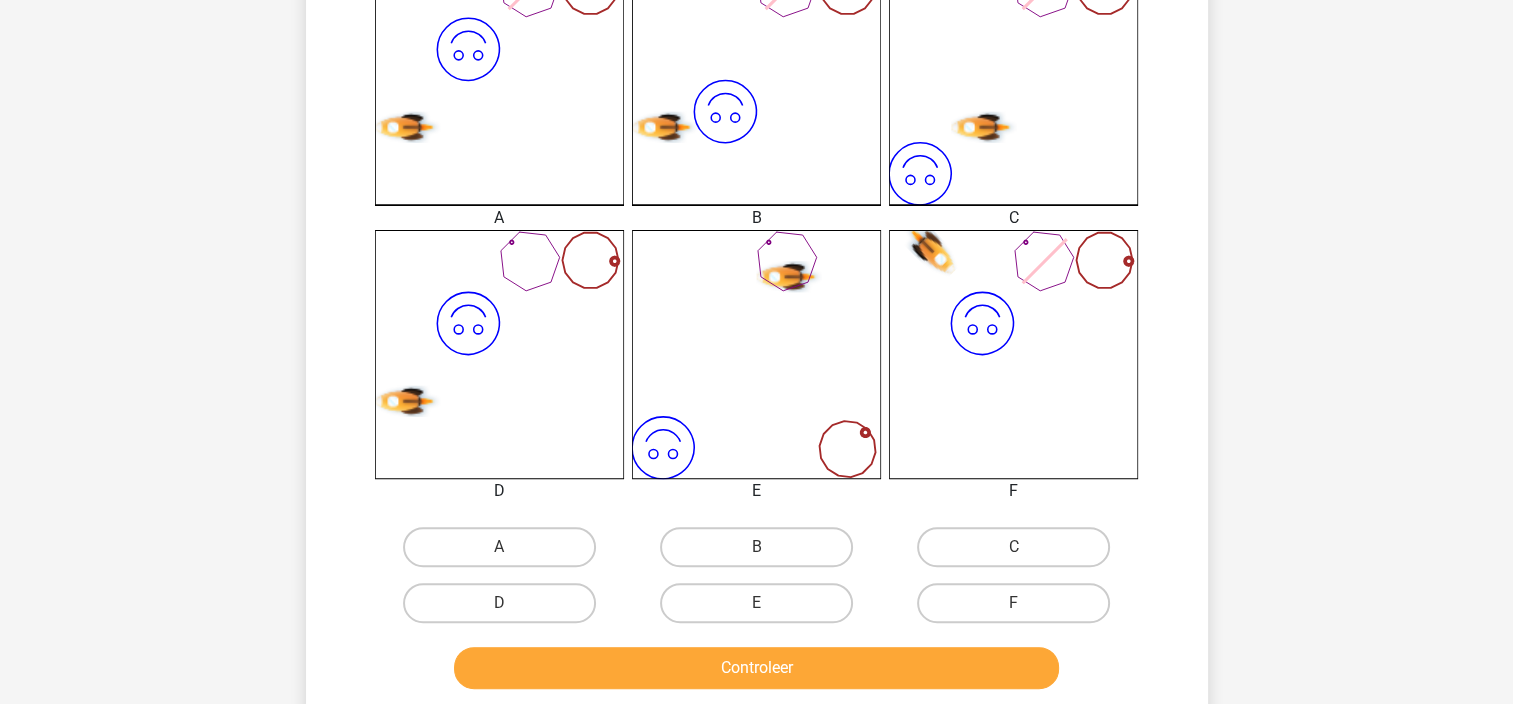 scroll, scrollTop: 592, scrollLeft: 0, axis: vertical 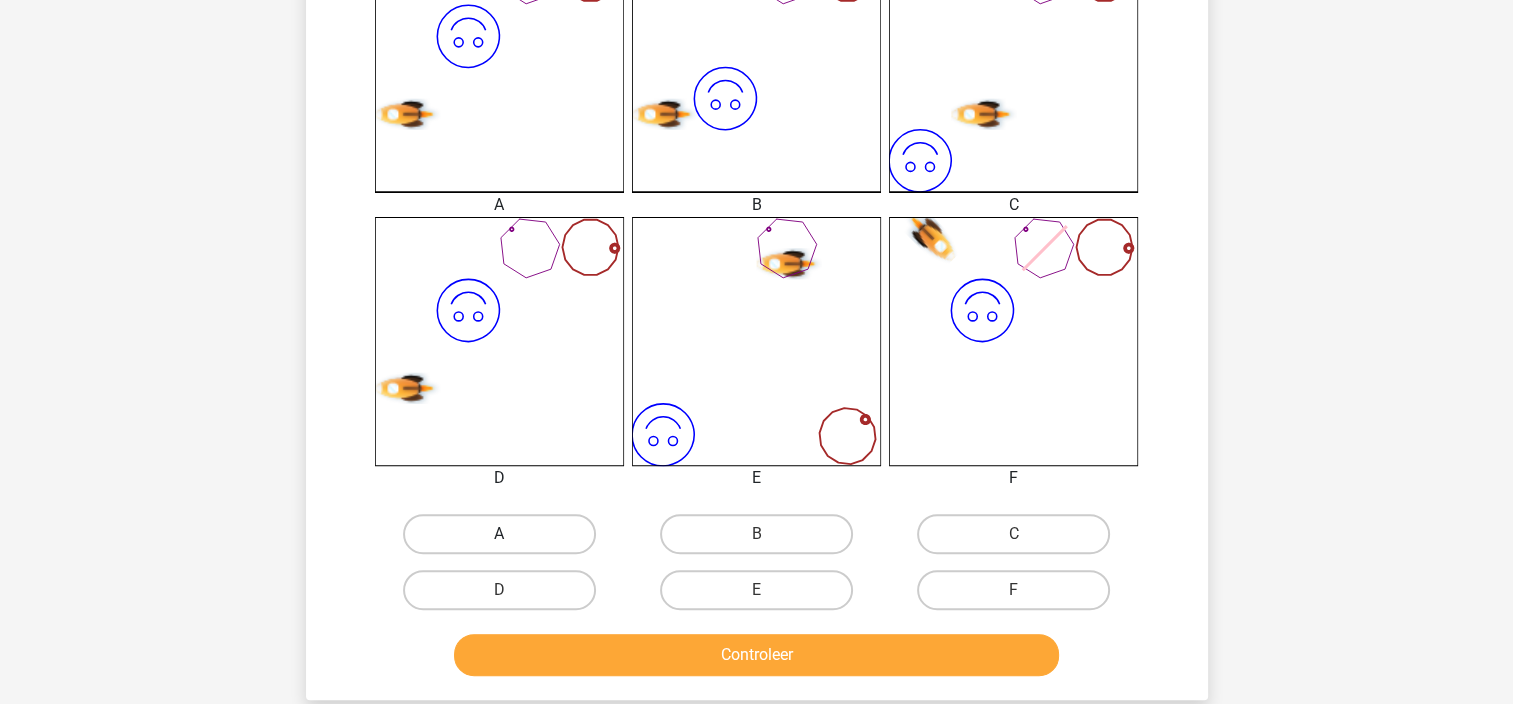 click on "A" at bounding box center [499, 534] 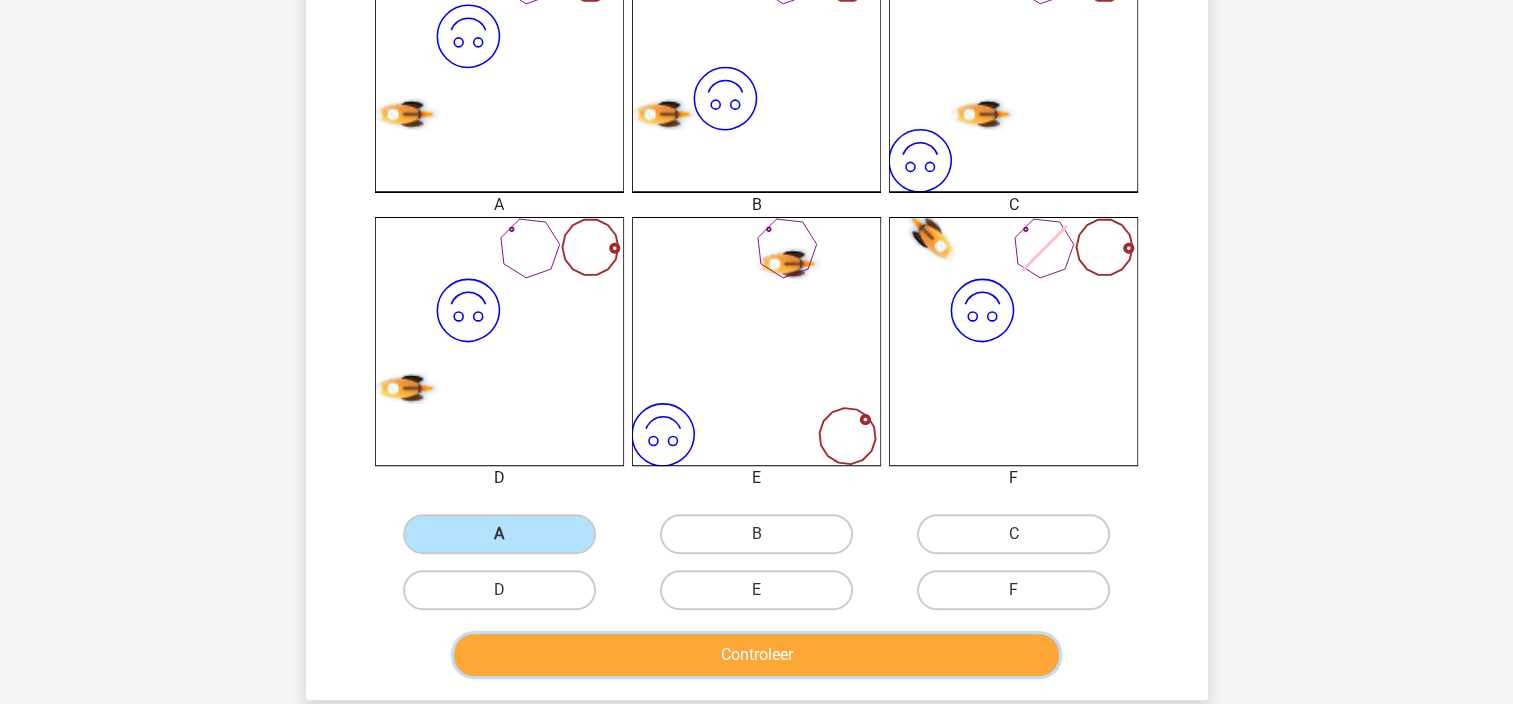 click on "Controleer" at bounding box center [756, 655] 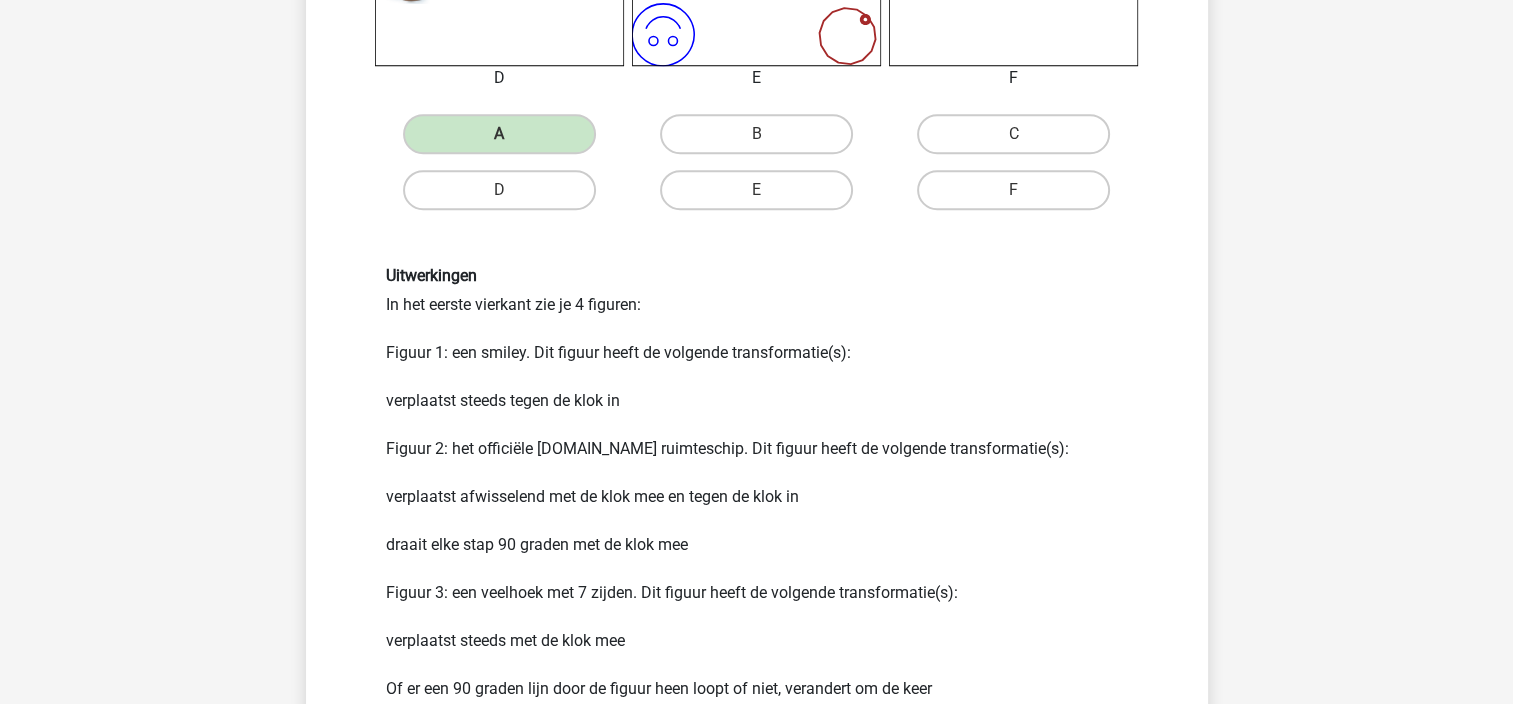 scroll, scrollTop: 1292, scrollLeft: 0, axis: vertical 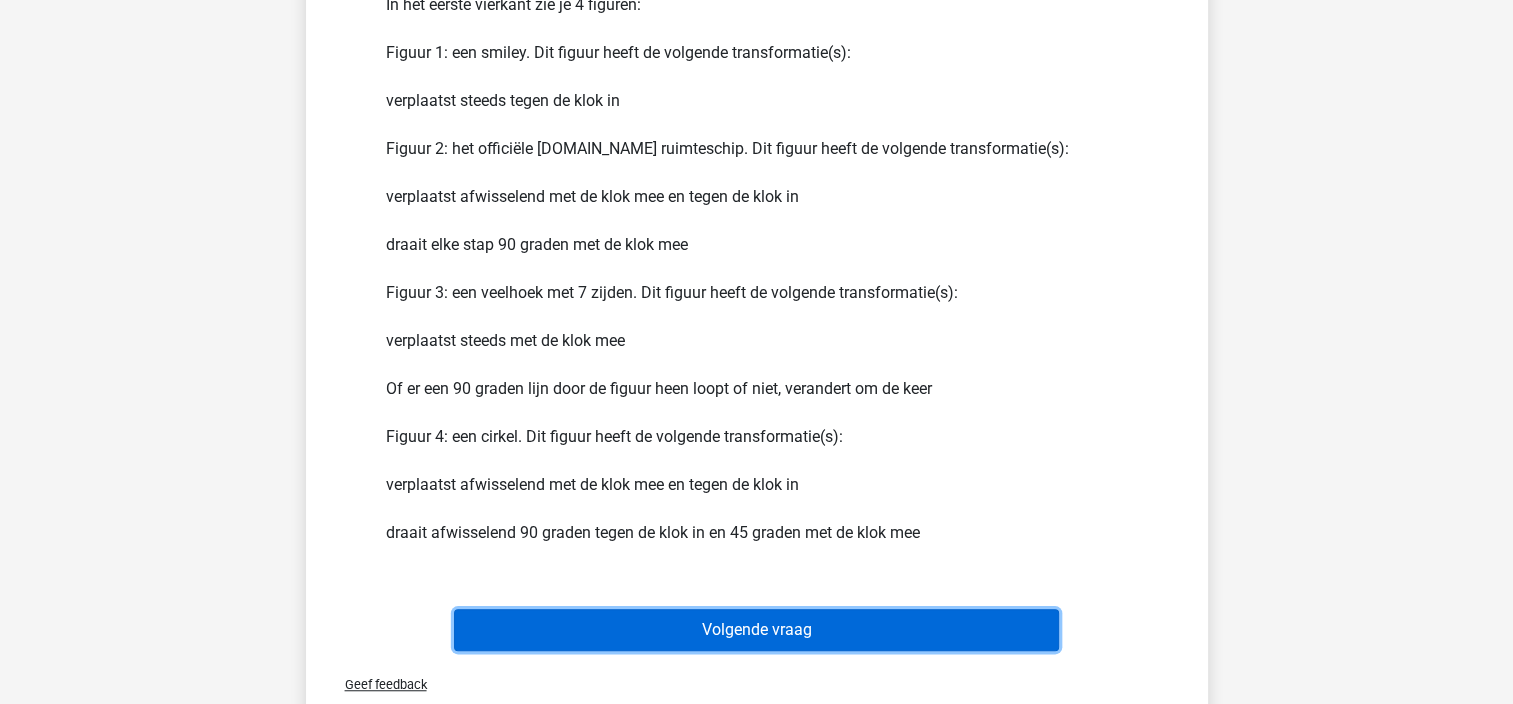 click on "Volgende vraag" at bounding box center (756, 630) 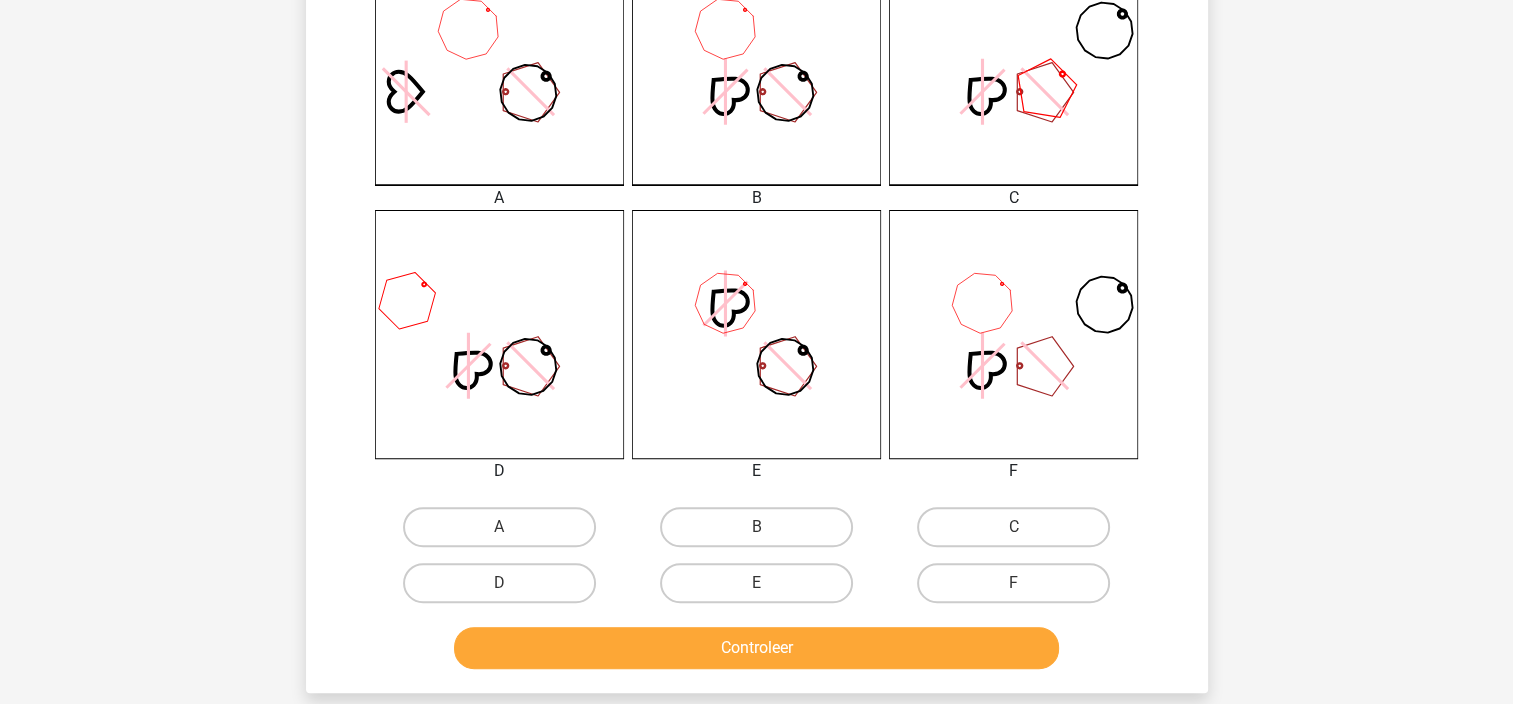 scroll, scrollTop: 800, scrollLeft: 0, axis: vertical 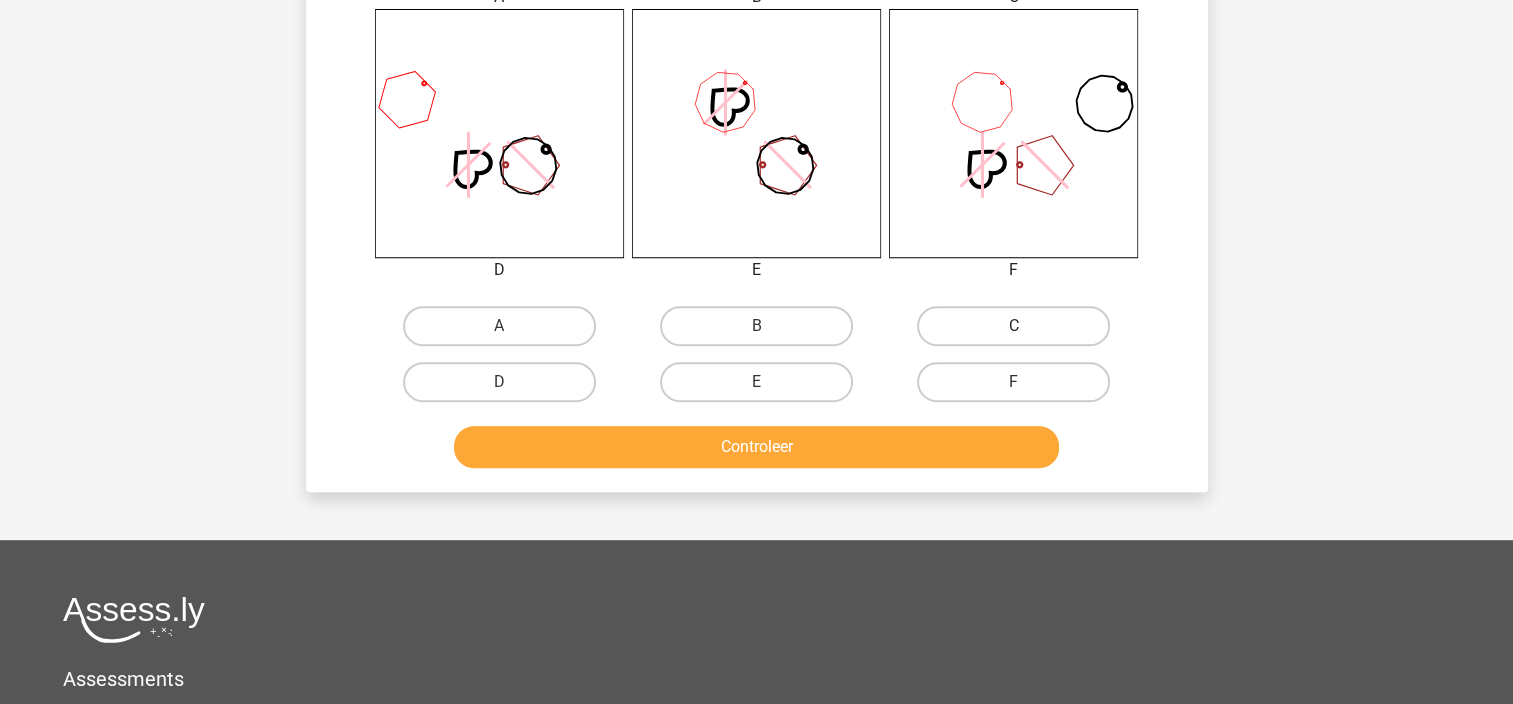click on "C" at bounding box center (1013, 326) 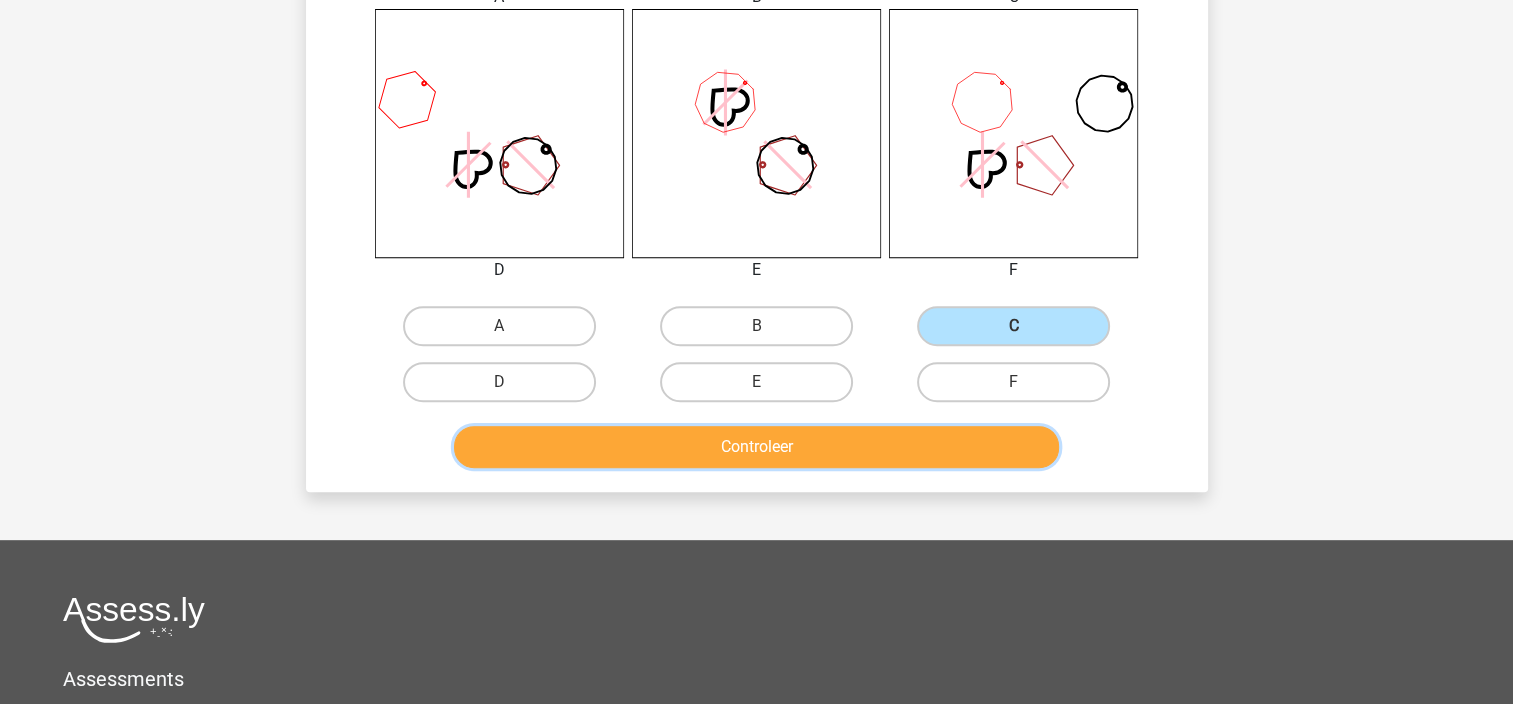 click on "Controleer" at bounding box center (756, 447) 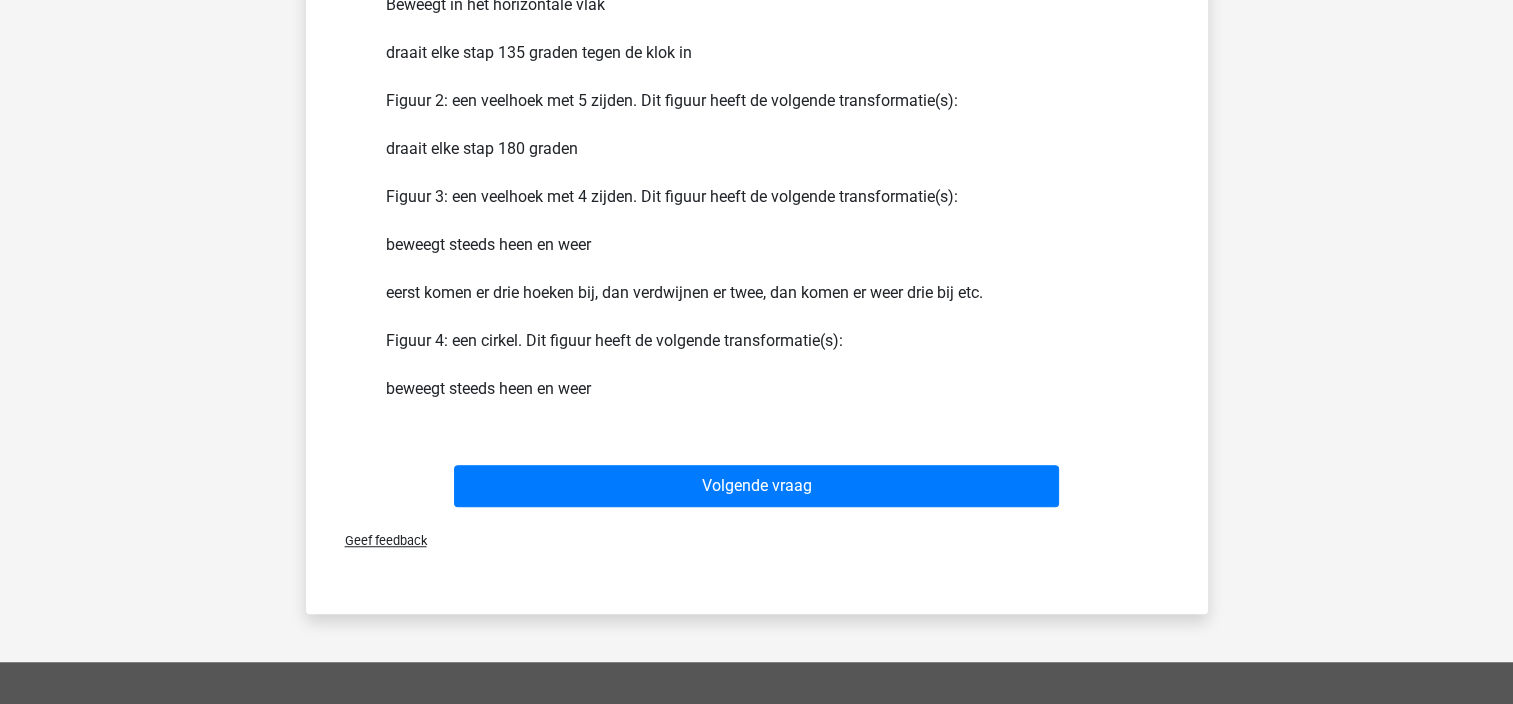 scroll, scrollTop: 1400, scrollLeft: 0, axis: vertical 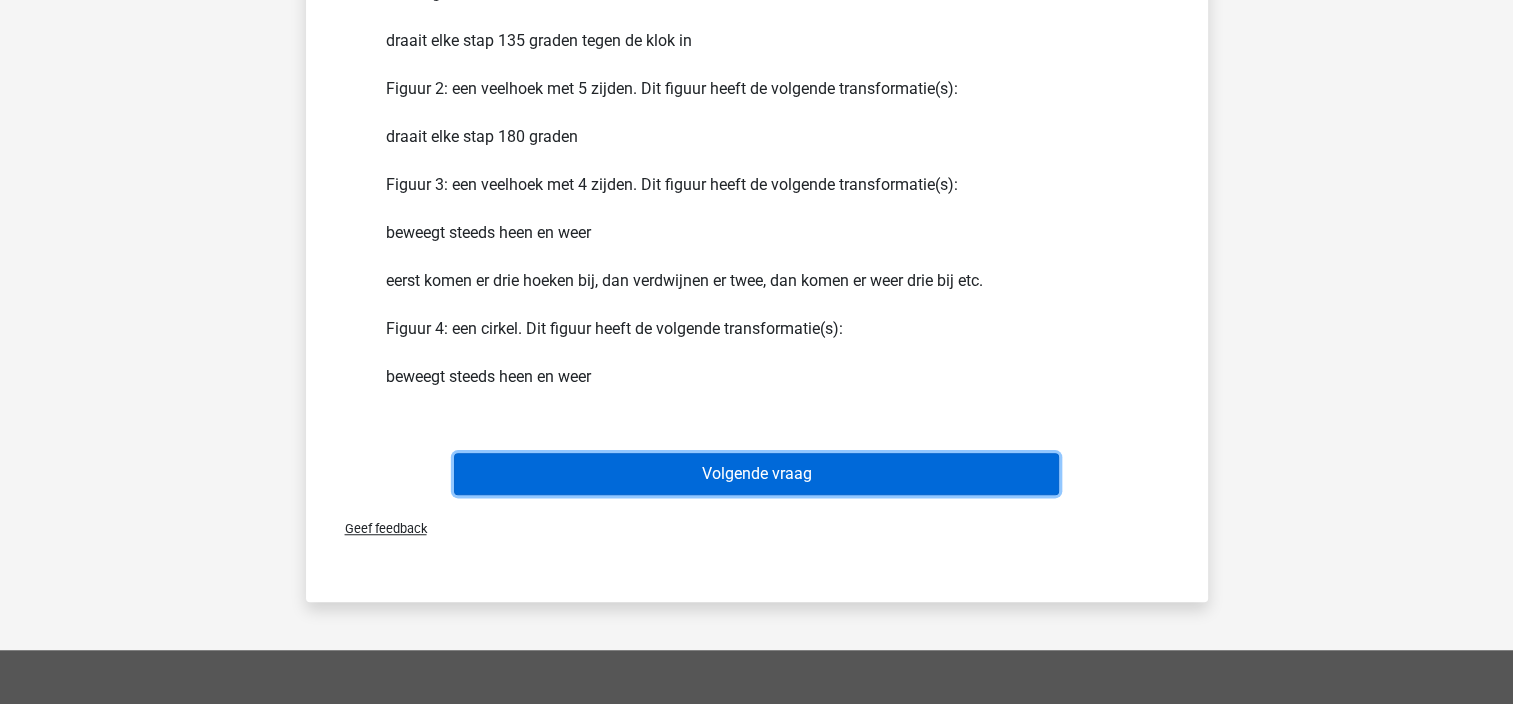click on "Volgende vraag" at bounding box center [756, 474] 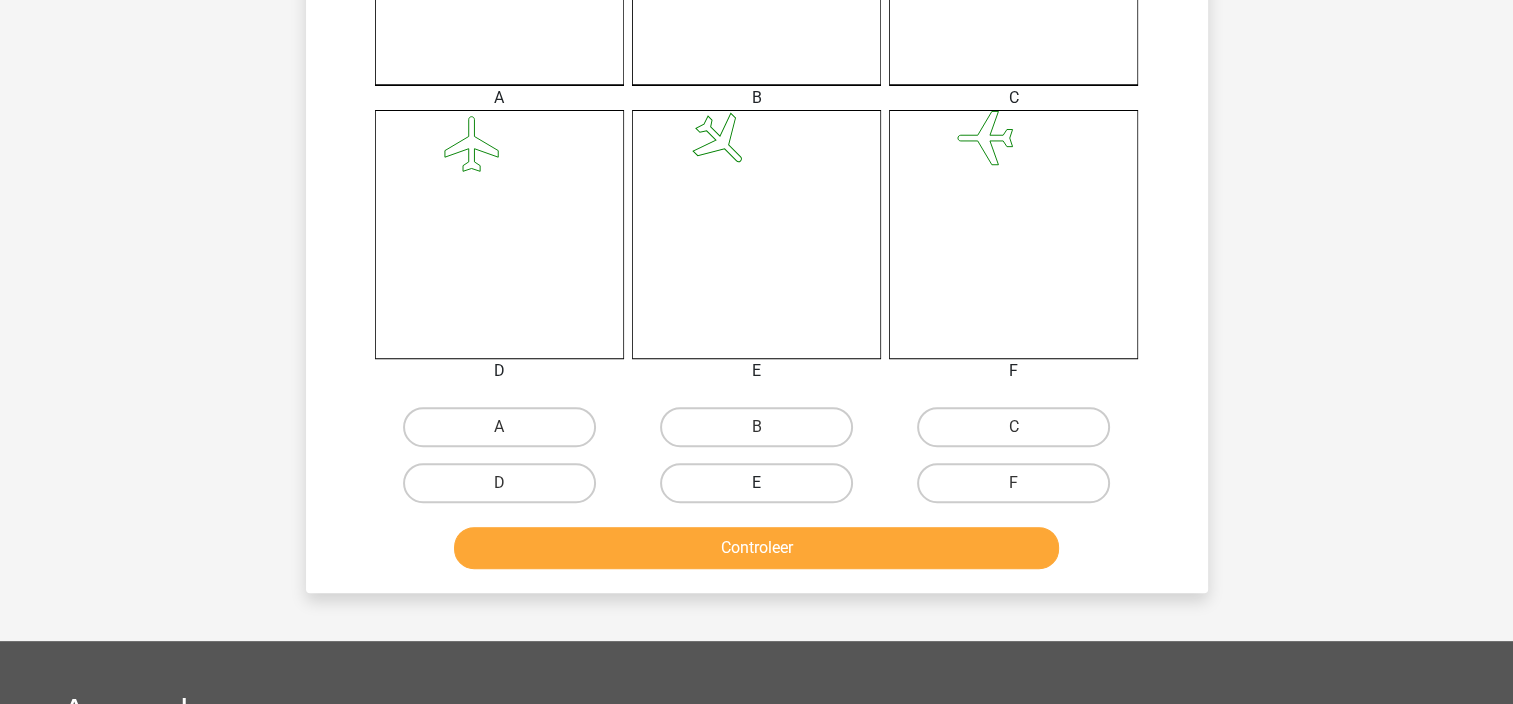scroll, scrollTop: 700, scrollLeft: 0, axis: vertical 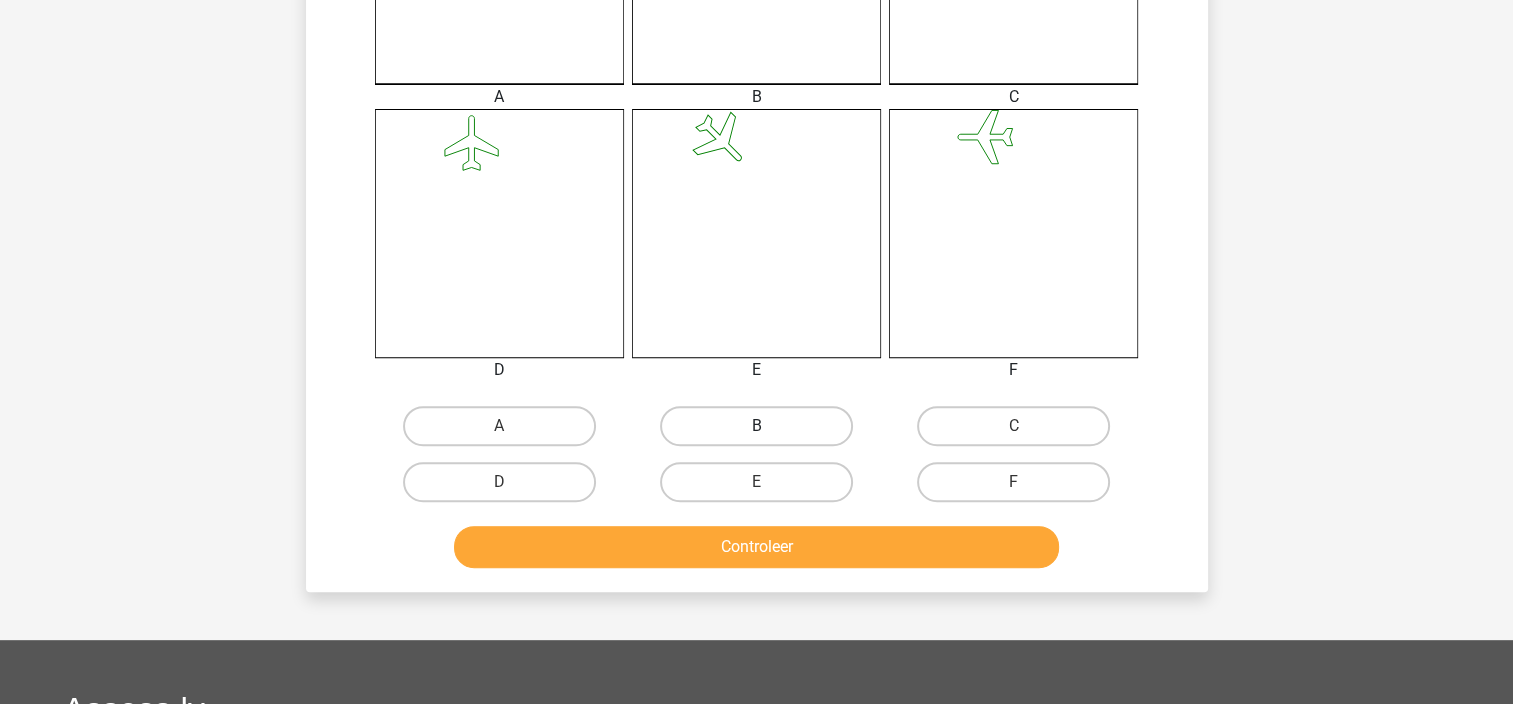 click on "B" at bounding box center [756, 426] 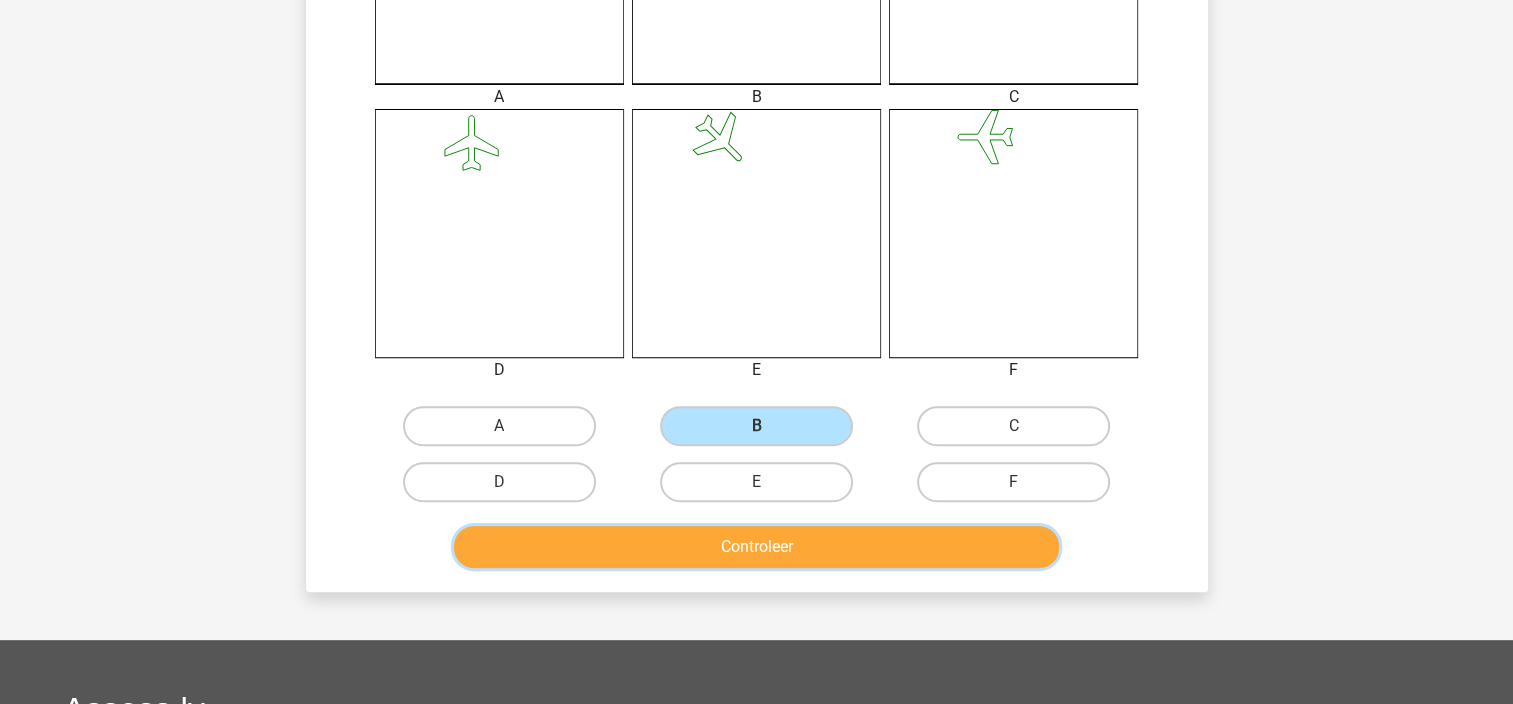 click on "Controleer" at bounding box center [756, 547] 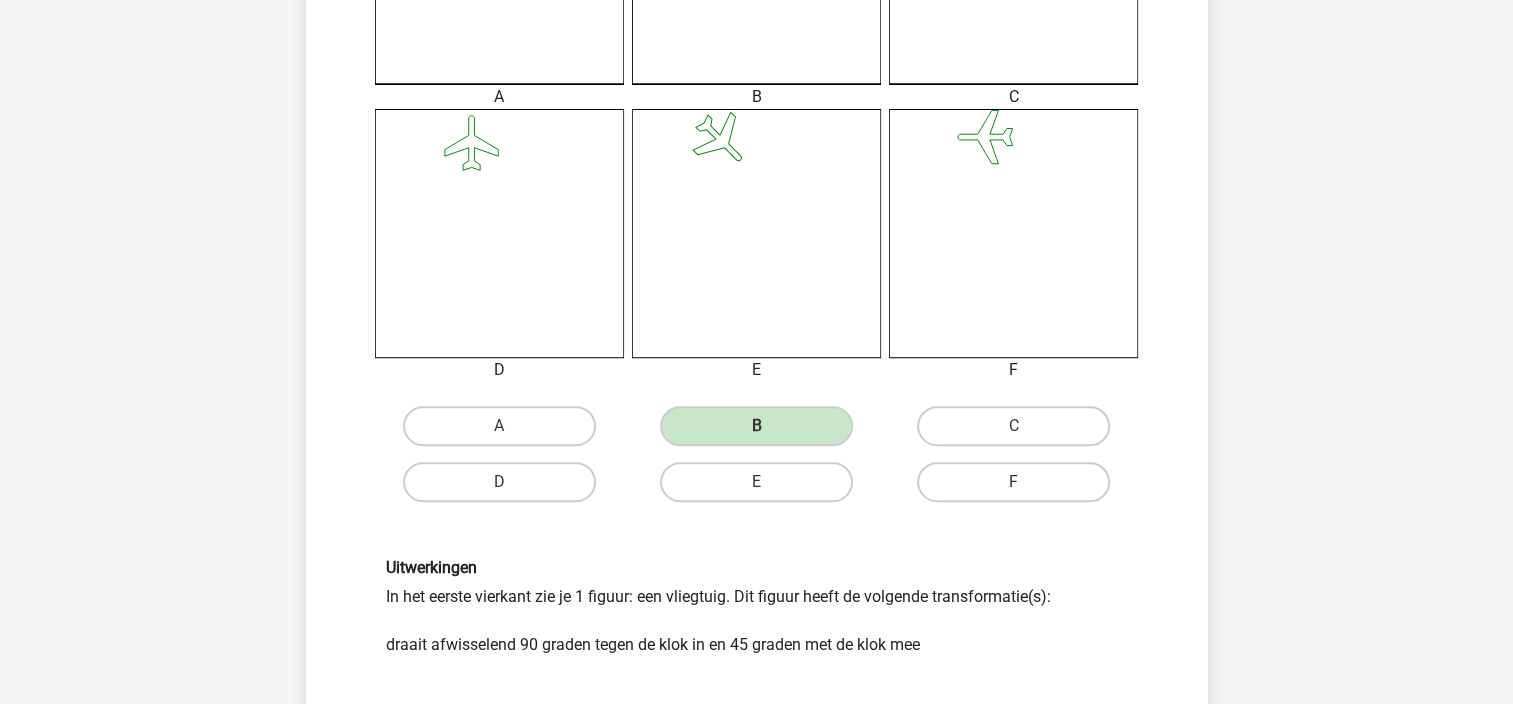 scroll, scrollTop: 1100, scrollLeft: 0, axis: vertical 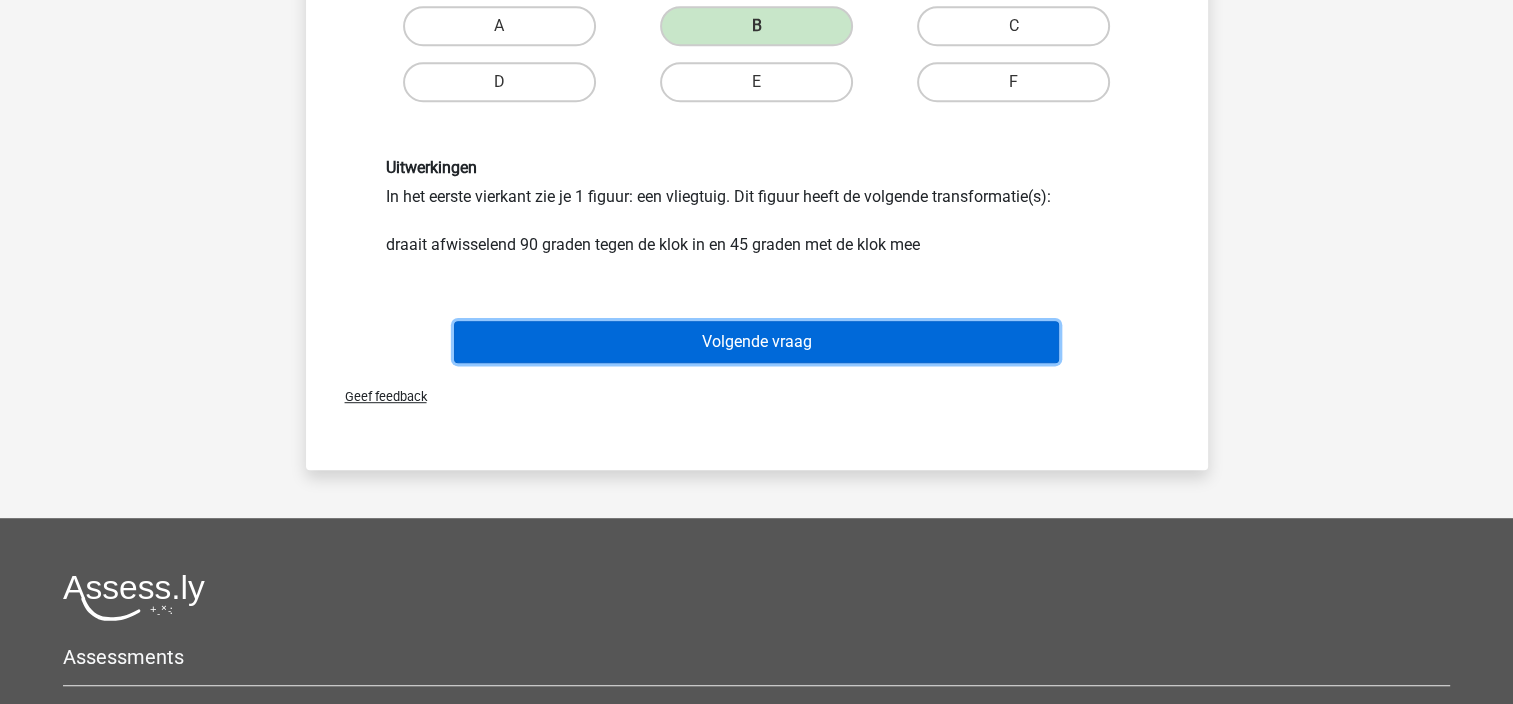 click on "Volgende vraag" at bounding box center (756, 342) 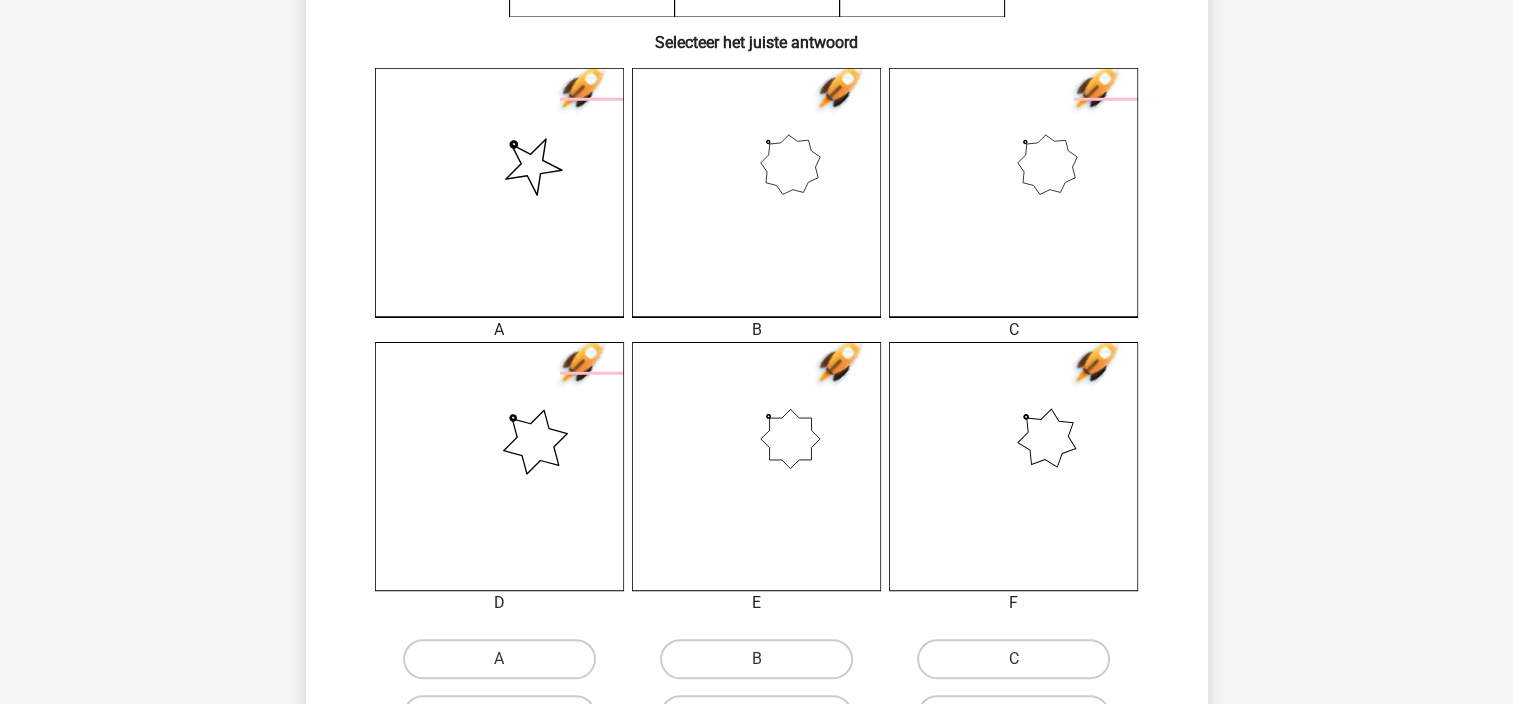scroll, scrollTop: 600, scrollLeft: 0, axis: vertical 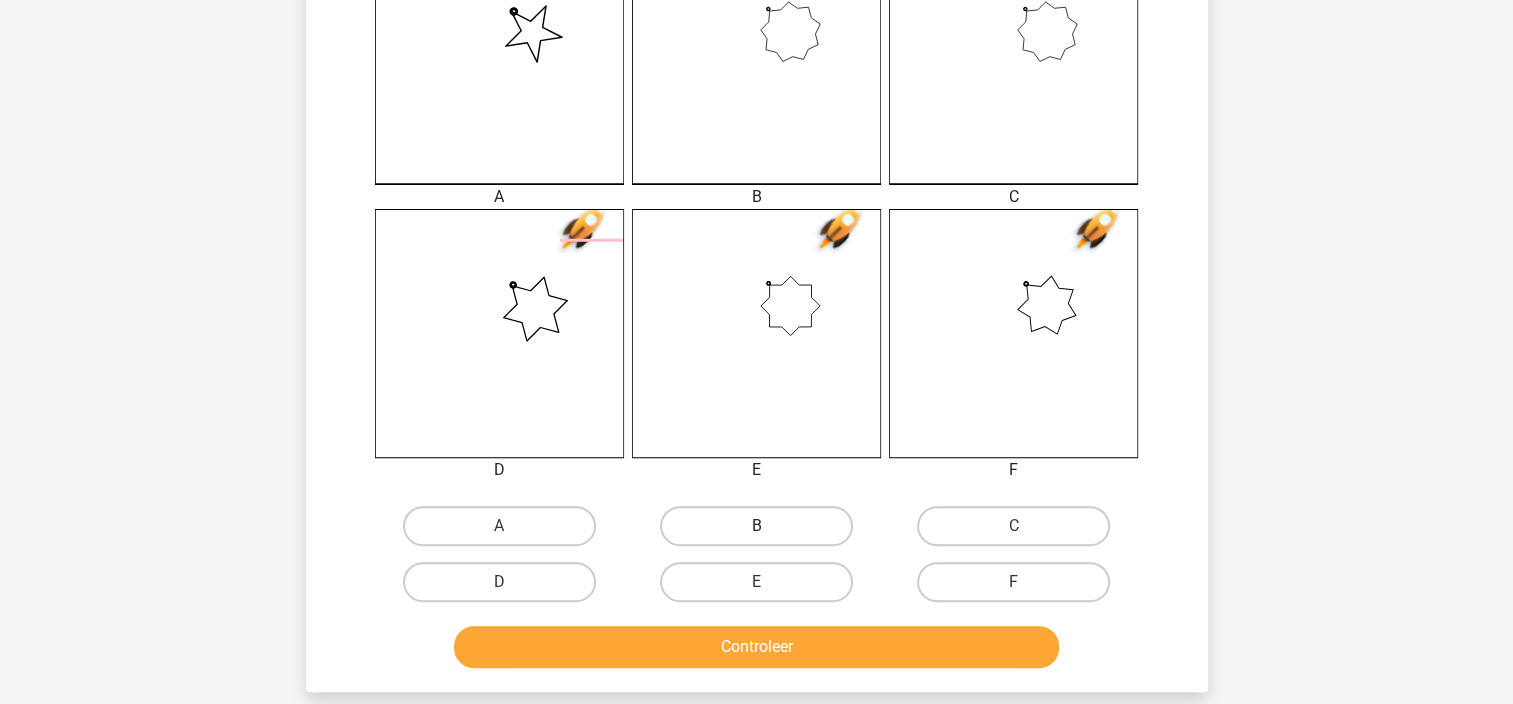 click on "B" at bounding box center (756, 526) 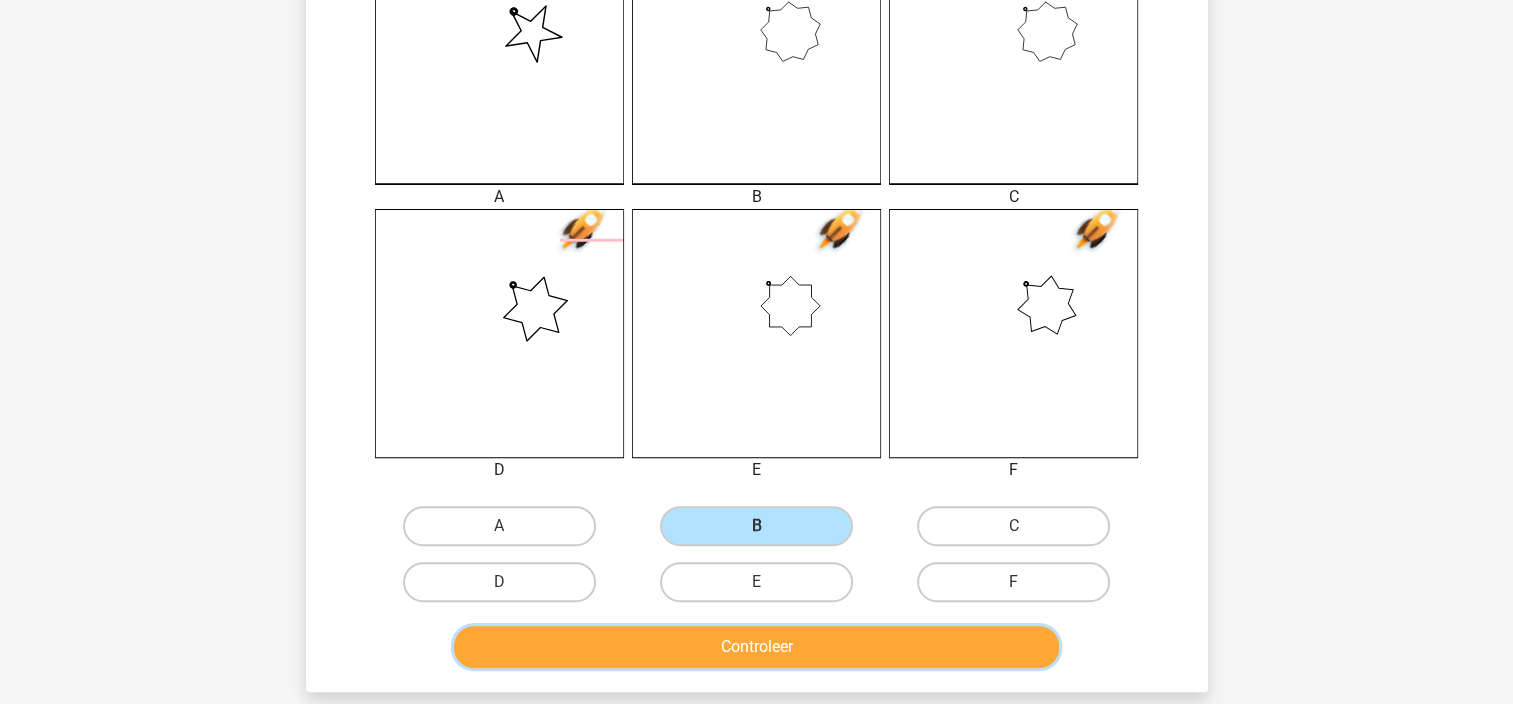 click on "Controleer" at bounding box center (756, 647) 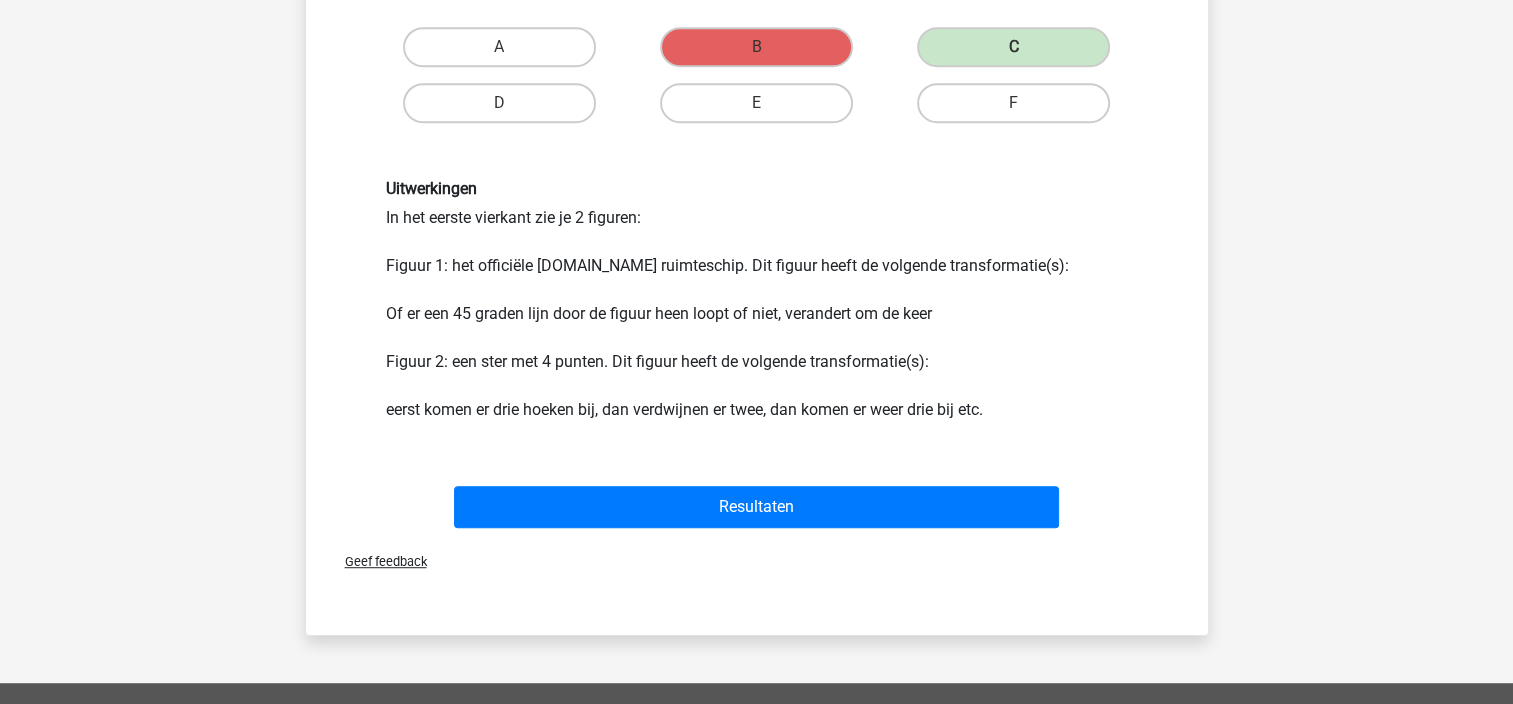 scroll, scrollTop: 1100, scrollLeft: 0, axis: vertical 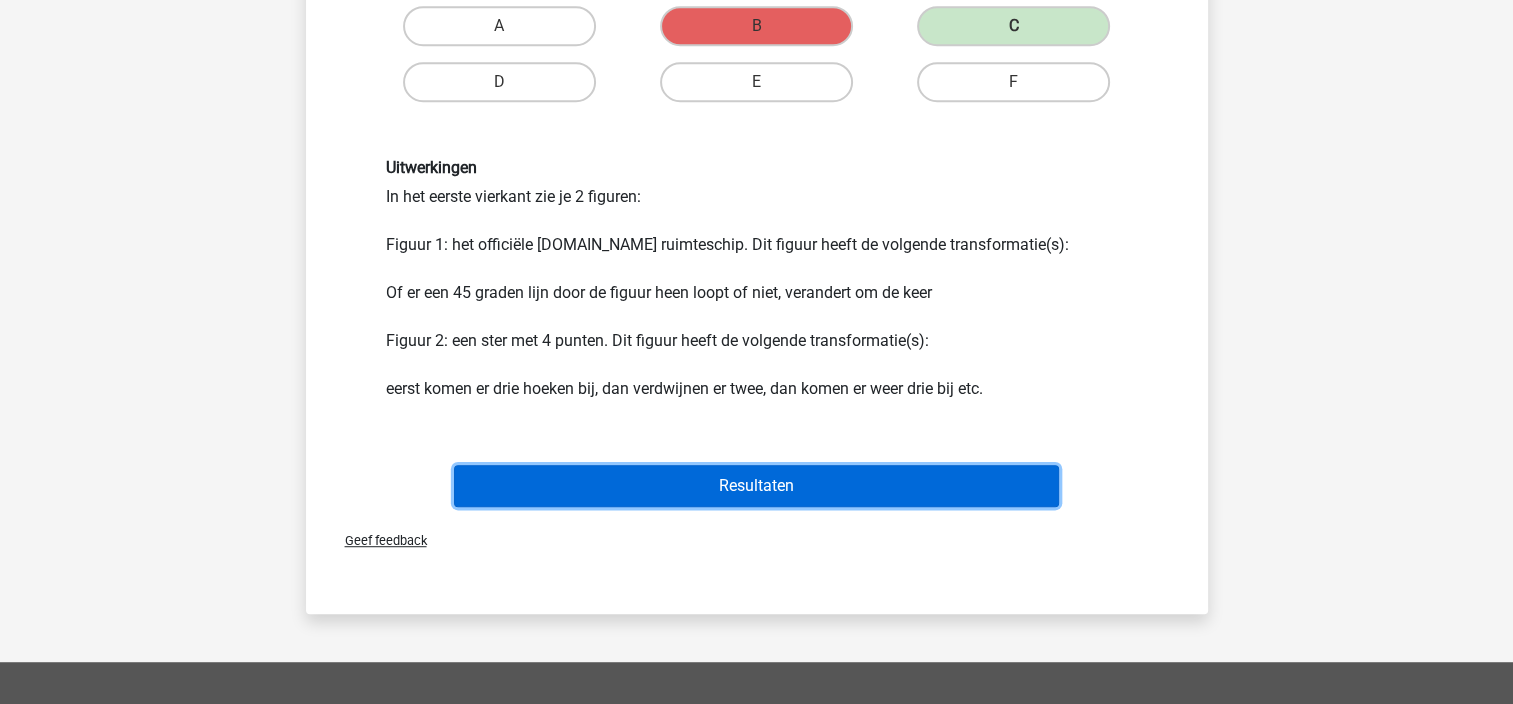 click on "Resultaten" at bounding box center (756, 486) 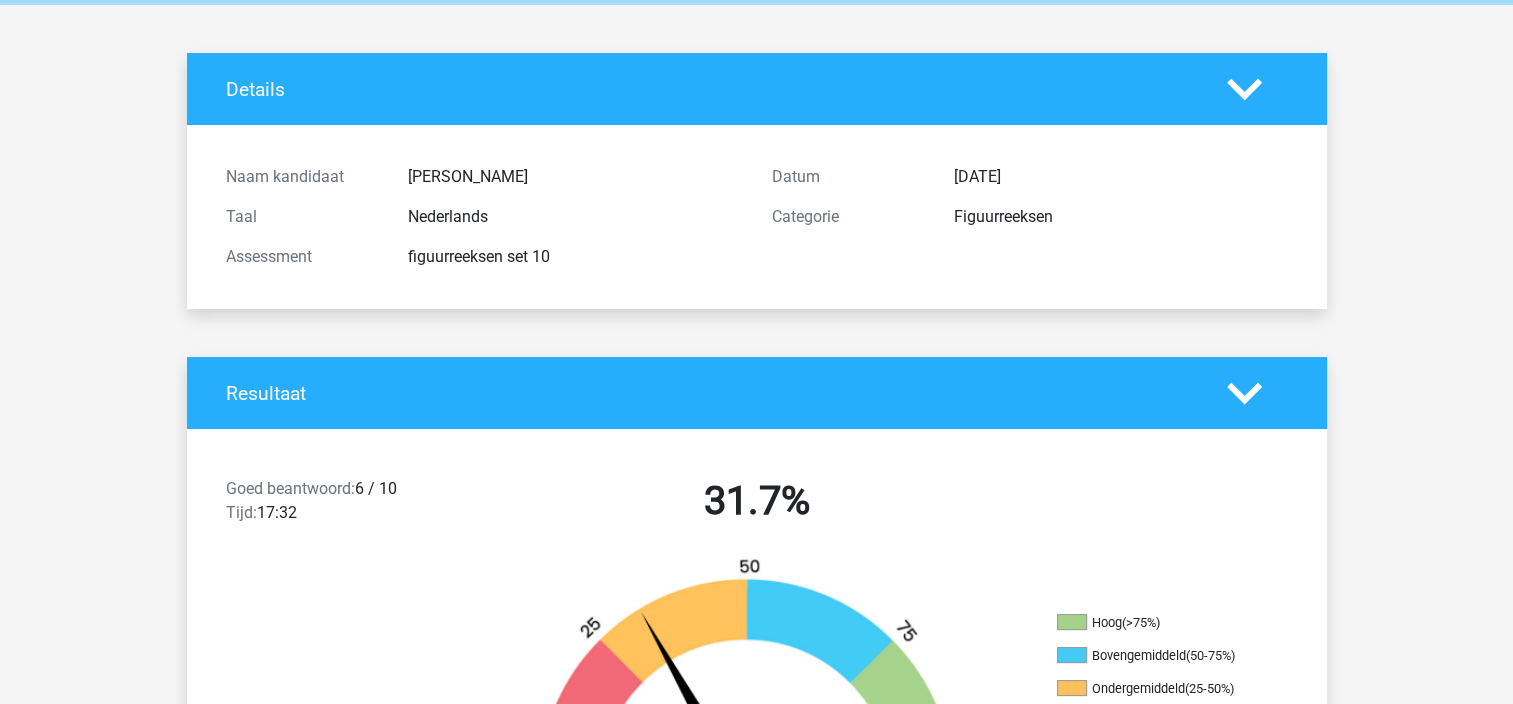 scroll, scrollTop: 0, scrollLeft: 0, axis: both 